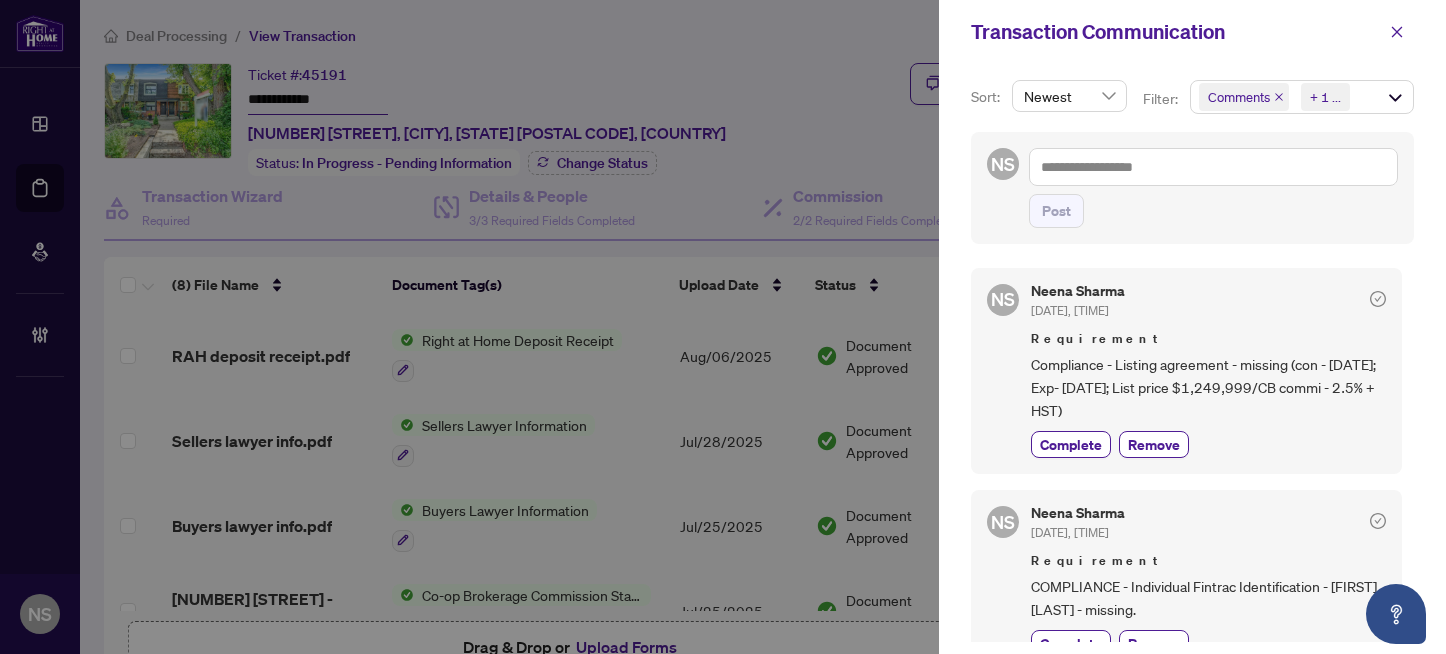 scroll, scrollTop: 0, scrollLeft: 0, axis: both 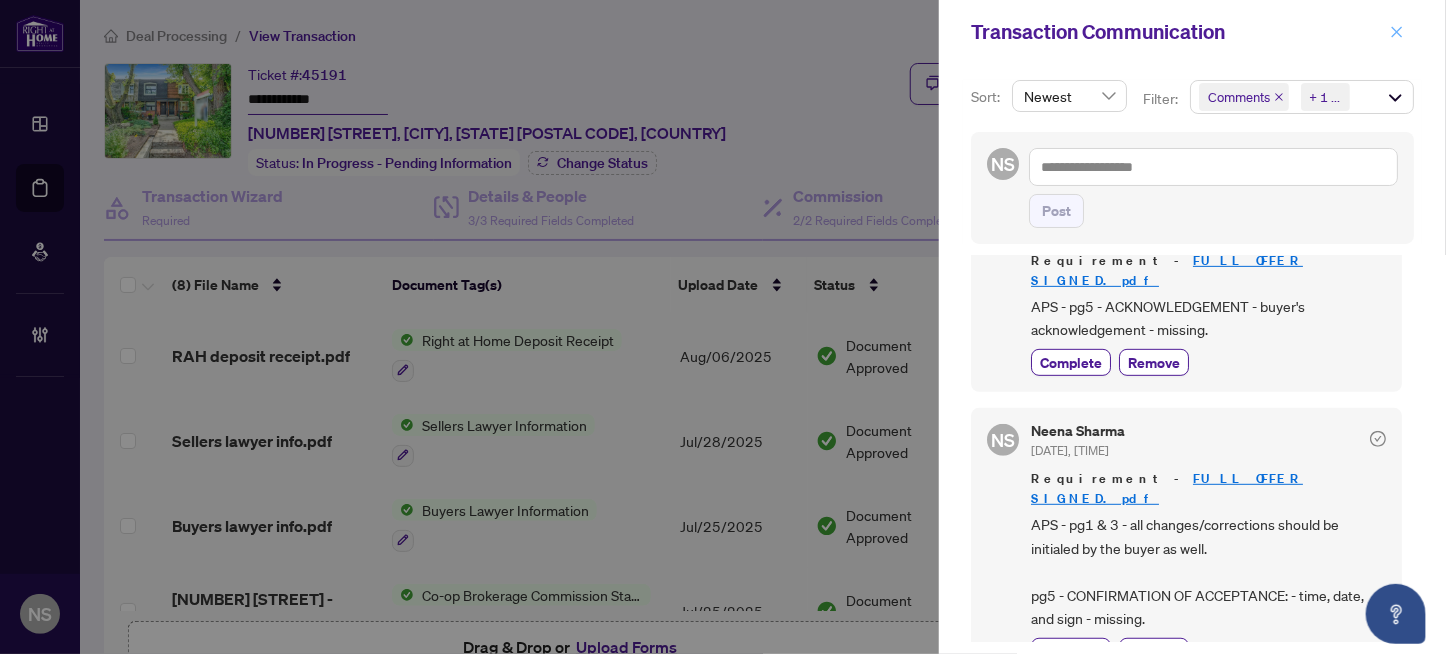 click 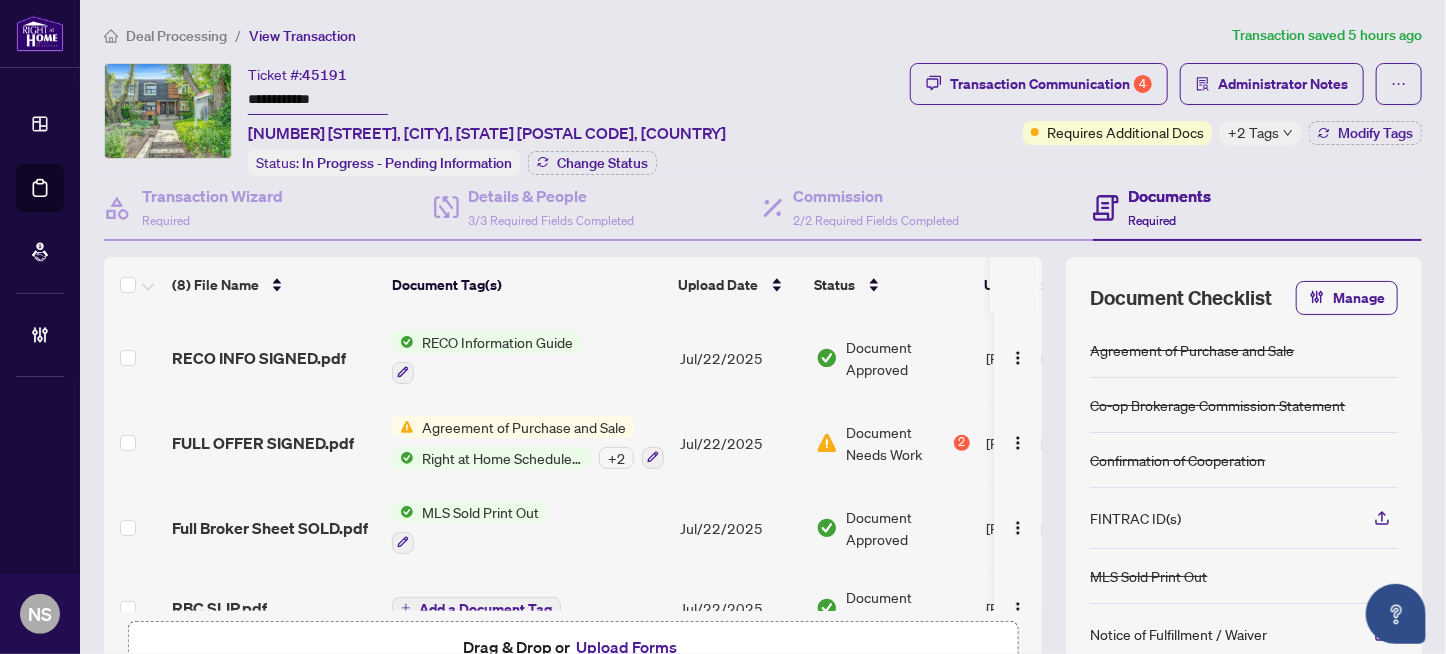 scroll, scrollTop: 371, scrollLeft: 0, axis: vertical 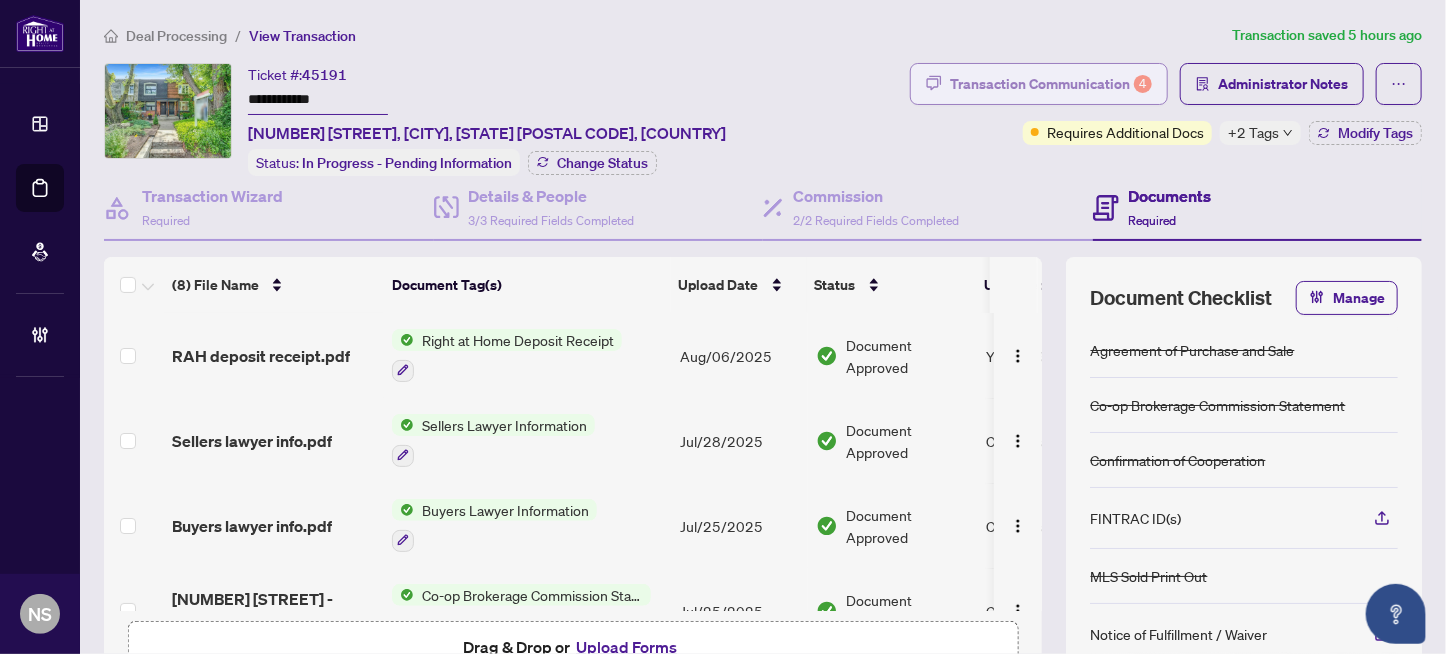 click on "Transaction Communication 4" at bounding box center (1039, 84) 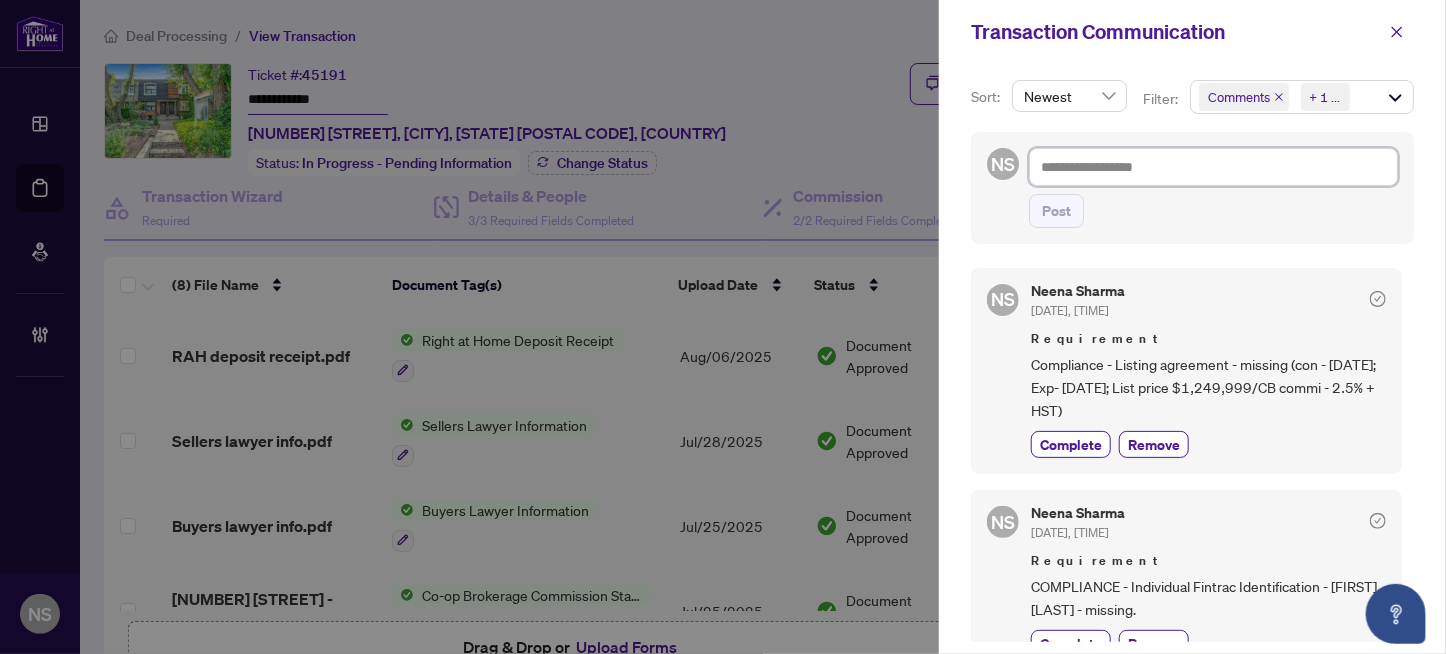 click at bounding box center [1213, 167] 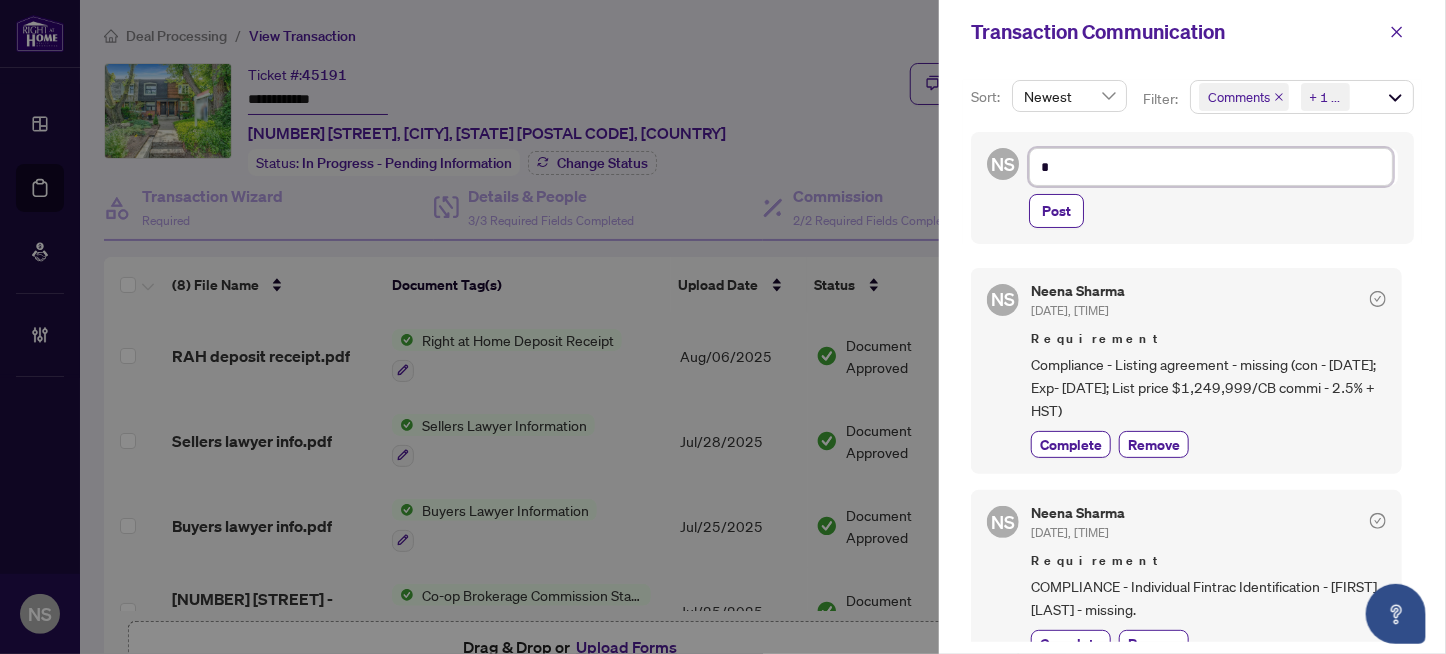 type on "**" 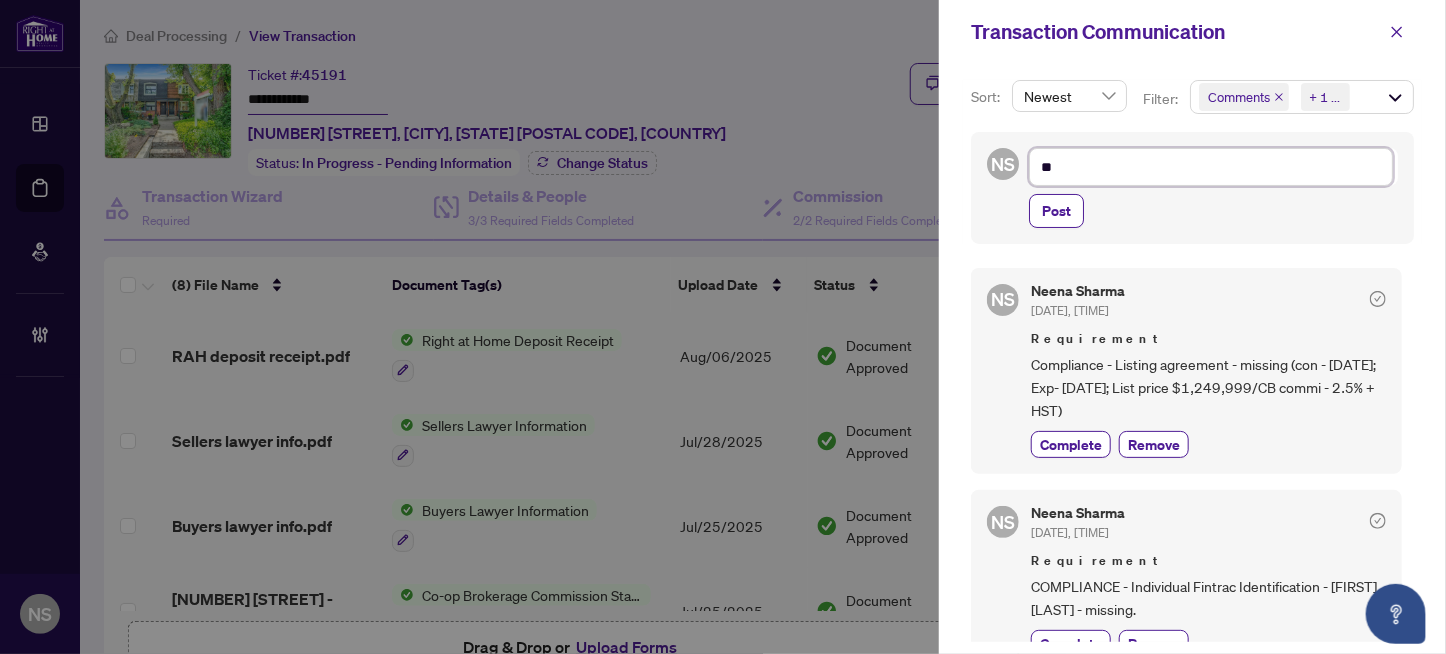 type on "***" 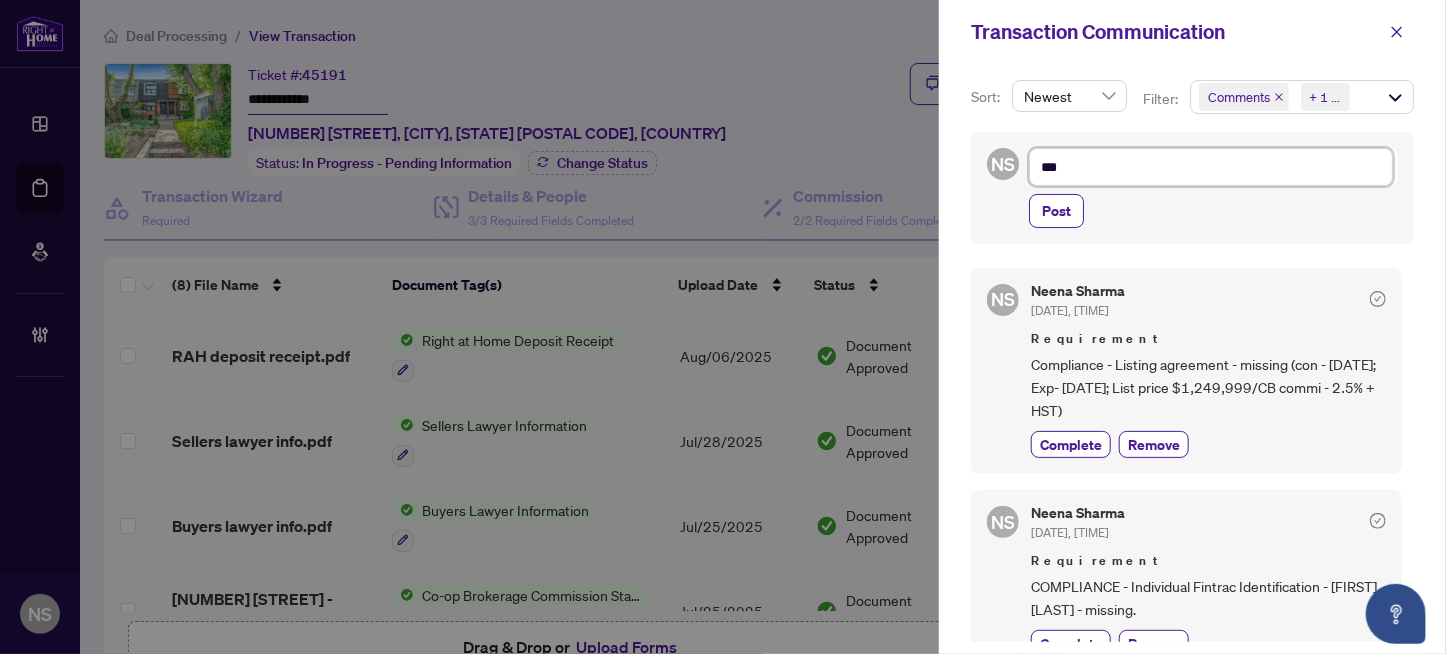type on "***" 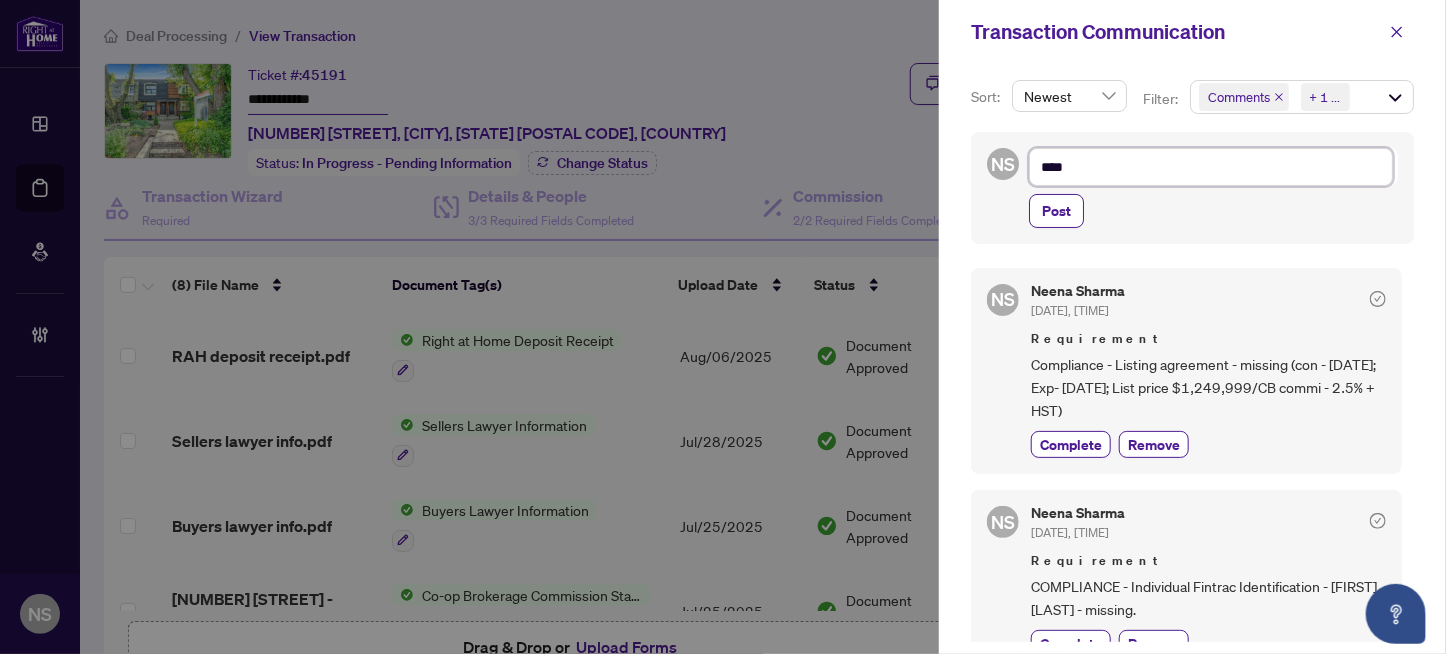 type on "*****" 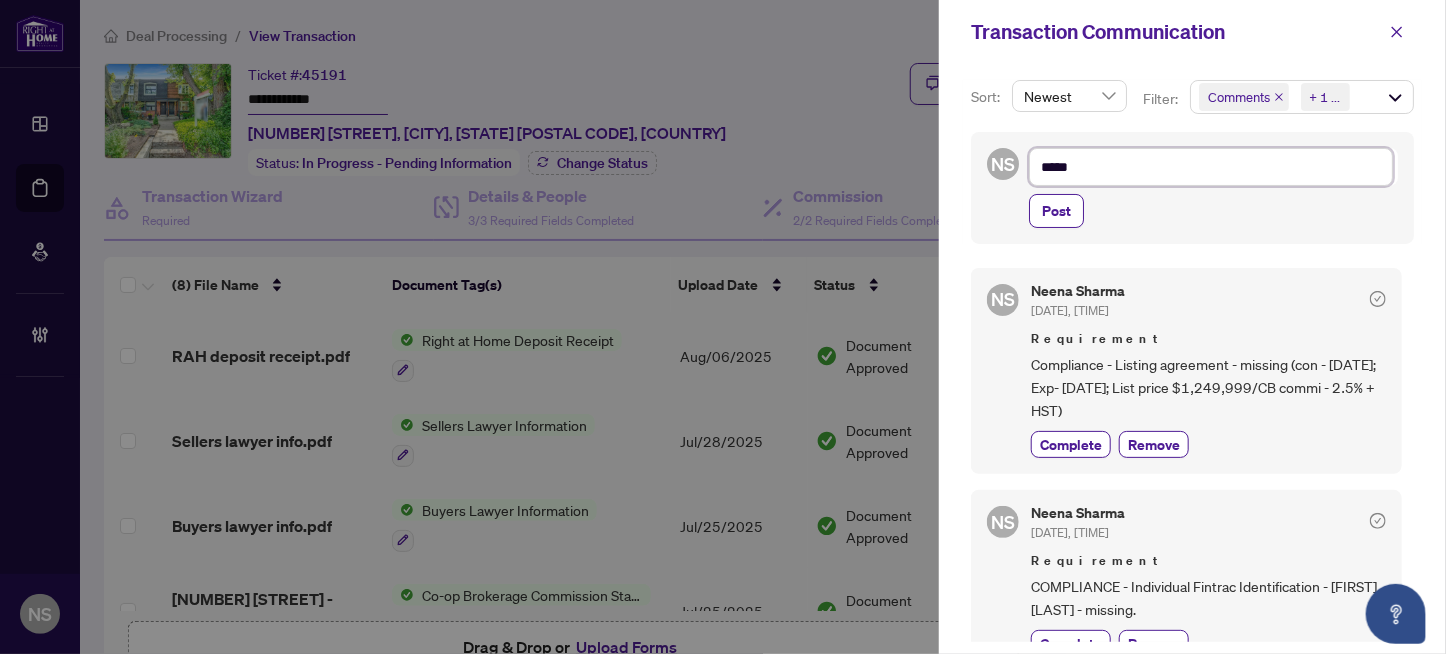type on "******" 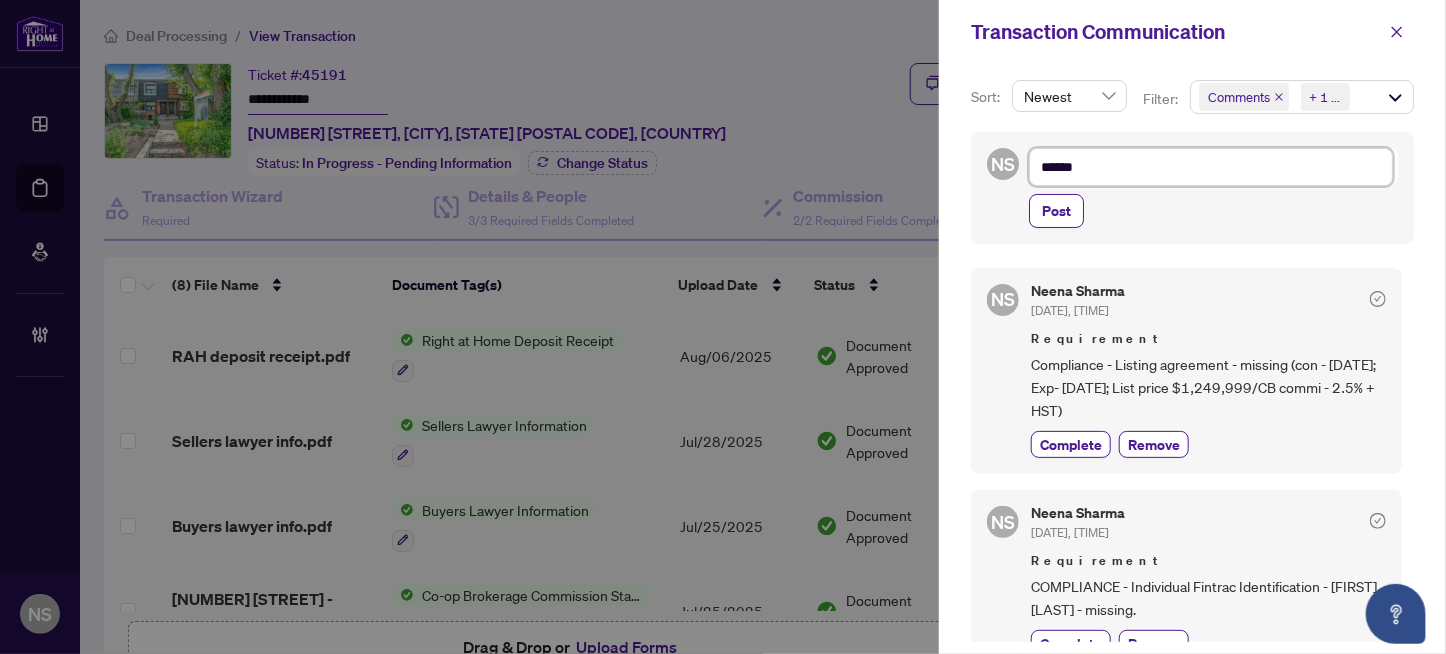 type on "*******" 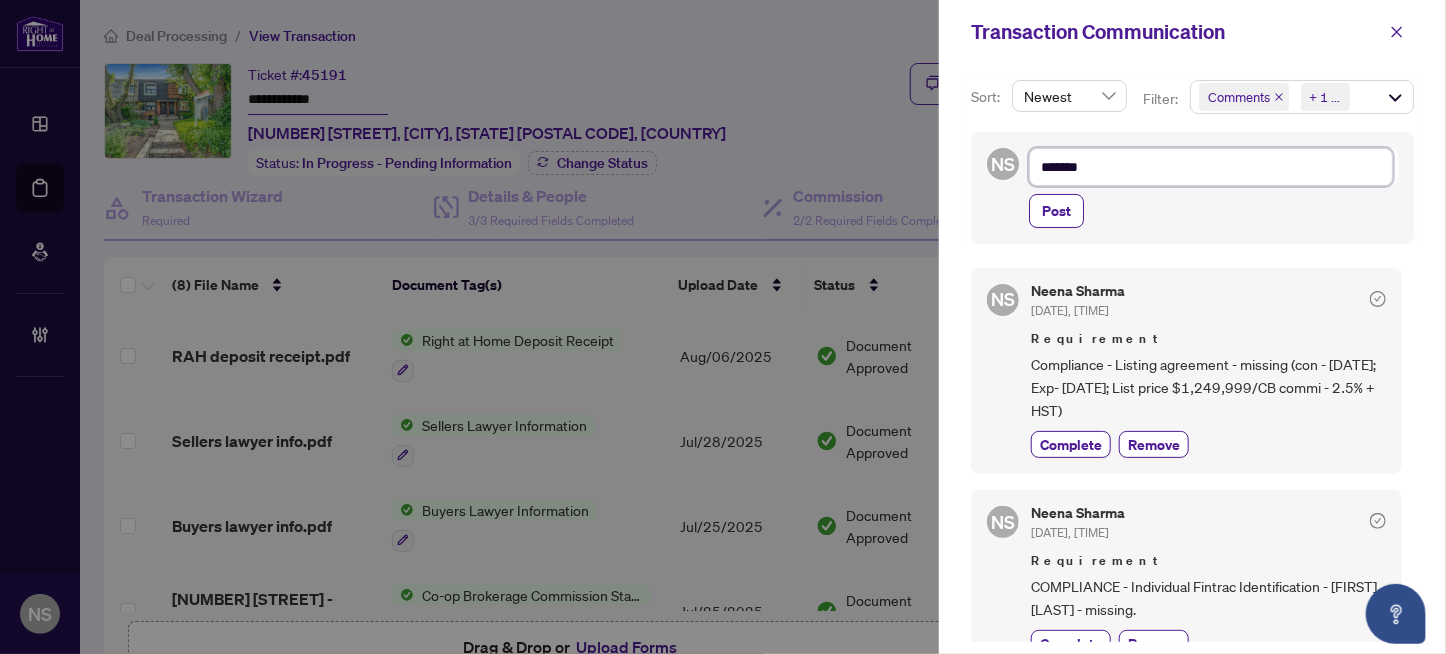 type on "********" 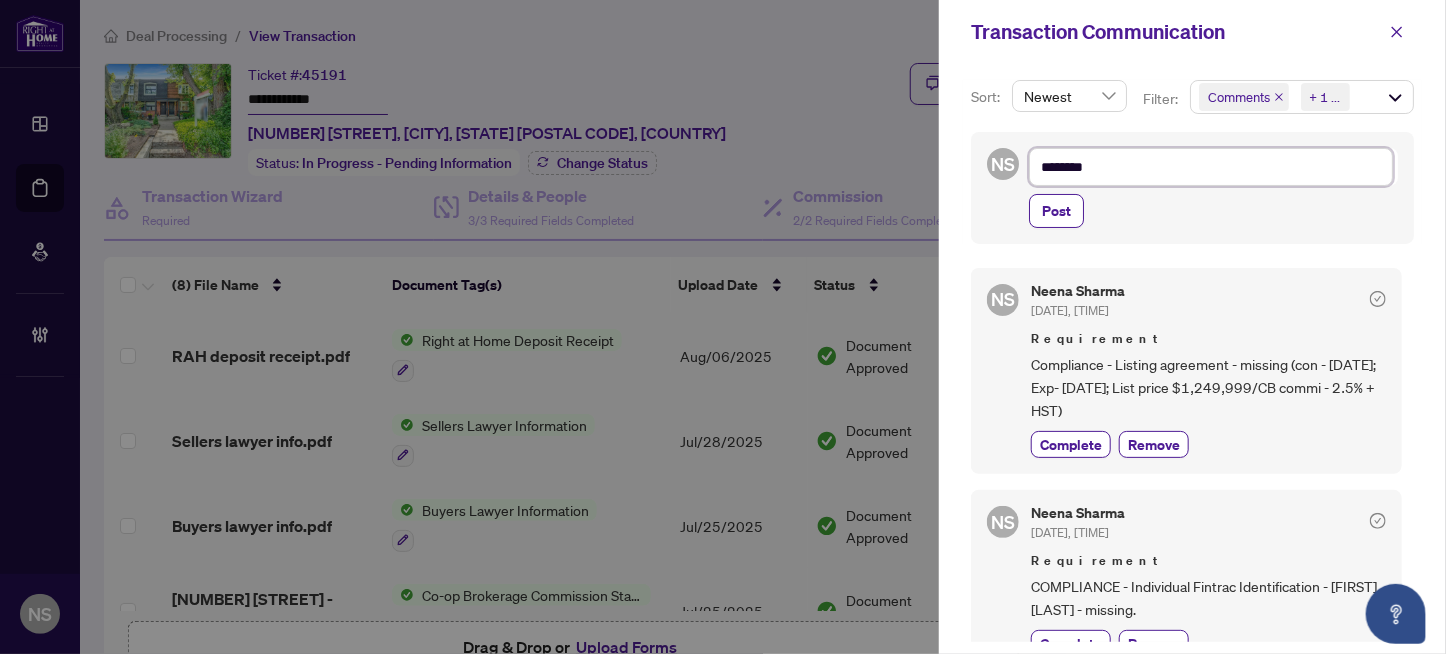 type on "********" 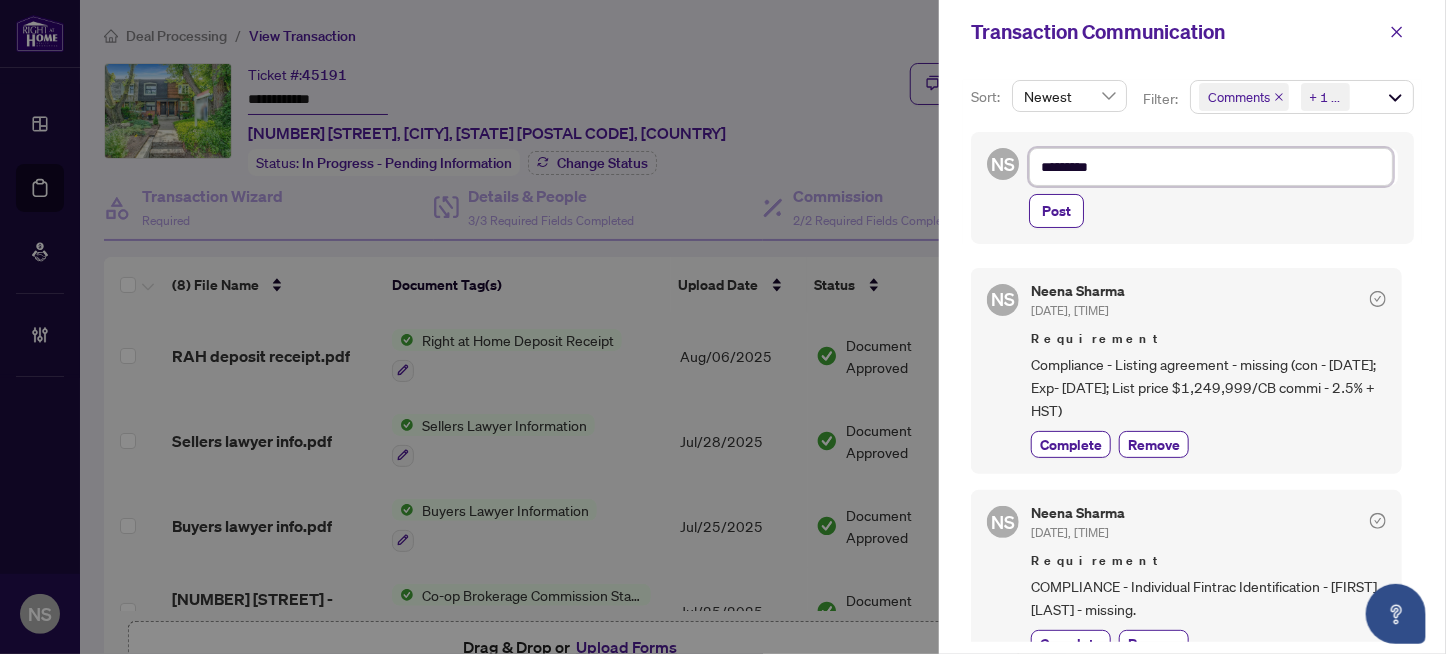 type on "**********" 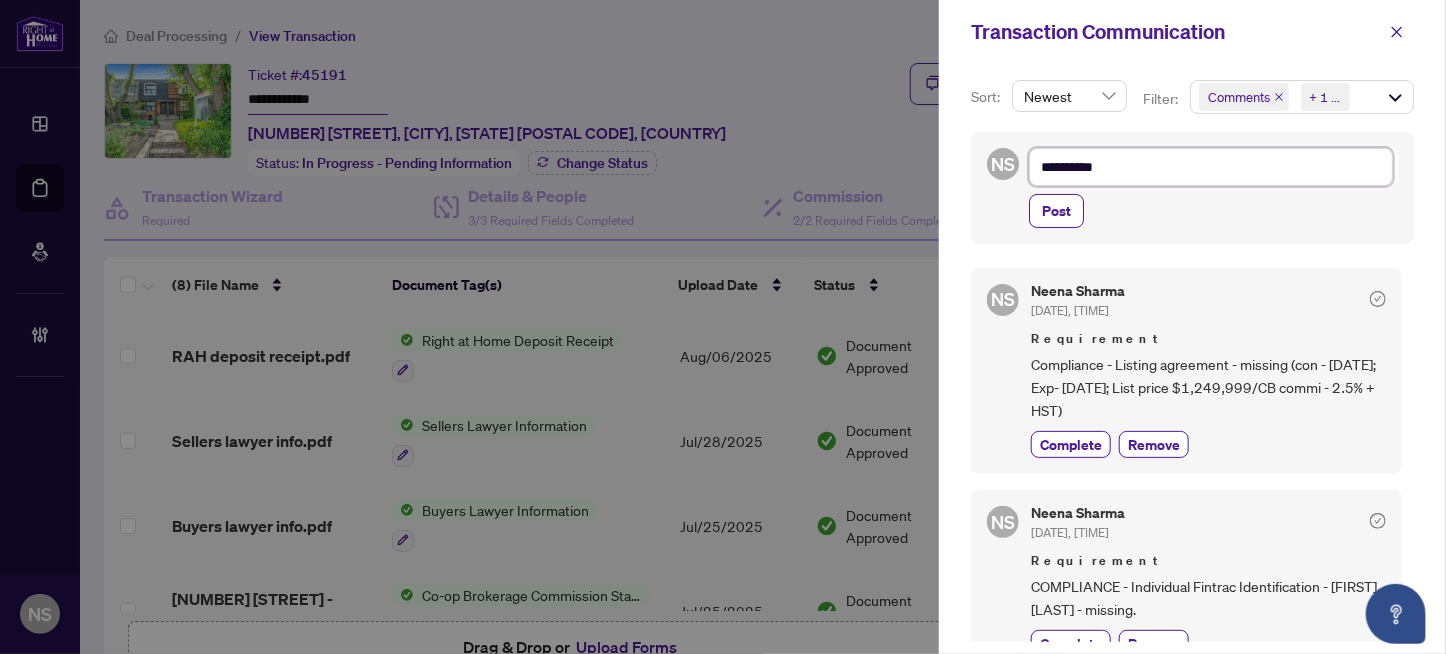 type on "**********" 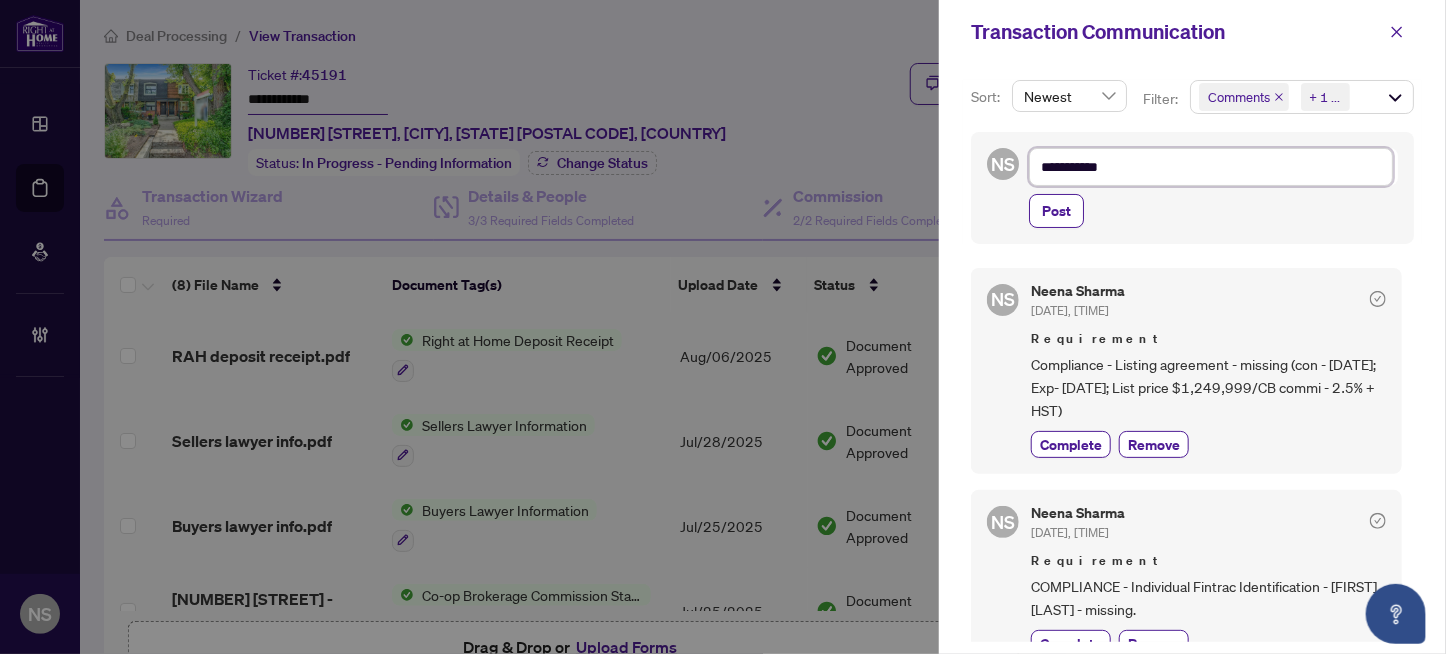 type on "**********" 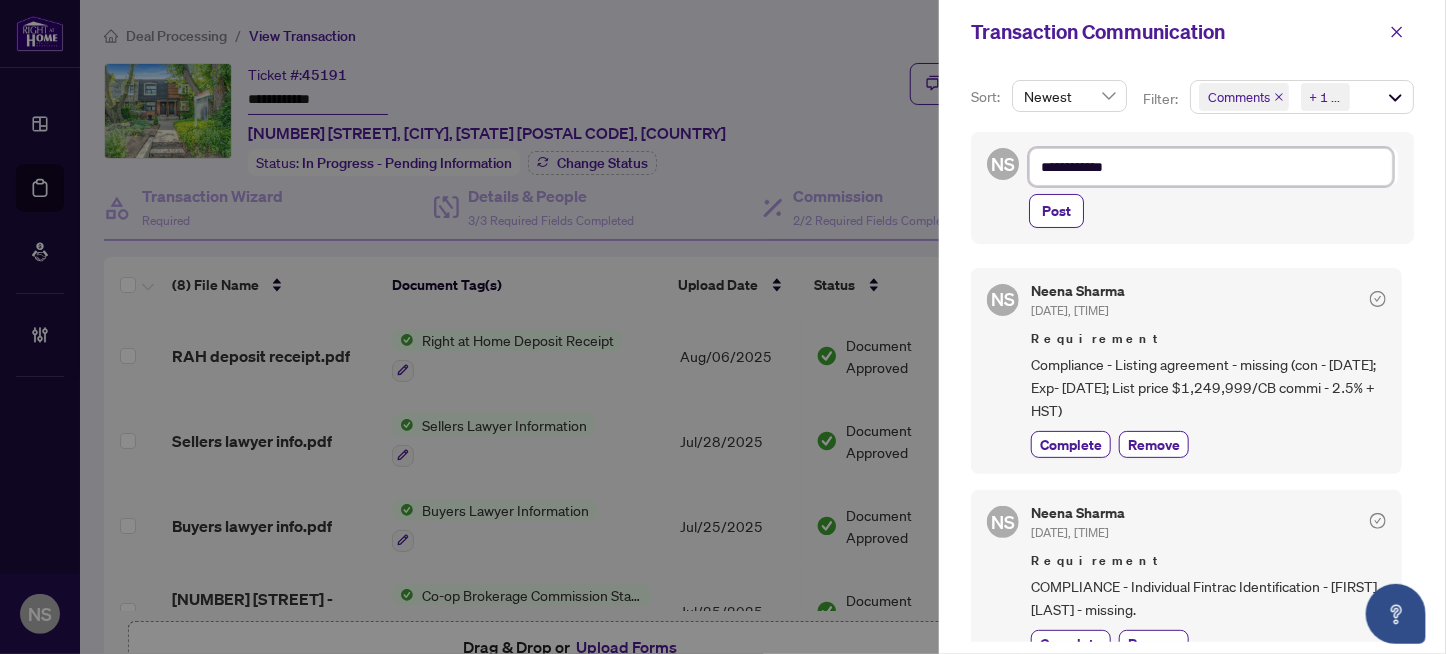 type on "**********" 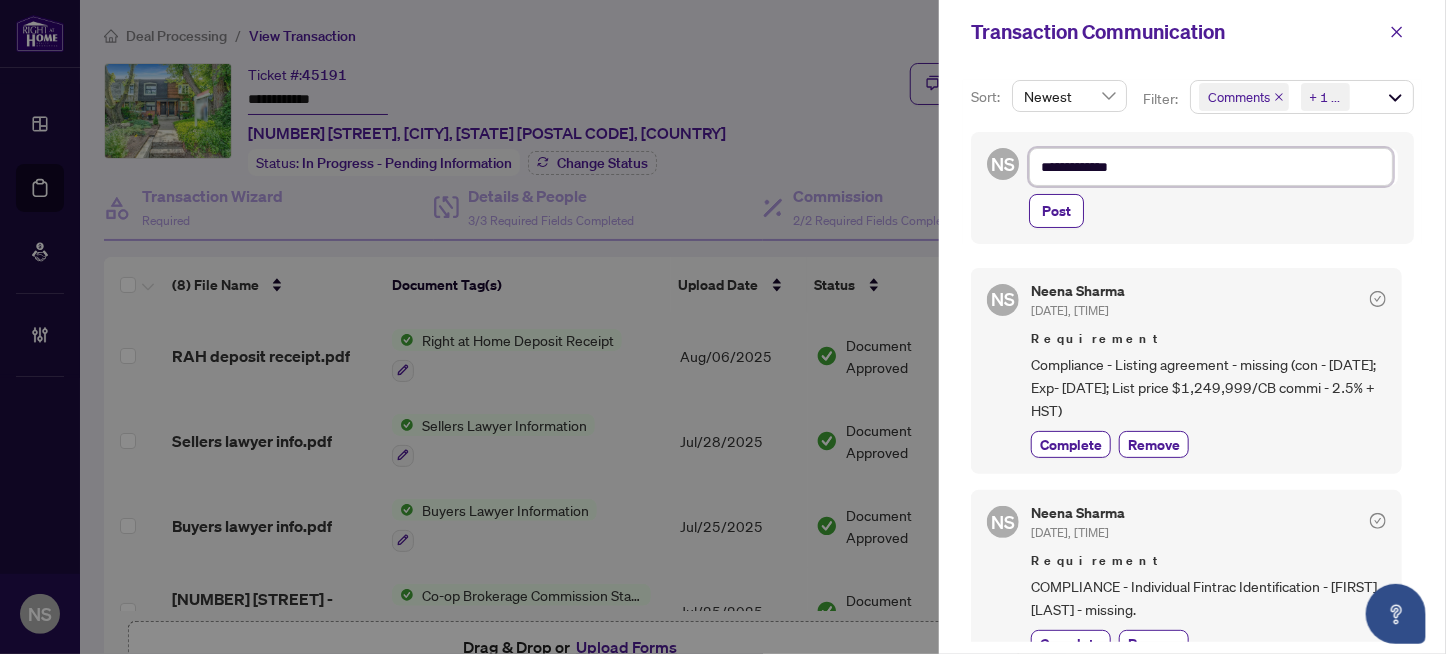 type on "**********" 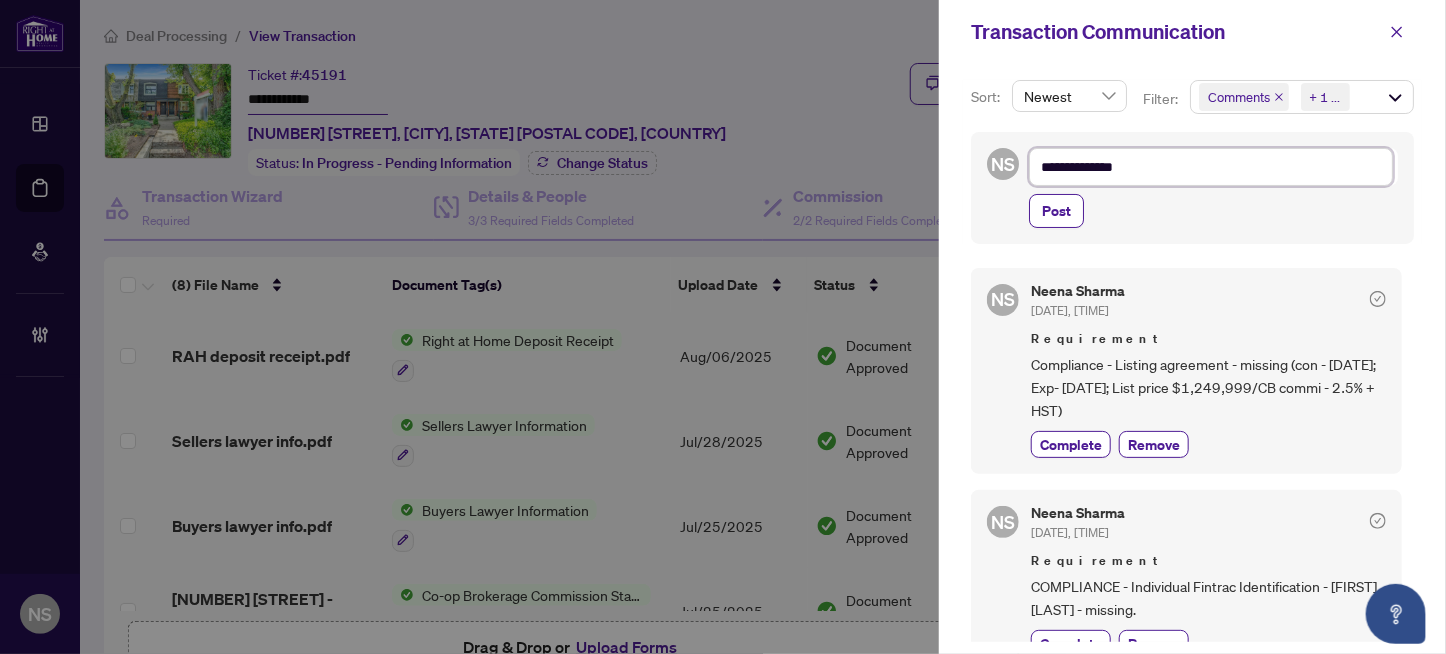 type on "**********" 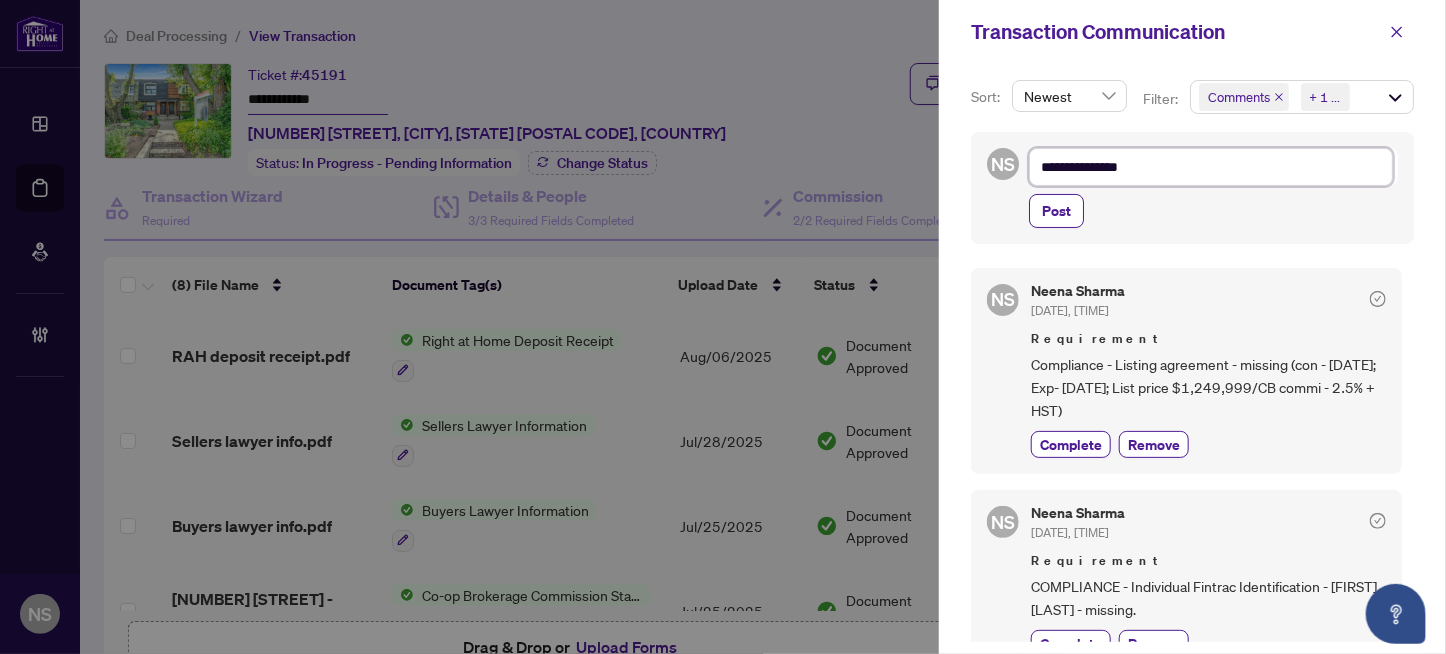 type on "**********" 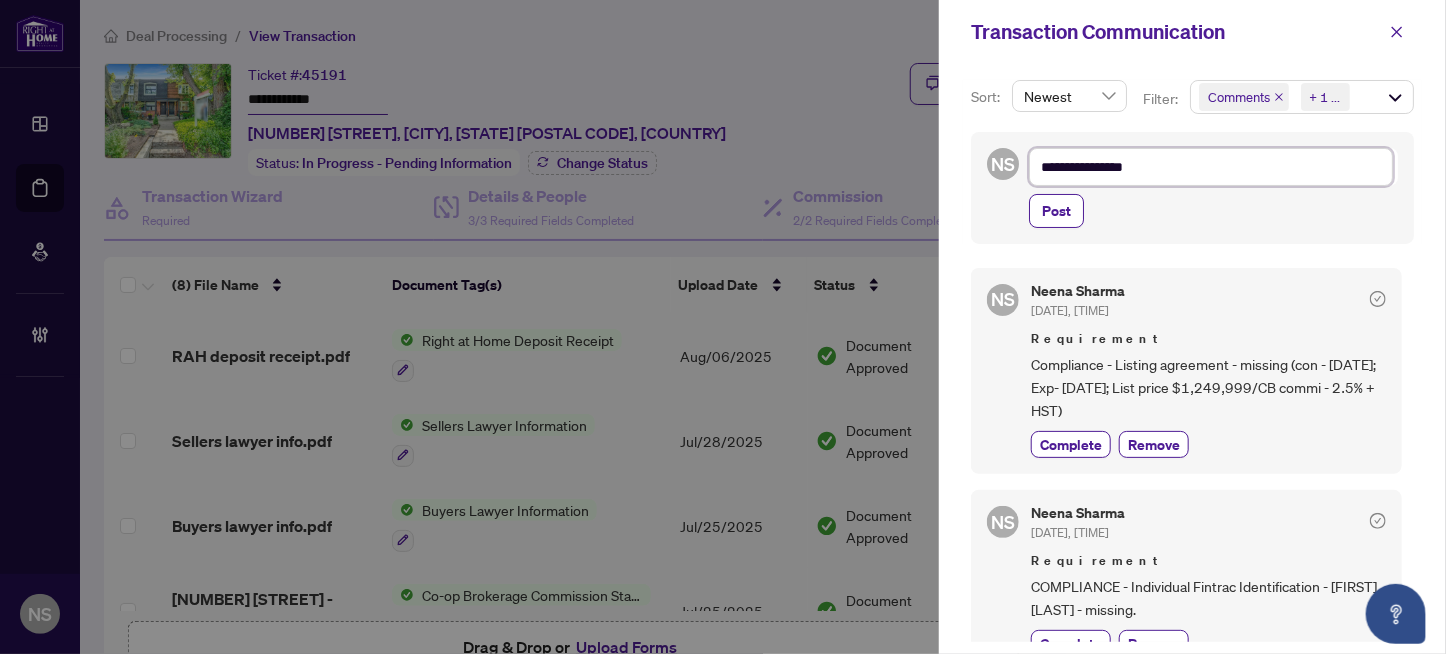 type on "**********" 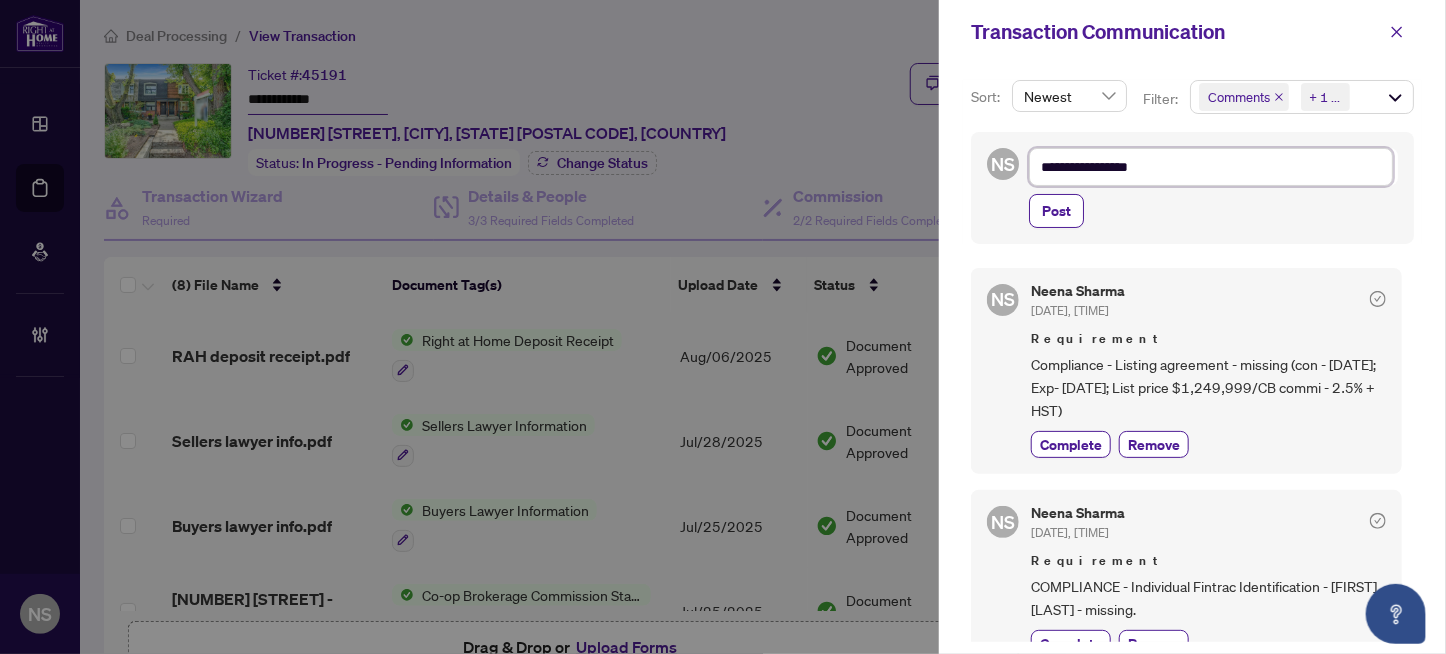 type on "**********" 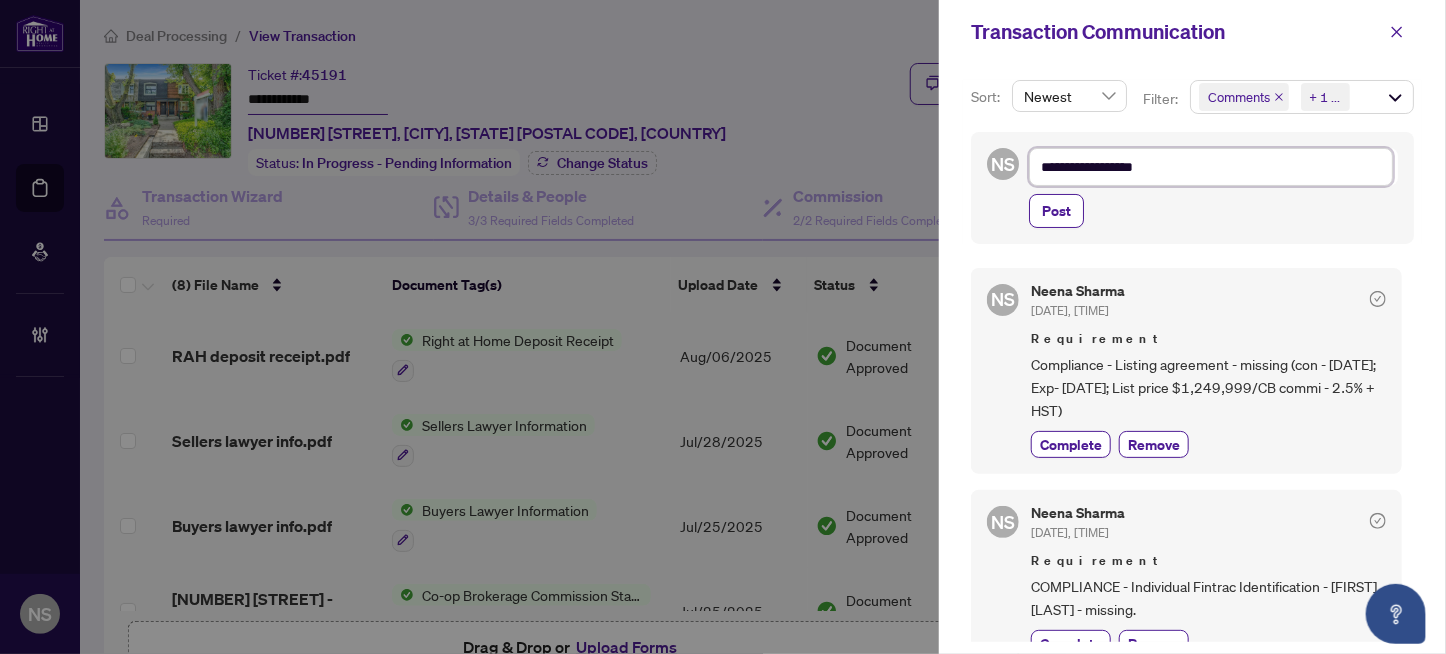 type on "**********" 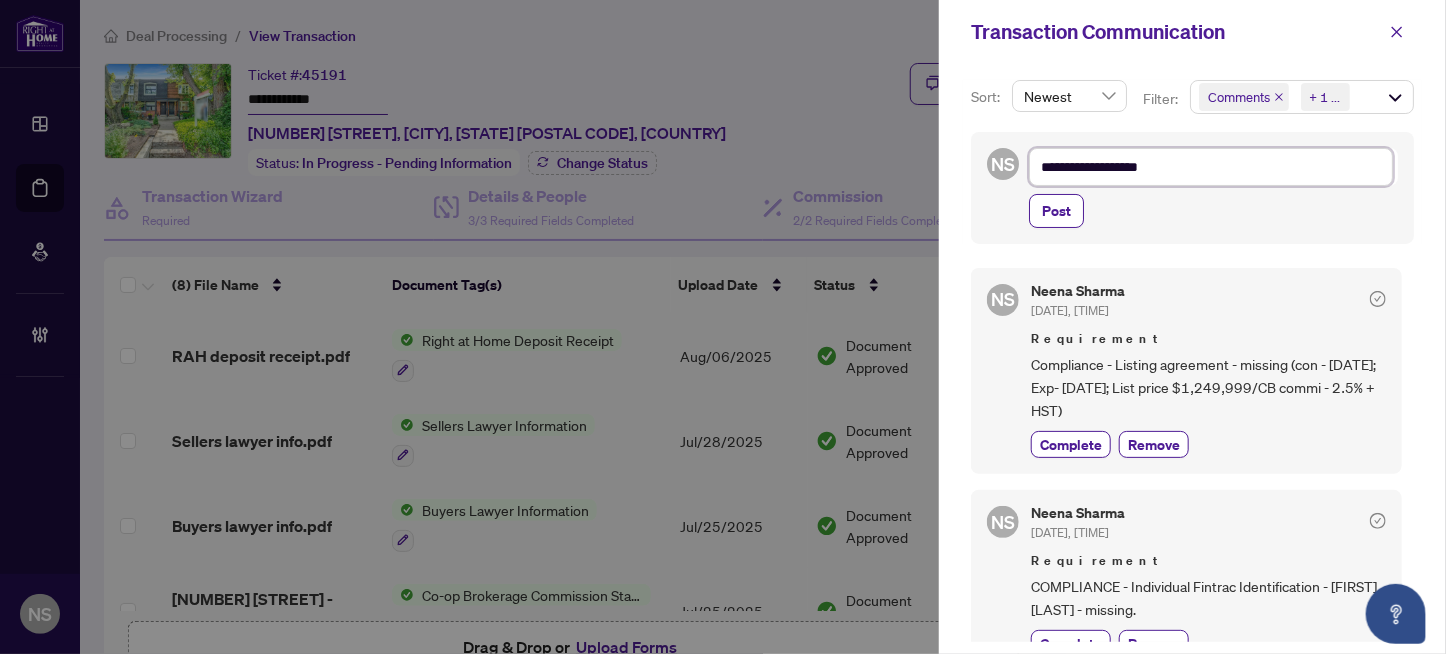 type on "**********" 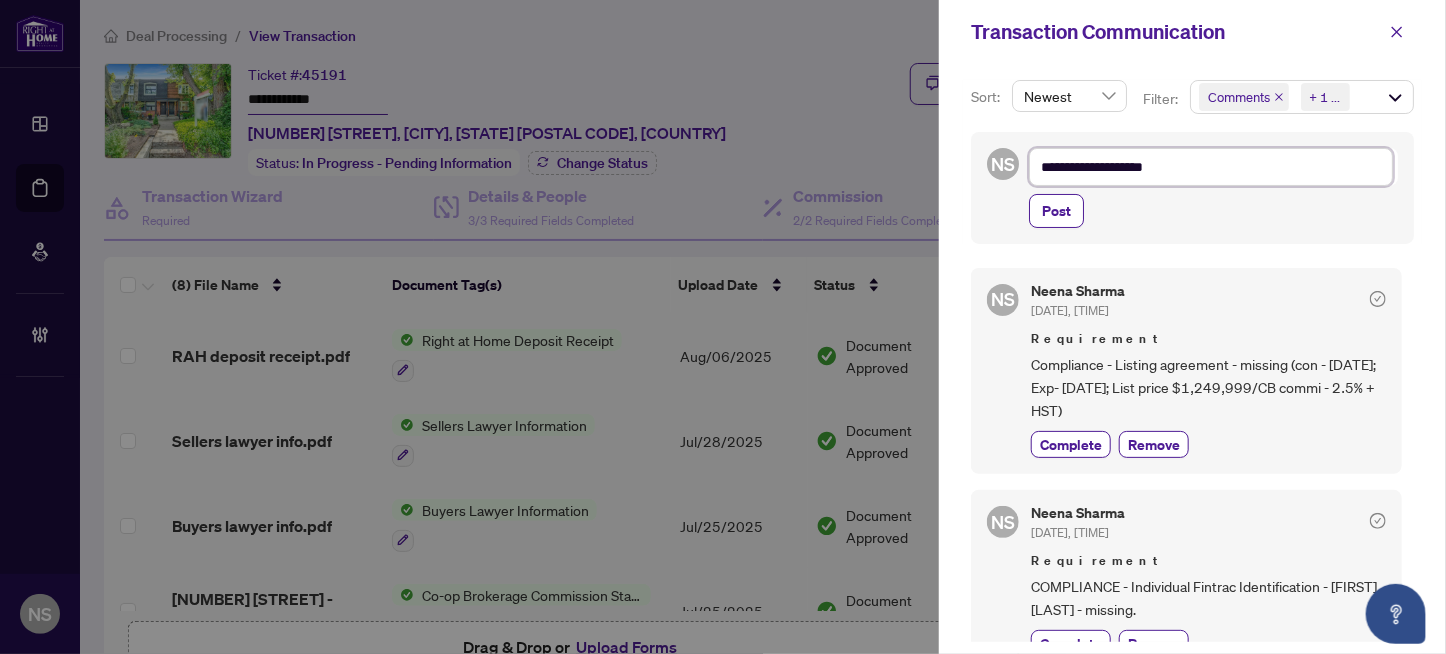 type on "**********" 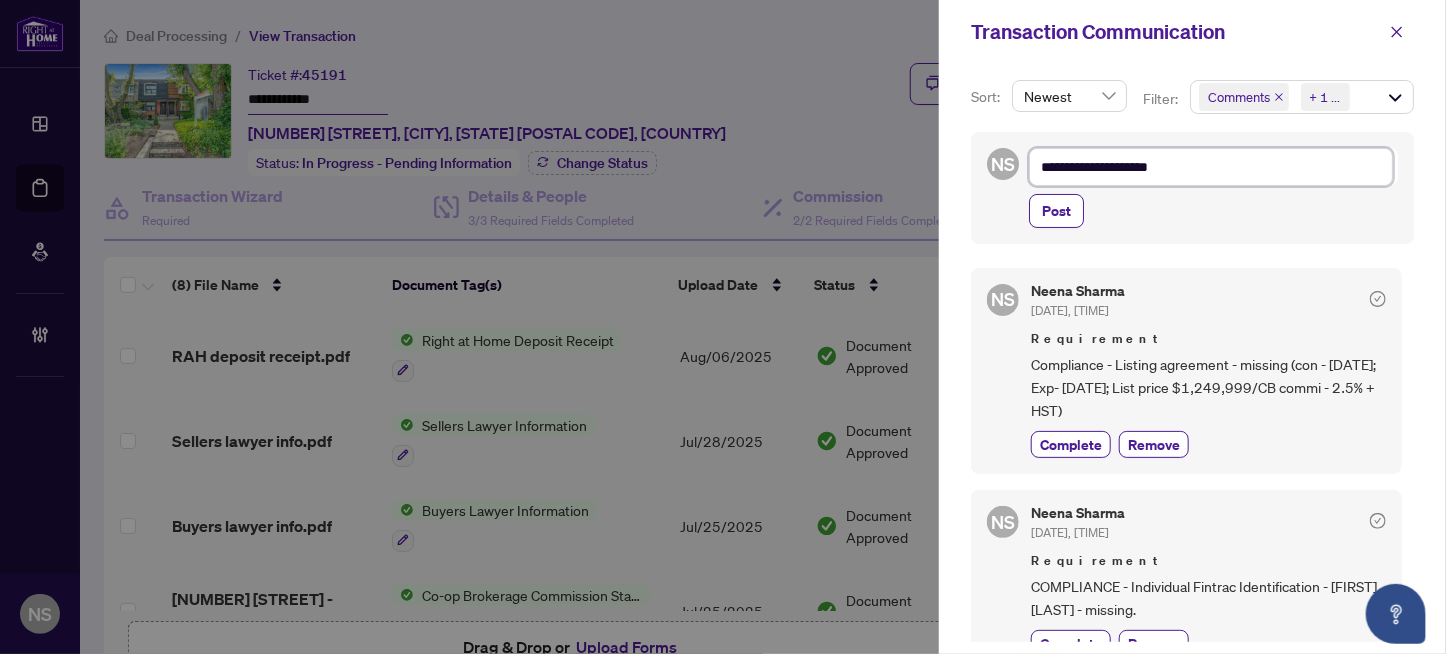 type on "**********" 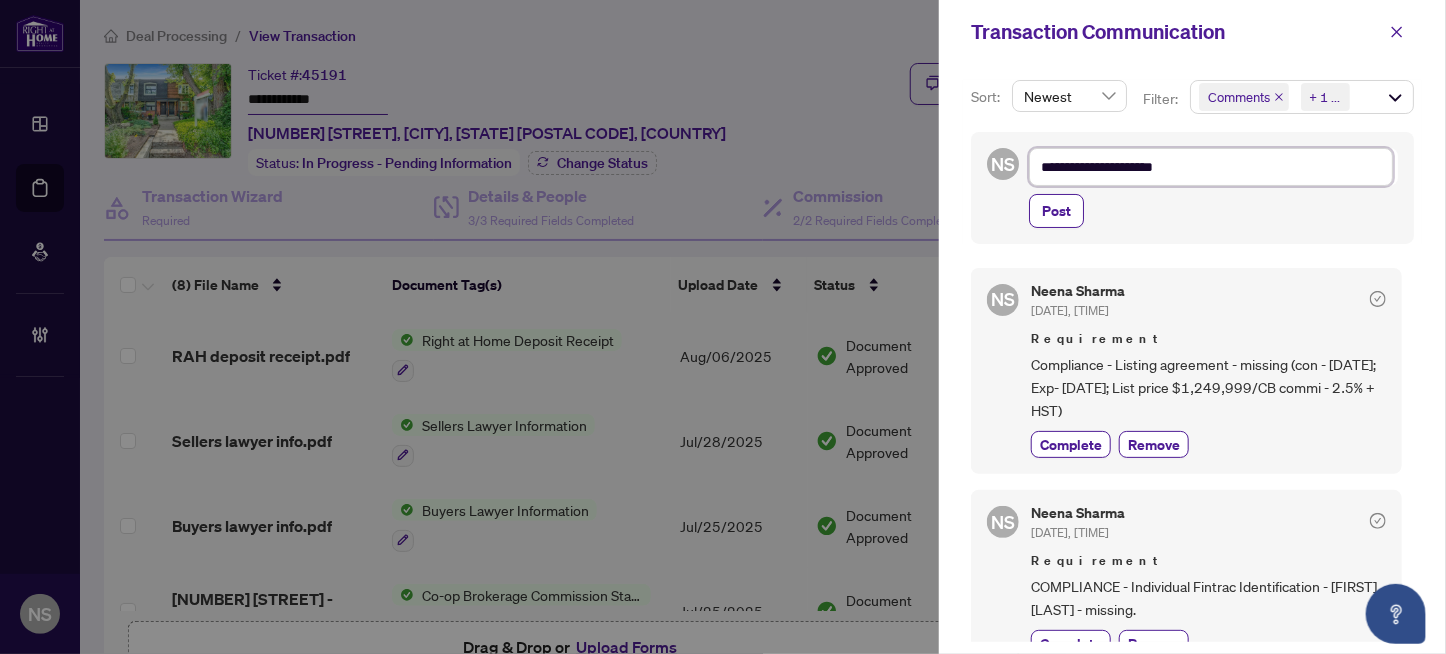 type on "**********" 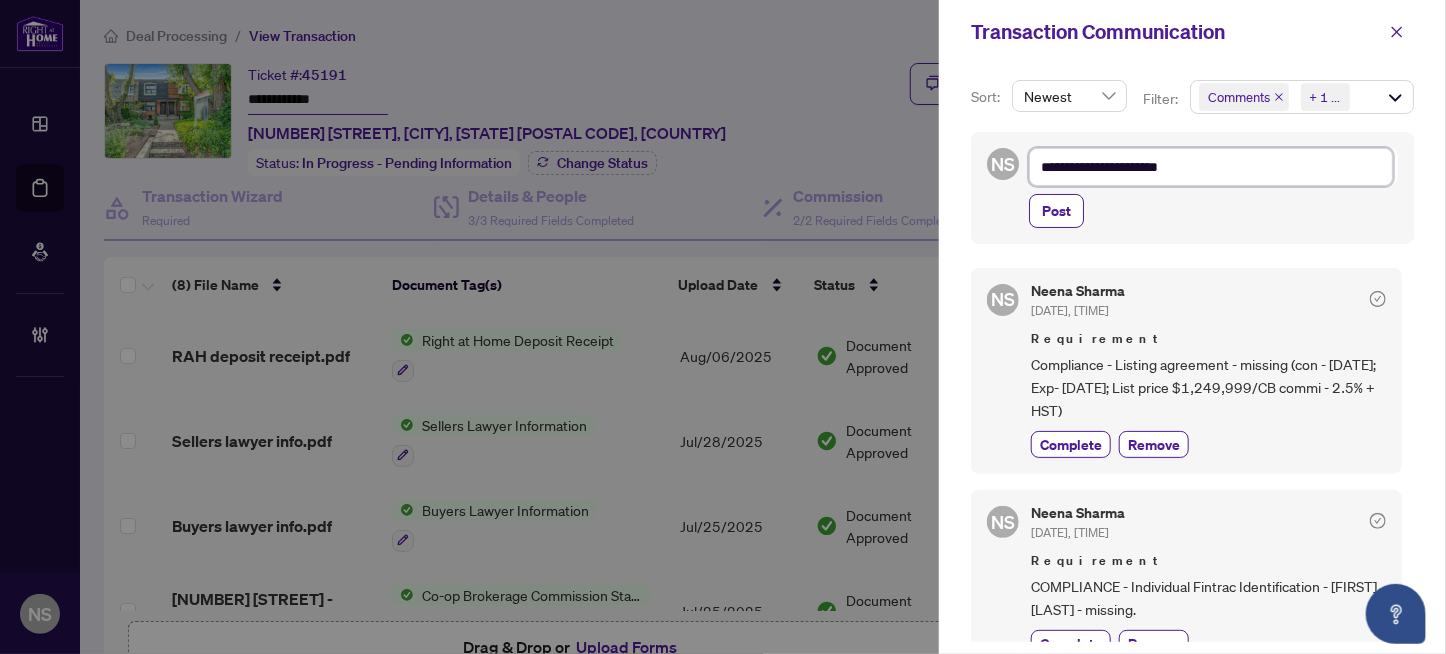 type on "**********" 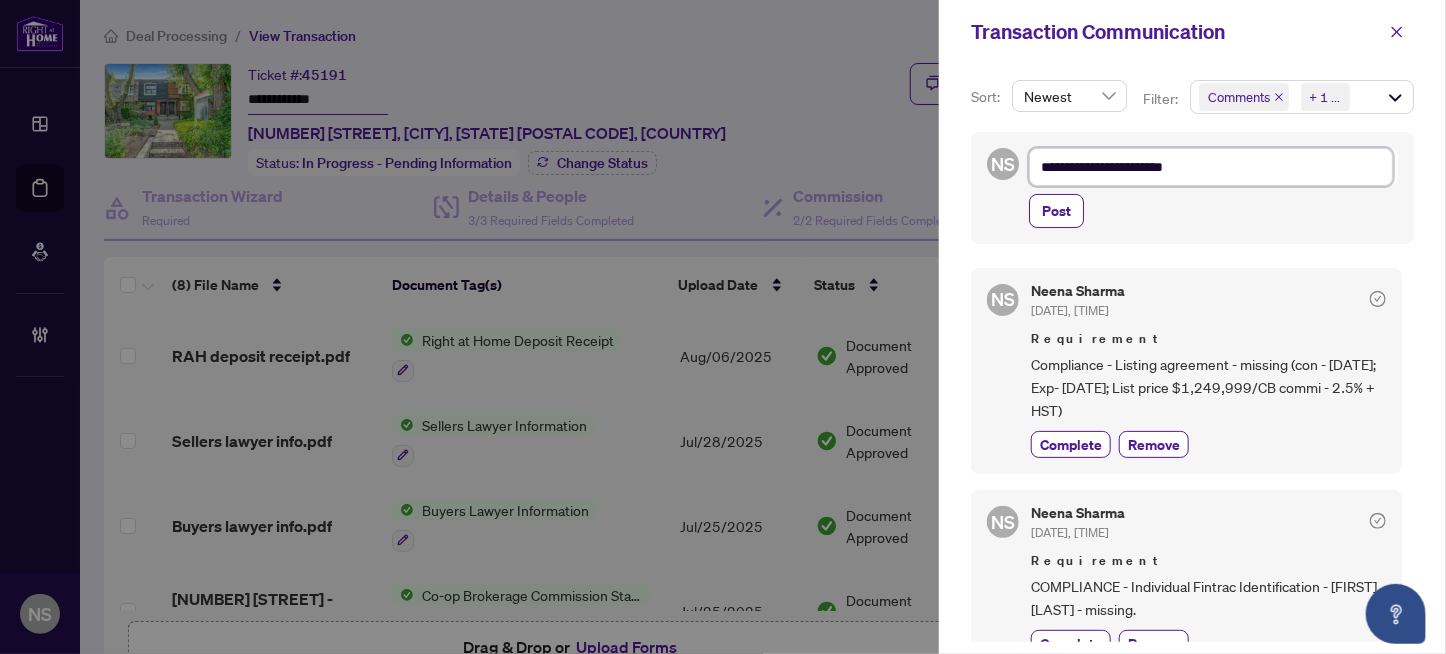 type on "**********" 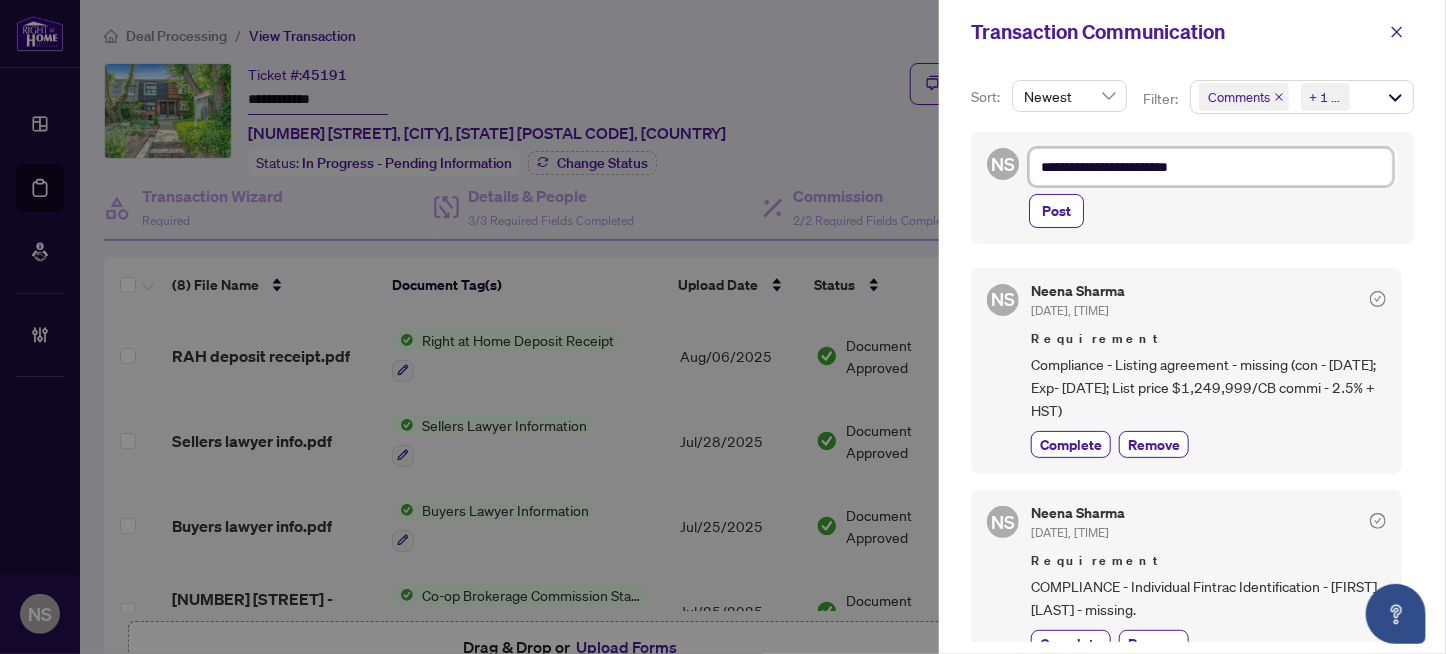 type on "**********" 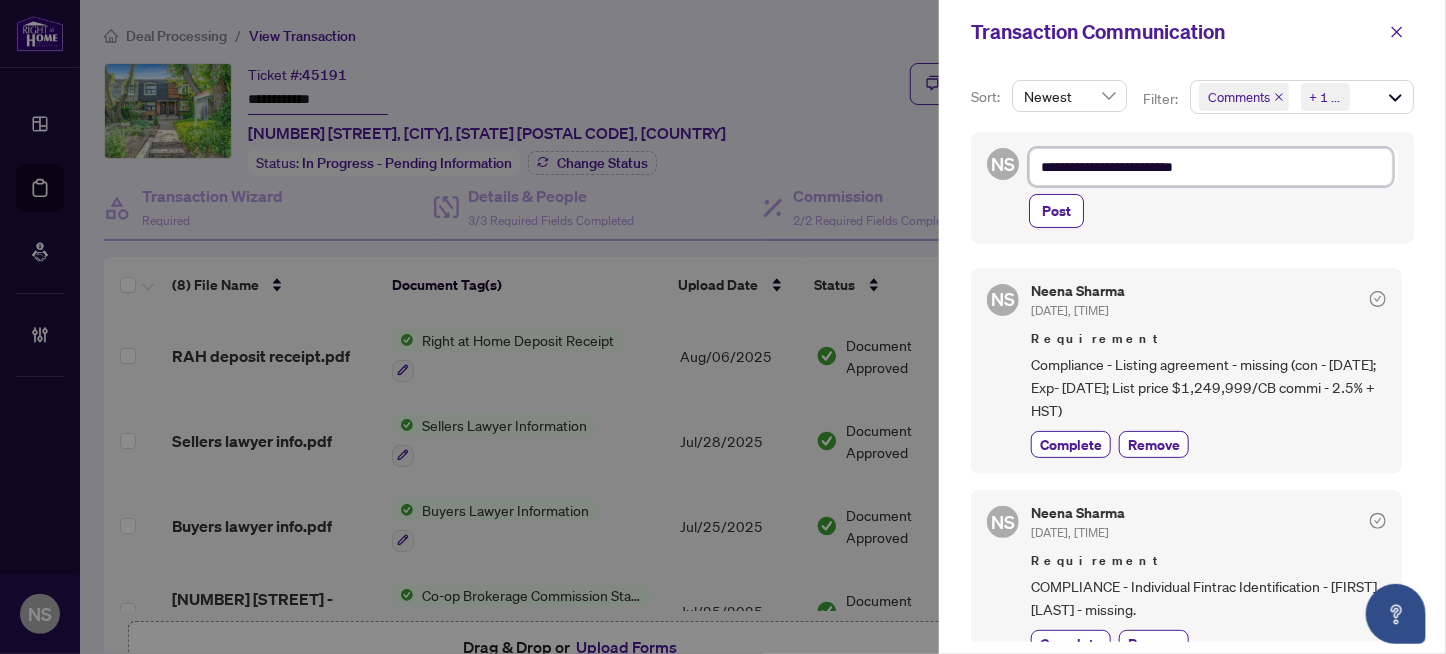 type on "**********" 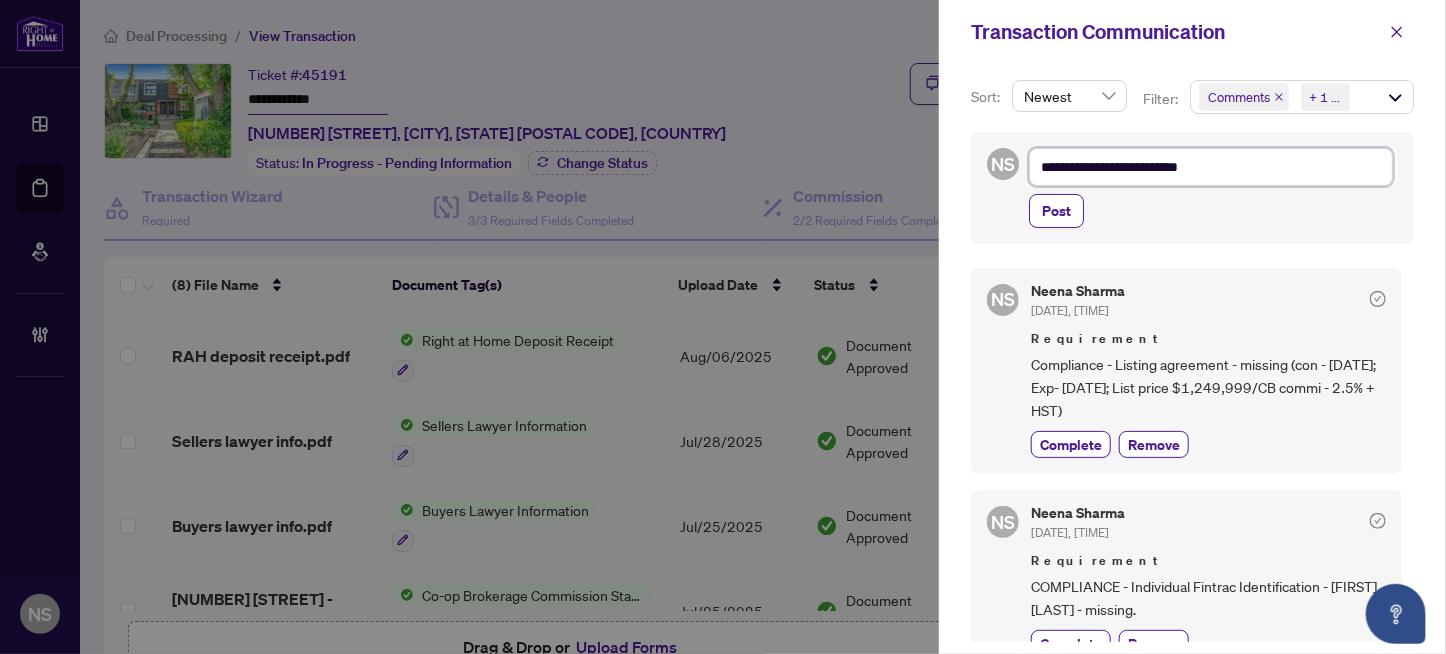 type on "**********" 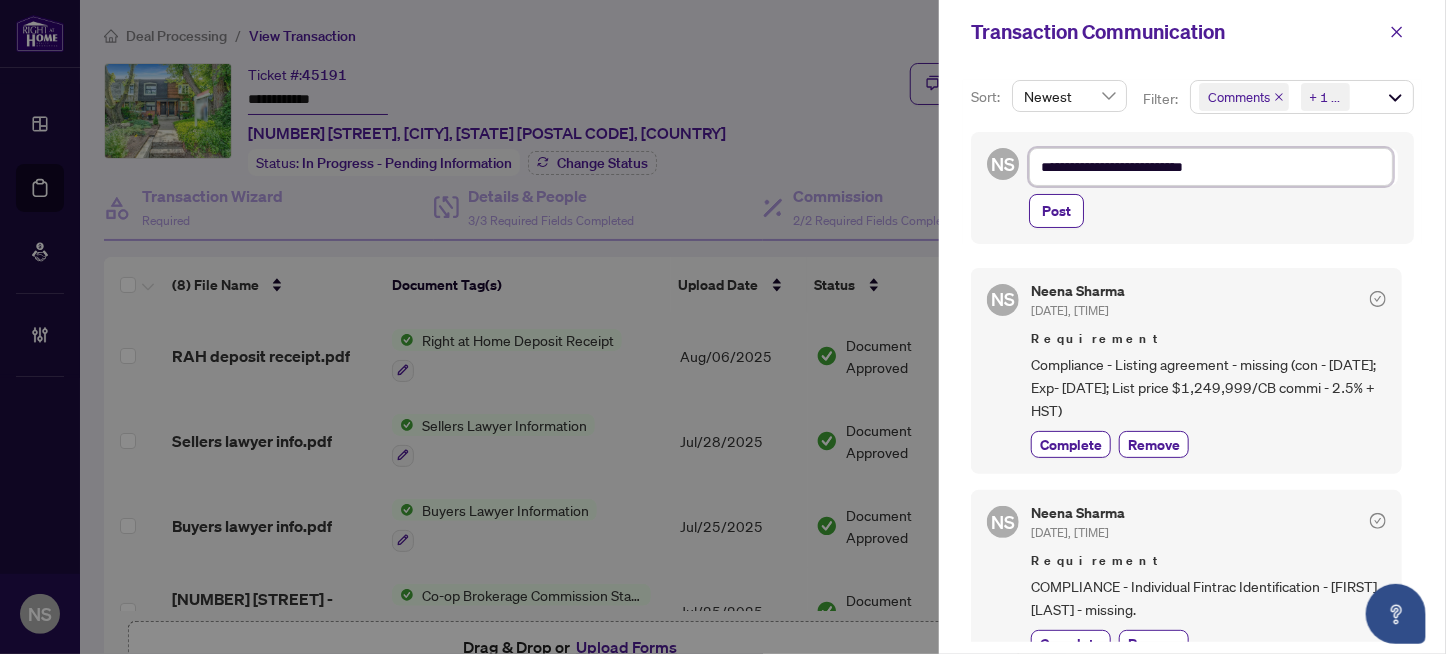 type on "**********" 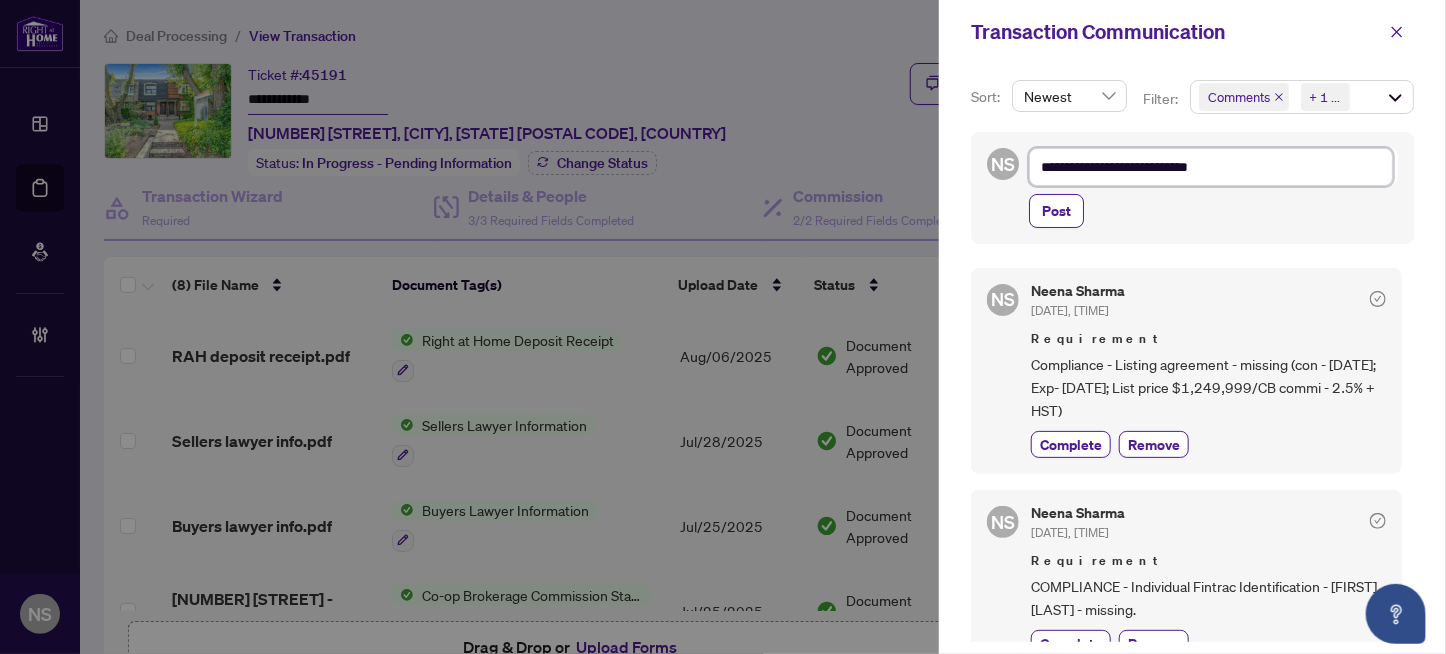 type on "**********" 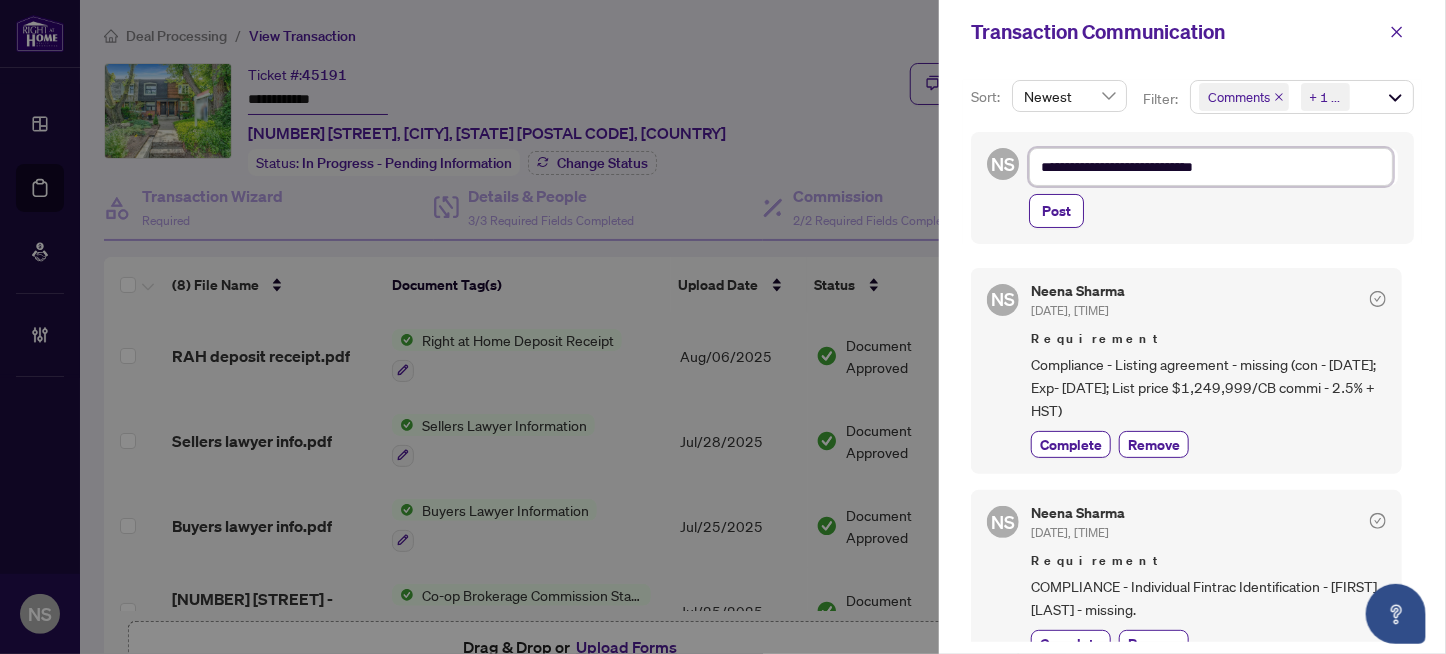 type on "**********" 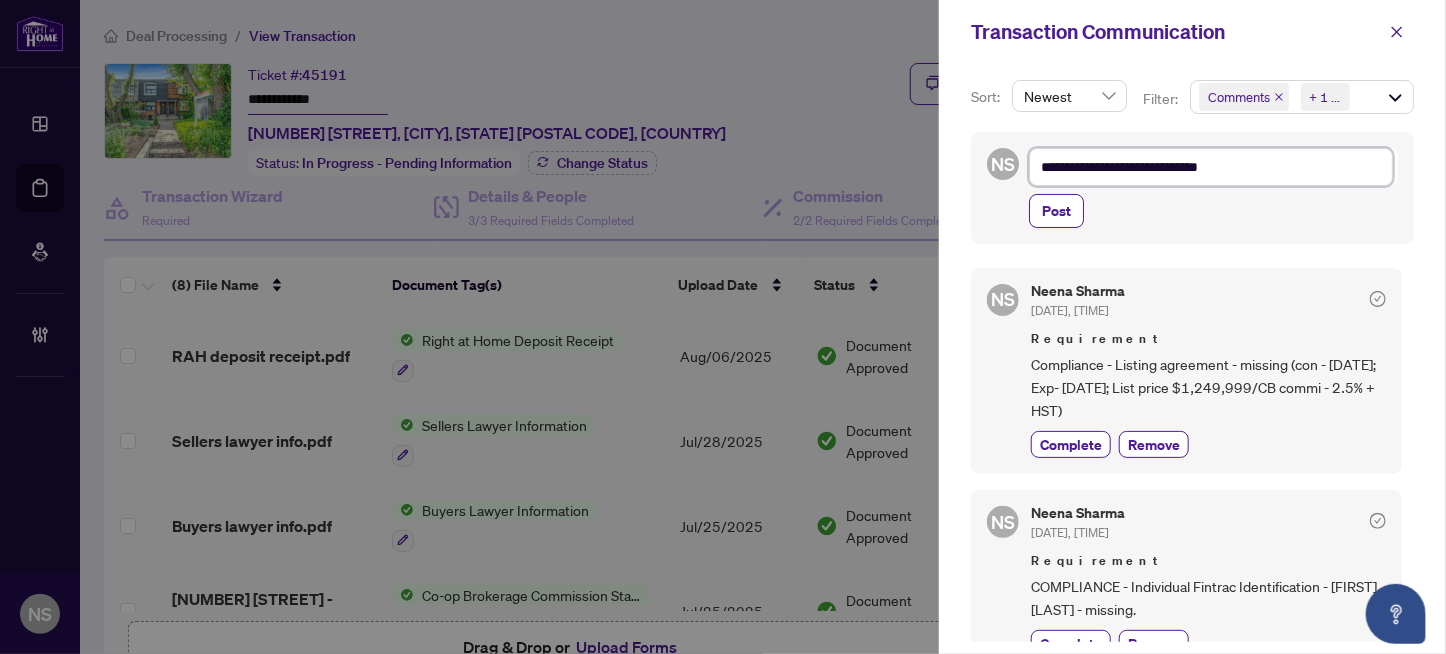 type on "**********" 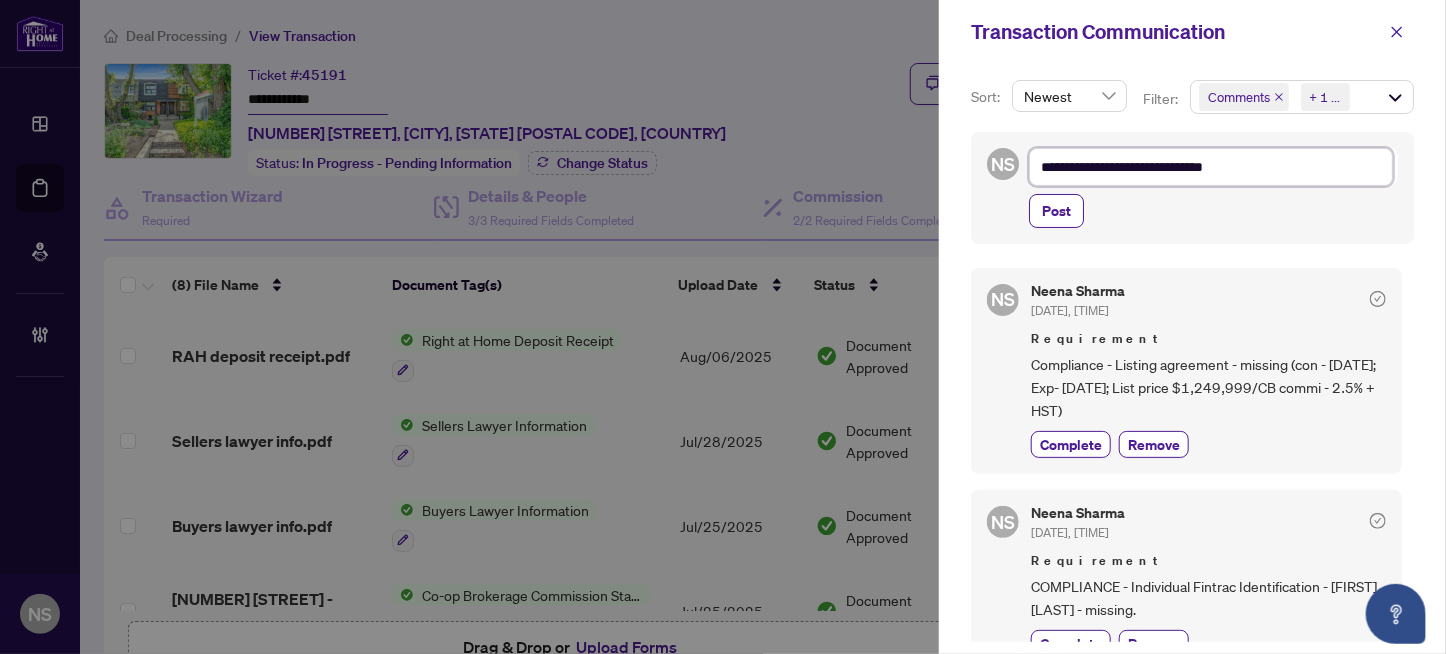 type on "**********" 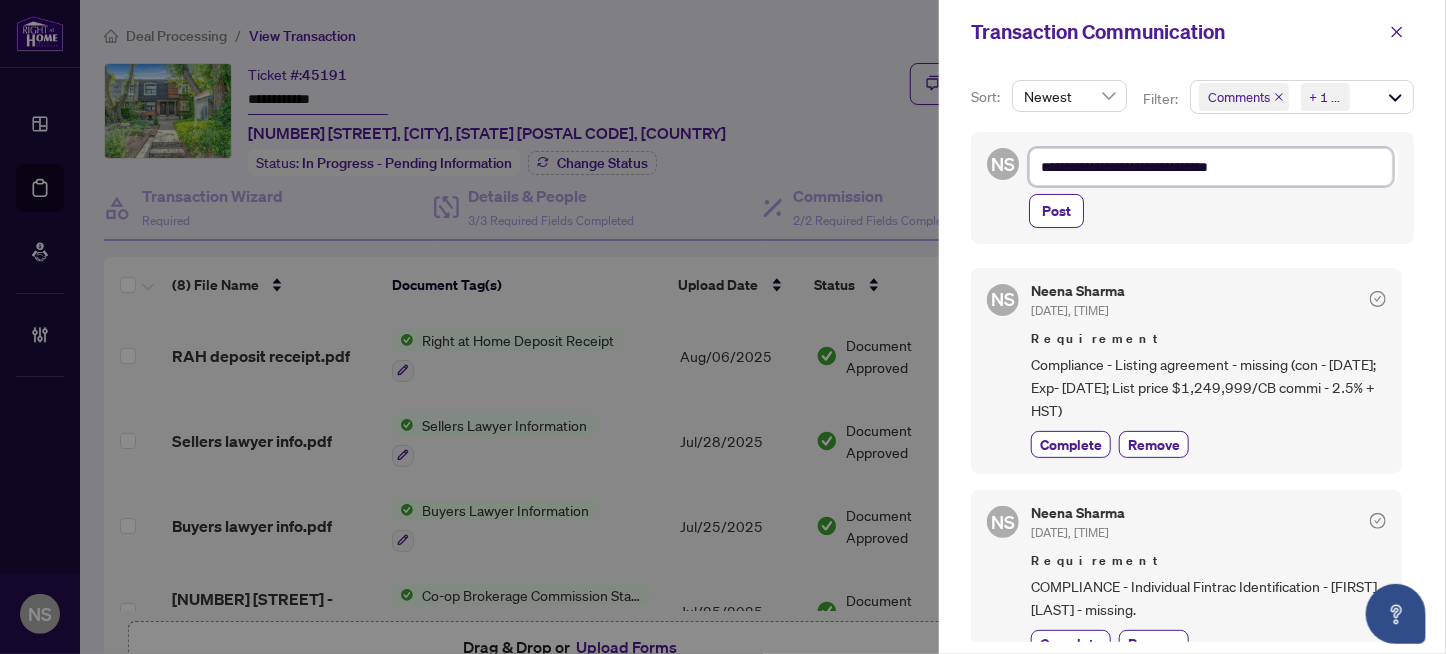 type on "**********" 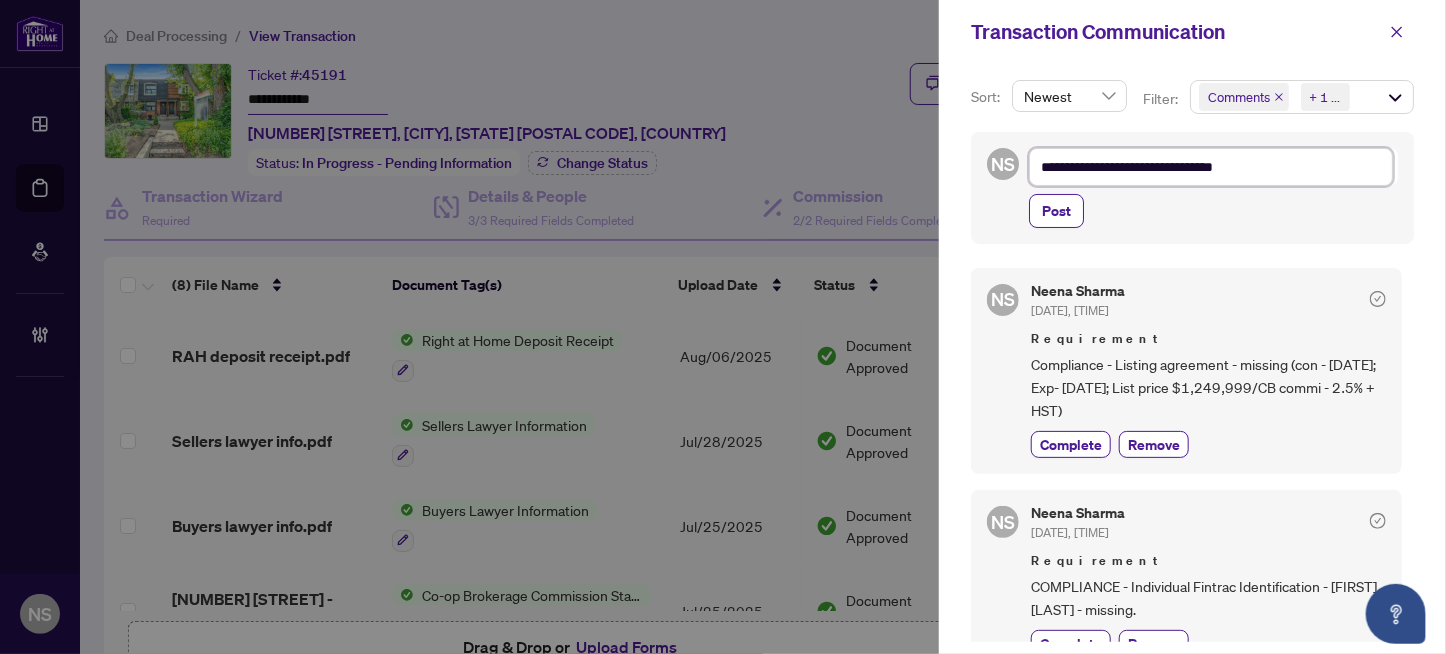 type on "**********" 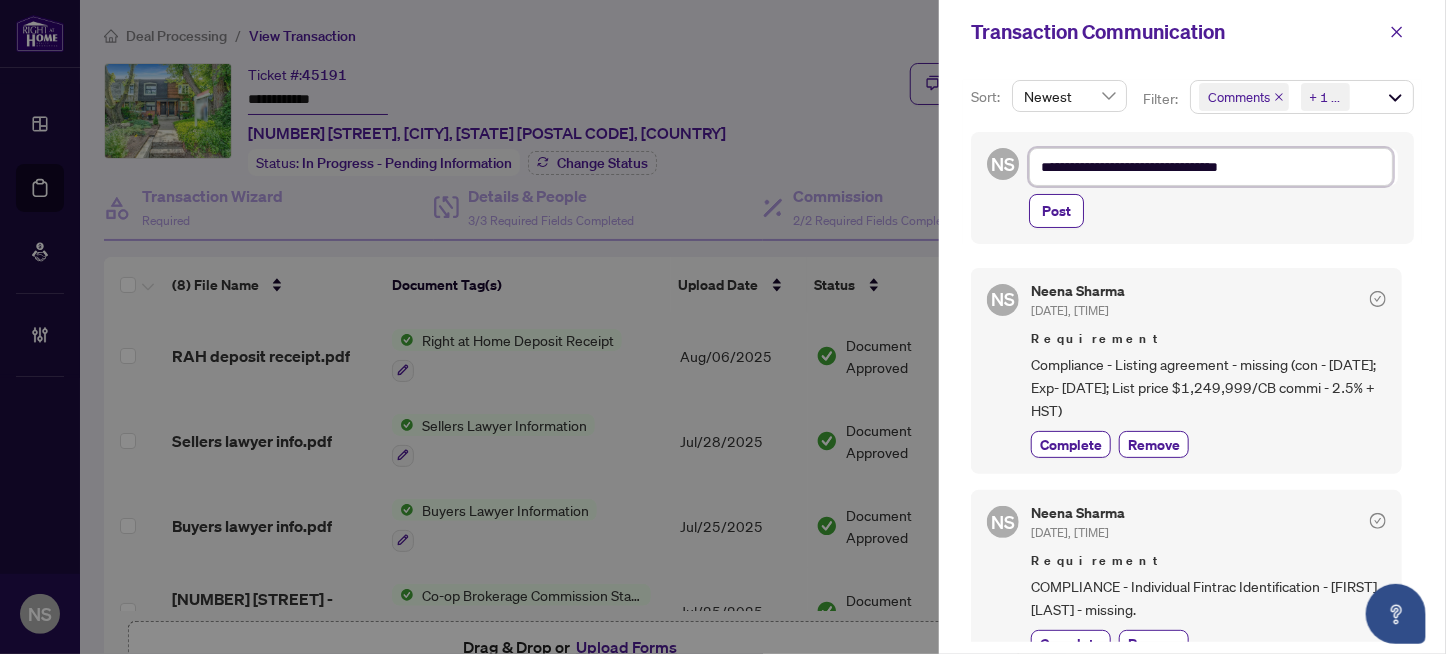 type on "**********" 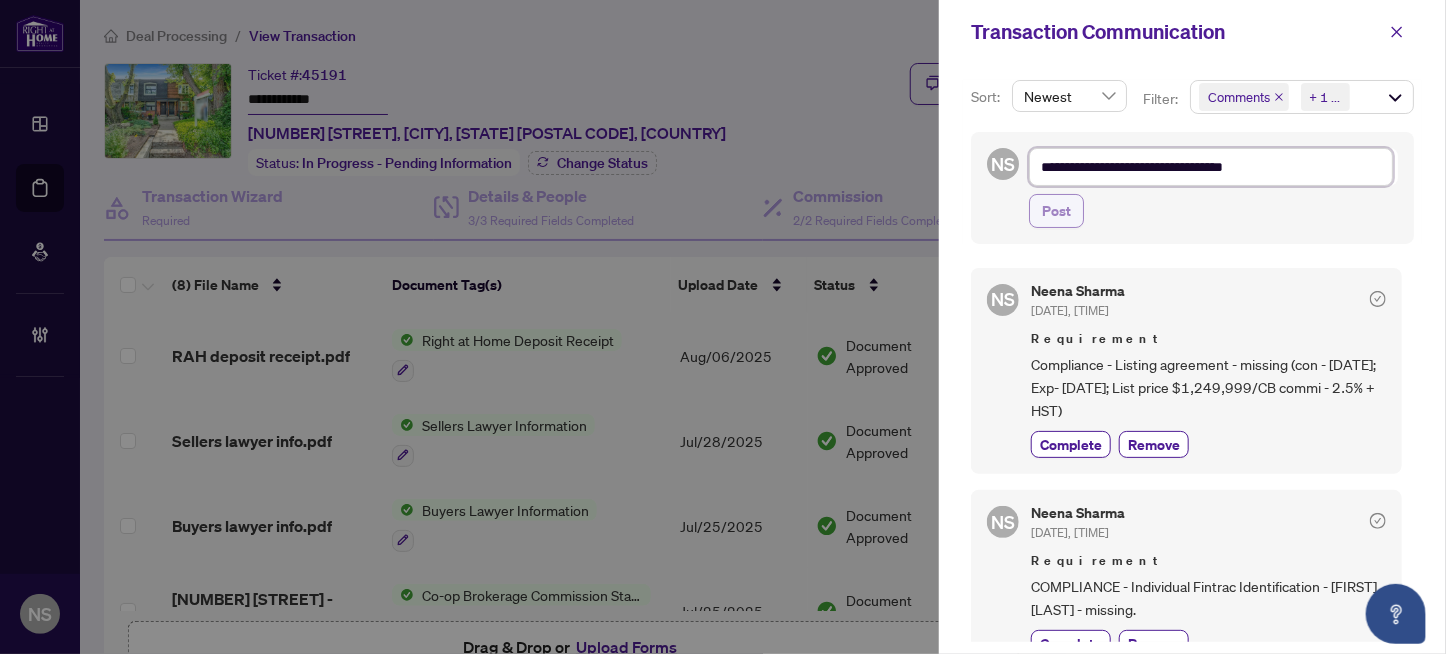 type on "**********" 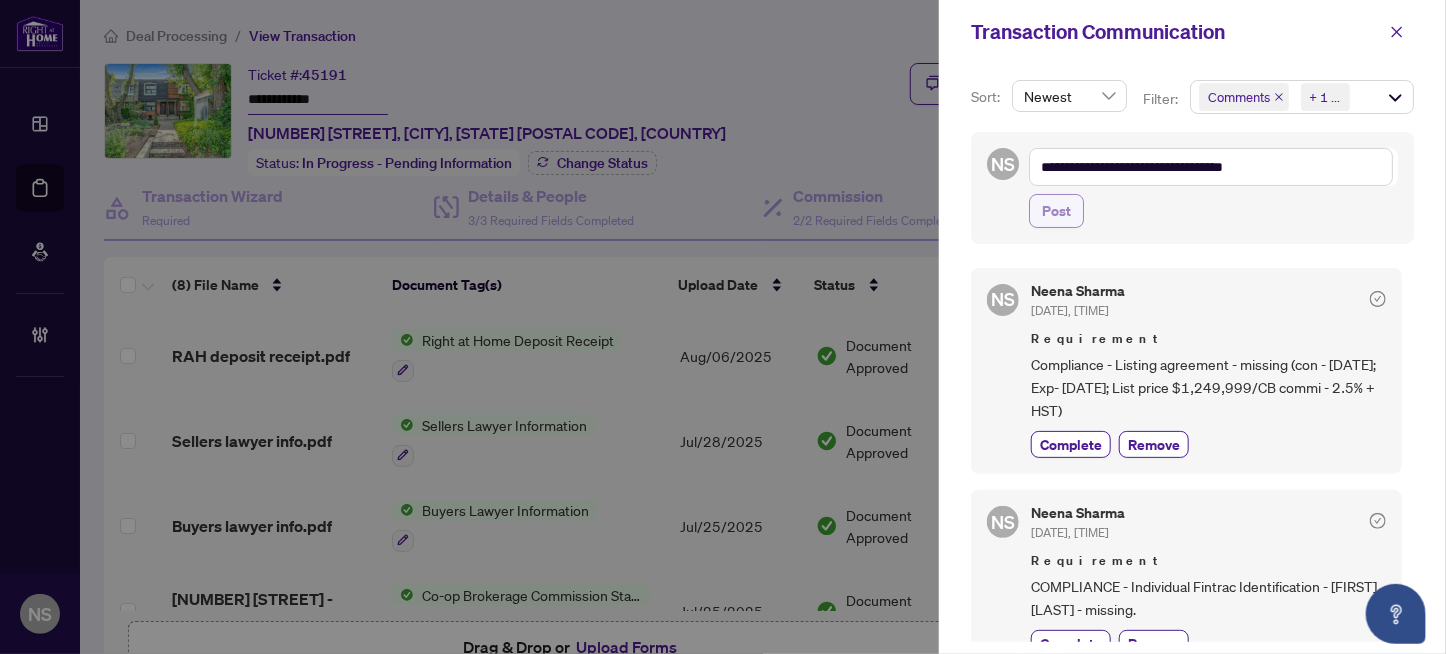 click on "Post" at bounding box center [1056, 211] 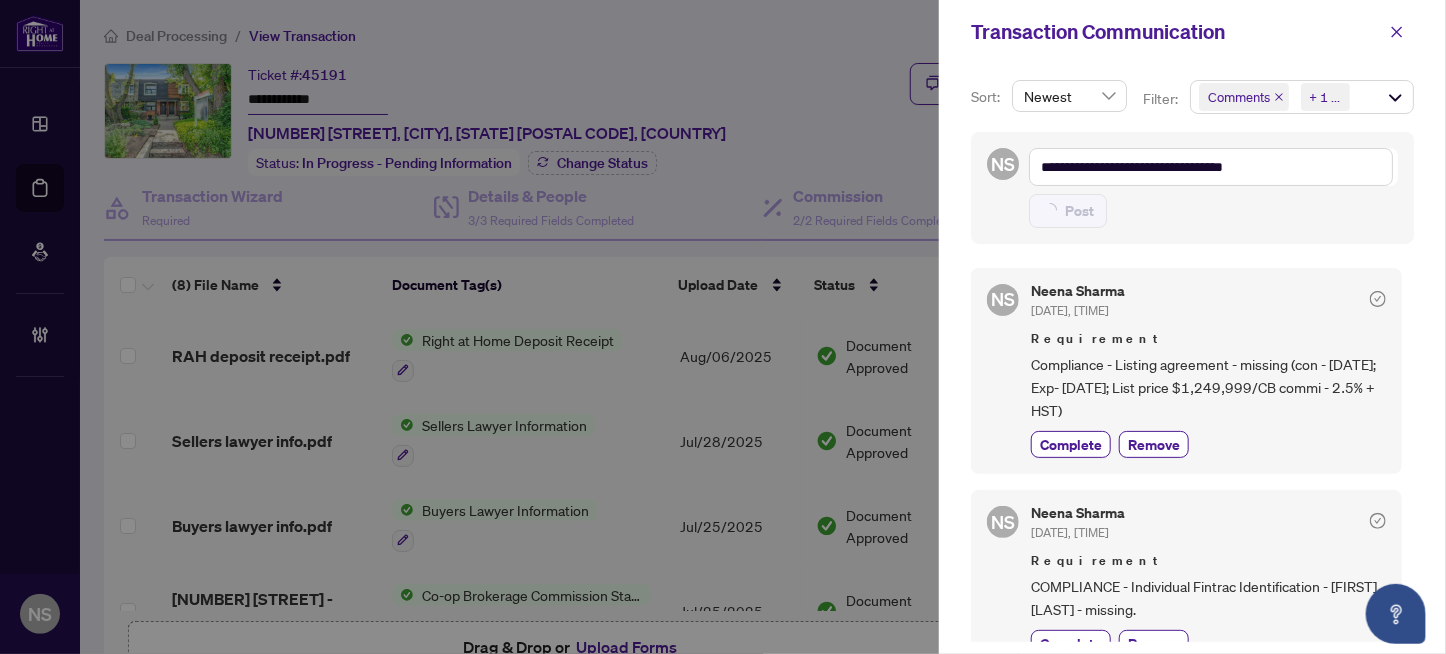 type on "**********" 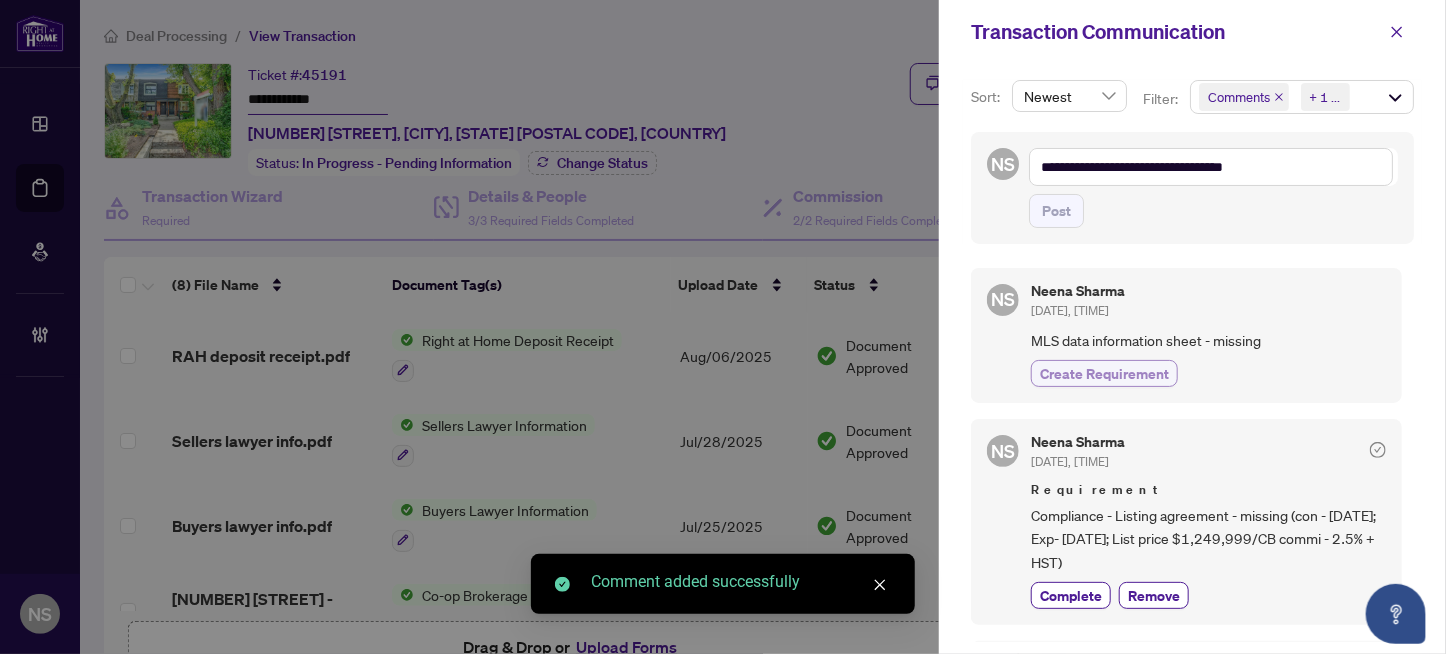 click on "Create Requirement" at bounding box center [1104, 373] 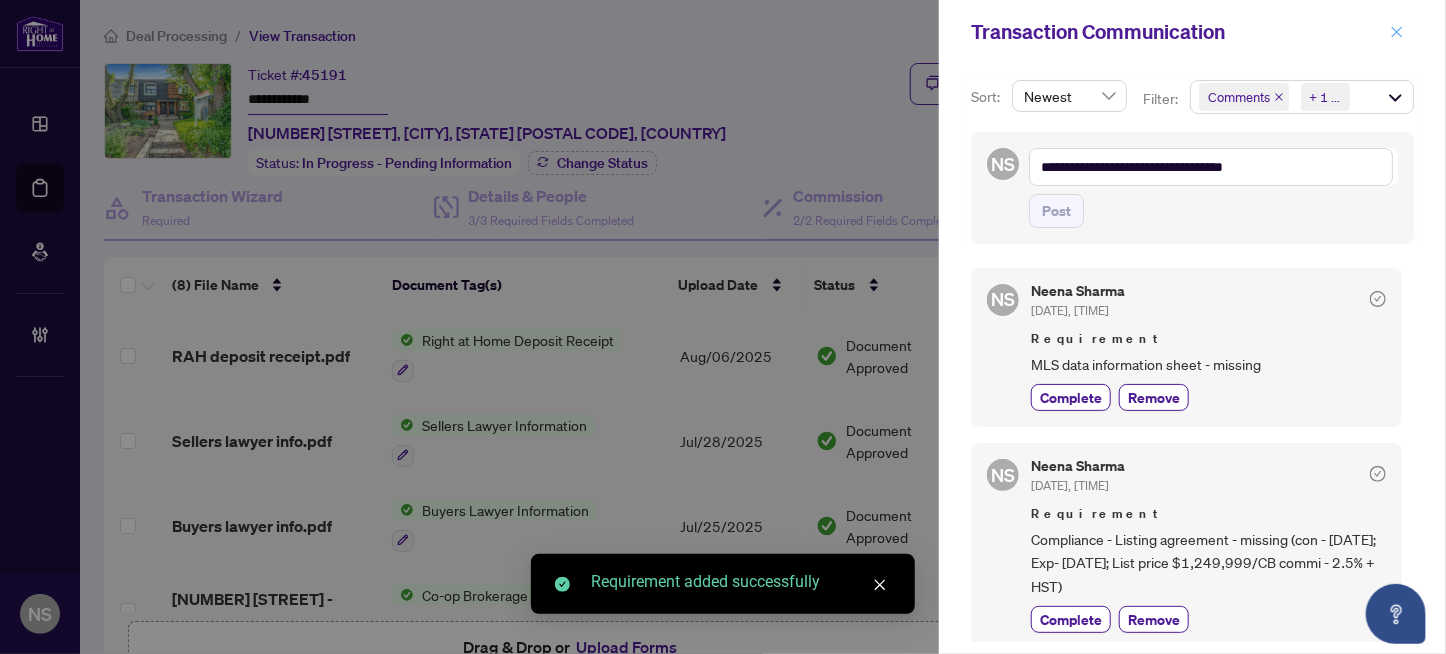 click 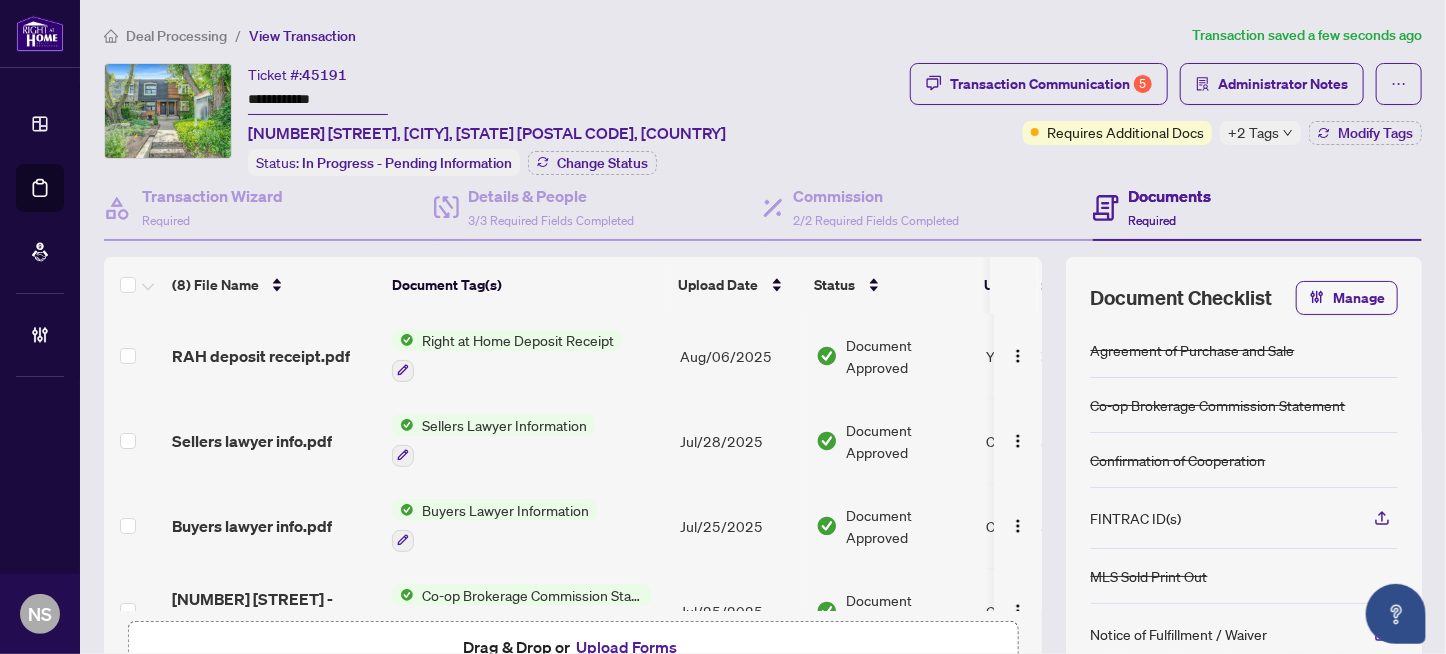 click on "+2 Tags" at bounding box center (1253, 132) 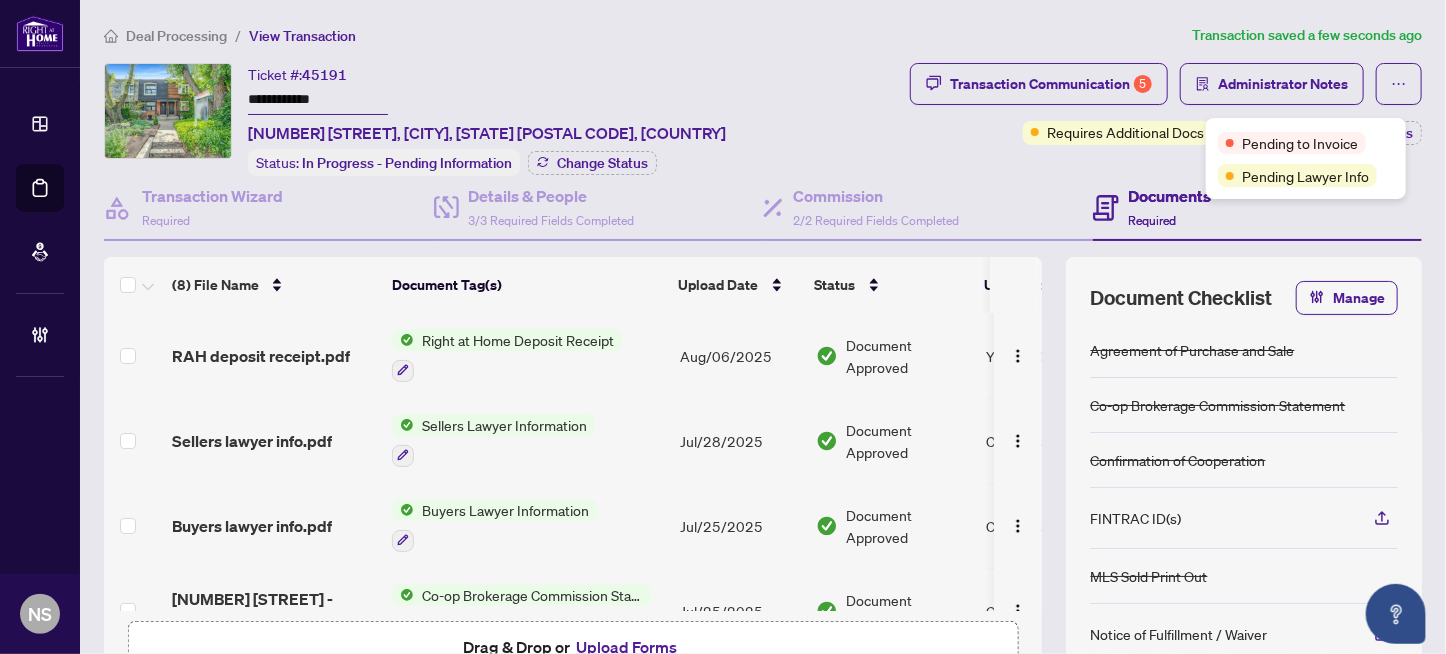 click on "Transaction Communication 5 Administrator Notes Requires Additional Docs +2 Tags Modify Tags" at bounding box center [1166, 119] 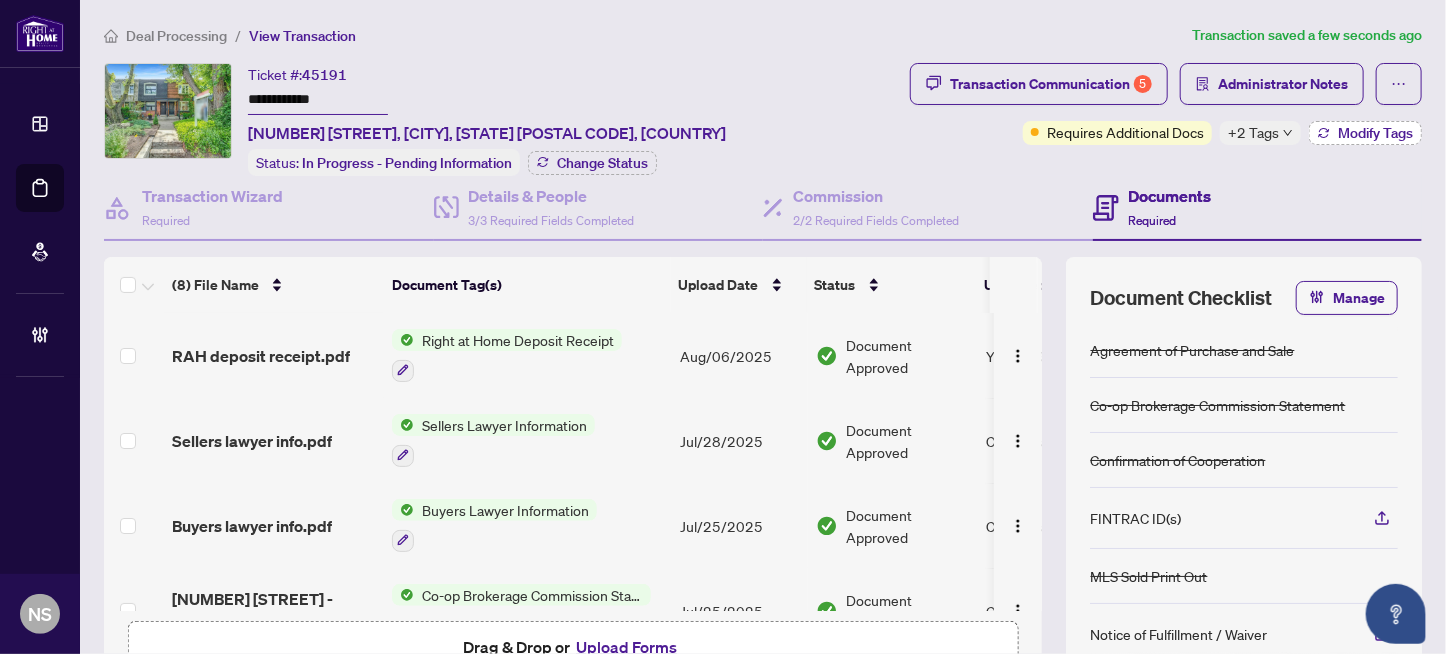 click on "Modify Tags" at bounding box center [1375, 133] 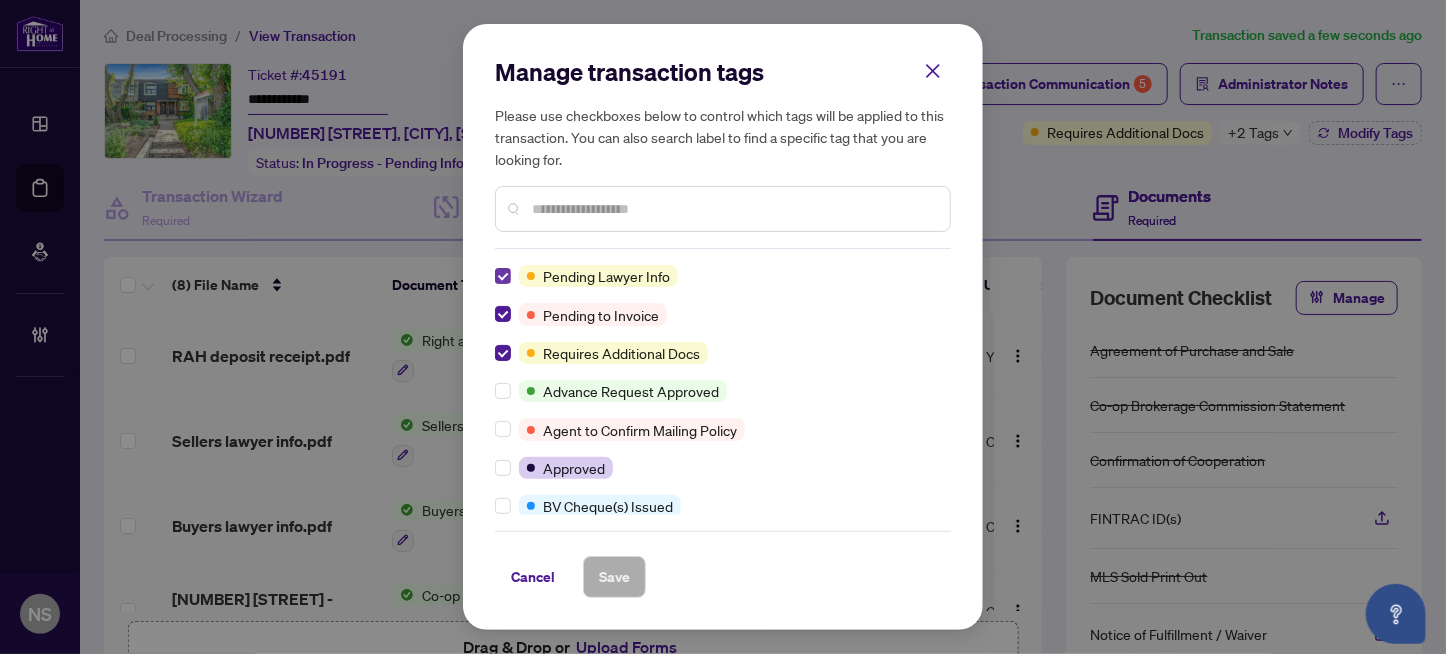scroll, scrollTop: 0, scrollLeft: 0, axis: both 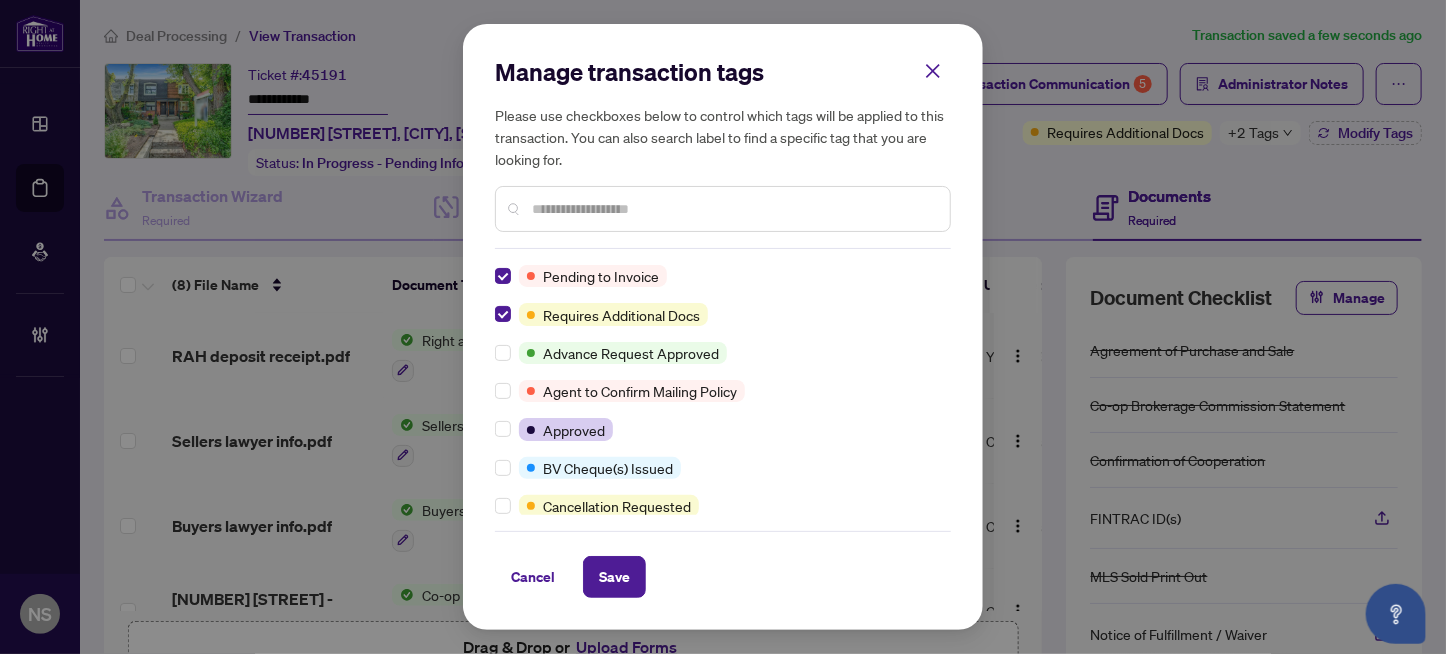 click at bounding box center (733, 209) 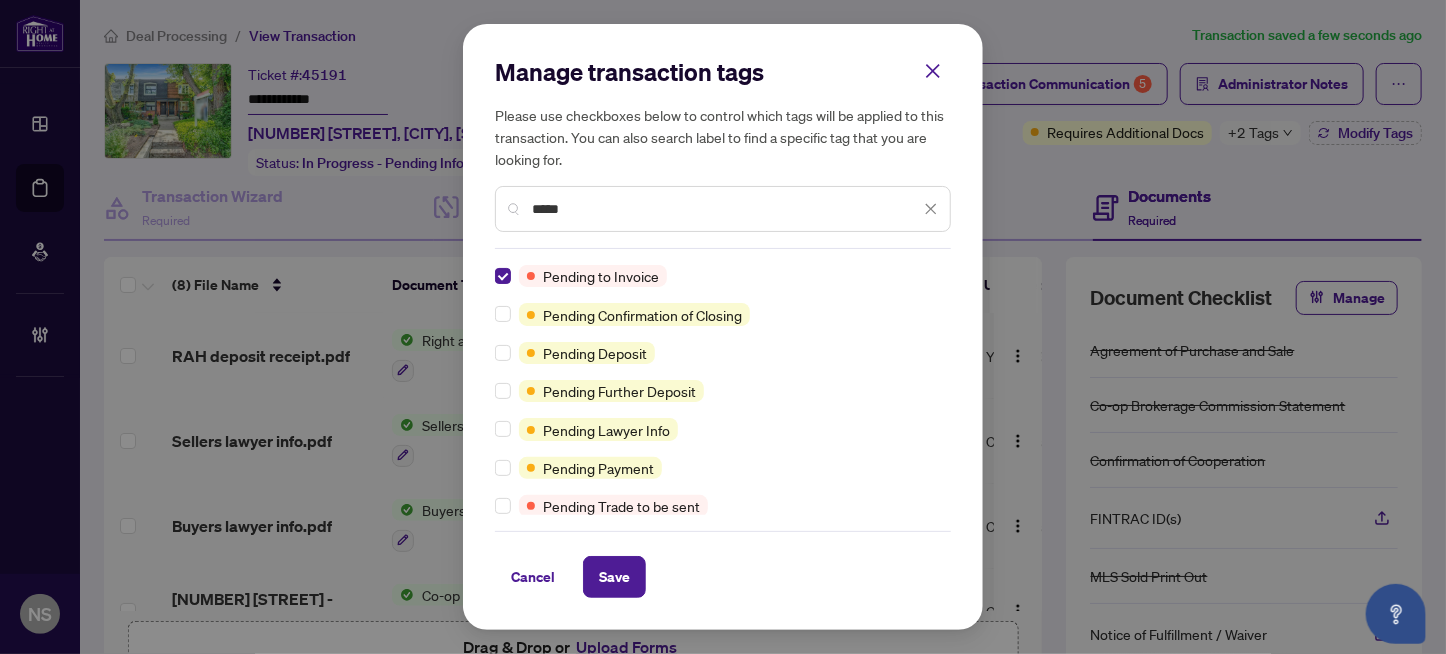 type on "*****" 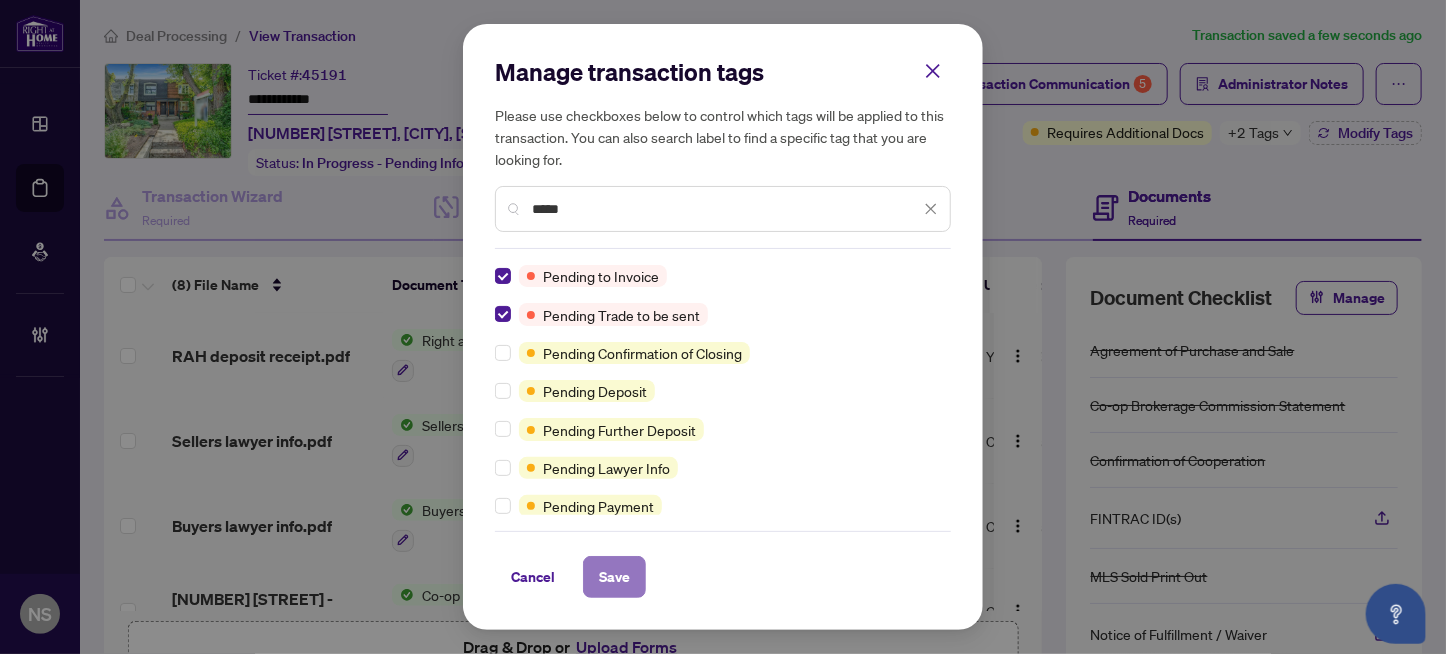 click on "Save" at bounding box center [614, 577] 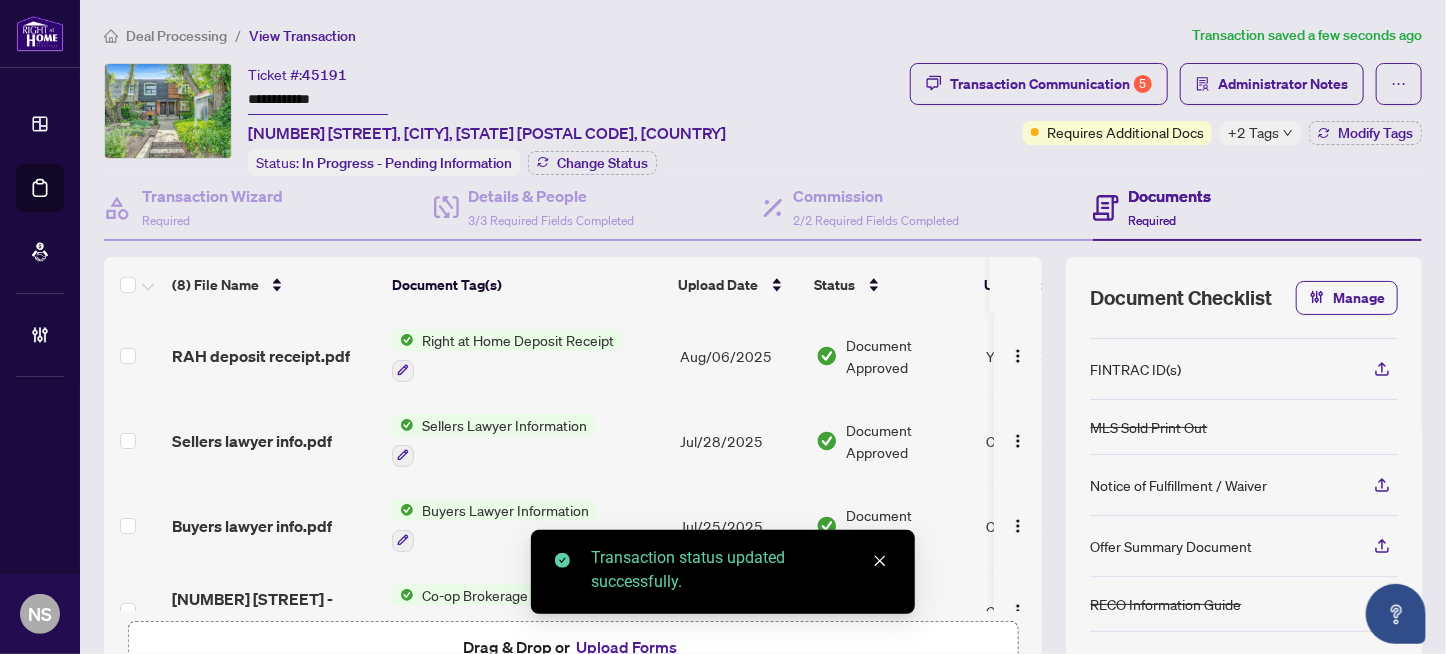 scroll, scrollTop: 216, scrollLeft: 0, axis: vertical 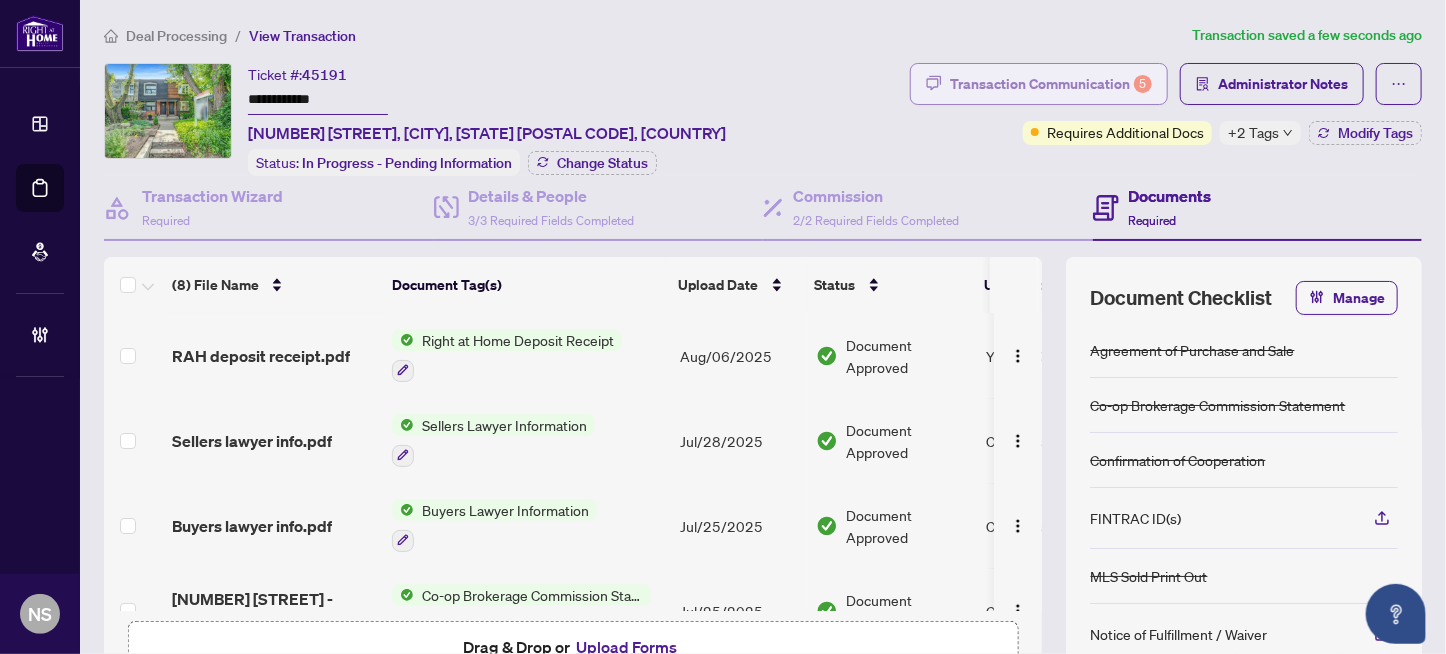 click on "Transaction Communication 5" at bounding box center (1051, 84) 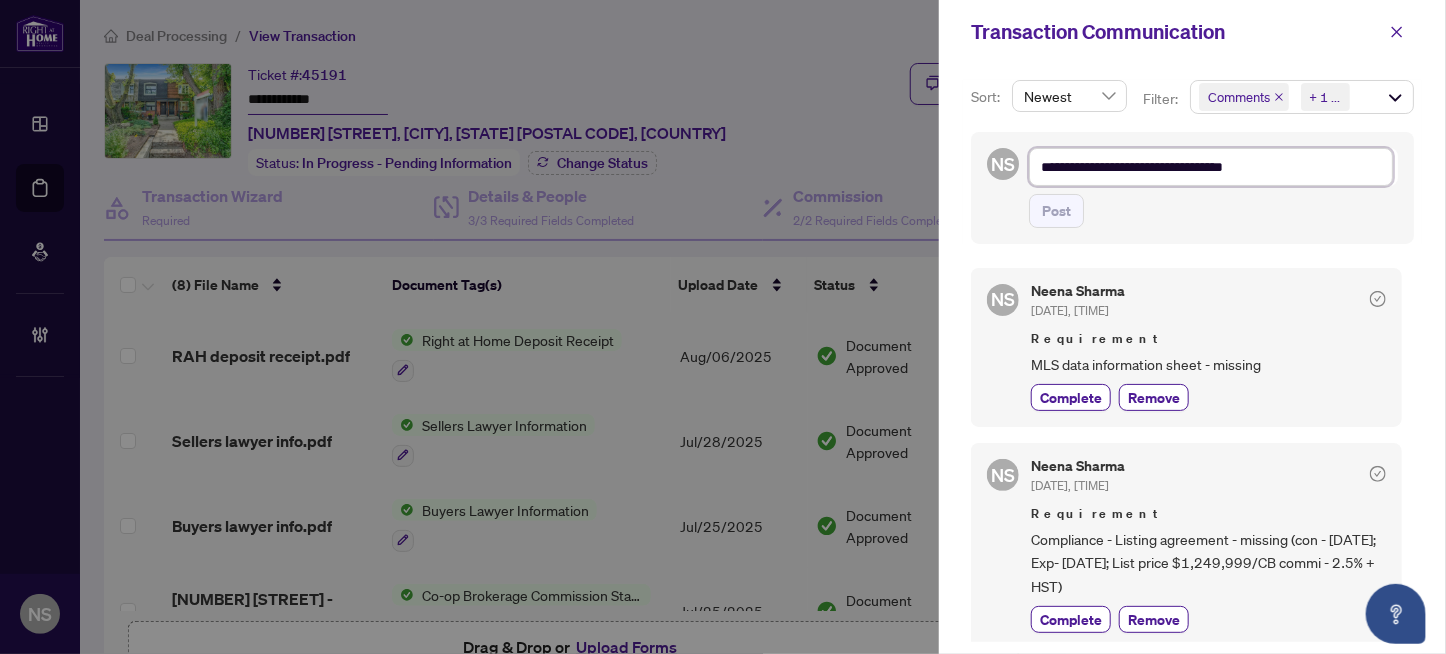 click on "**********" at bounding box center [1211, 167] 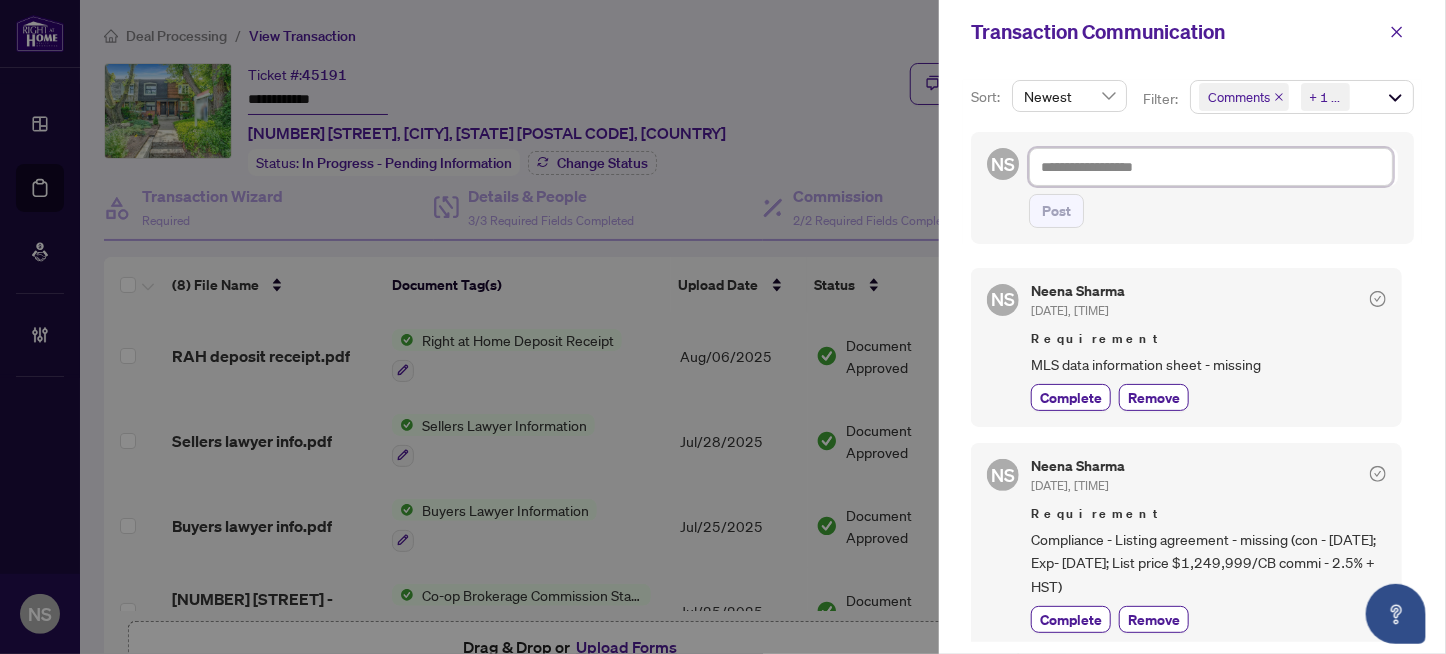 type on "*" 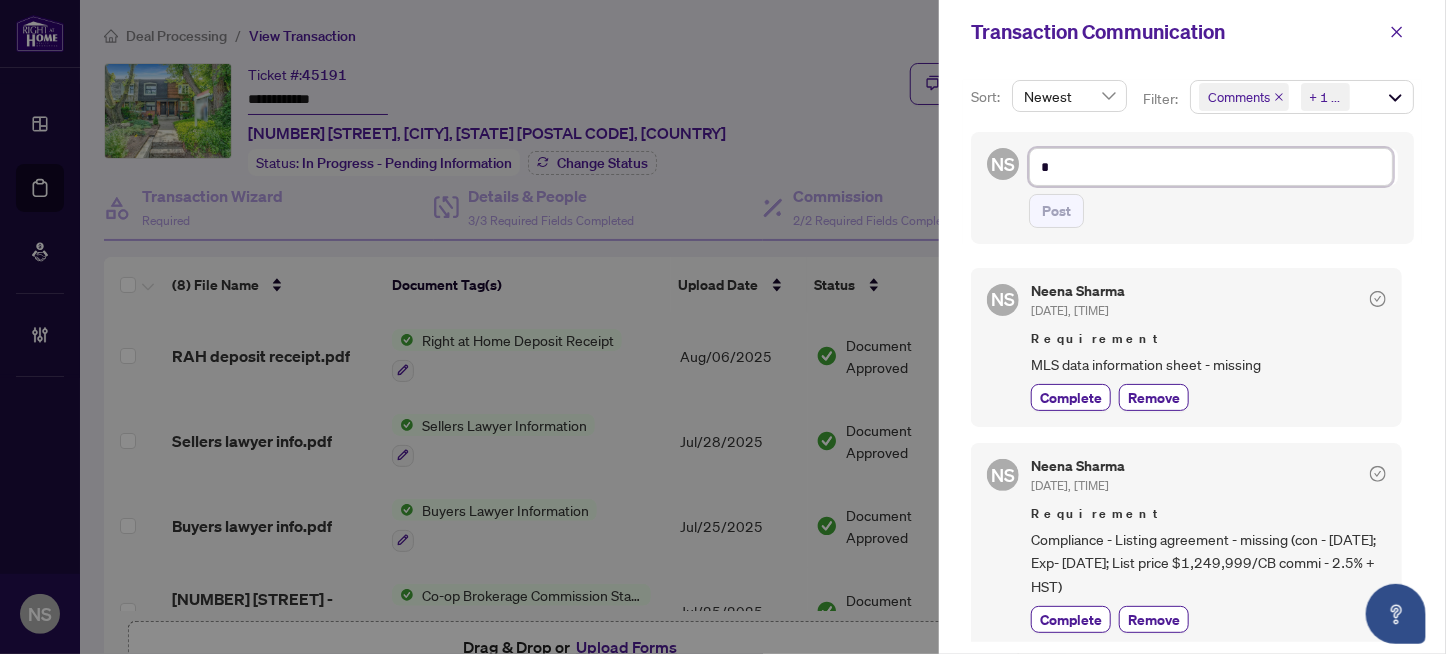 type on "**" 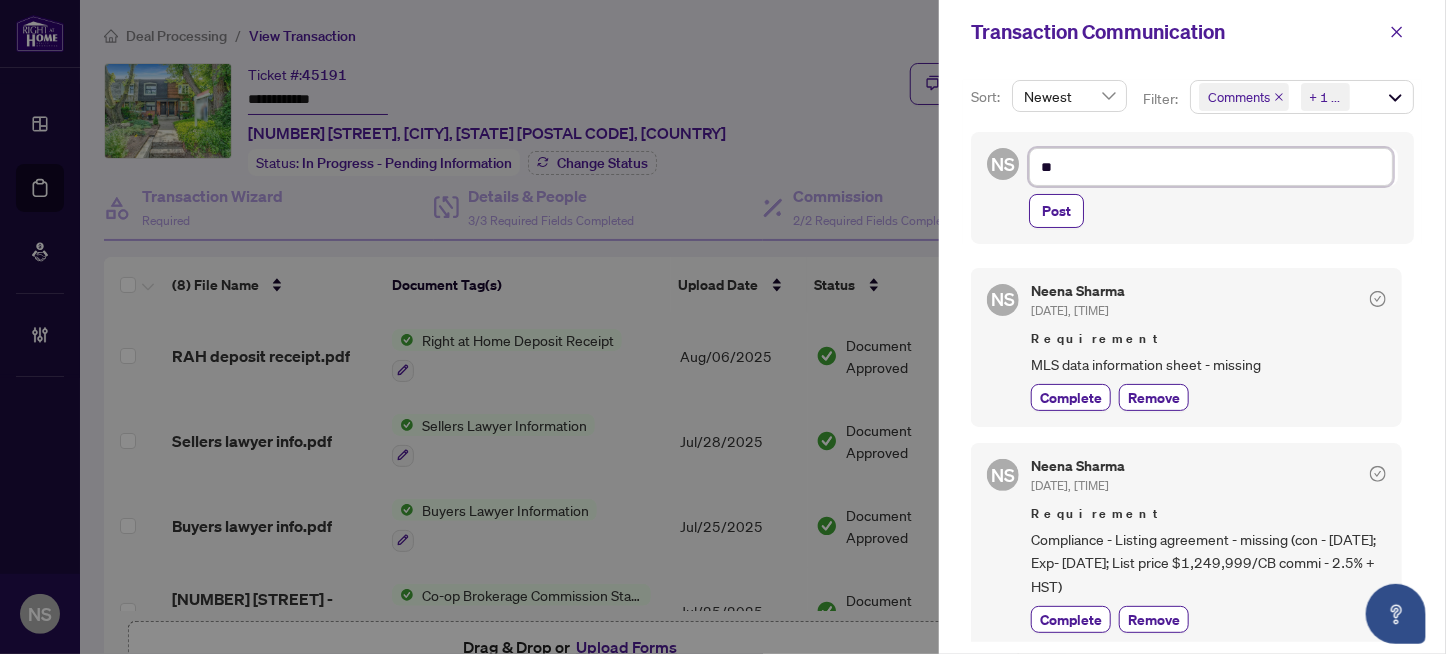 type on "**" 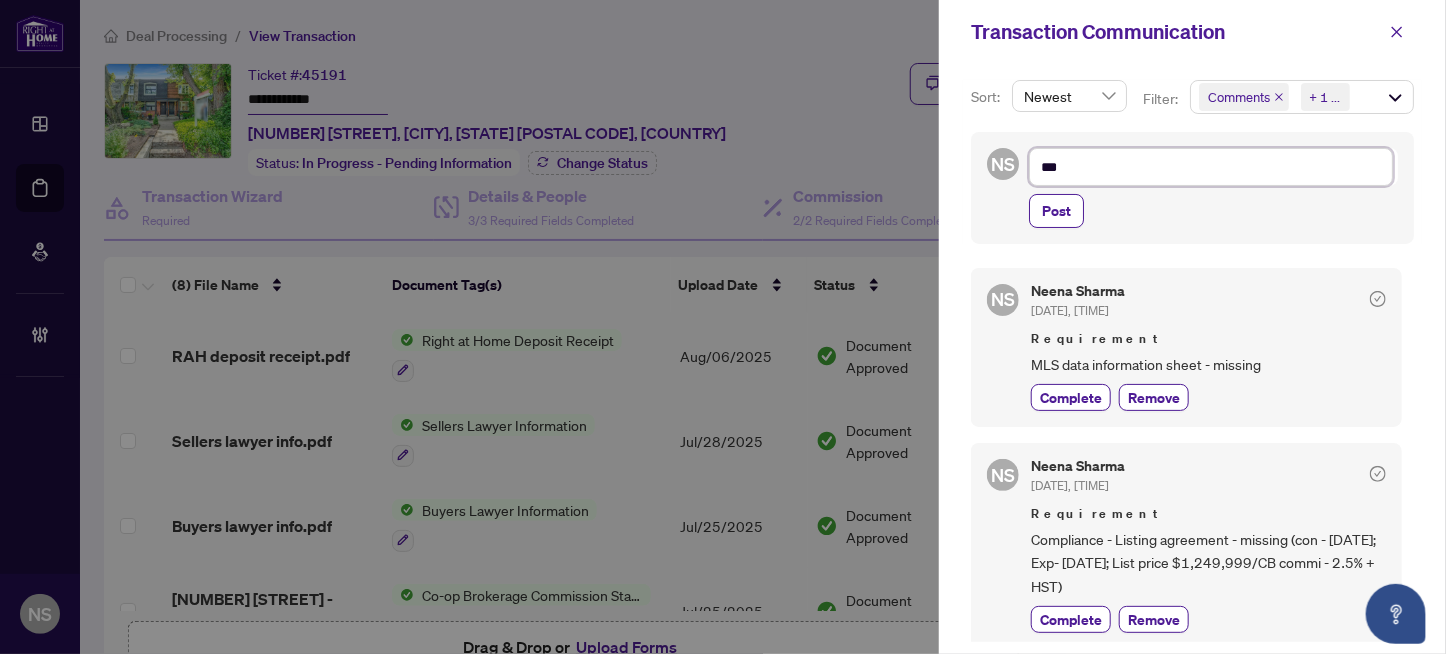 type on "****" 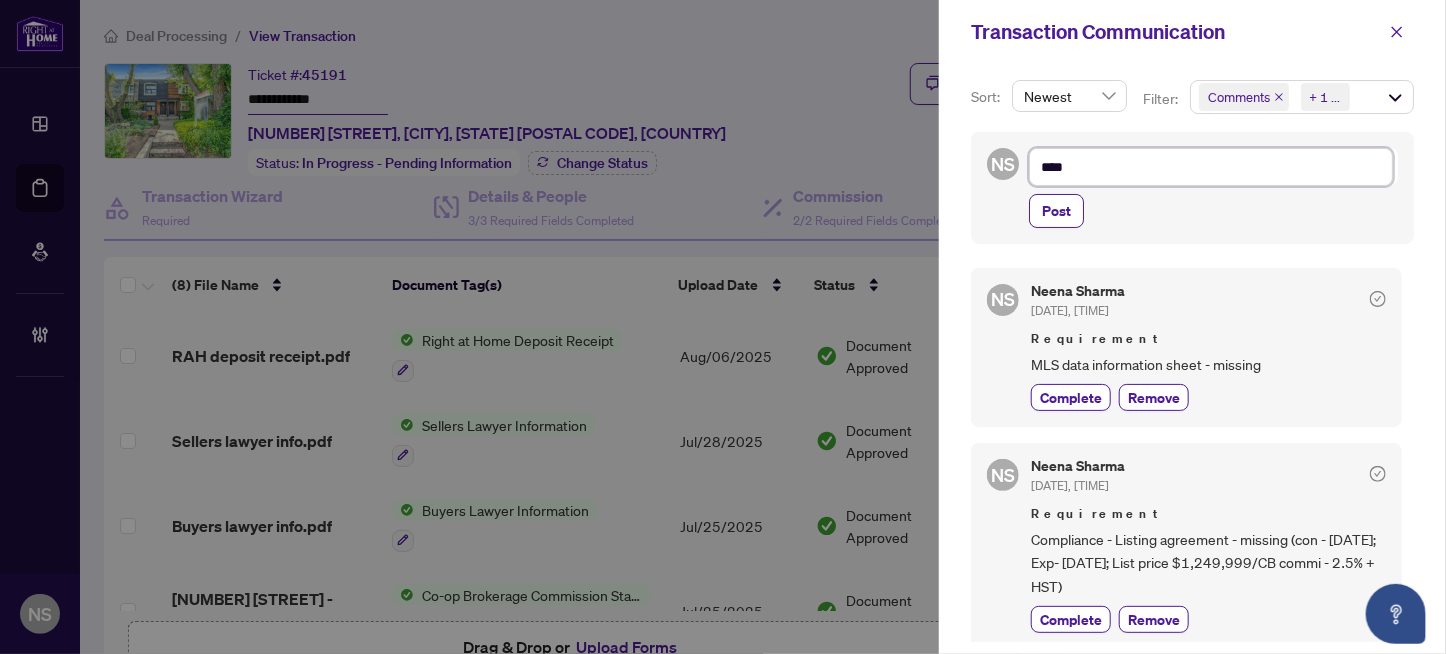 type on "**" 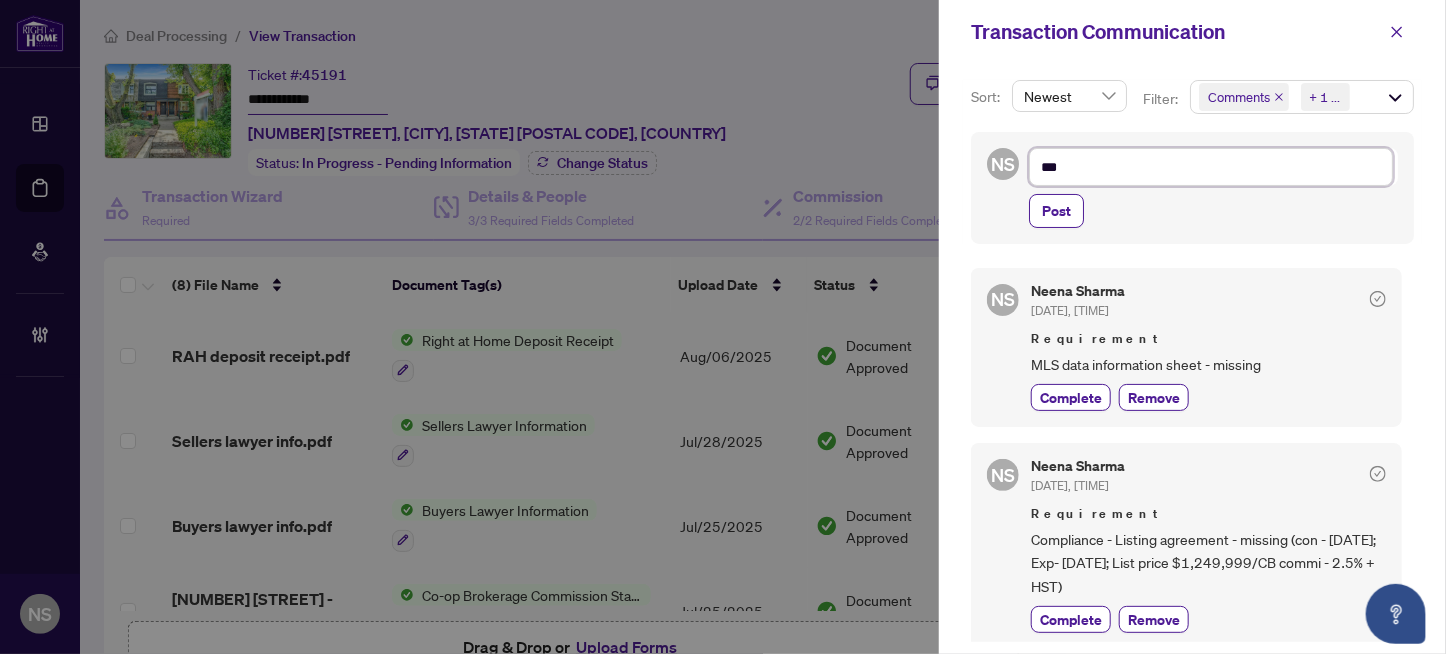 type on "**" 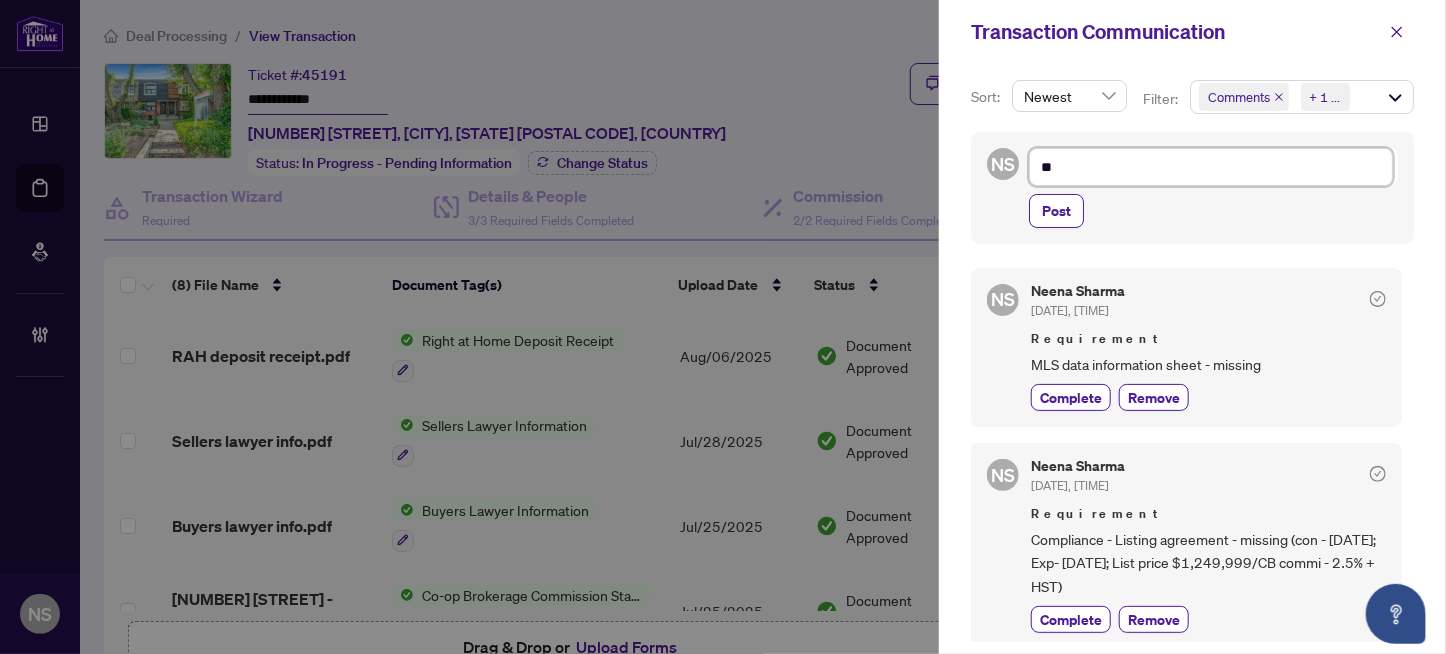 type on "*" 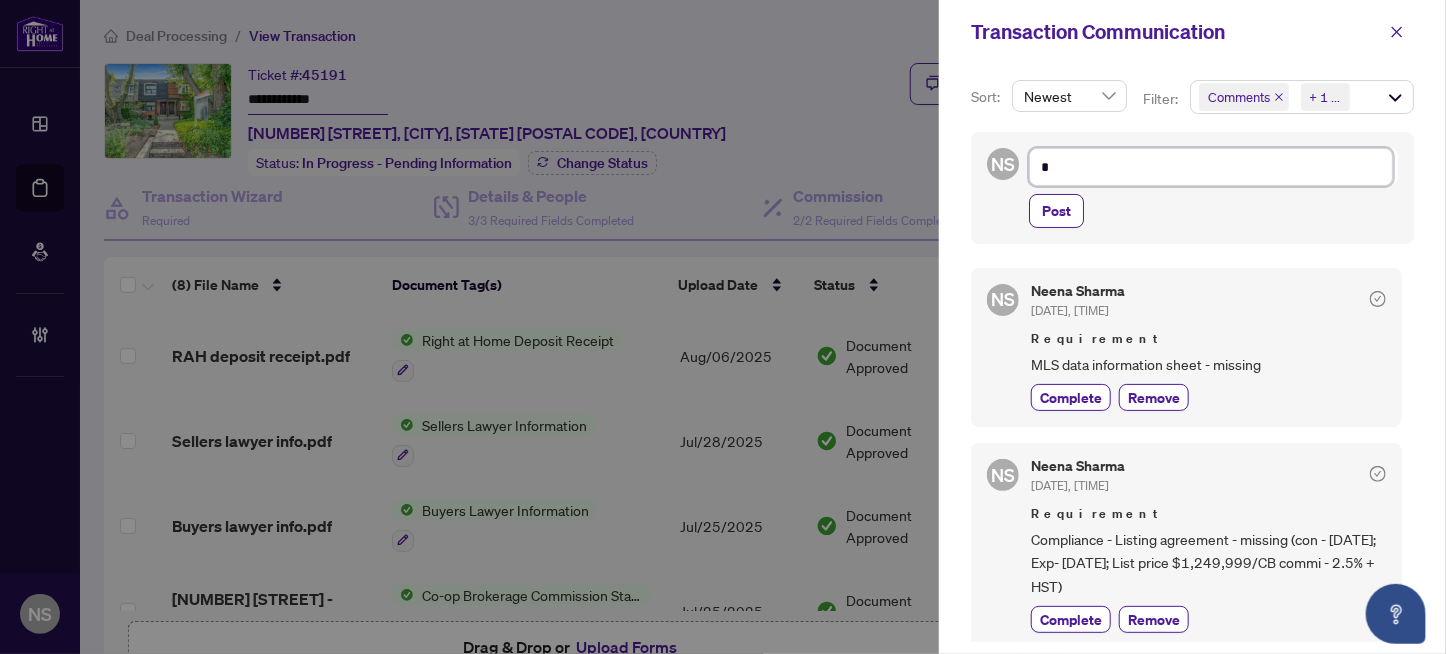 type on "**" 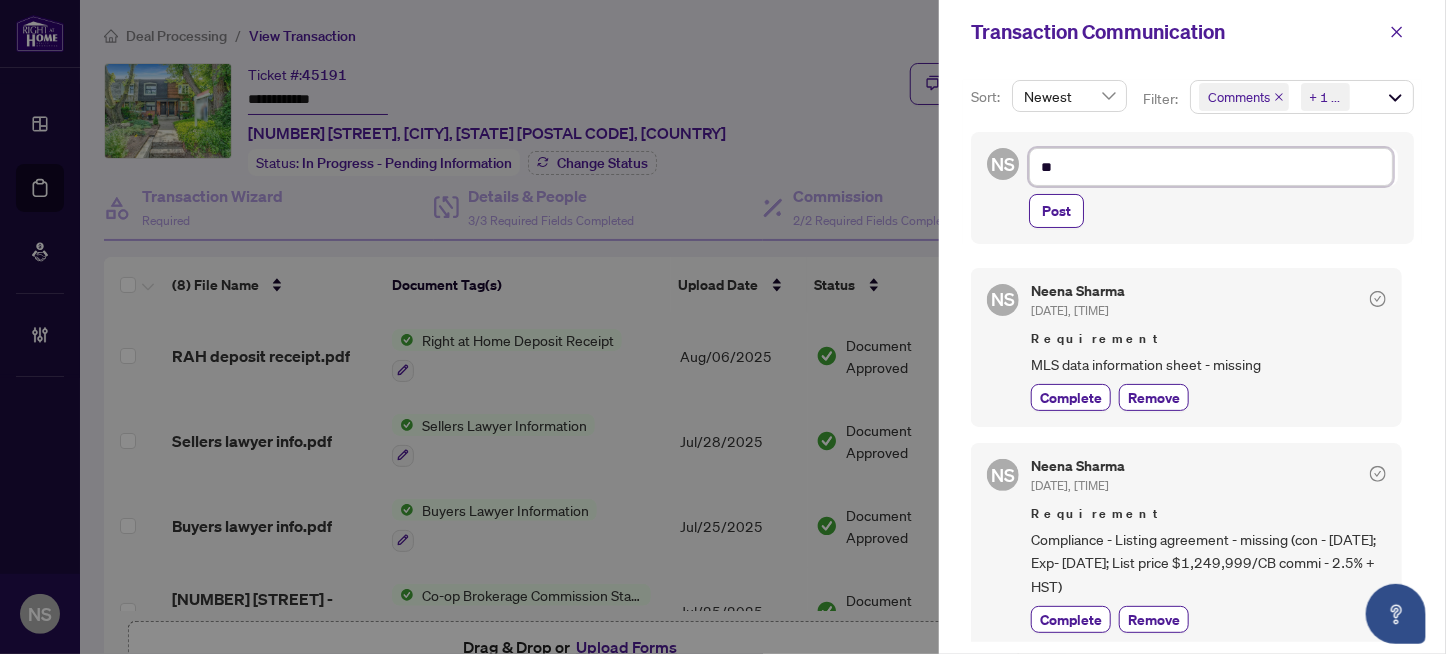 type on "*" 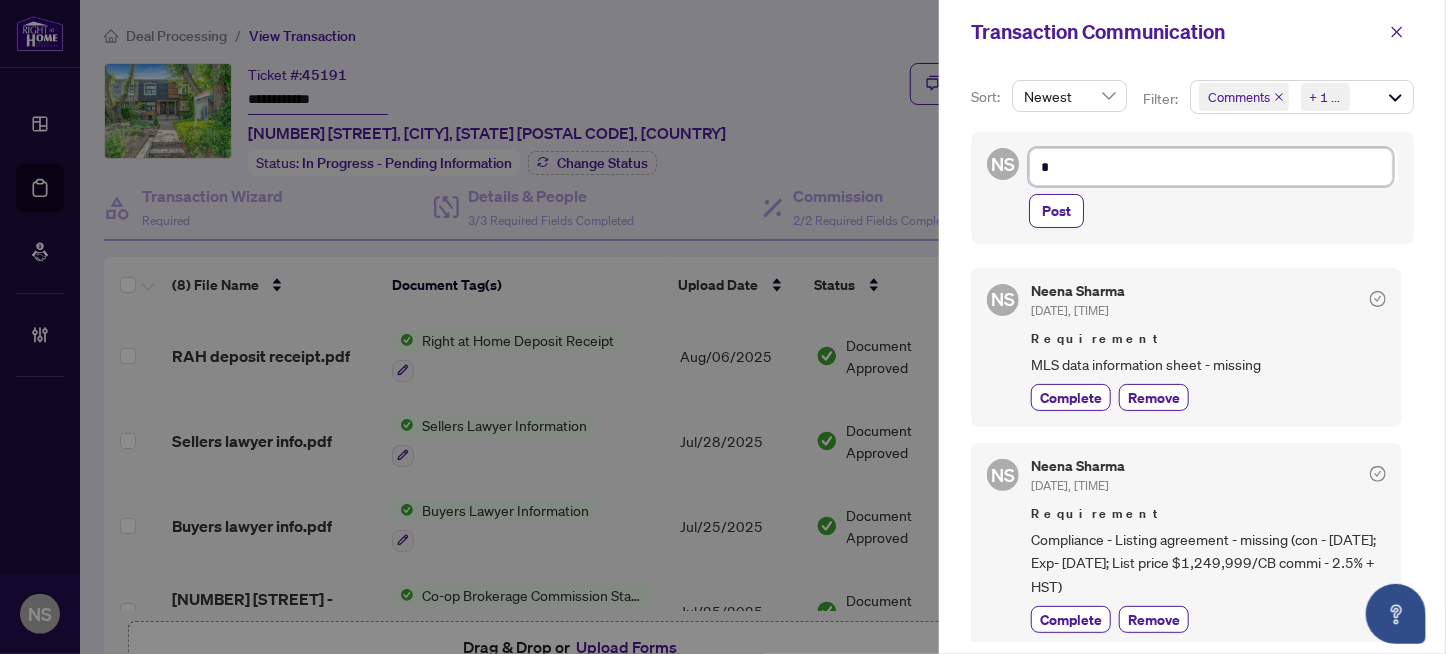 type on "**" 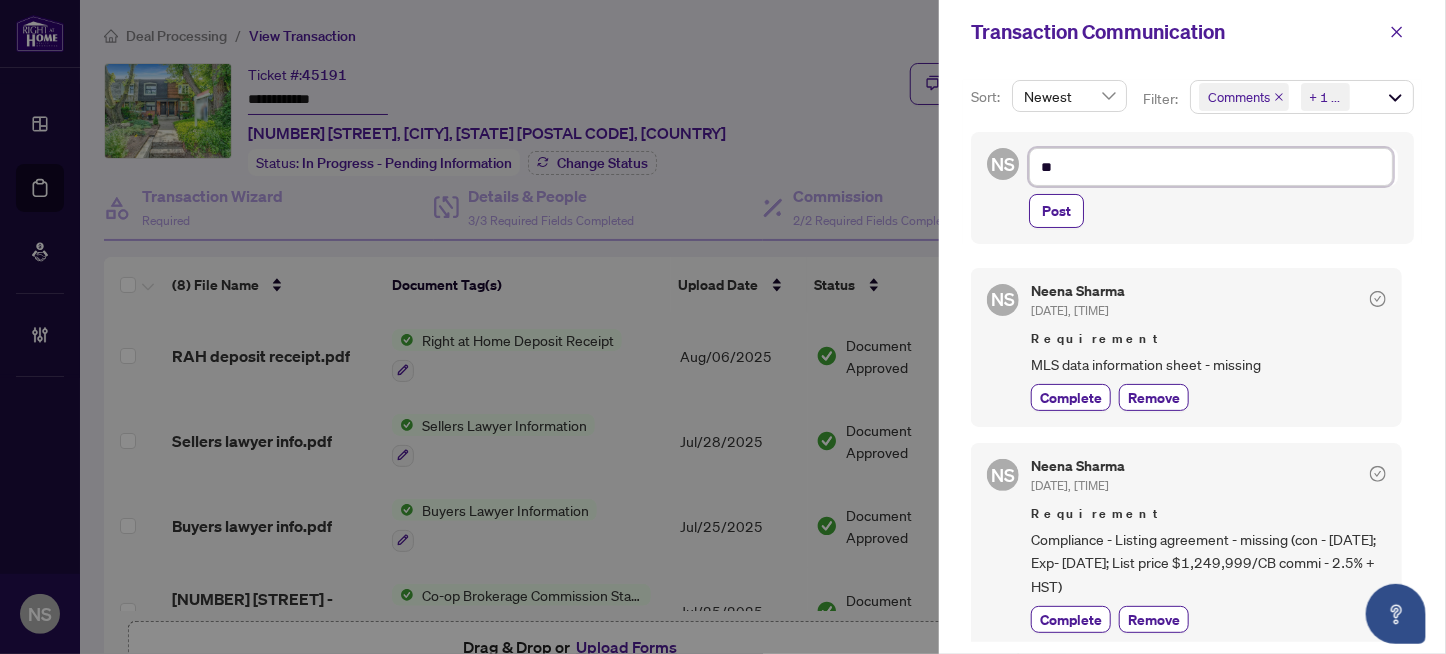 type on "**" 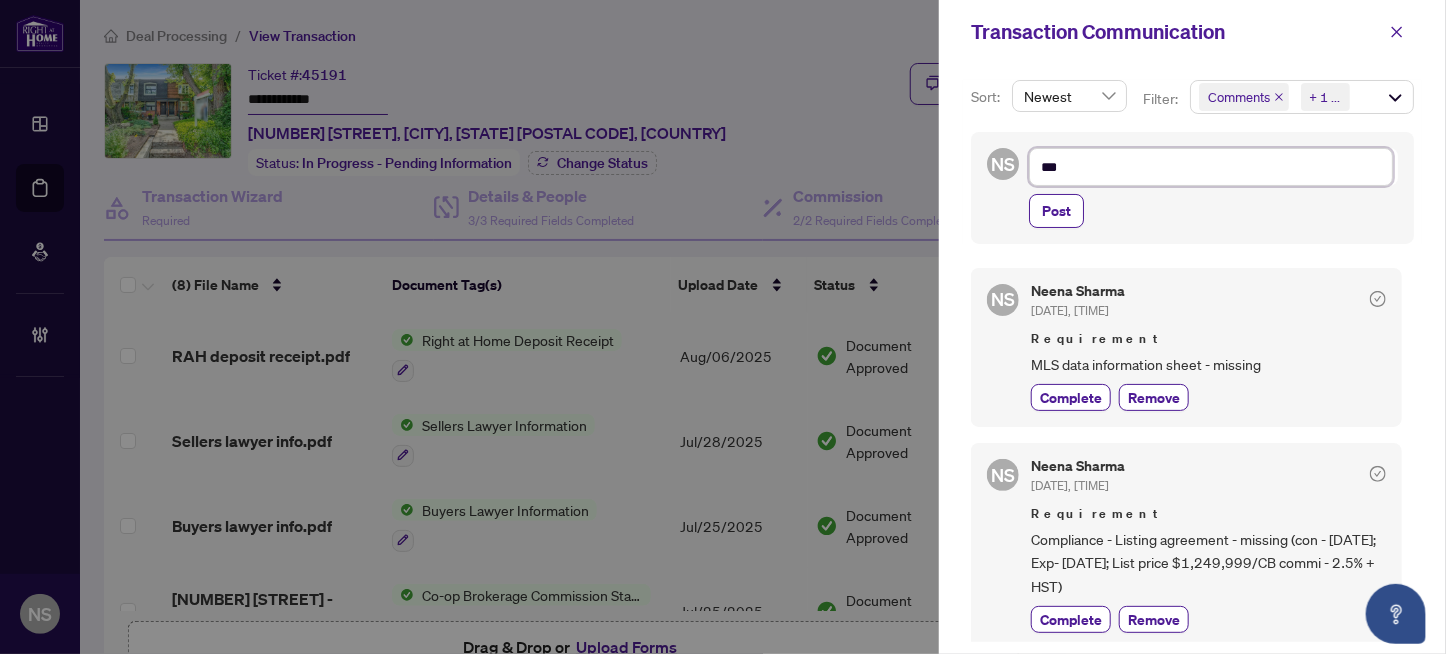 type on "****" 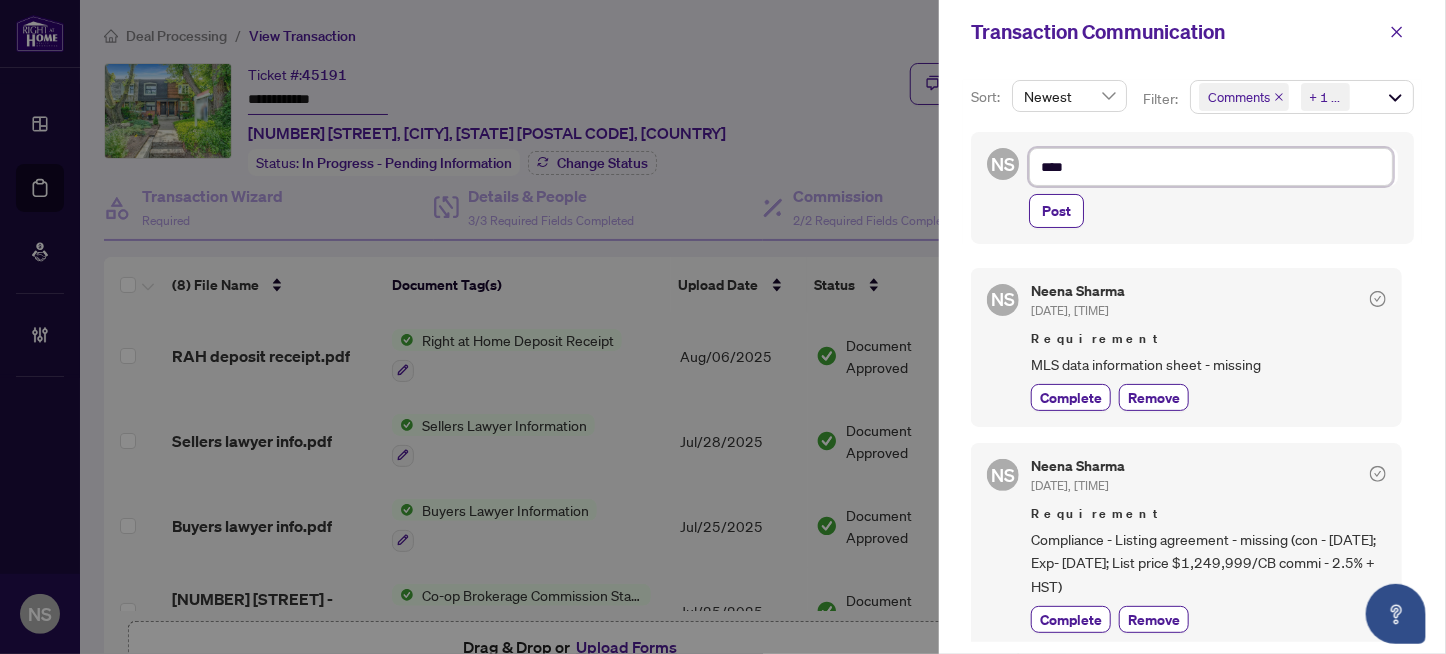 type on "*****" 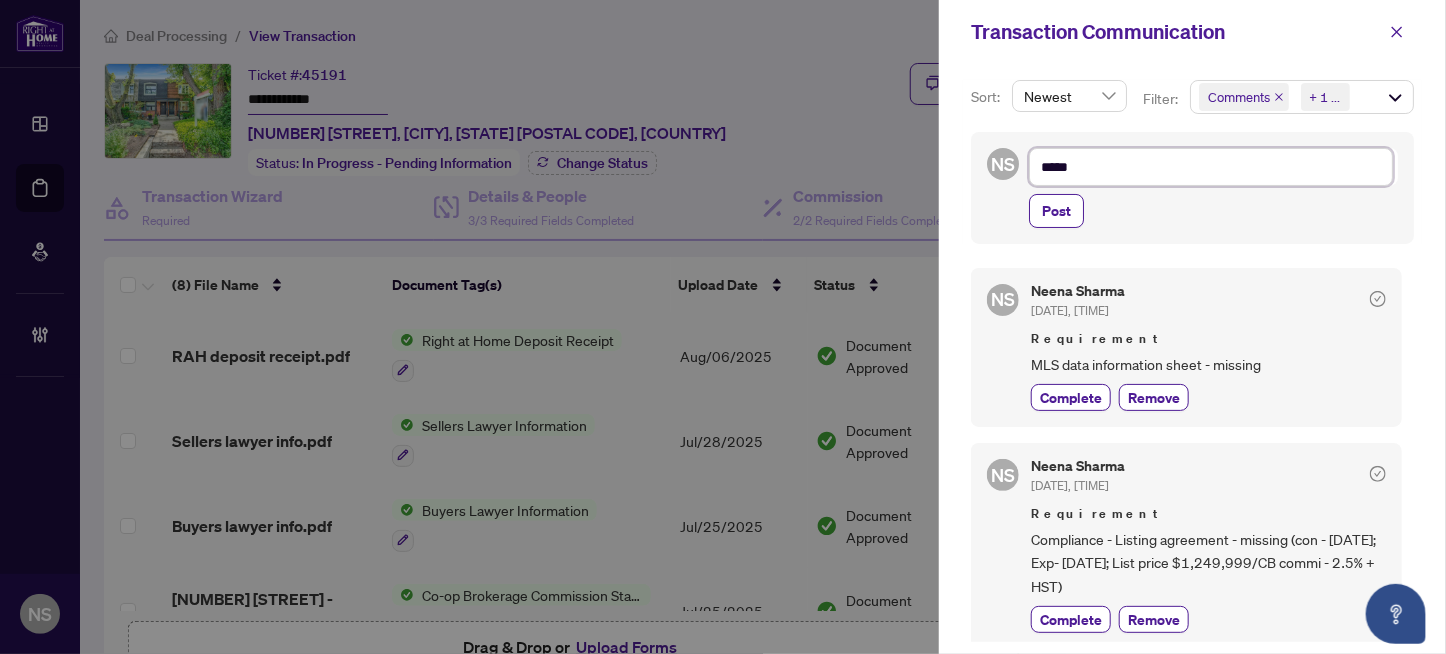 type on "******" 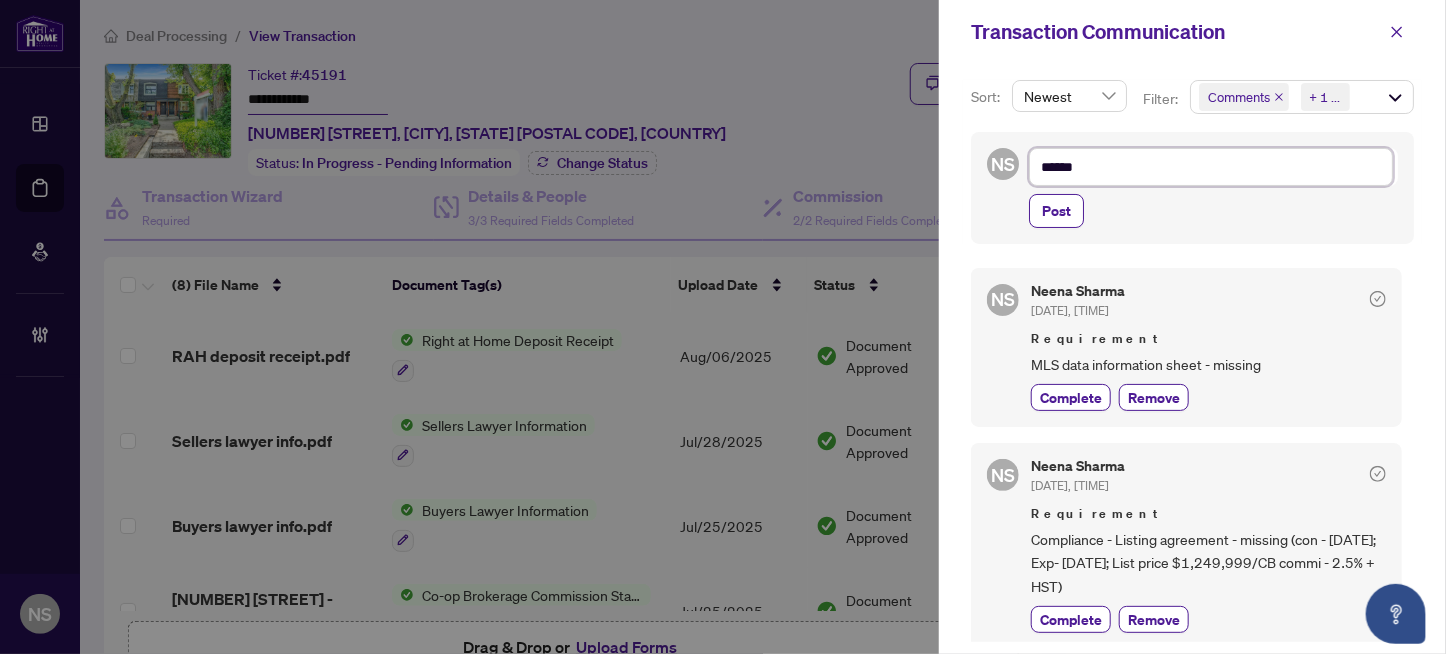 type on "*******" 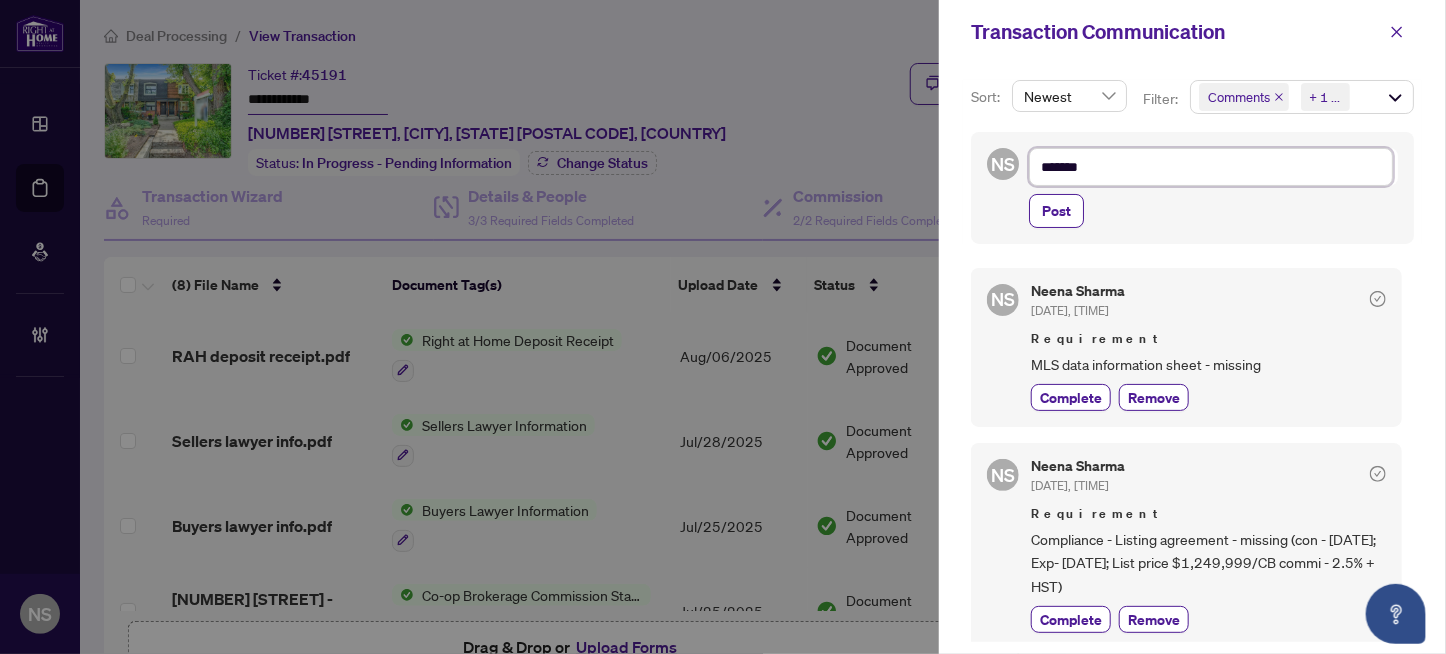 type on "********" 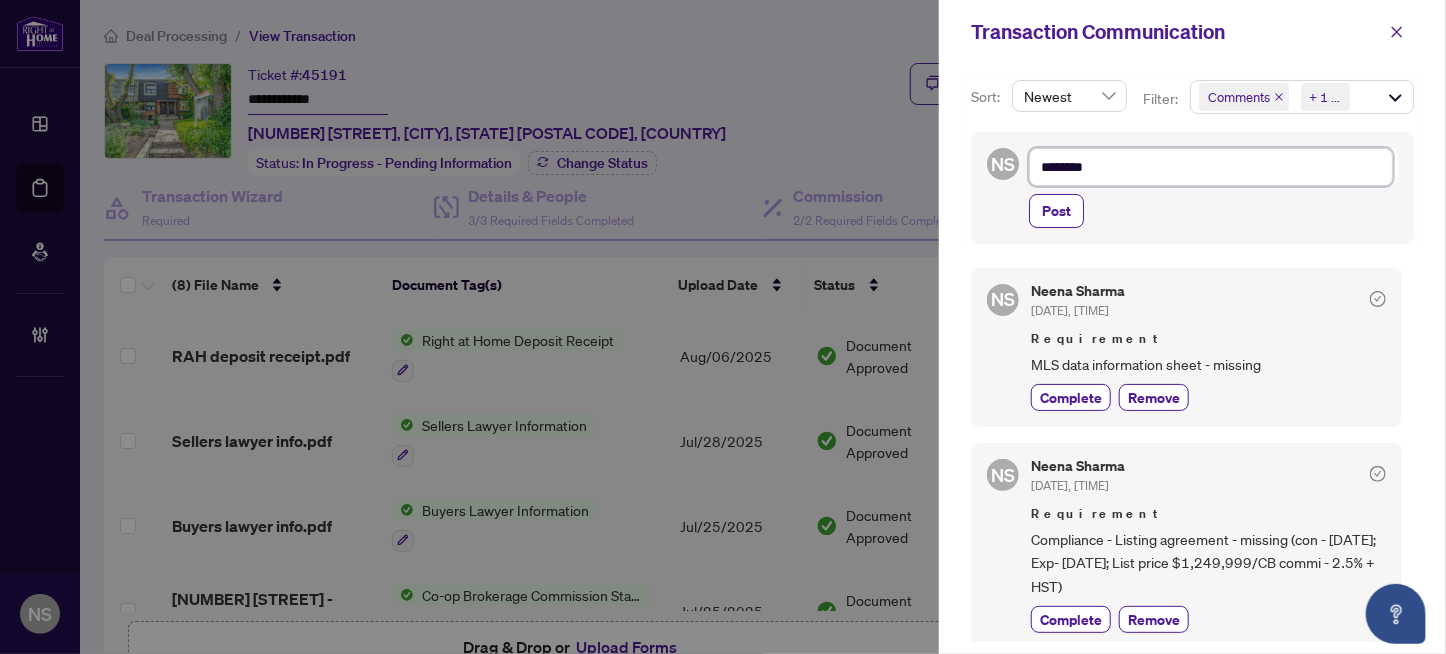 type on "********" 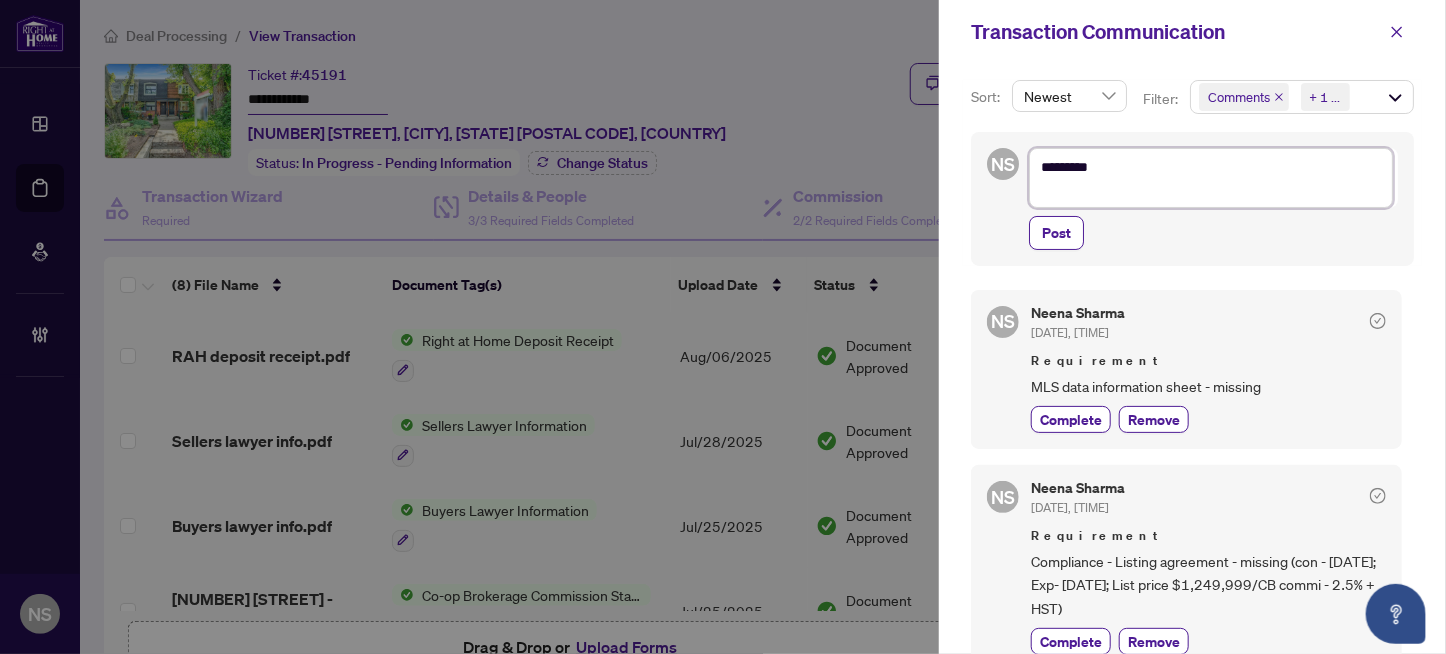 type on "********" 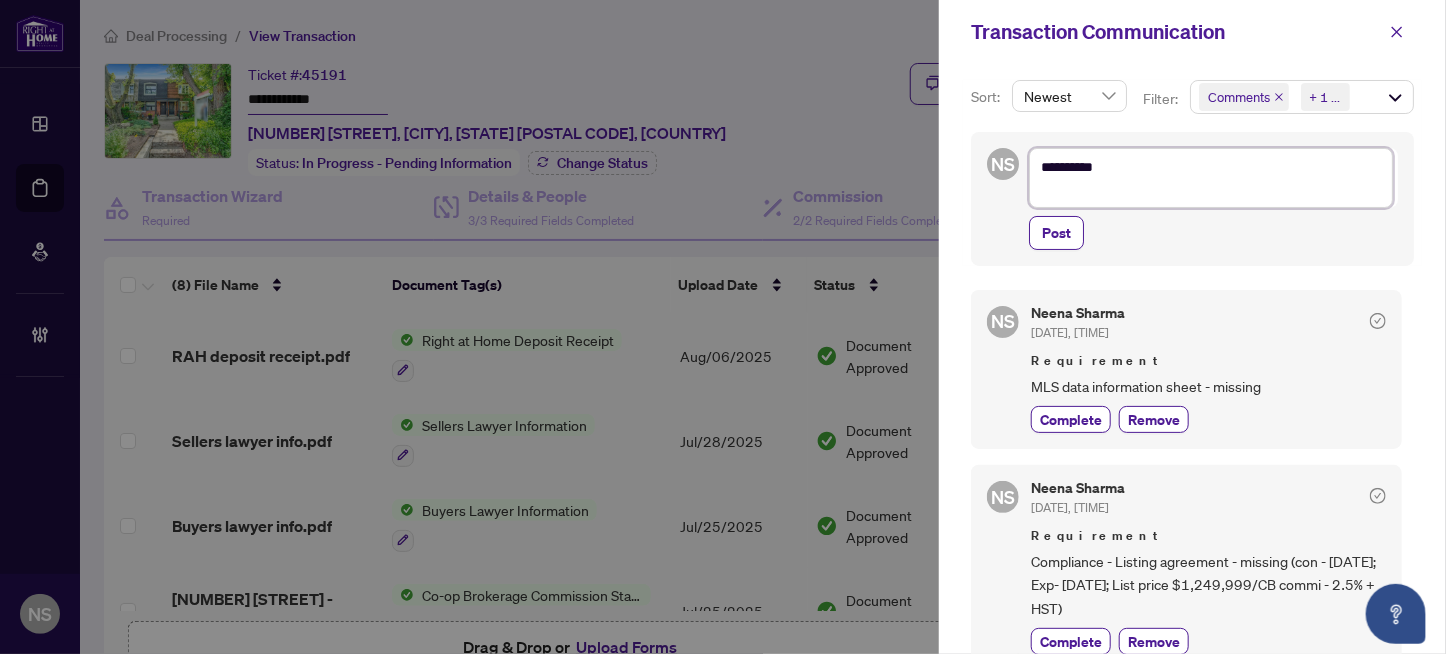 type on "********" 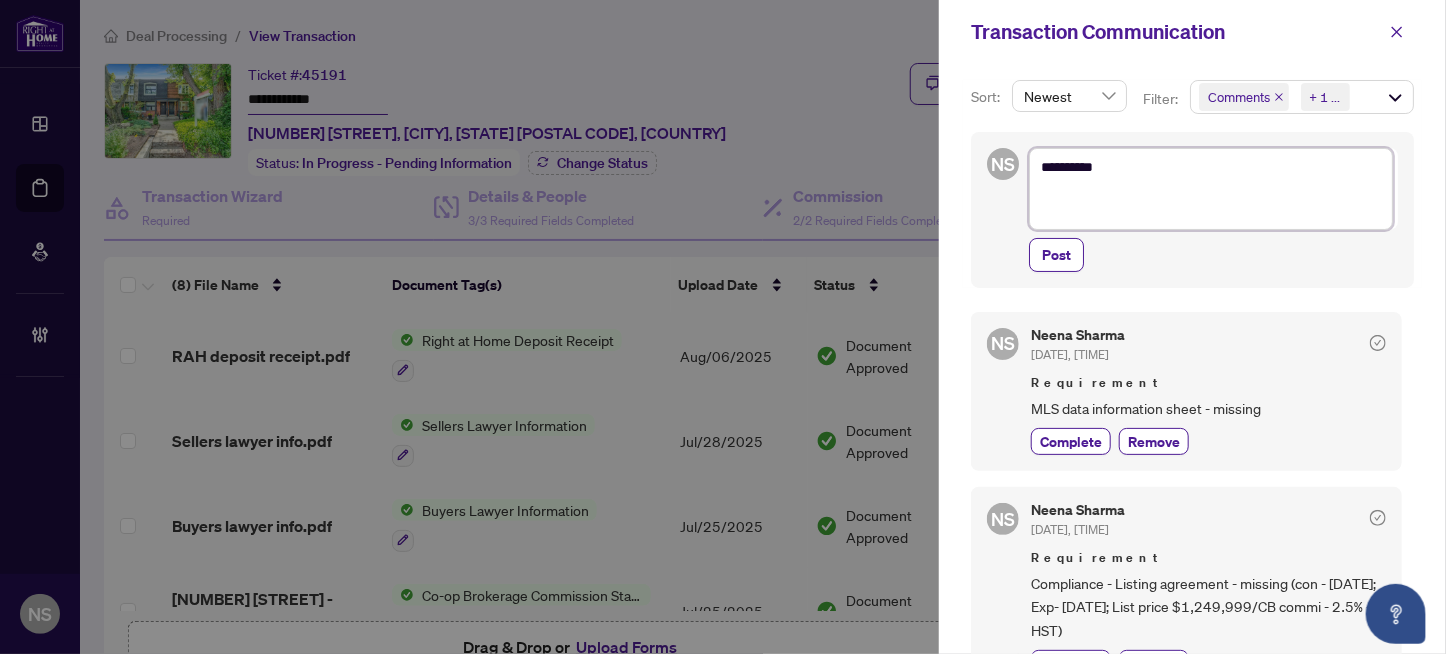 type on "********
*" 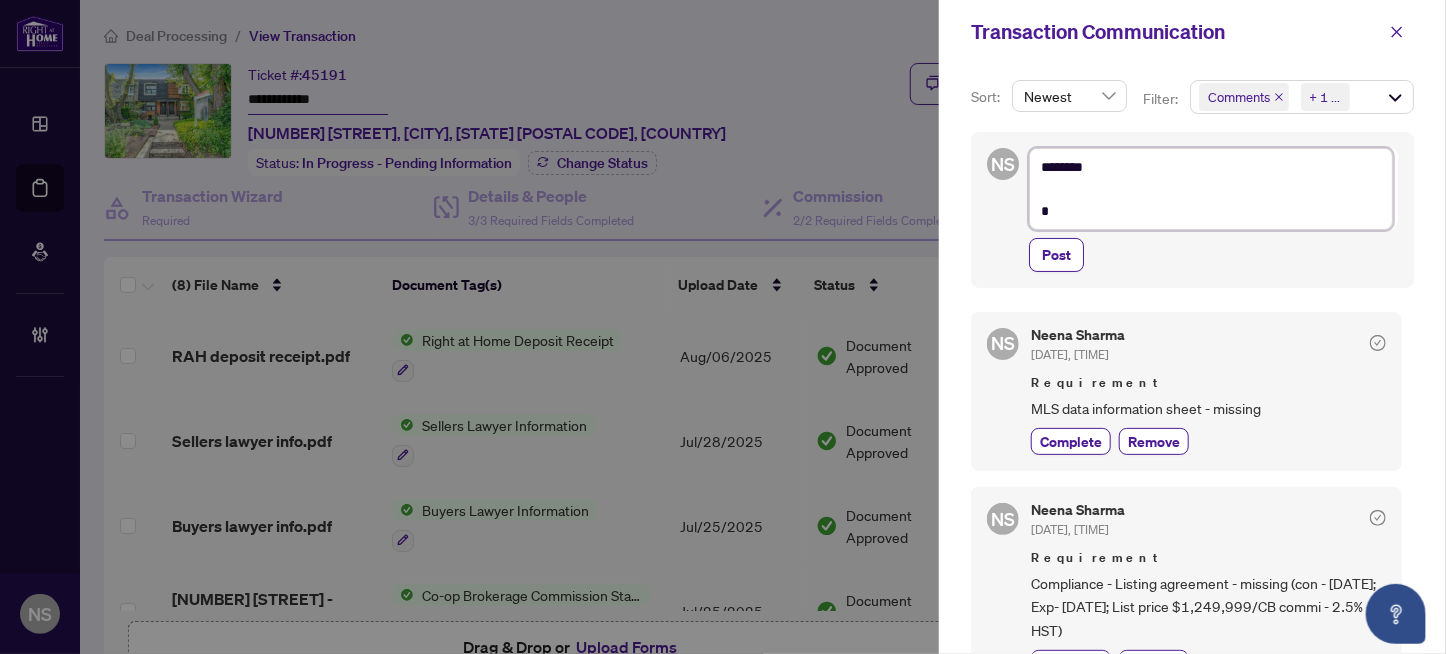 type on "********
**" 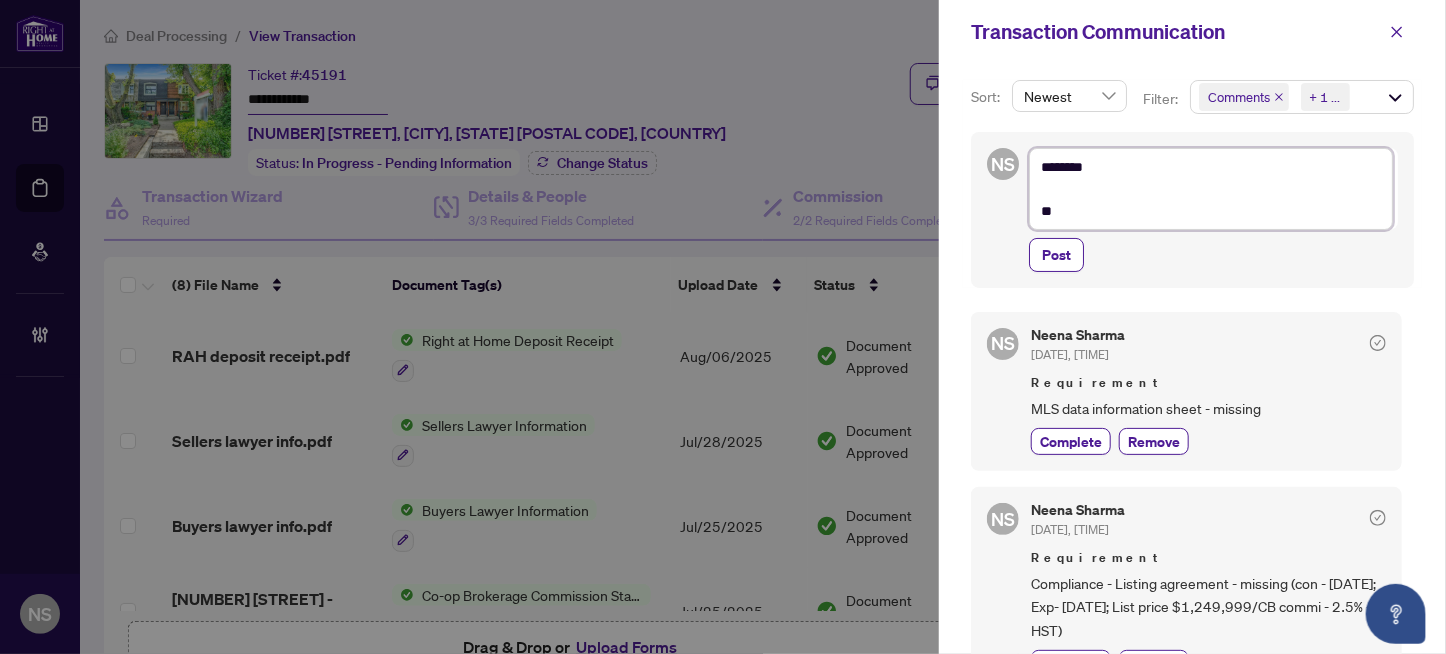 type on "********
***" 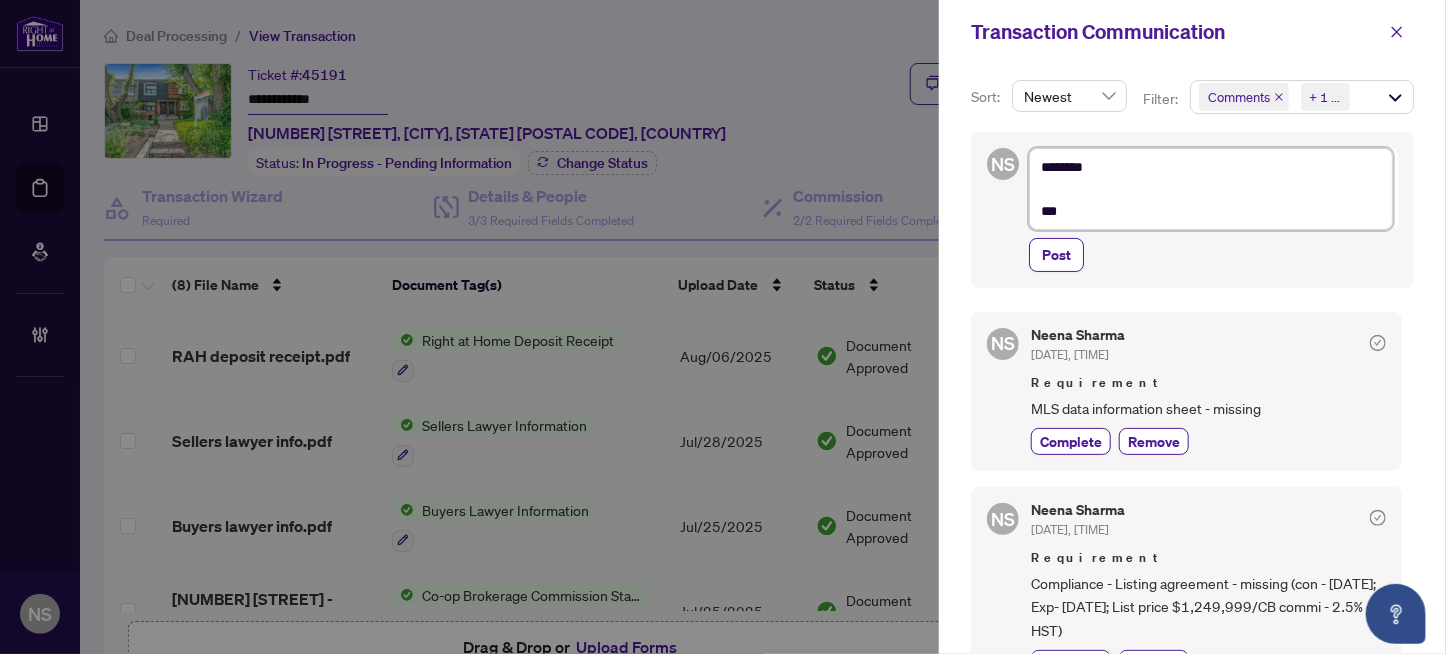 type on "********
***" 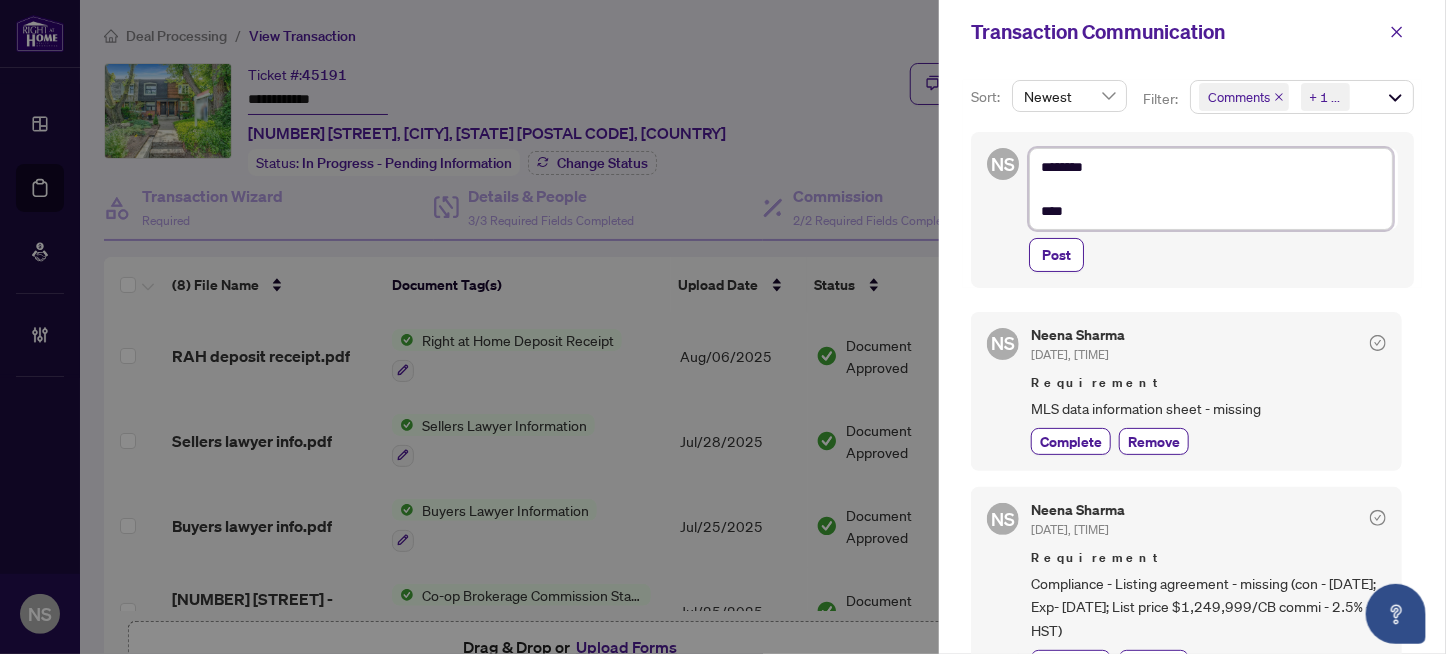 type on "********
*****" 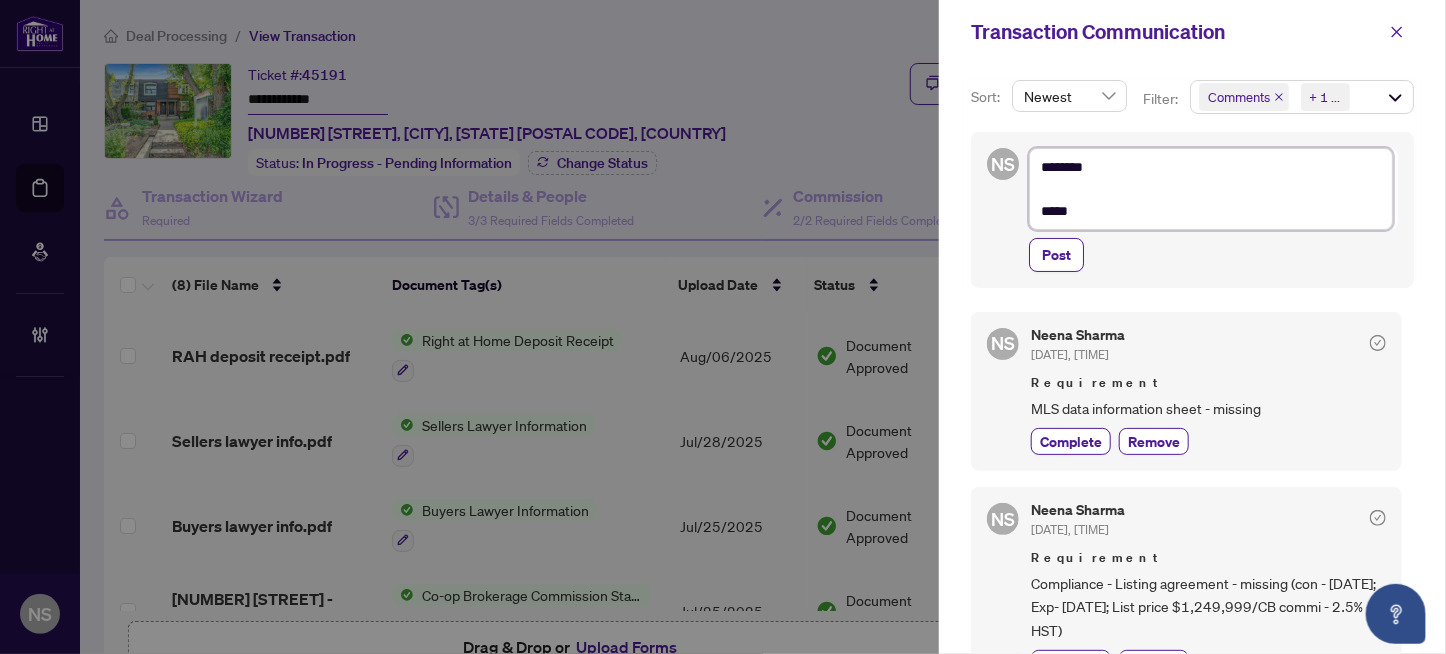 type on "********
***" 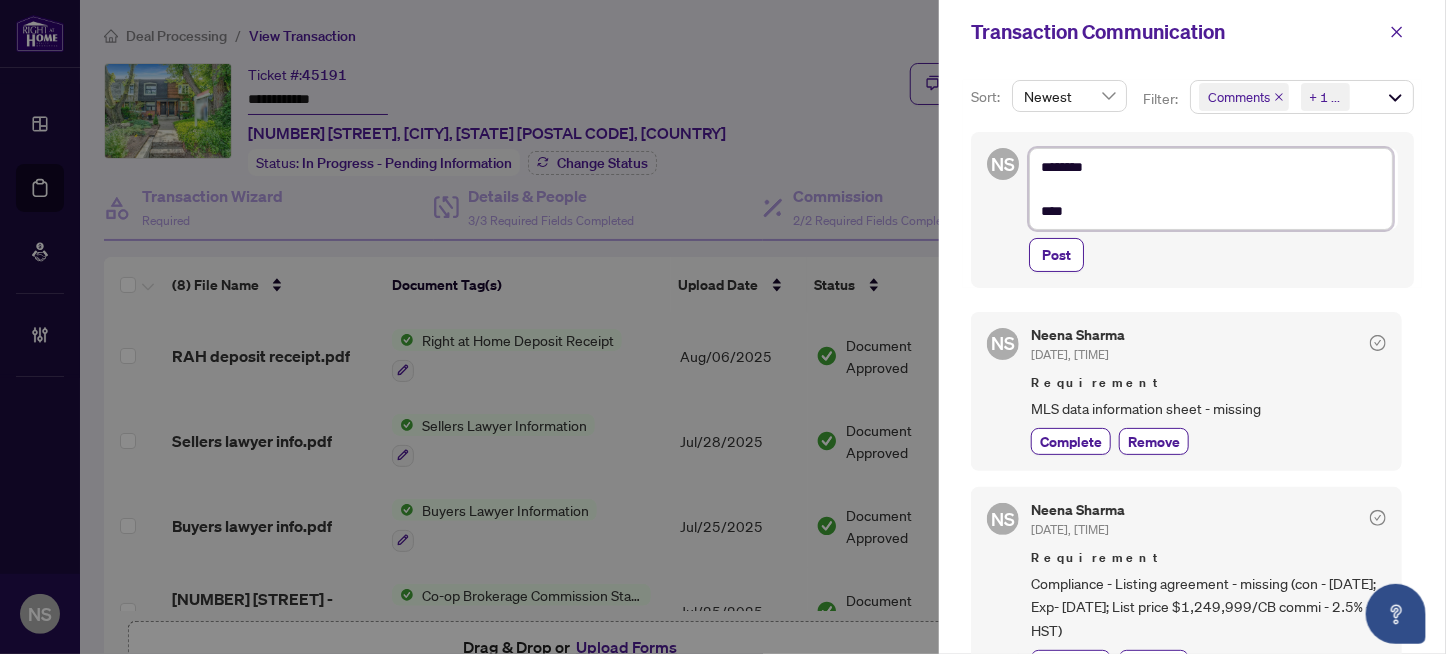 type on "********
*****" 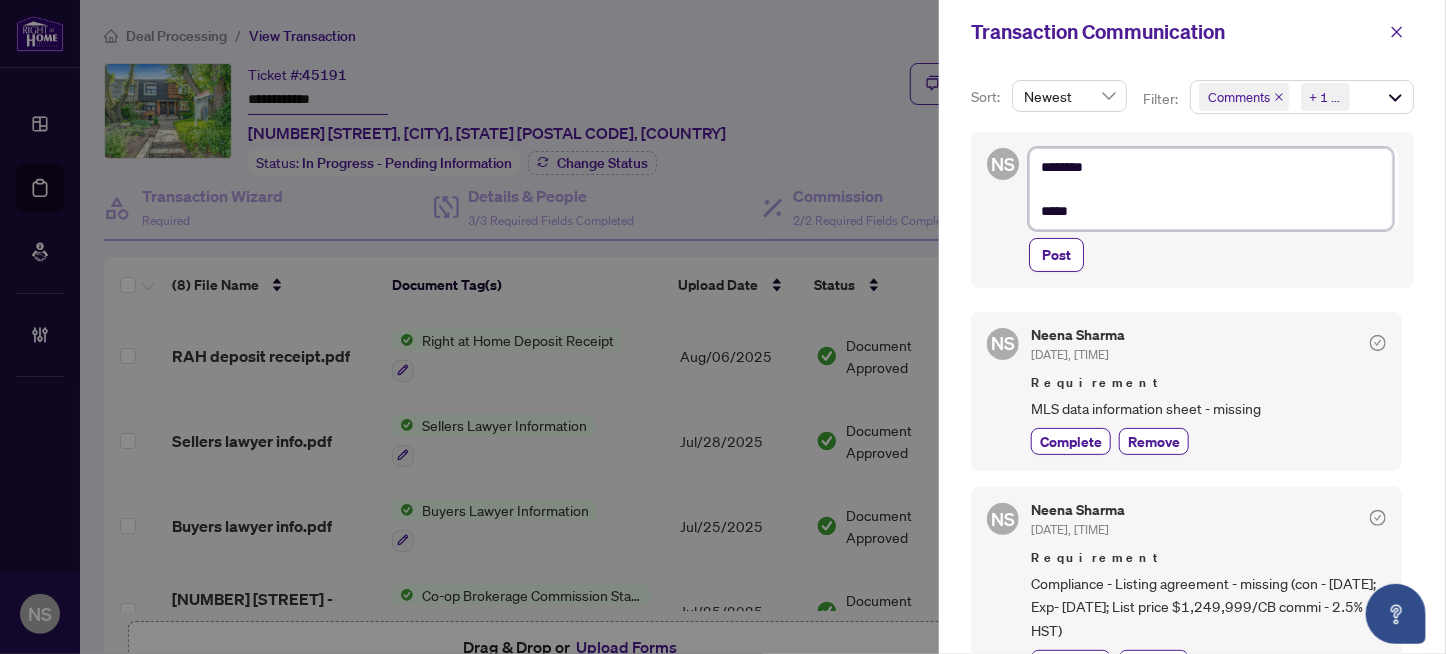 type on "********
******" 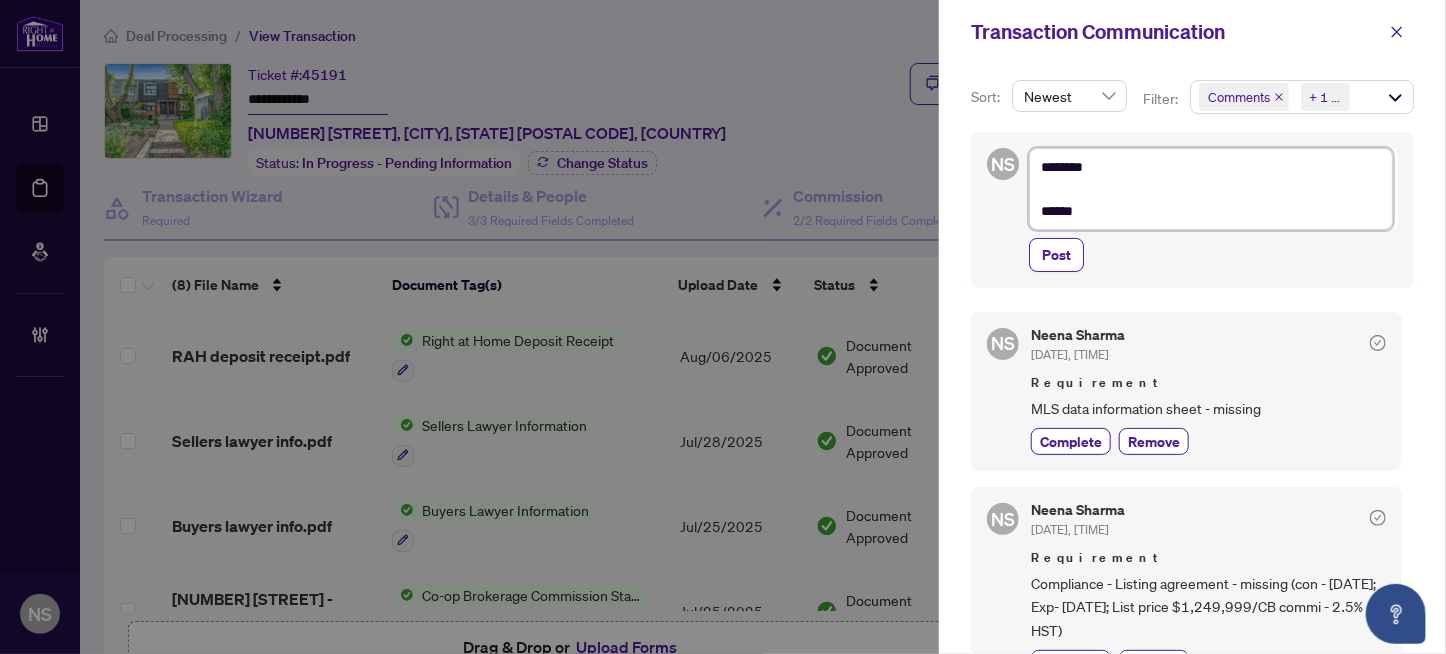 type on "********
*******" 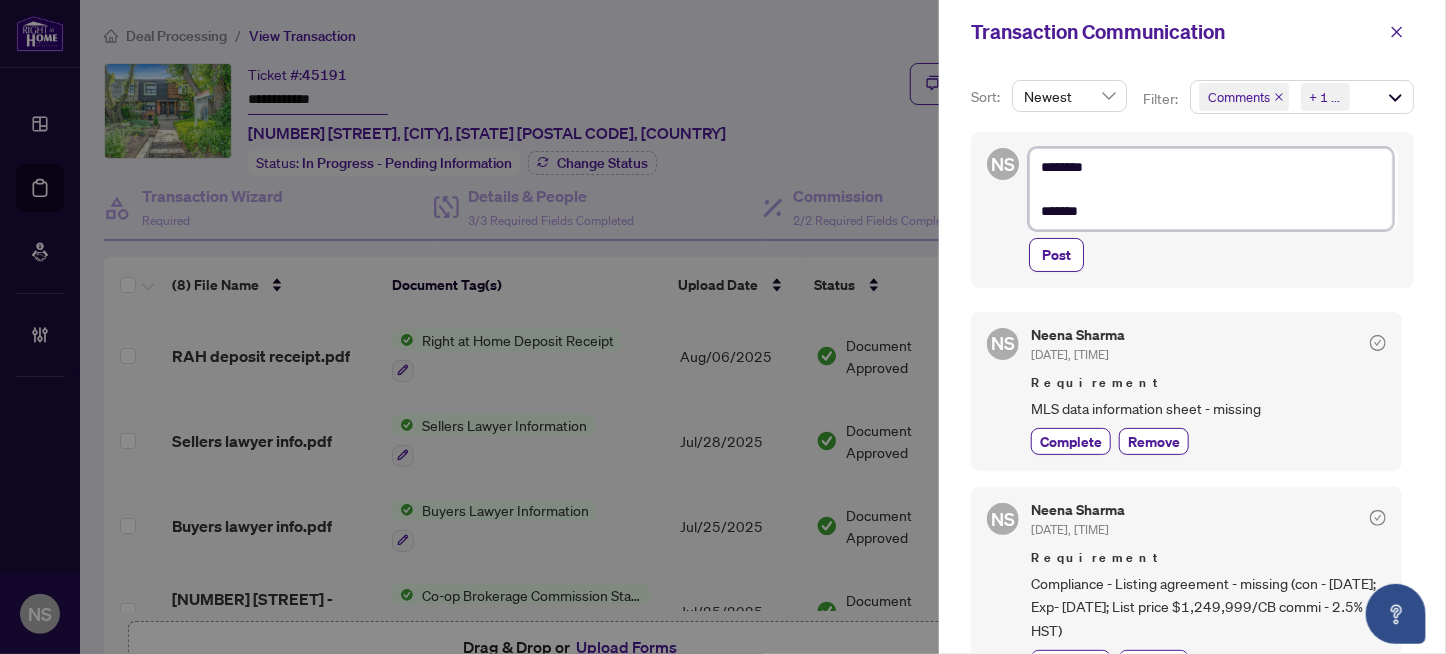 type on "********
********" 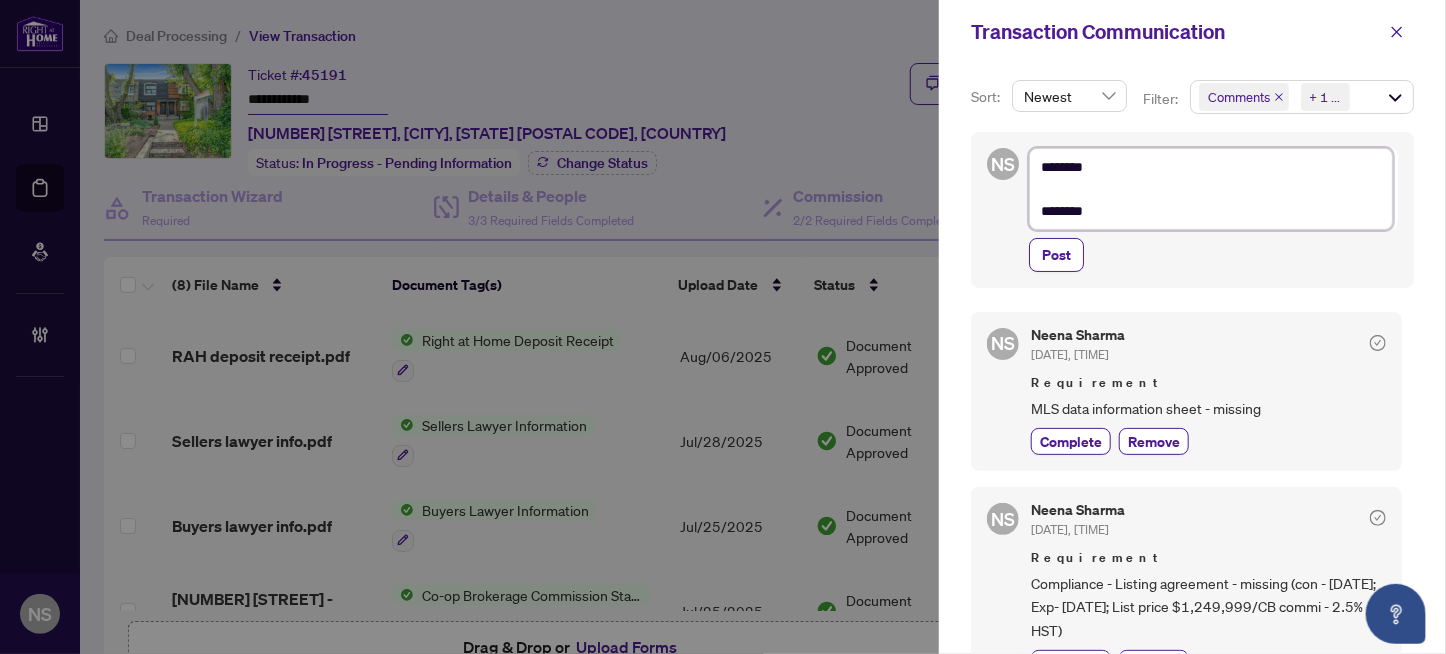 type on "********
********" 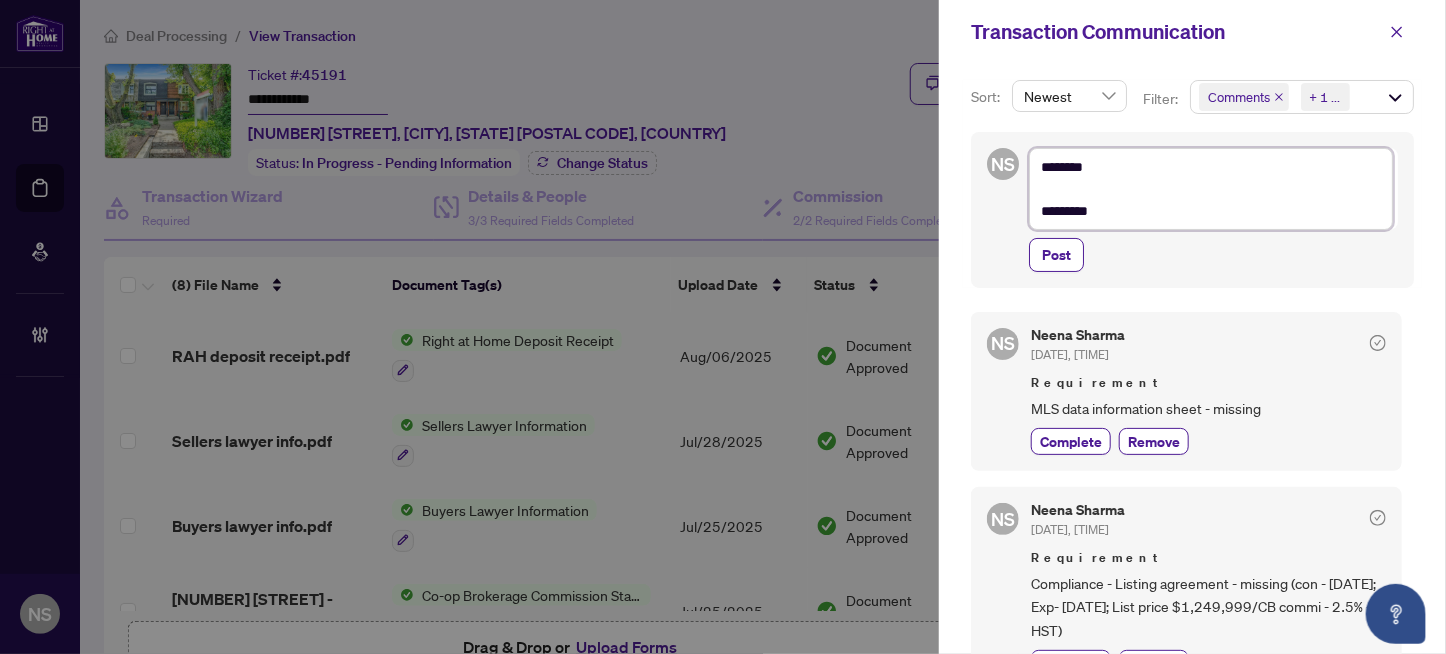 type on "**********" 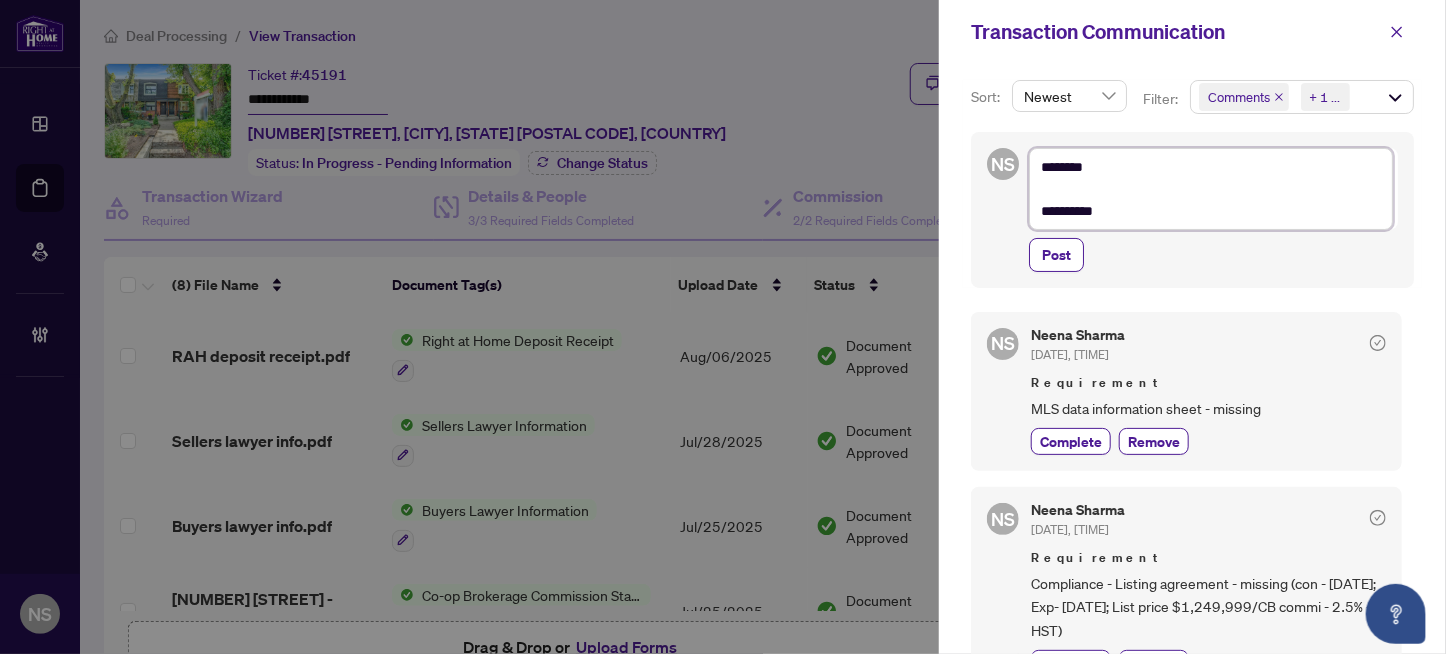type on "**********" 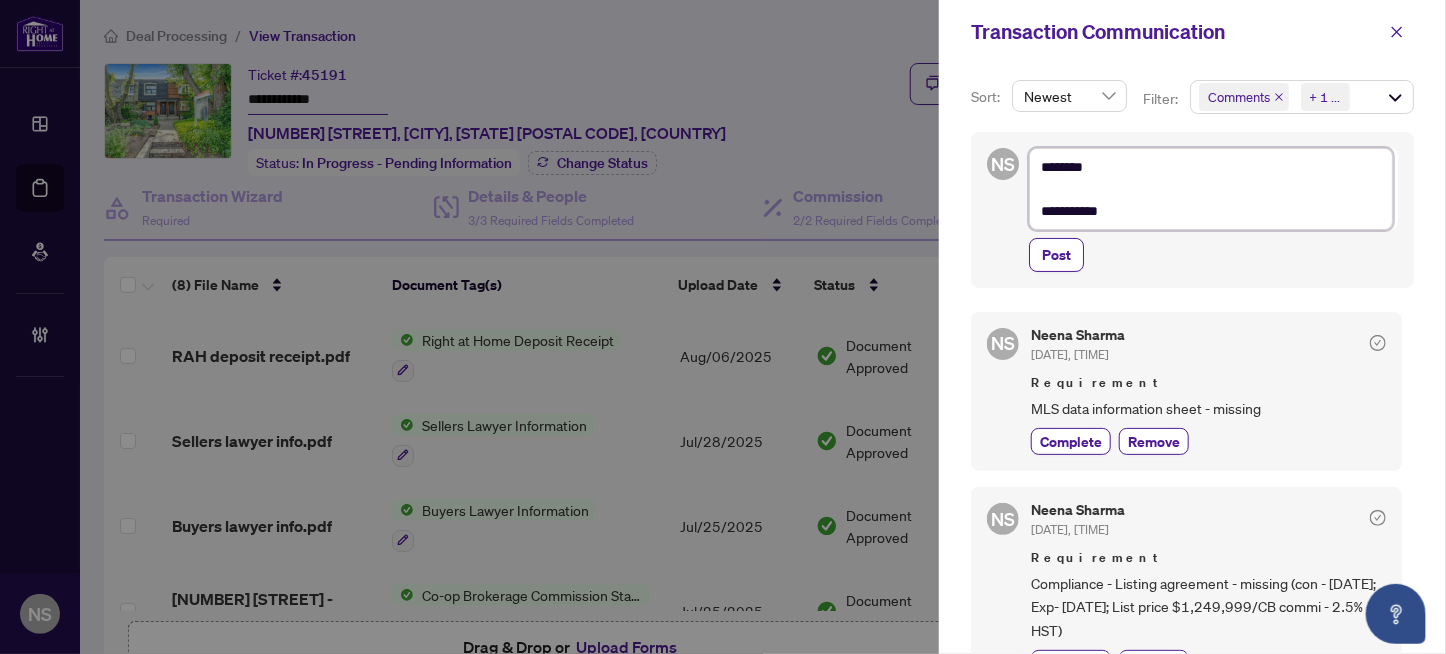 type on "**********" 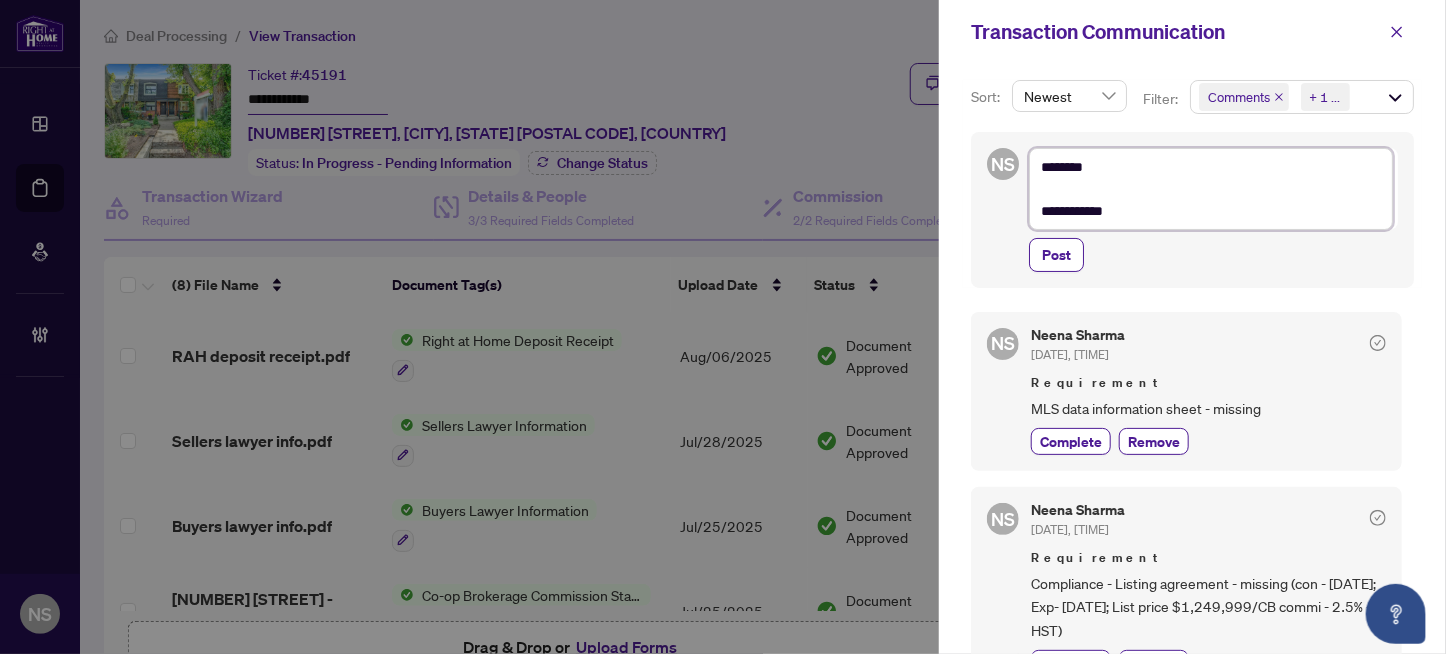 type on "**********" 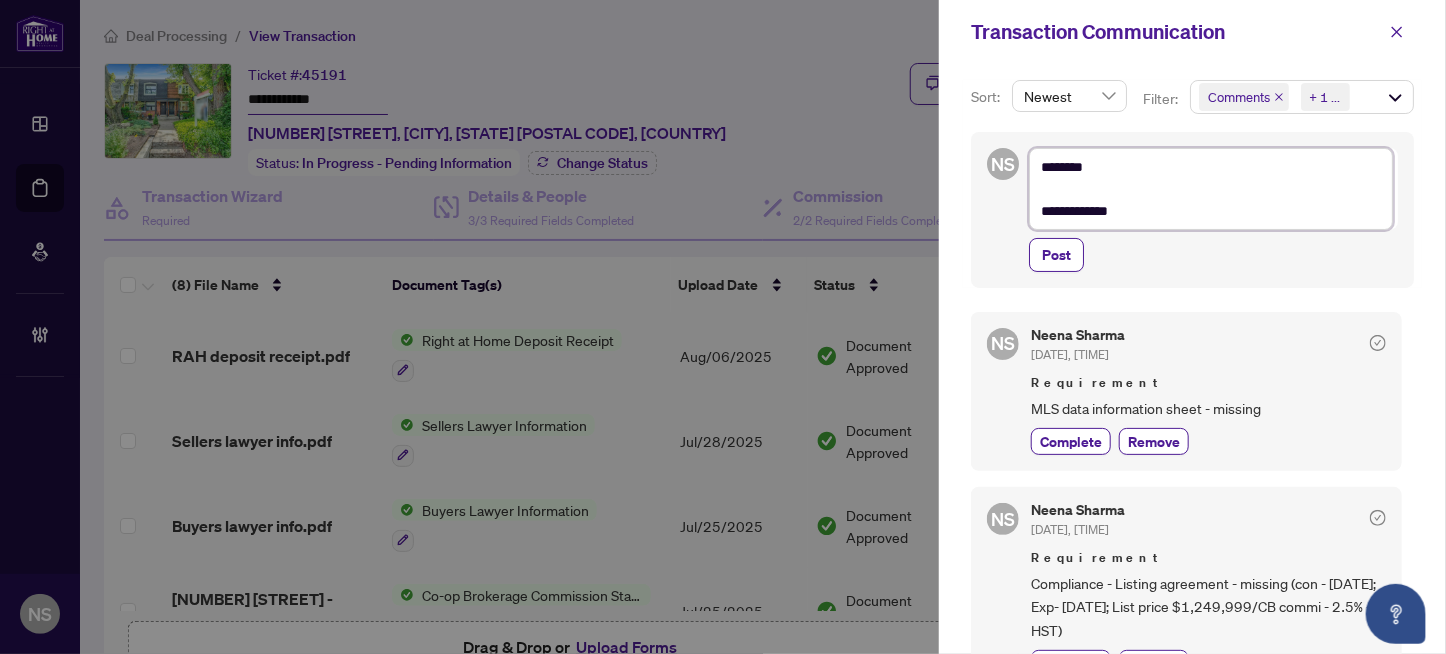 type on "**********" 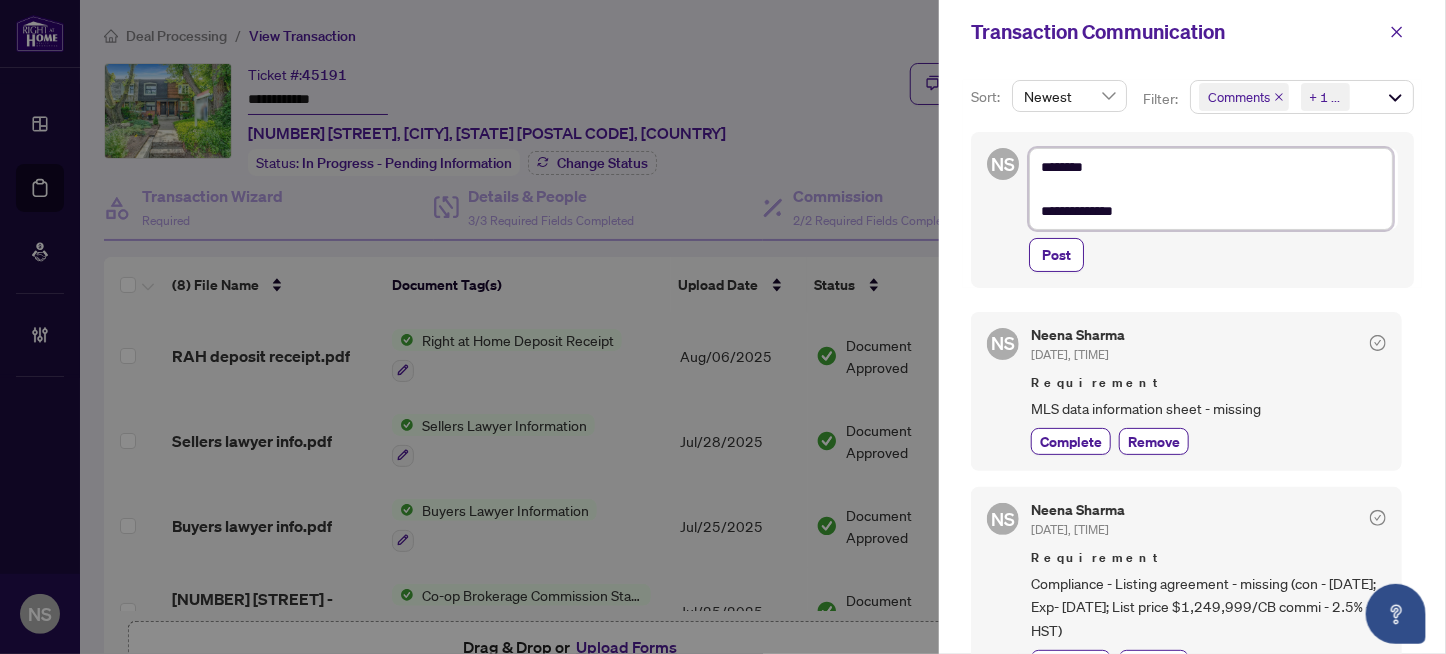 type on "**********" 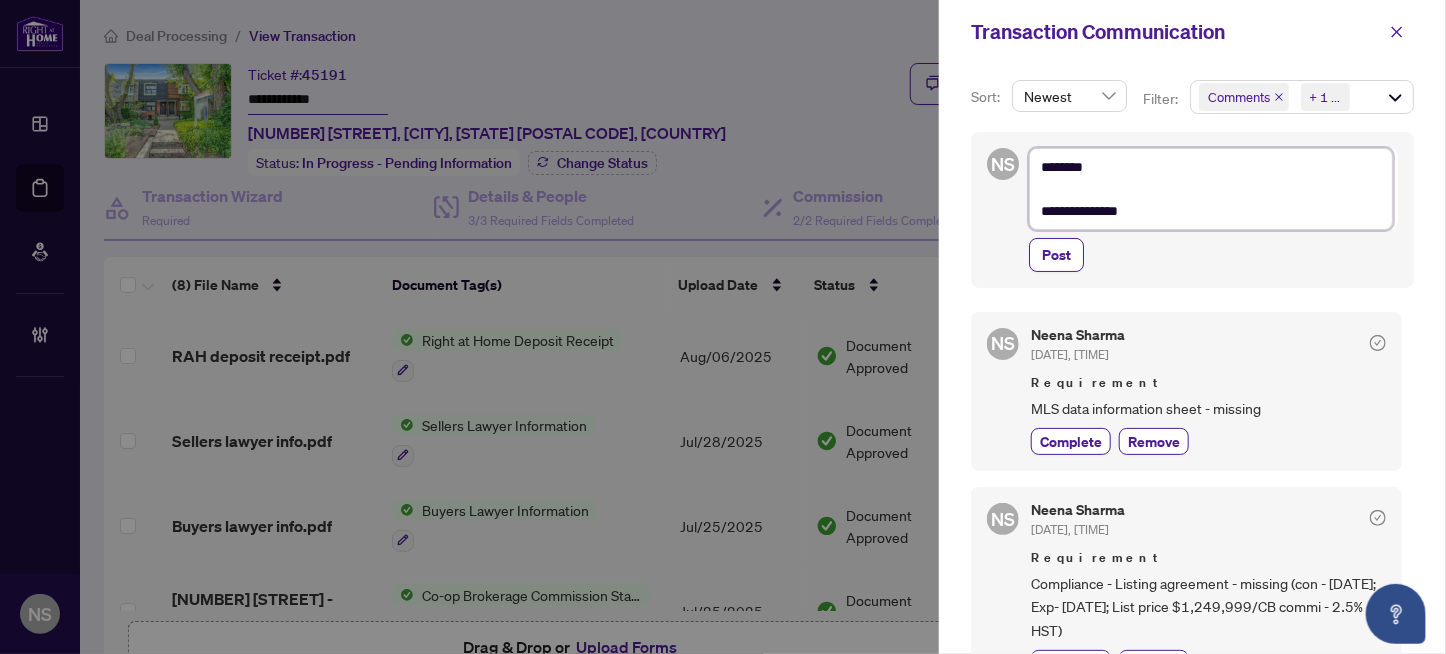 type on "**********" 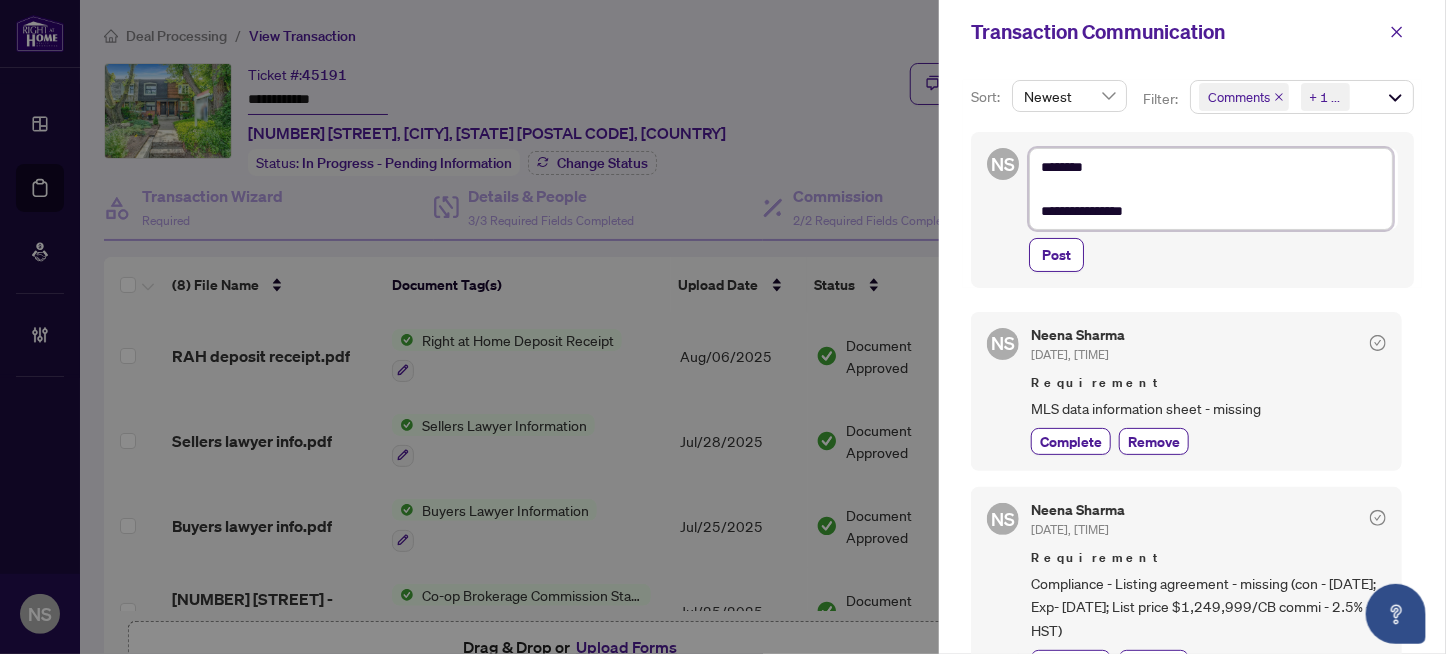 type on "**********" 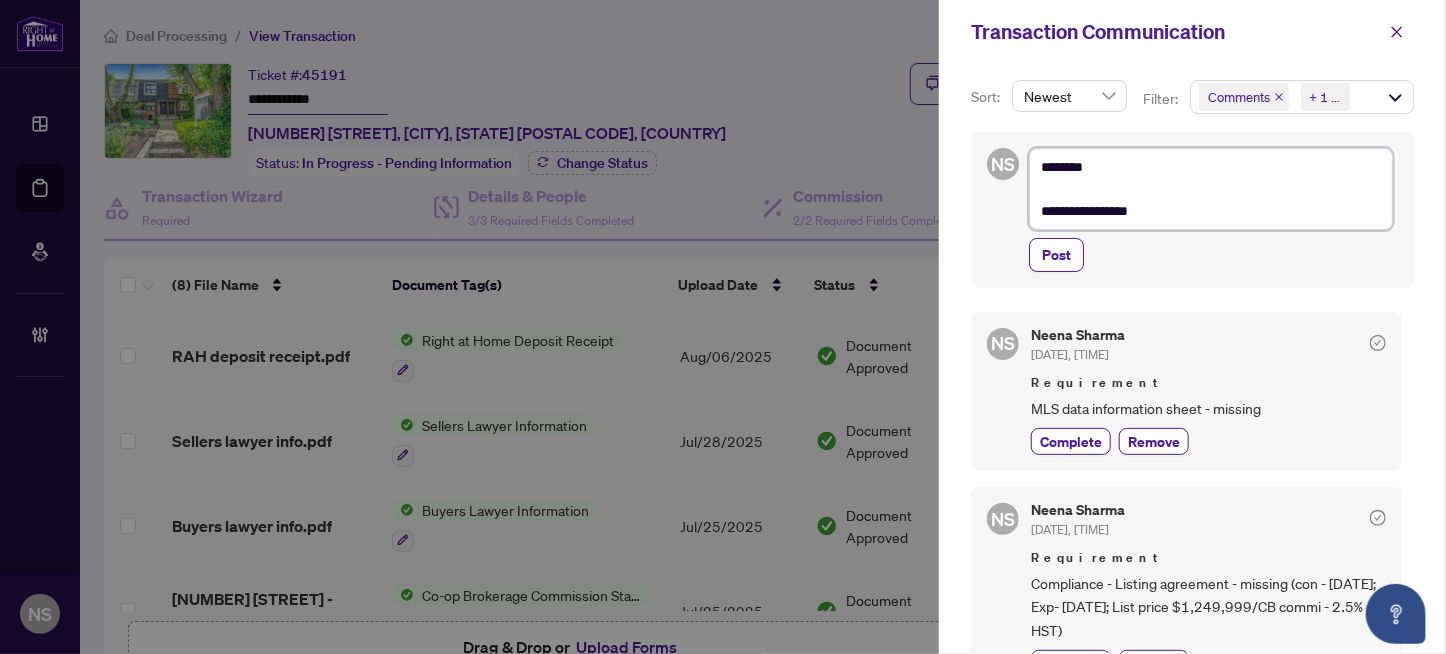 type on "**********" 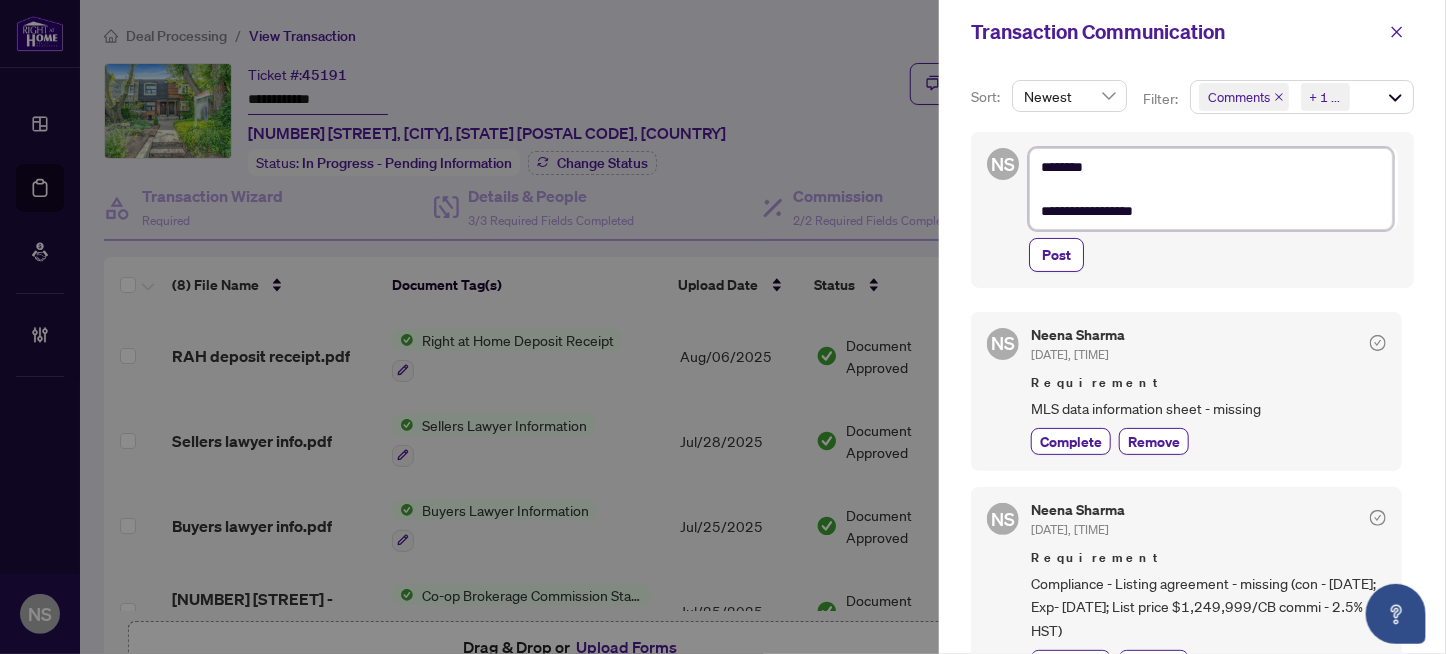 type on "**********" 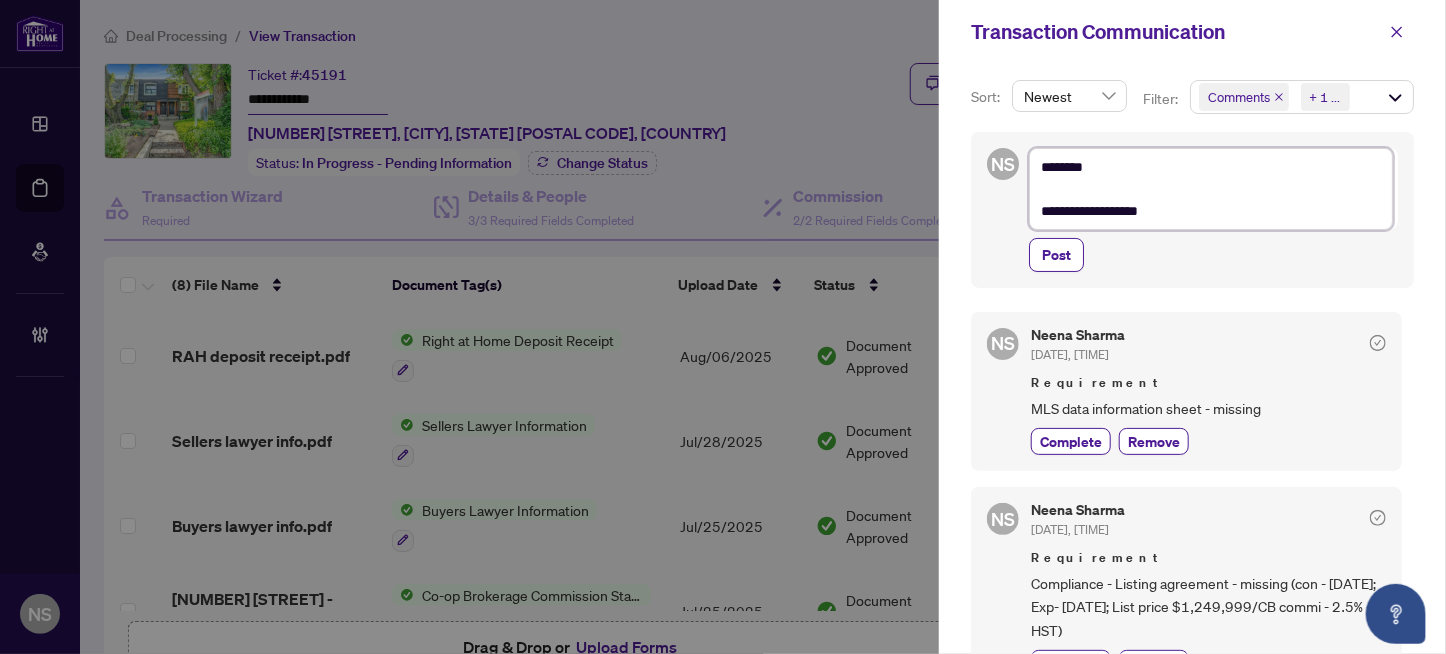 type on "**********" 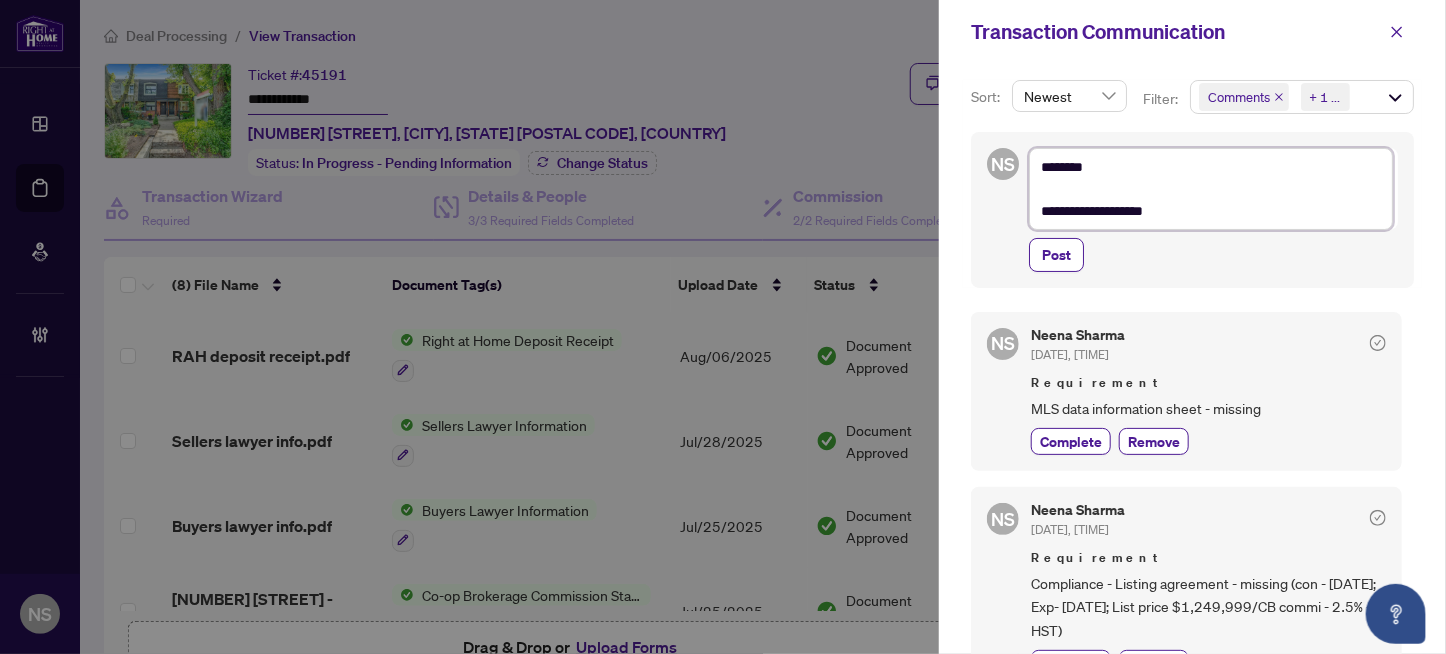 type on "**********" 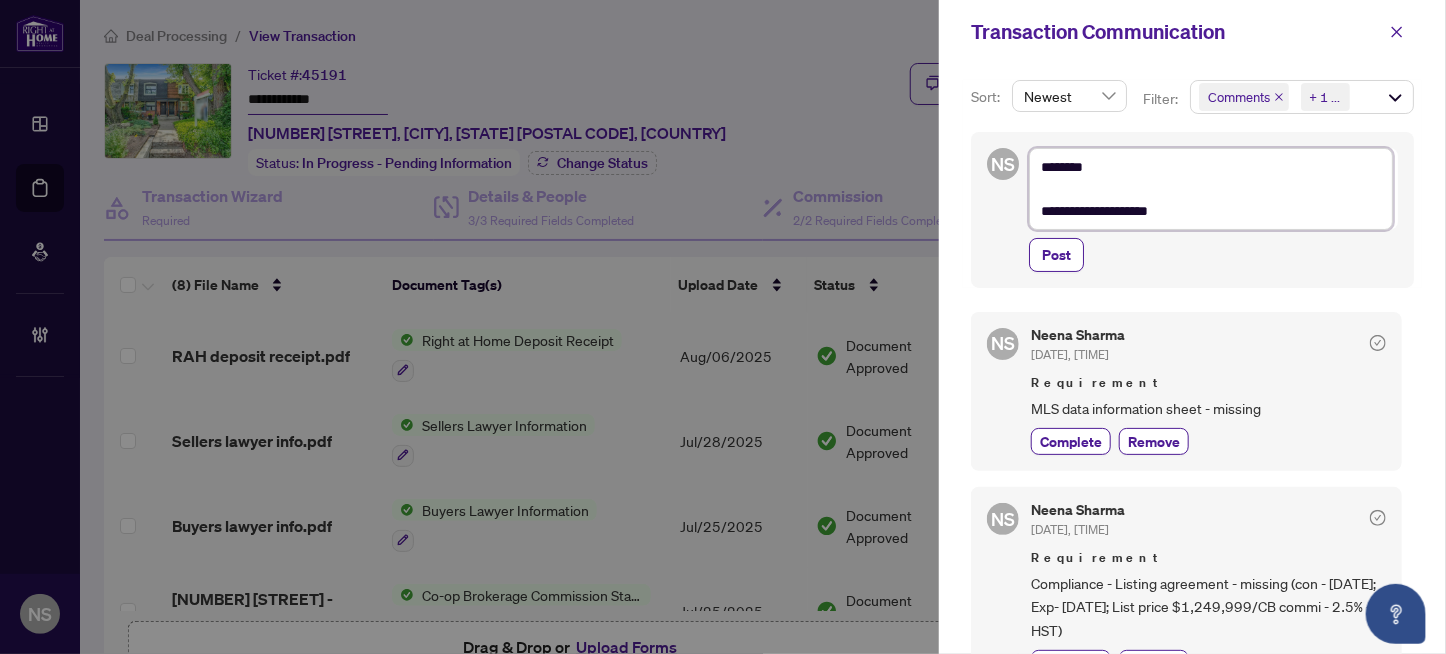 type on "**********" 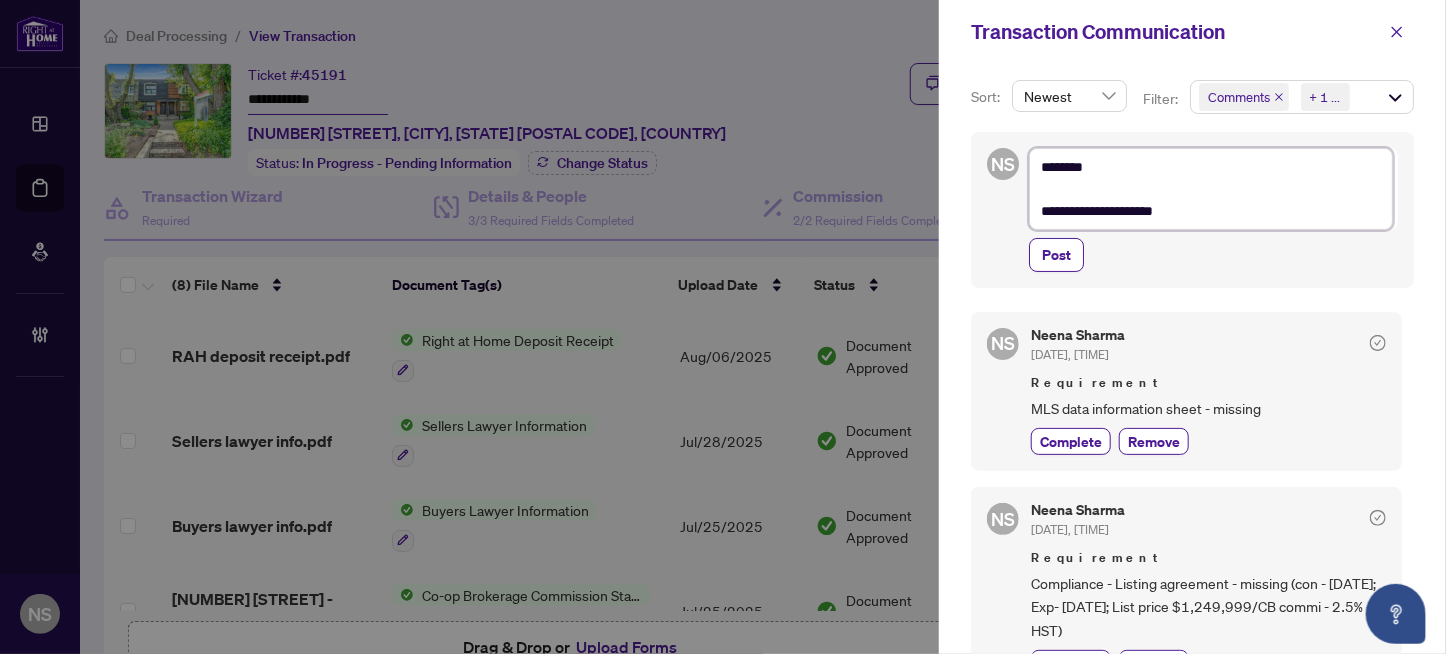 type on "**********" 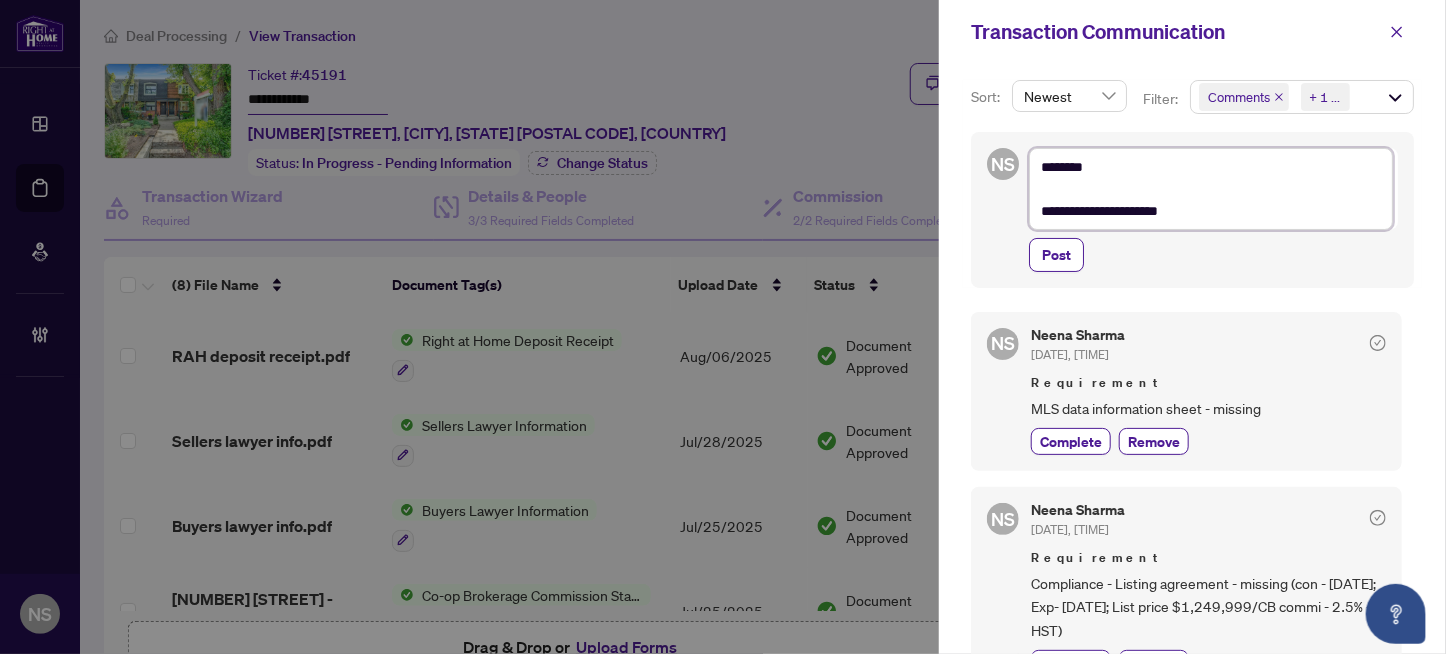 type on "**********" 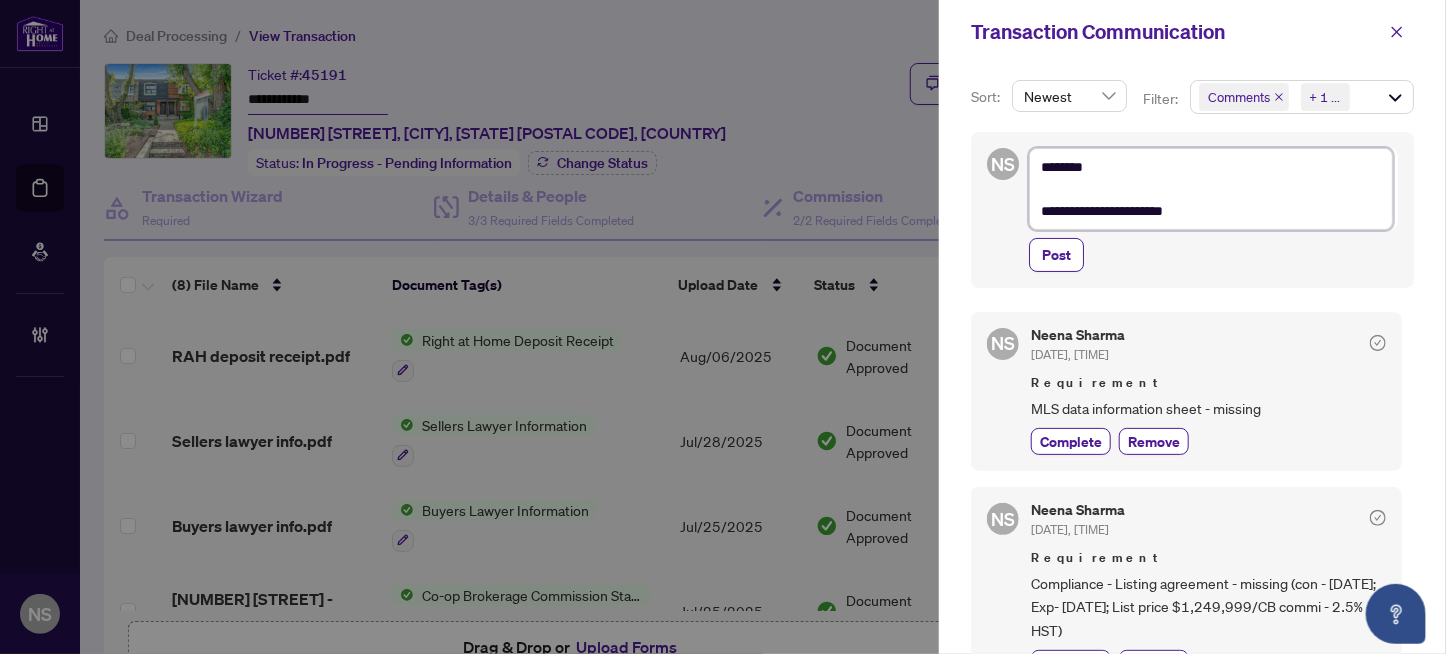 type on "**********" 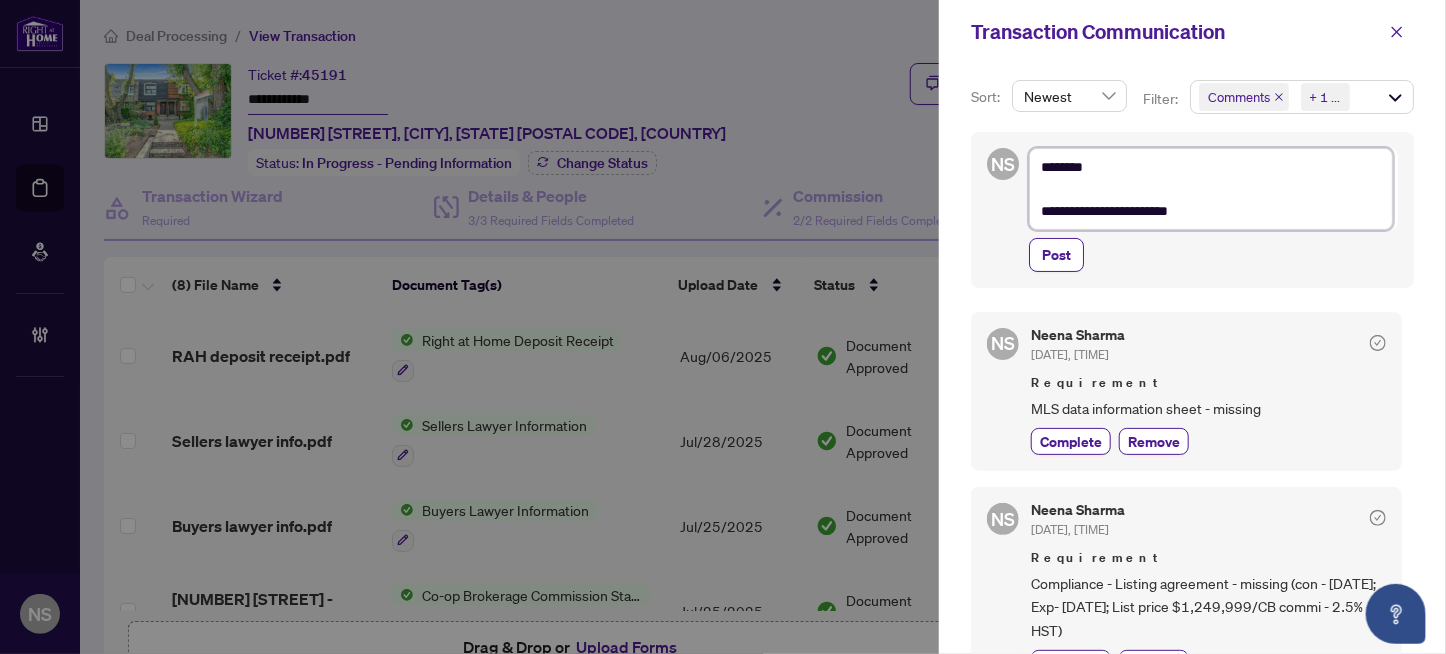 type on "**********" 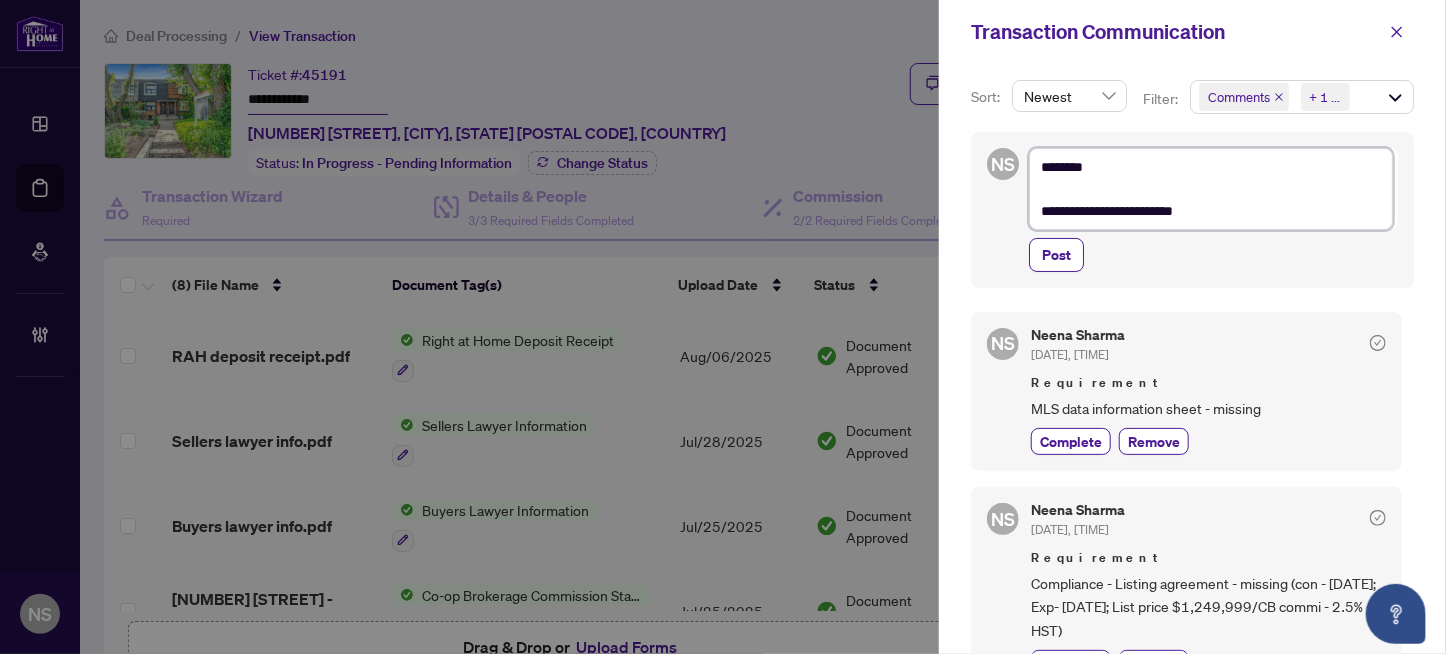 type on "**********" 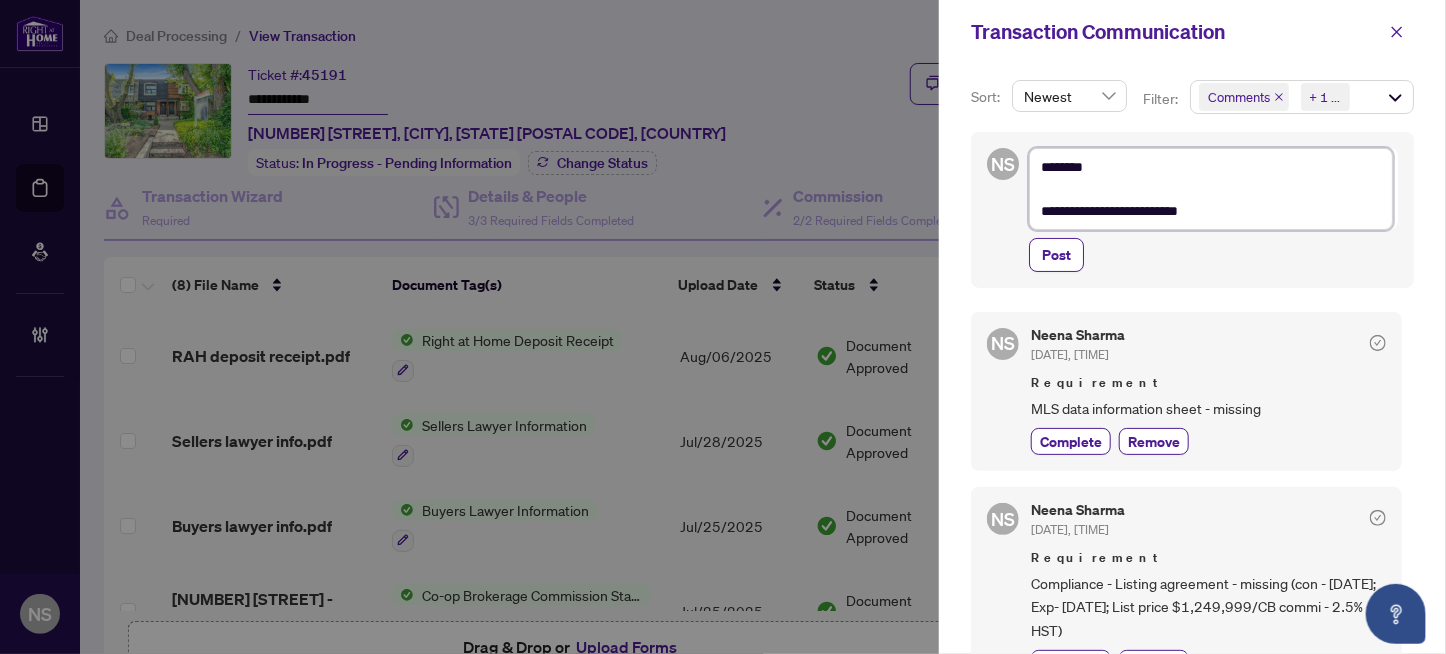 type on "**********" 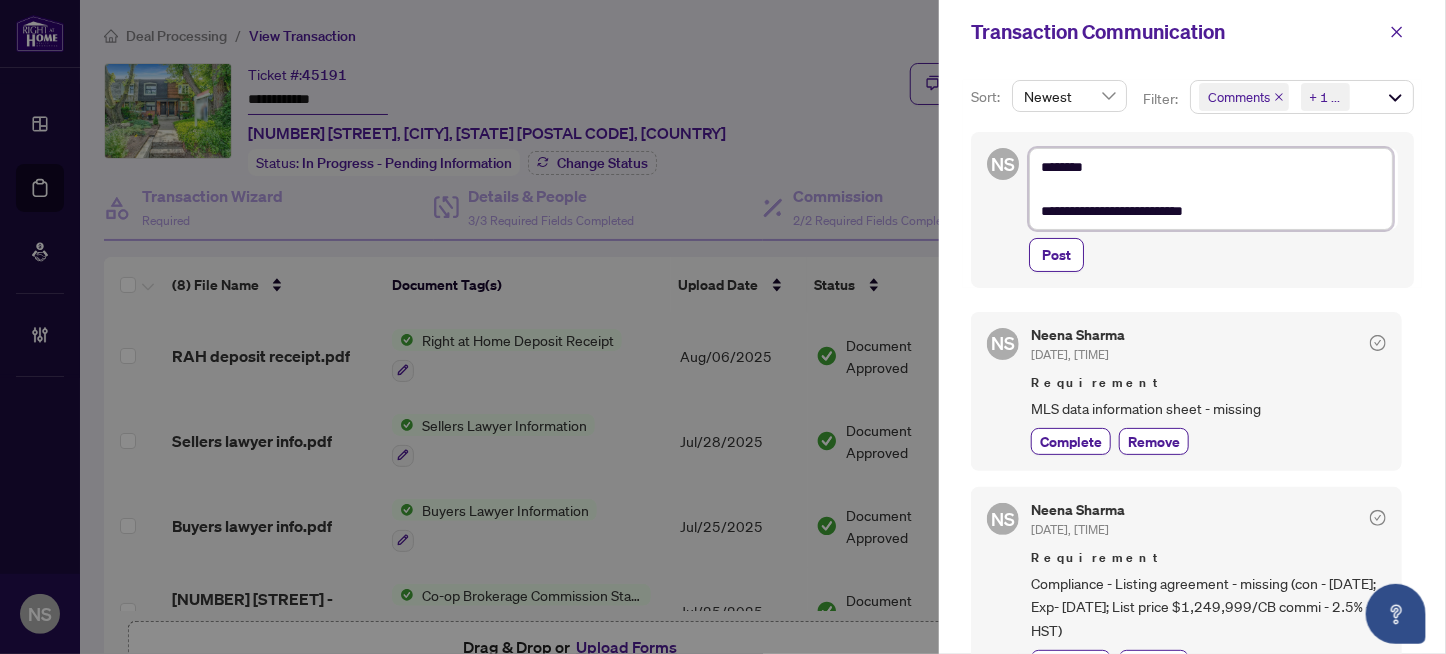 type on "**********" 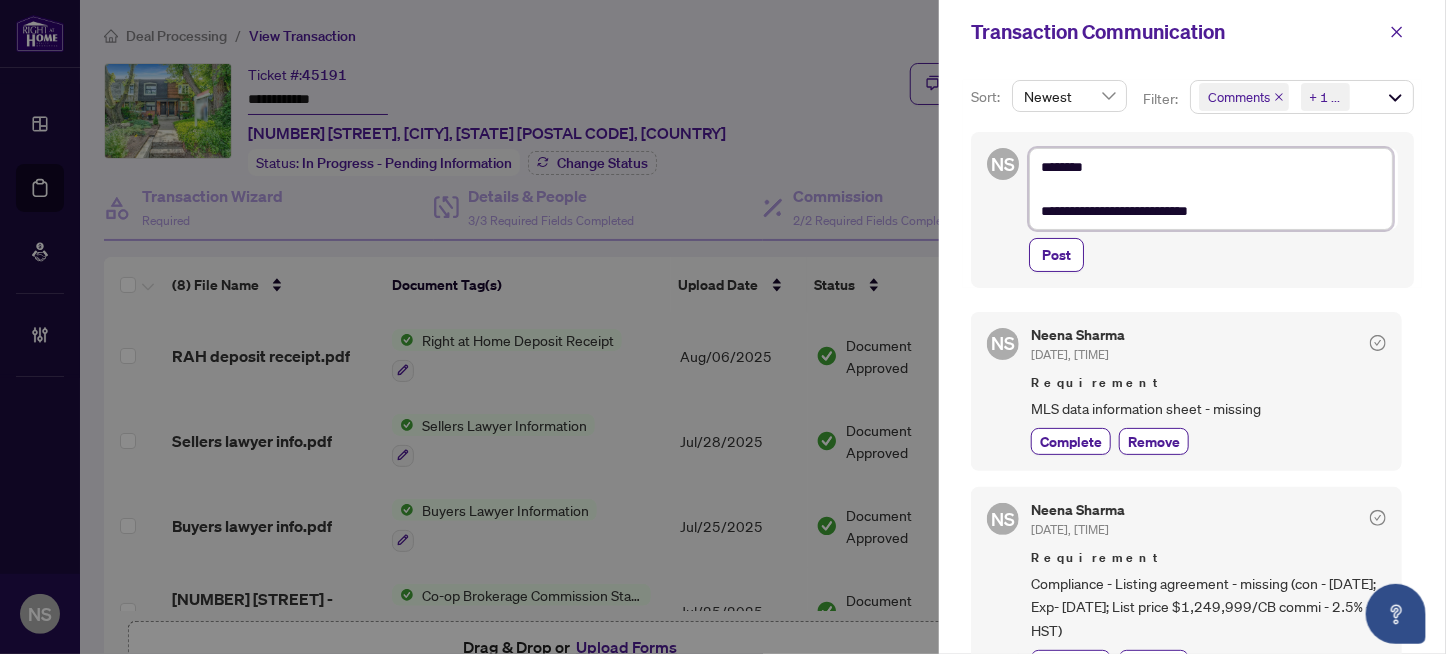 type on "**********" 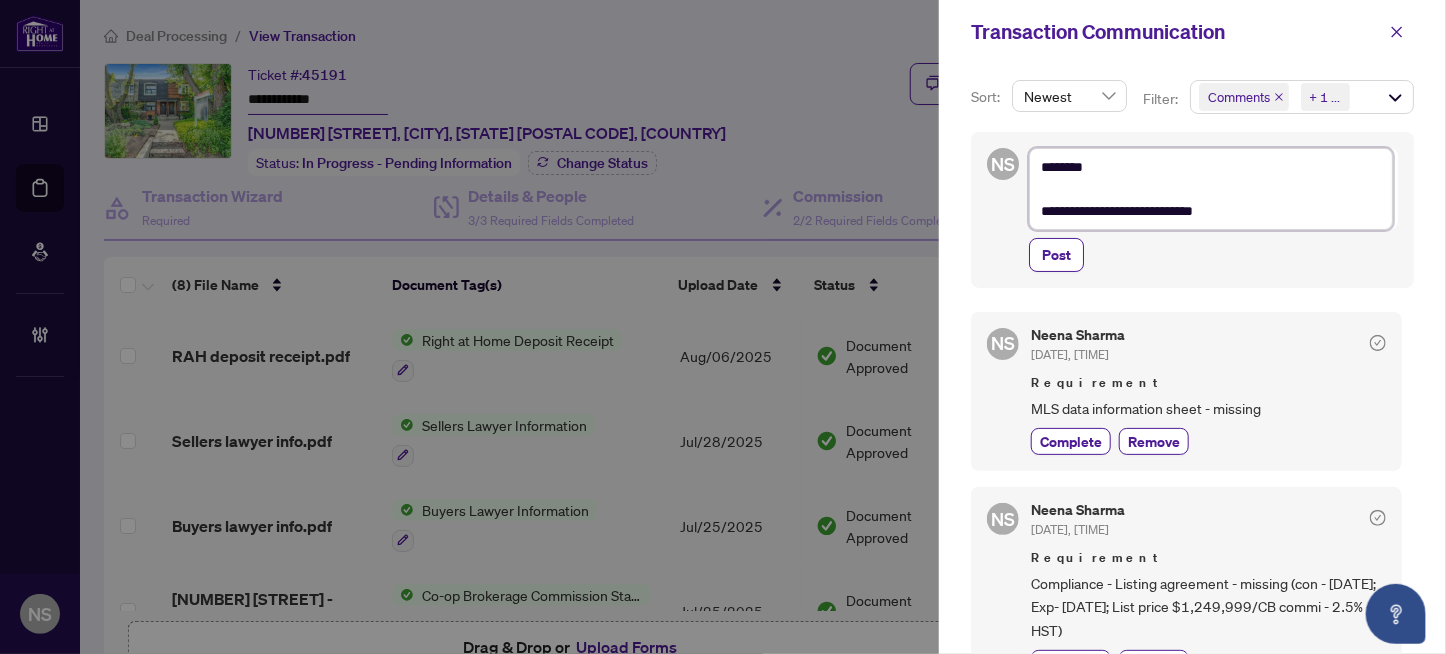 type on "**********" 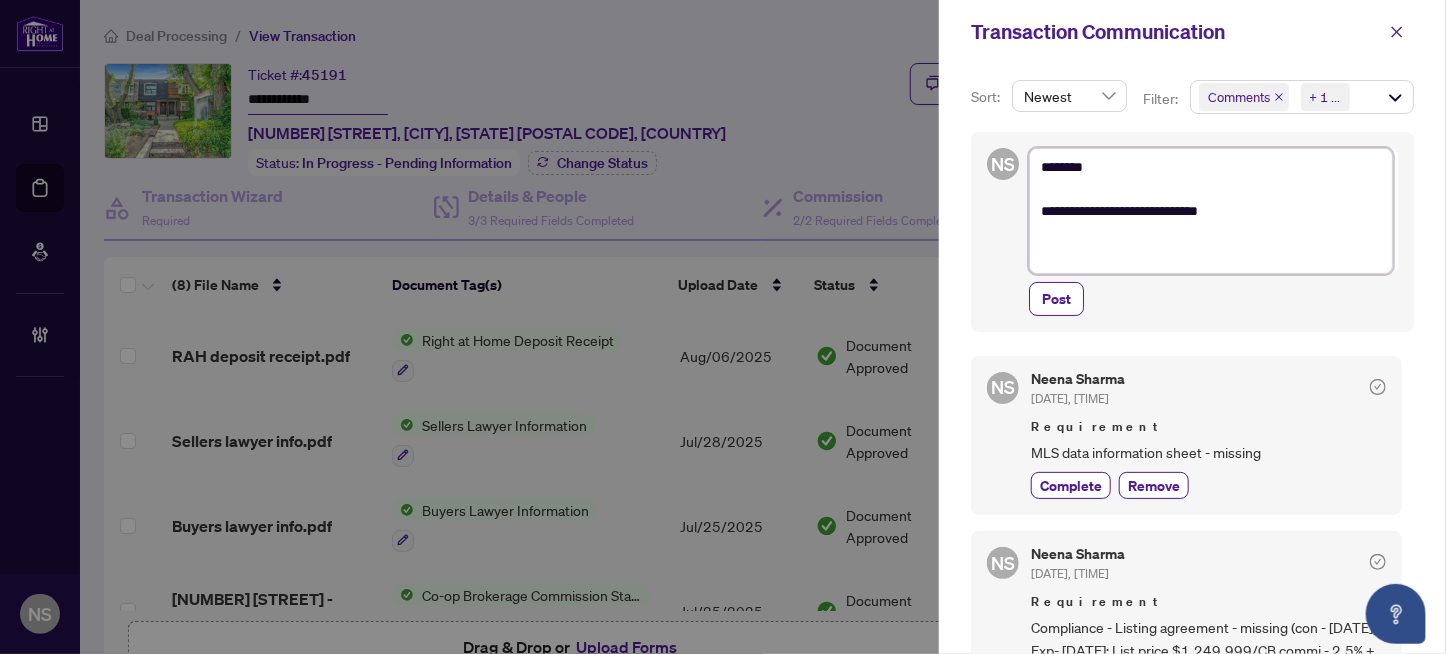 type on "**********" 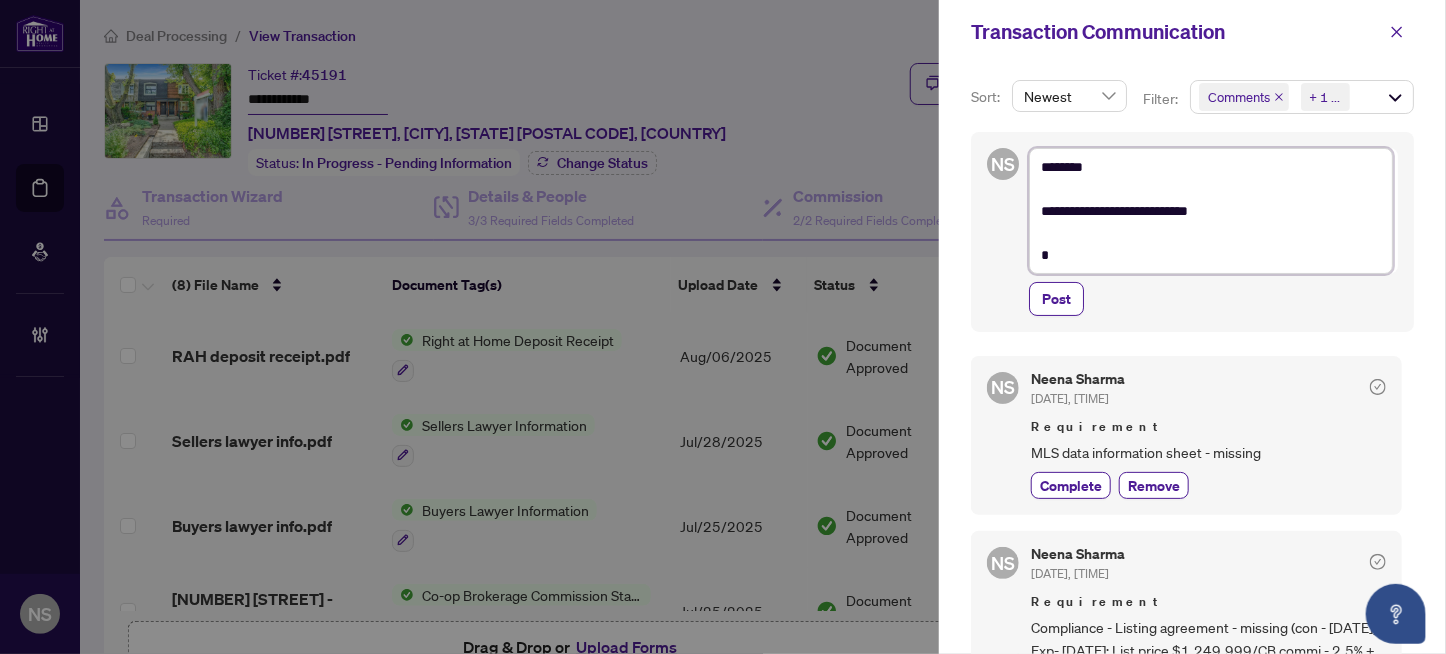 type on "**********" 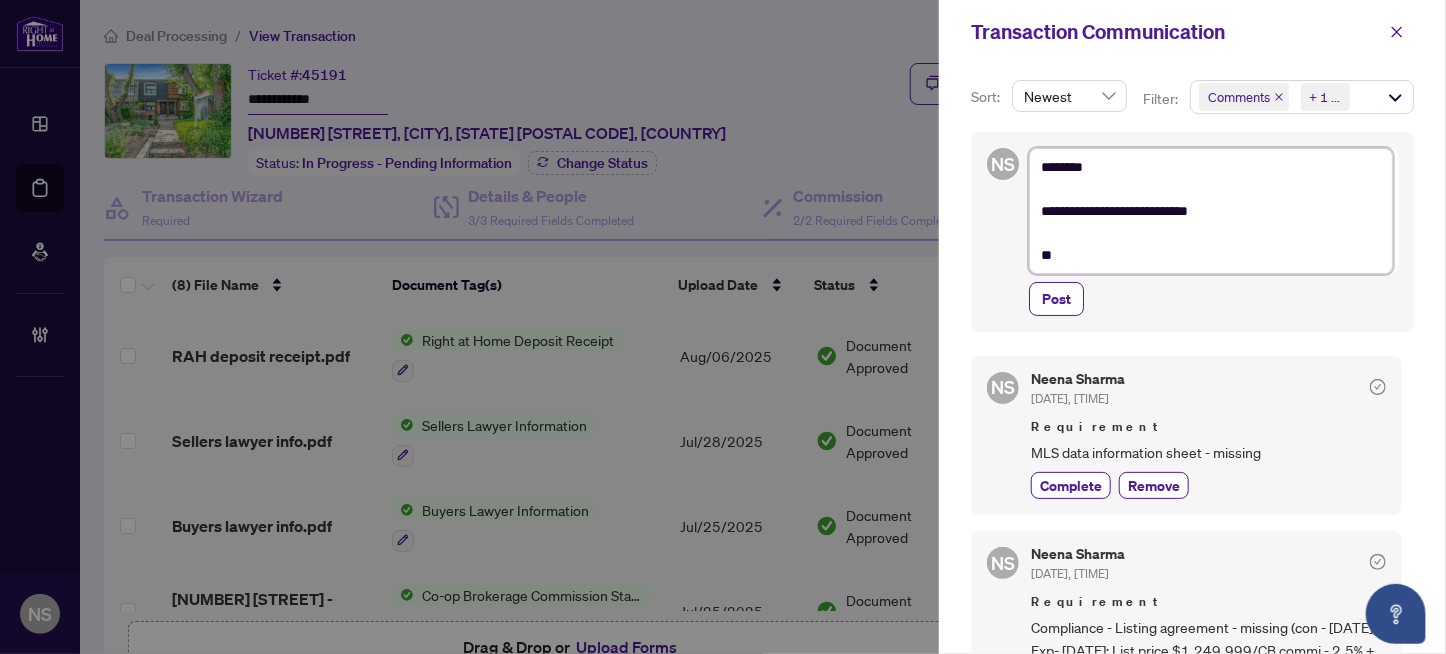 type on "**********" 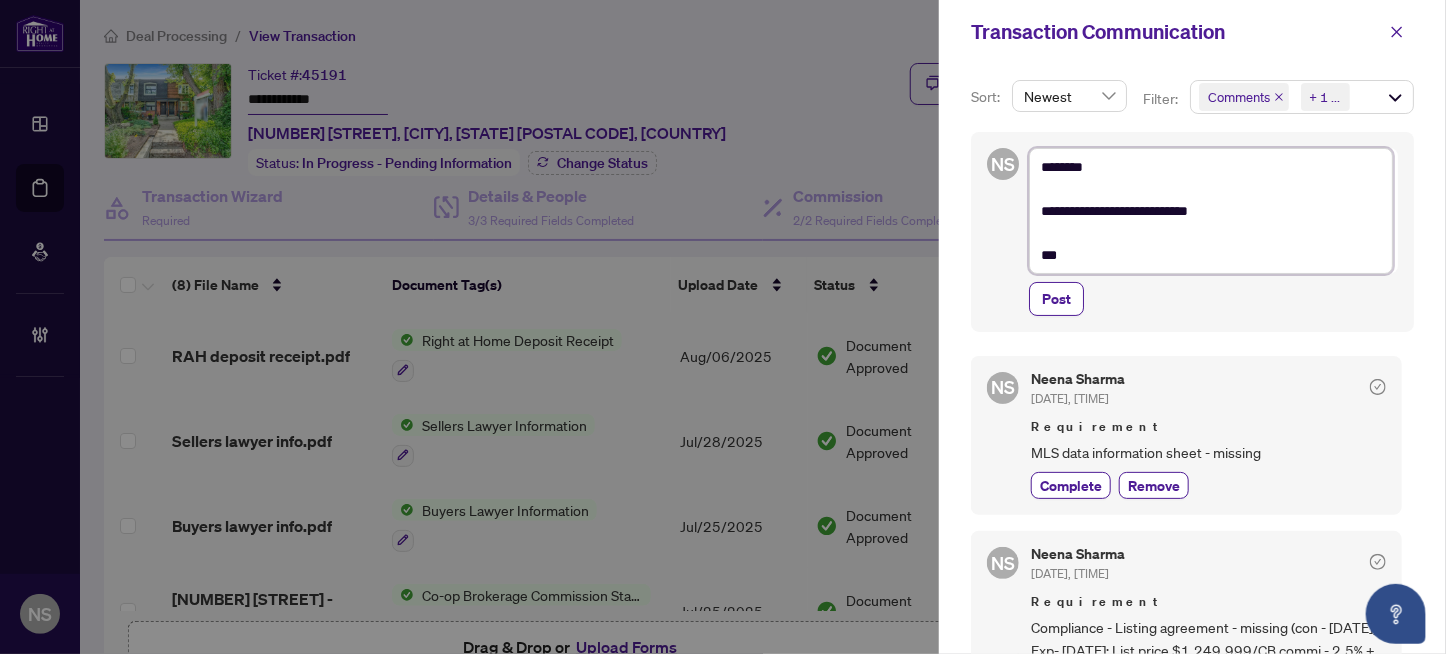 type on "**********" 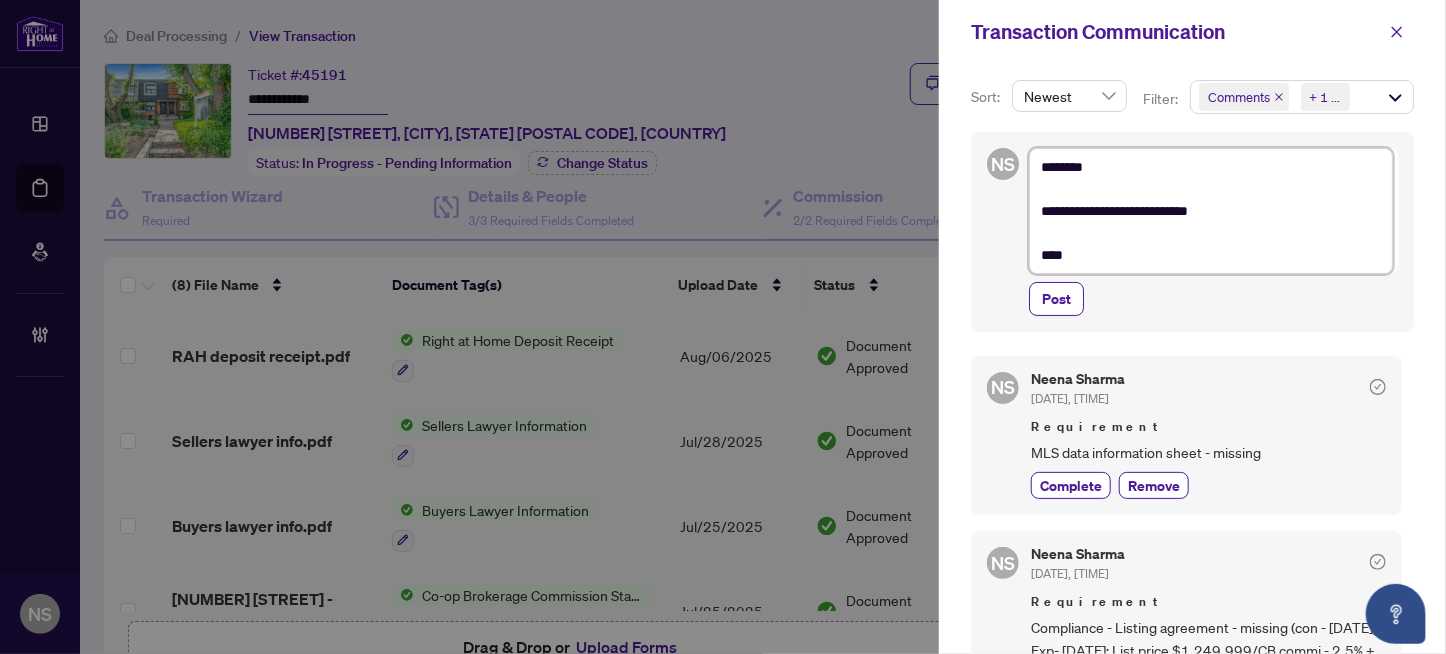 type on "**********" 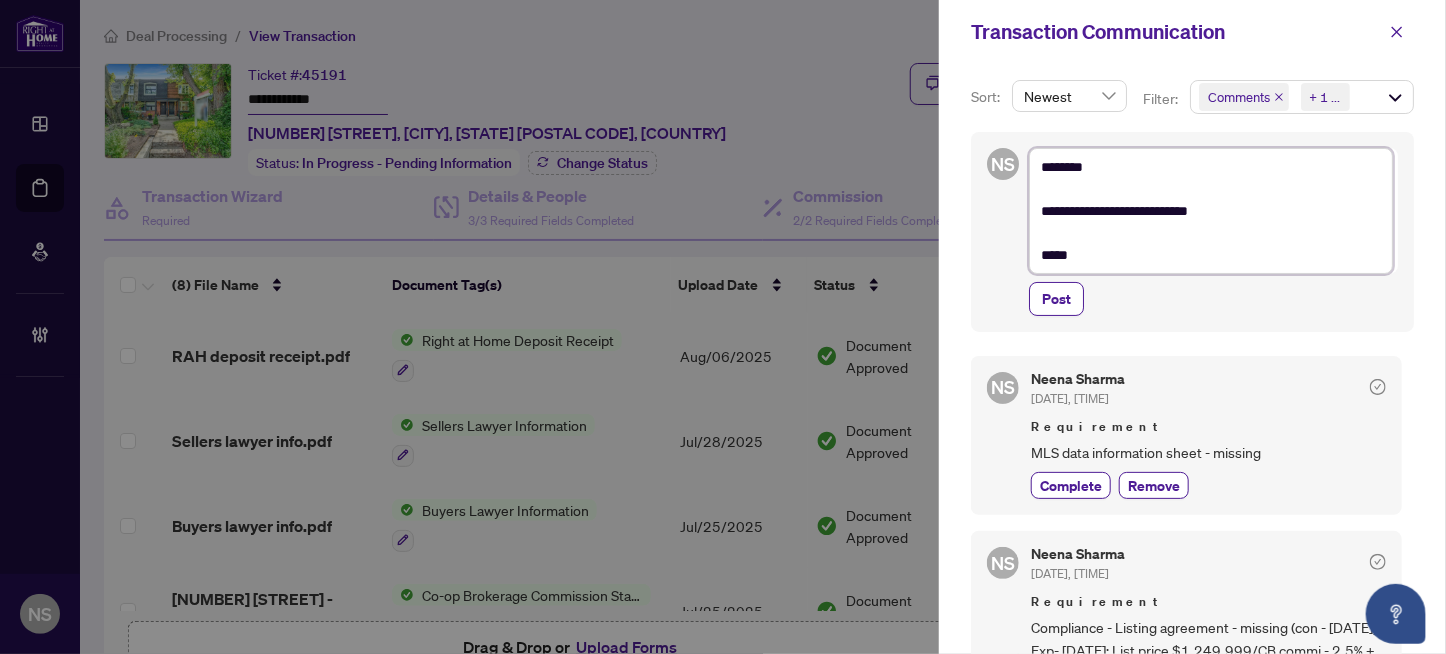 type on "**********" 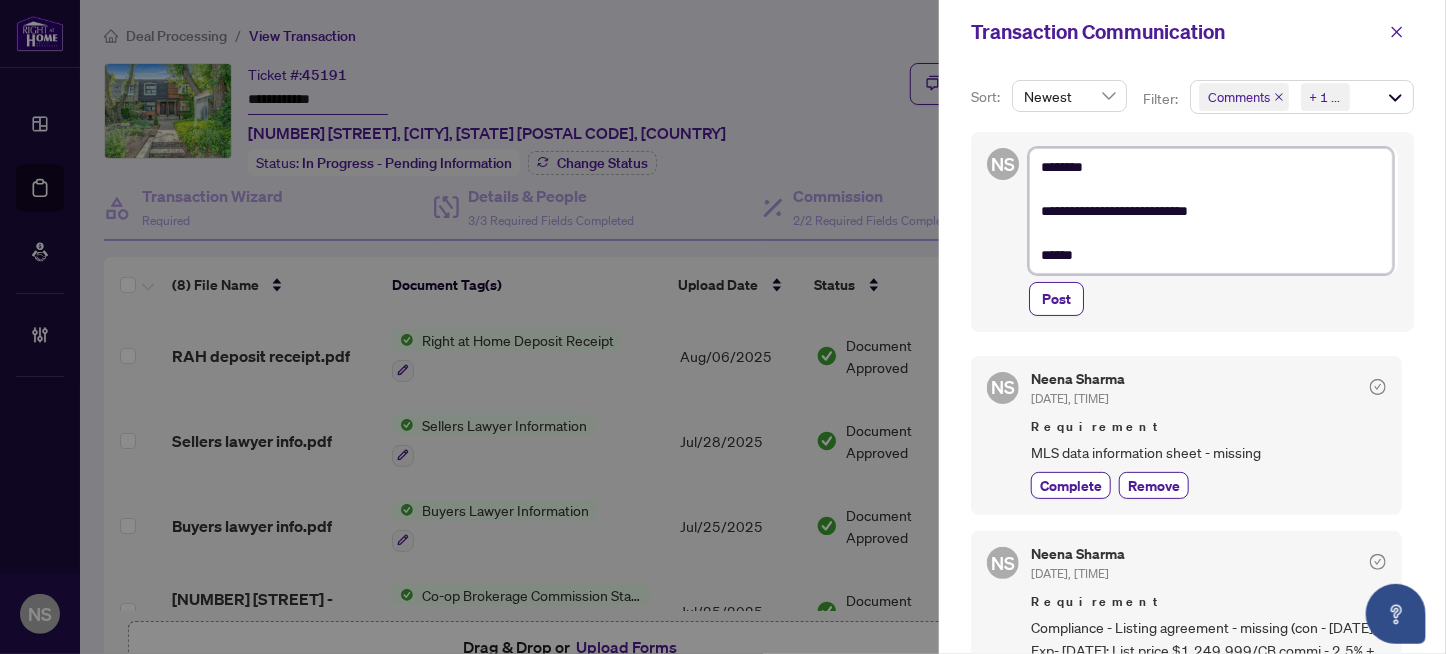type on "**********" 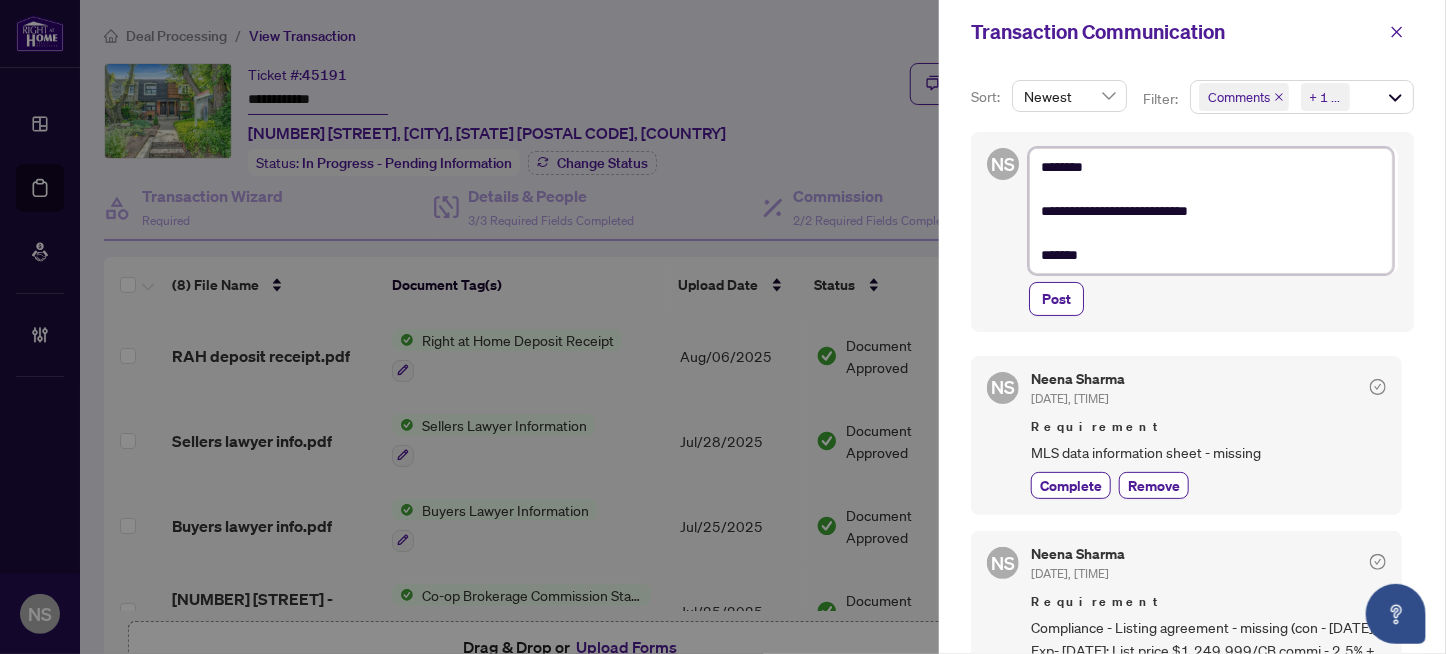 type on "**********" 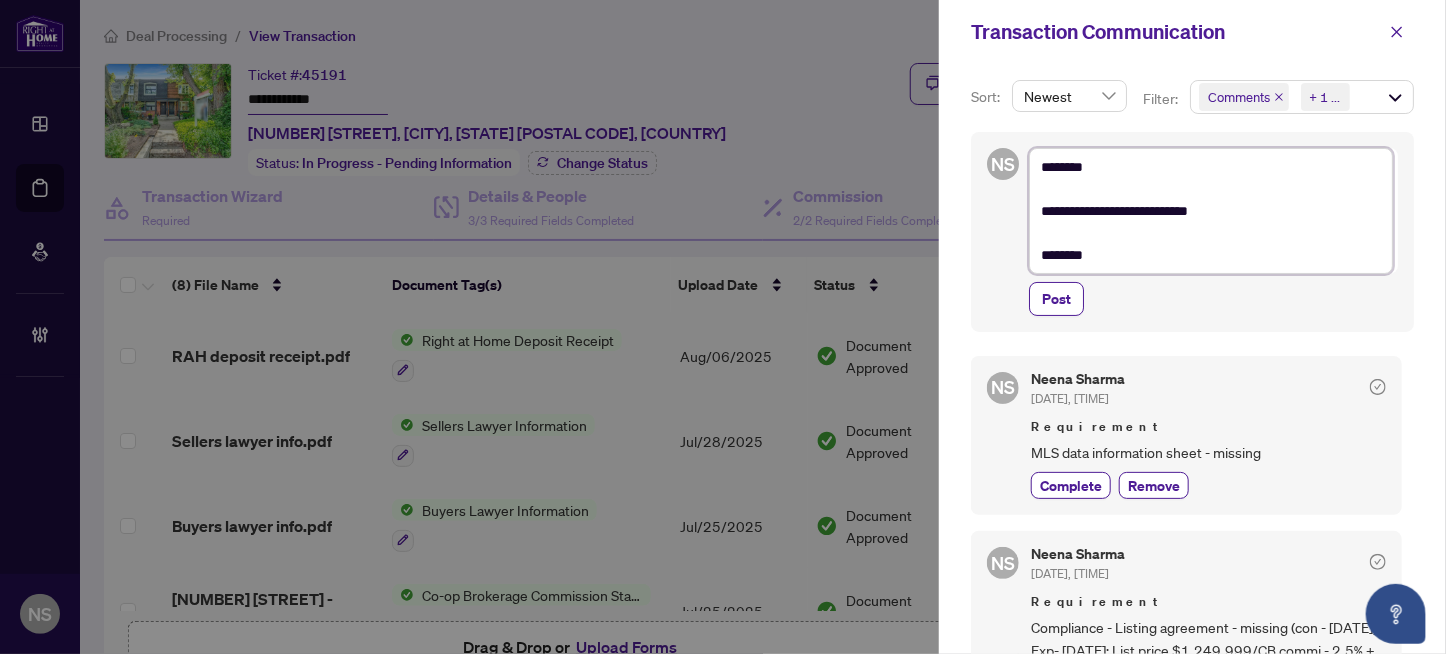 type on "**********" 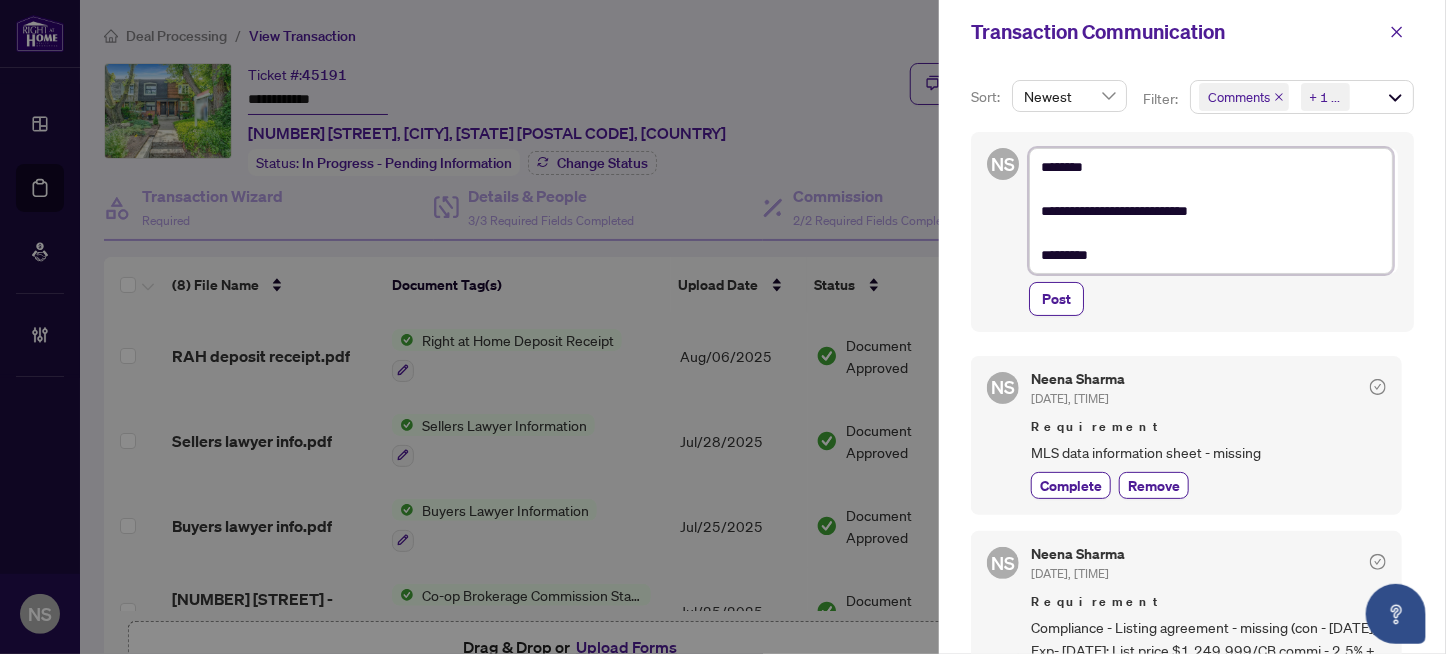 type on "**********" 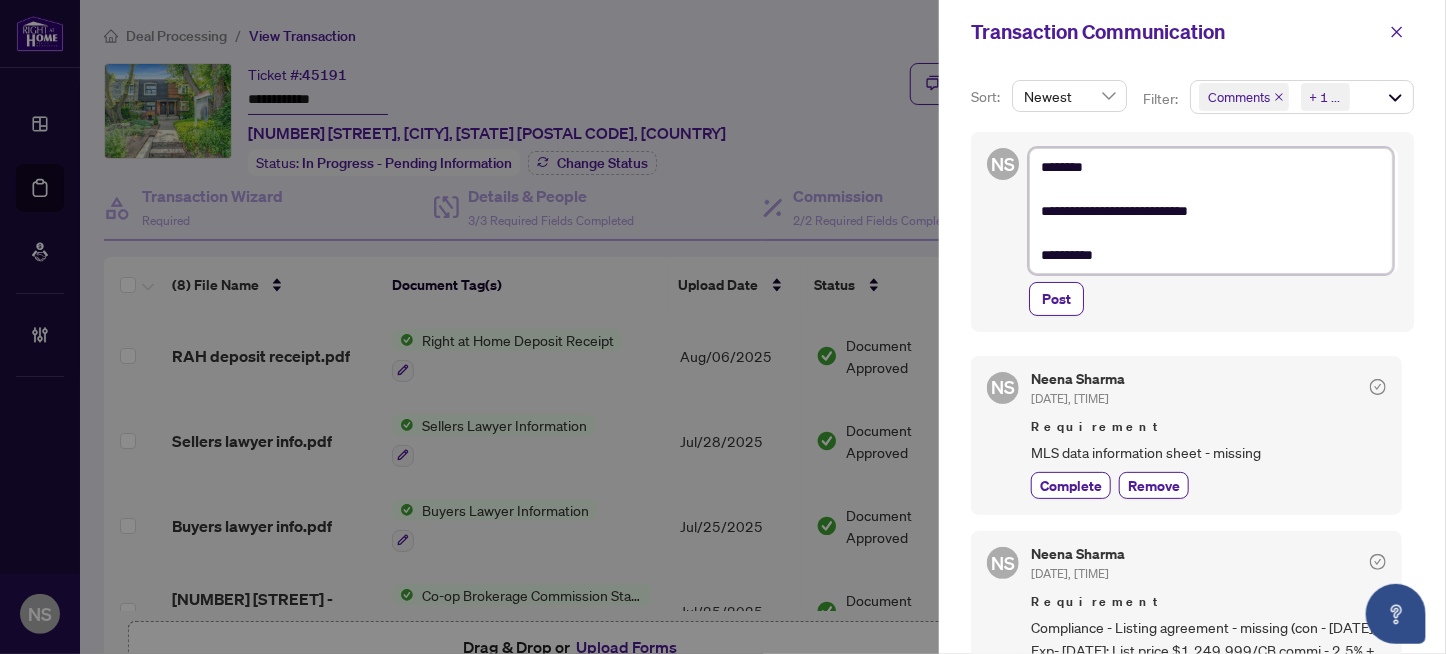 type on "**********" 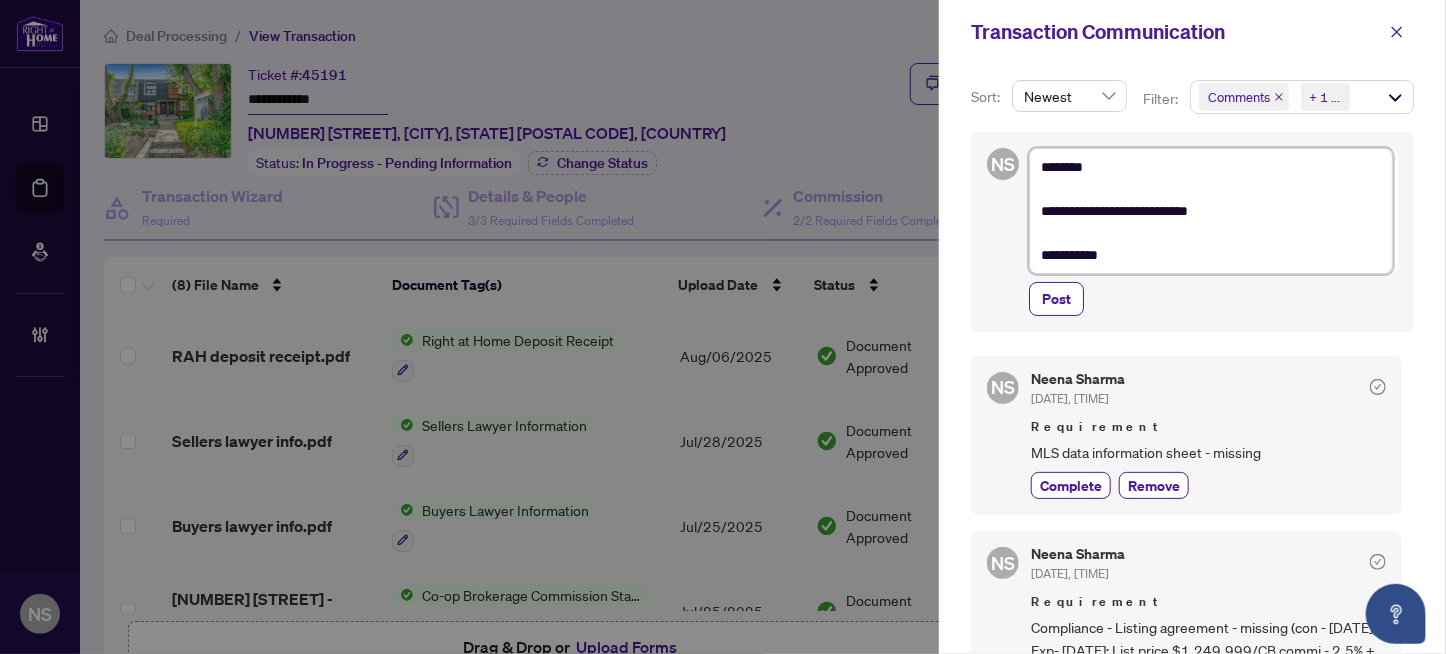 type on "**********" 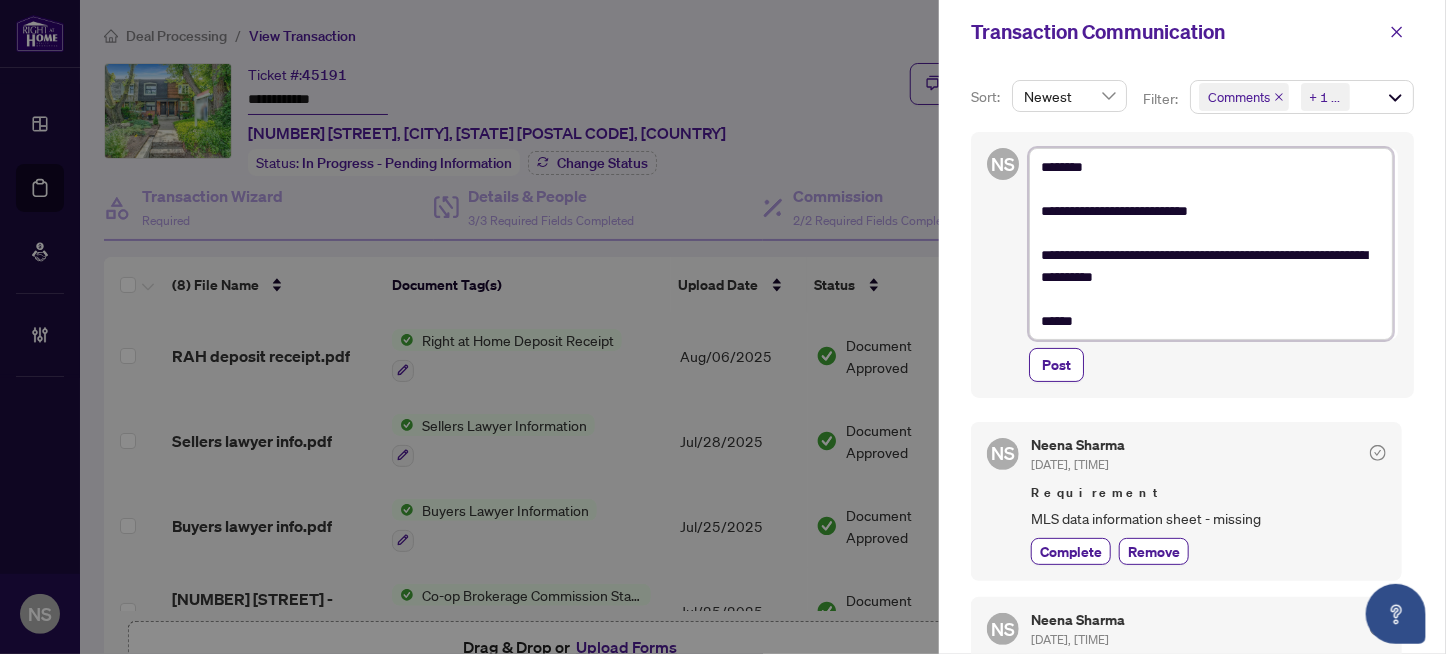 paste on "**********" 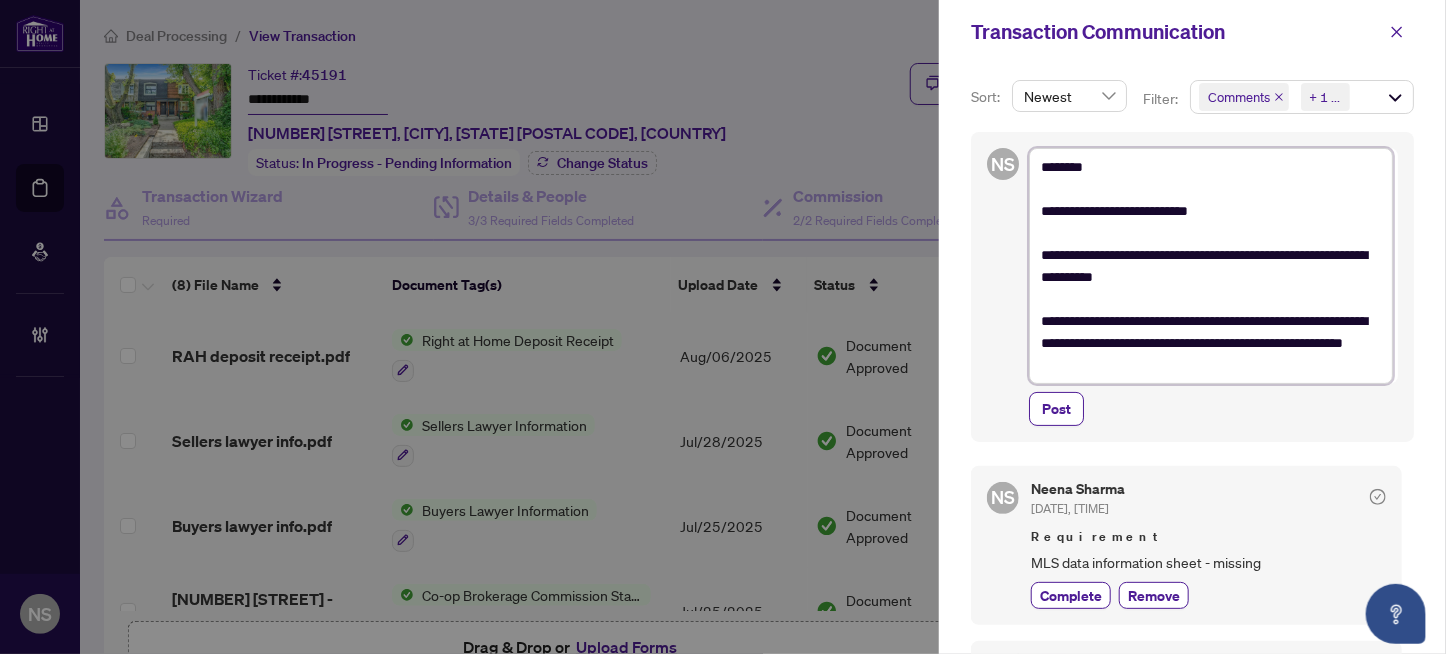 click on "**********" at bounding box center (1211, 266) 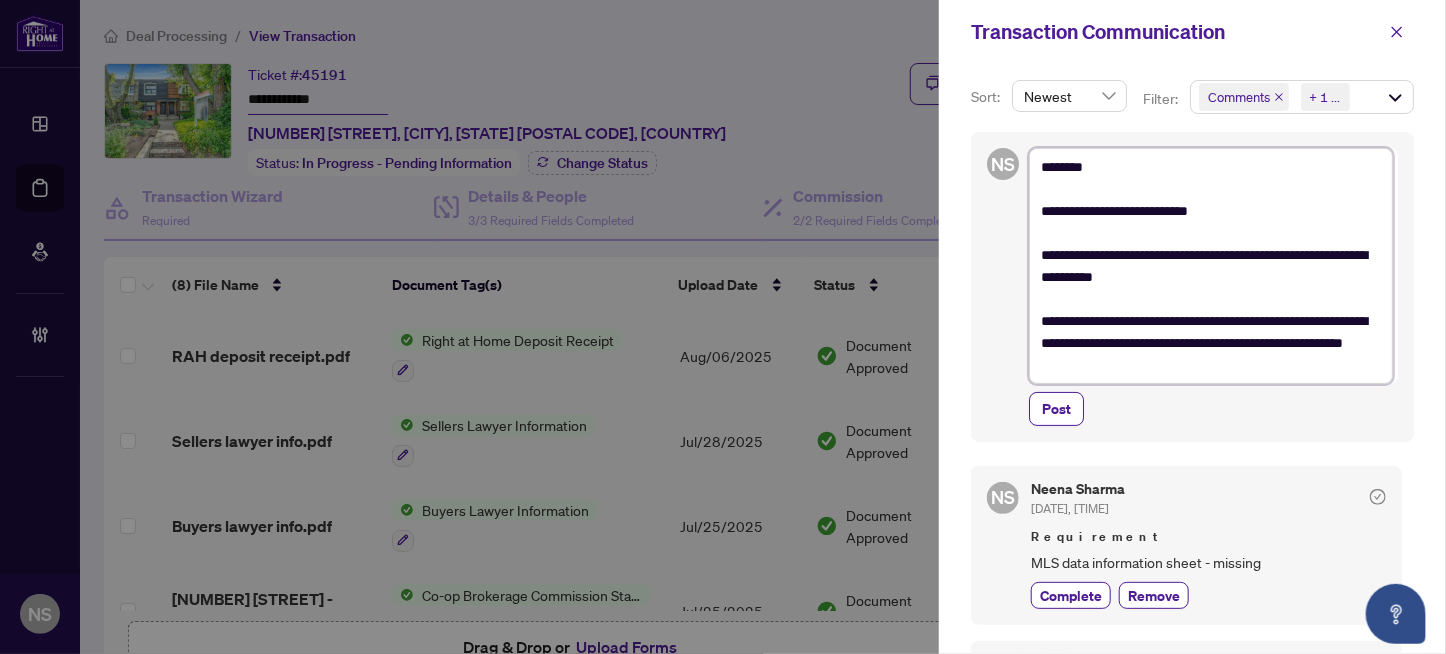 drag, startPoint x: 1134, startPoint y: 361, endPoint x: 1247, endPoint y: 381, distance: 114.75626 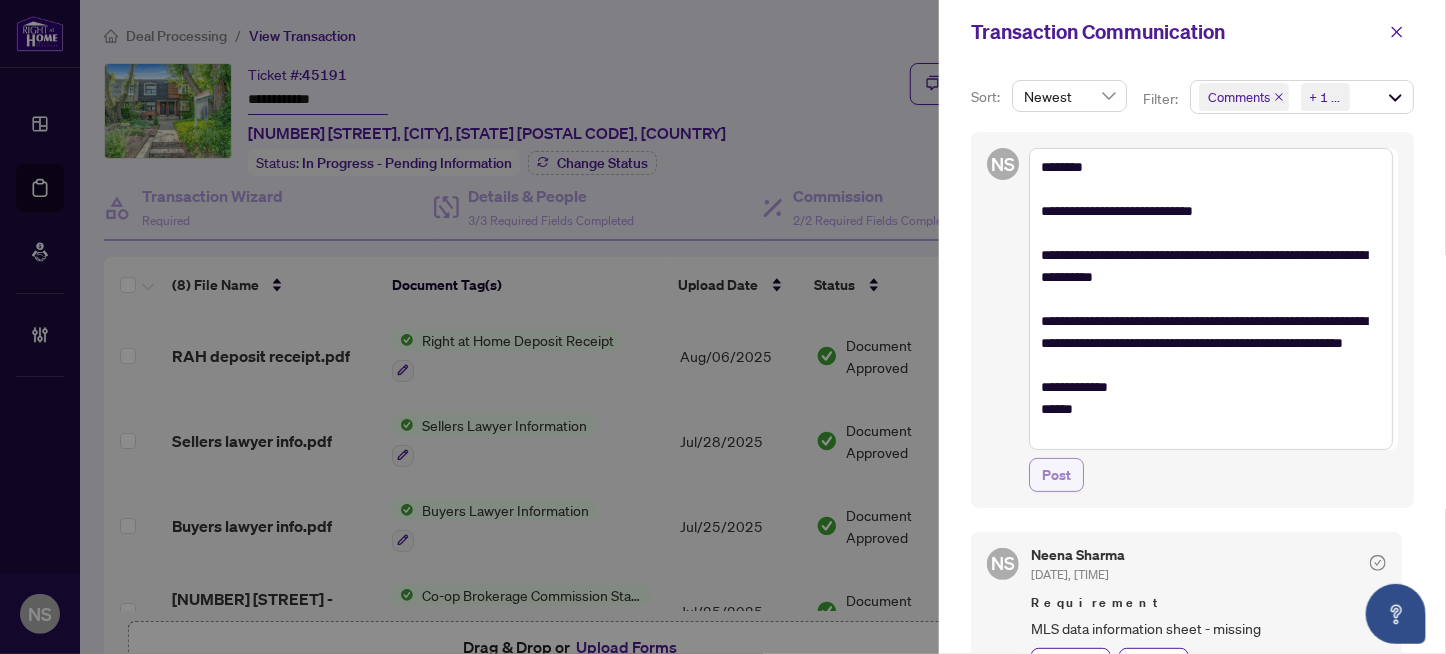 drag, startPoint x: 1051, startPoint y: 473, endPoint x: 1064, endPoint y: 471, distance: 13.152946 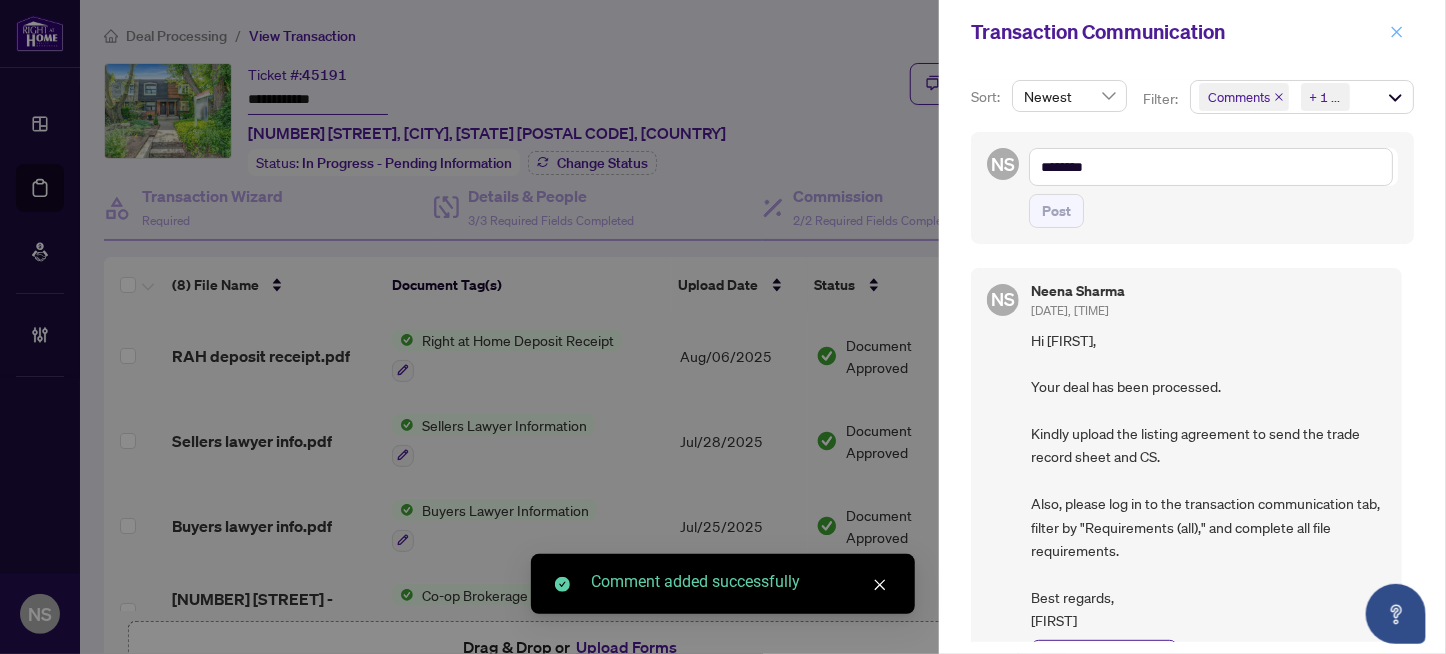 click 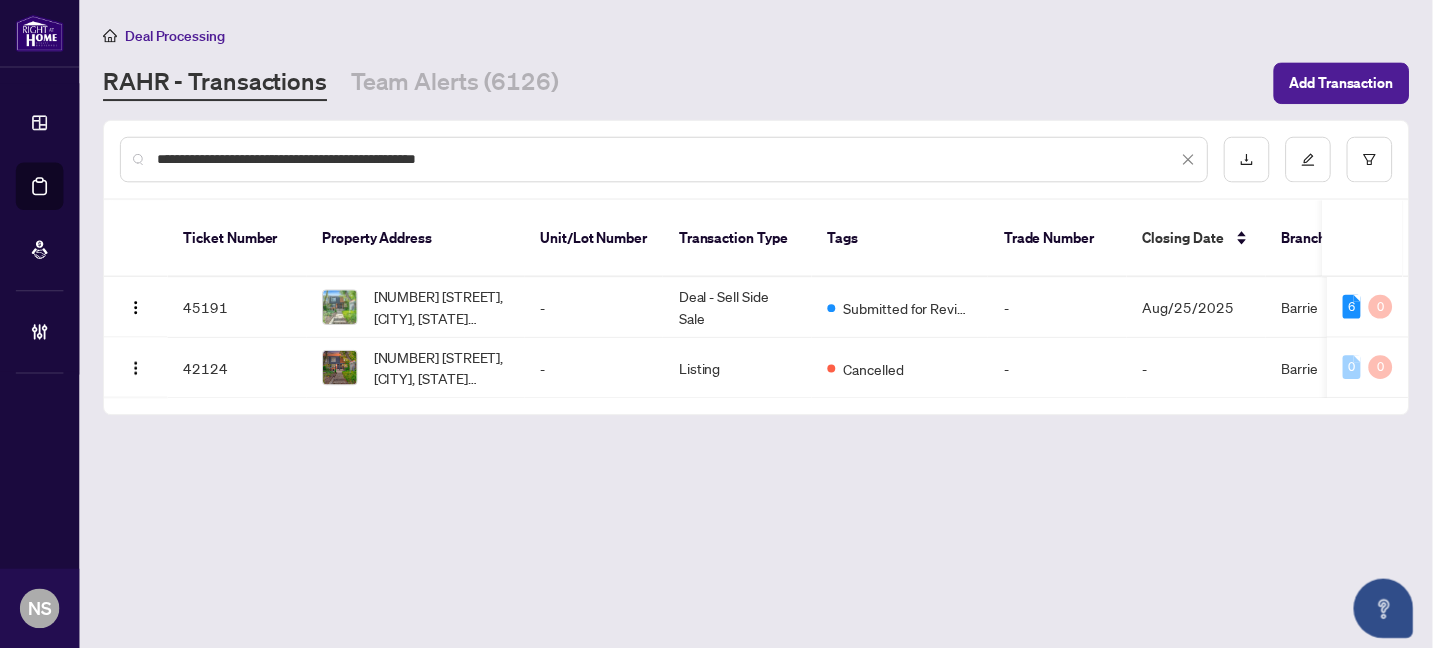 scroll, scrollTop: 0, scrollLeft: 0, axis: both 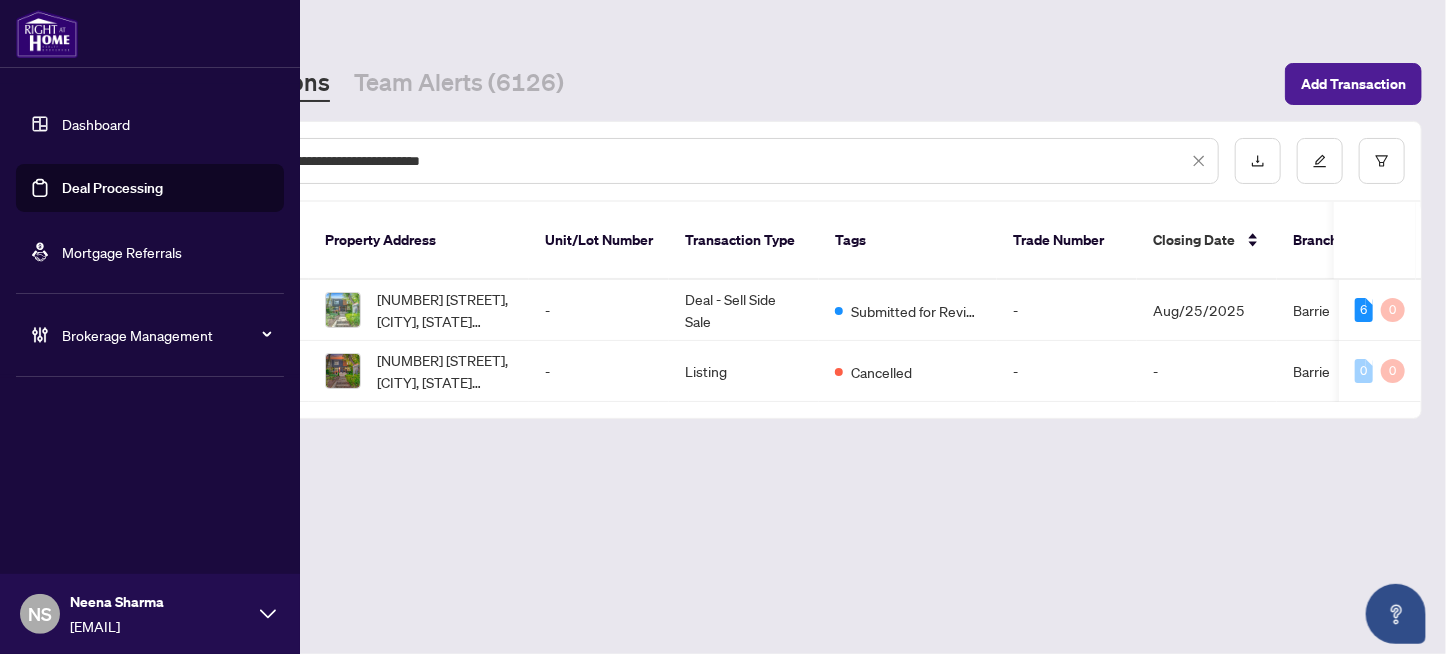 drag, startPoint x: 521, startPoint y: 162, endPoint x: 76, endPoint y: 166, distance: 445.01797 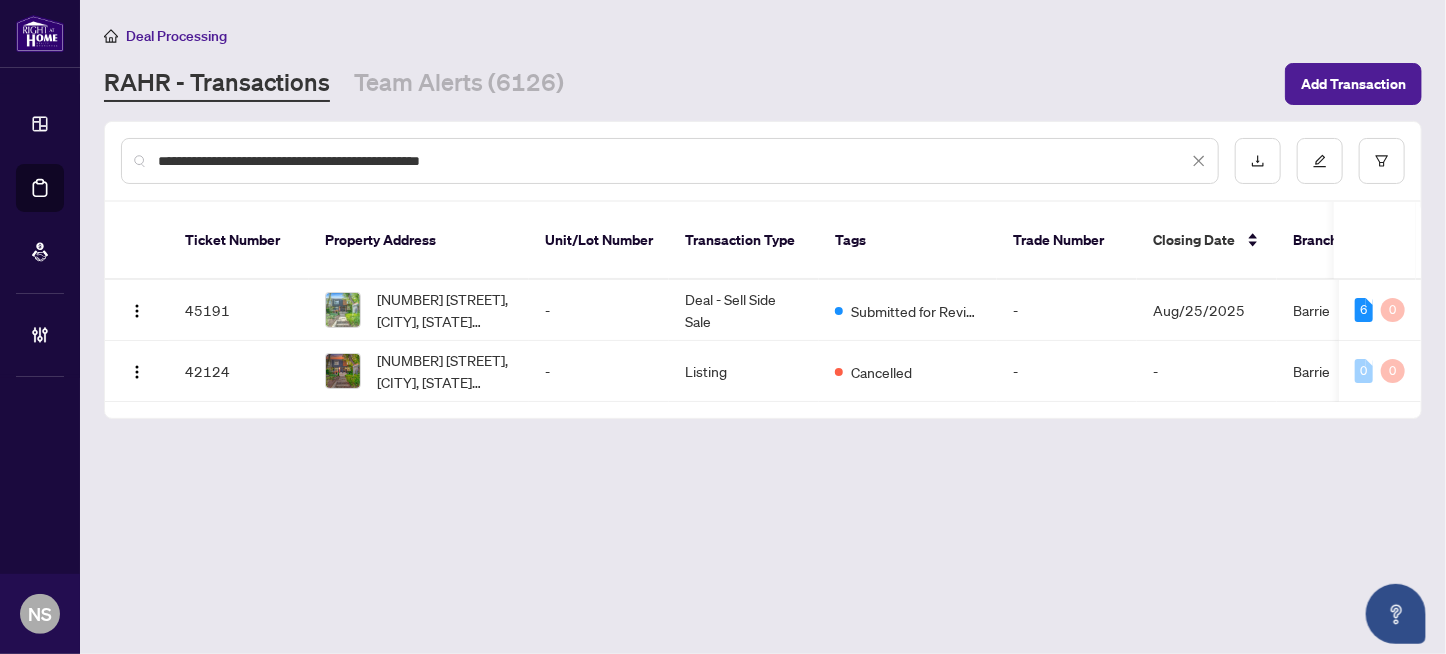 paste 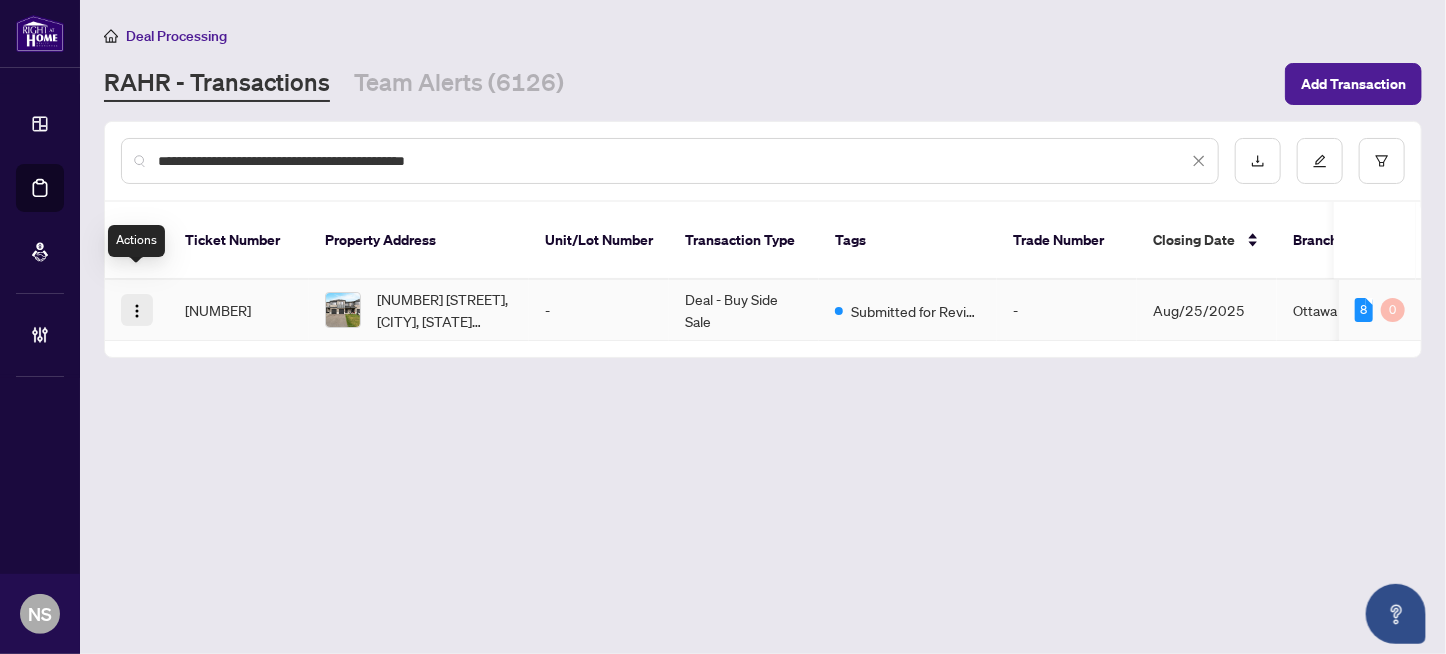 click at bounding box center (137, 311) 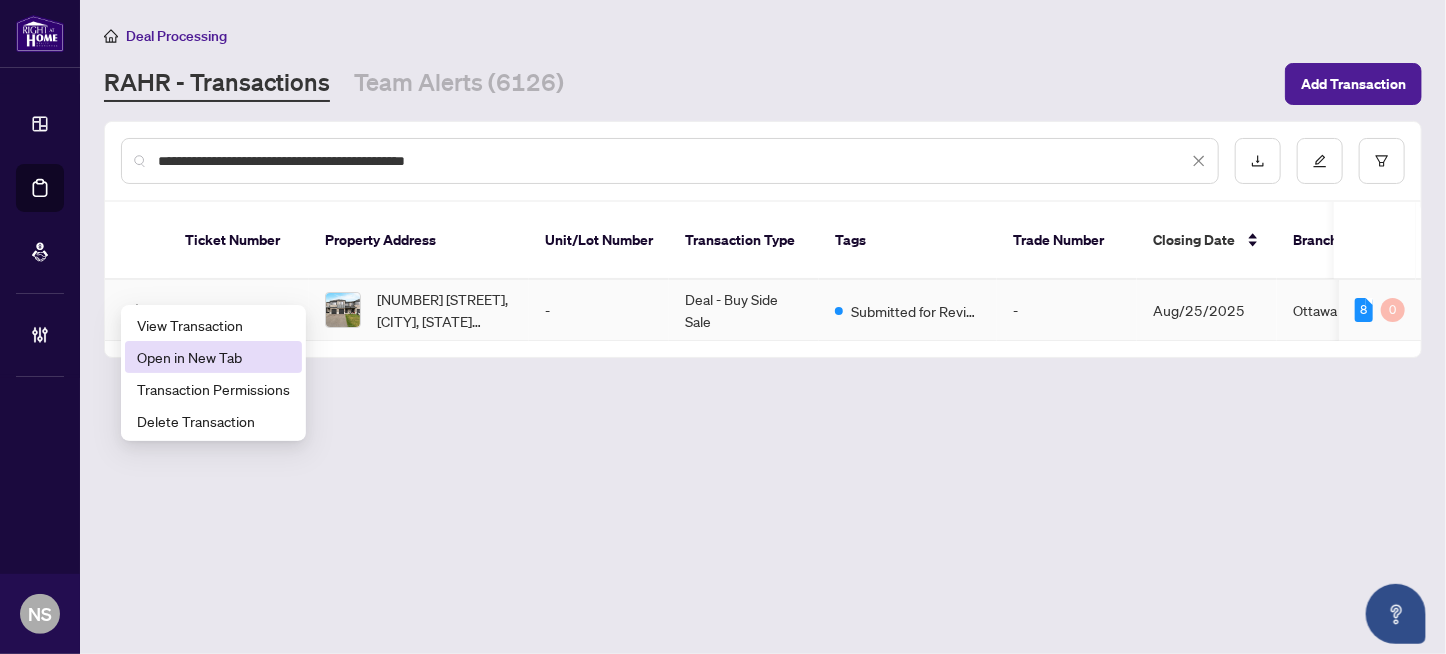 click on "Open in New Tab" at bounding box center [213, 357] 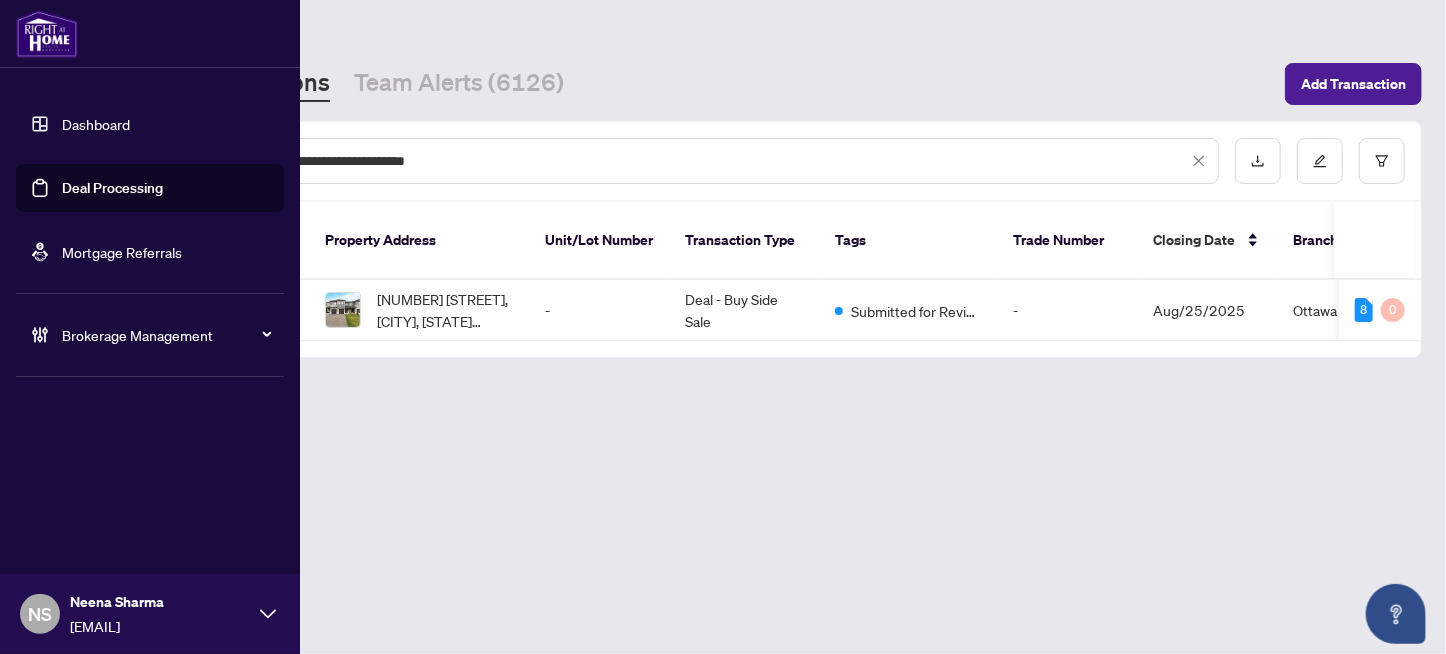 drag, startPoint x: 469, startPoint y: 160, endPoint x: 61, endPoint y: 176, distance: 408.3136 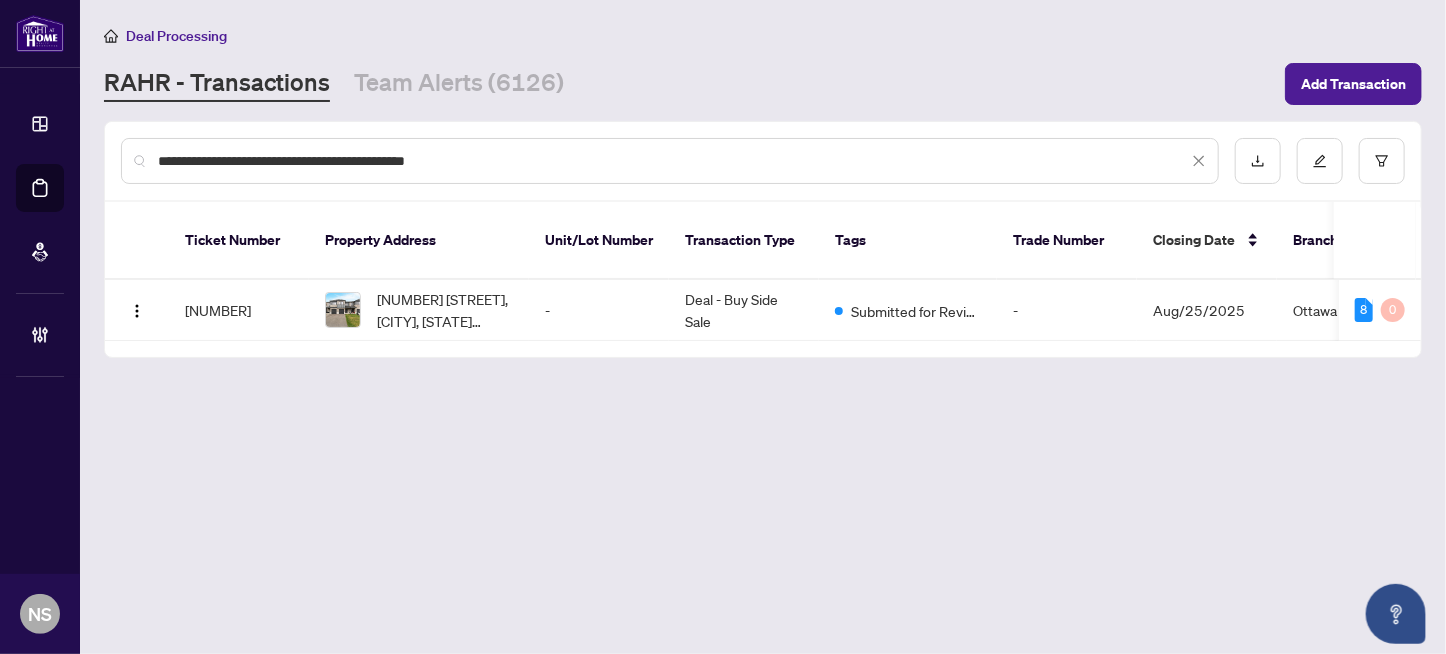 paste on "*******" 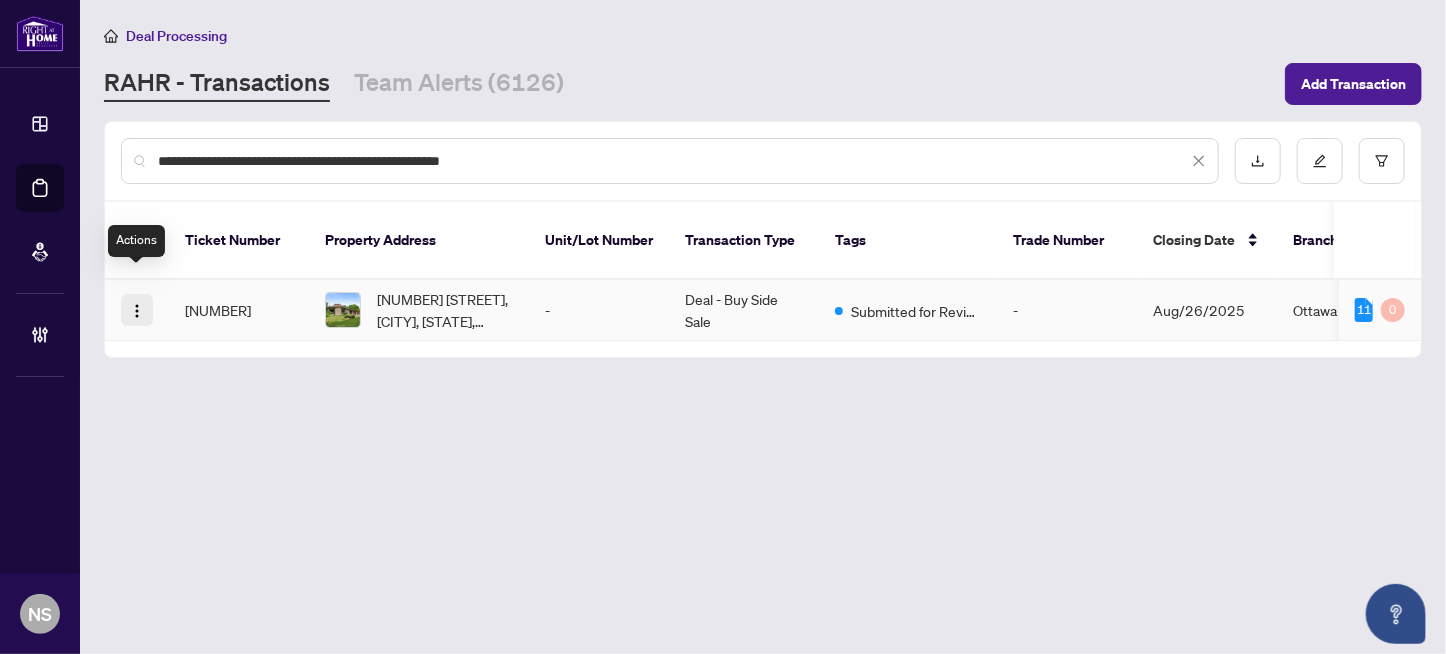 click at bounding box center [137, 311] 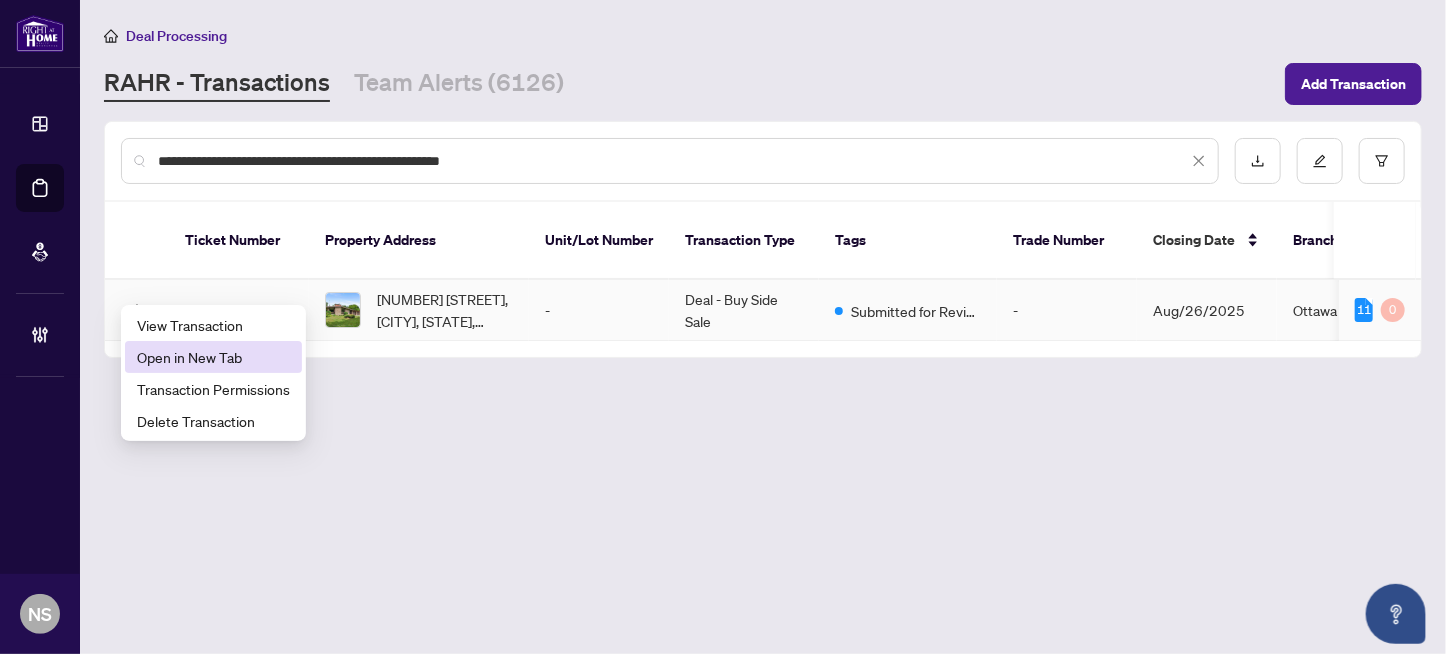 click on "Open in New Tab" at bounding box center (213, 357) 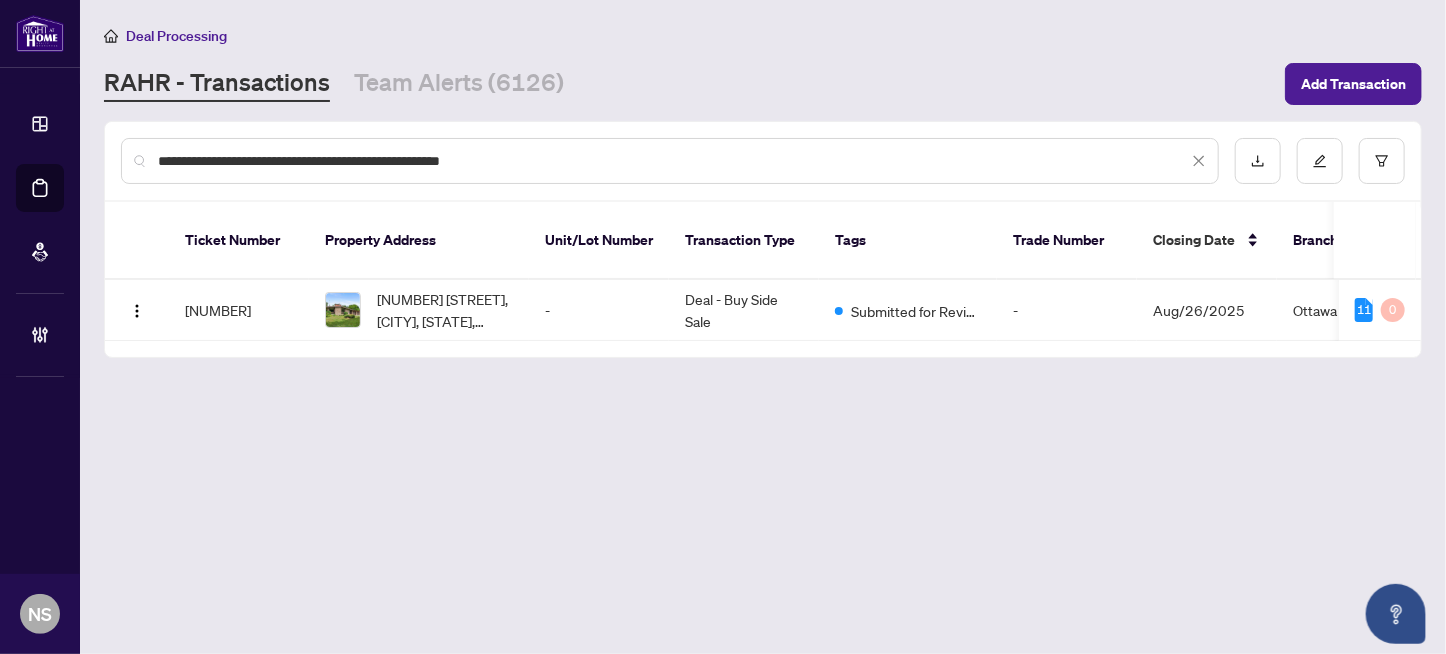 drag, startPoint x: 548, startPoint y: 158, endPoint x: -71, endPoint y: 176, distance: 619.26166 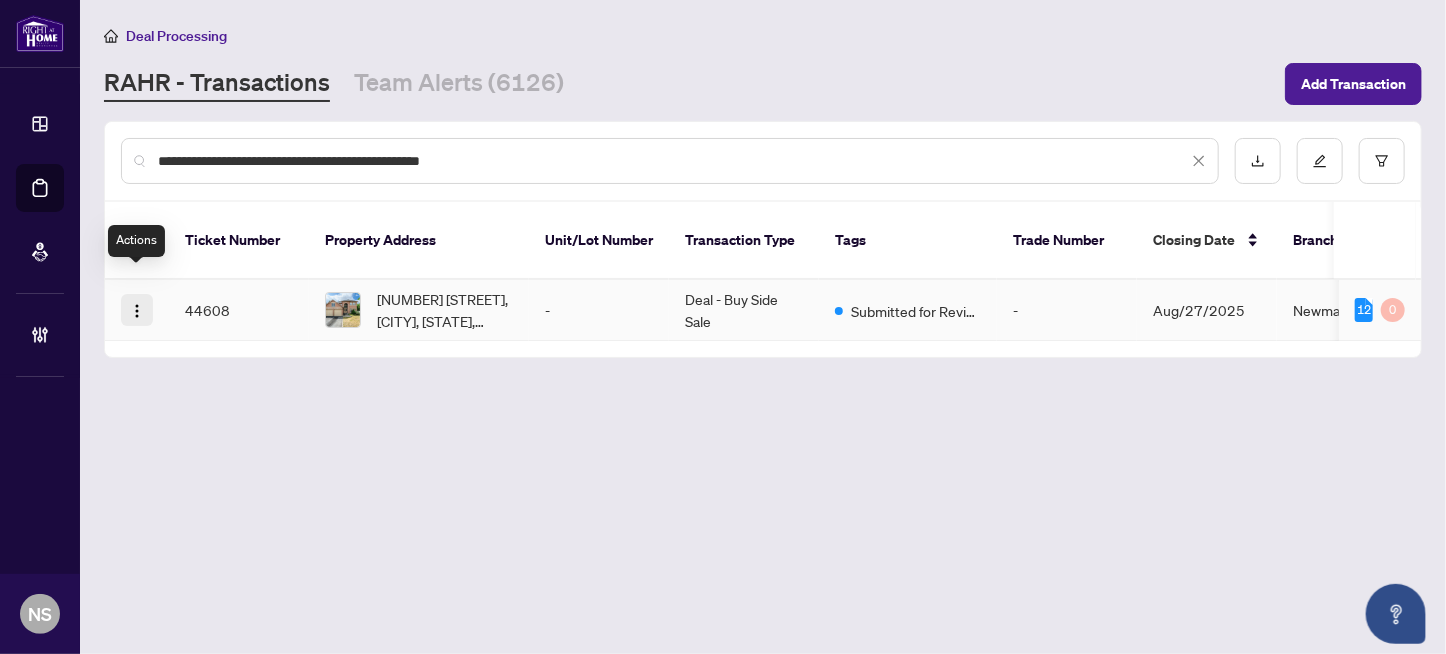 click at bounding box center [137, 311] 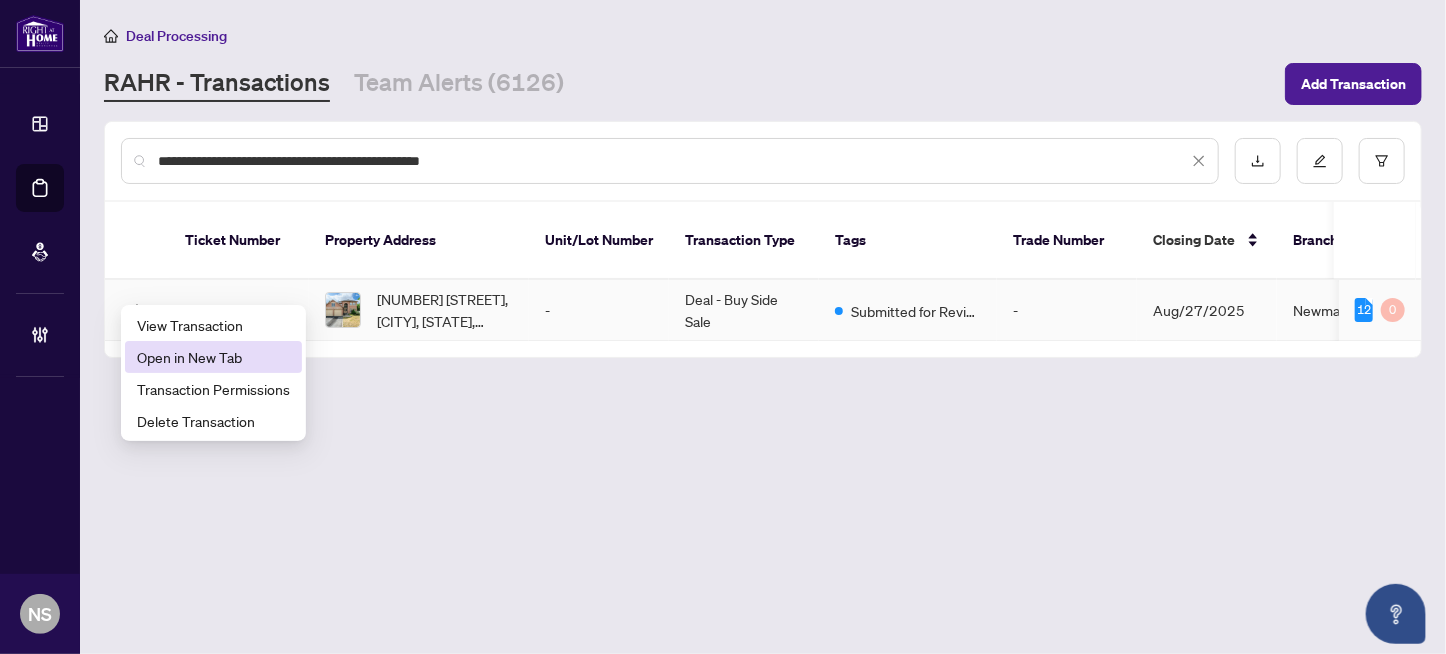 drag, startPoint x: 234, startPoint y: 355, endPoint x: 284, endPoint y: 354, distance: 50.01 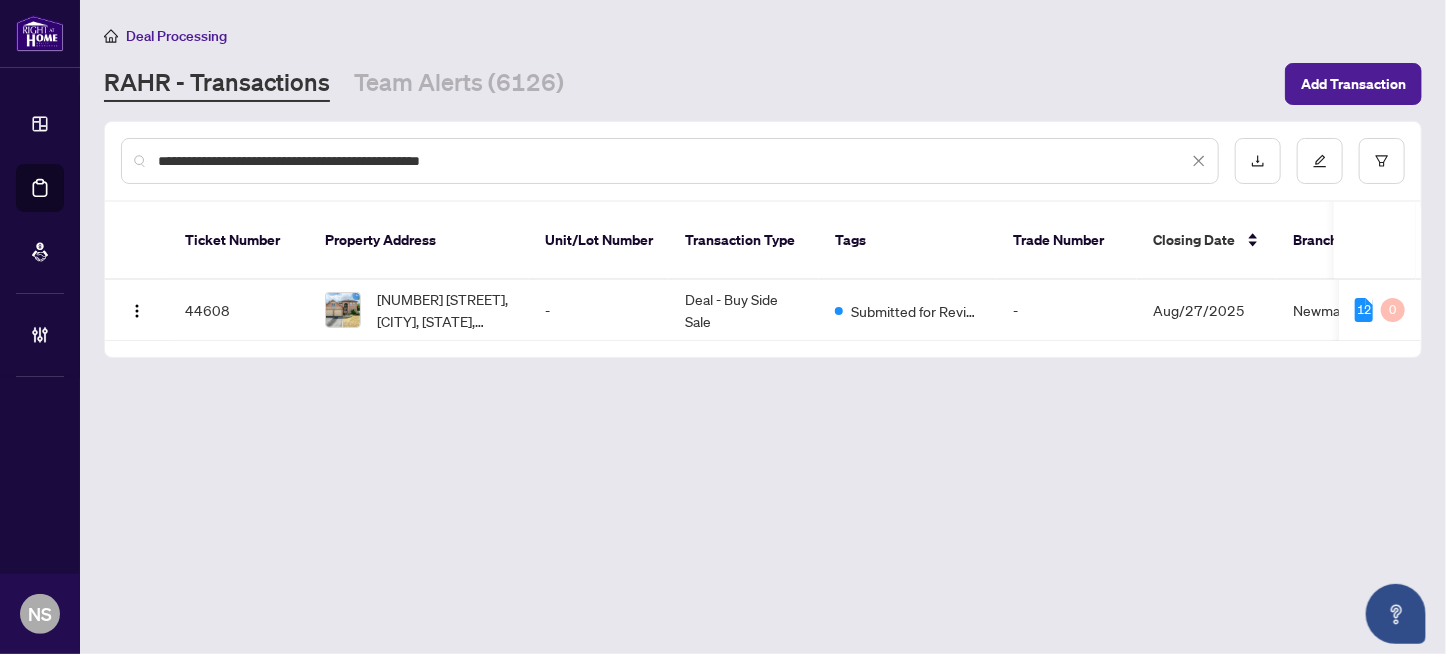 drag, startPoint x: 508, startPoint y: 159, endPoint x: -58, endPoint y: 197, distance: 567.2742 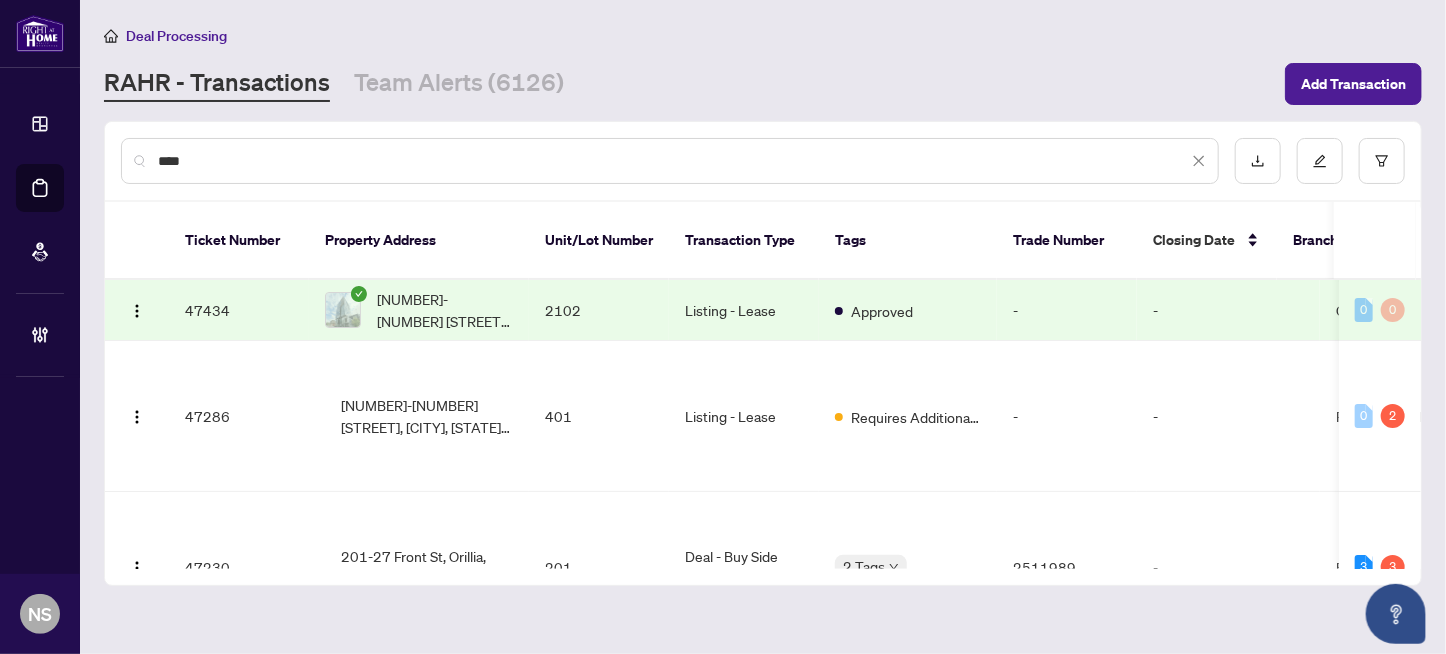 paste on "**********" 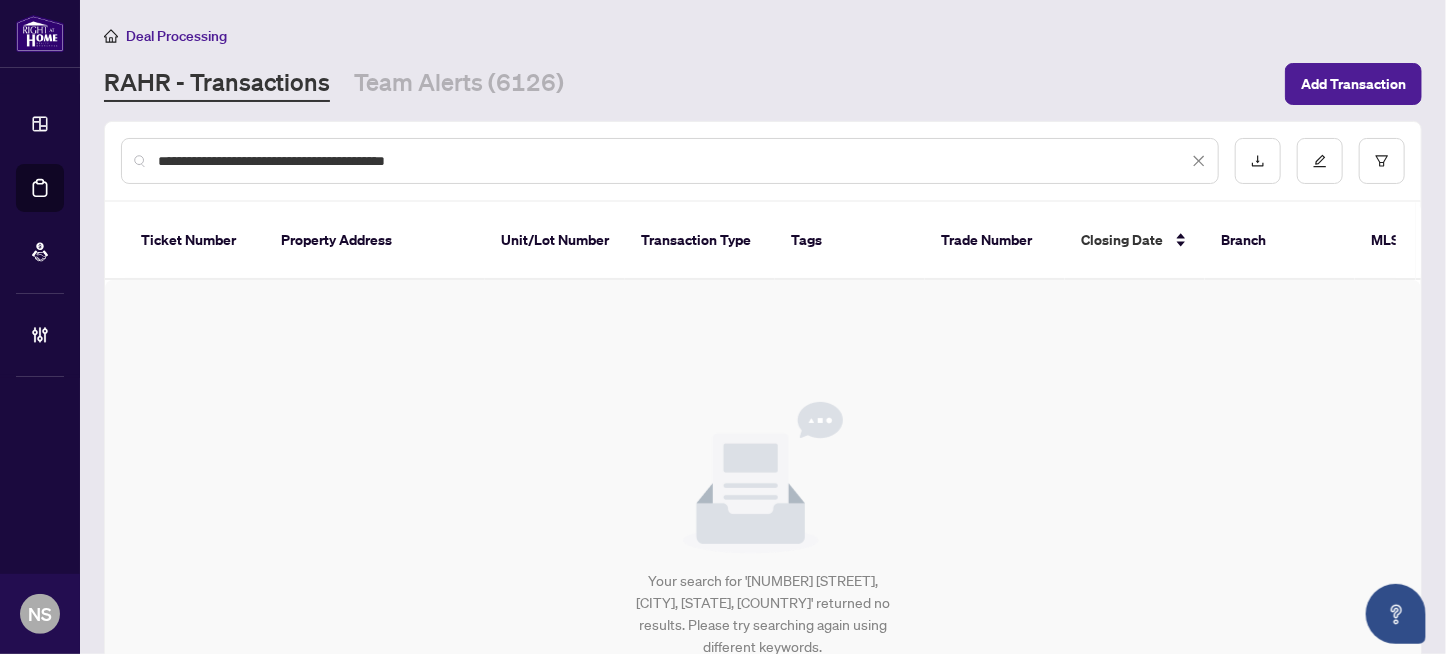 drag, startPoint x: 177, startPoint y: 159, endPoint x: 54, endPoint y: 159, distance: 123 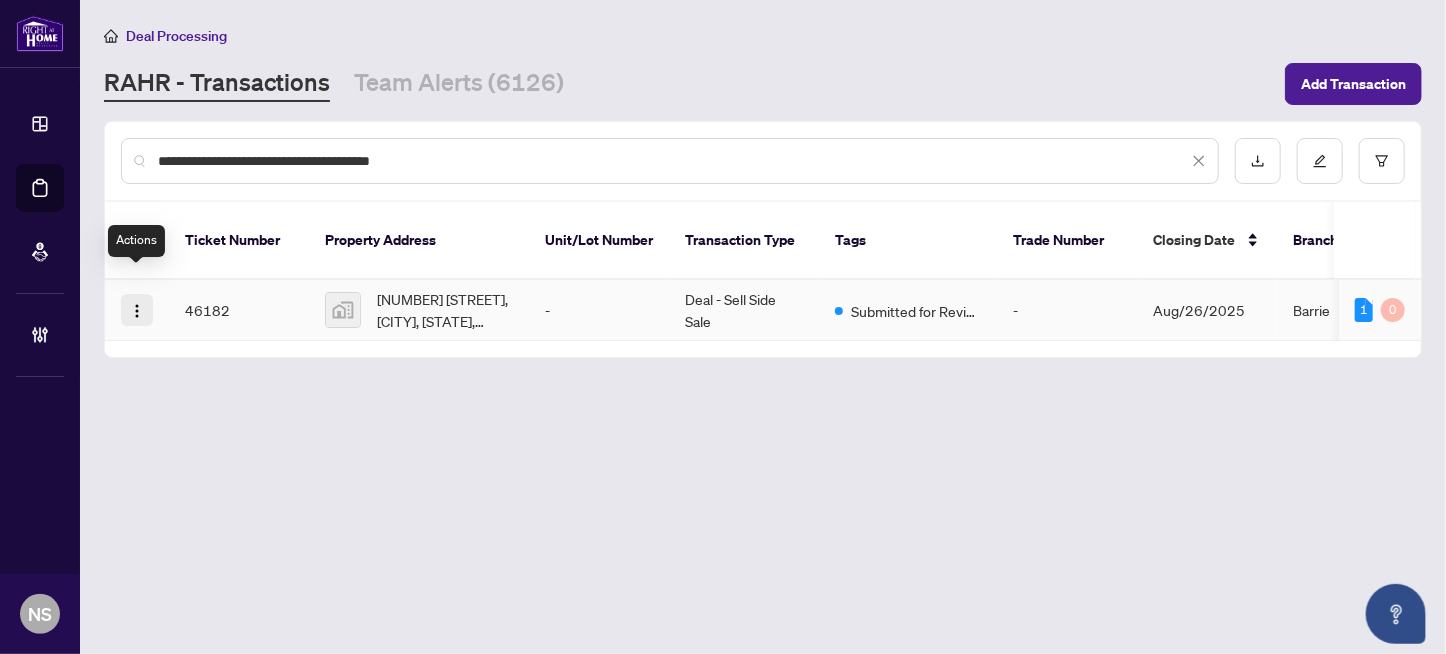 click at bounding box center [137, 311] 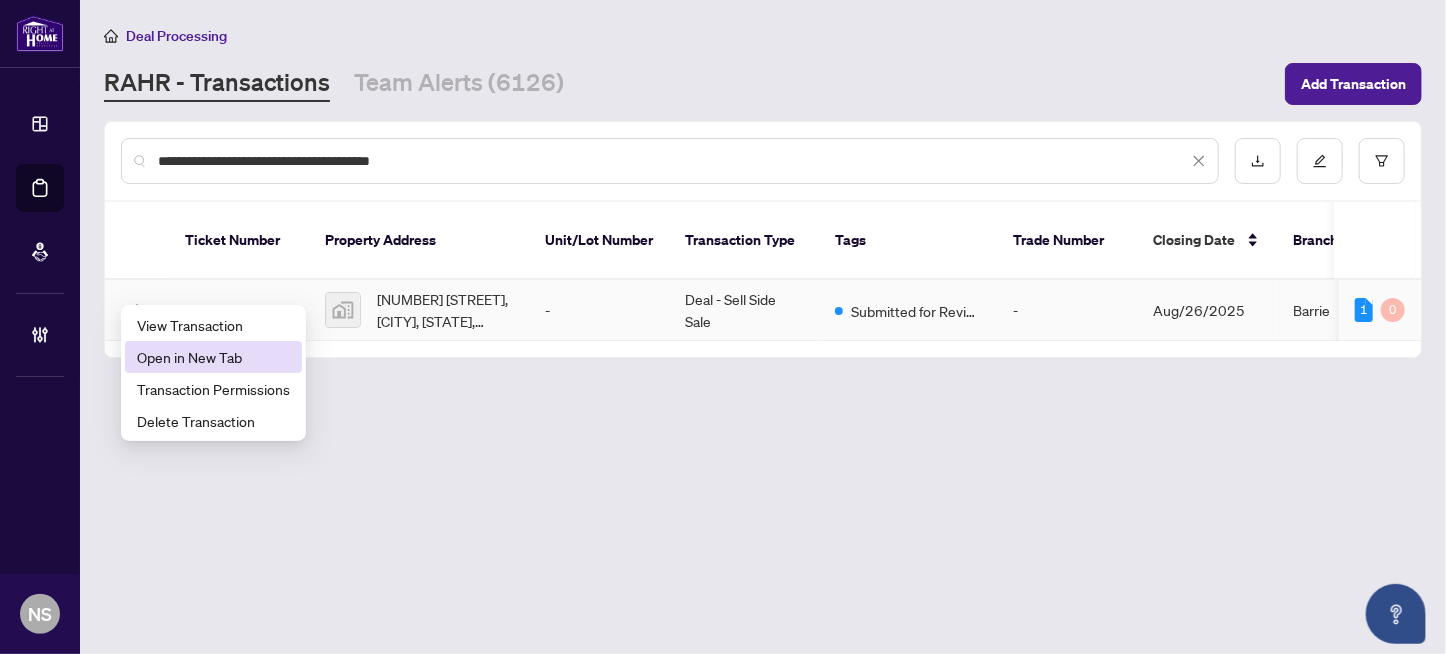 click on "Open in New Tab" at bounding box center (213, 357) 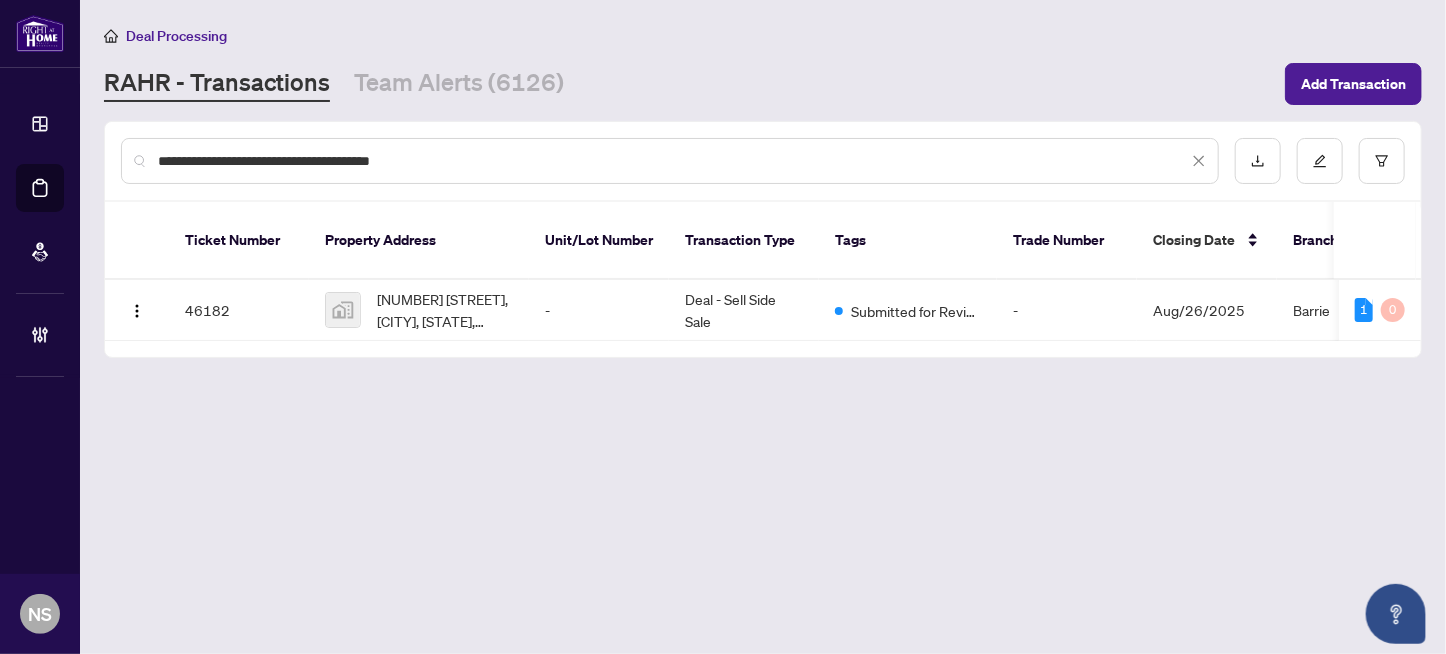 drag, startPoint x: 358, startPoint y: 156, endPoint x: 821, endPoint y: 146, distance: 463.10797 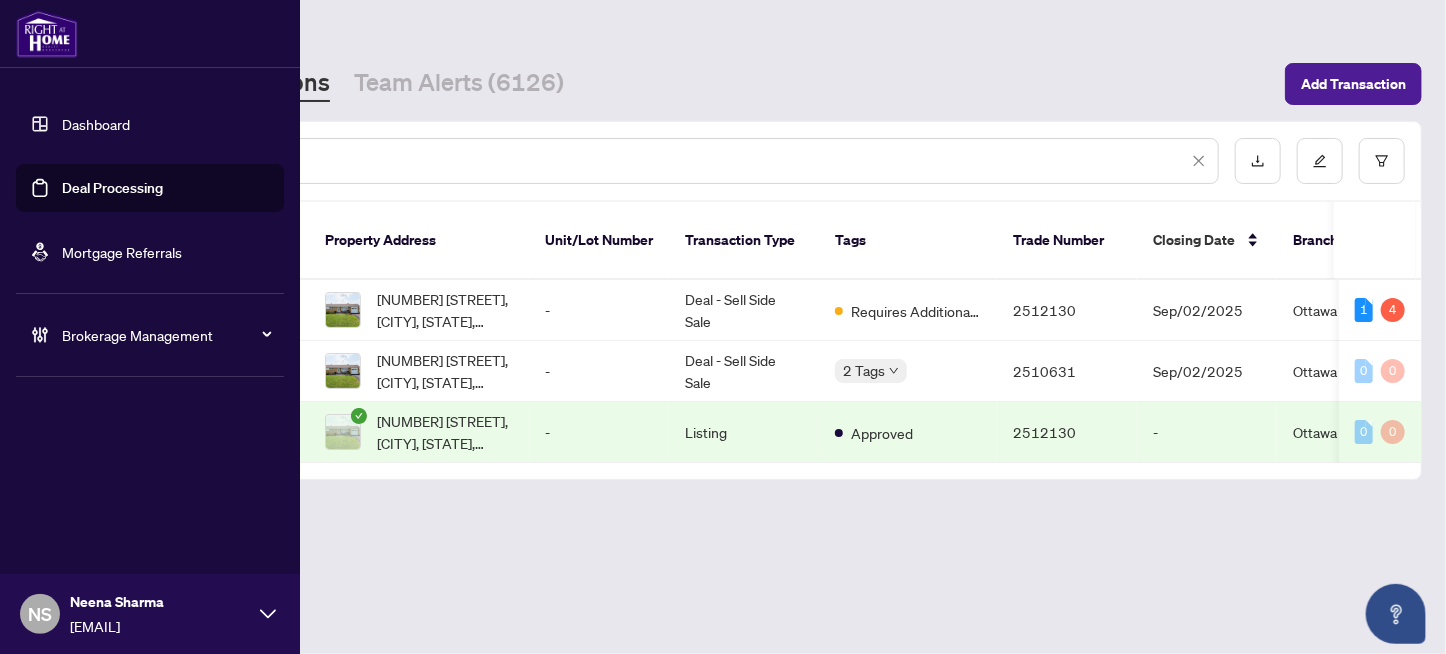 drag, startPoint x: 263, startPoint y: 161, endPoint x: 15, endPoint y: 195, distance: 250.3198 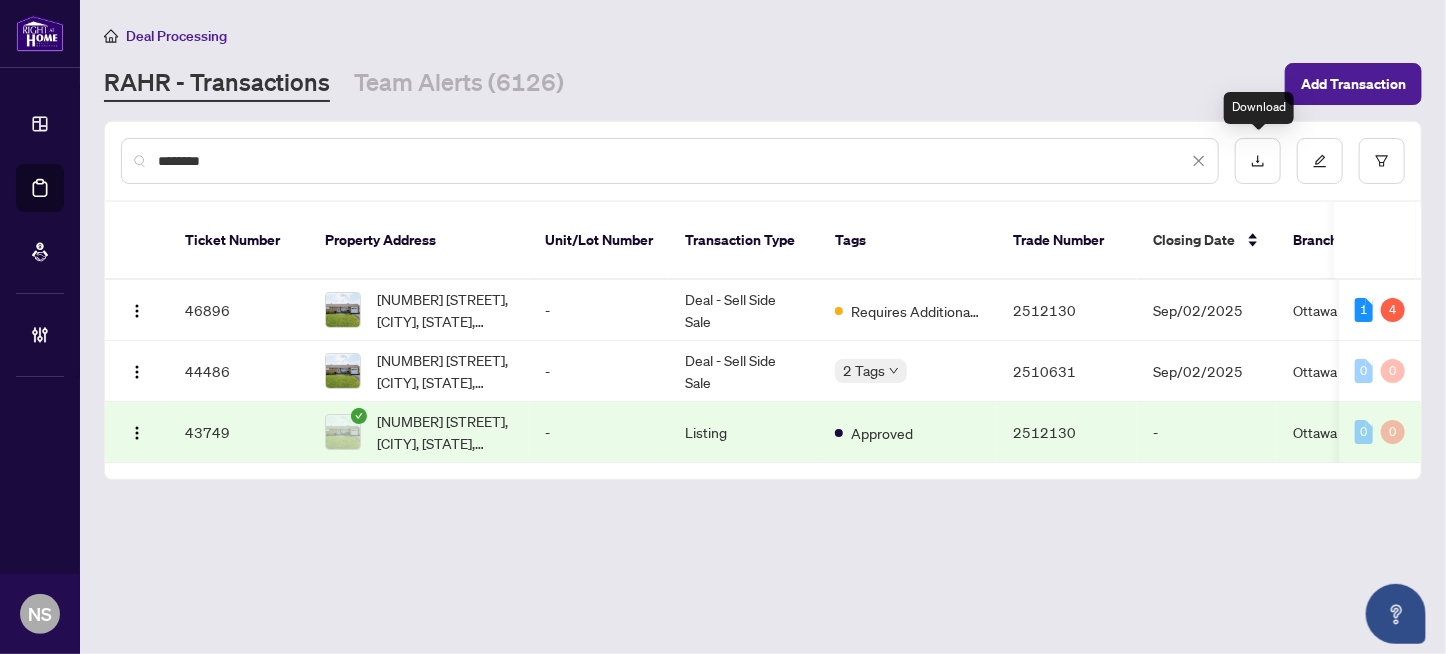 paste 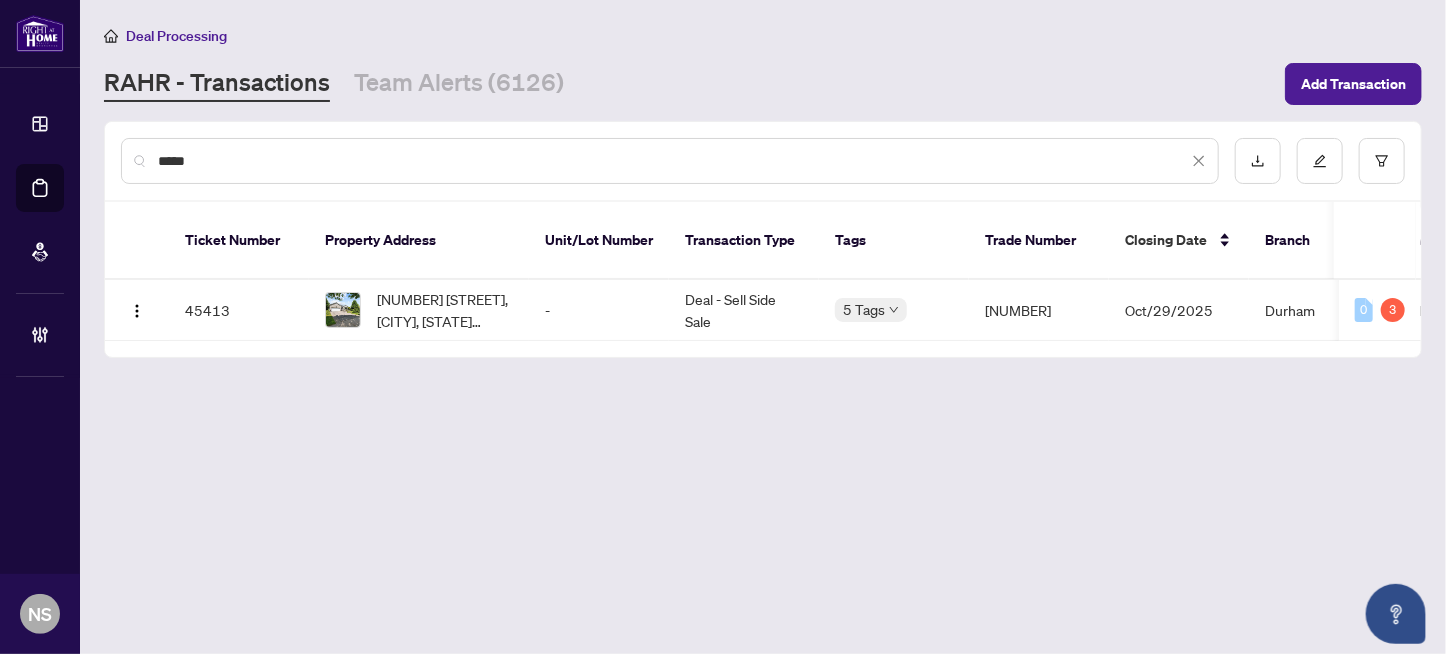 type on "*****" 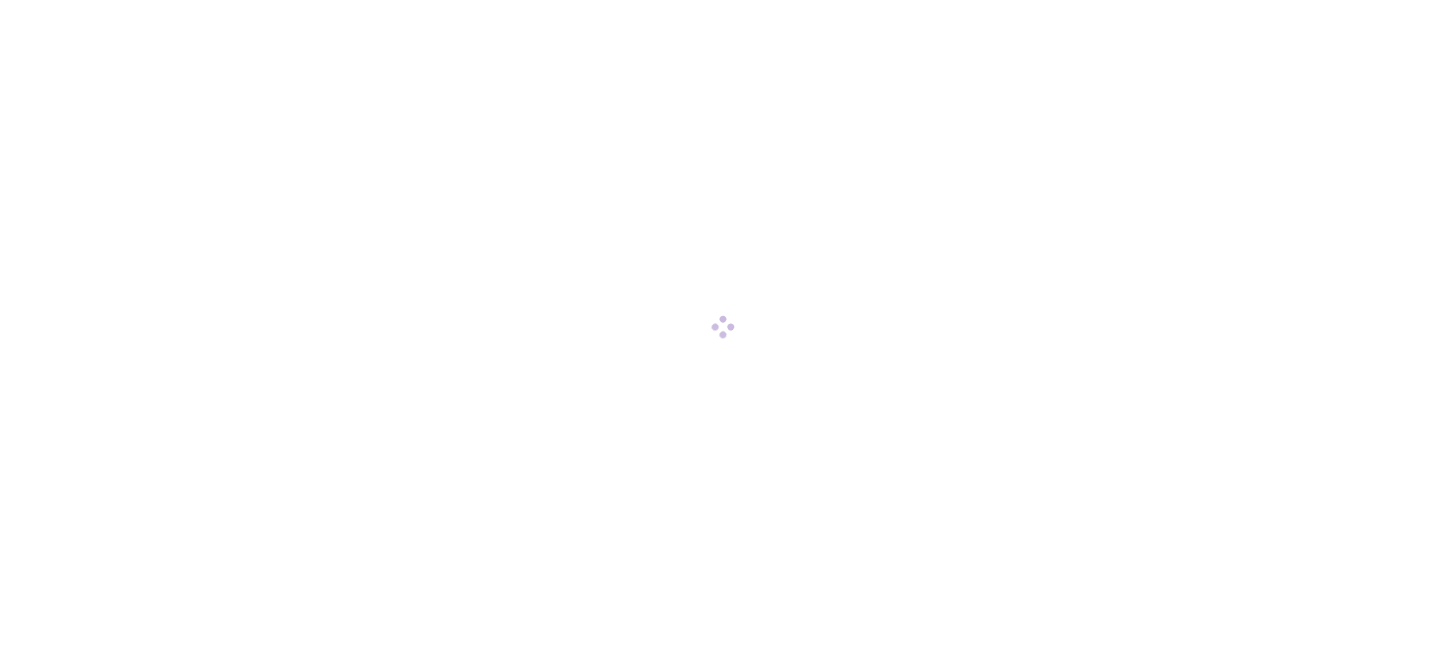 scroll, scrollTop: 0, scrollLeft: 0, axis: both 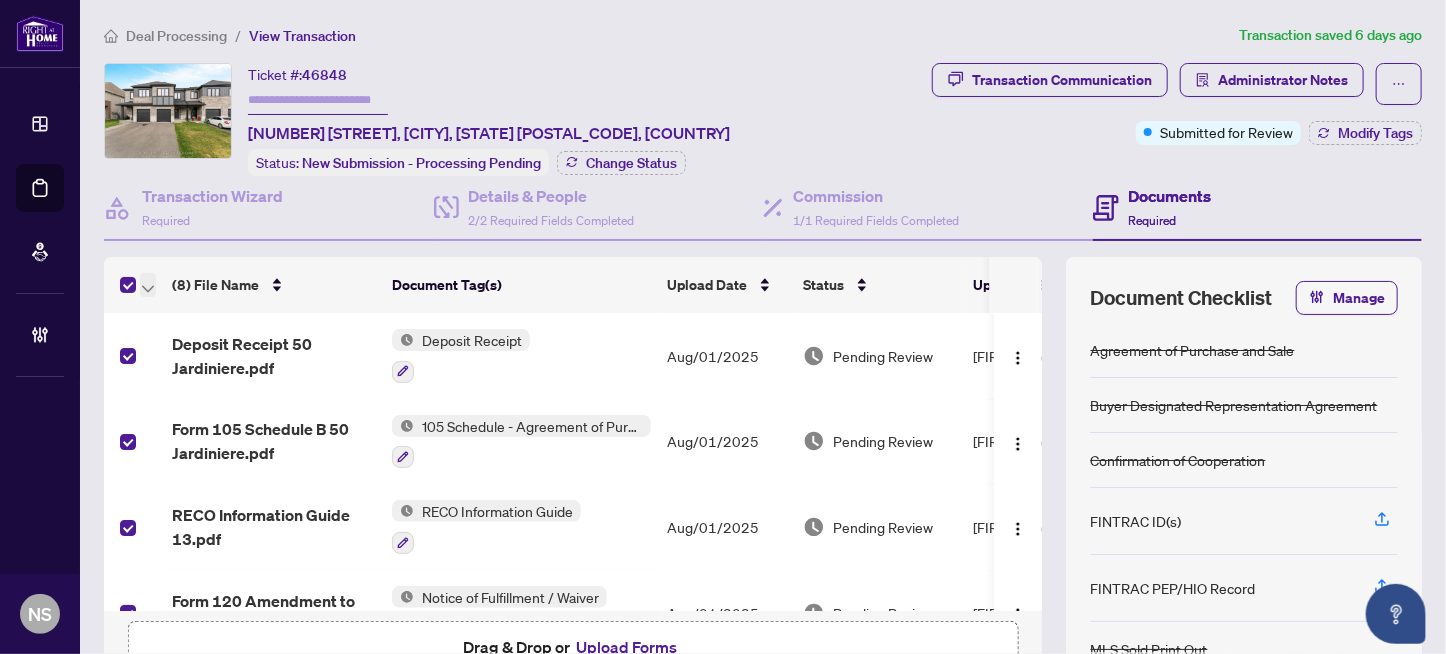 click 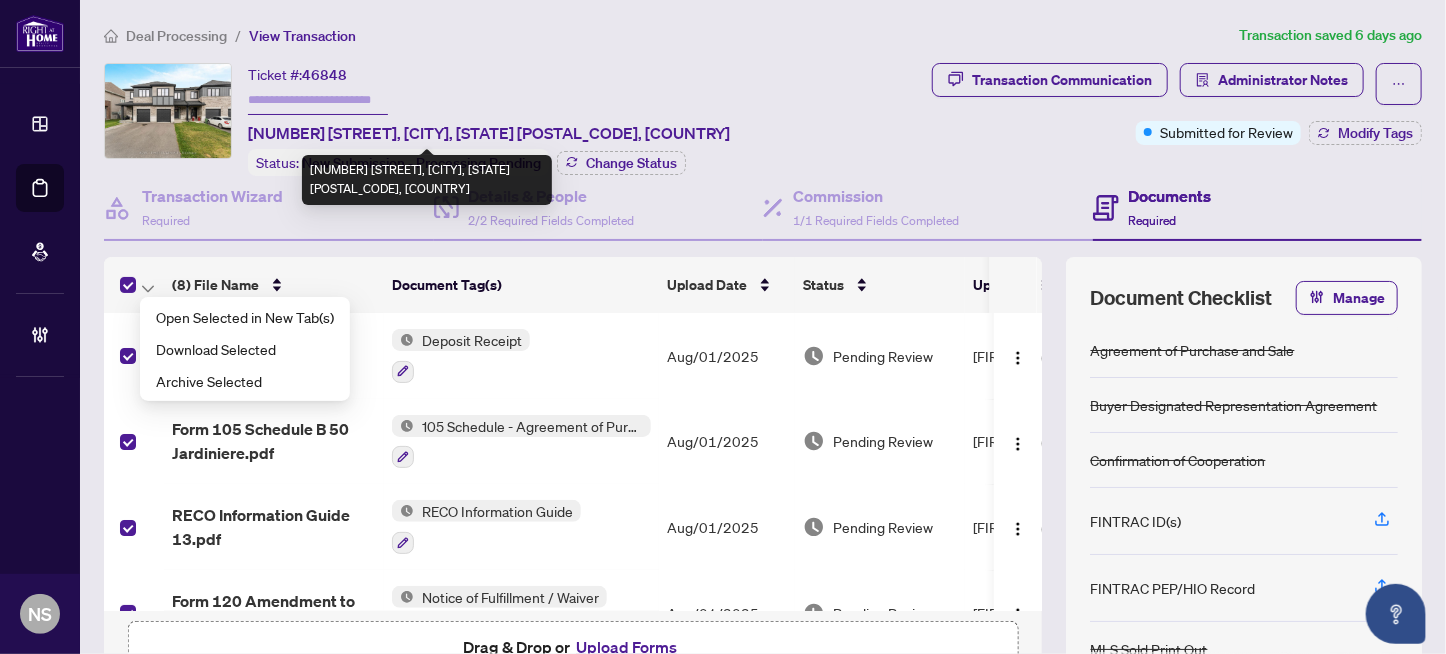 click on "[NUMBER] [STREET], [CITY], [STATE] [POSTAL_CODE], [COUNTRY]" at bounding box center (489, 133) 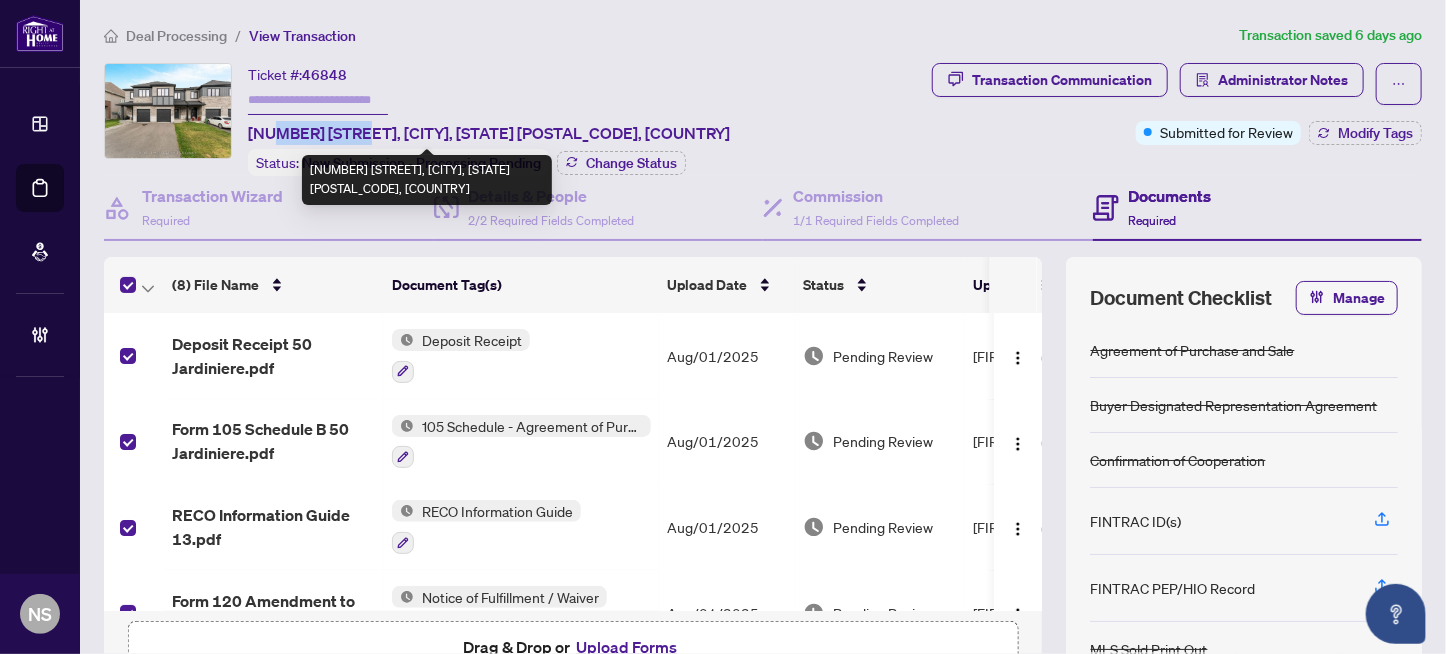 click on "[NUMBER] [STREET], [CITY], [STATE] [POSTAL_CODE], [COUNTRY]" at bounding box center (489, 133) 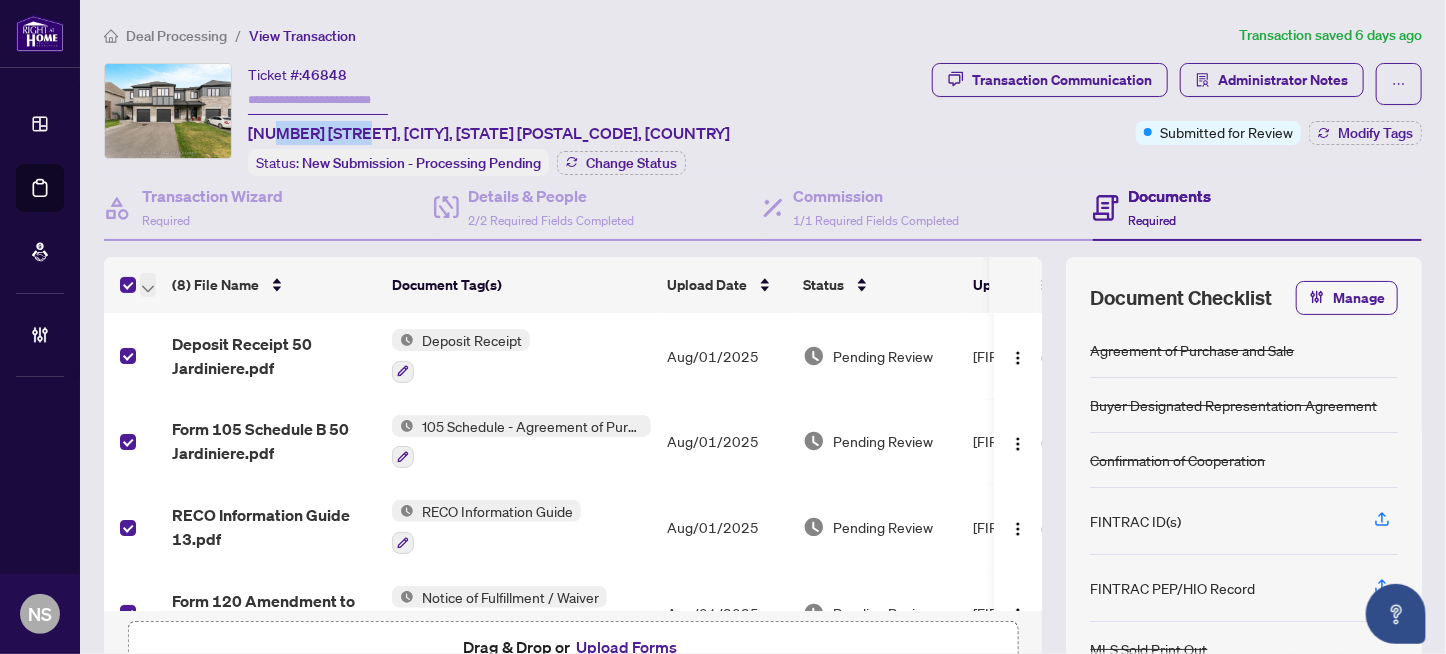 click at bounding box center [148, 285] 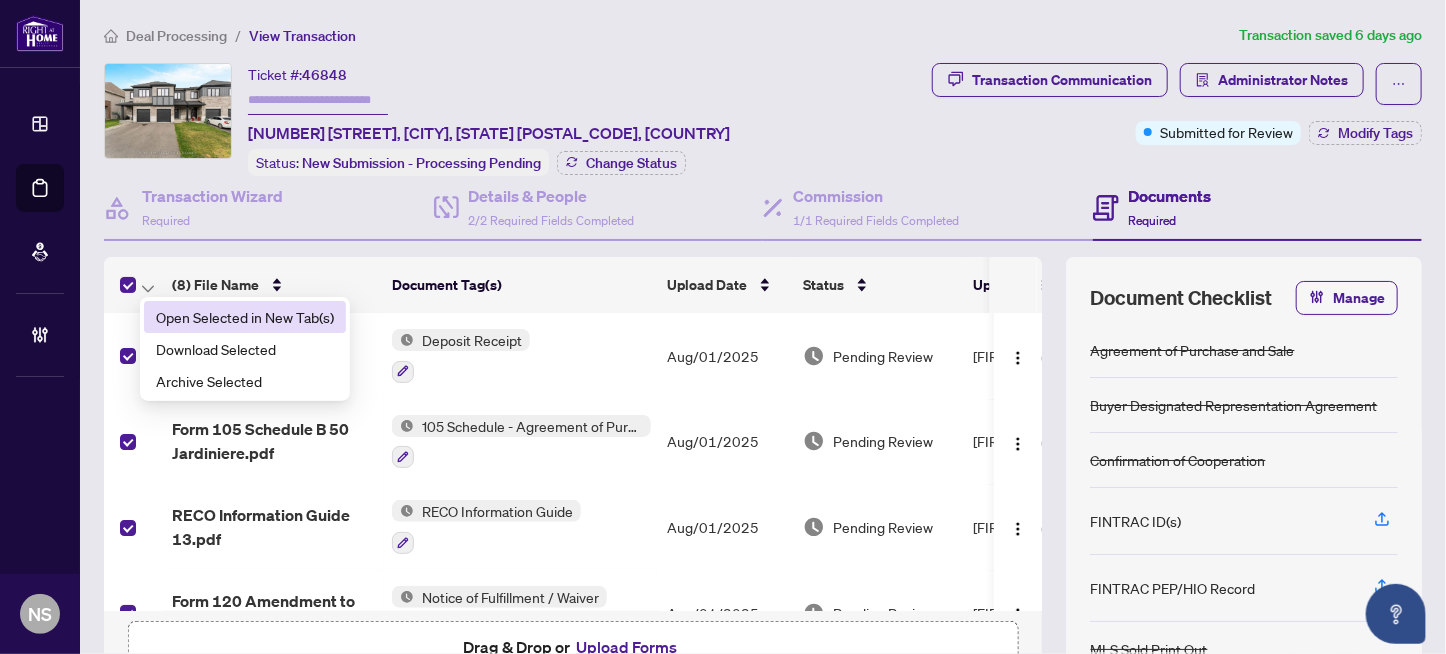 click on "Open Selected in New Tab(s)" at bounding box center [245, 317] 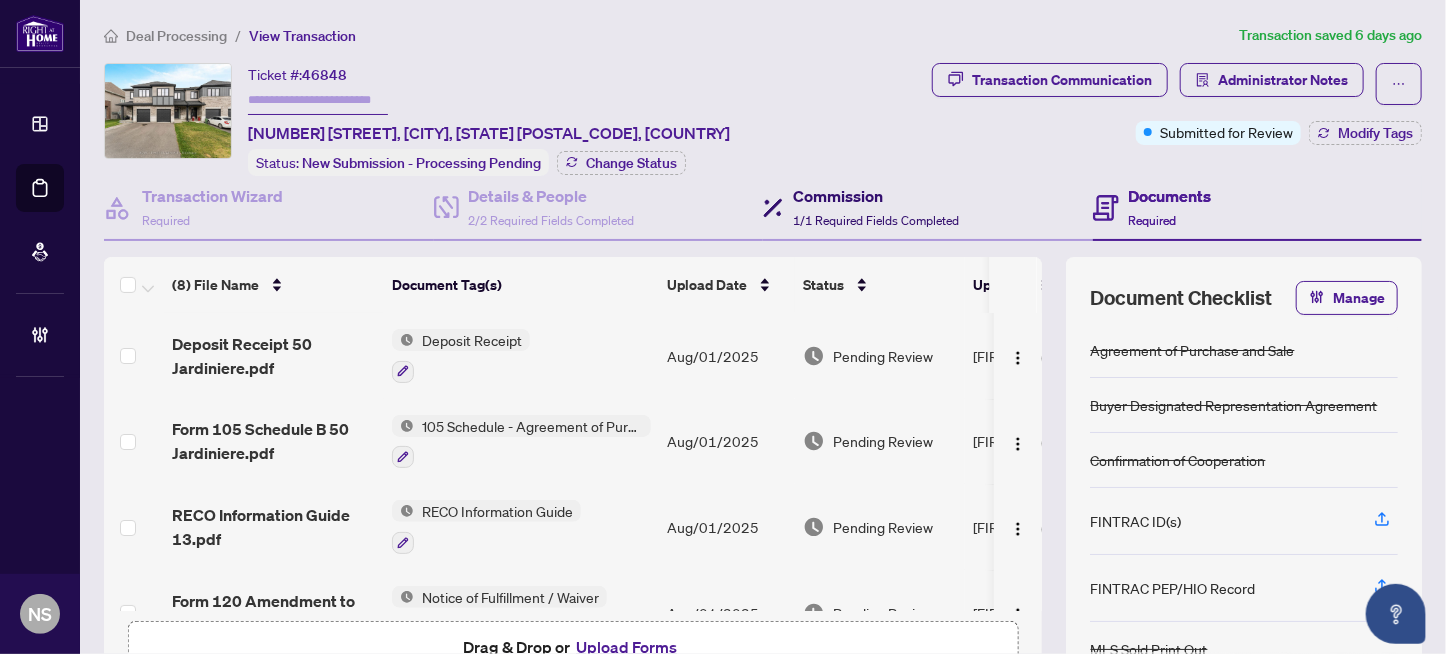 click on "1/1 Required Fields Completed" at bounding box center (876, 220) 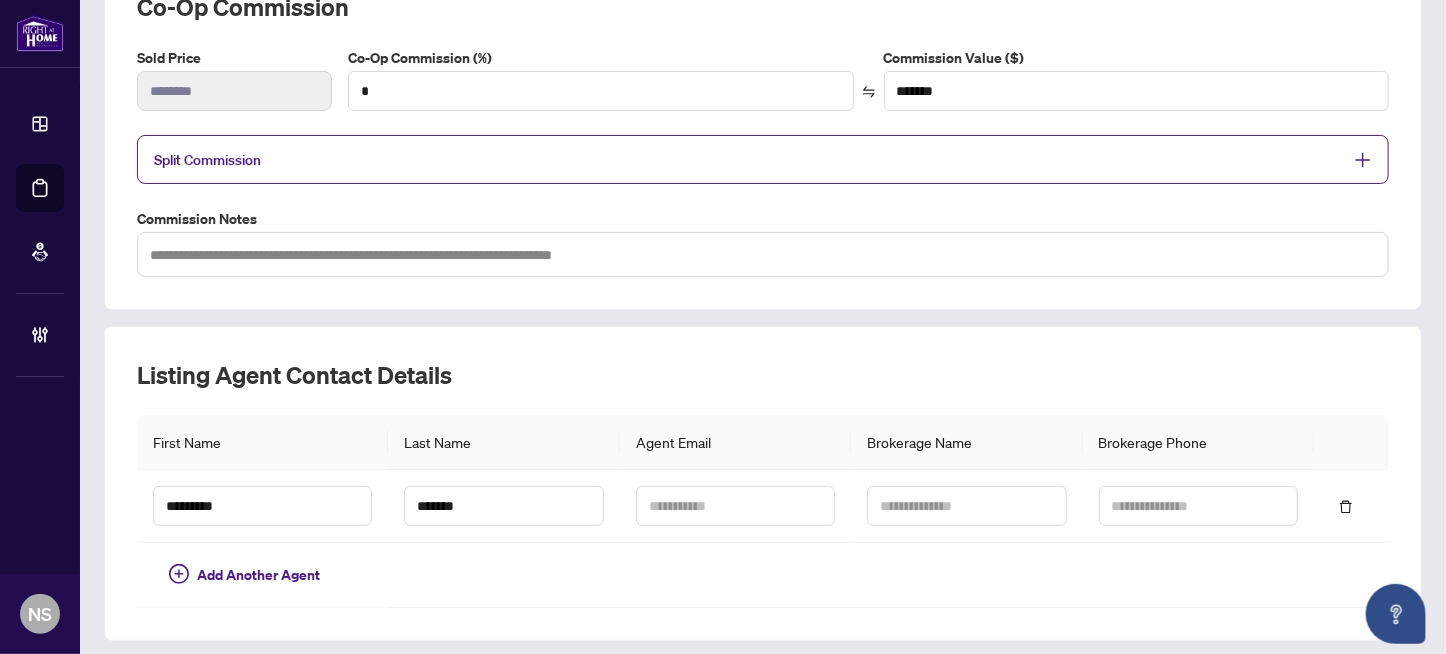 scroll, scrollTop: 0, scrollLeft: 0, axis: both 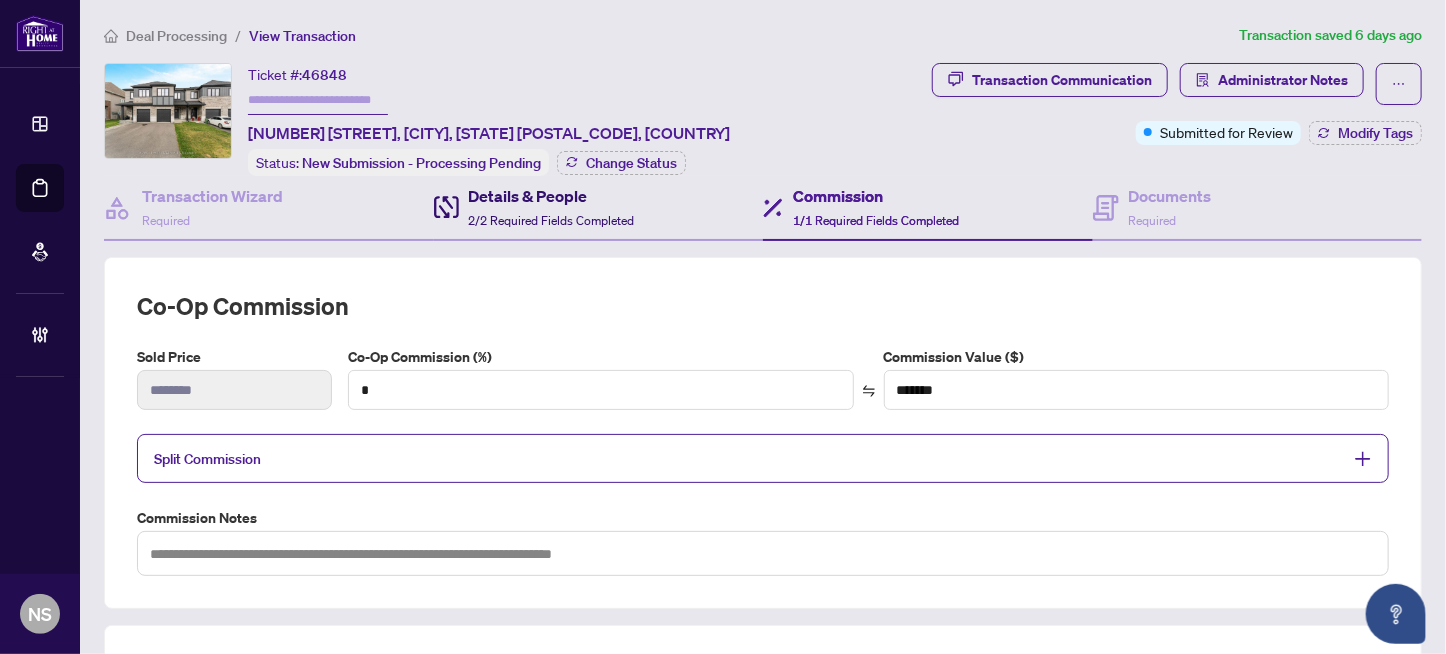 click on "Details & People 2/2 Required Fields Completed" at bounding box center [552, 207] 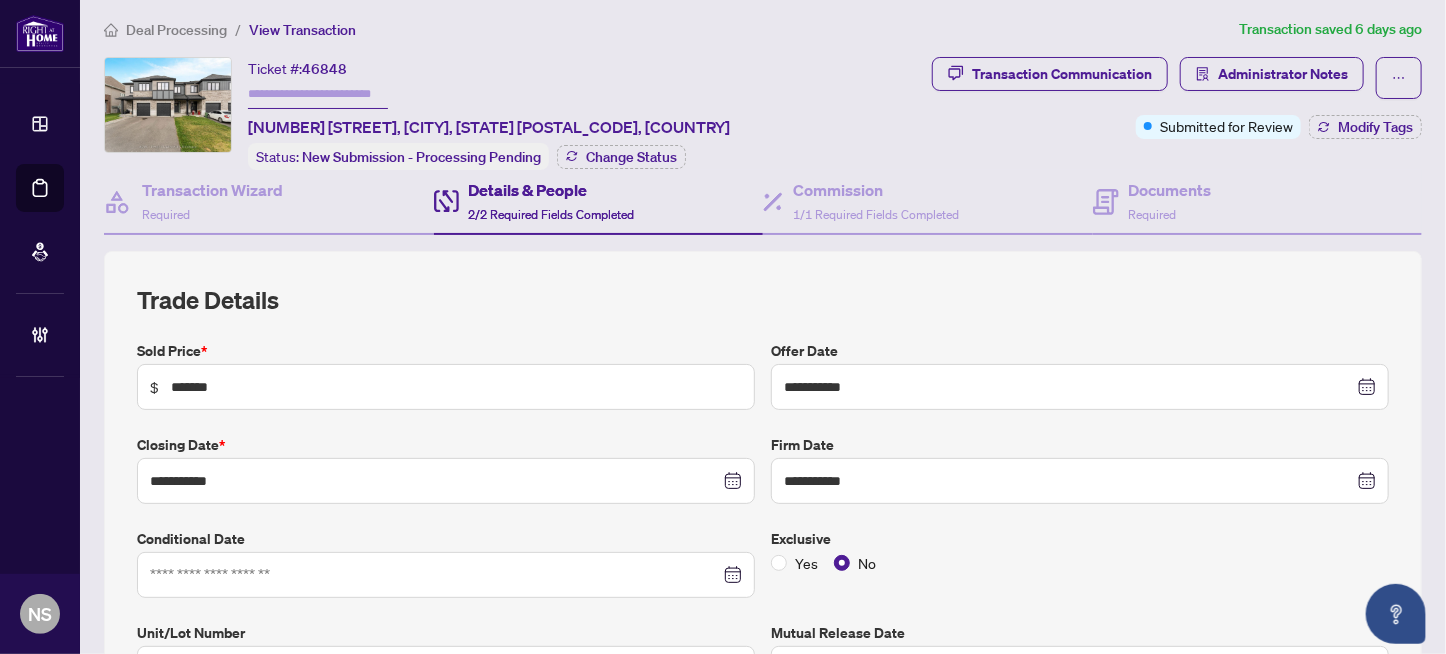 scroll, scrollTop: 0, scrollLeft: 0, axis: both 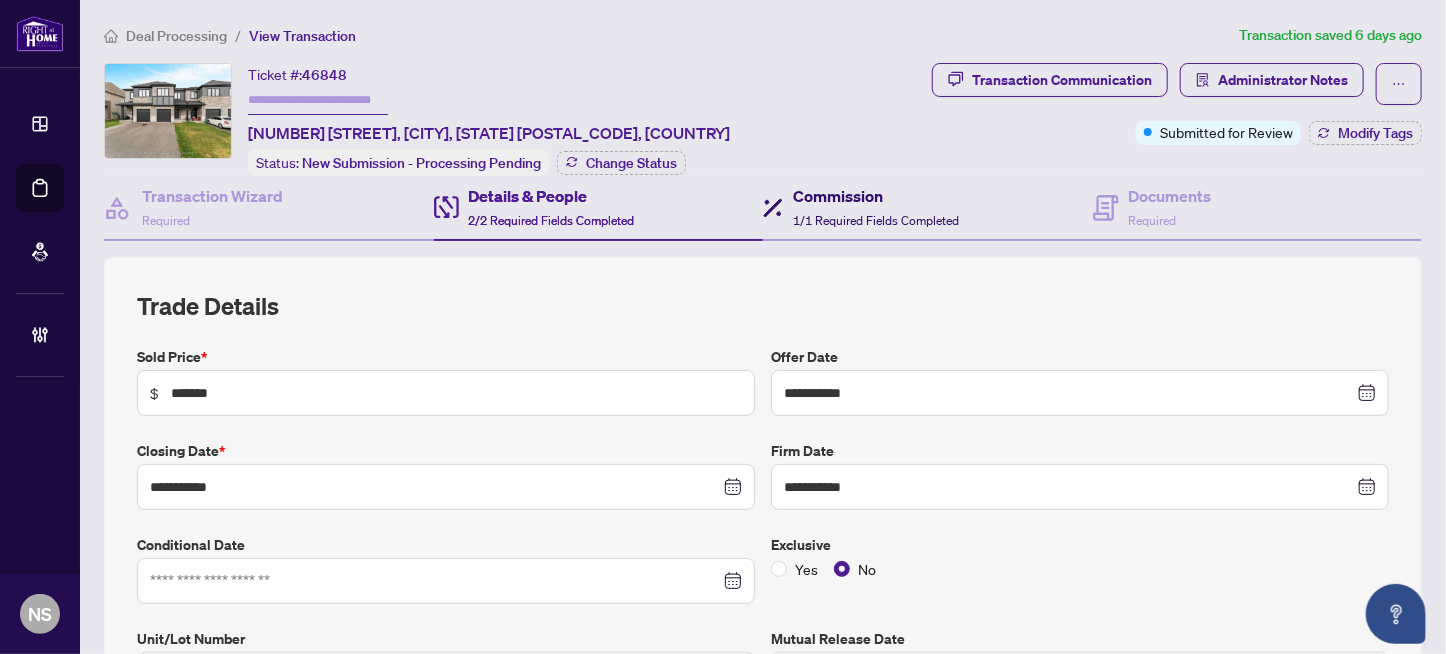 click on "Commission" at bounding box center [876, 196] 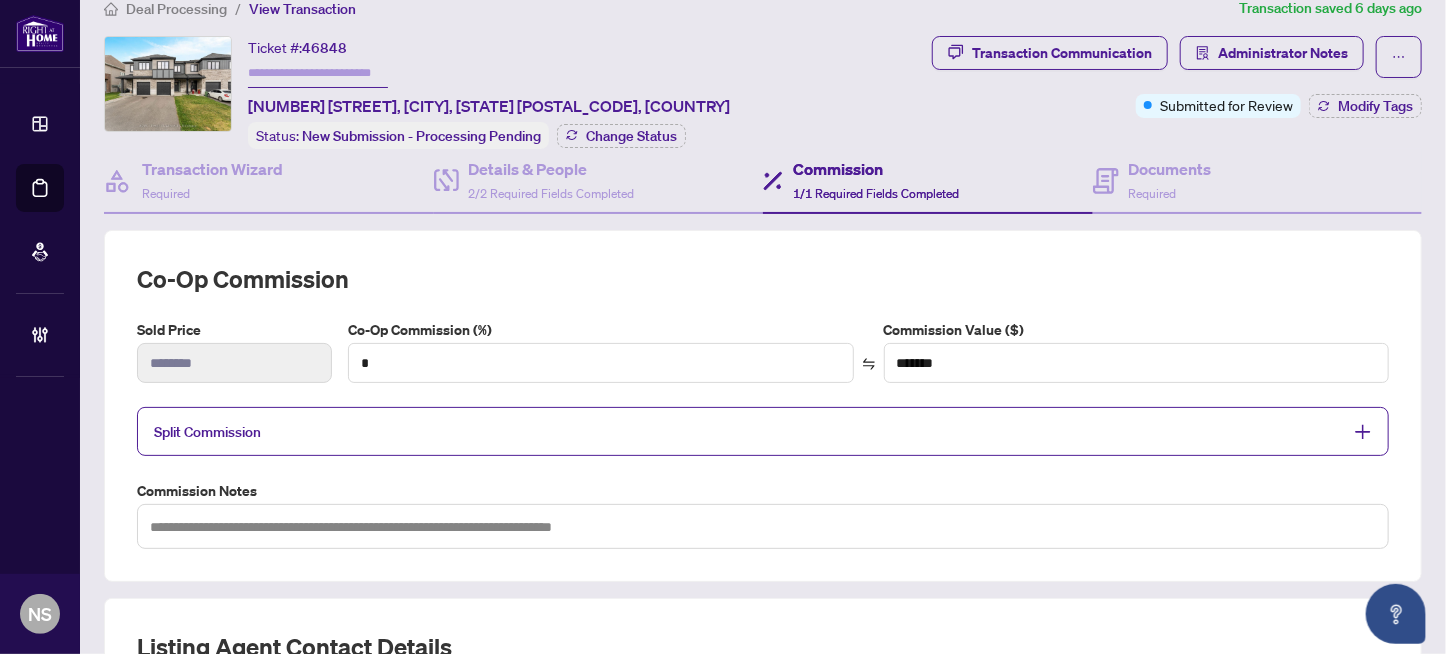 scroll, scrollTop: 0, scrollLeft: 0, axis: both 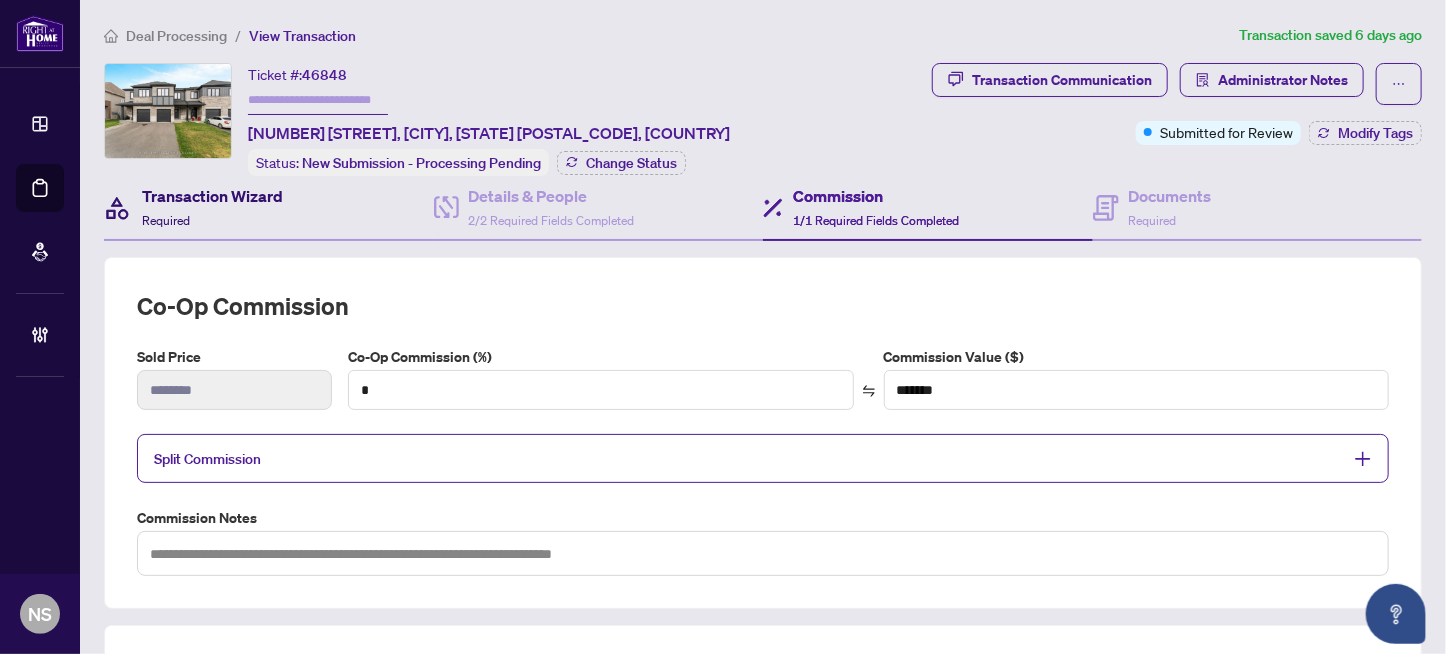 click on "Transaction Wizard" at bounding box center (212, 196) 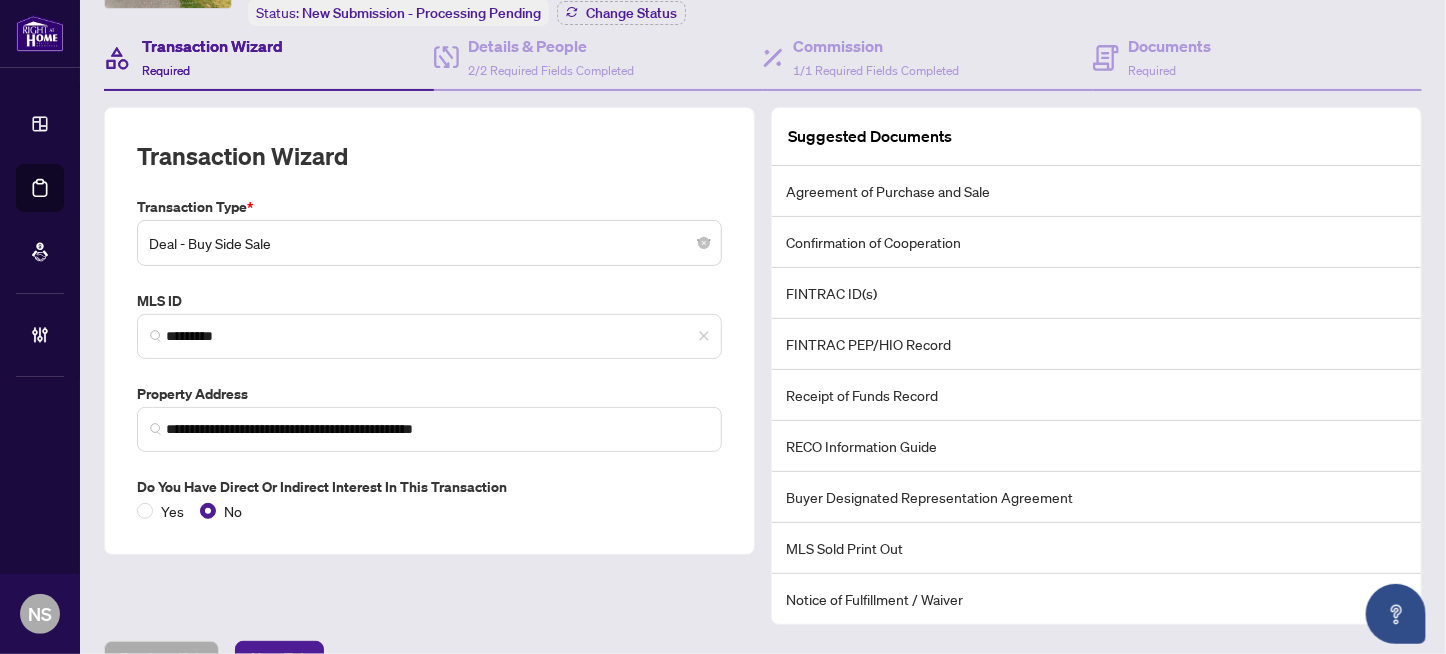 scroll, scrollTop: 0, scrollLeft: 0, axis: both 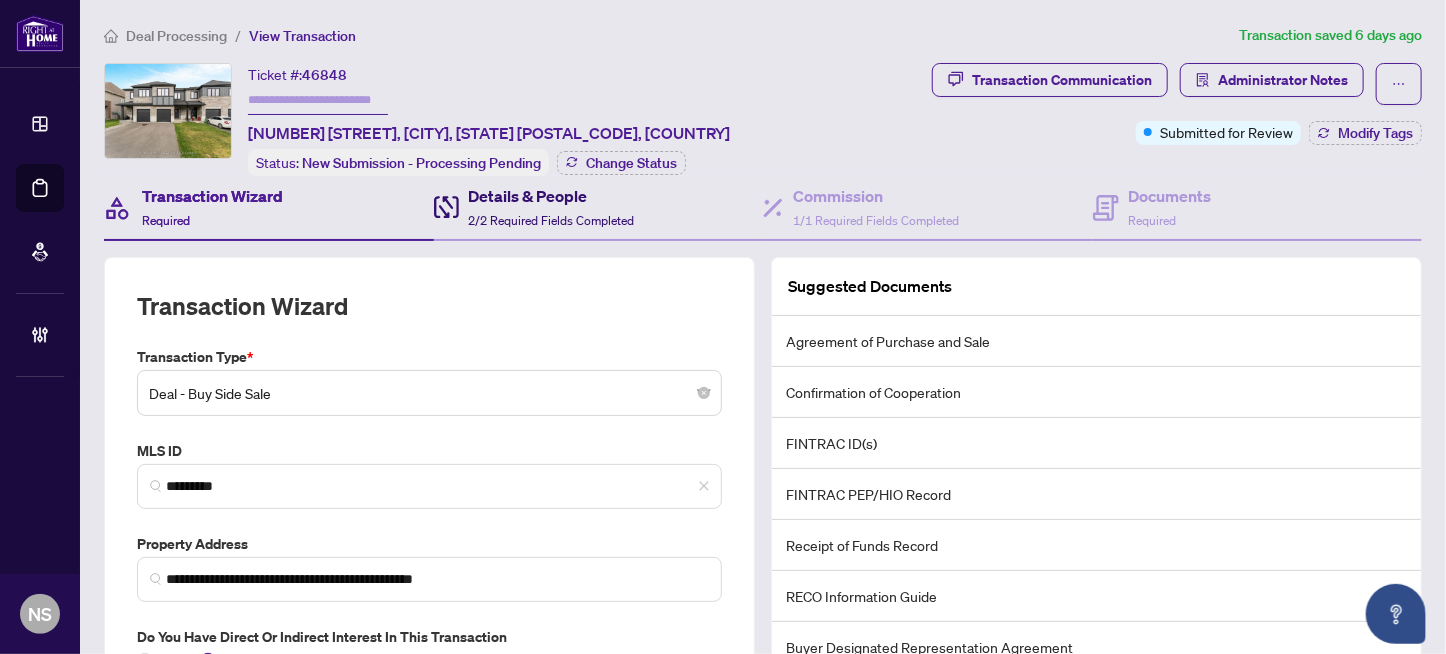 click on "Details & People 2/2 Required Fields Completed" at bounding box center (552, 207) 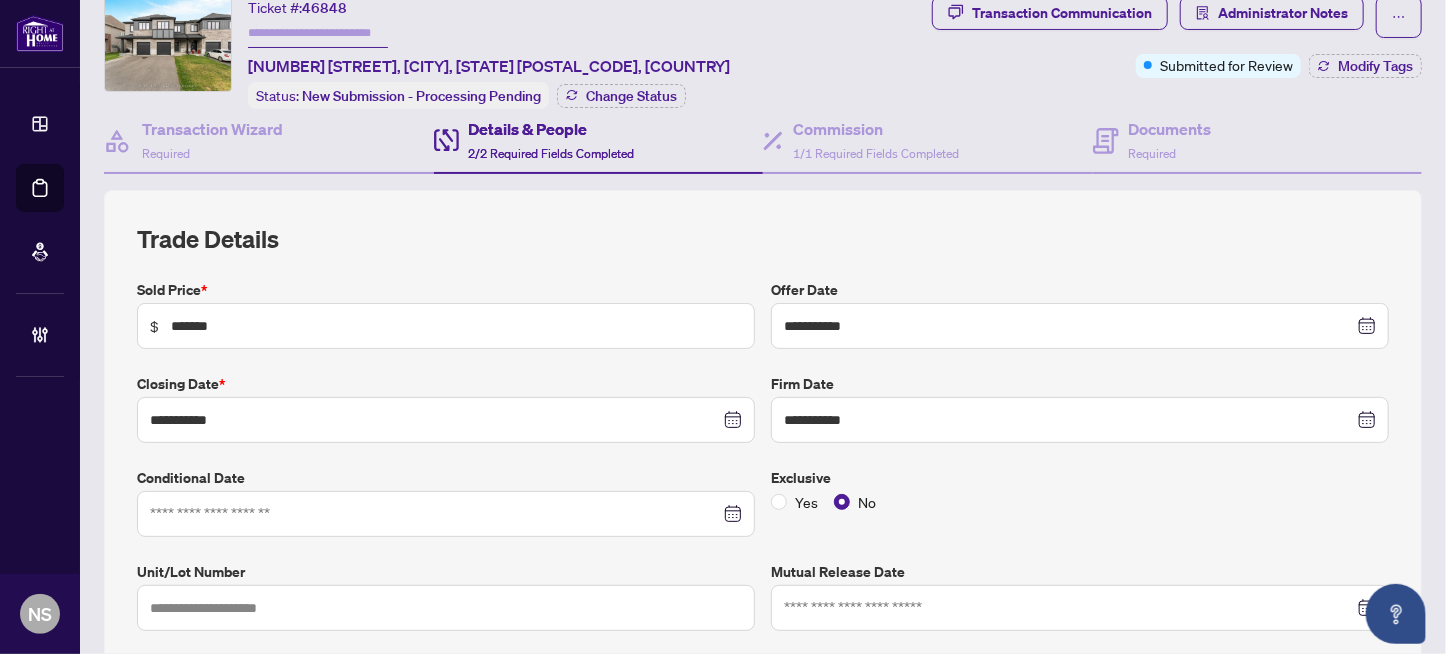 scroll, scrollTop: 0, scrollLeft: 0, axis: both 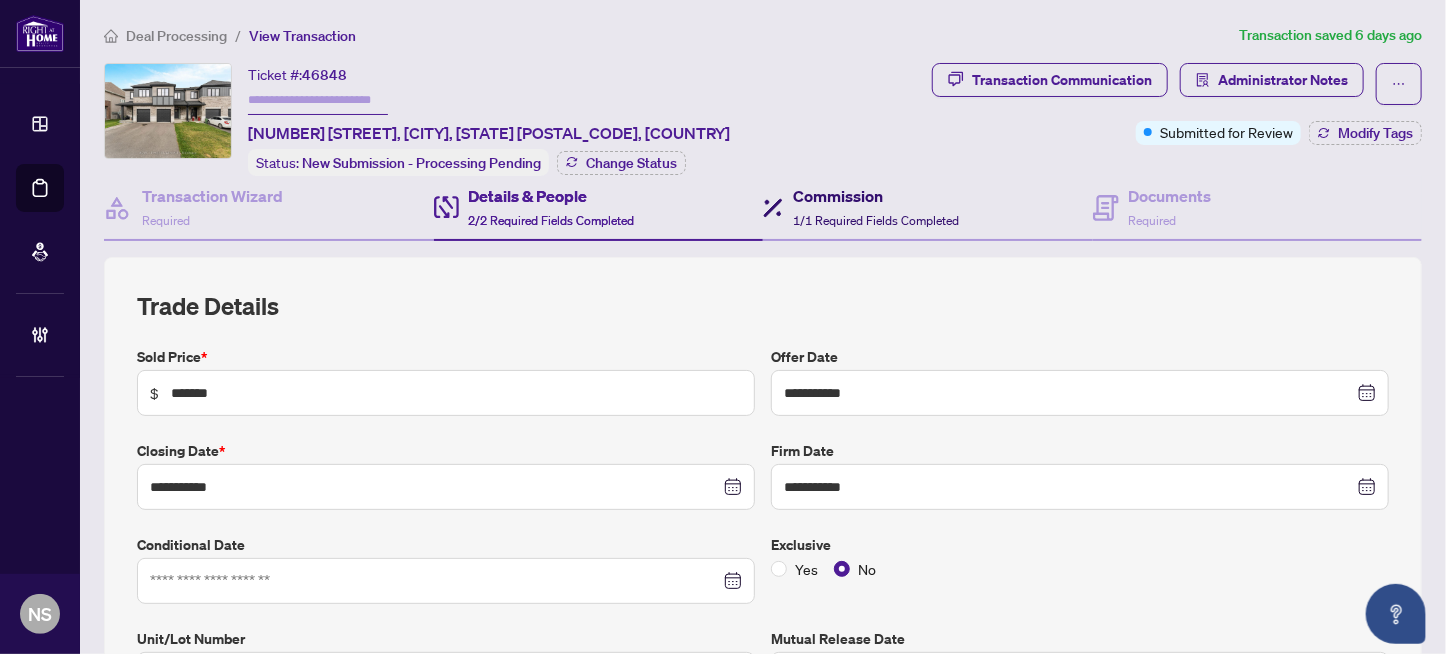click on "1/1 Required Fields Completed" at bounding box center (876, 220) 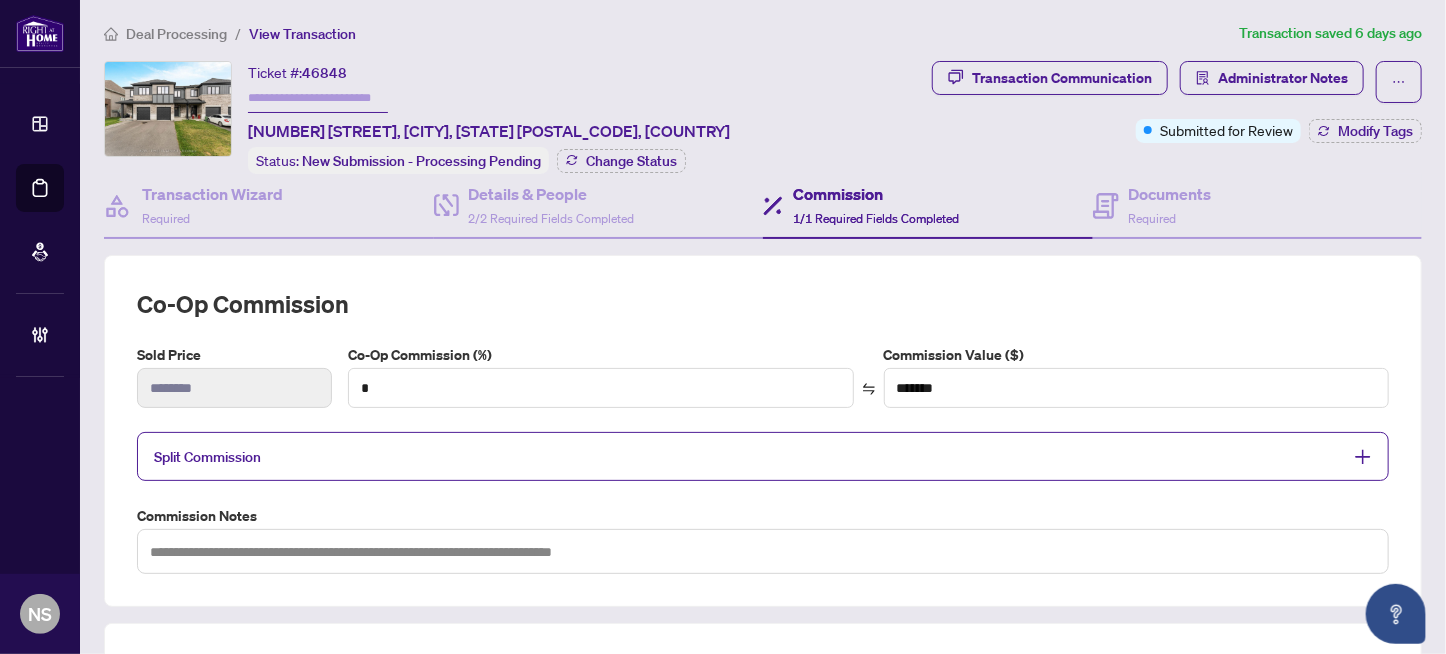 scroll, scrollTop: 0, scrollLeft: 0, axis: both 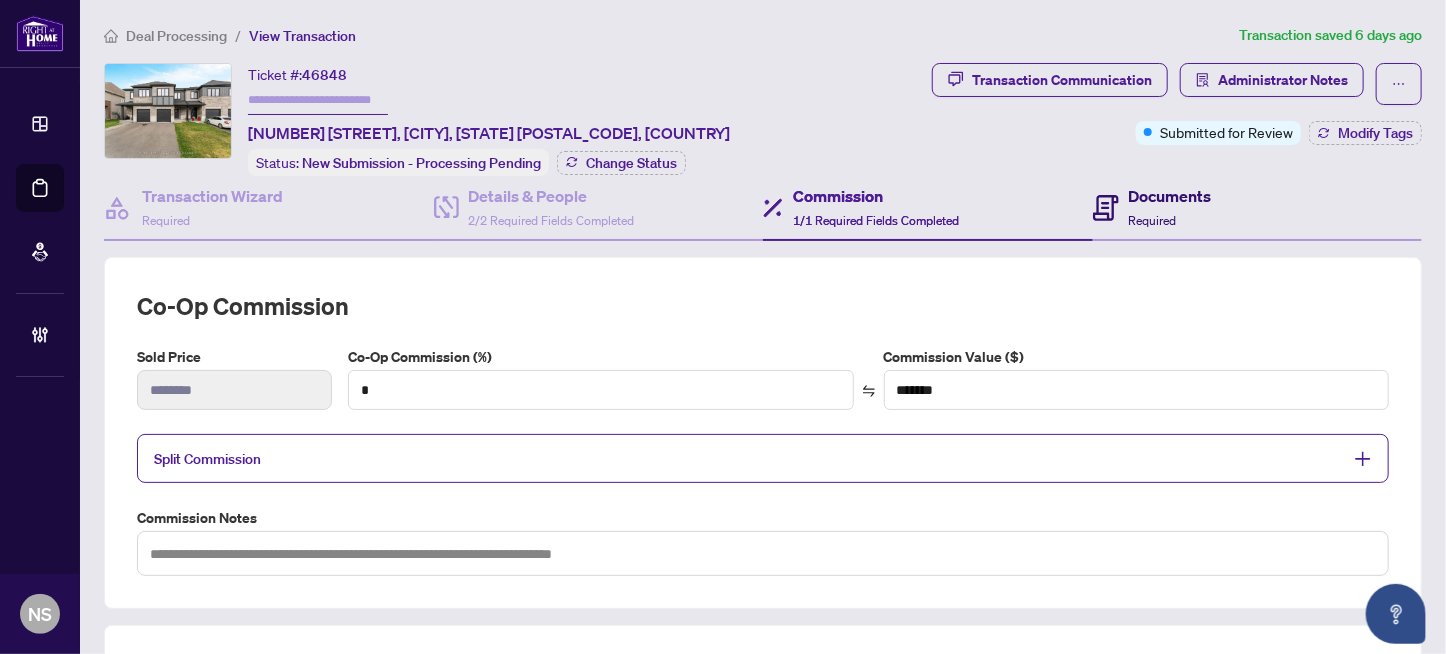 click on "Documents" at bounding box center (1170, 196) 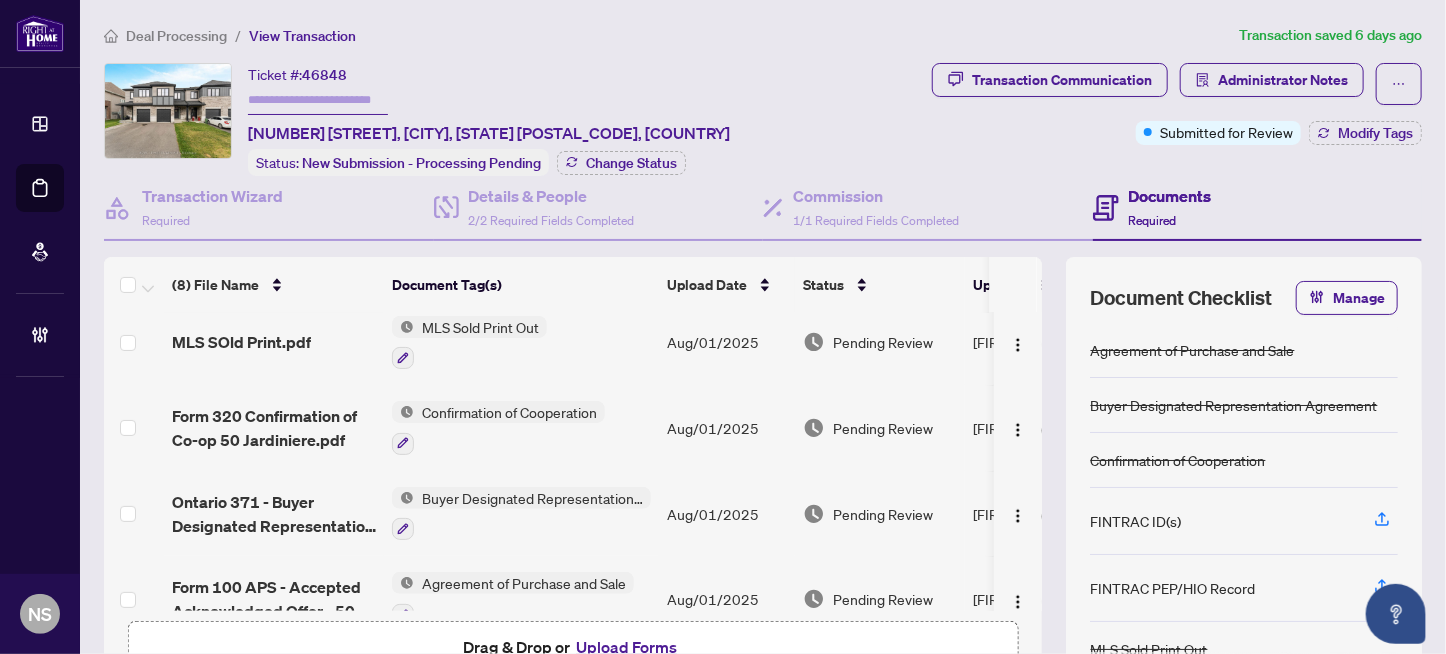 scroll, scrollTop: 386, scrollLeft: 0, axis: vertical 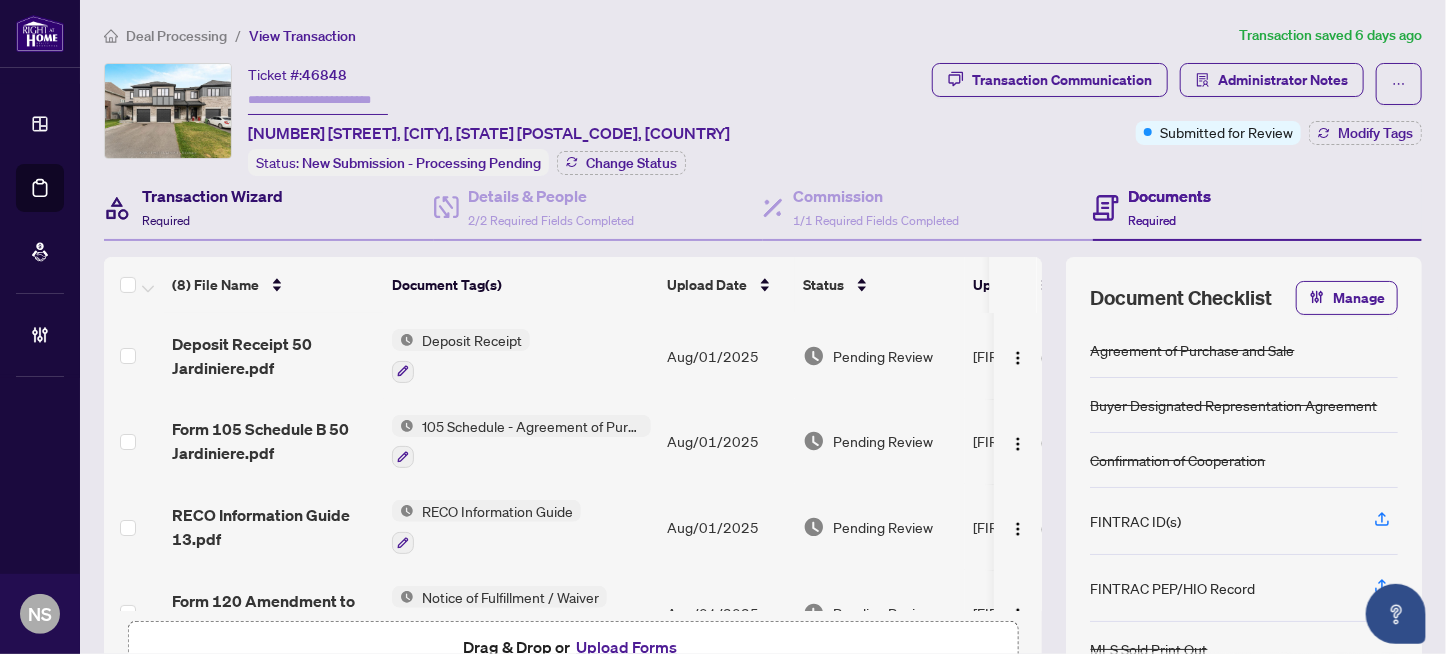 click on "Transaction Wizard" at bounding box center (212, 196) 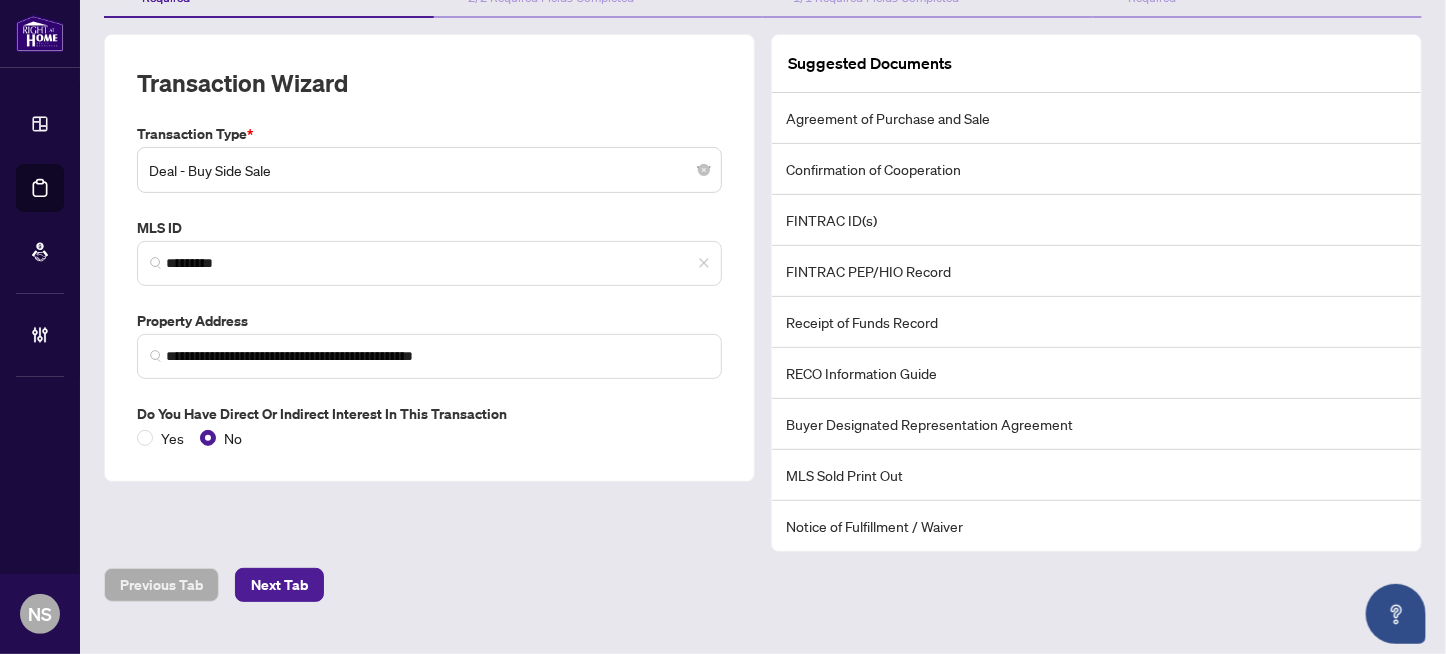 scroll, scrollTop: 257, scrollLeft: 0, axis: vertical 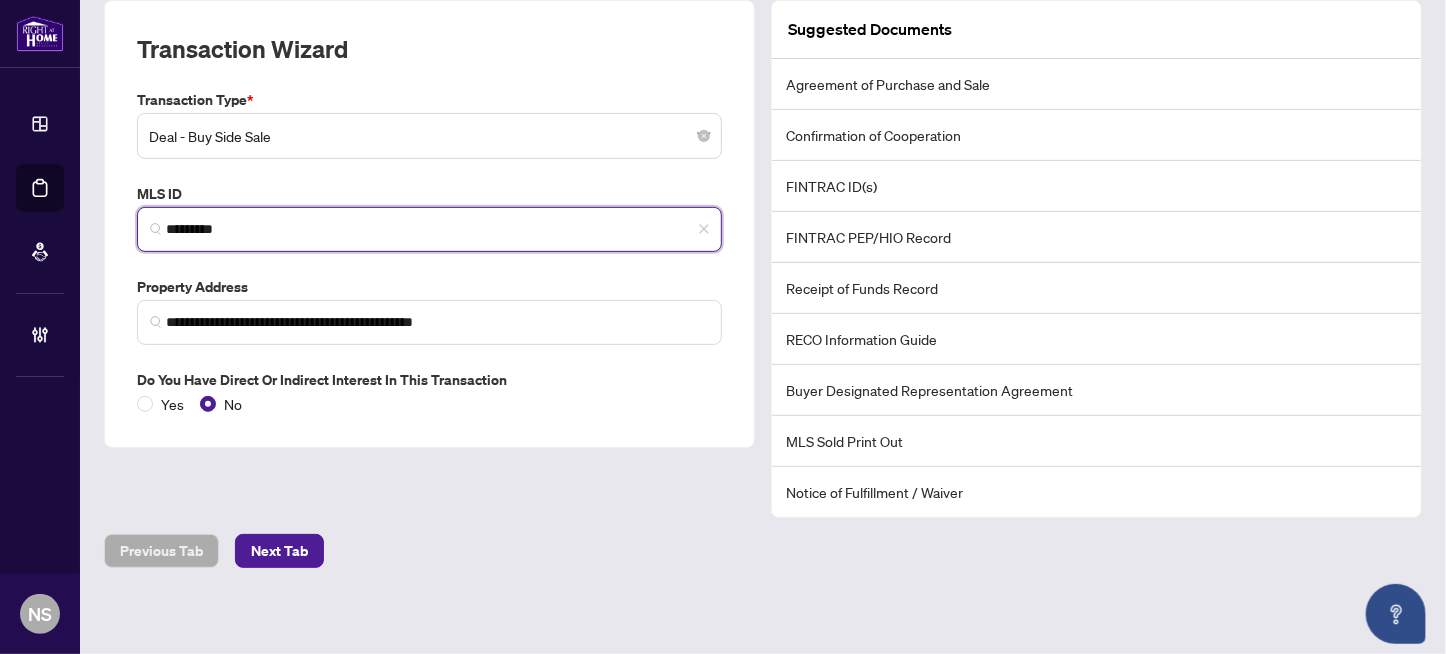 click on "*********" at bounding box center (437, 229) 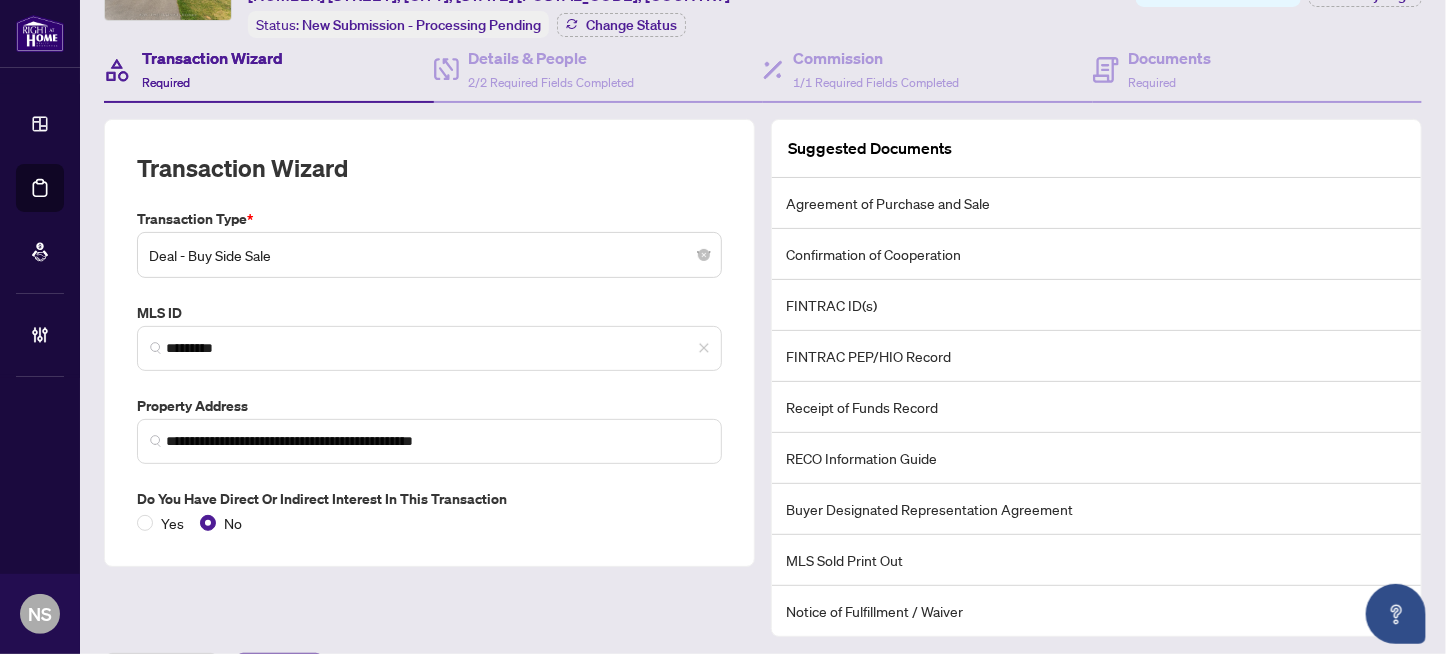 scroll, scrollTop: 0, scrollLeft: 0, axis: both 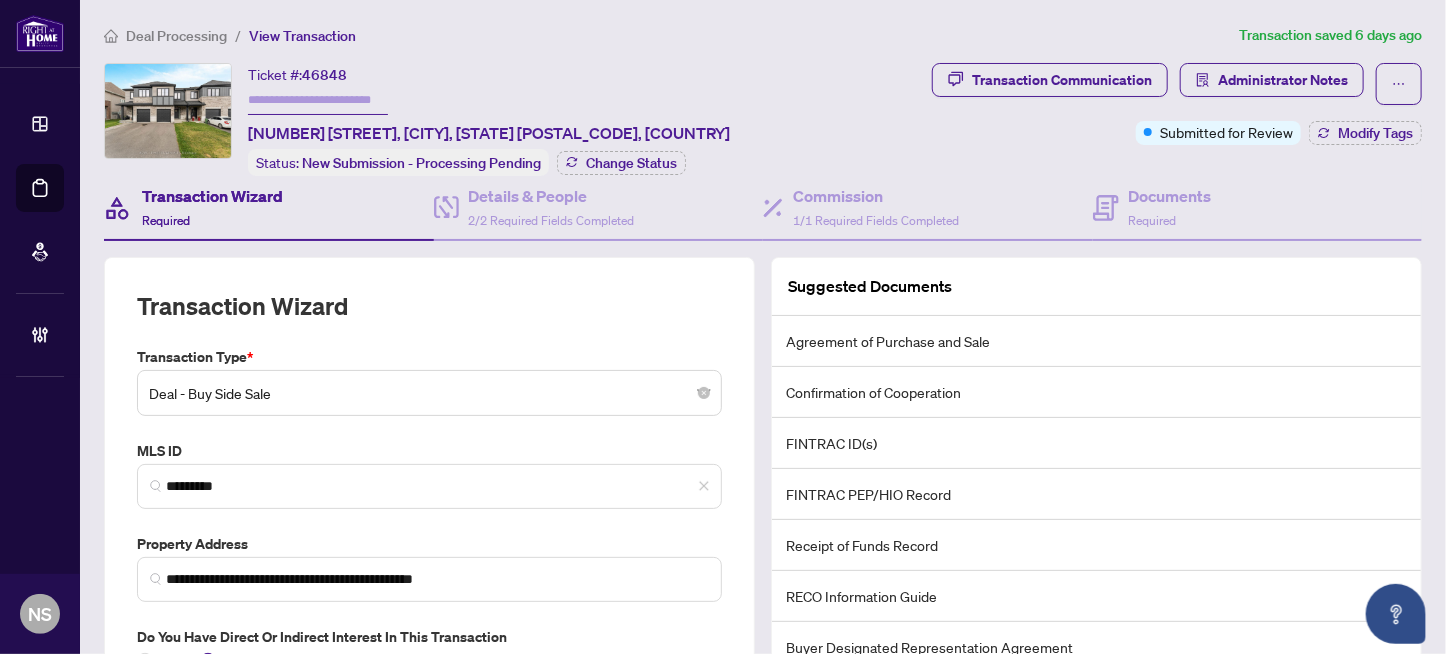click on "46848" at bounding box center [324, 75] 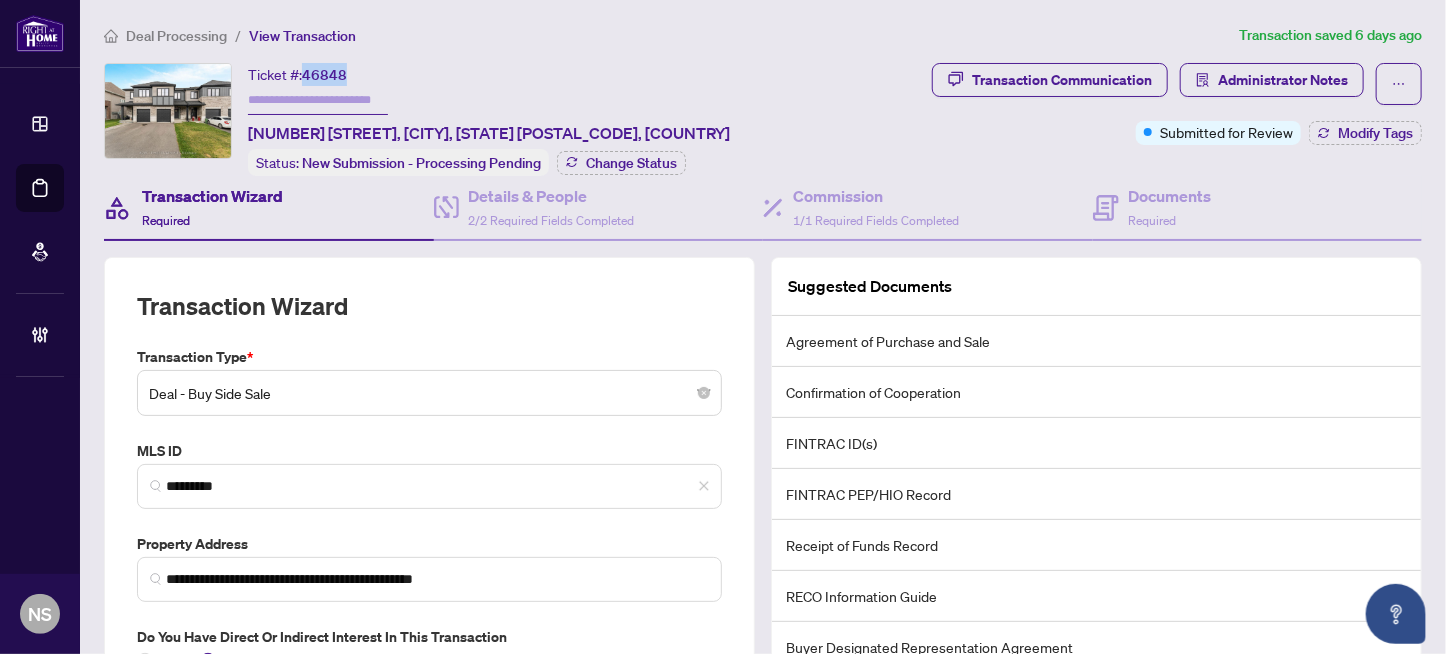click on "46848" at bounding box center (324, 75) 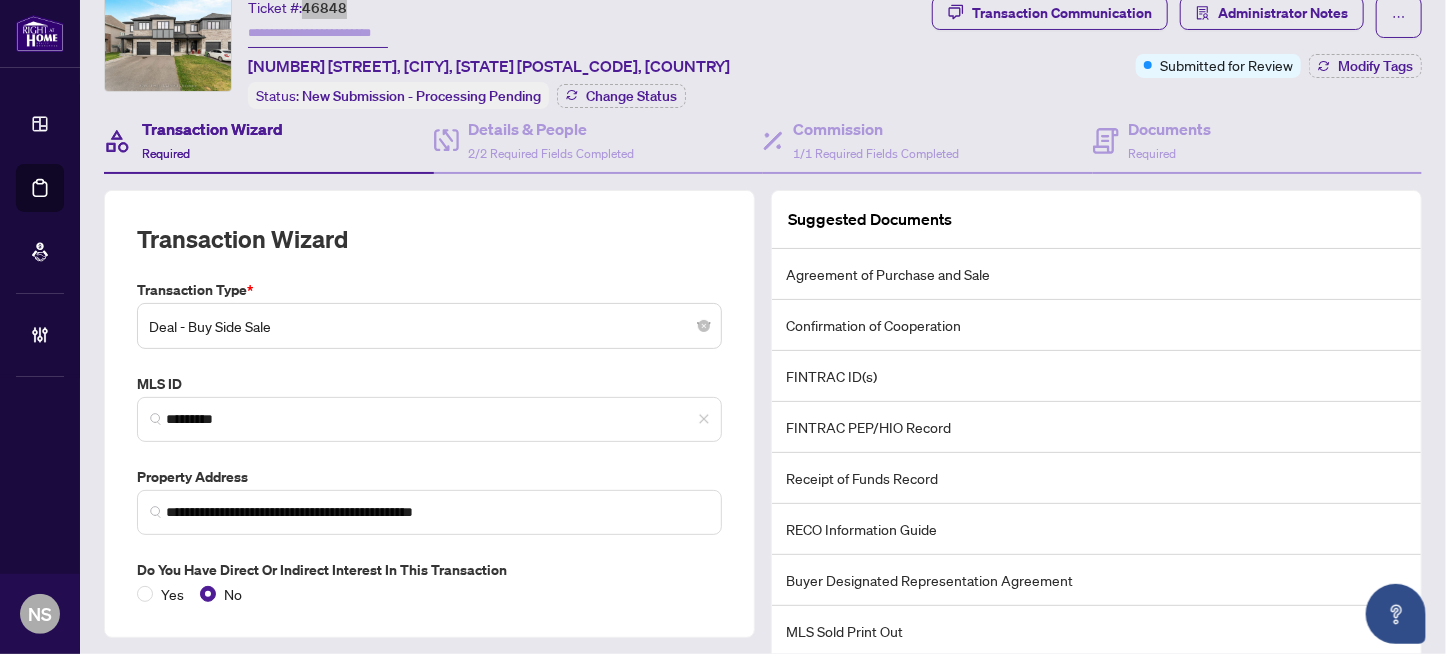 scroll, scrollTop: 0, scrollLeft: 0, axis: both 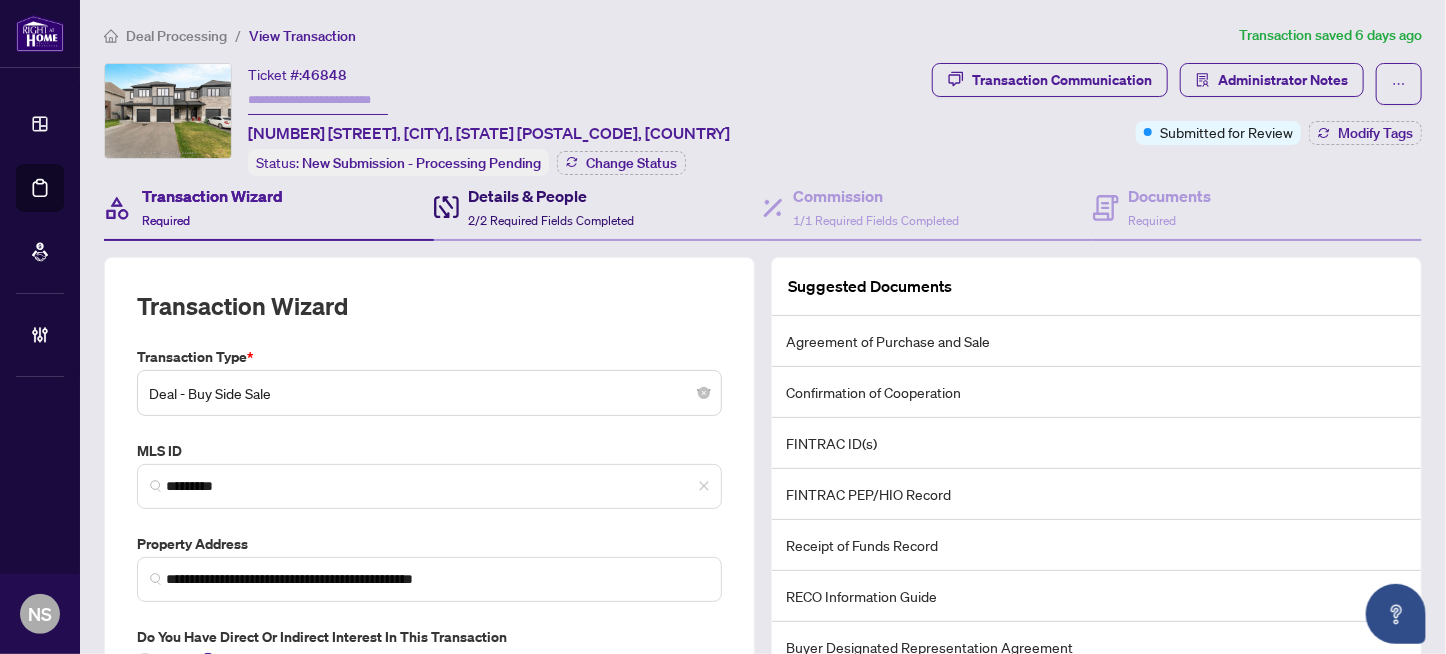 click on "Details & People" at bounding box center [552, 196] 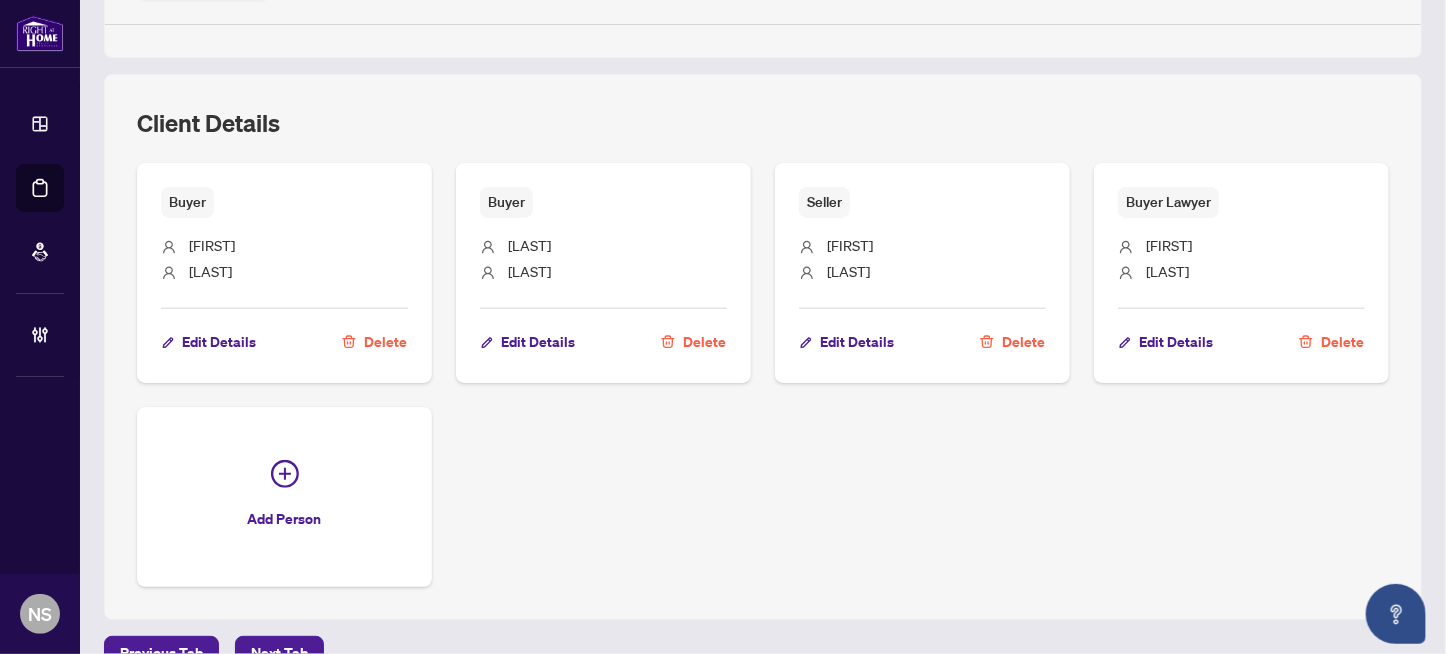 scroll, scrollTop: 967, scrollLeft: 0, axis: vertical 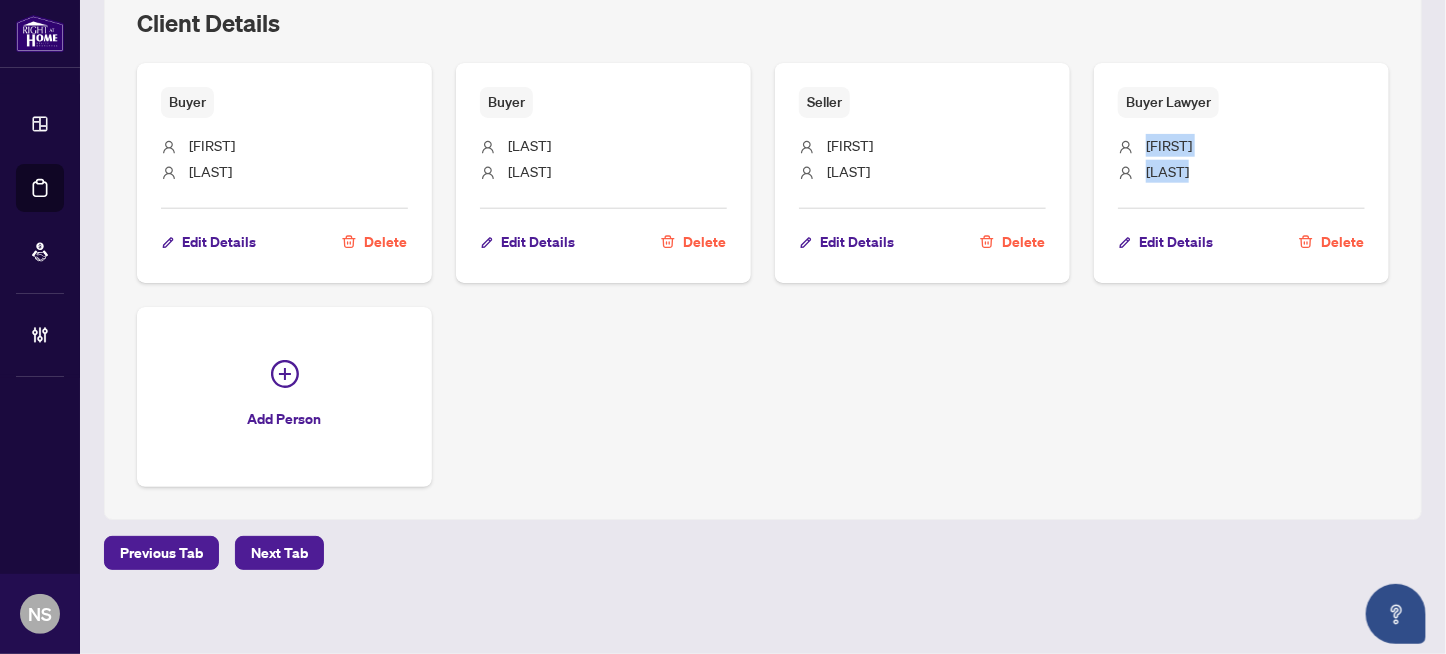drag, startPoint x: 1195, startPoint y: 170, endPoint x: 1121, endPoint y: 139, distance: 80.23092 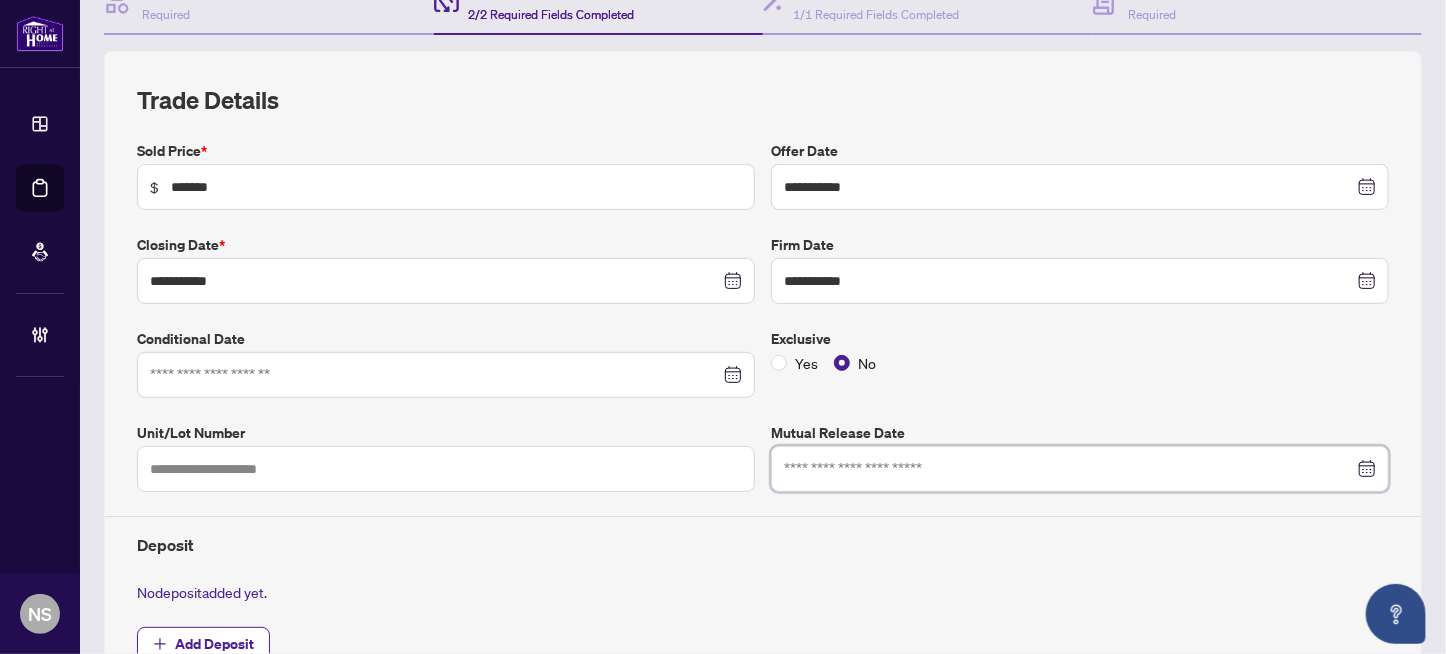 scroll, scrollTop: 0, scrollLeft: 0, axis: both 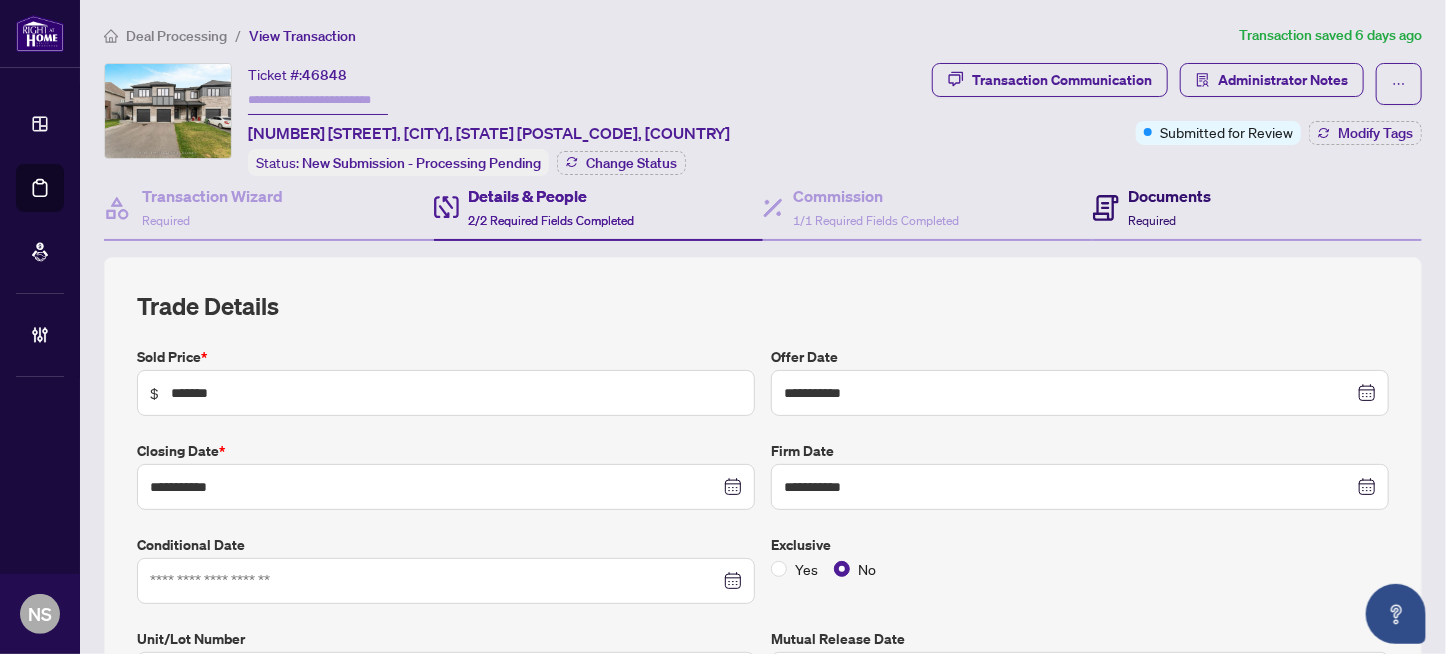 click on "Documents" at bounding box center [1170, 196] 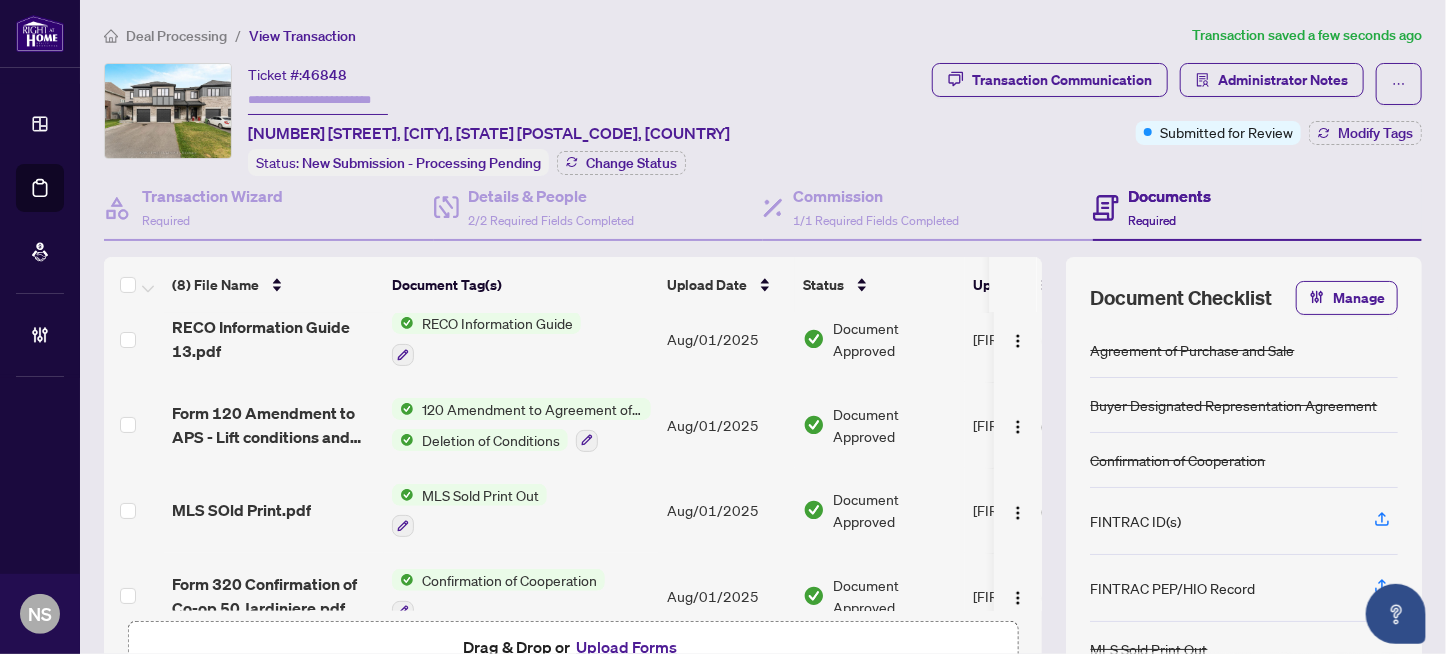 scroll, scrollTop: 0, scrollLeft: 0, axis: both 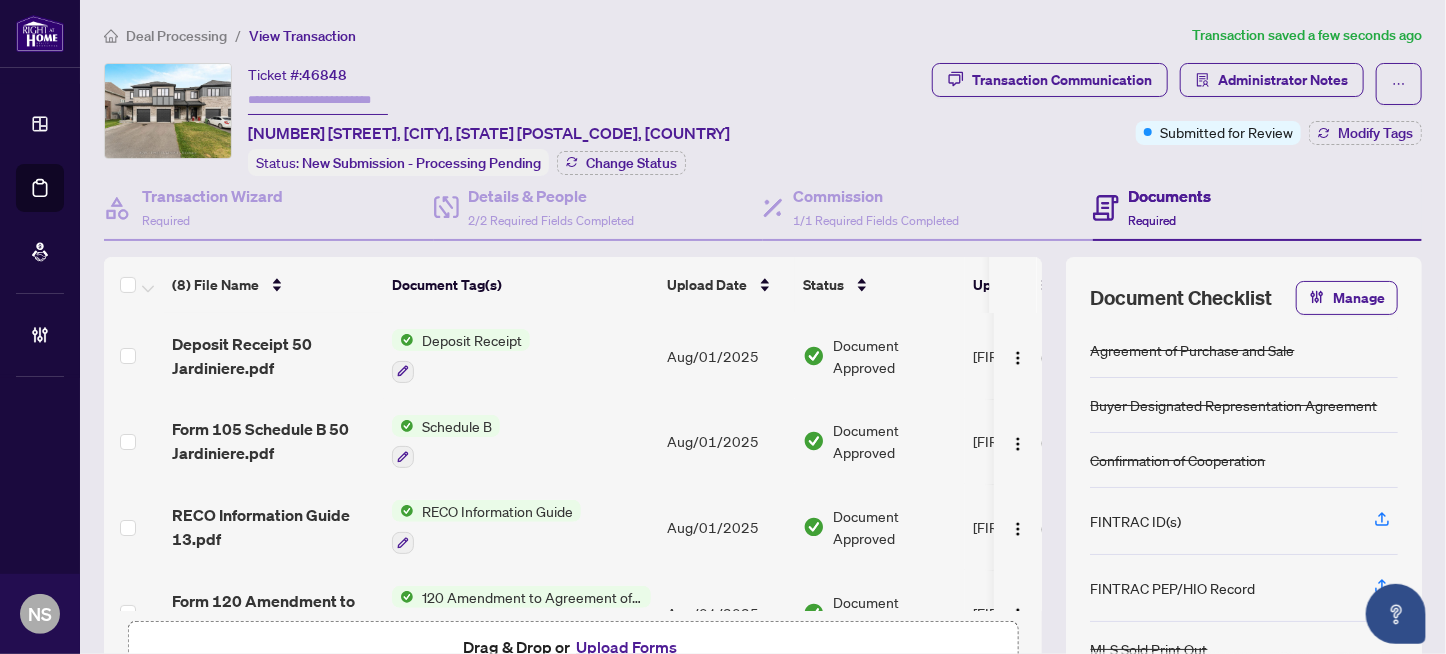 click on "46848" at bounding box center [324, 75] 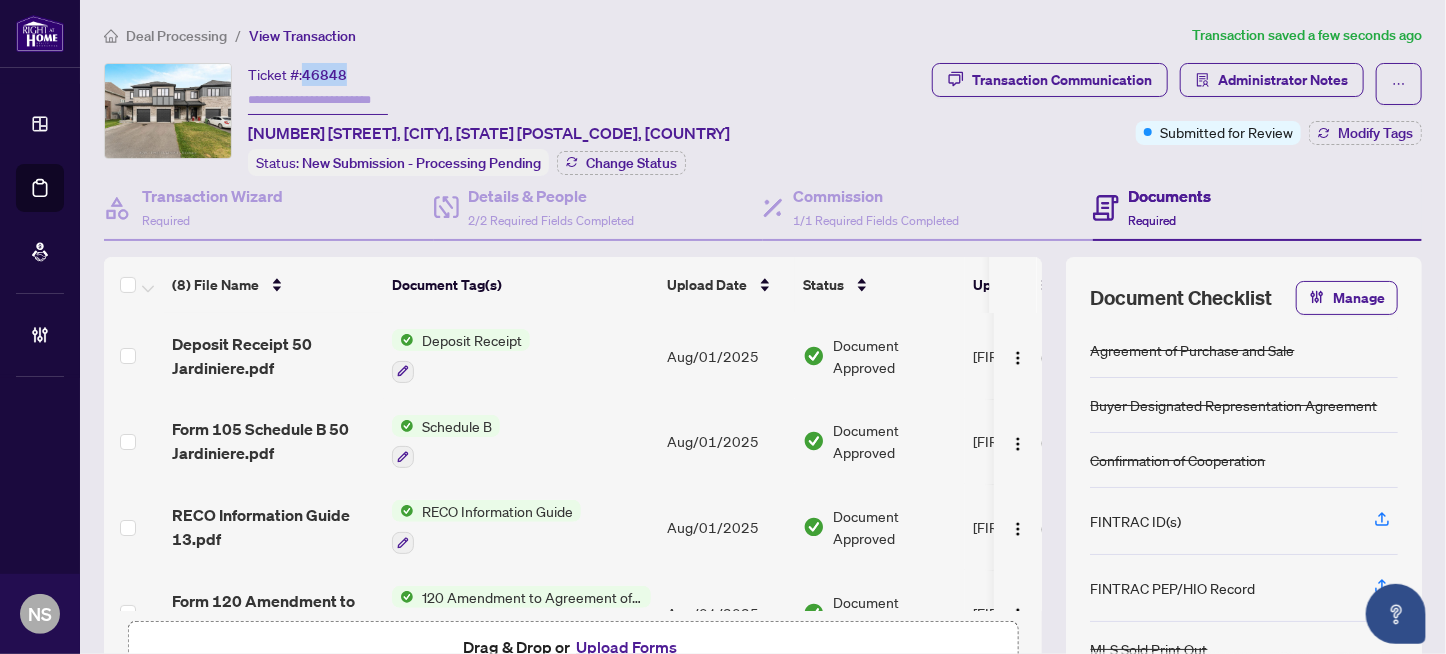 drag, startPoint x: 317, startPoint y: 71, endPoint x: 334, endPoint y: 71, distance: 17 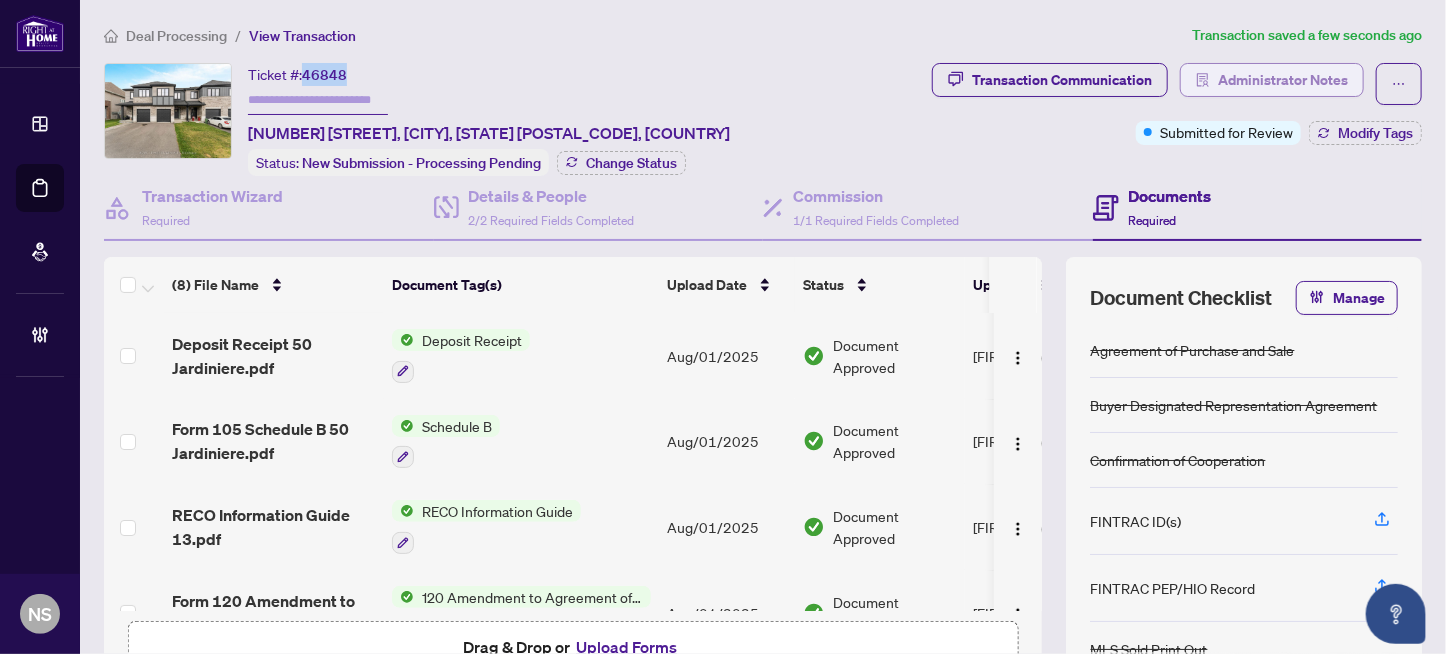 click on "Administrator Notes" at bounding box center (1283, 80) 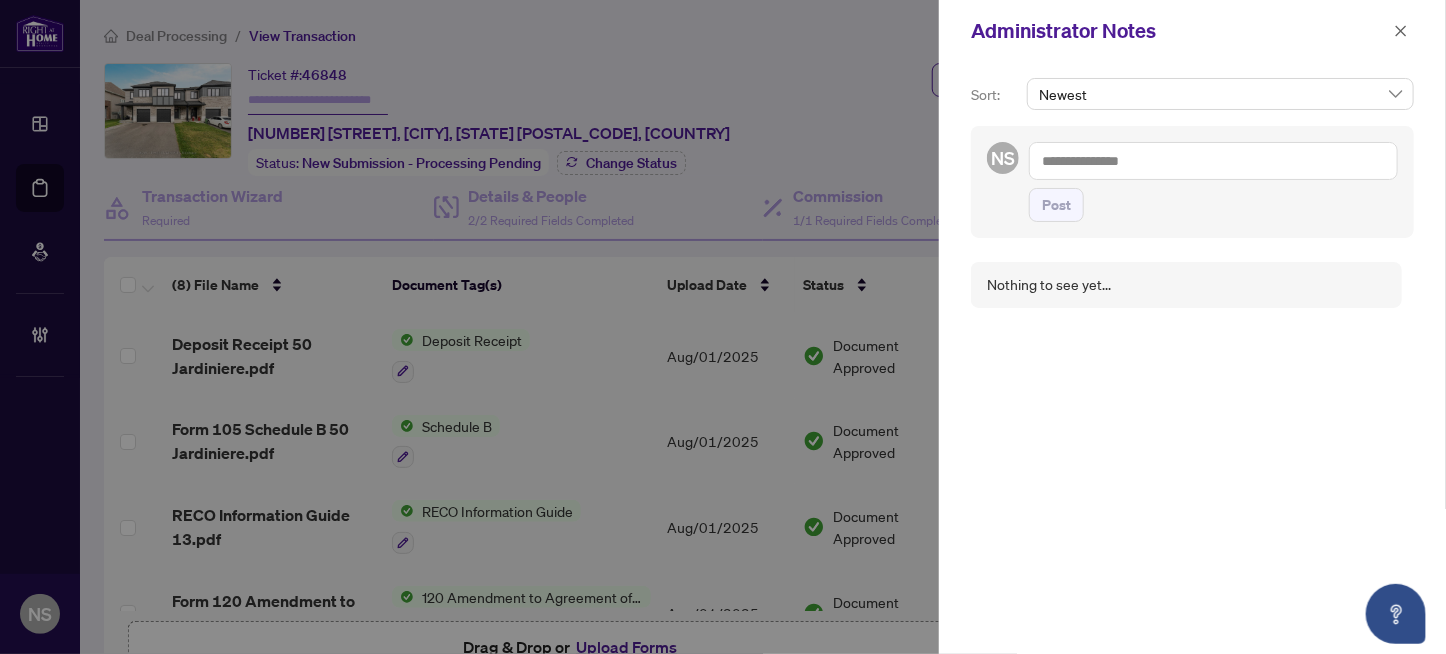 click at bounding box center (1213, 161) 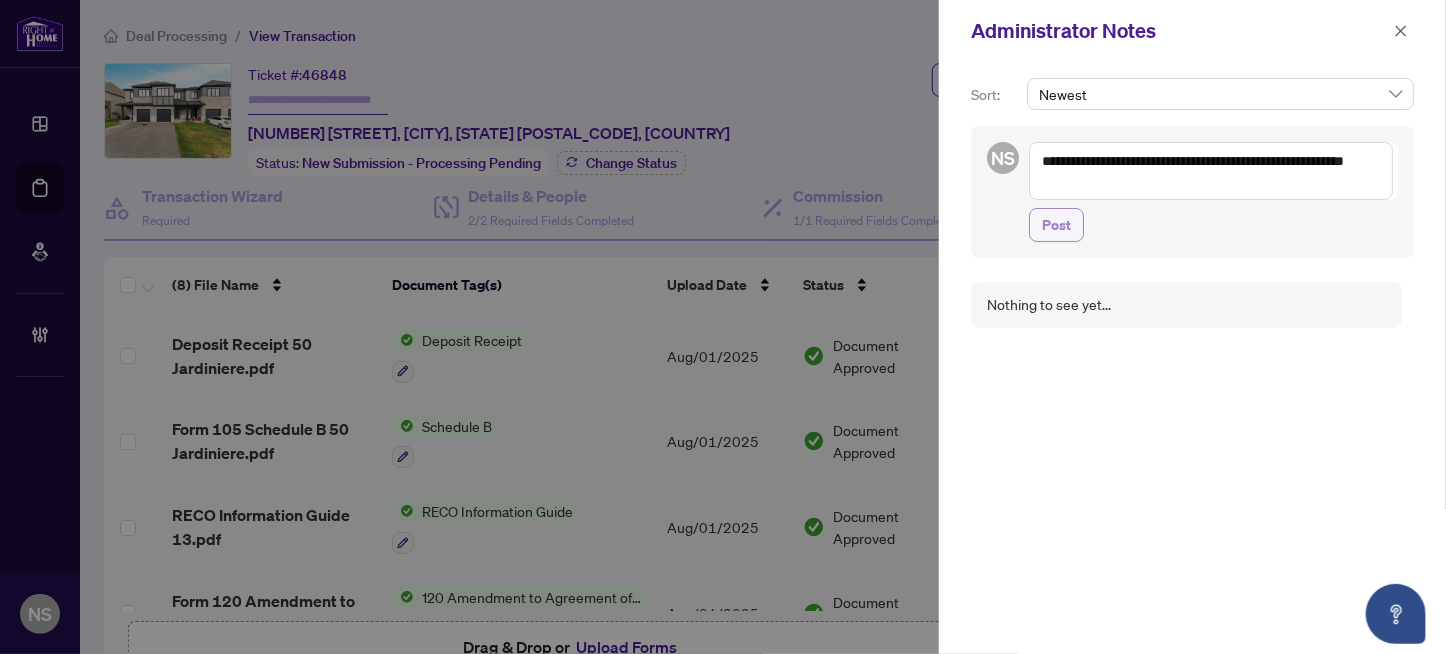 click on "Post" at bounding box center (1056, 225) 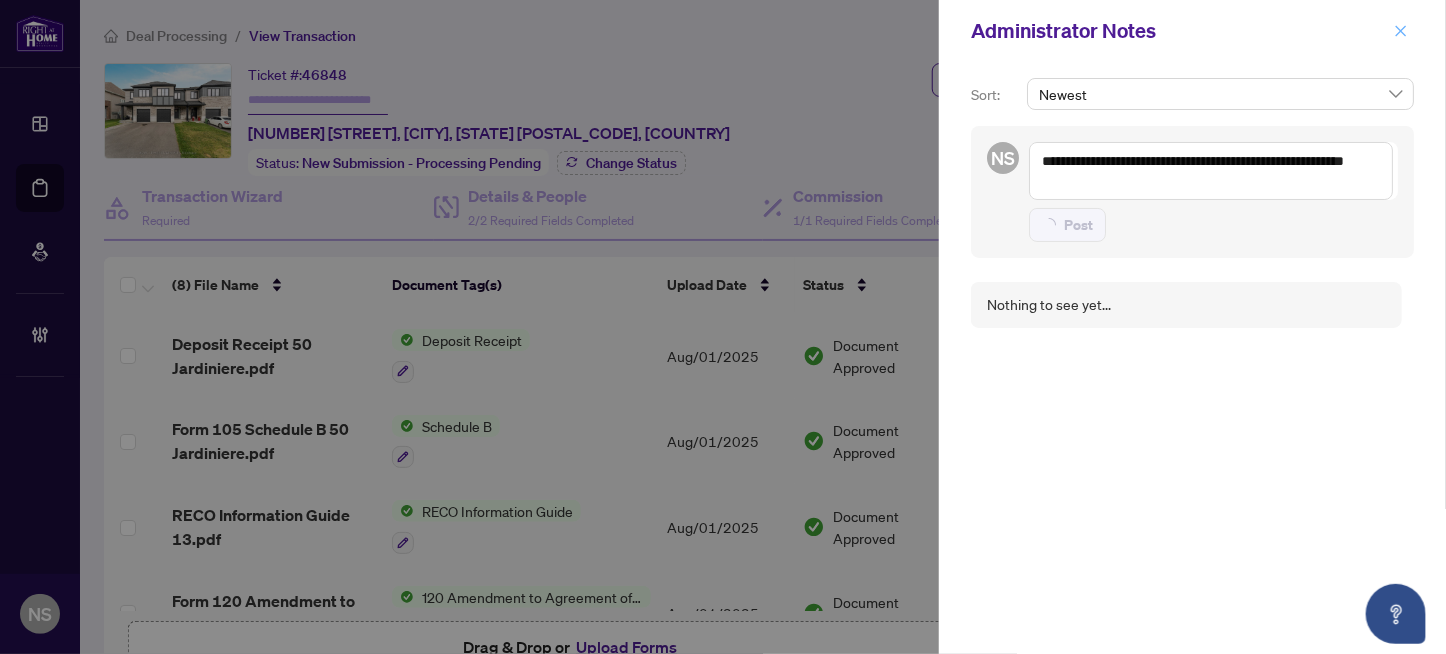 type 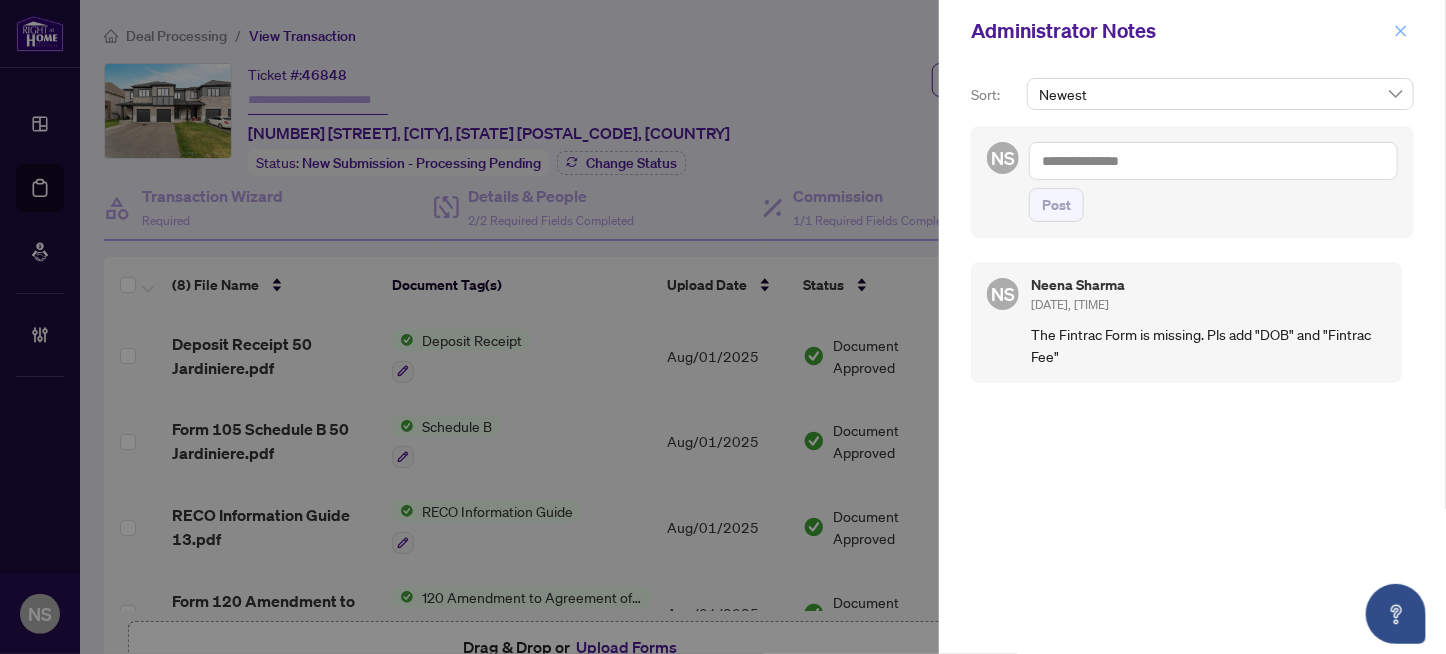 click 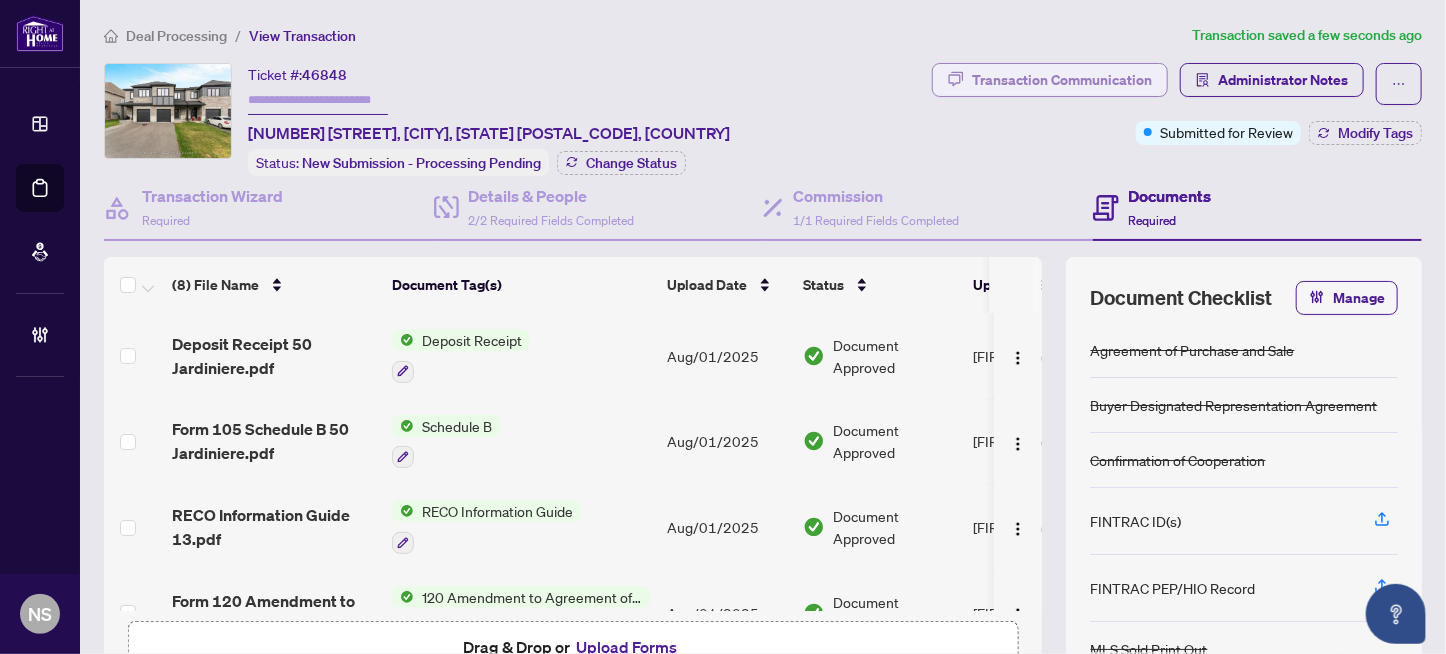 click on "Transaction Communication" at bounding box center (1062, 80) 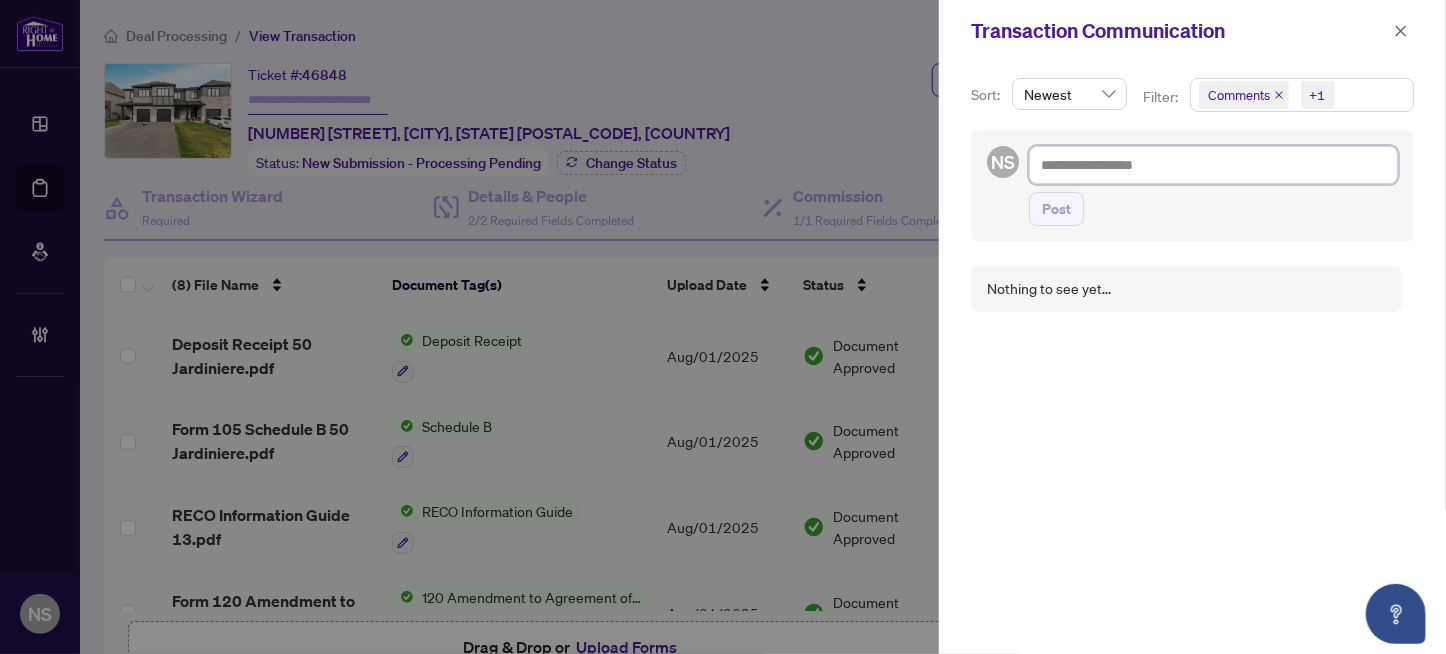 click at bounding box center (1213, 165) 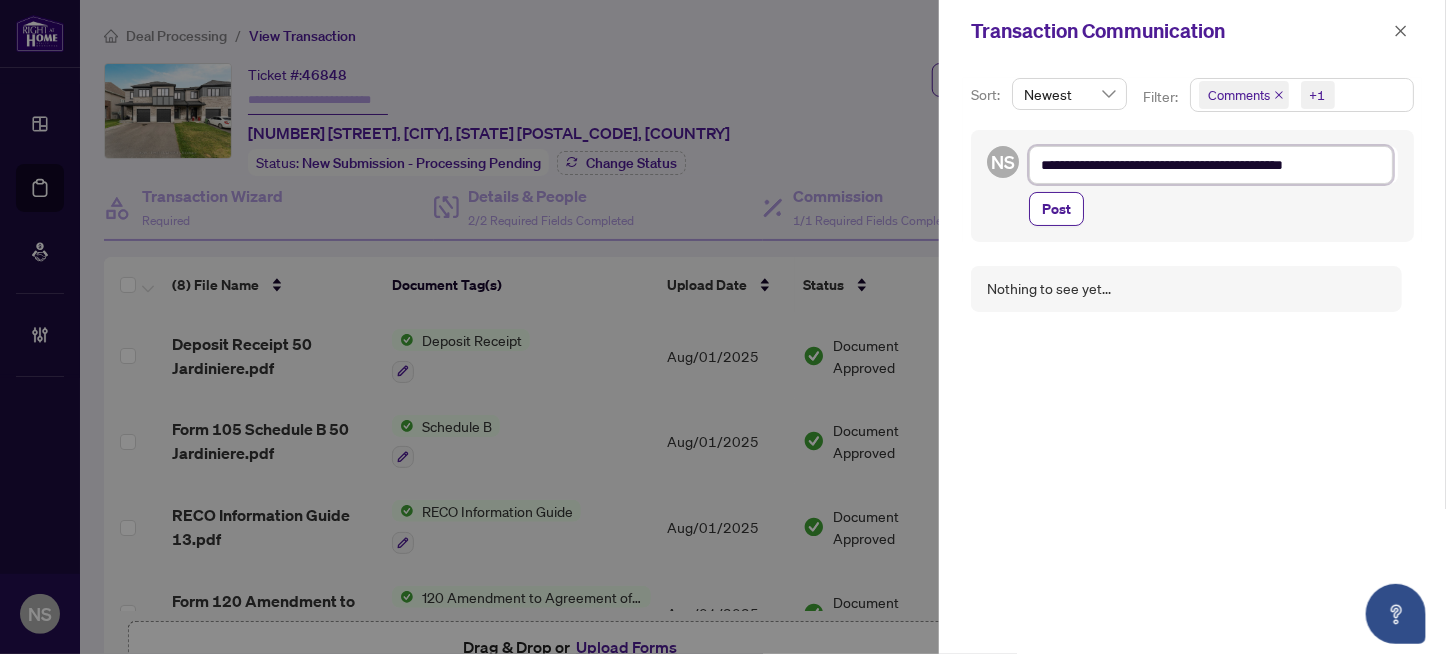 type on "**********" 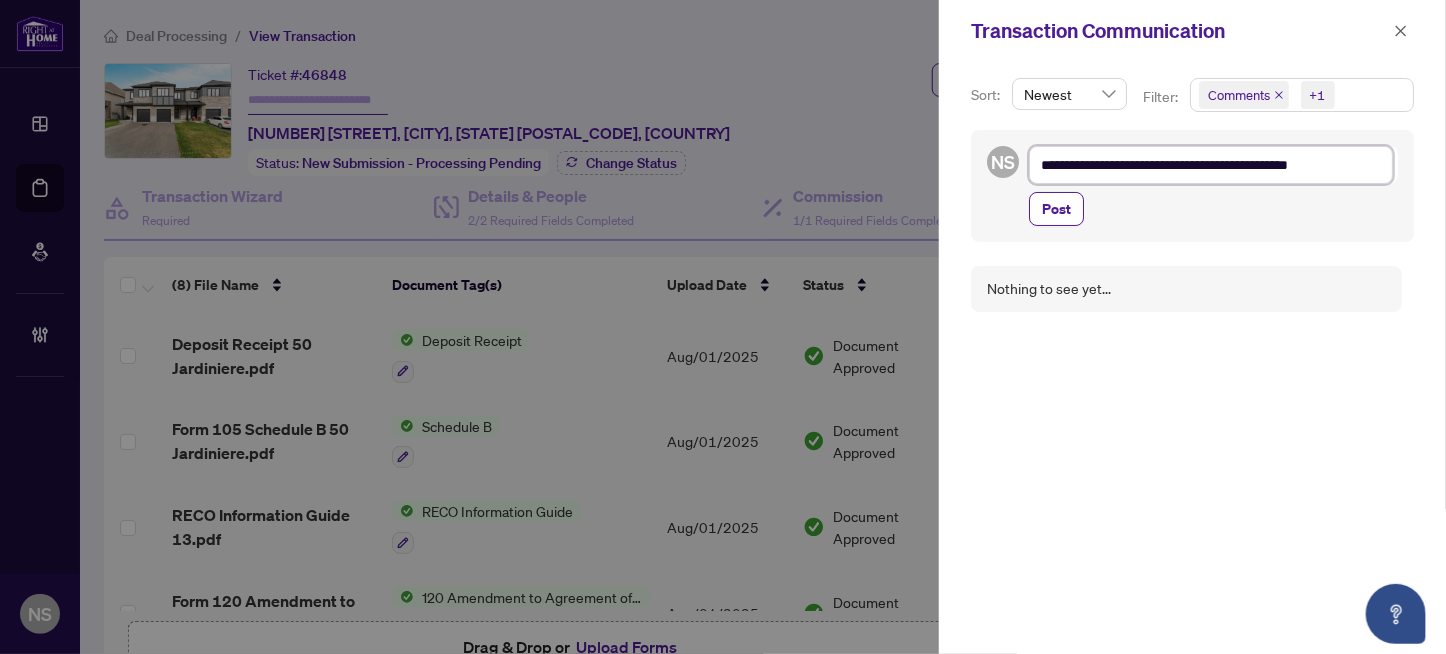 type on "**********" 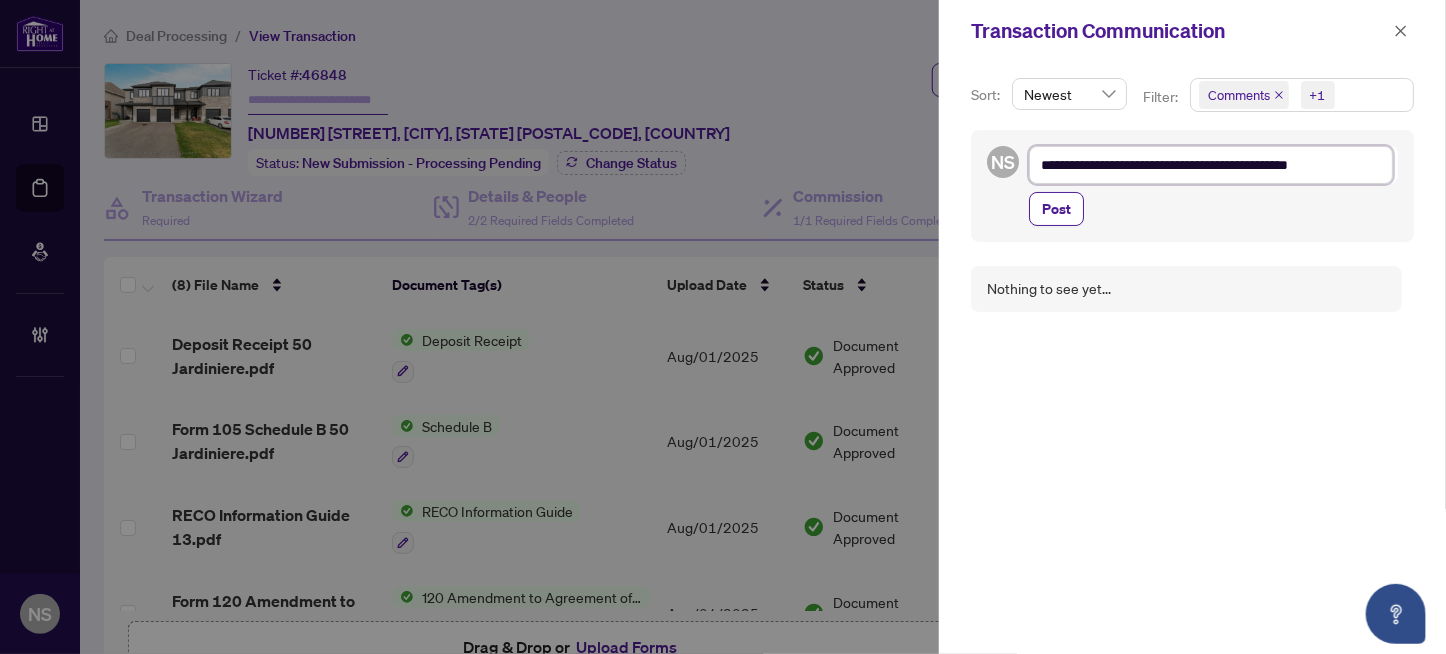 paste on "**********" 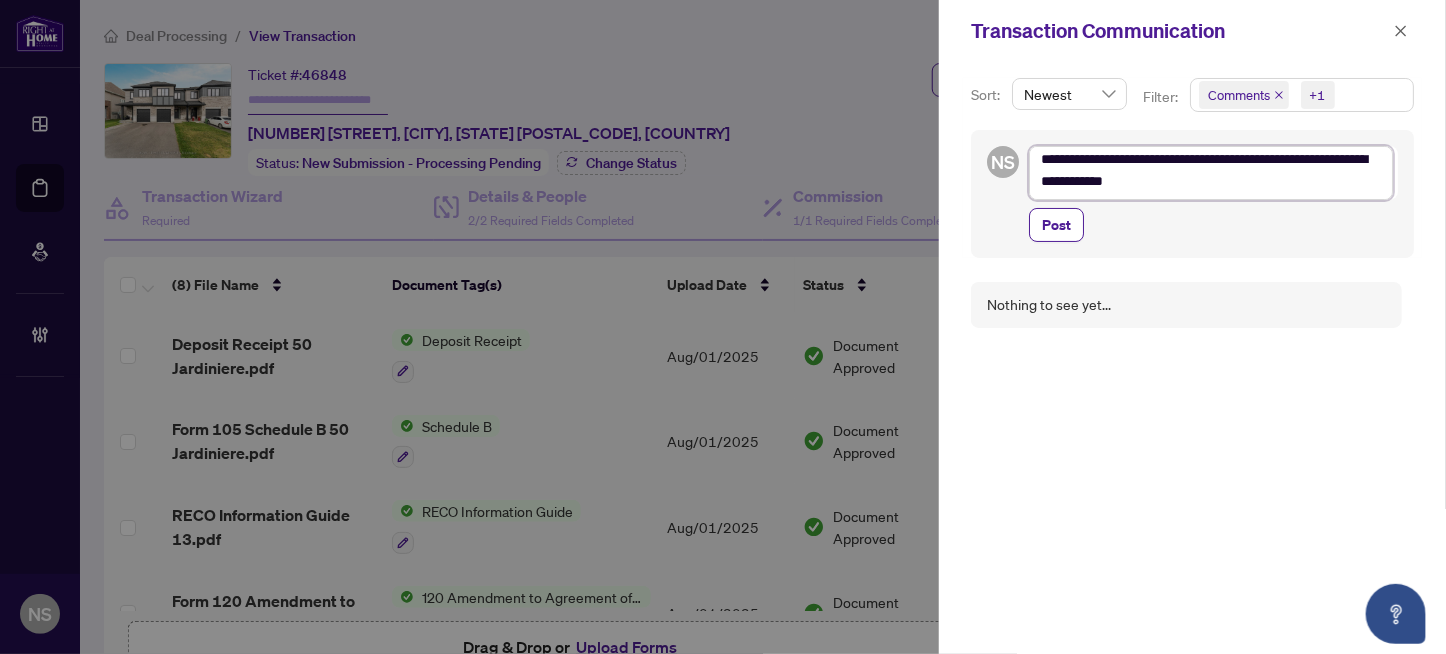 scroll, scrollTop: 0, scrollLeft: 0, axis: both 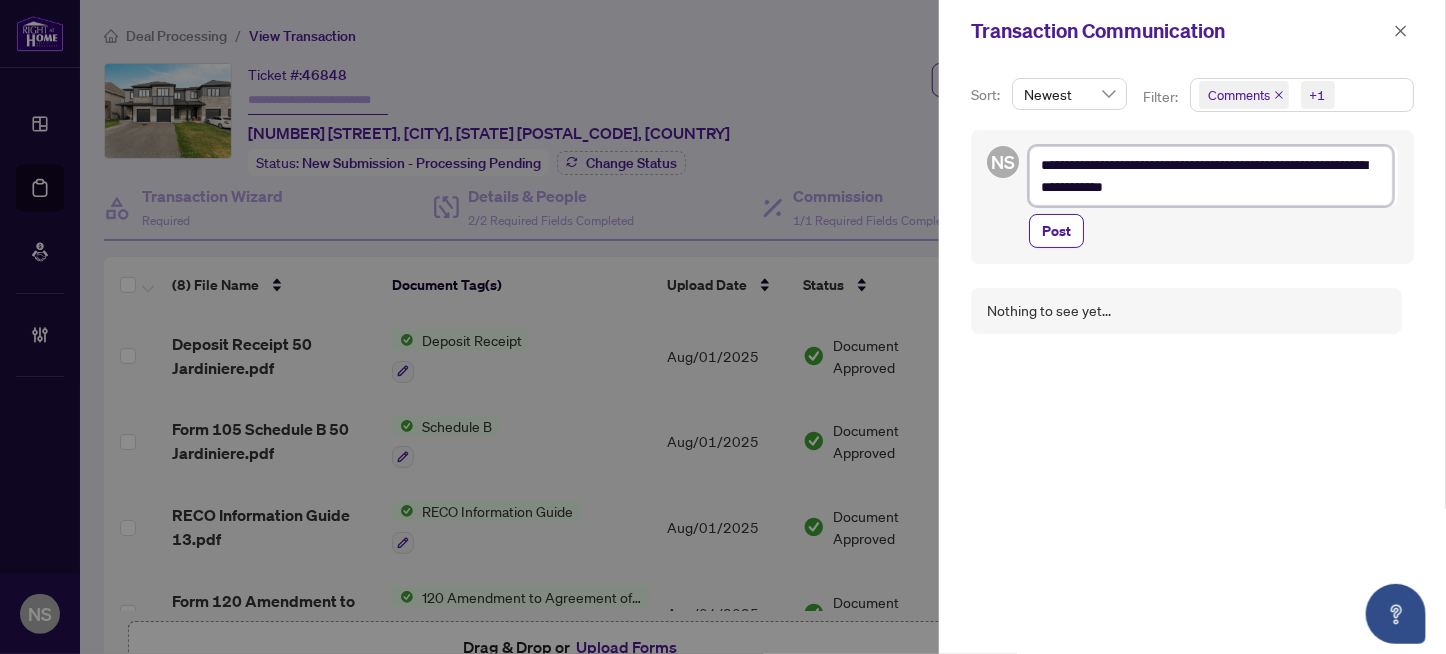type on "**********" 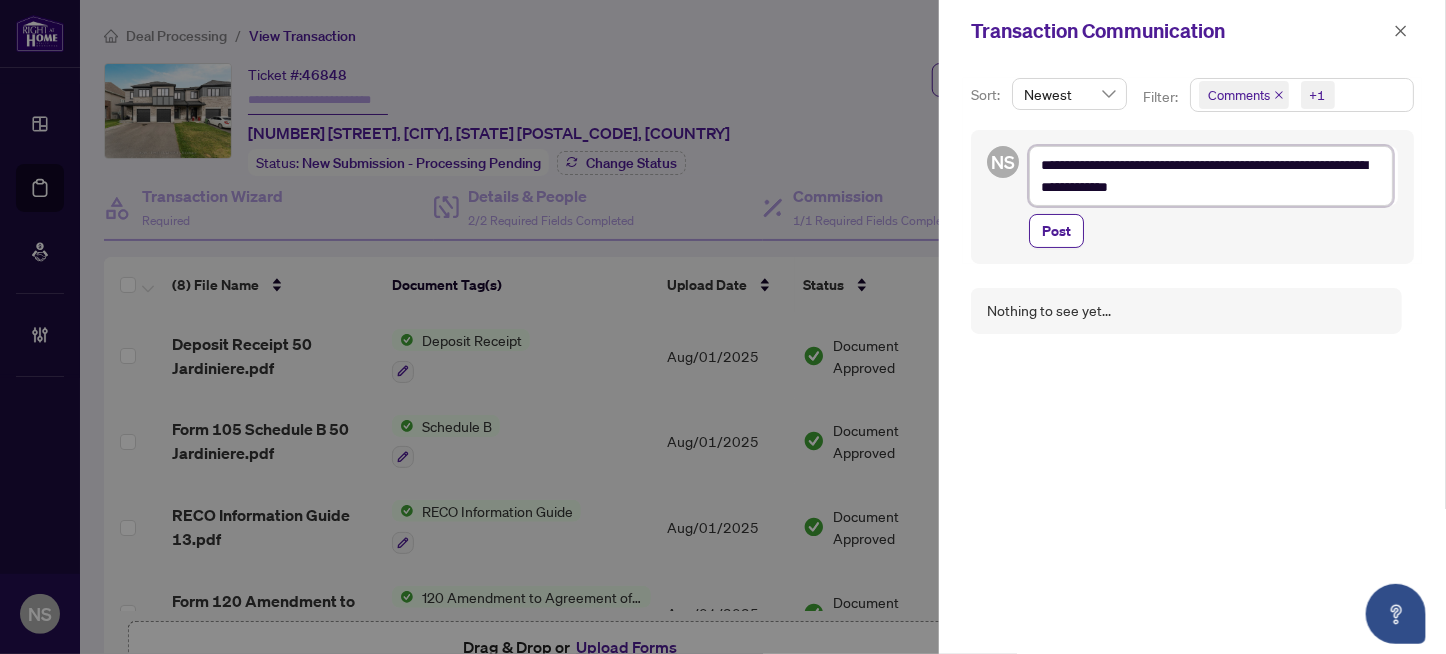 type on "**********" 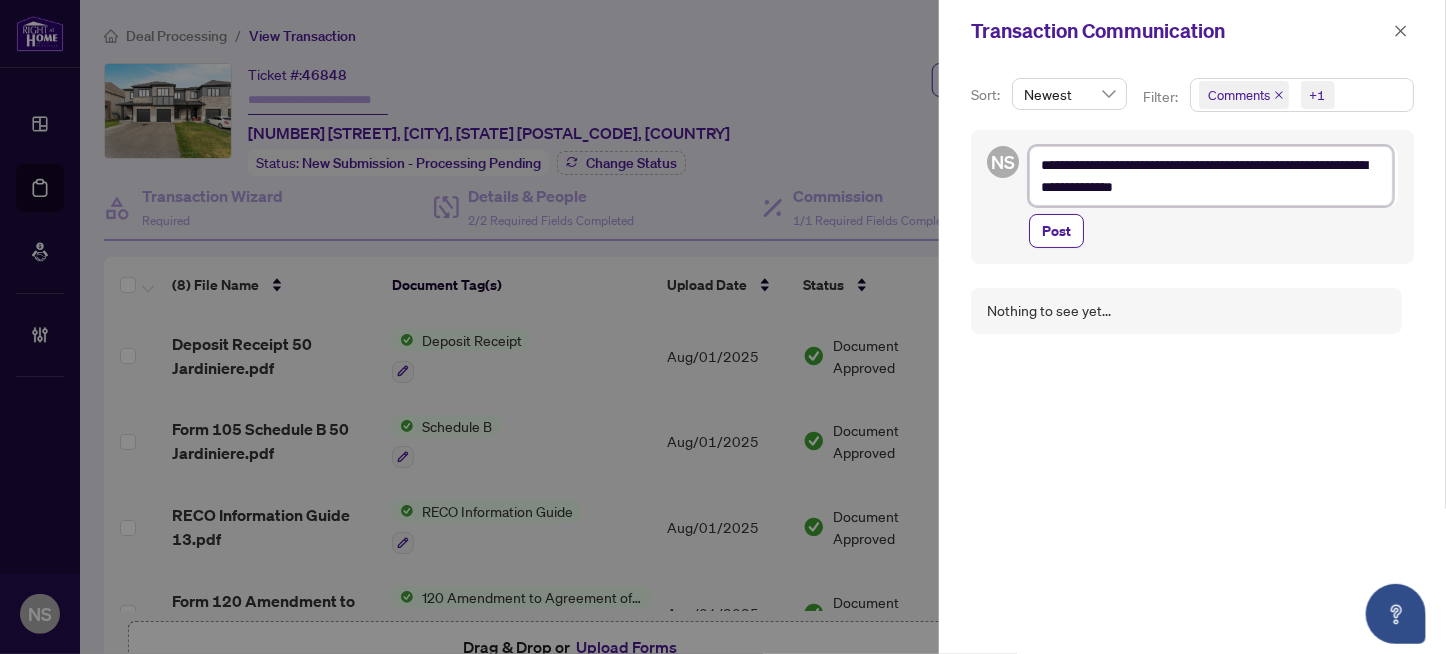 type on "**********" 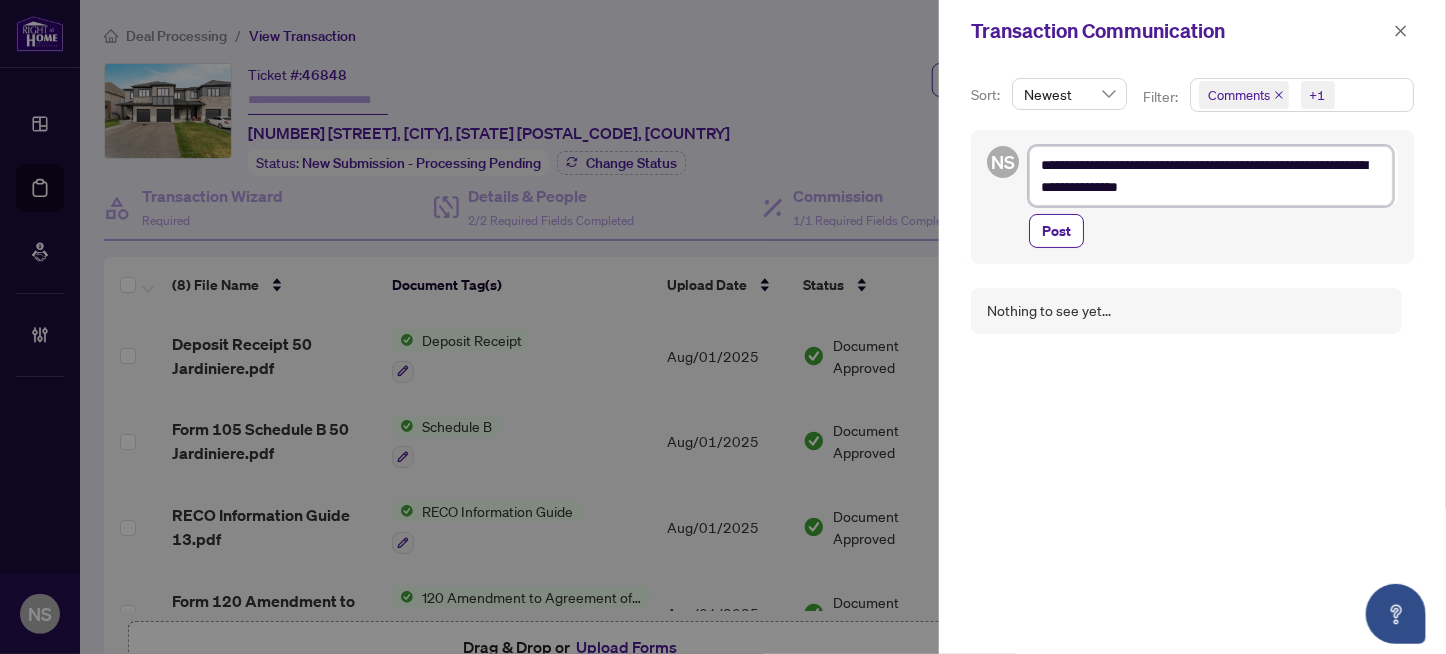 type on "**********" 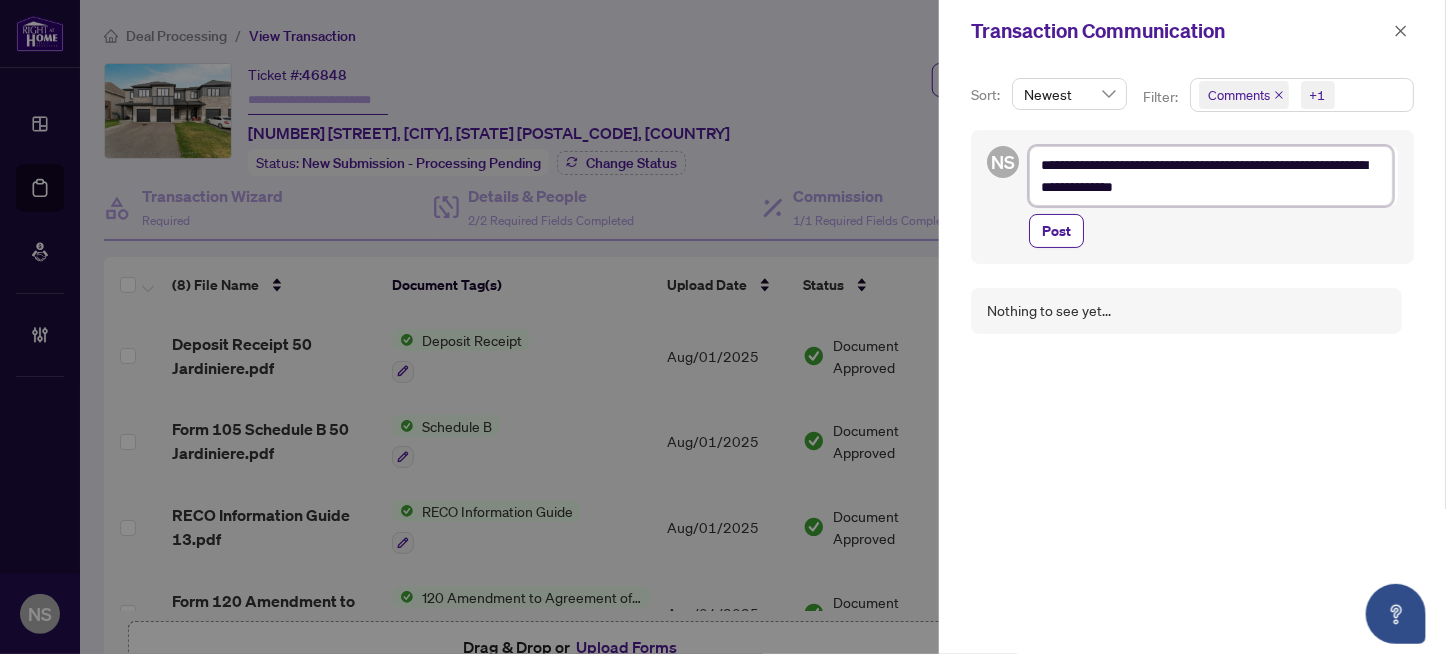 type on "**********" 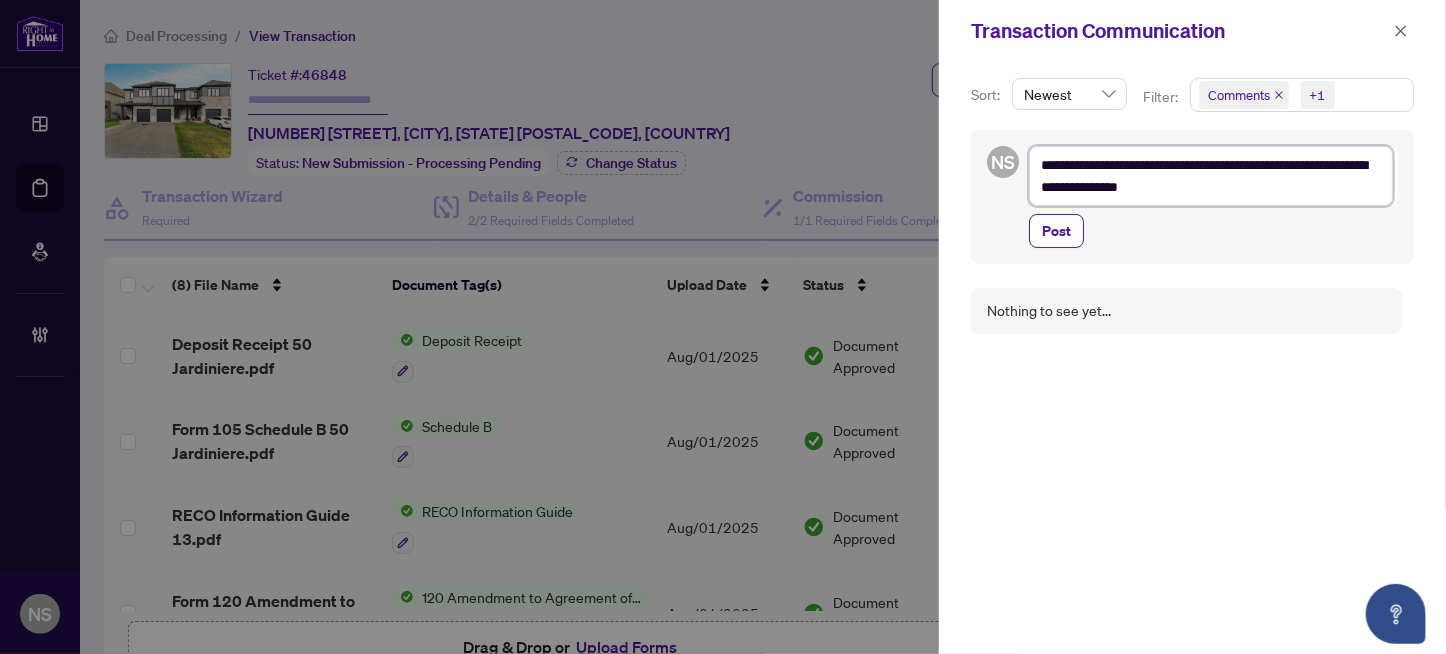 type on "**********" 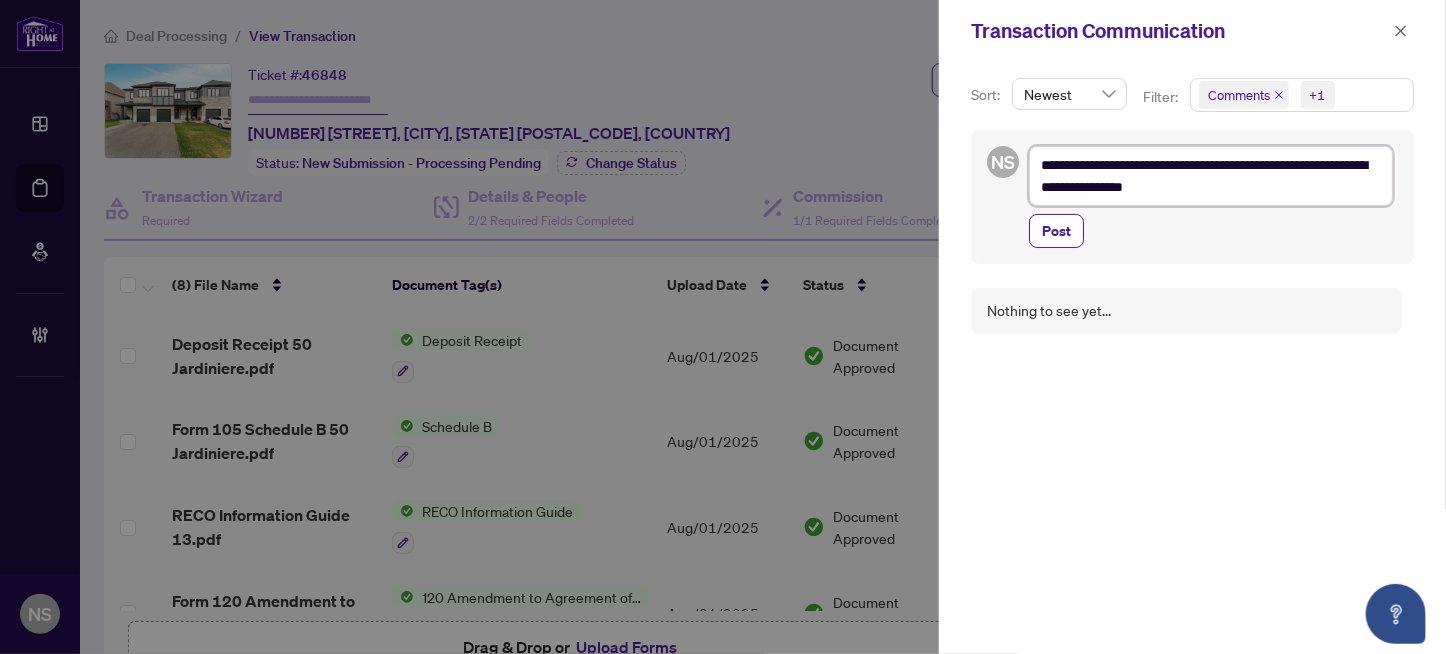 type on "**********" 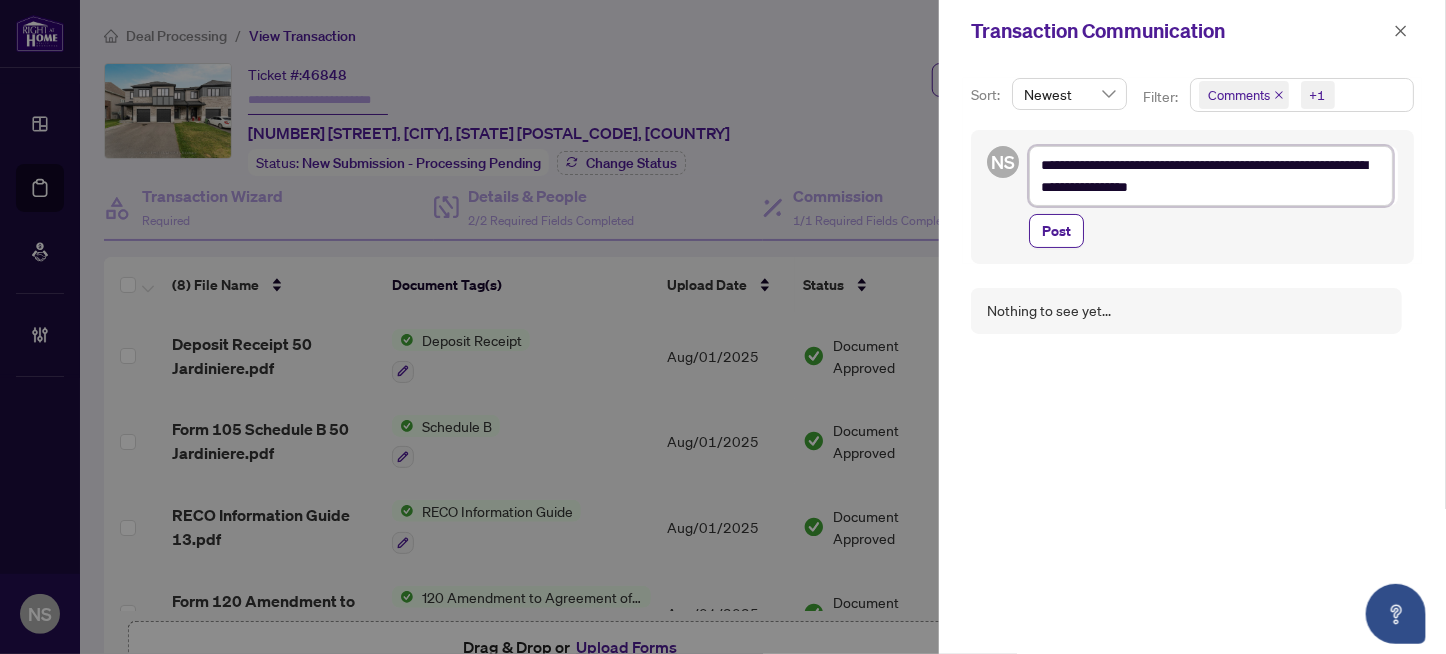type on "**********" 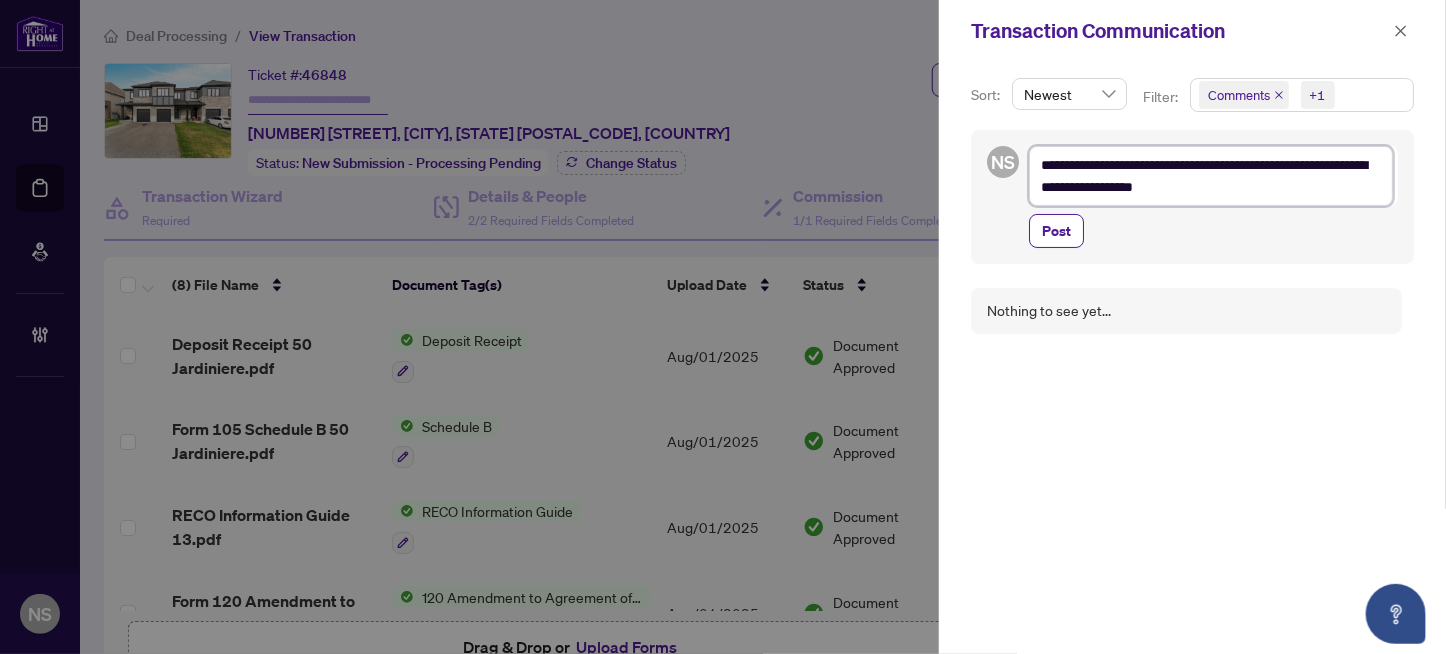 type on "**********" 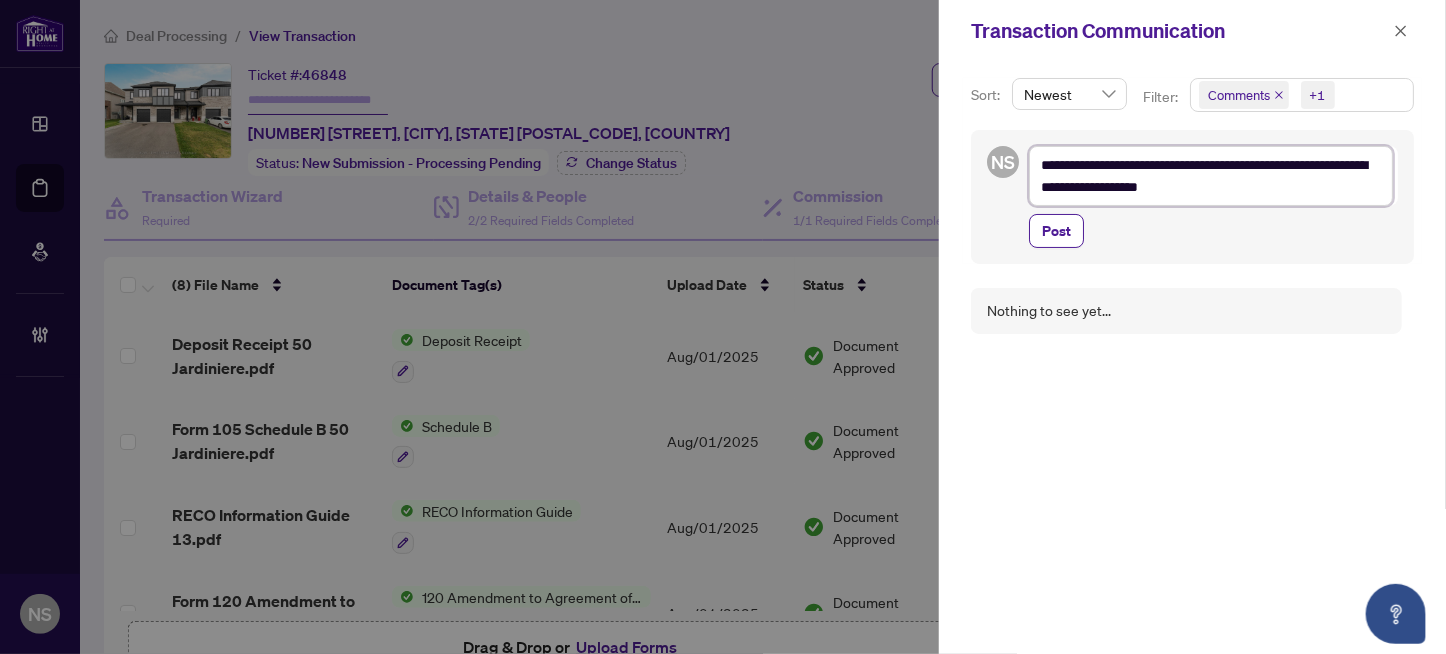 type on "**********" 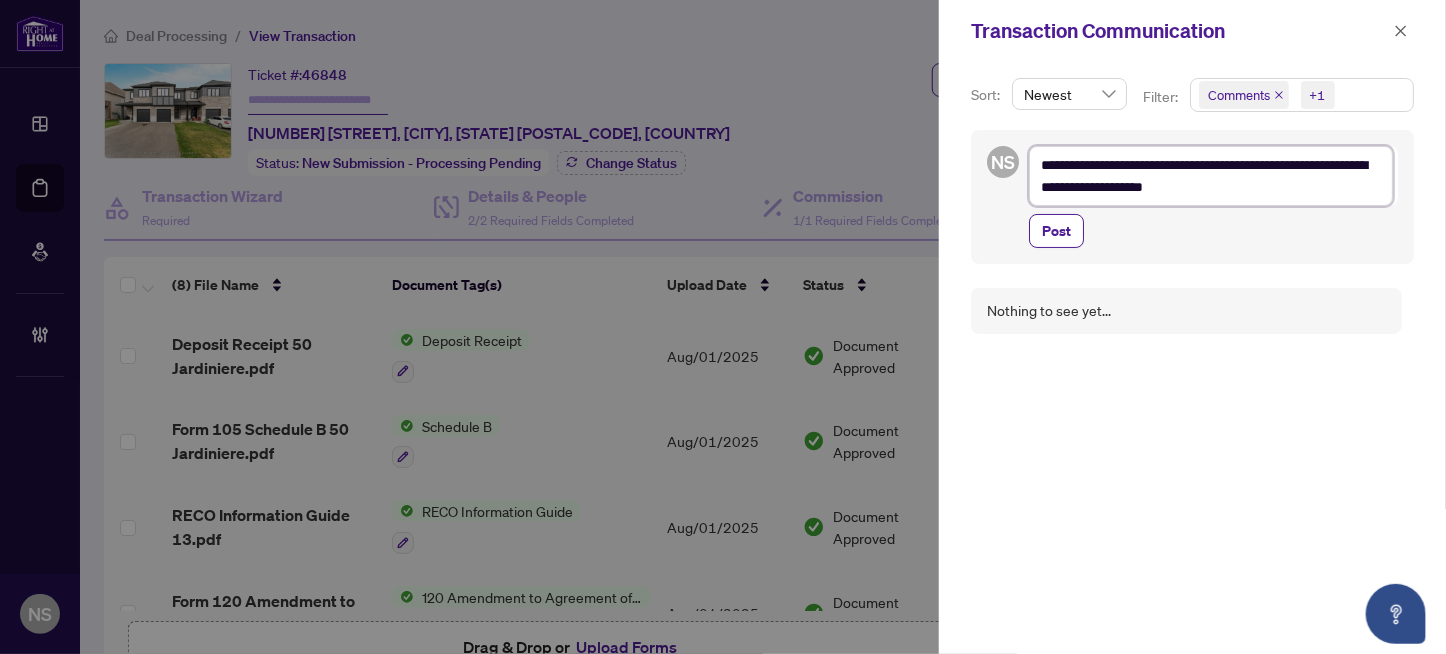 type on "**********" 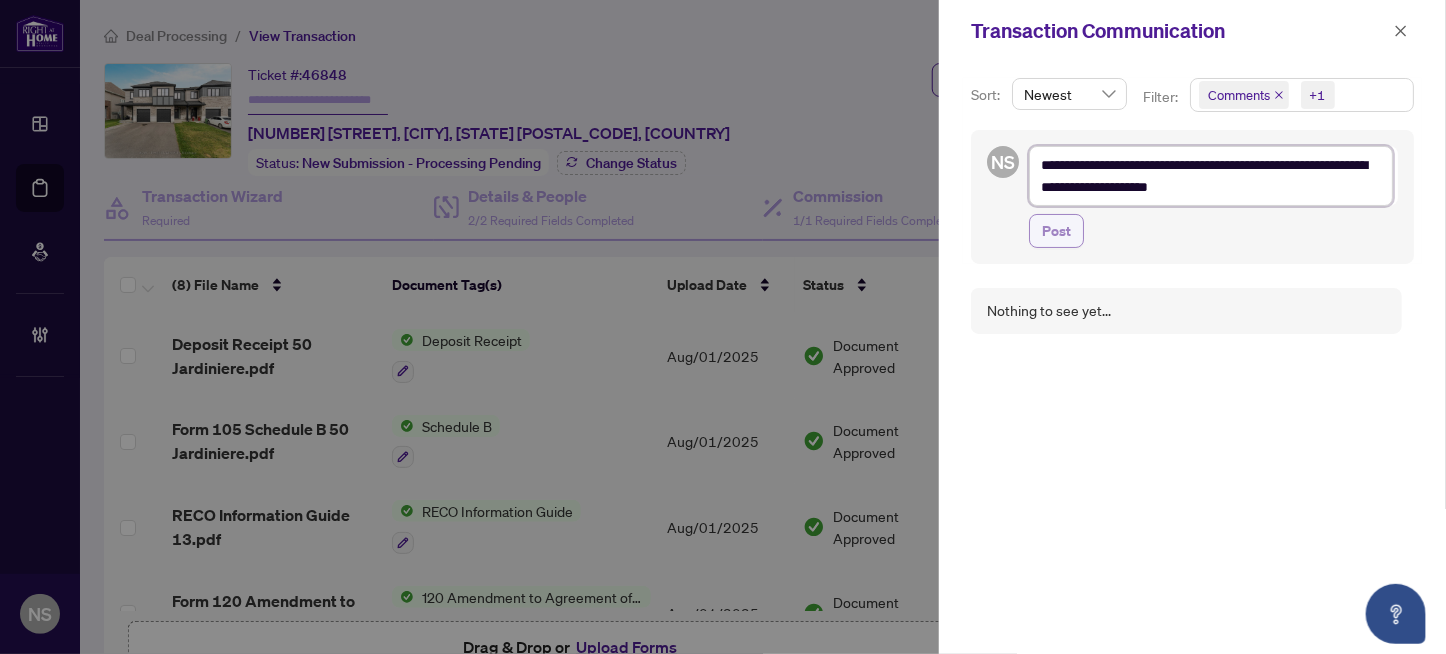 type on "**********" 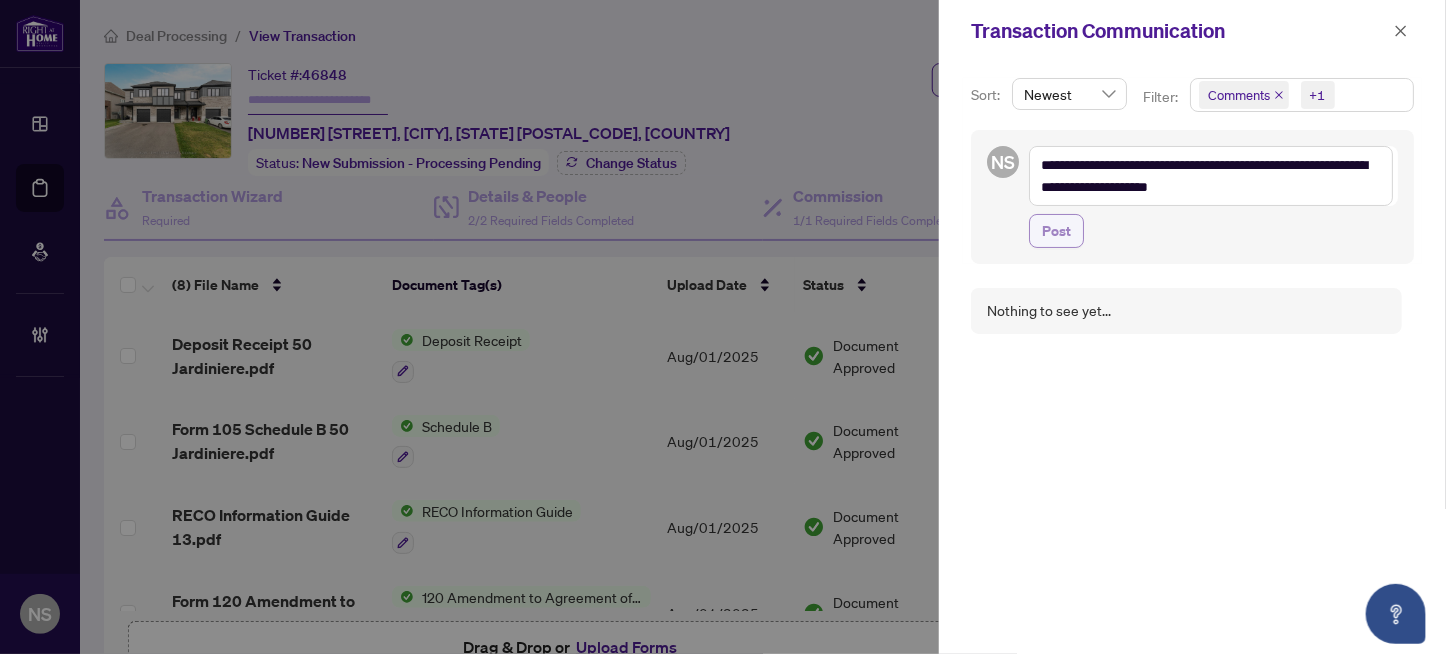 click on "Post" at bounding box center (1056, 231) 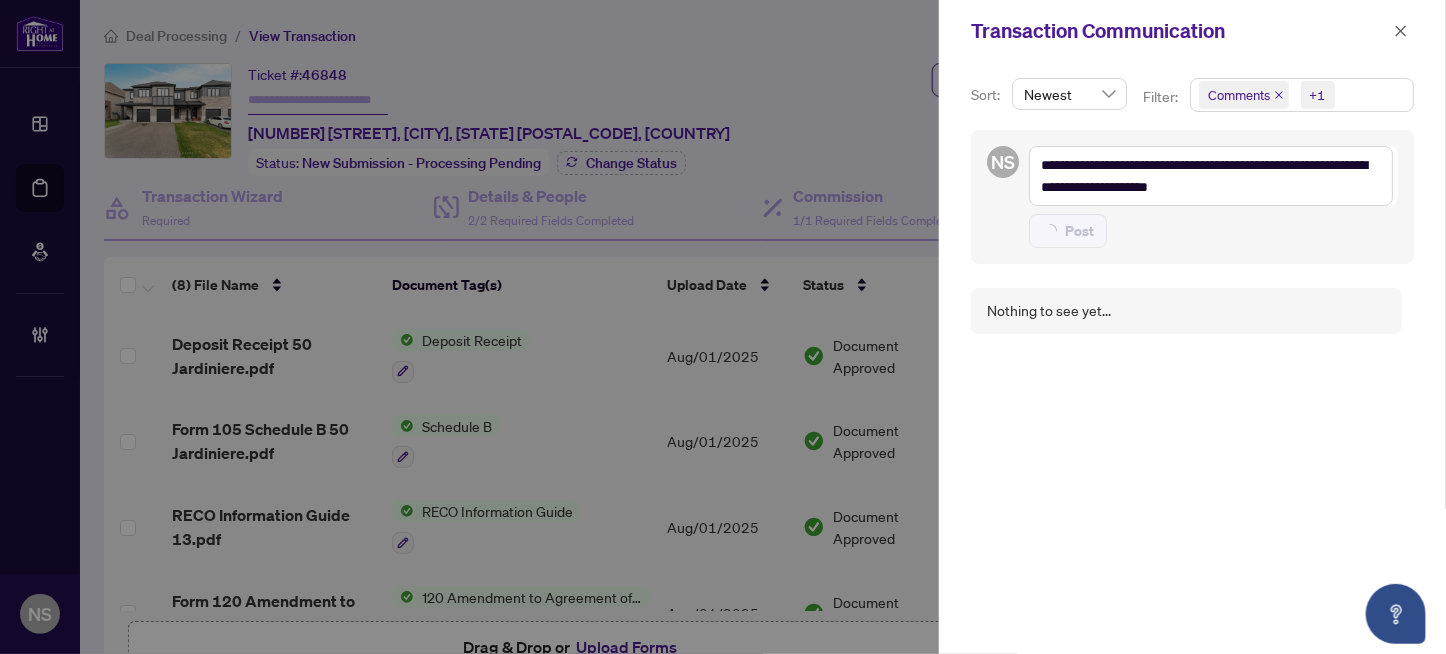 type on "**********" 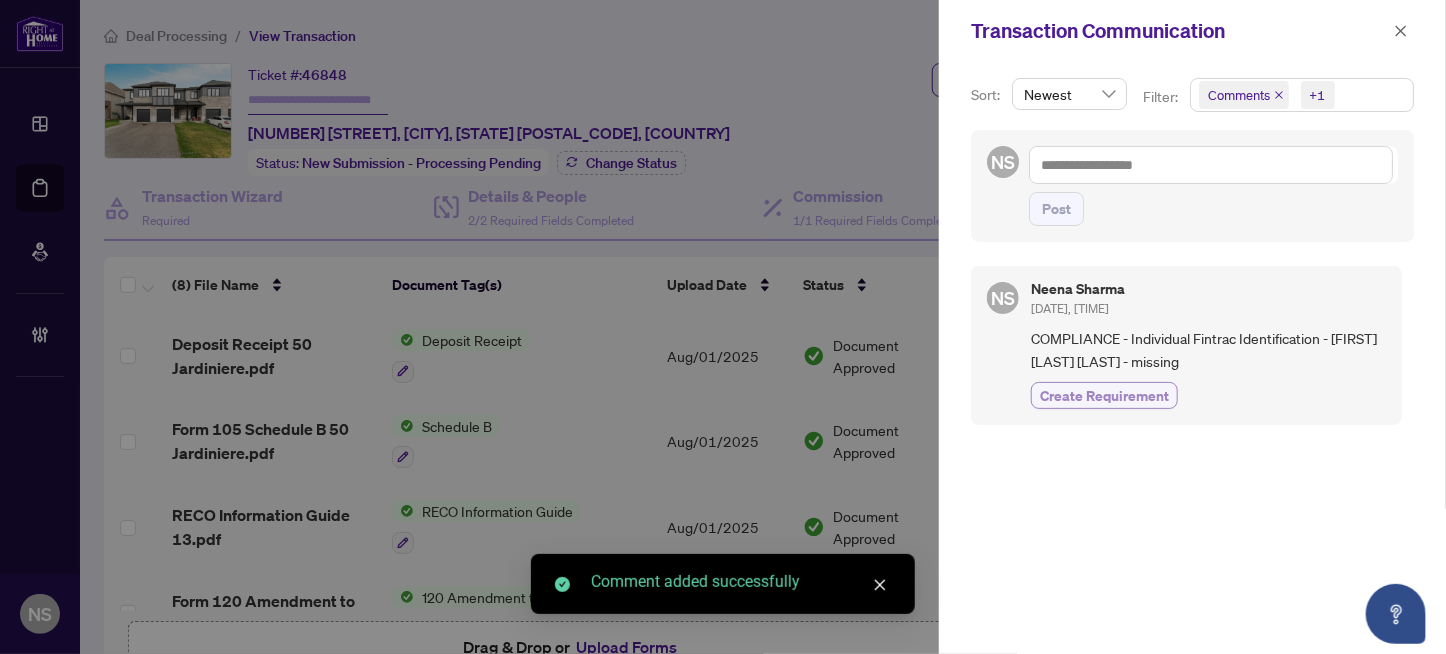 click on "Create Requirement" at bounding box center [1104, 395] 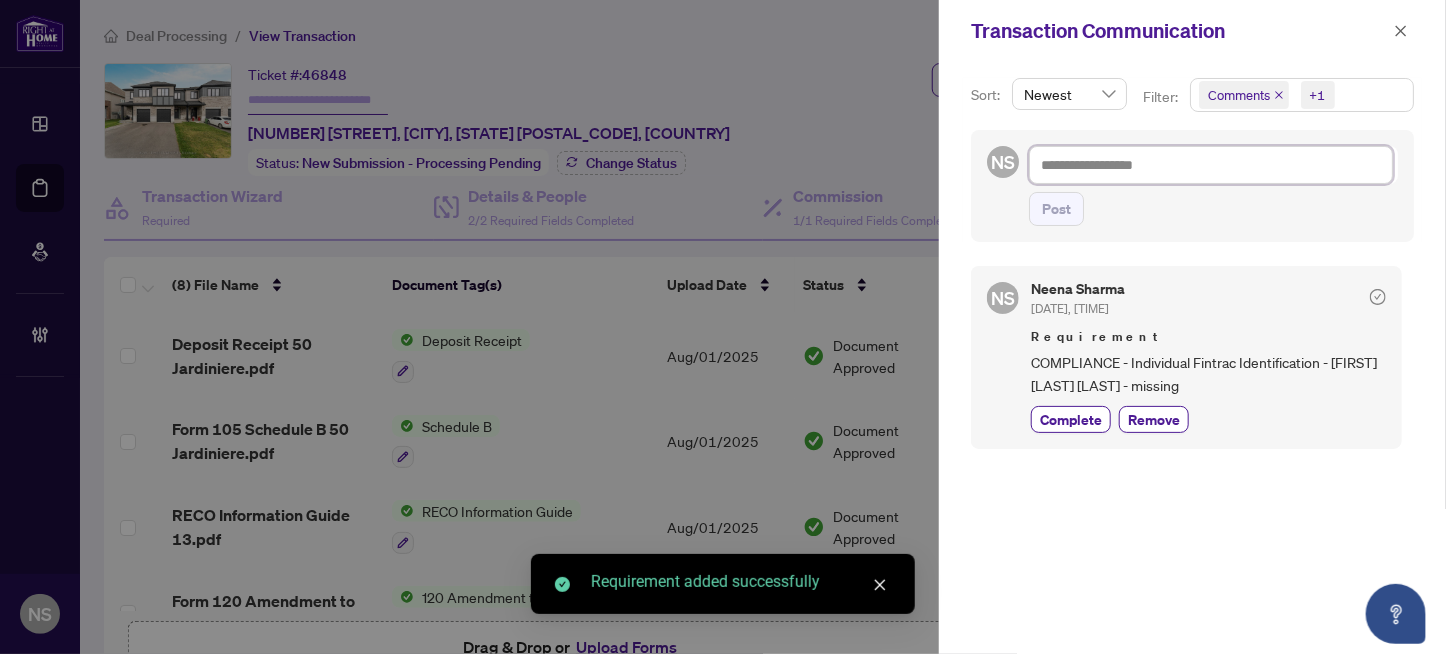 click at bounding box center [1211, 165] 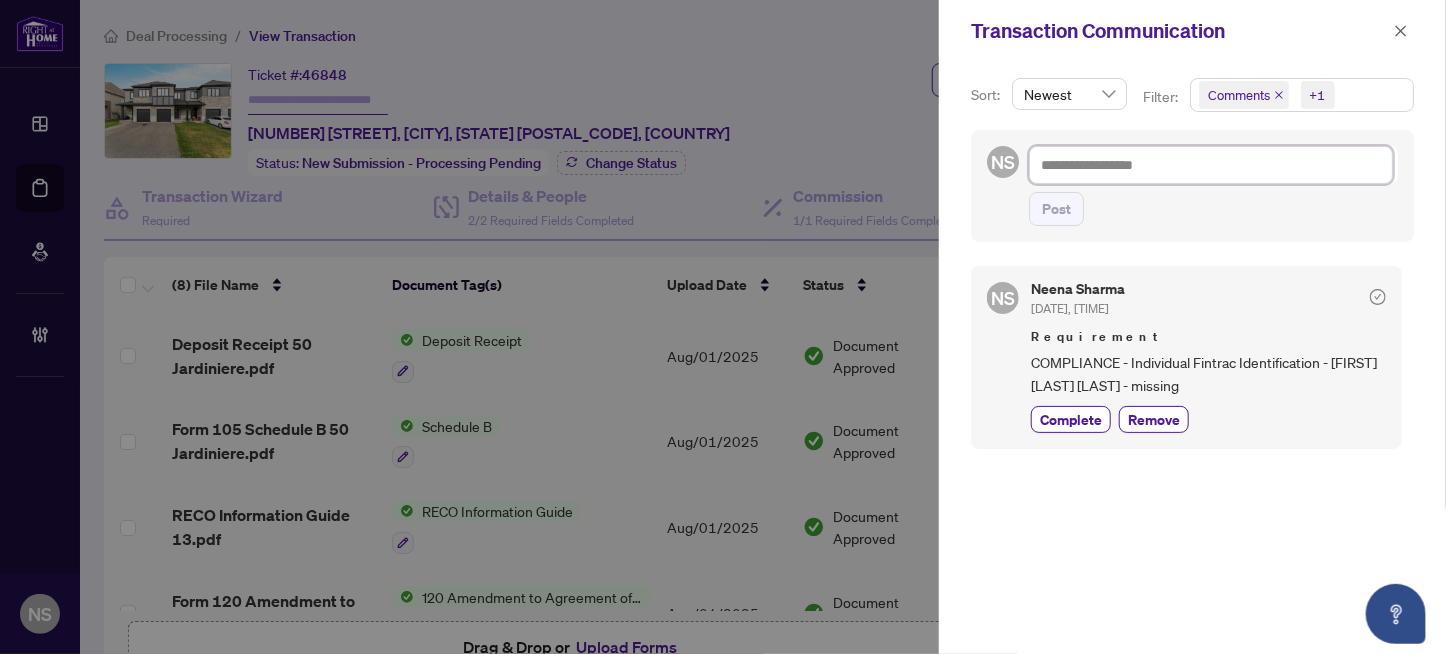 paste on "**********" 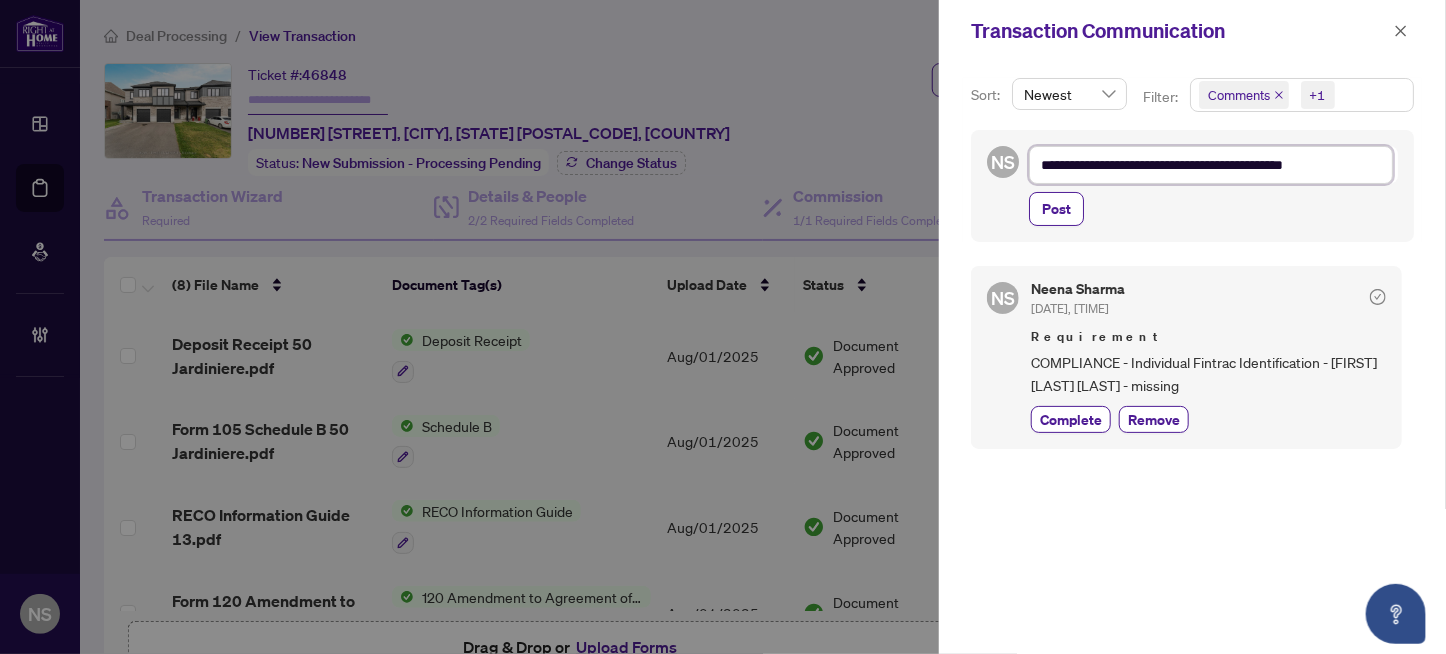 type on "**********" 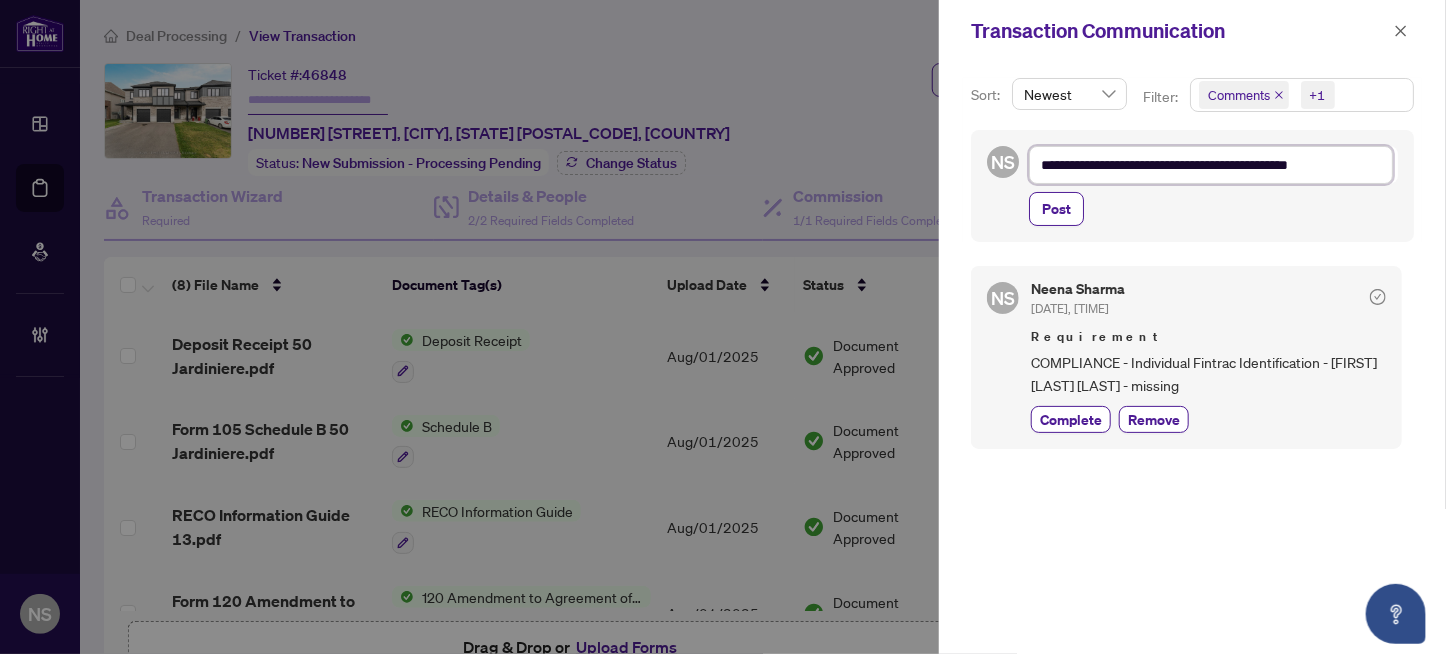 type on "**********" 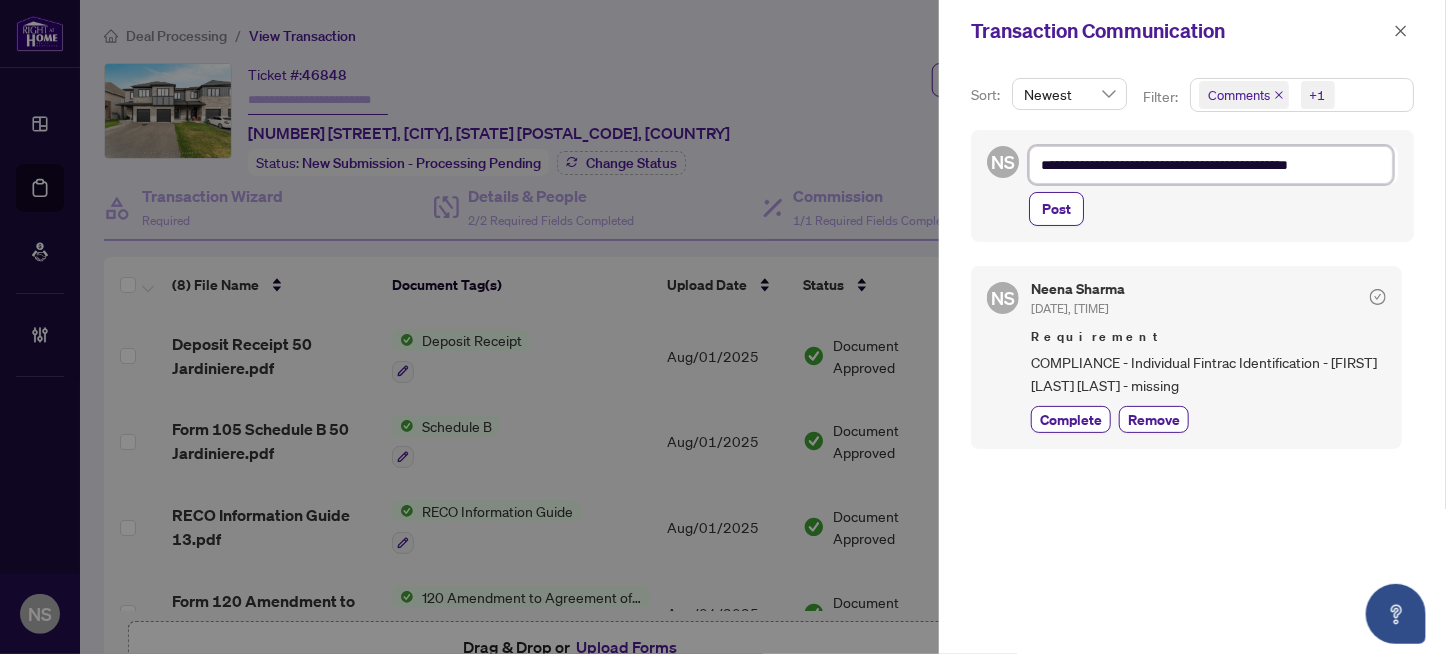 paste on "**********" 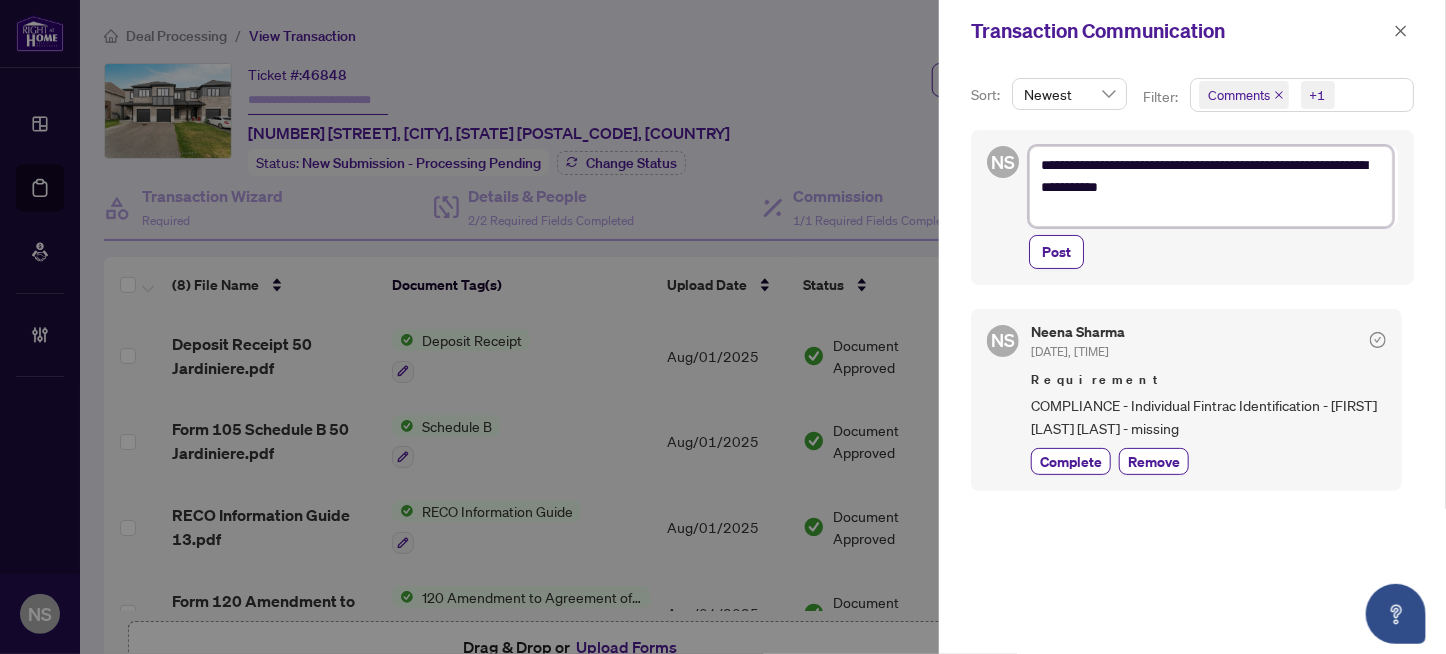 scroll, scrollTop: 0, scrollLeft: 0, axis: both 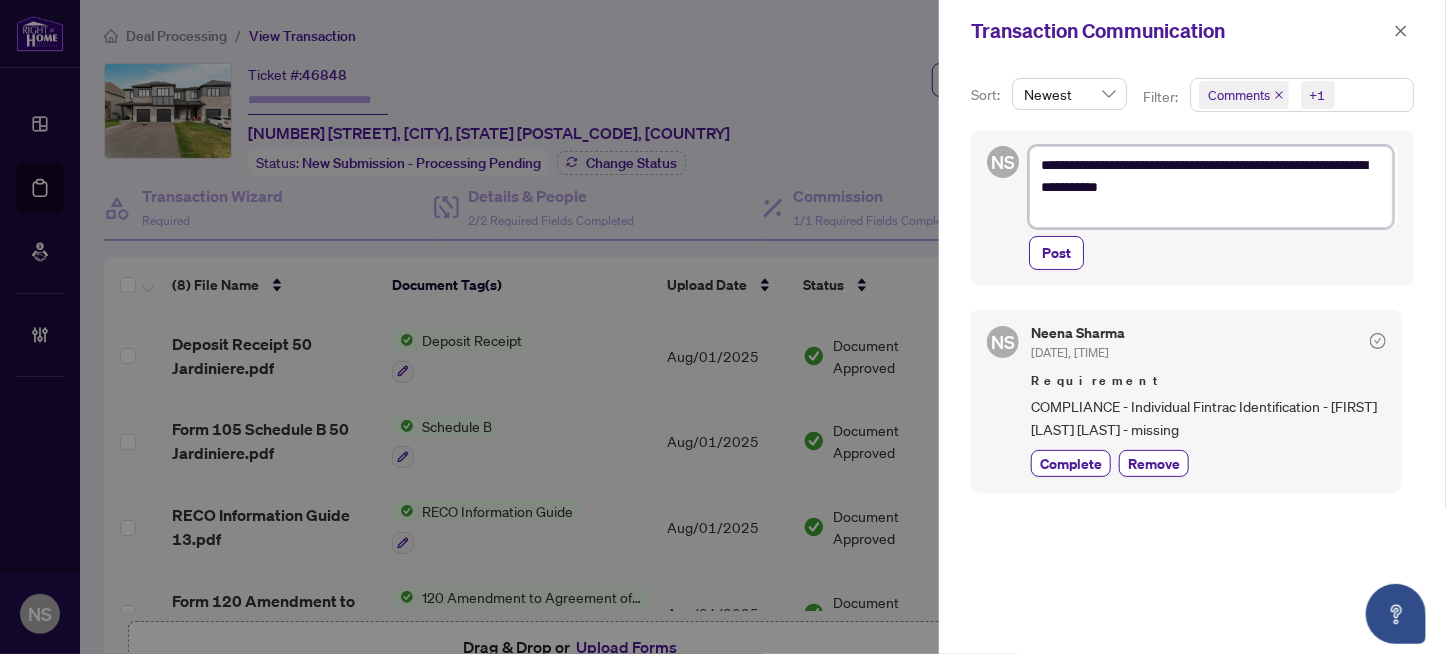 click on "**********" at bounding box center [1211, 187] 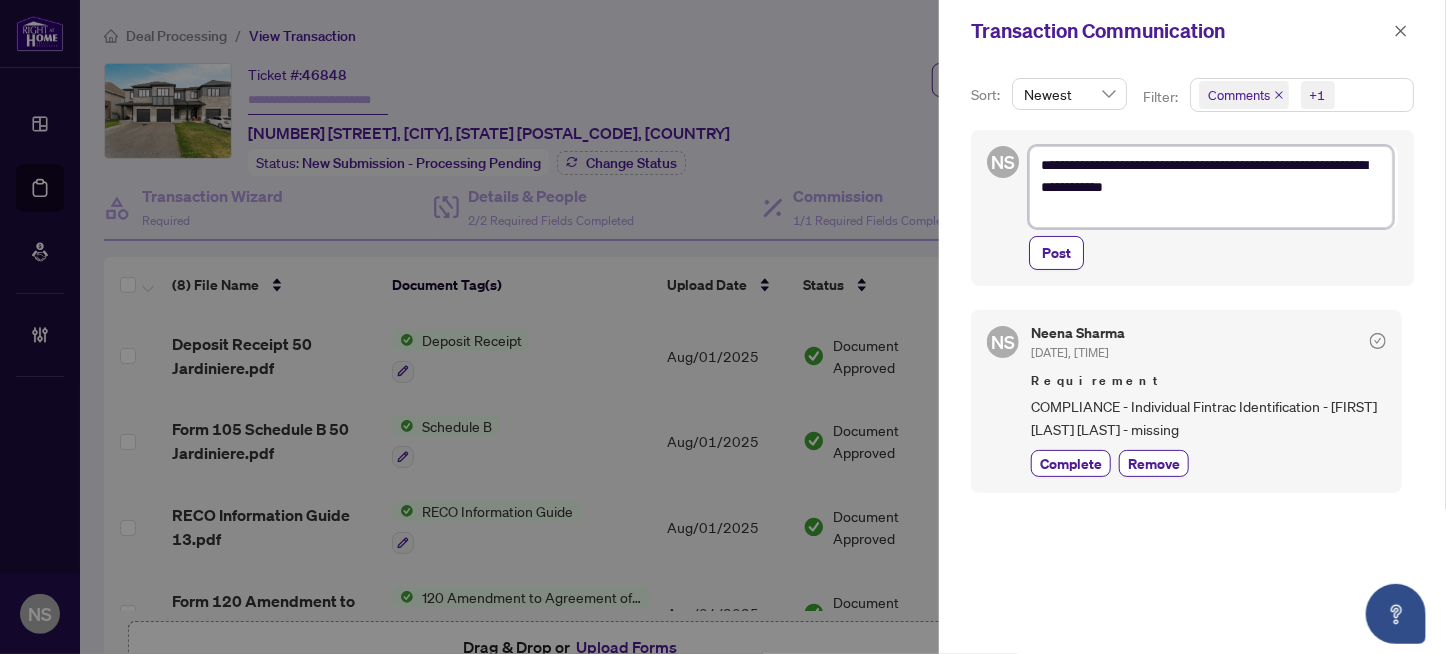 type on "**********" 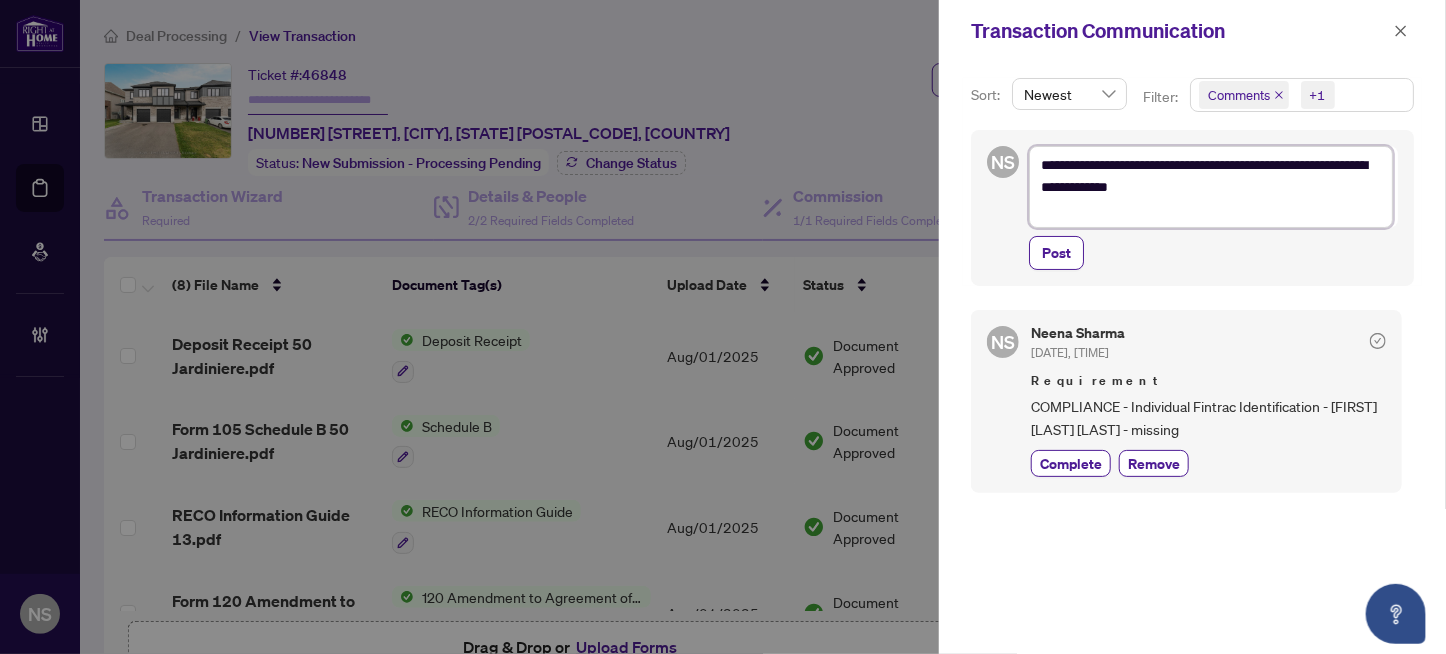 type on "**********" 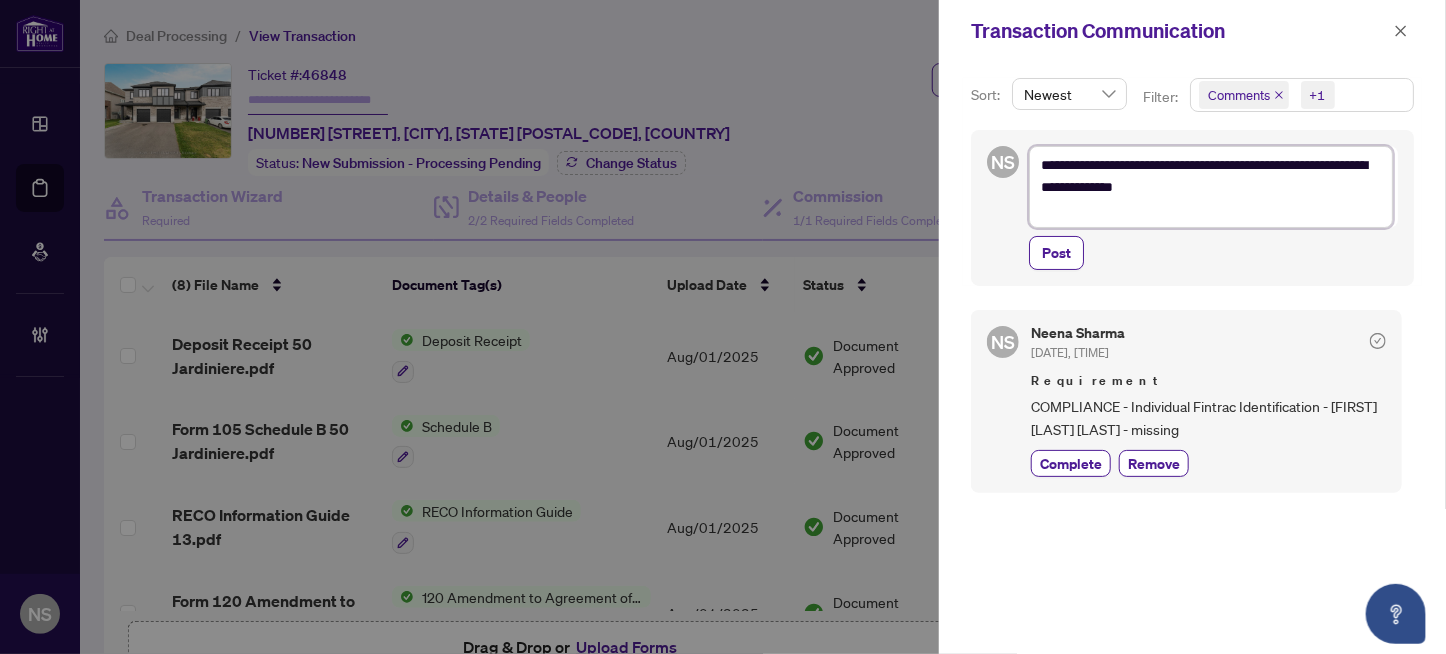 type on "**********" 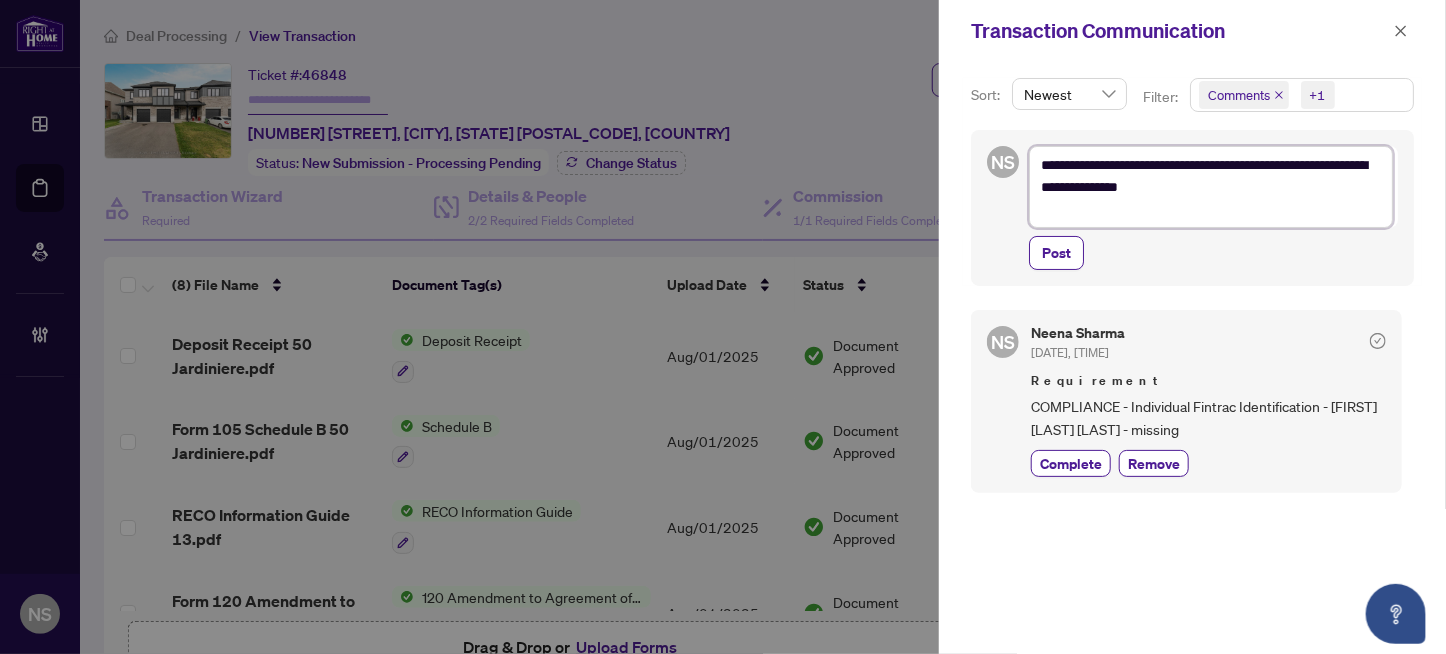 type on "**********" 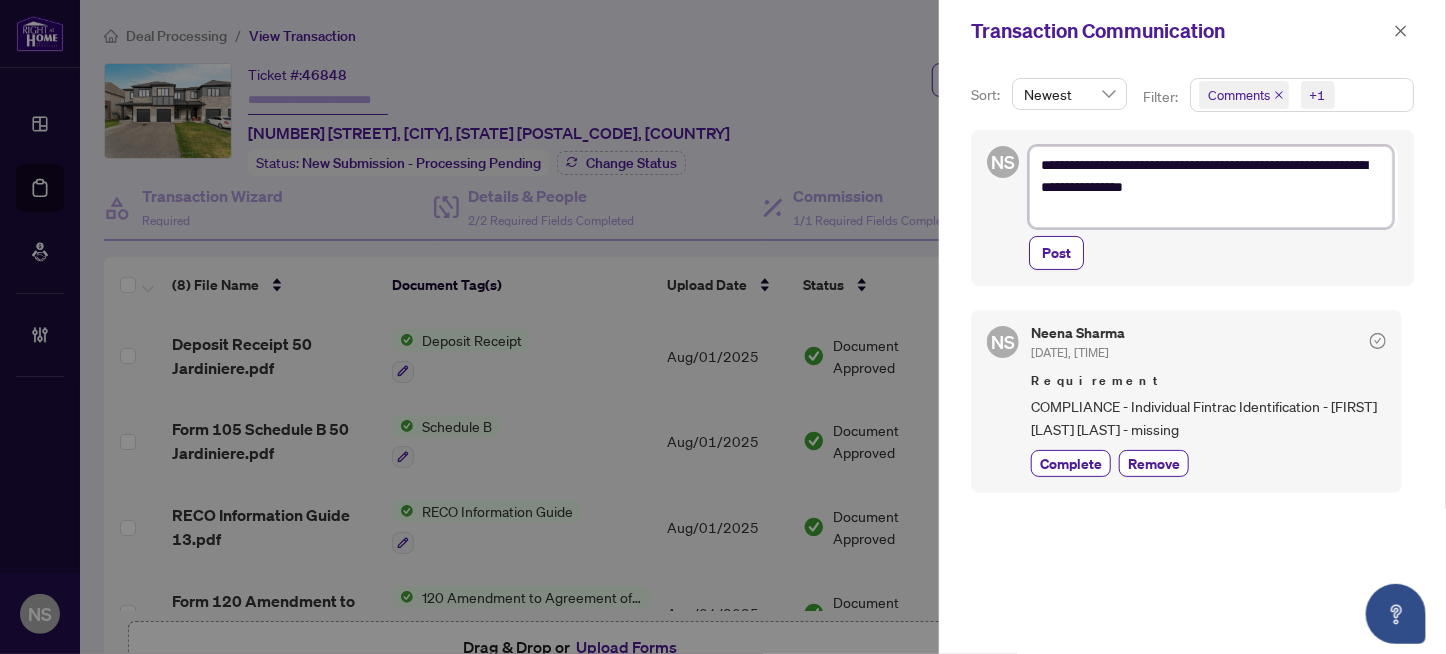type on "**********" 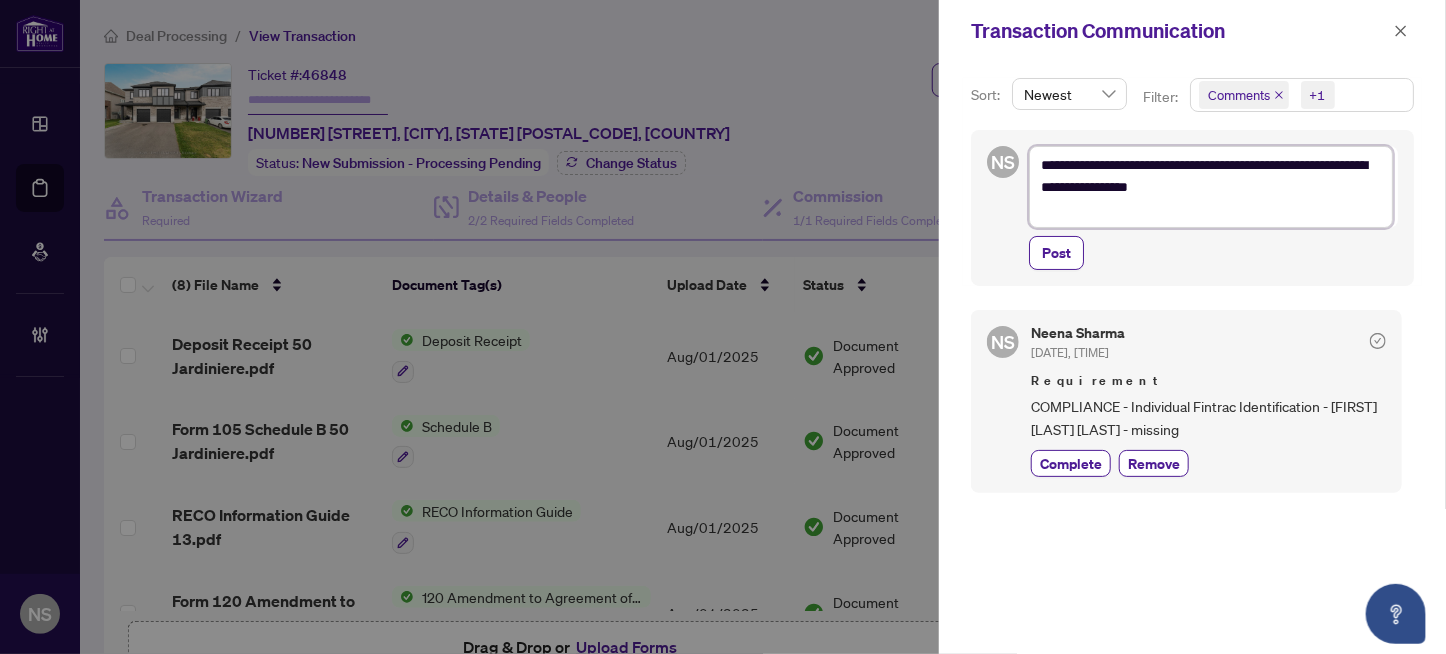 type on "**********" 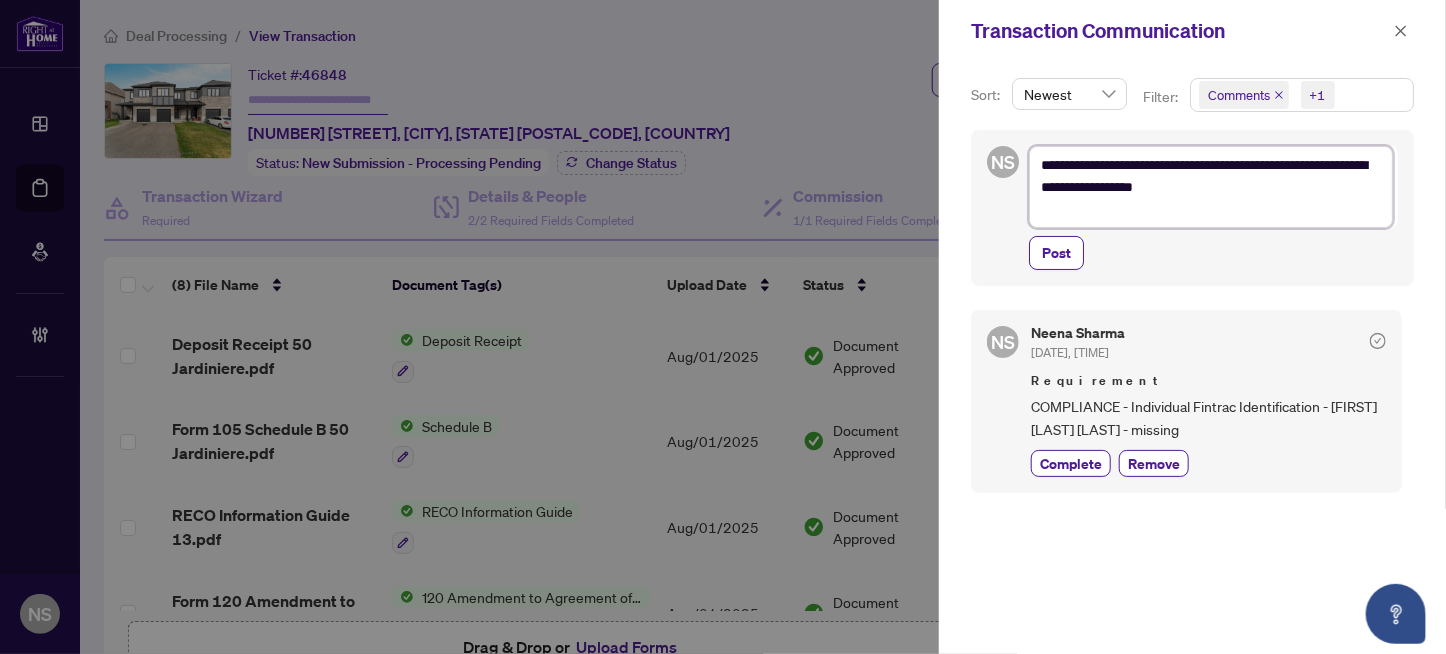 type on "**********" 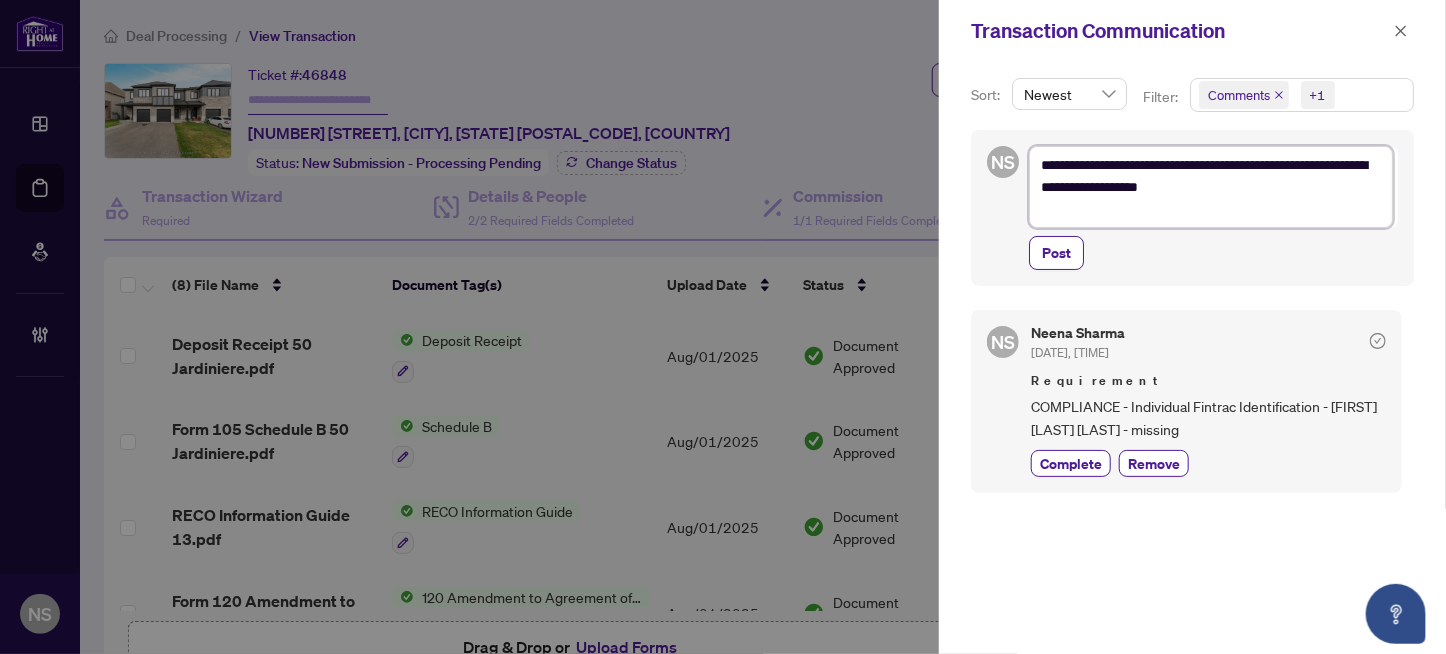 type on "**********" 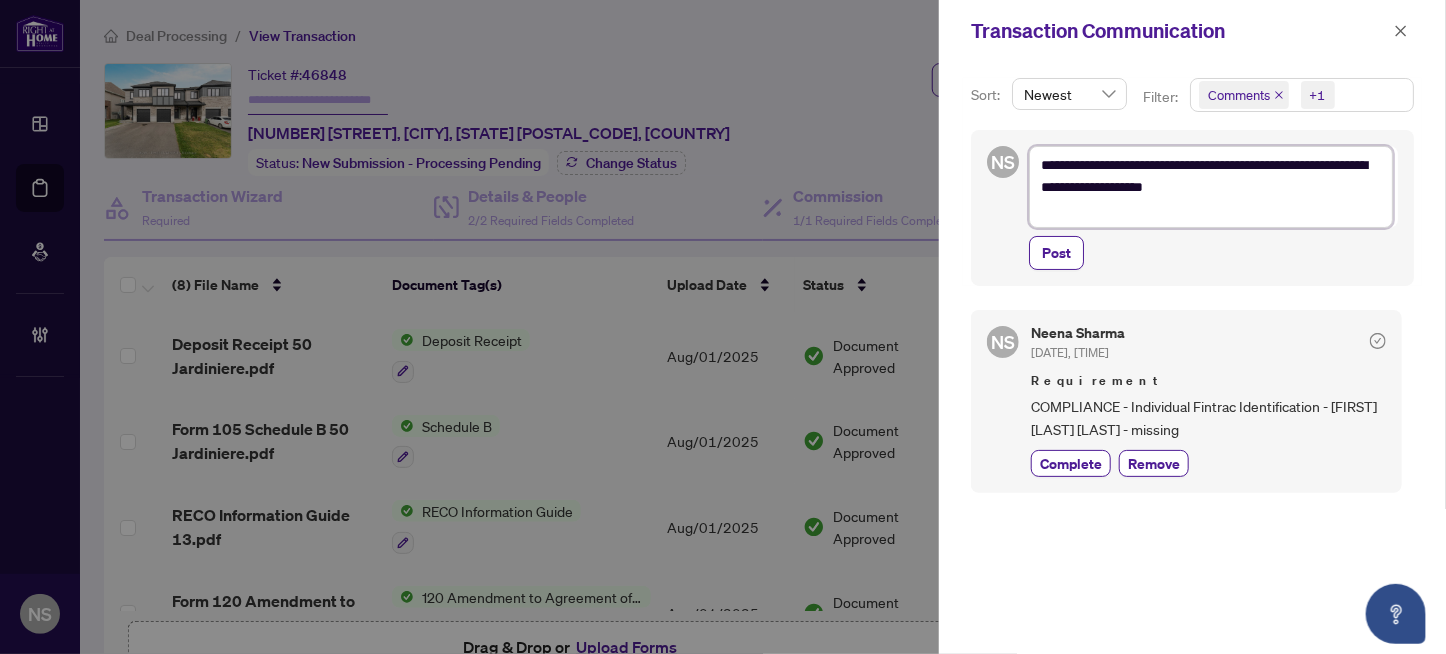 type on "**********" 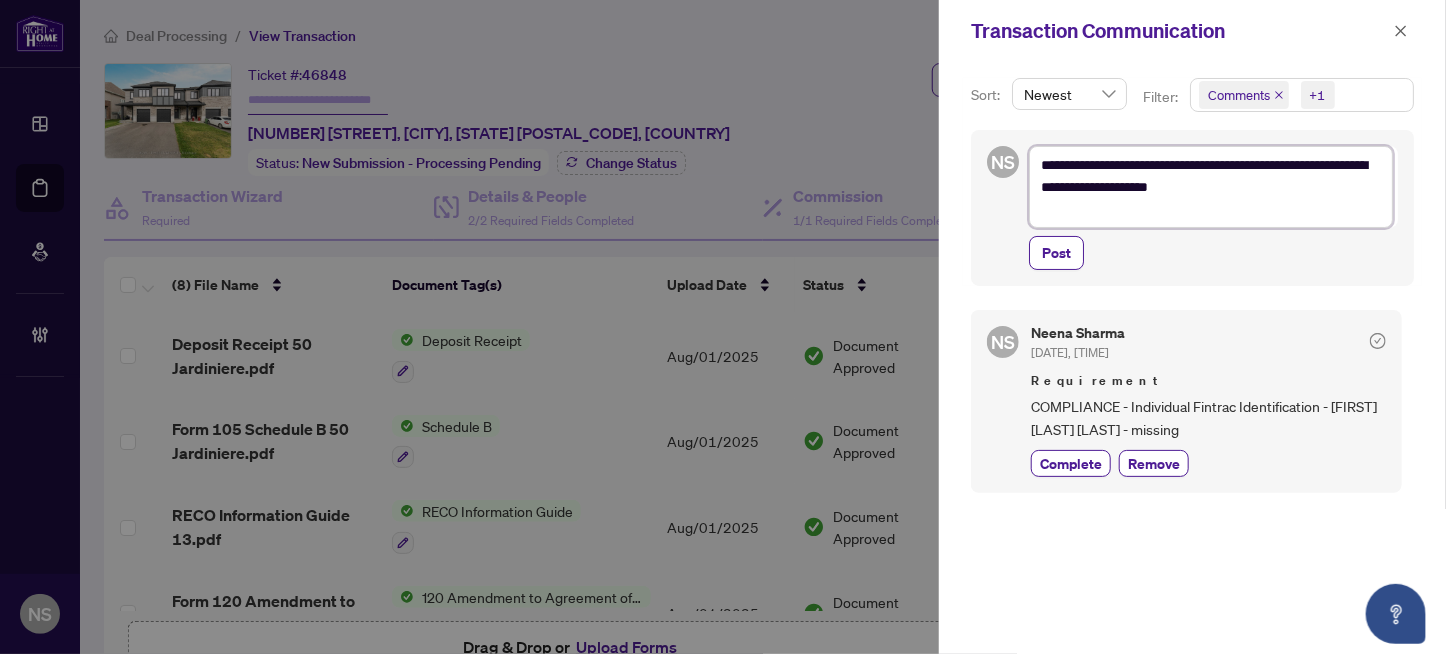 type on "**********" 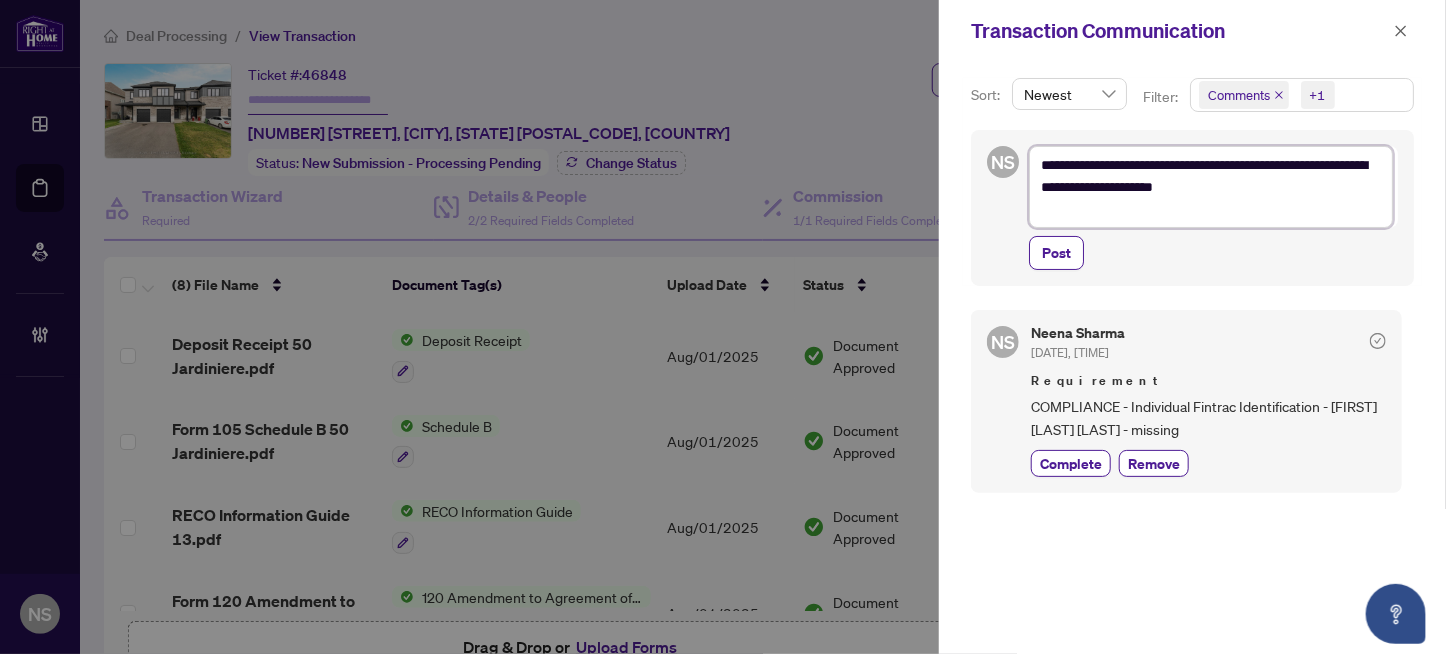 type on "**********" 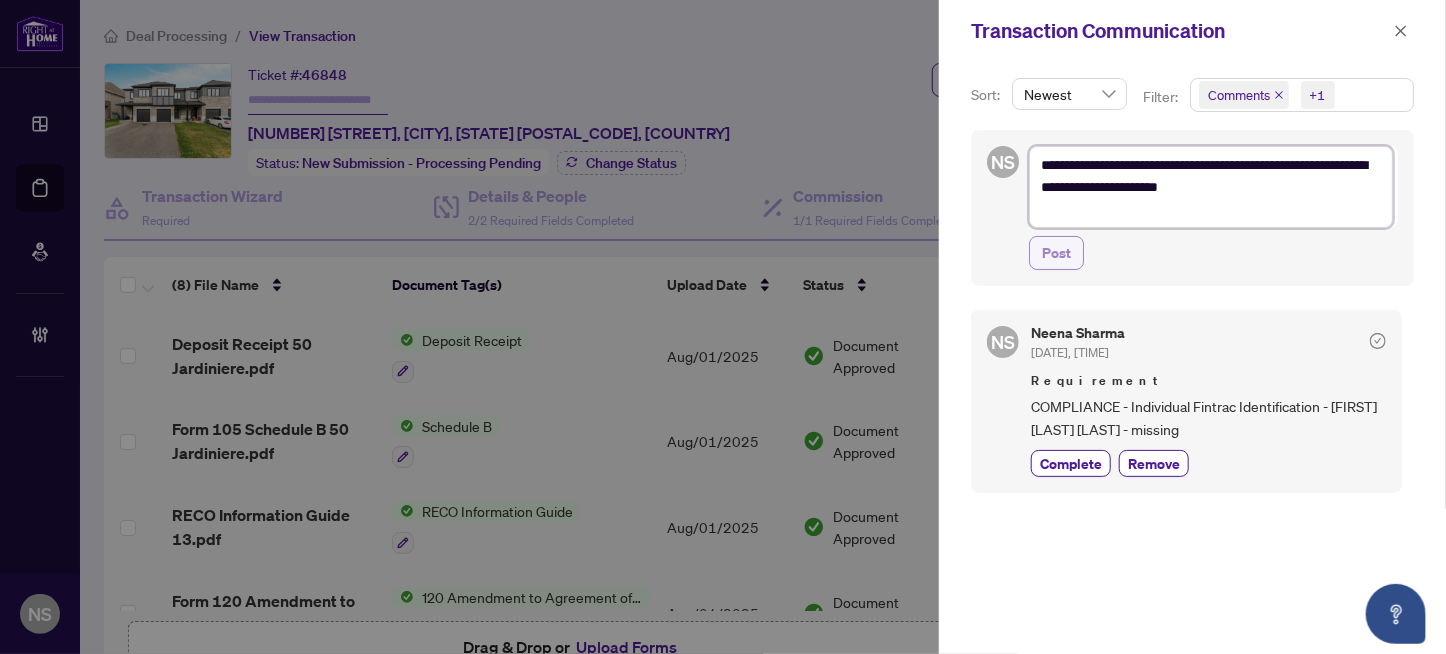 type on "**********" 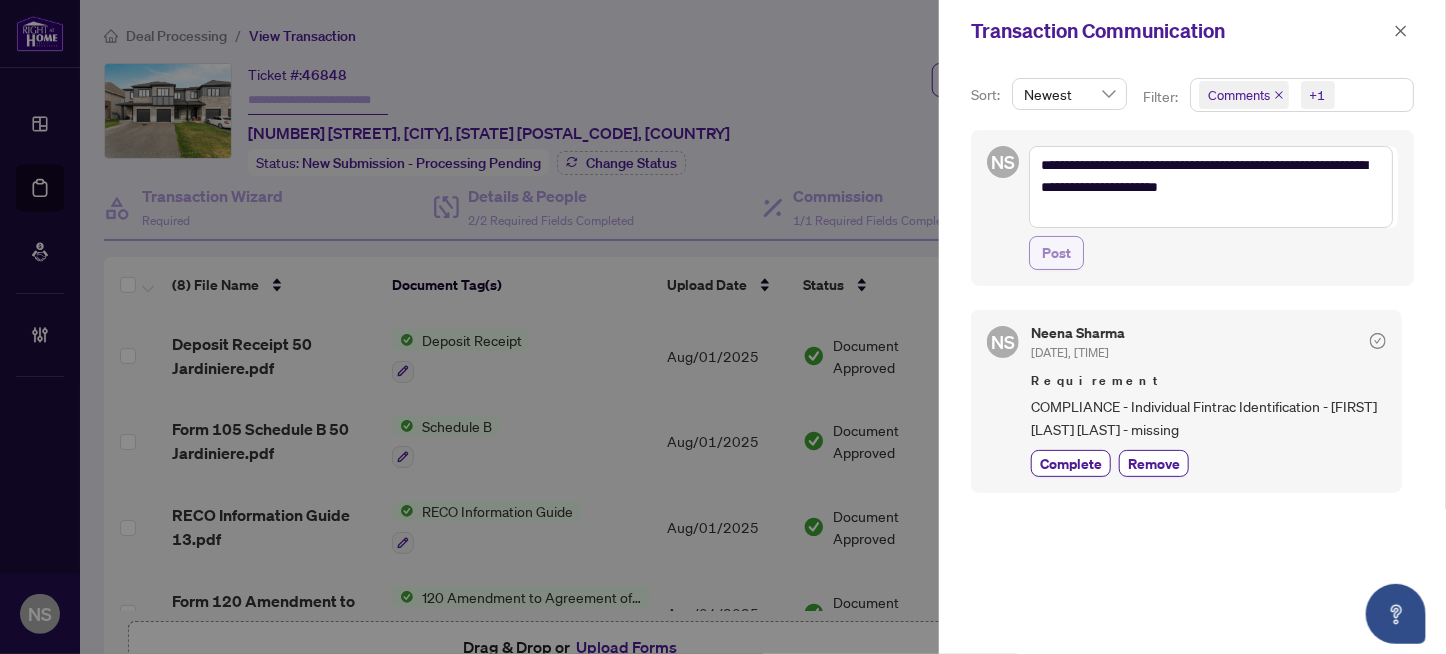 click on "Post" at bounding box center [1056, 253] 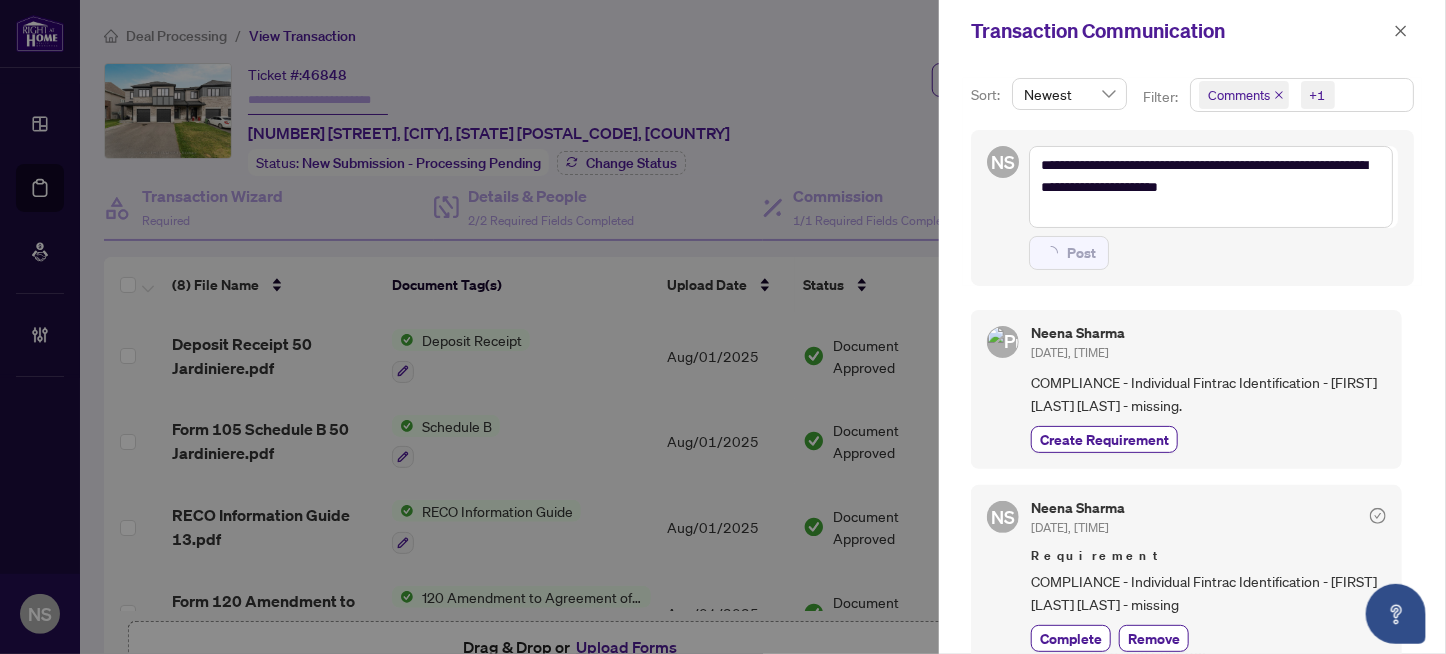 type on "**********" 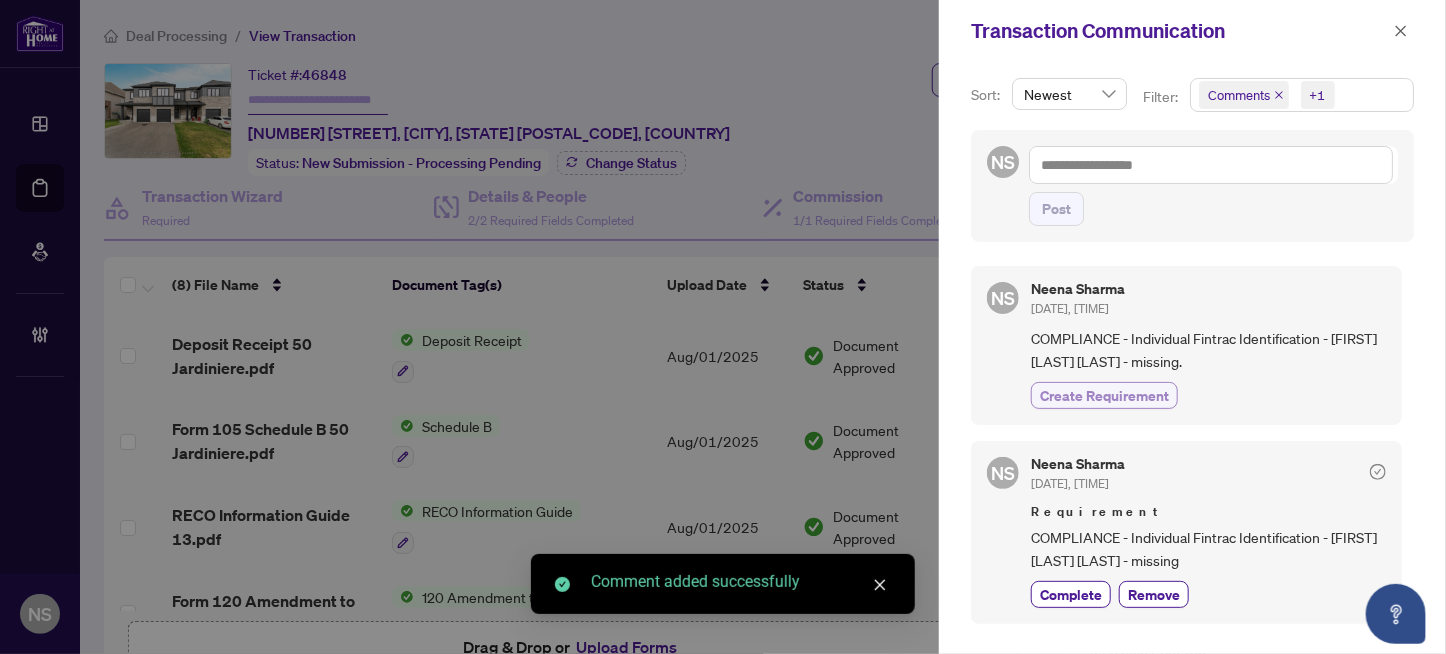 click on "Create Requirement" at bounding box center (1104, 395) 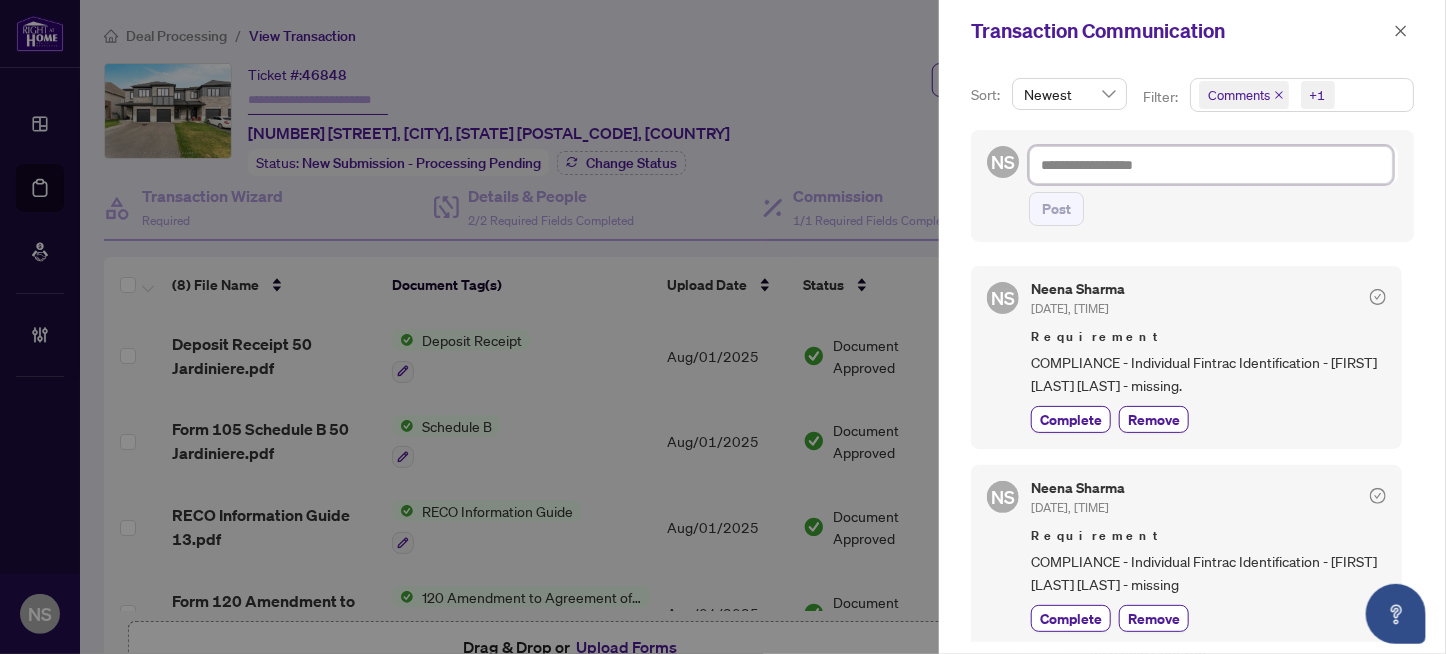 click at bounding box center (1211, 165) 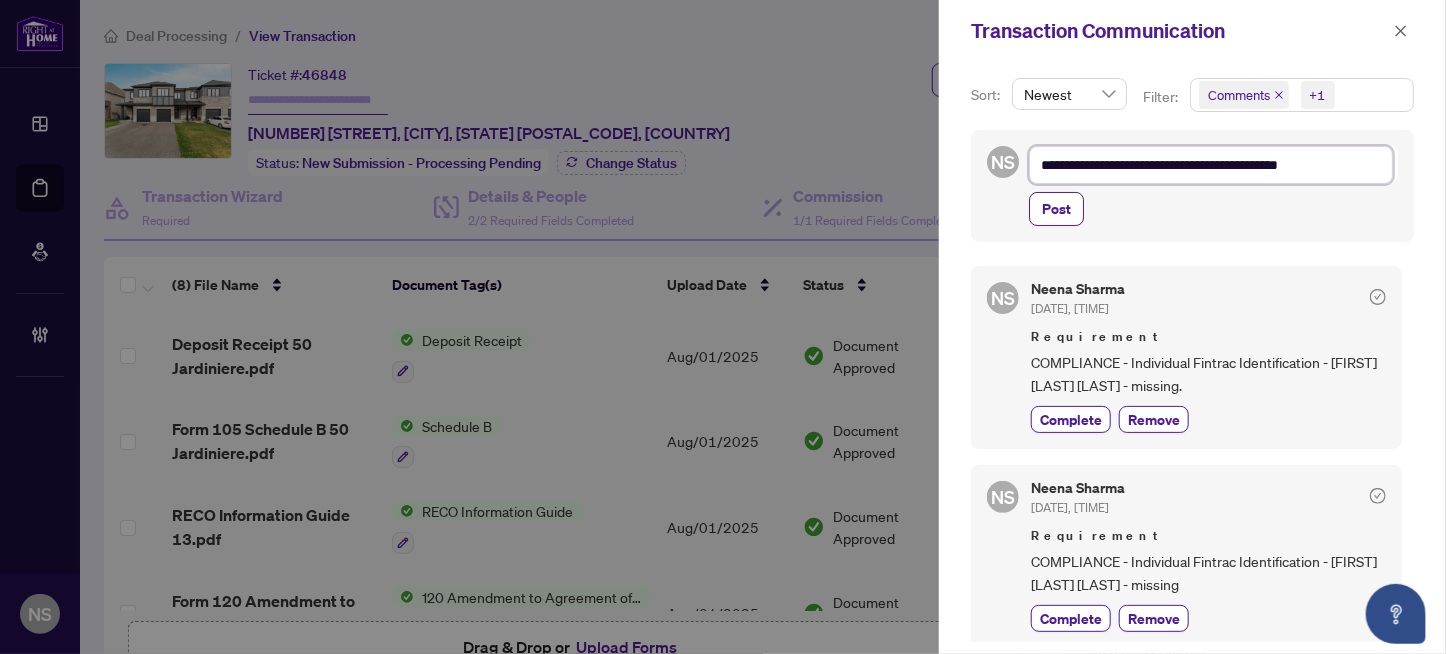 type on "**********" 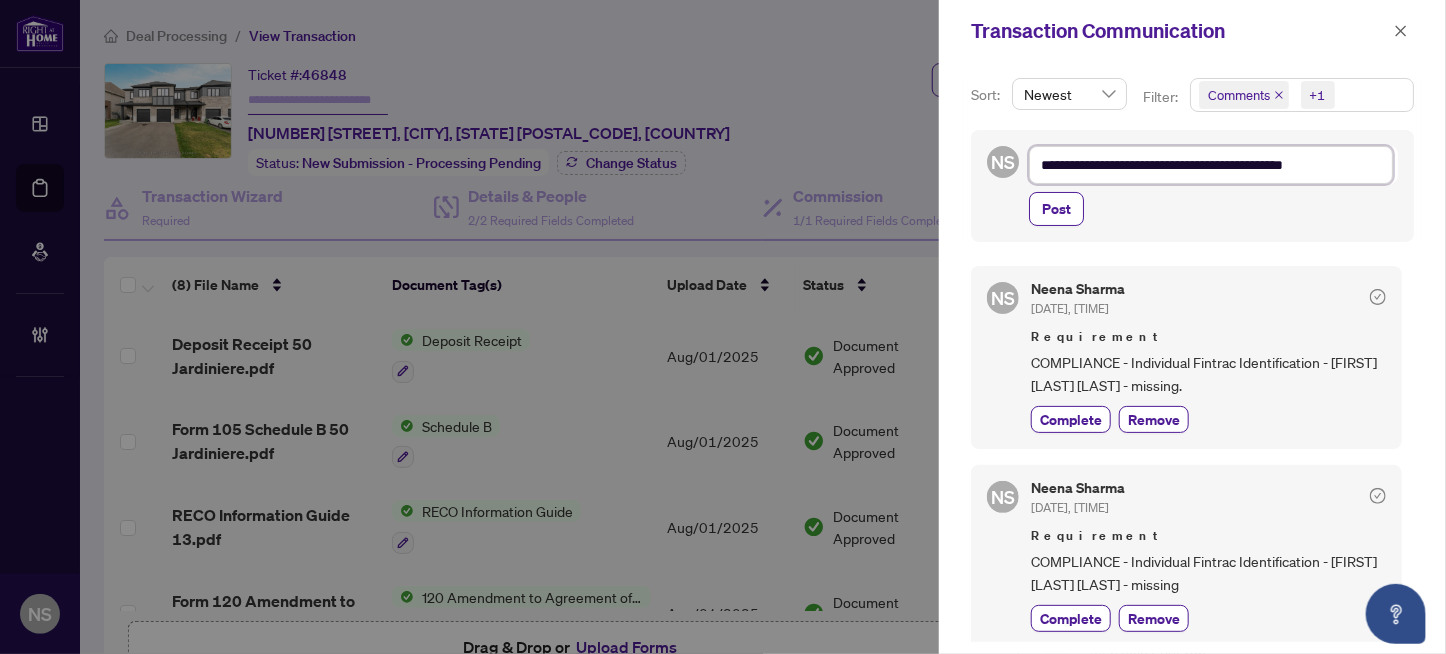 type on "**********" 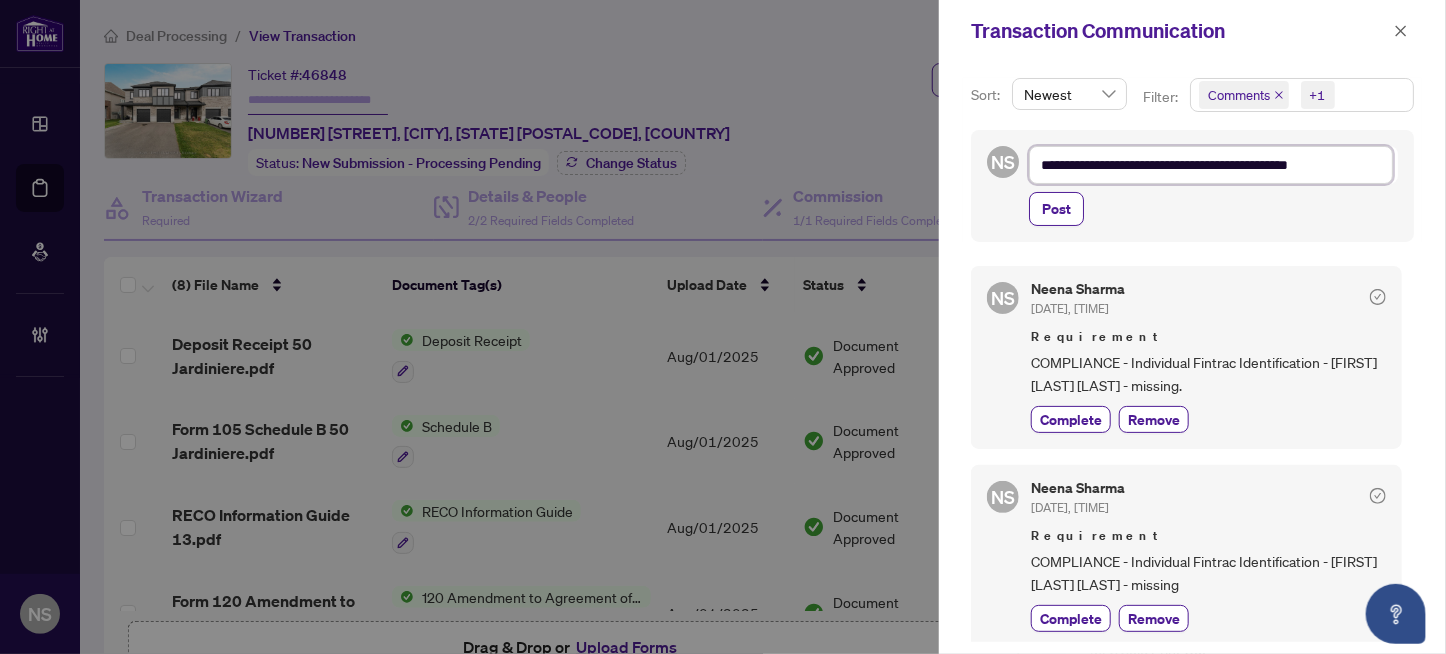 type on "**********" 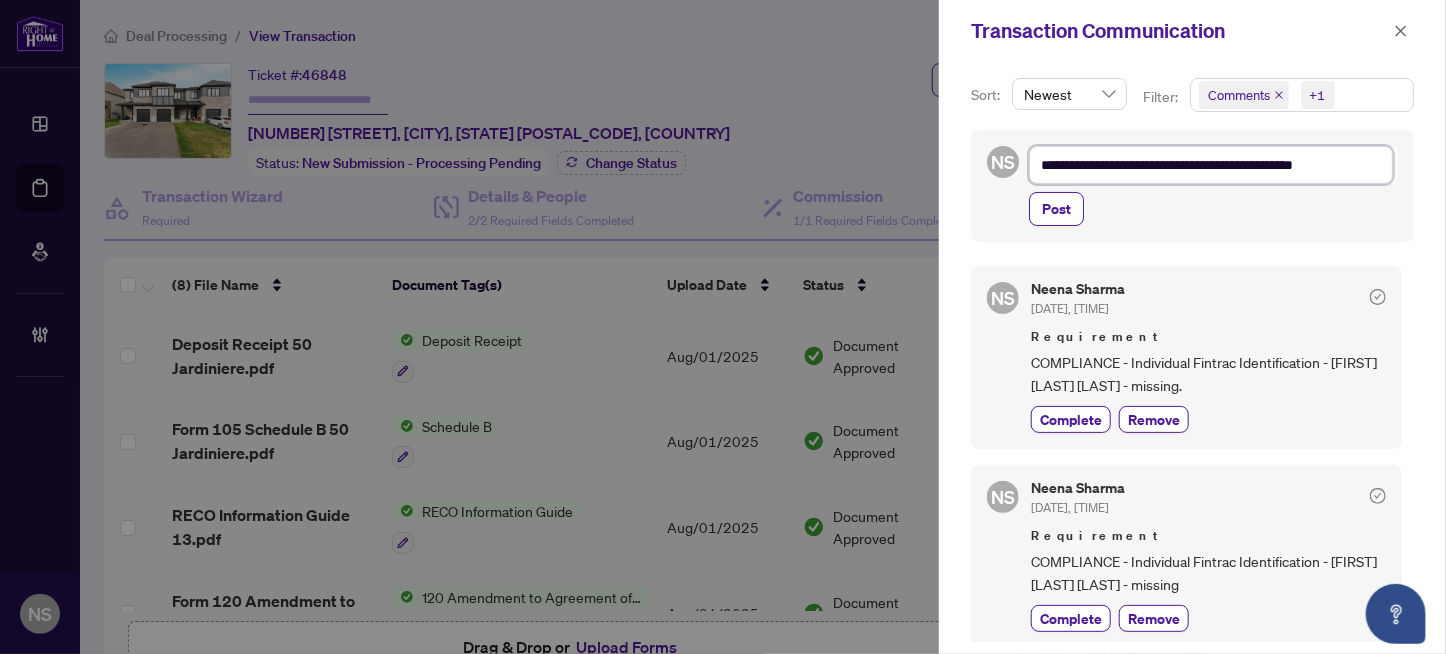 type on "**********" 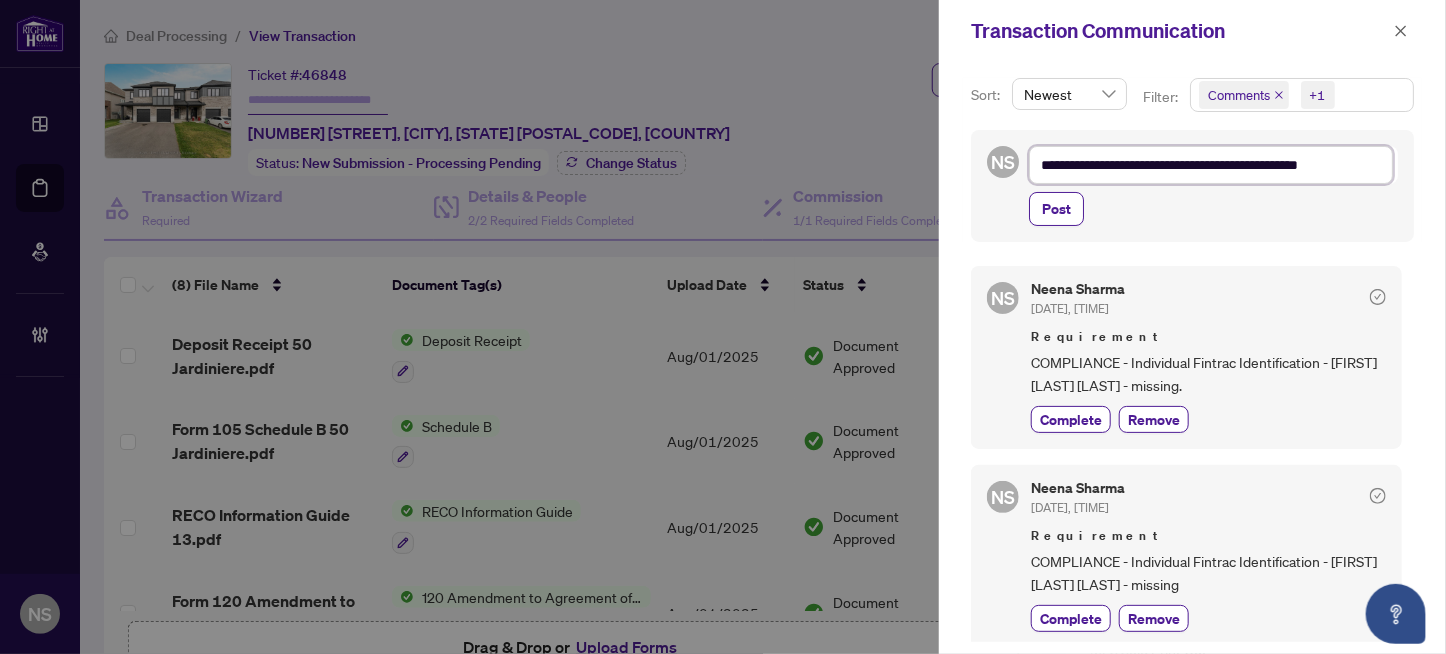 type on "**********" 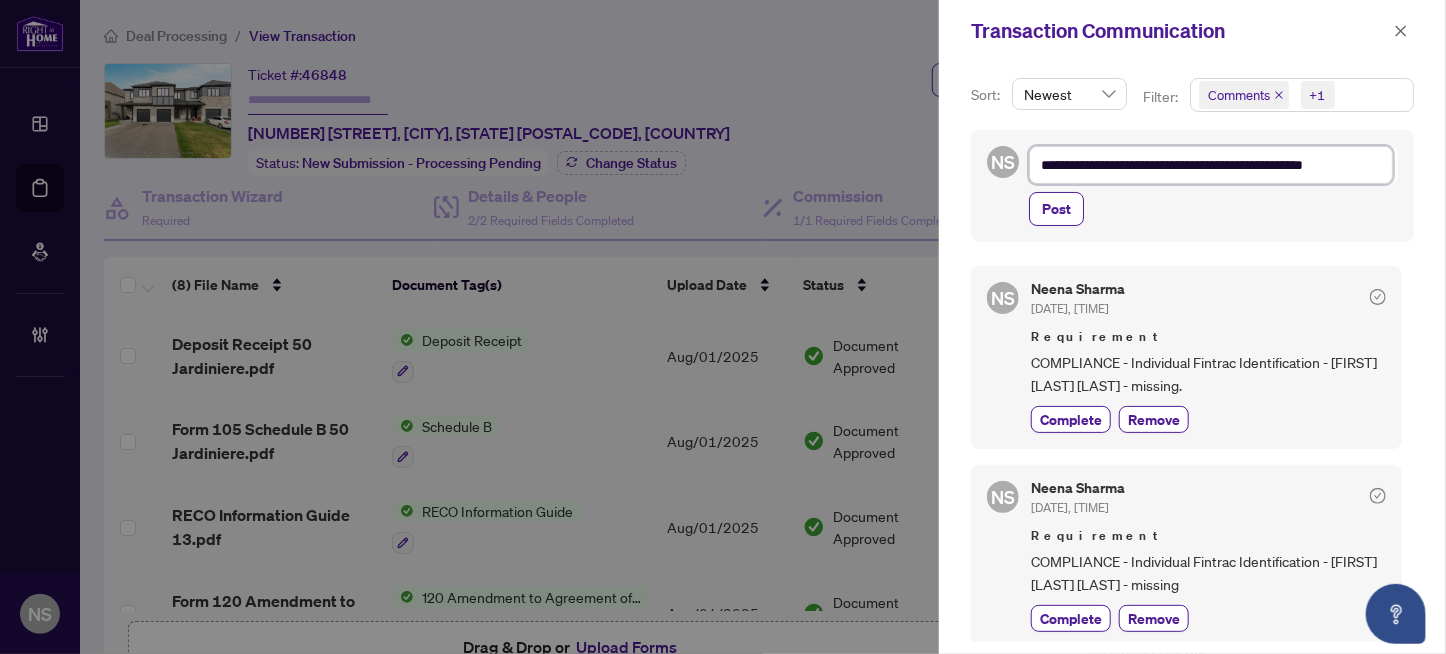 scroll, scrollTop: 9, scrollLeft: 0, axis: vertical 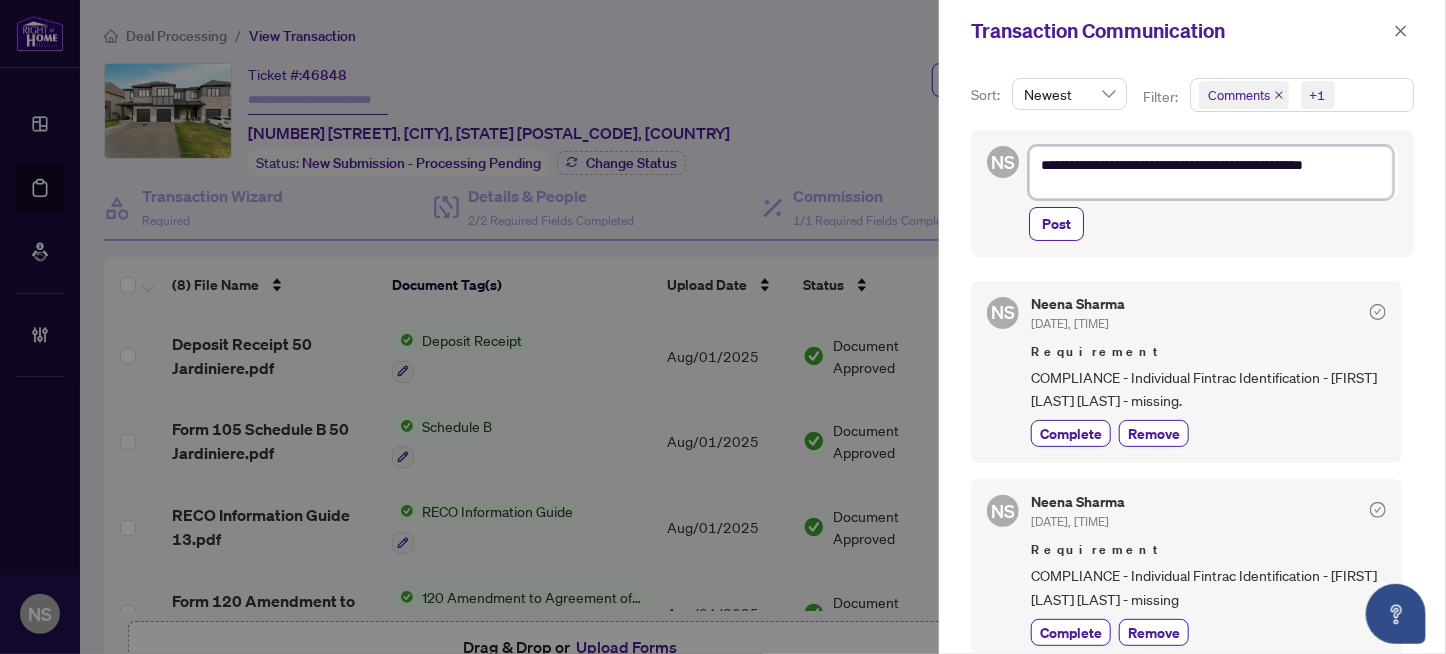 type on "**********" 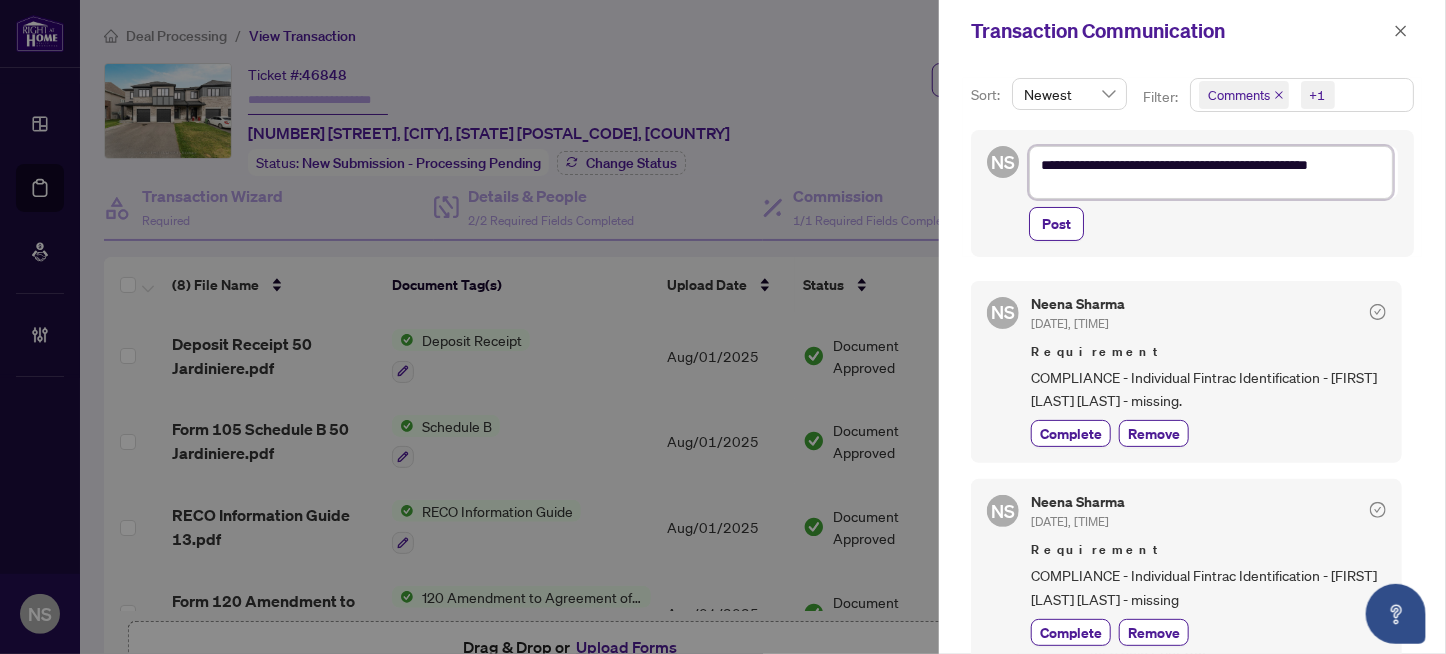 scroll, scrollTop: 0, scrollLeft: 0, axis: both 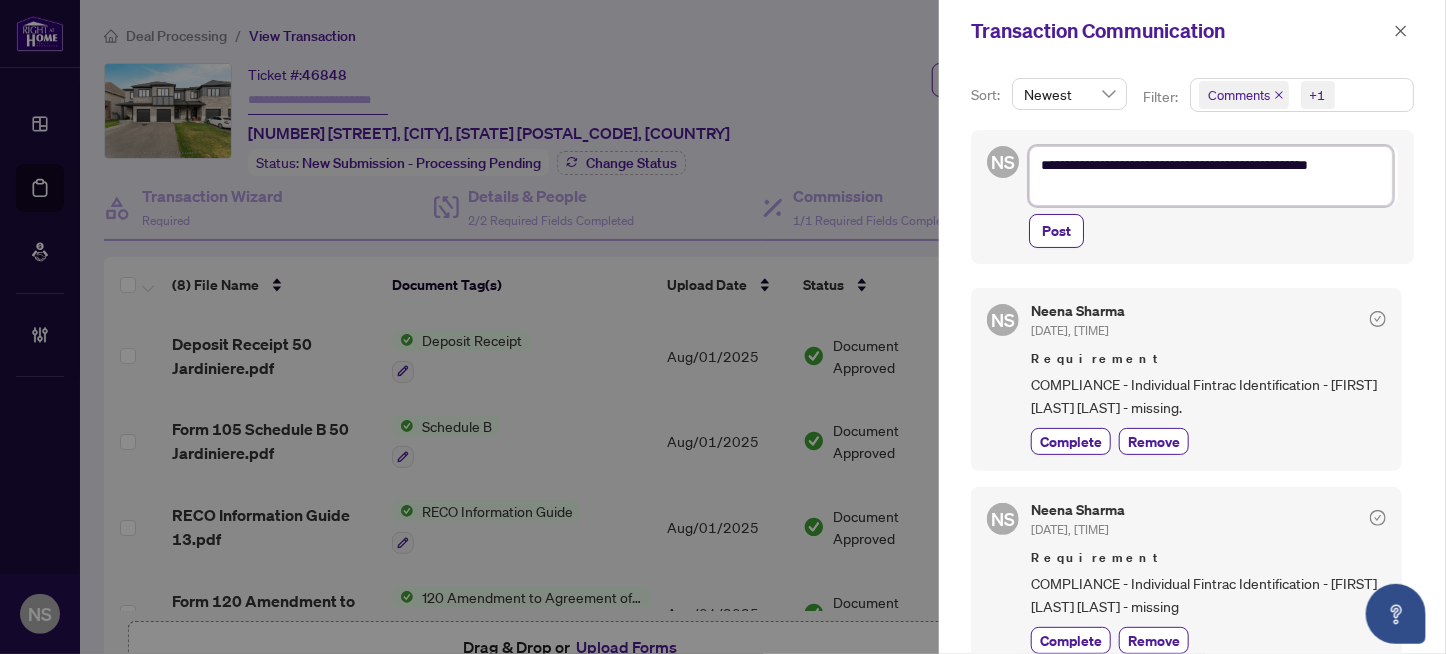 type on "**********" 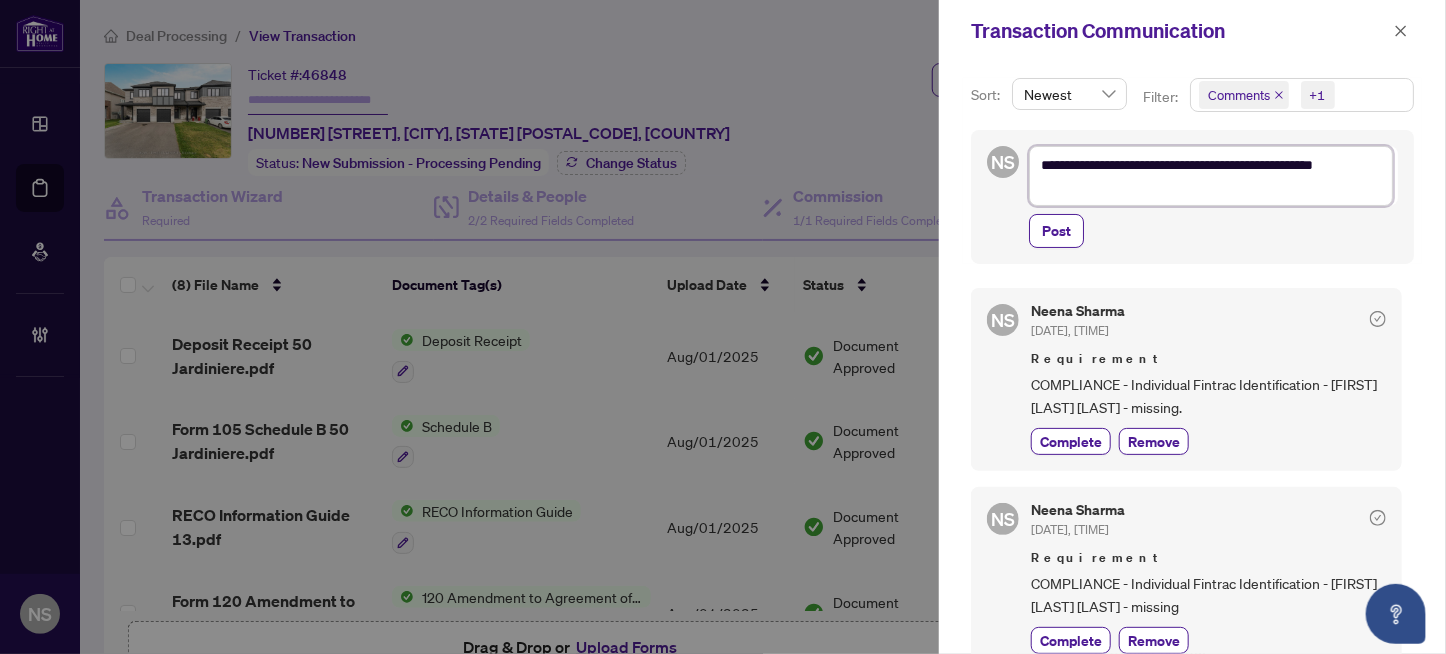 type on "**********" 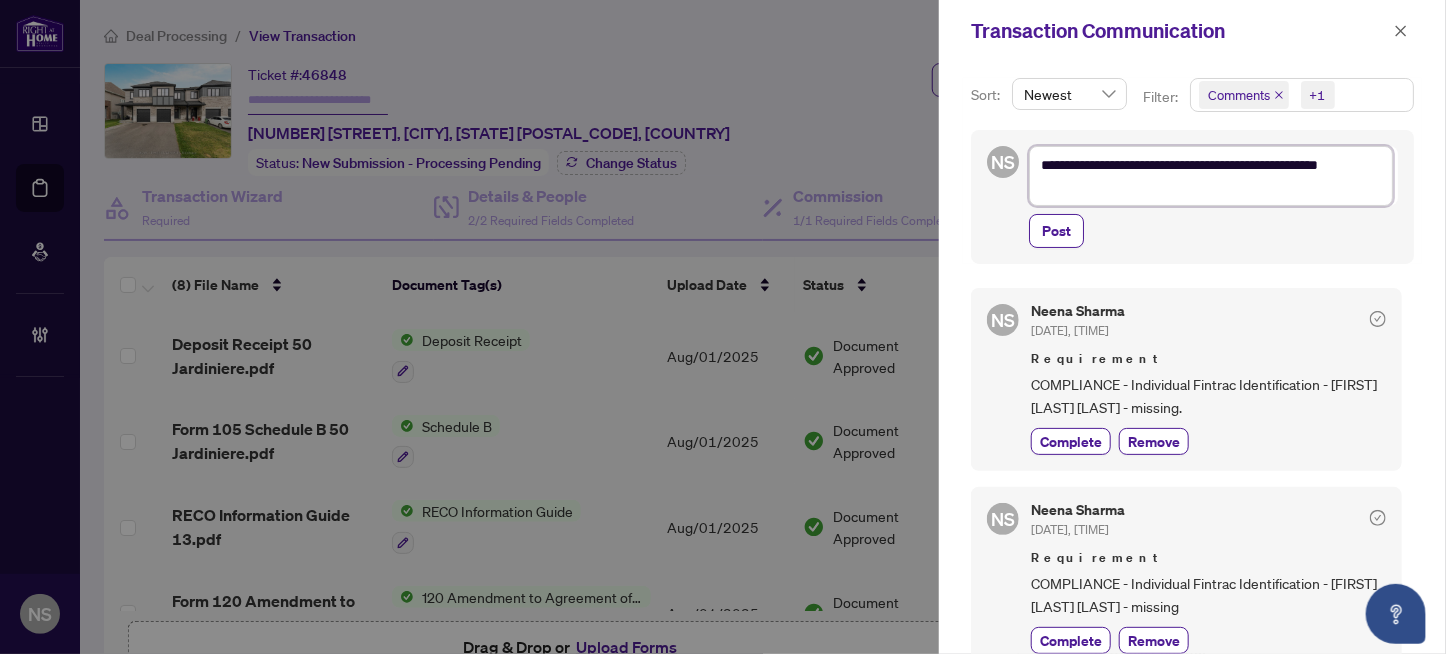 type on "**********" 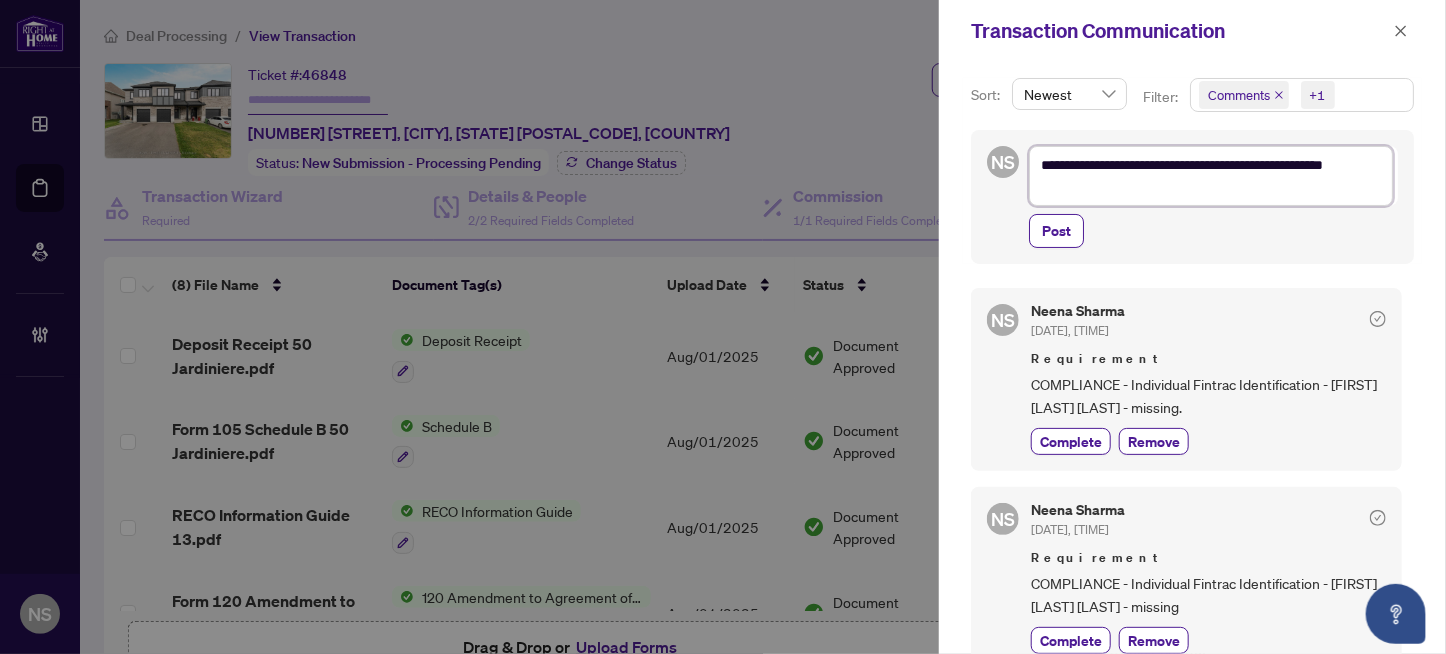 type on "**********" 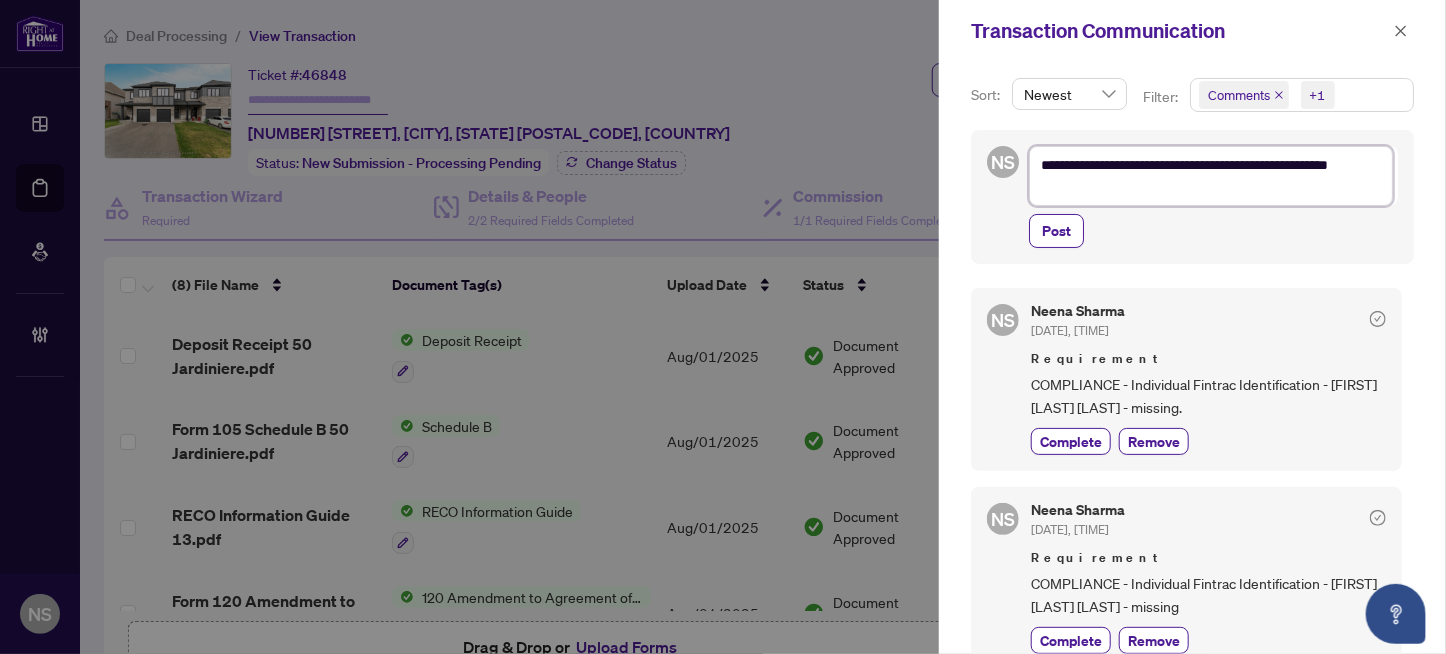 type on "**********" 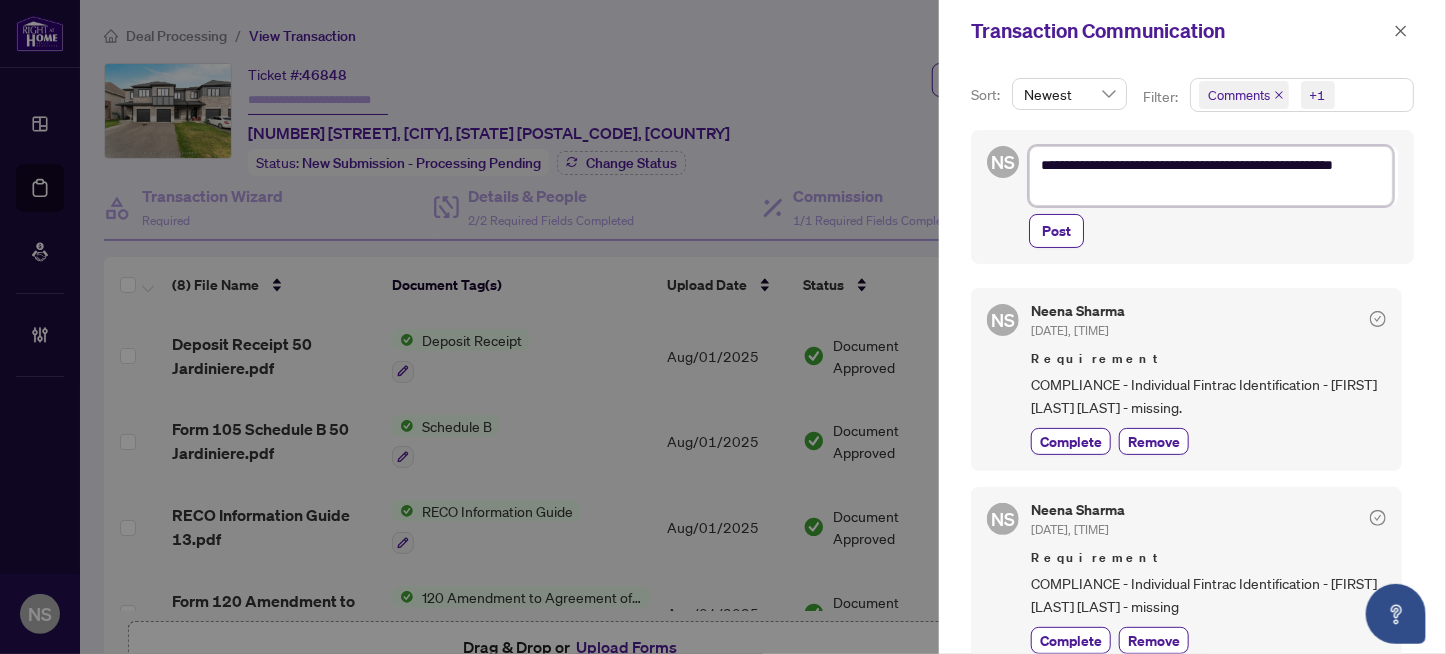 type on "**********" 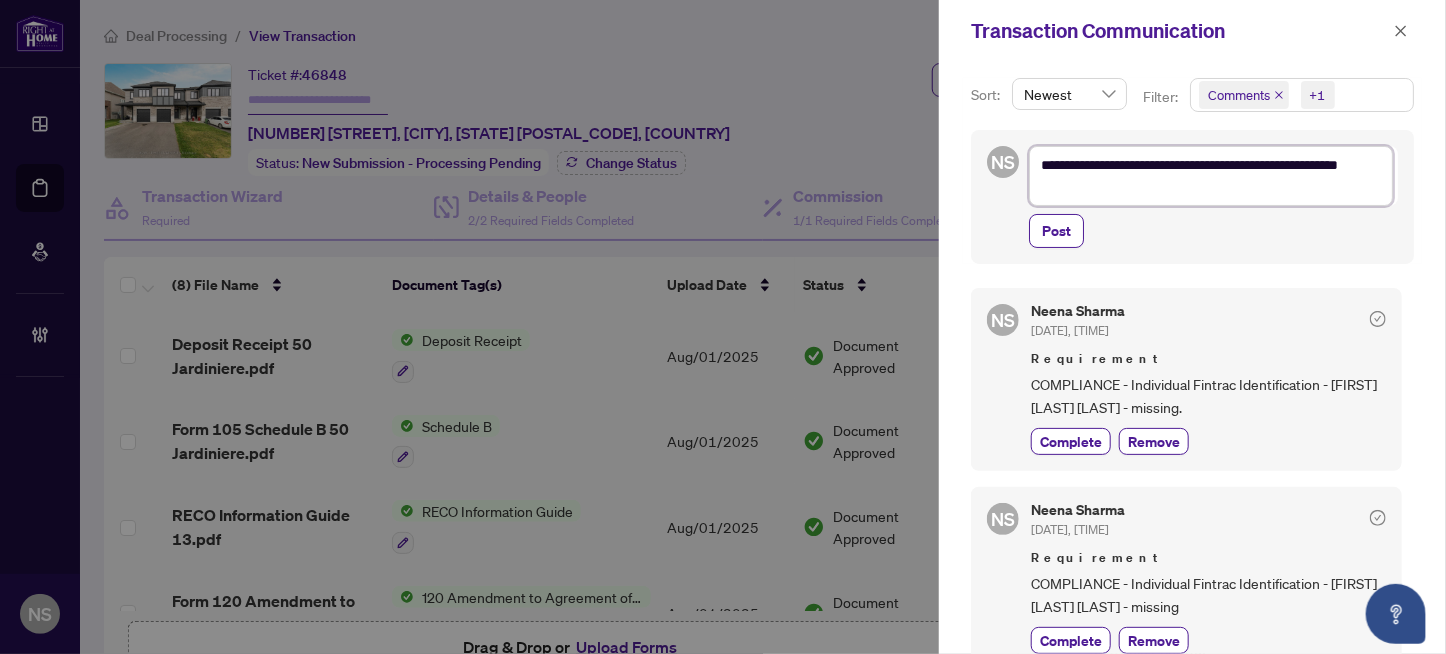 type on "**********" 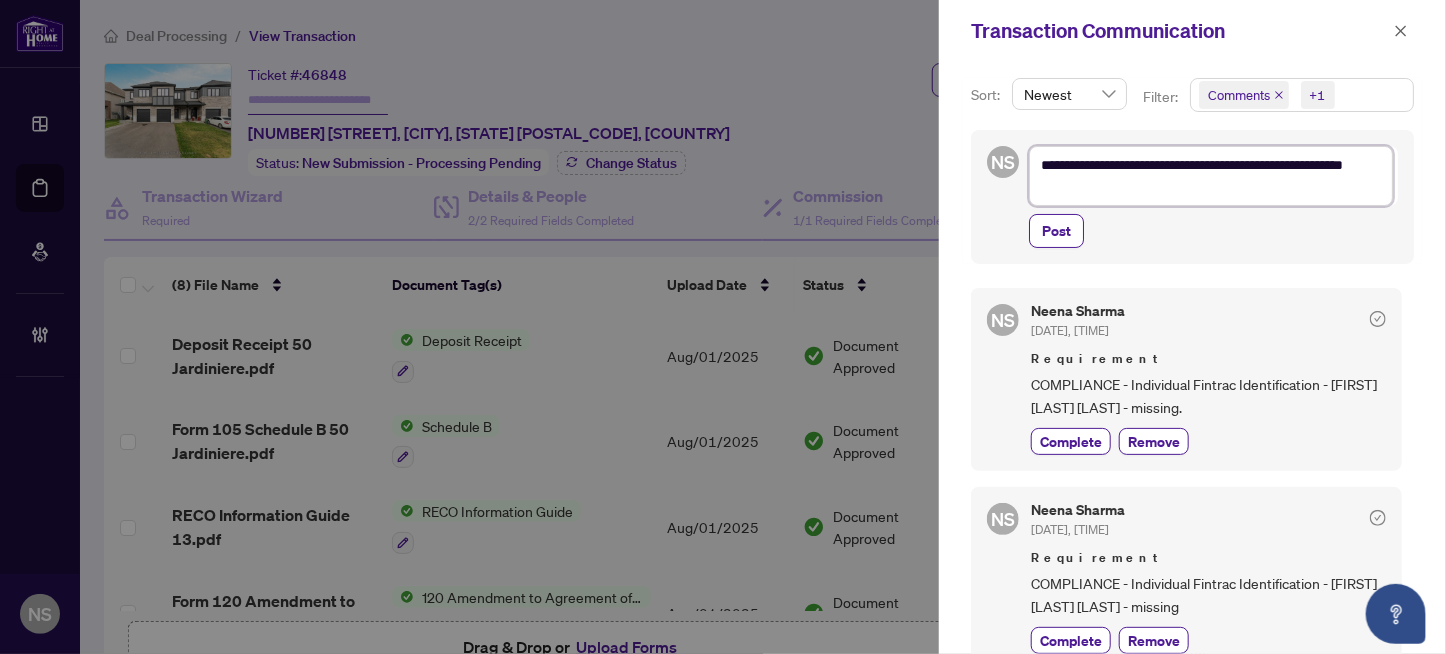 type on "**********" 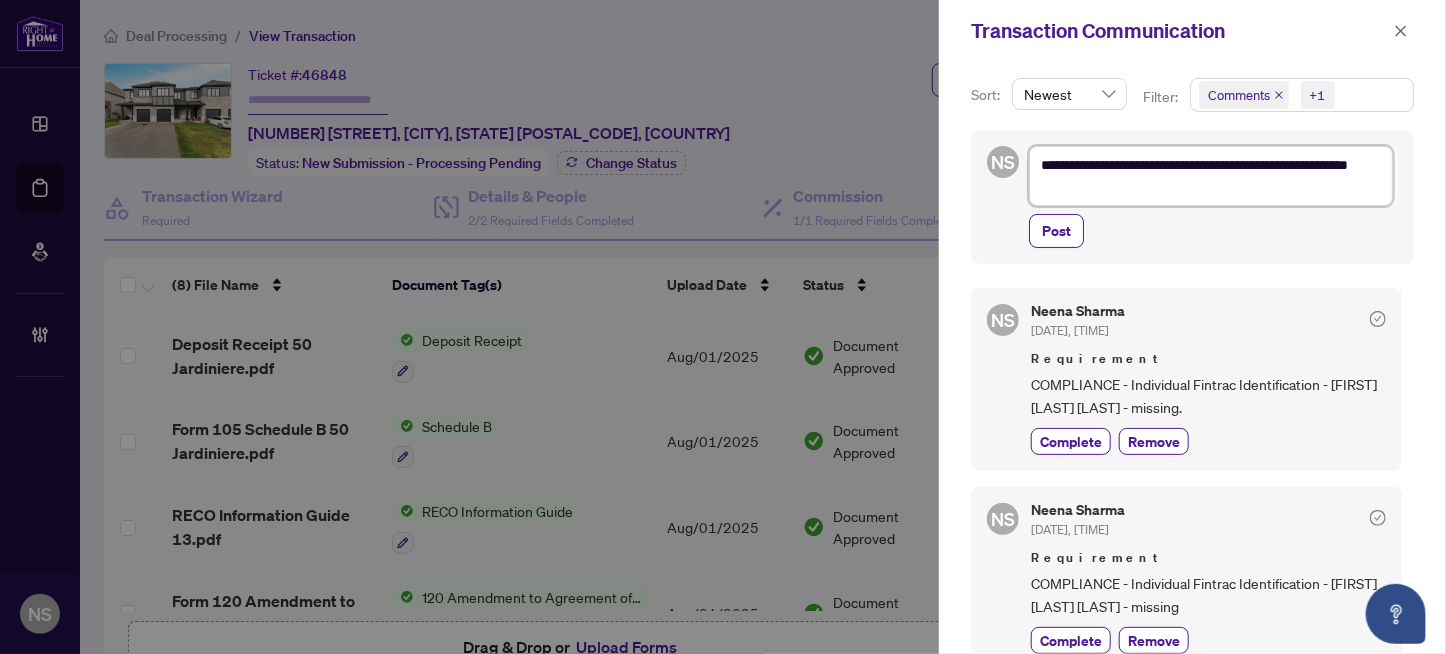 type on "**********" 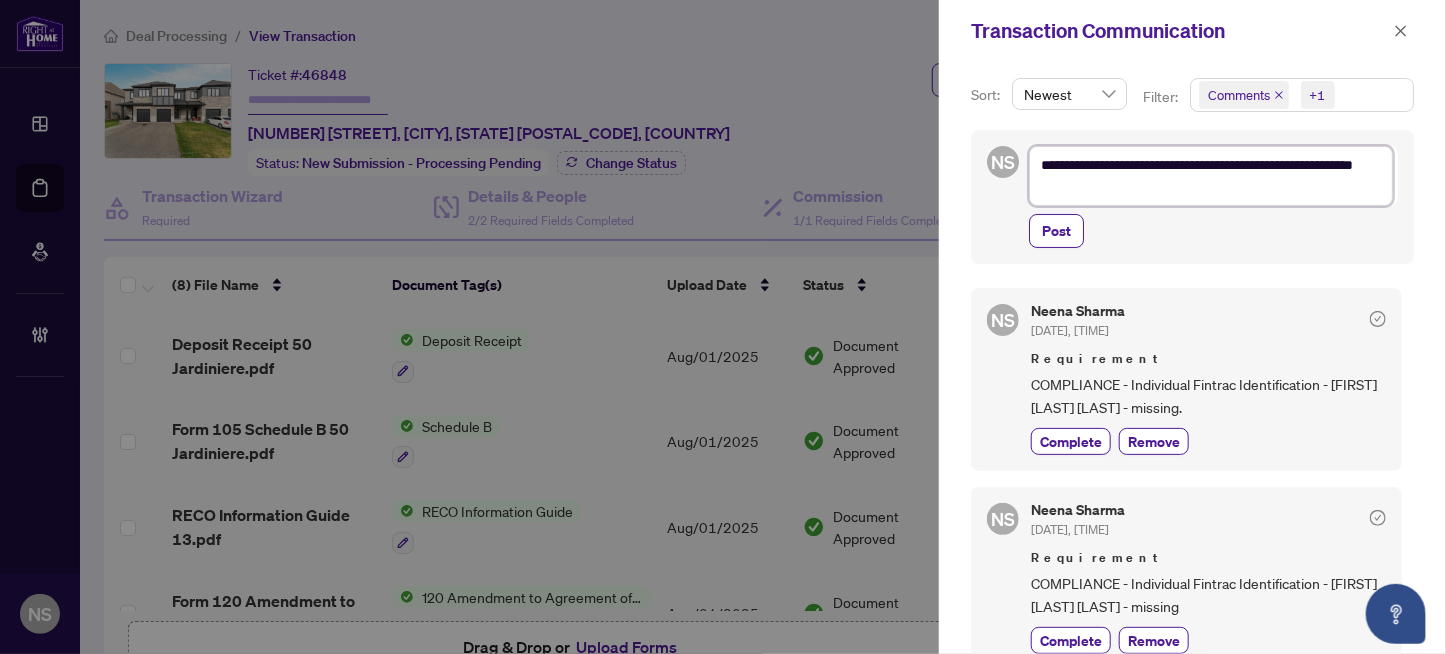 type on "**********" 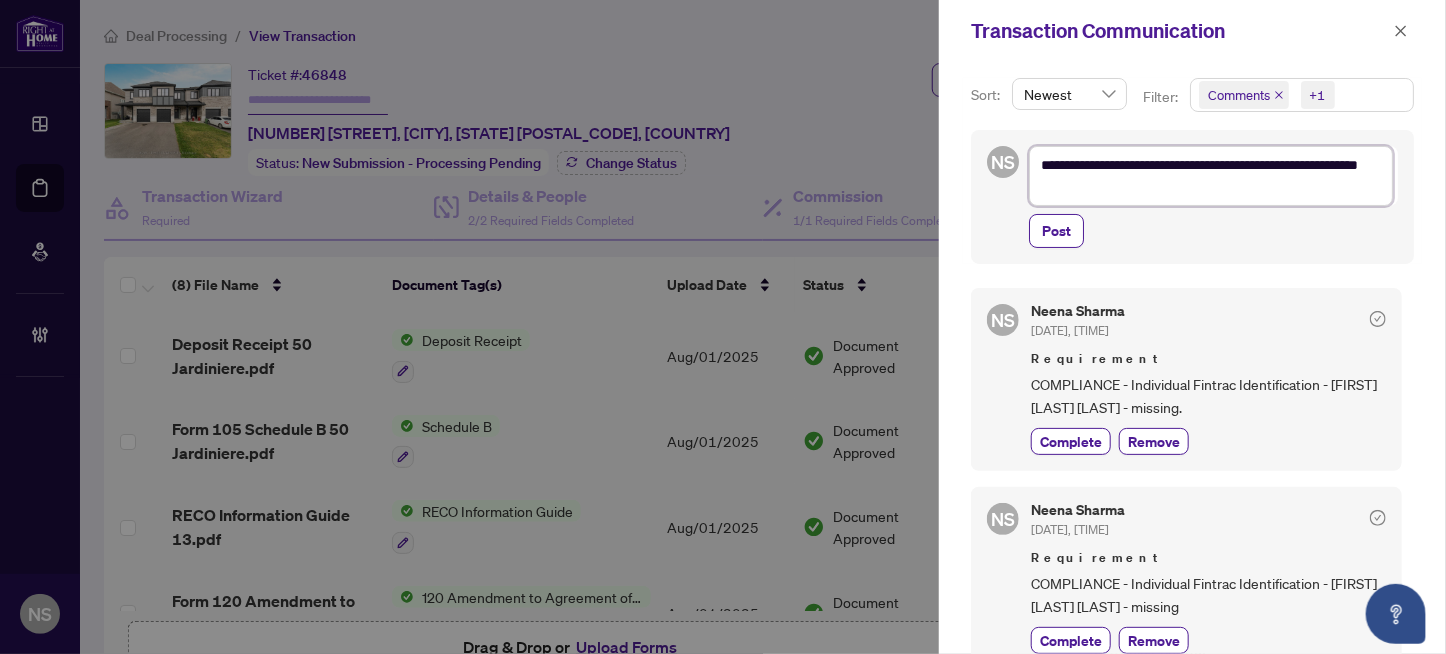 type on "**********" 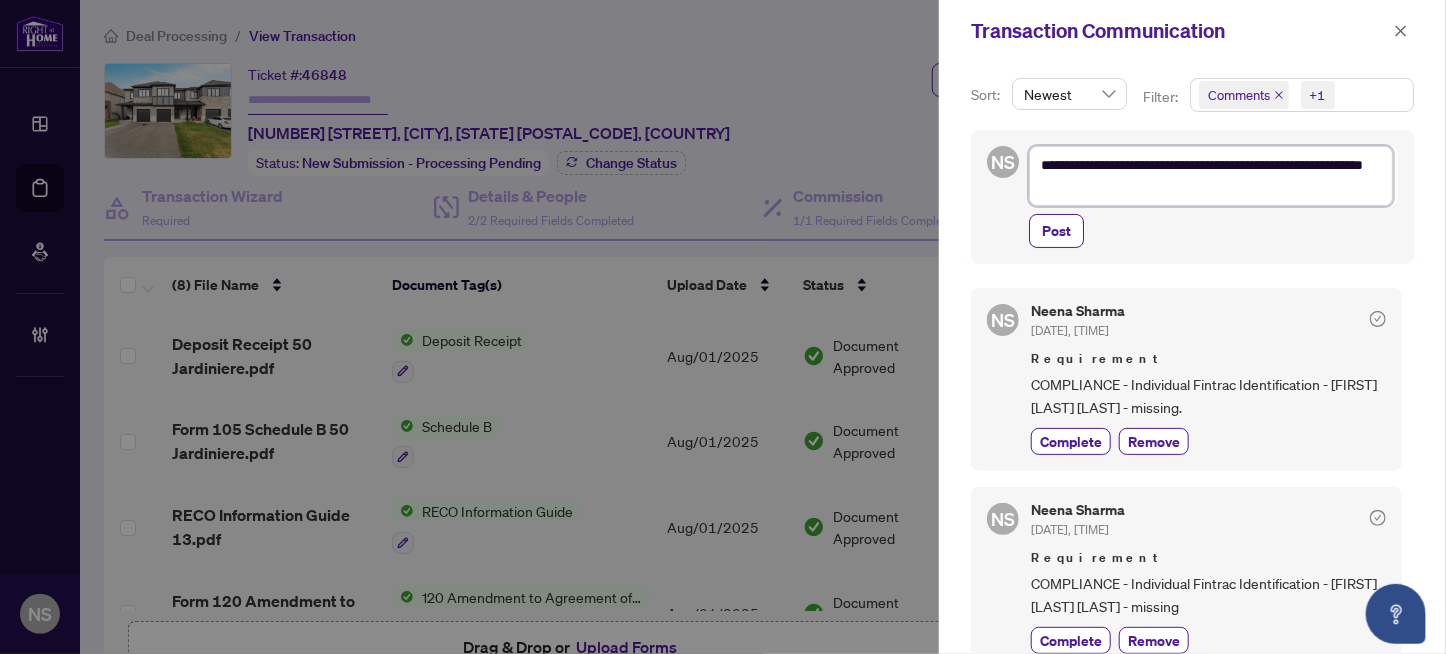 type on "**********" 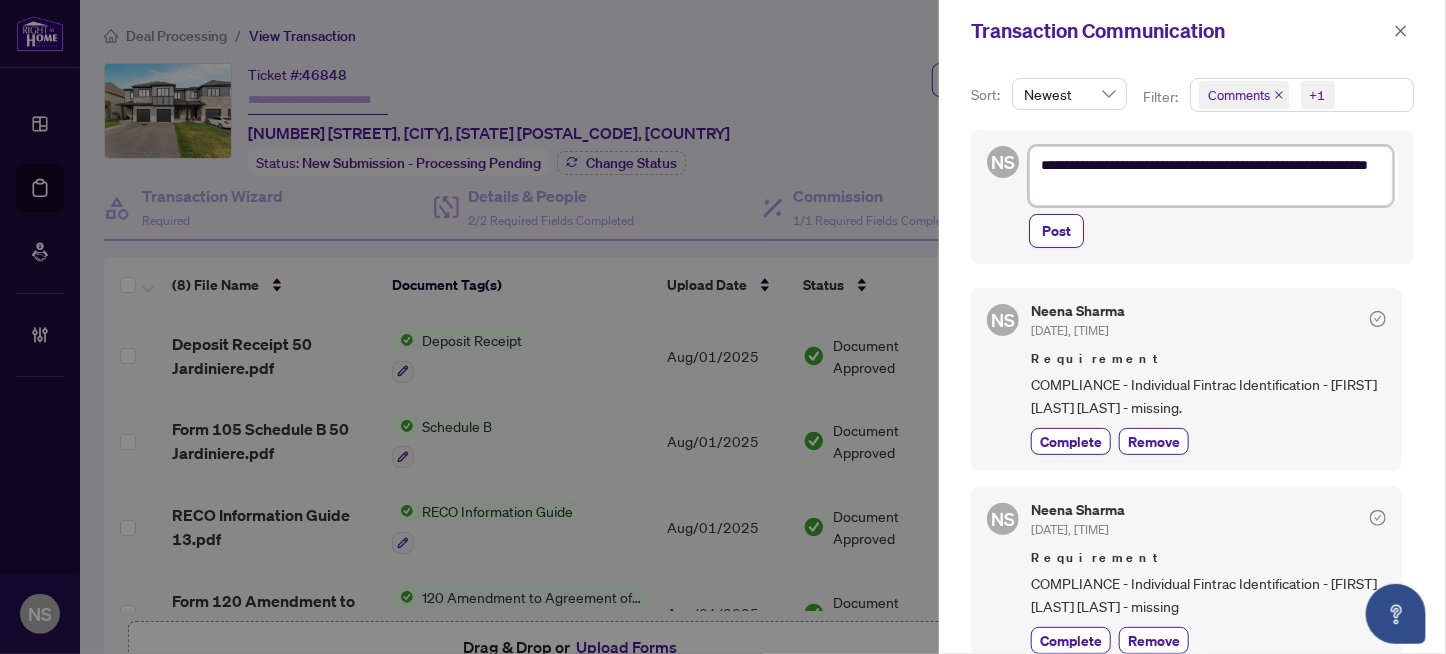 type on "**********" 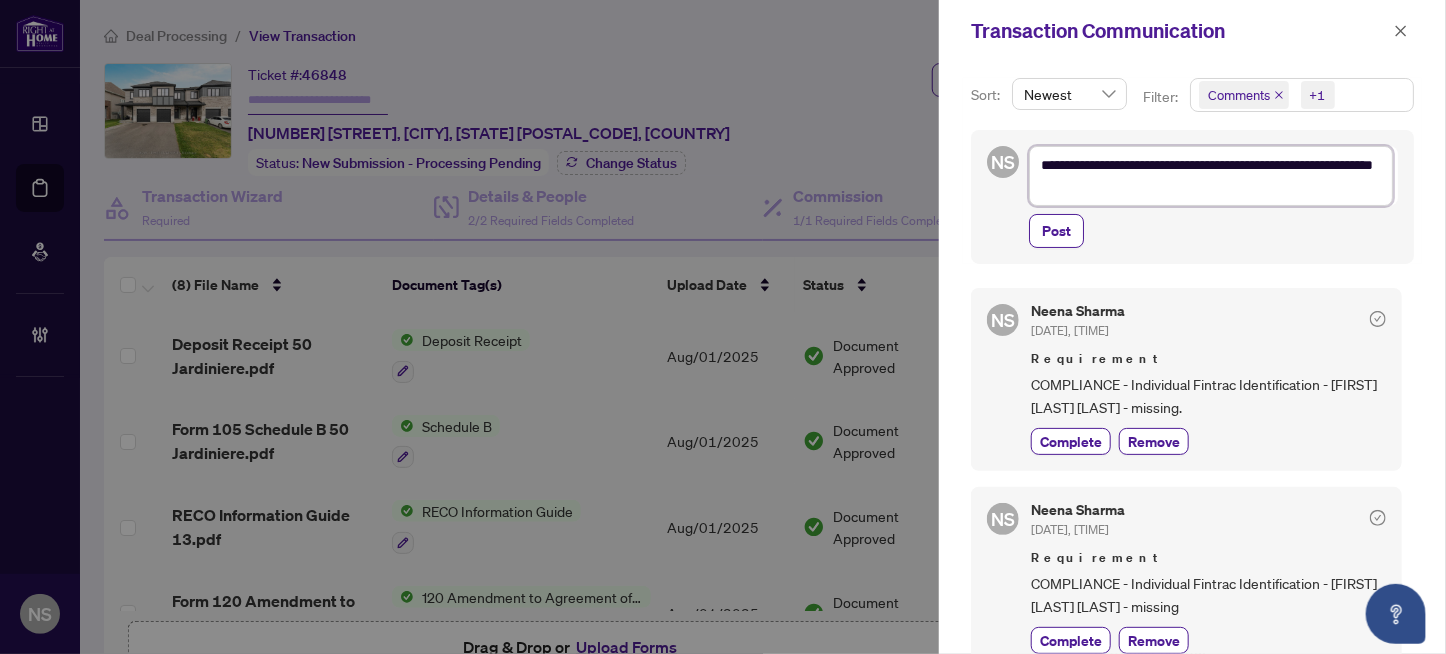 type on "**********" 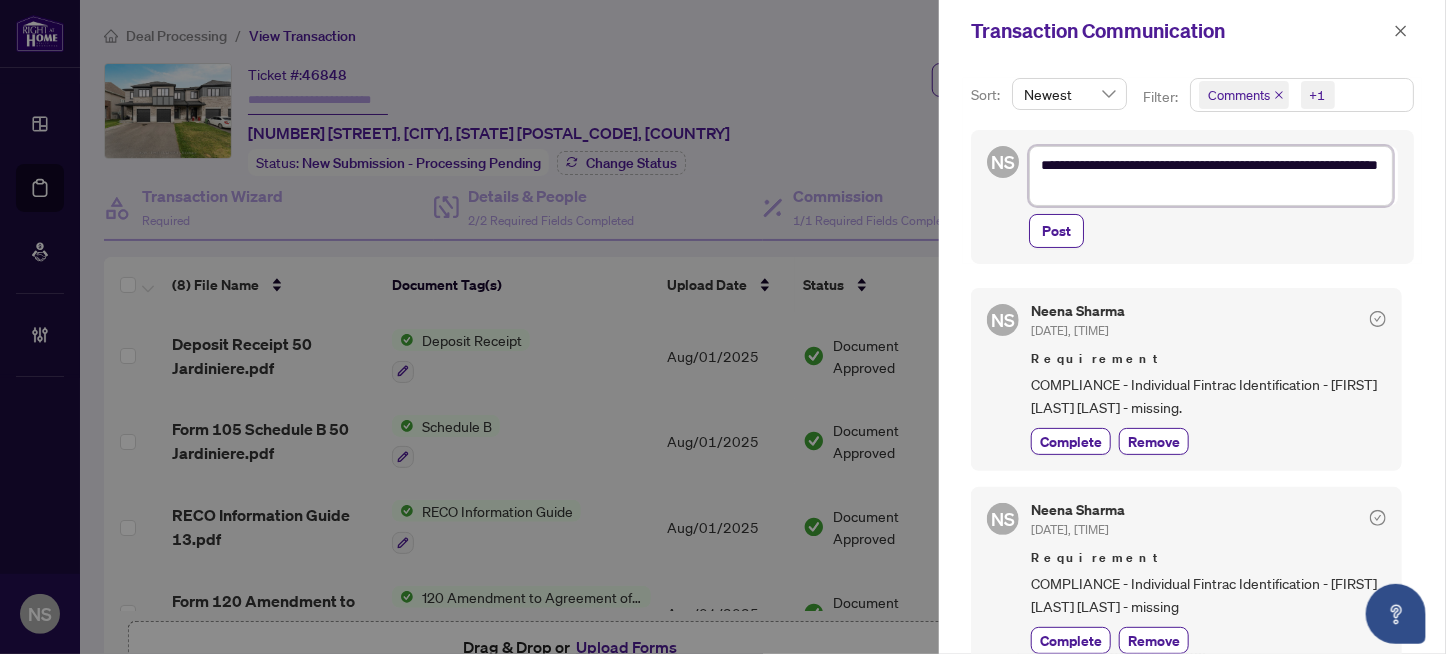 type on "**********" 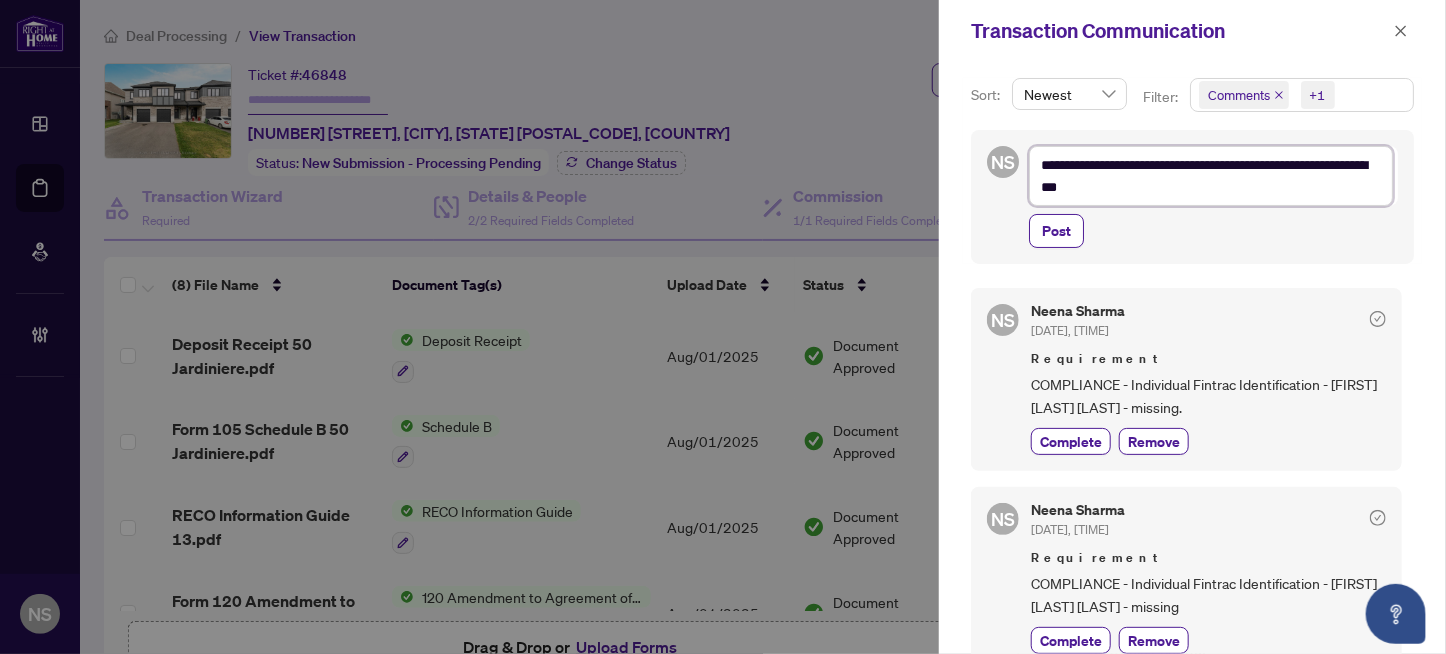 type on "**********" 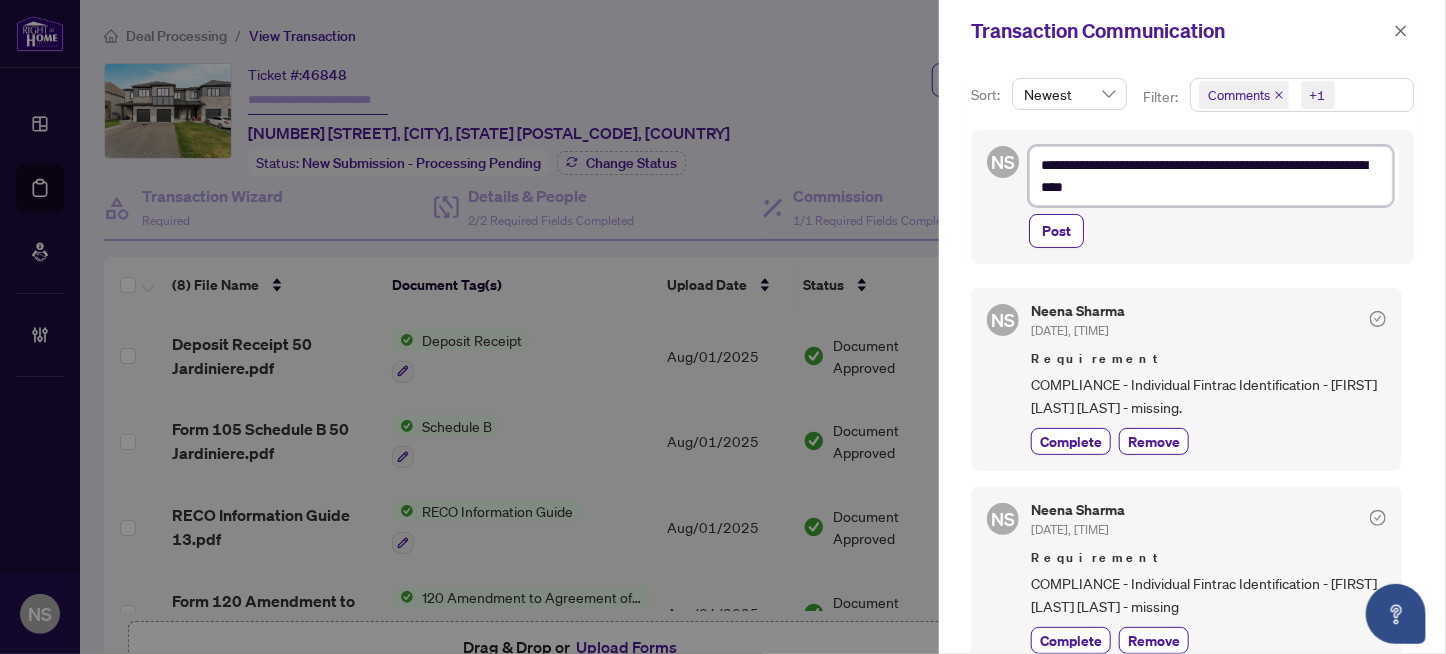 type on "**********" 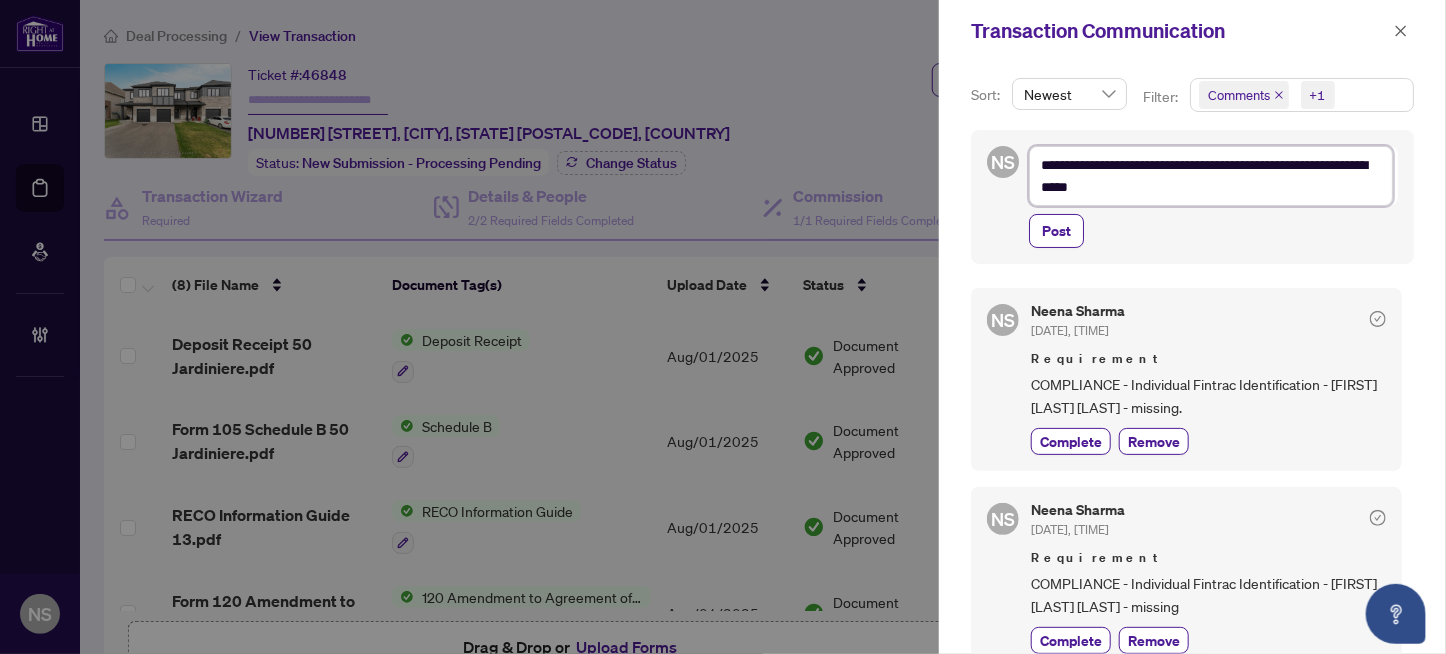 type on "**********" 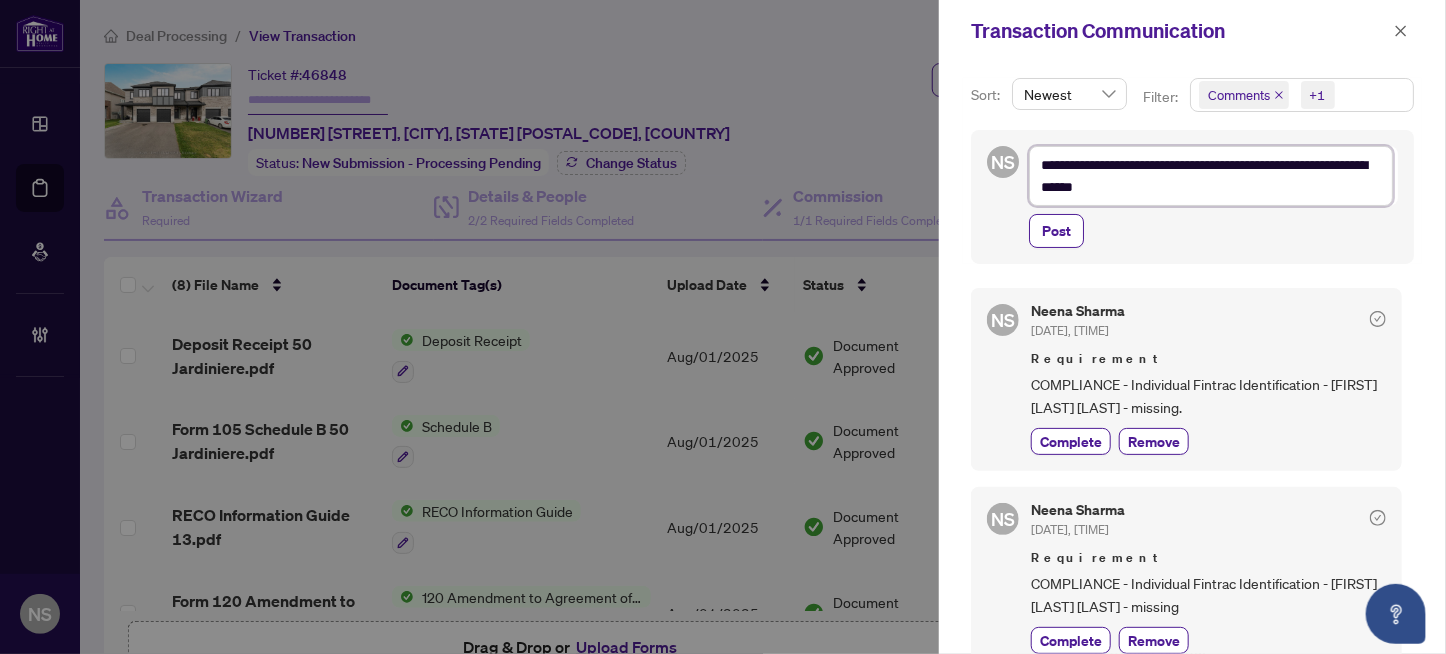type on "**********" 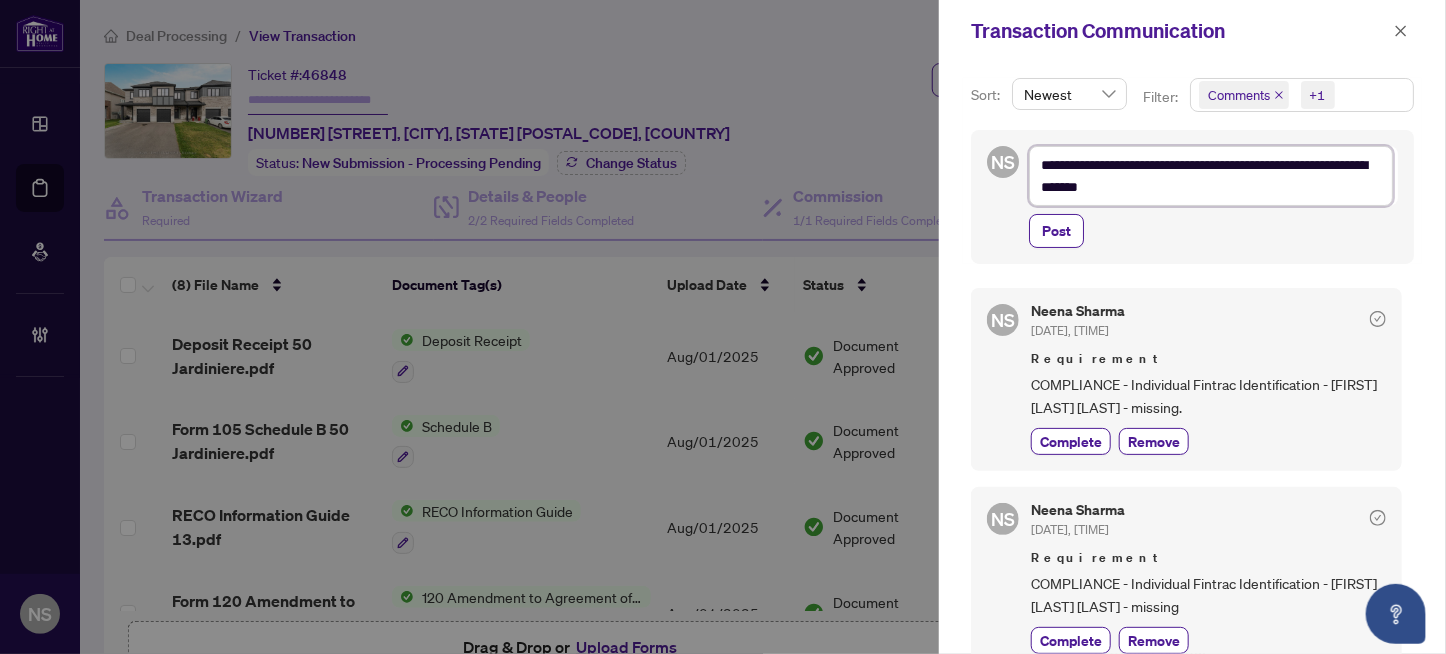 type on "**********" 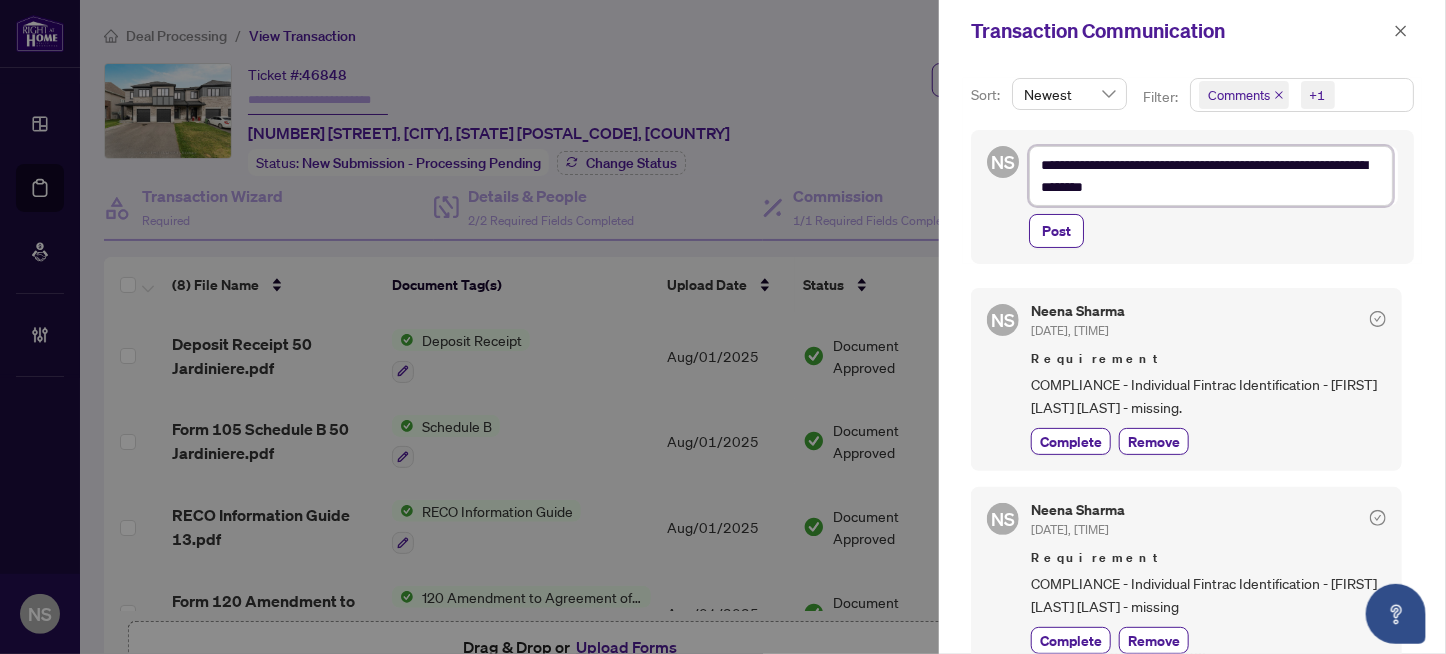 type on "**********" 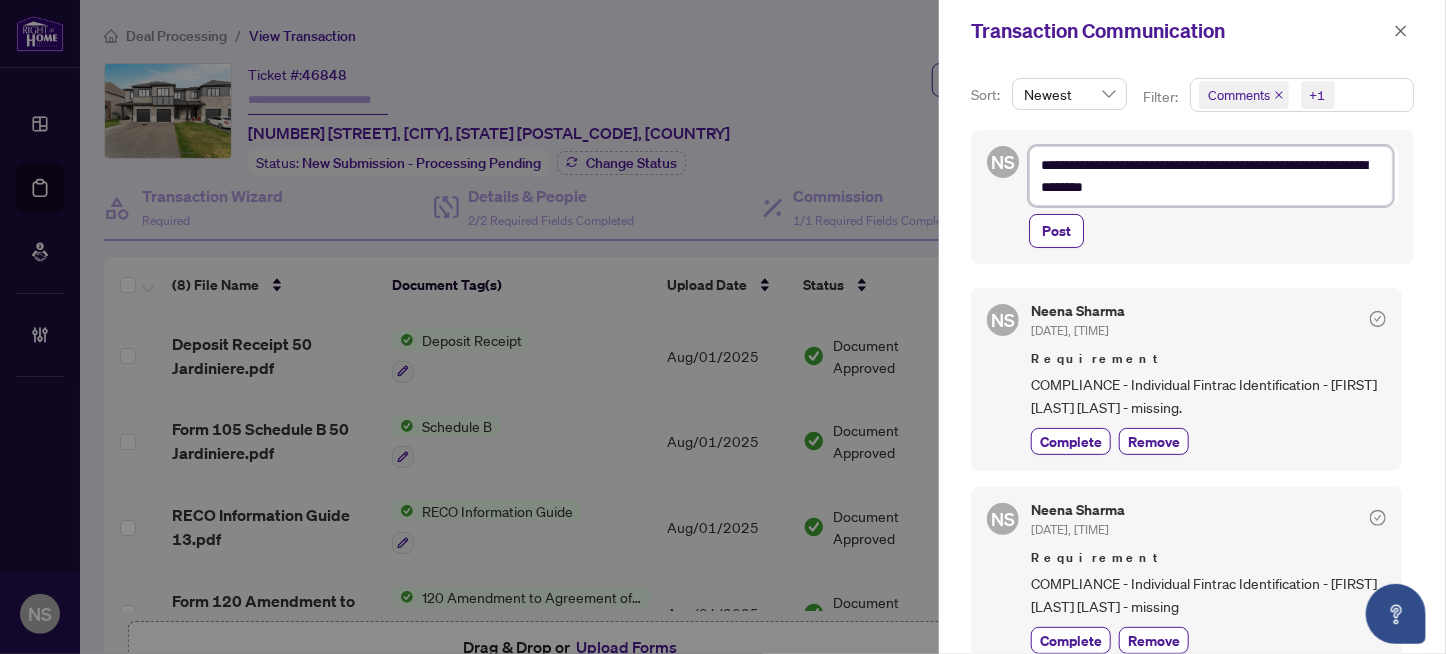 paste on "**********" 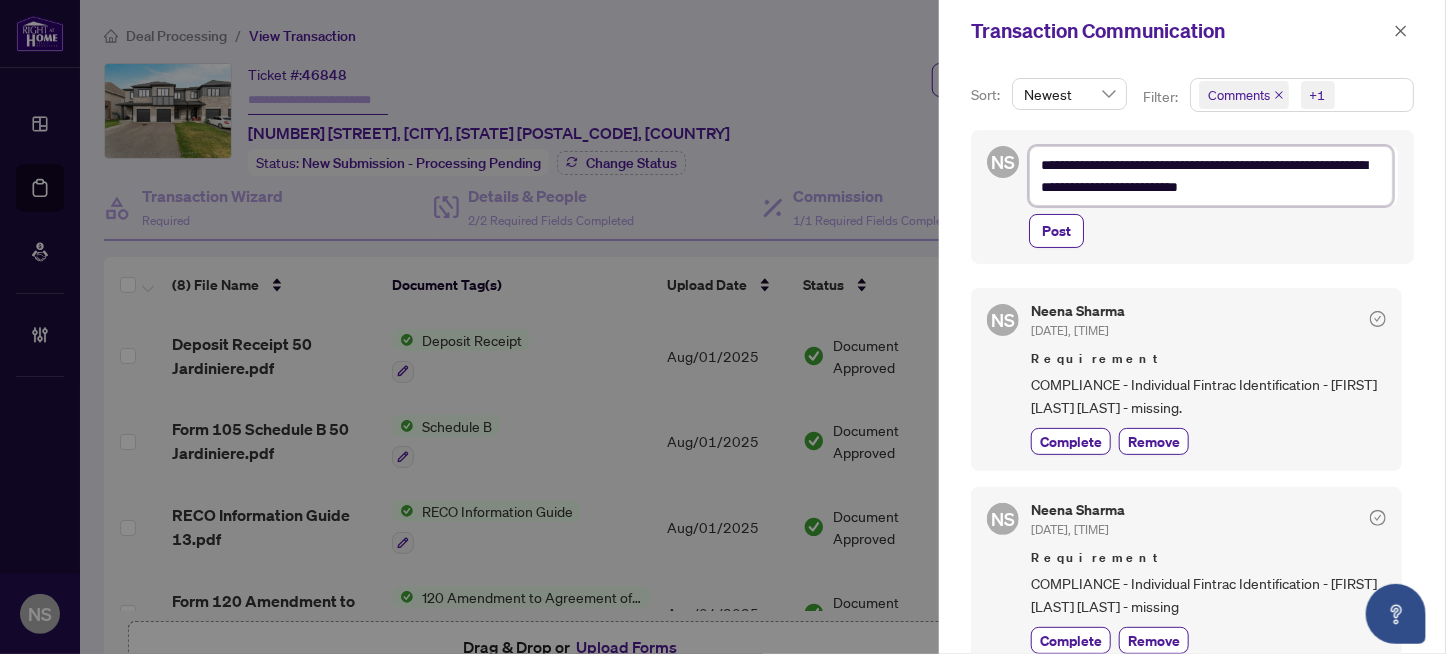type on "**********" 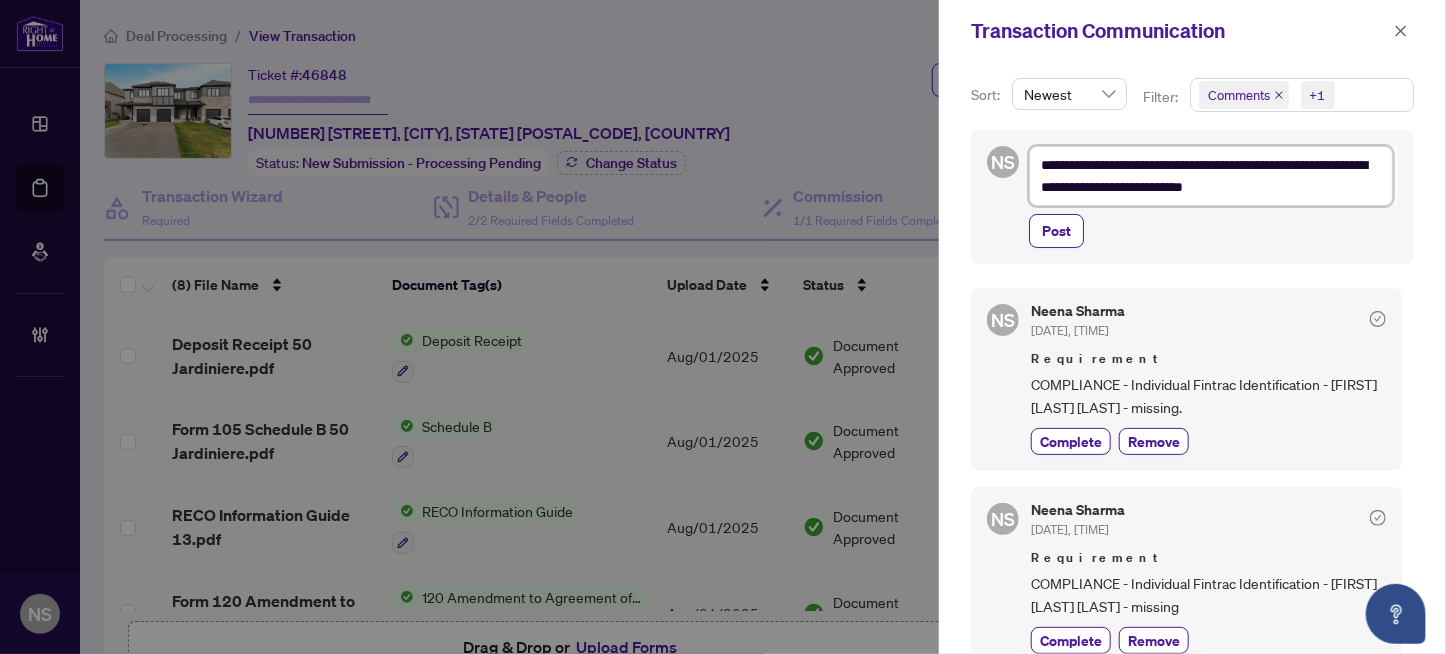 type on "**********" 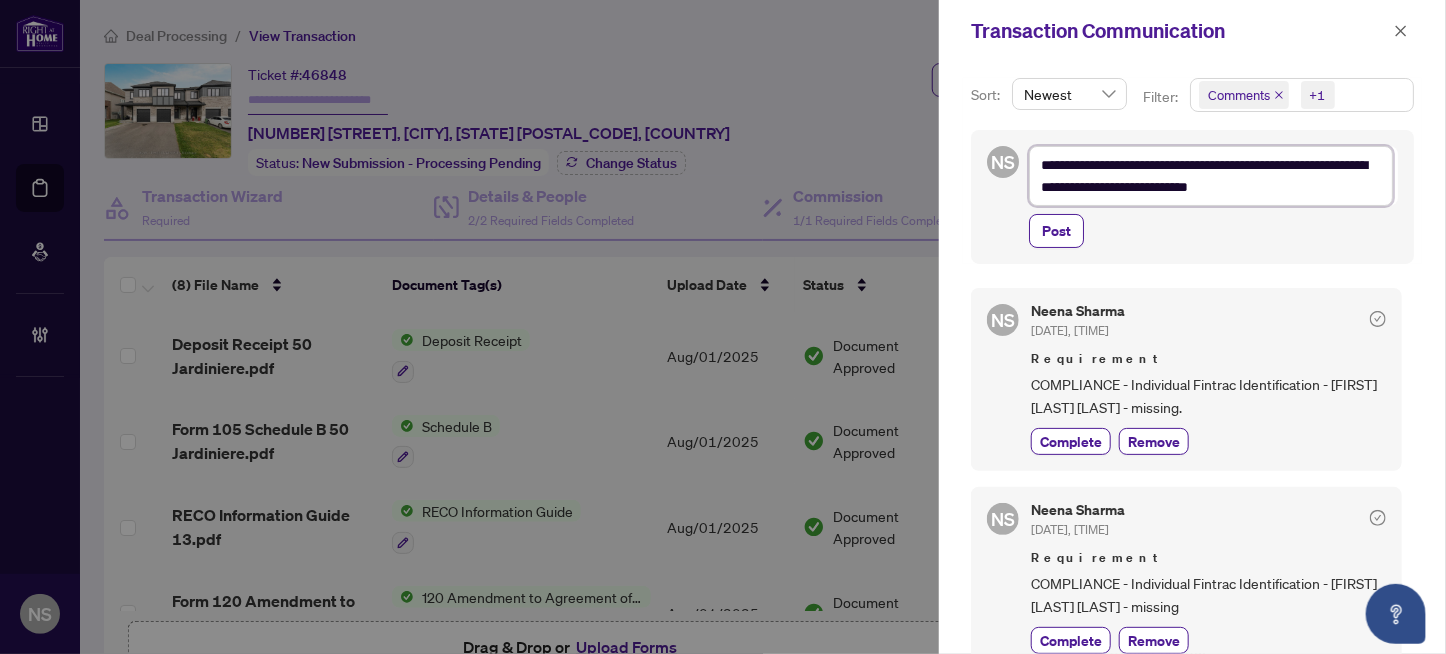 type on "**********" 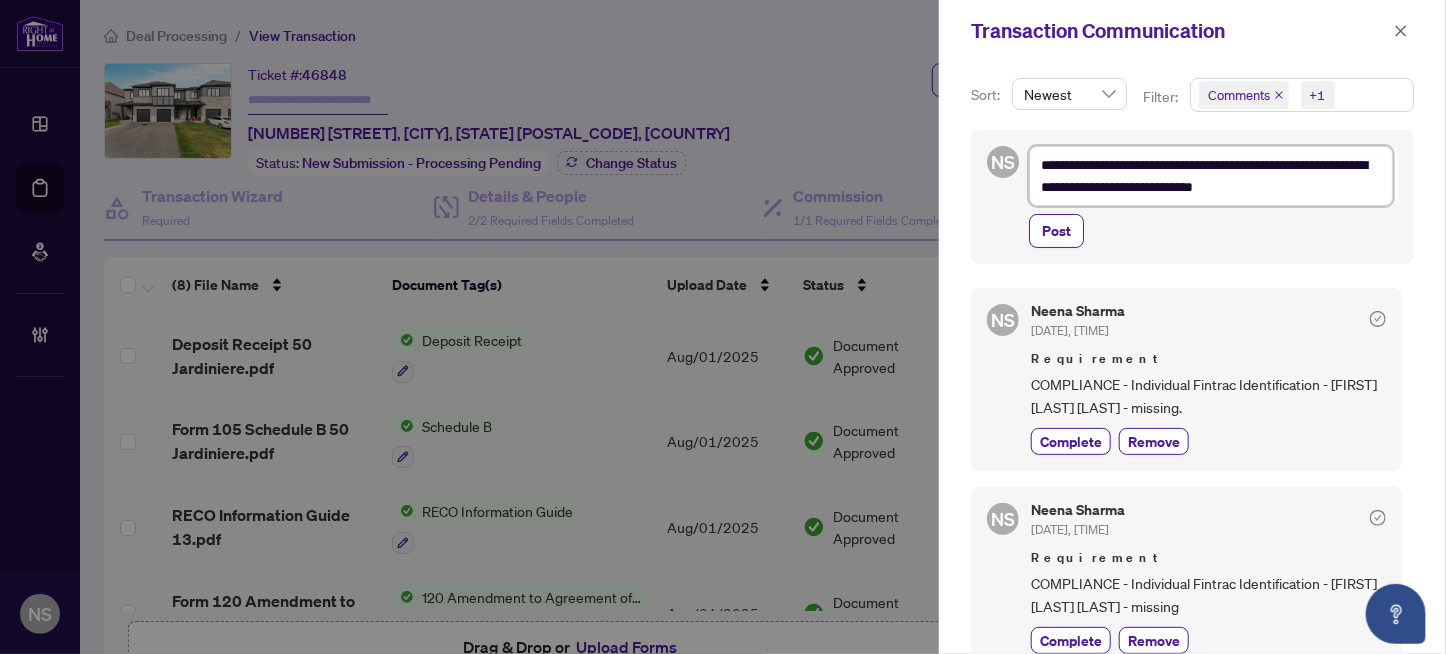 type on "**********" 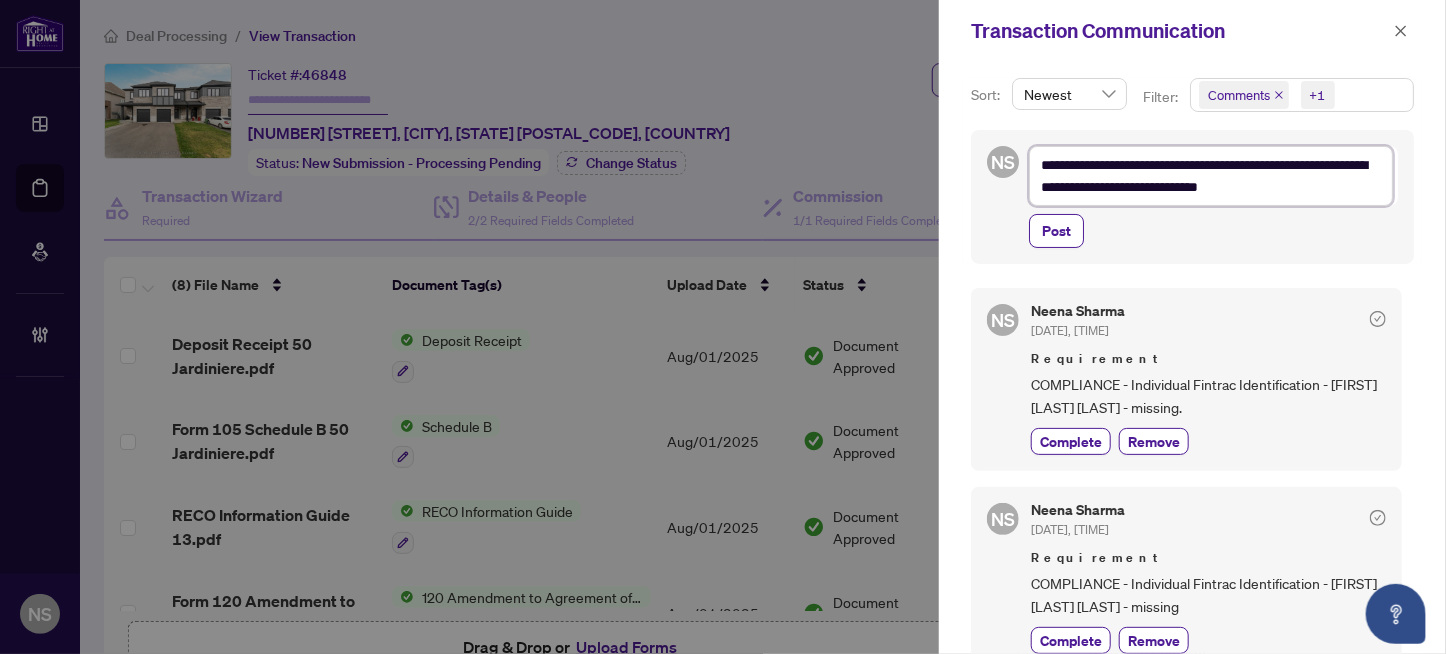 type on "**********" 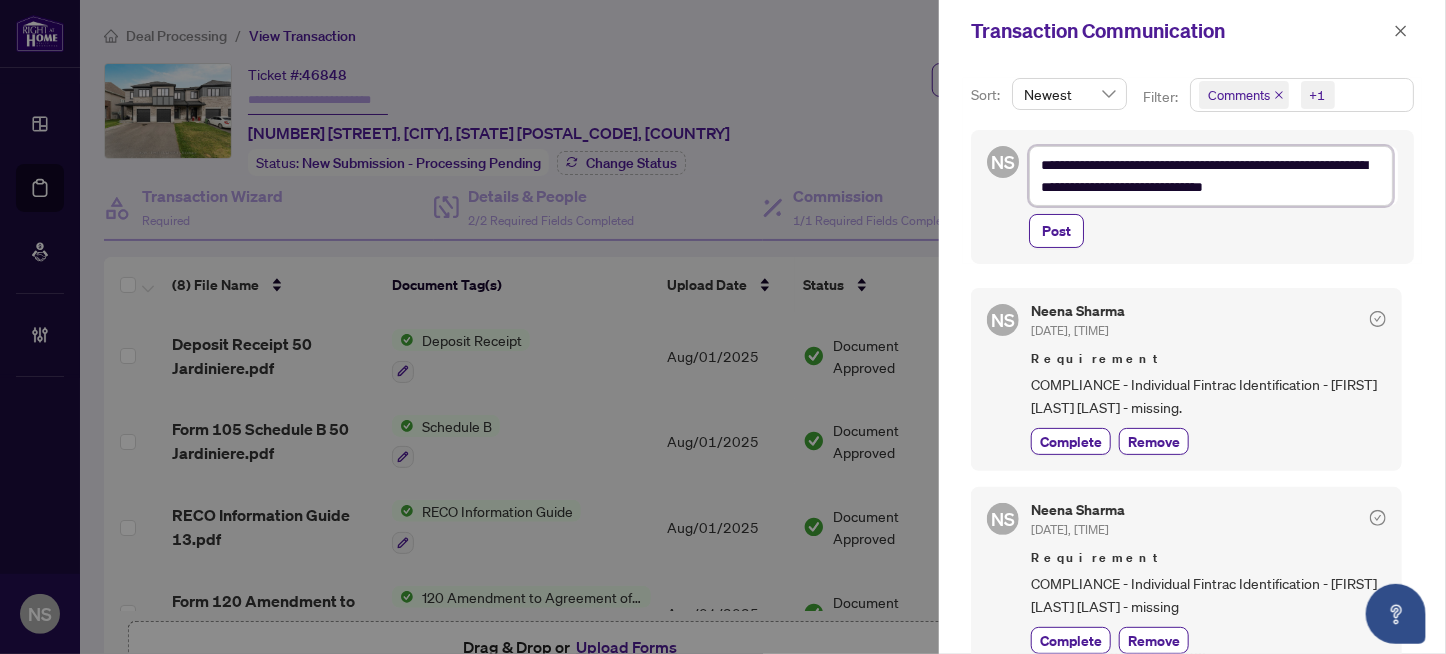 type on "**********" 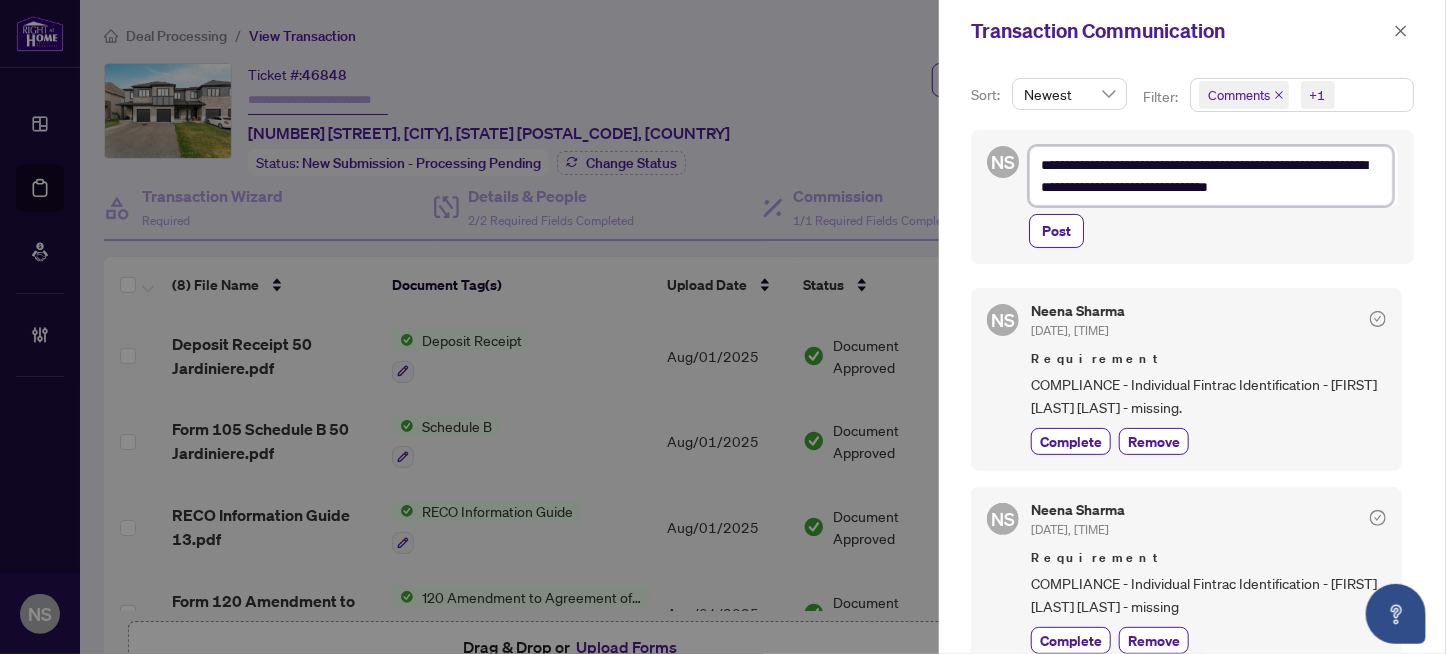type on "**********" 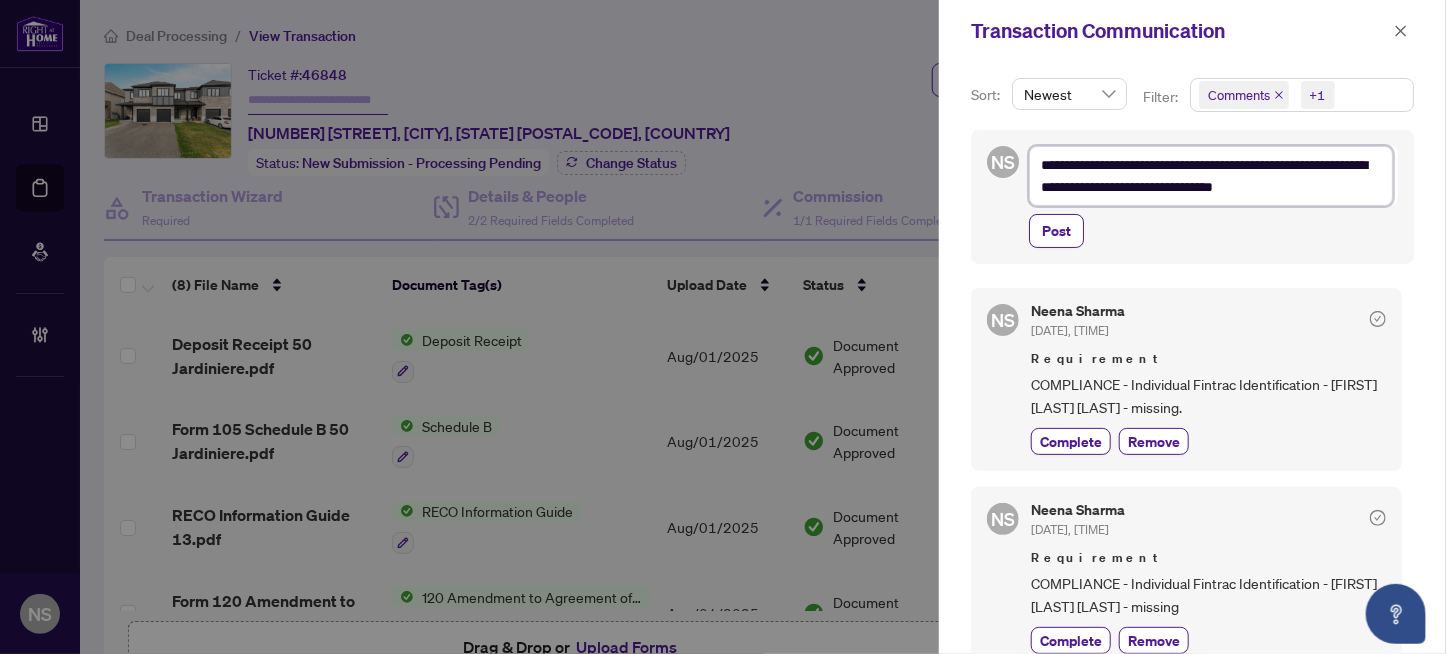 type on "**********" 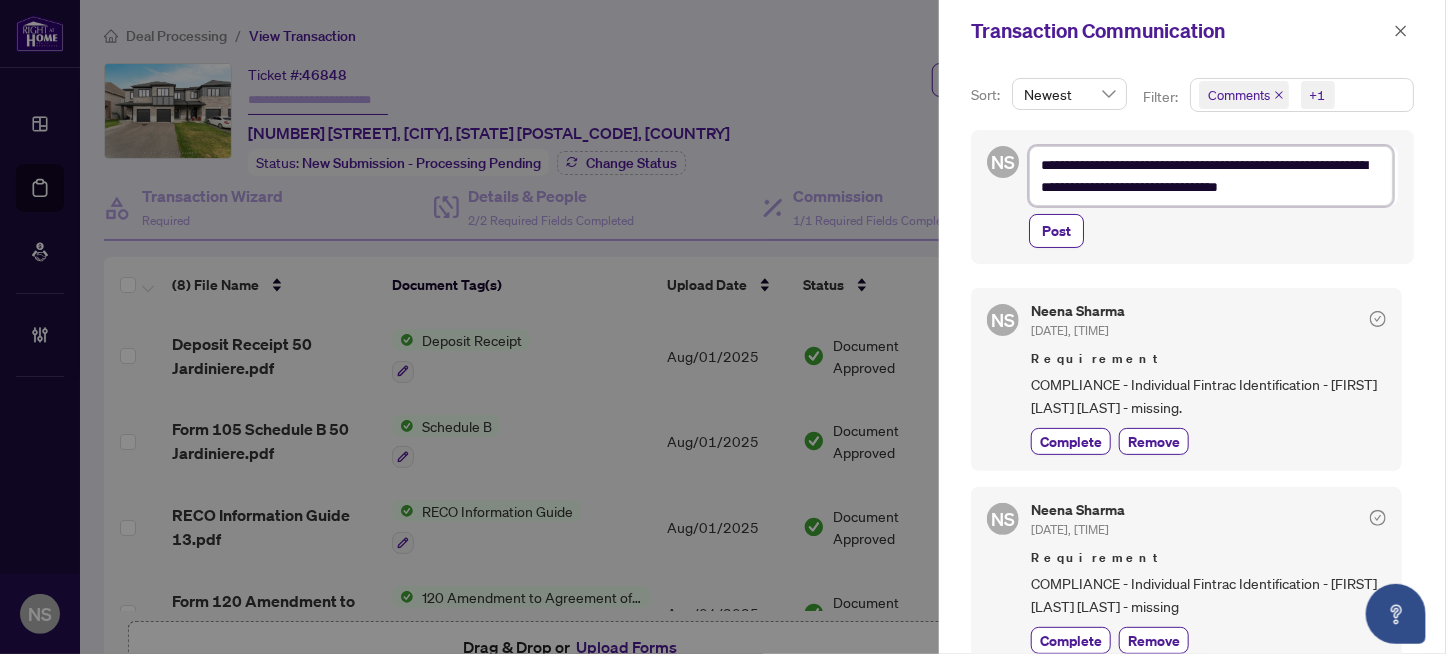 type on "**********" 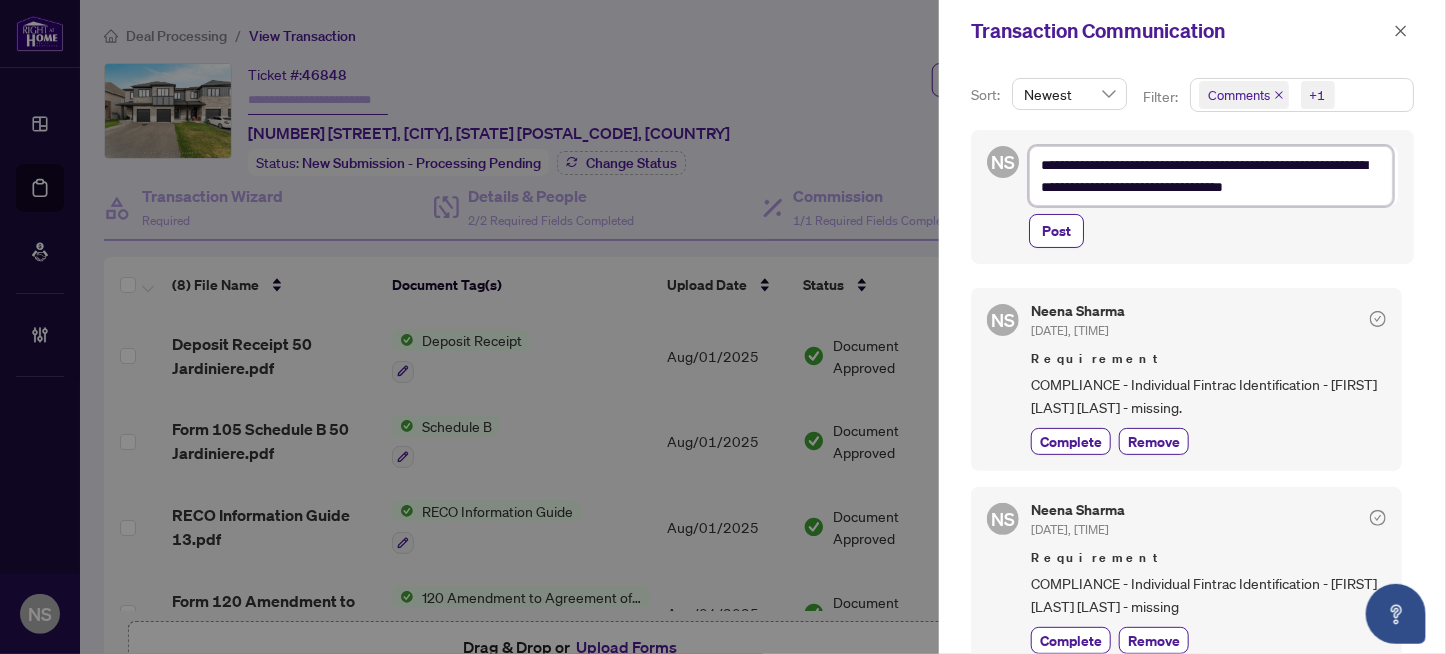type on "**********" 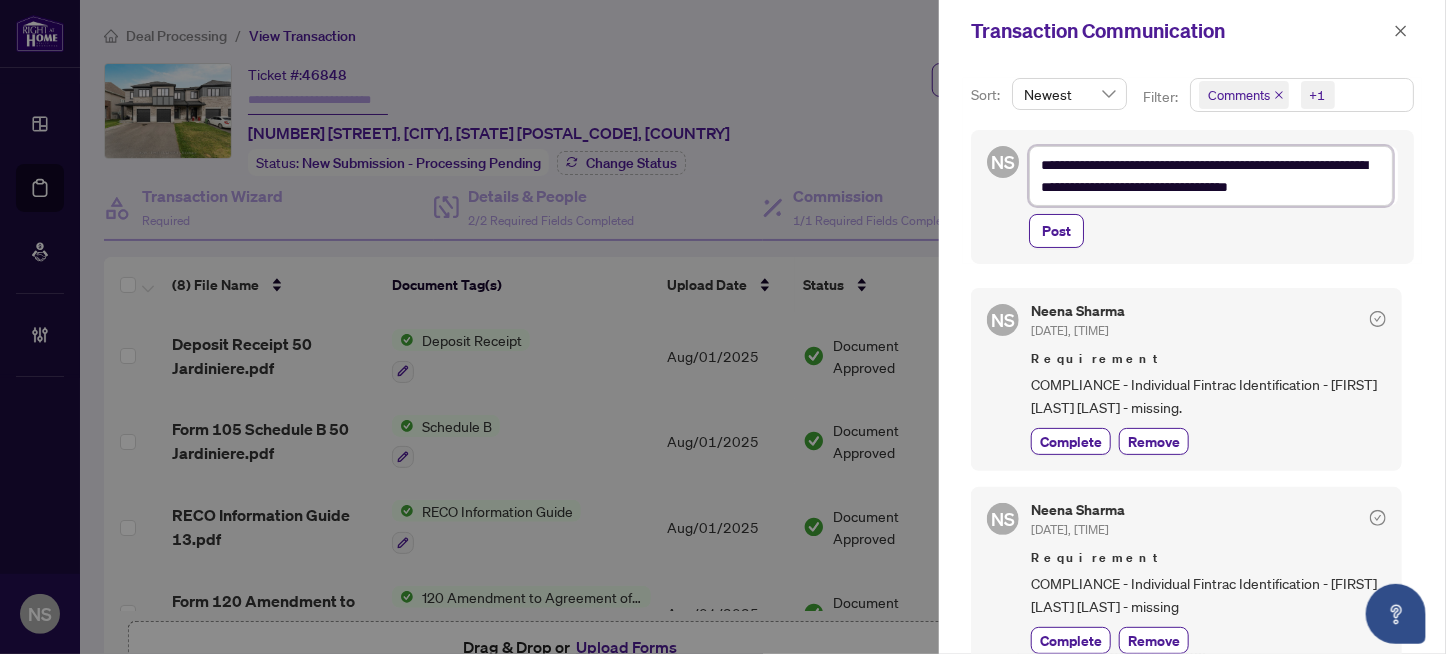 type on "**********" 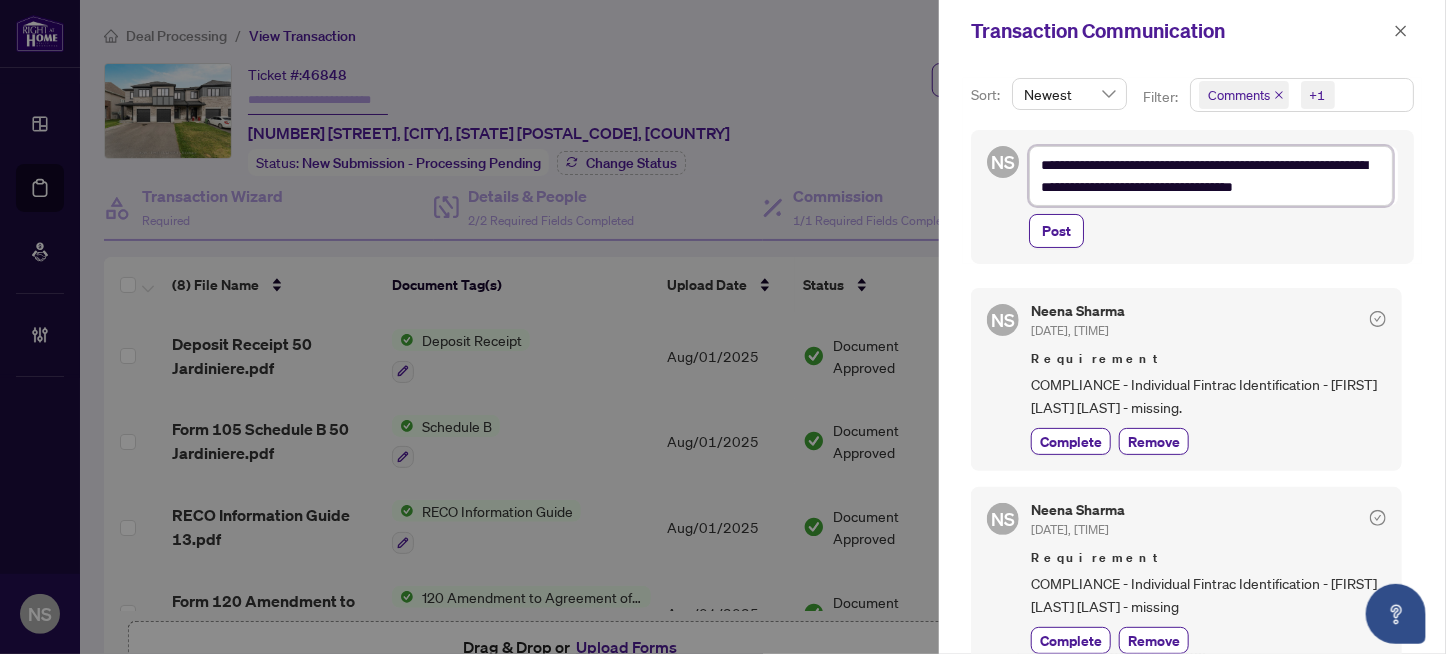 type on "**********" 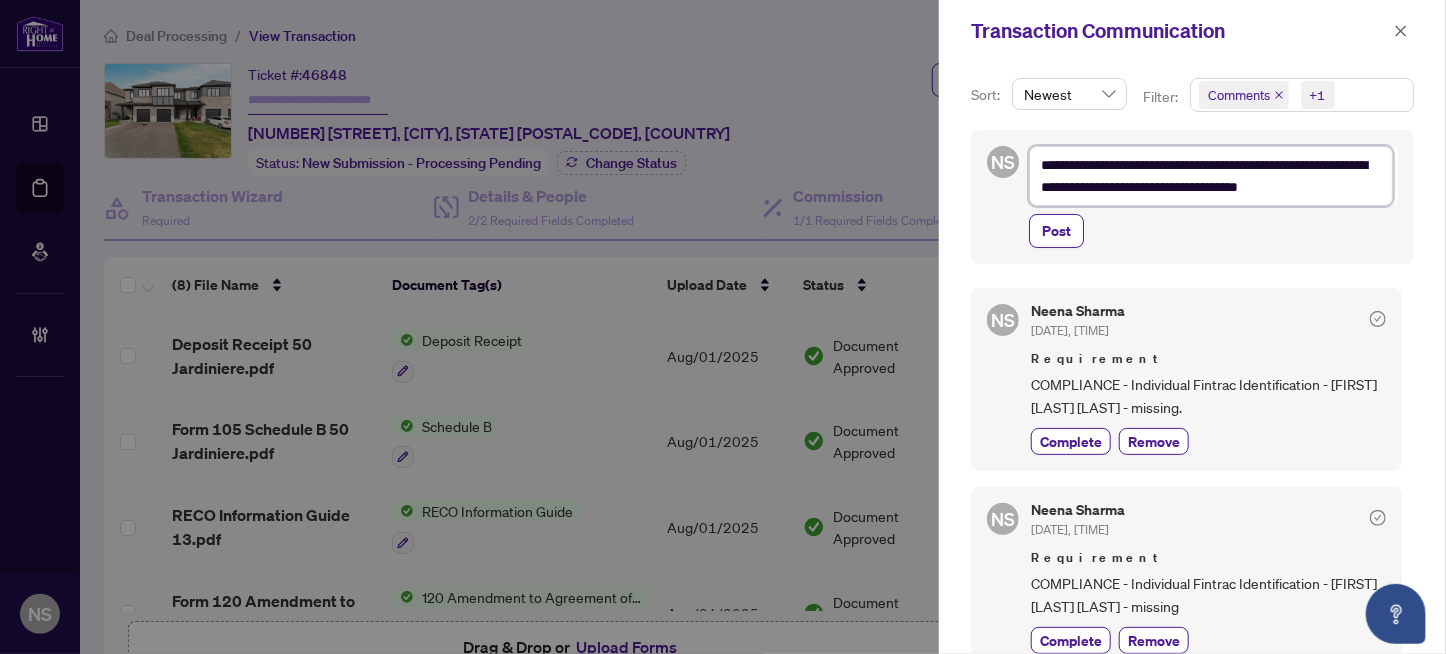 type on "**********" 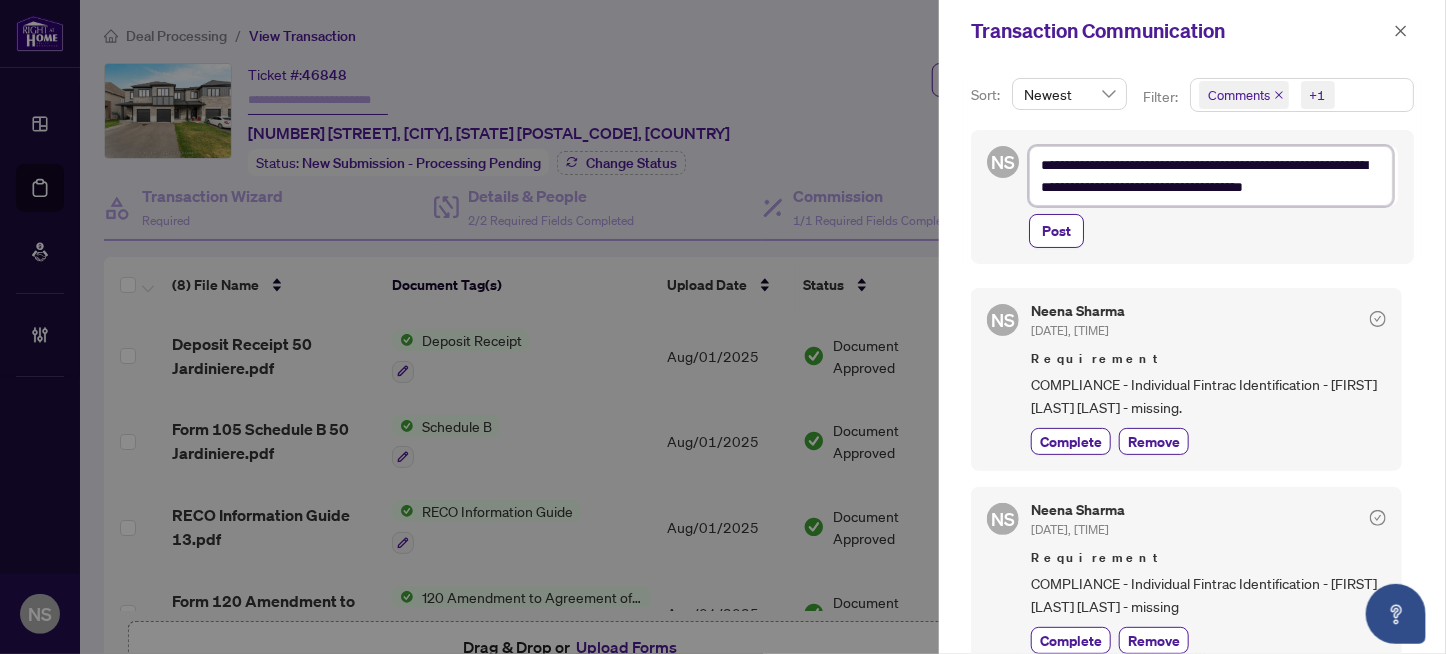 type on "**********" 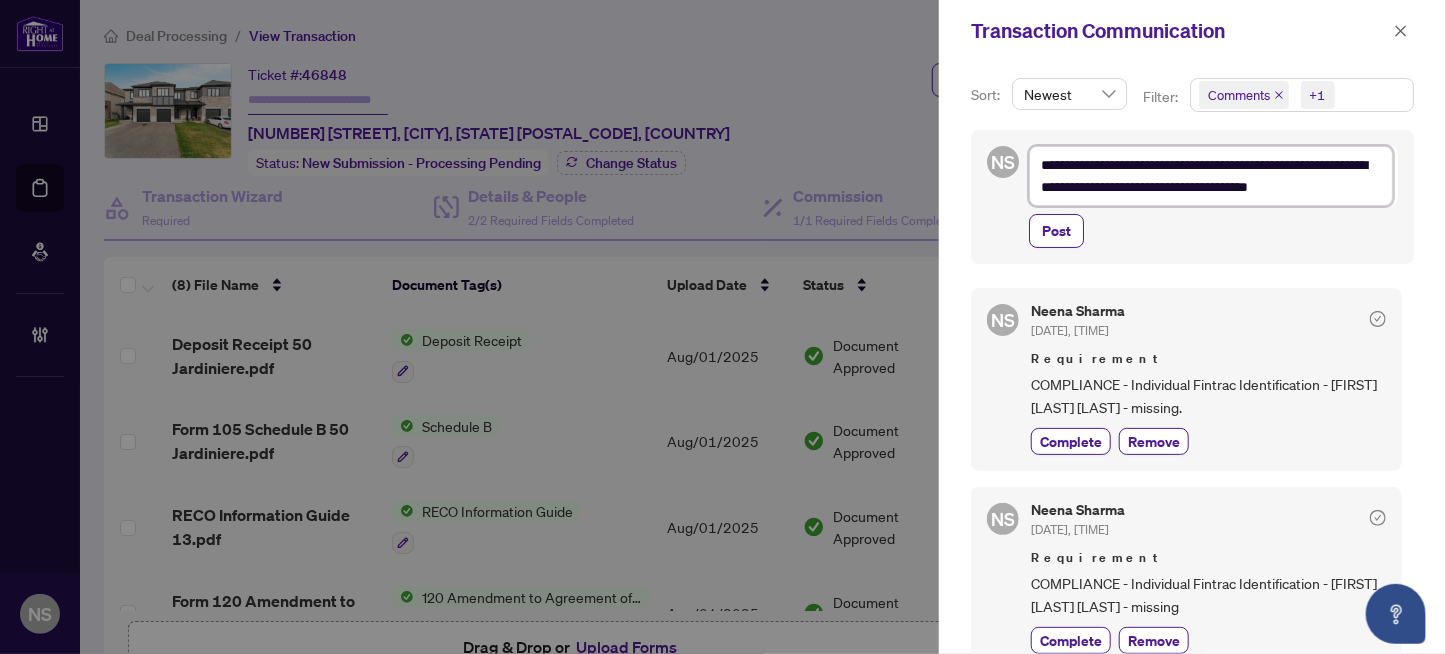 type on "**********" 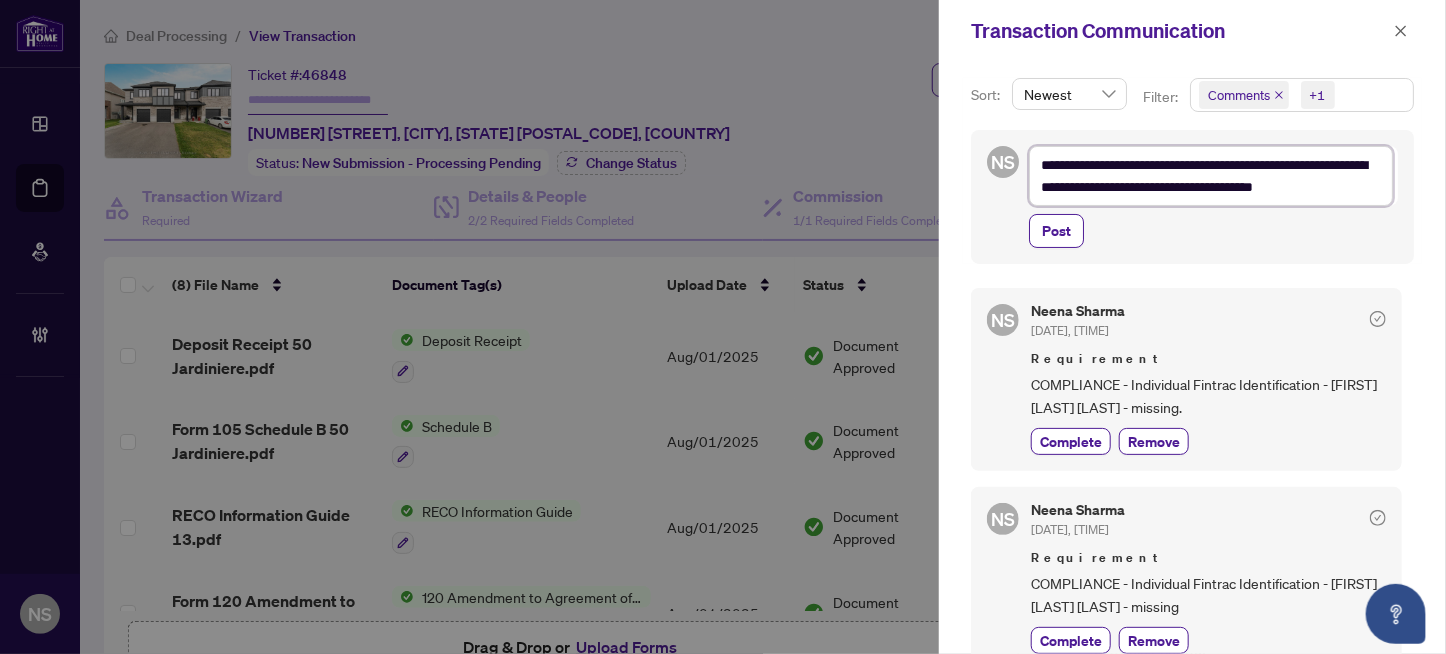 type on "**********" 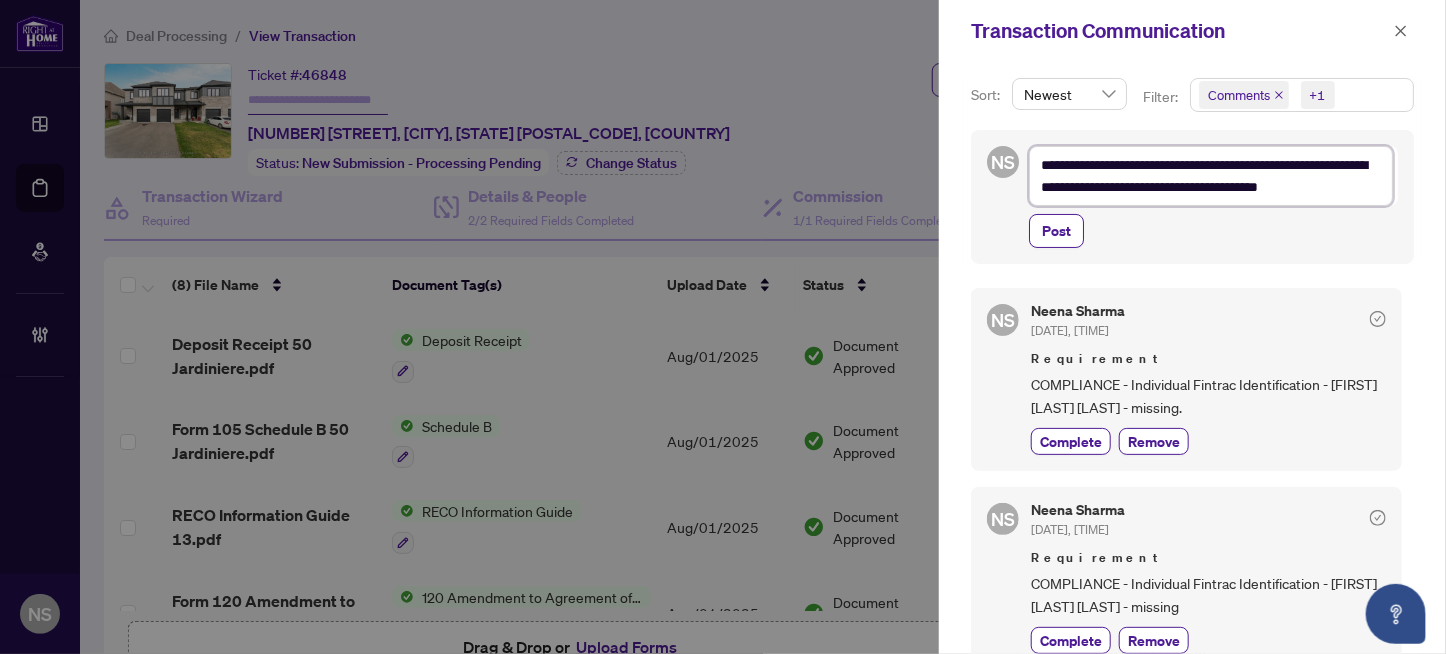 type on "**********" 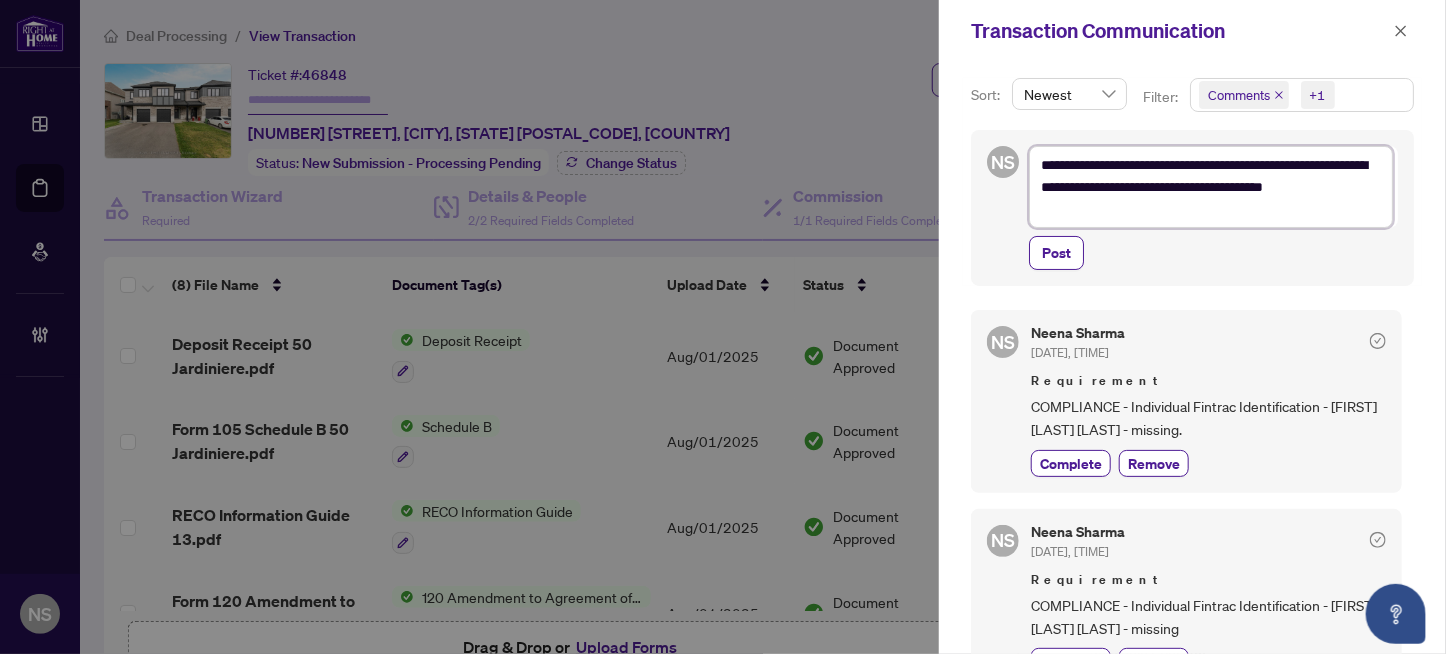scroll, scrollTop: 0, scrollLeft: 0, axis: both 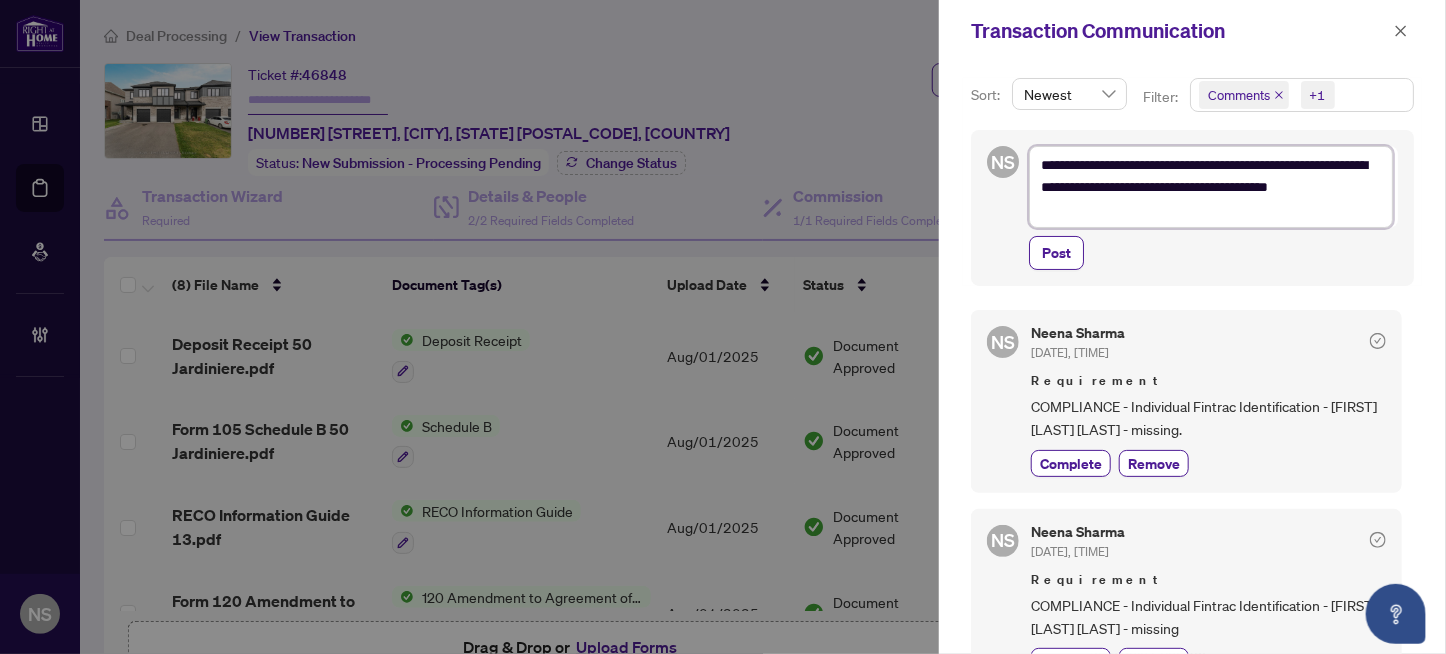 type on "**********" 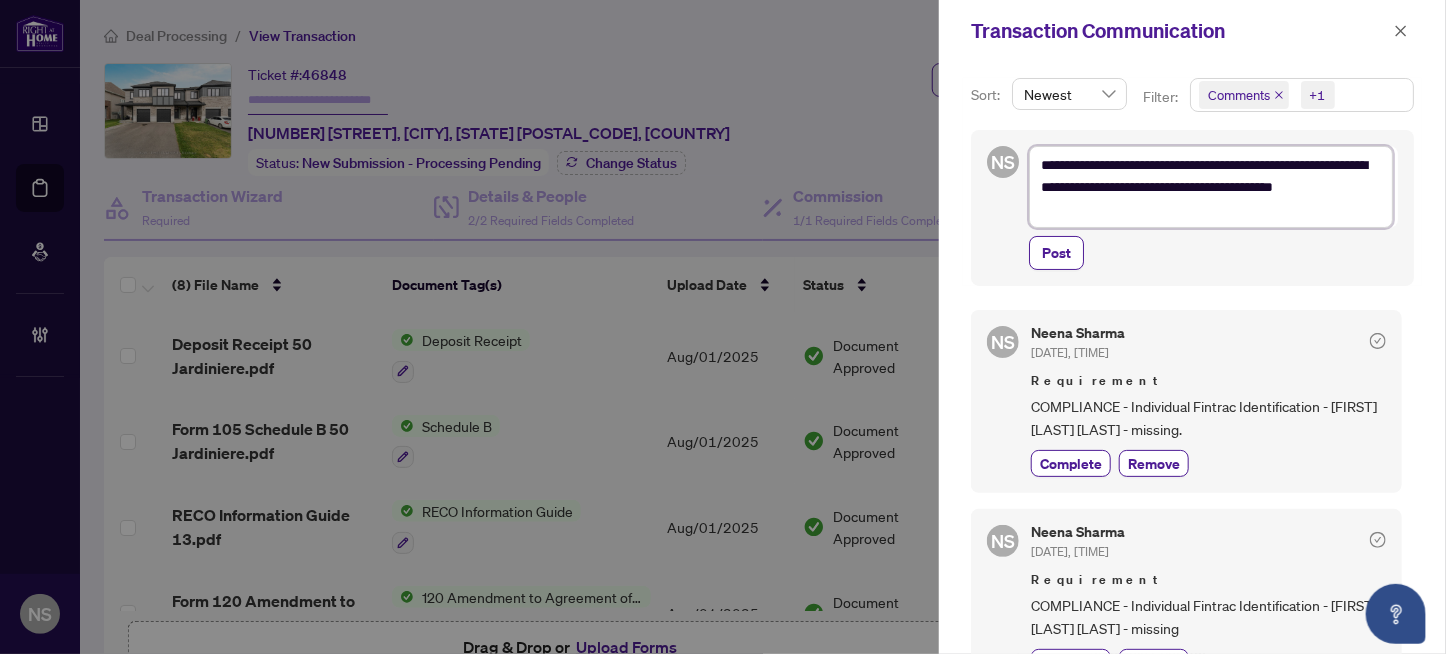 type on "**********" 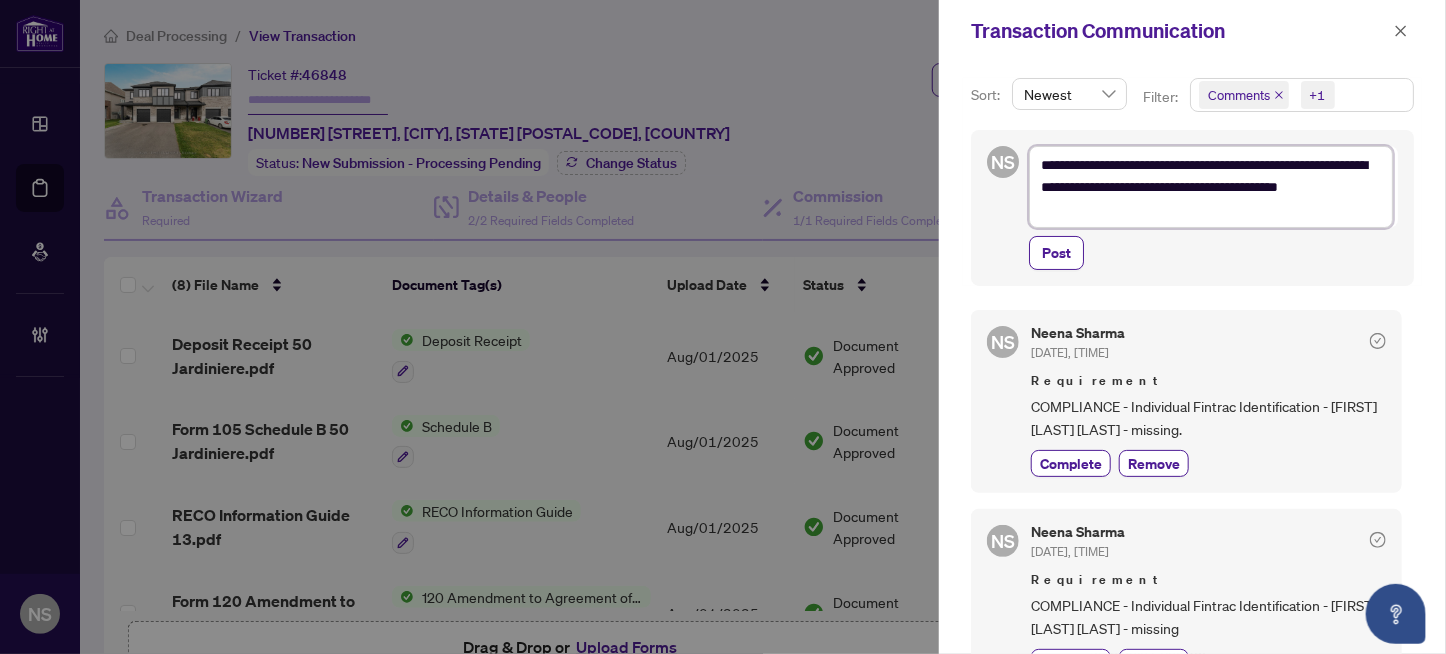 type on "**********" 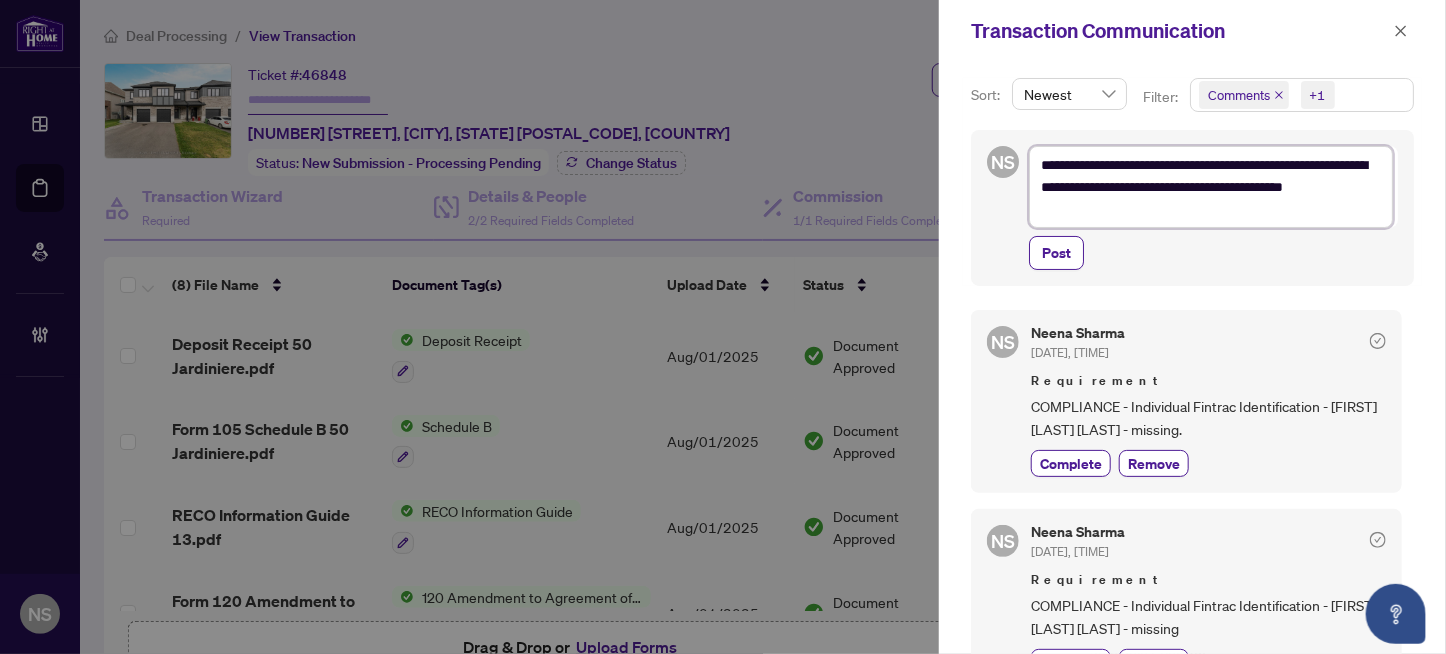 type on "**********" 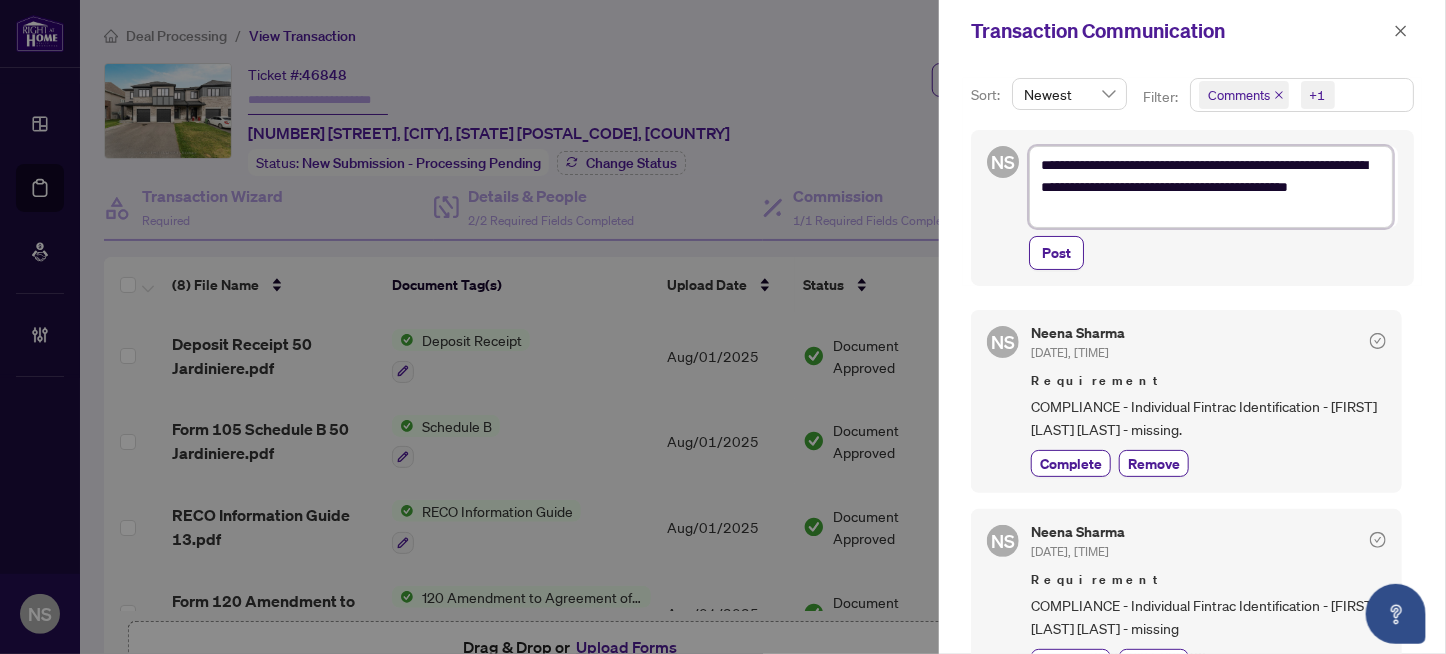 type on "**********" 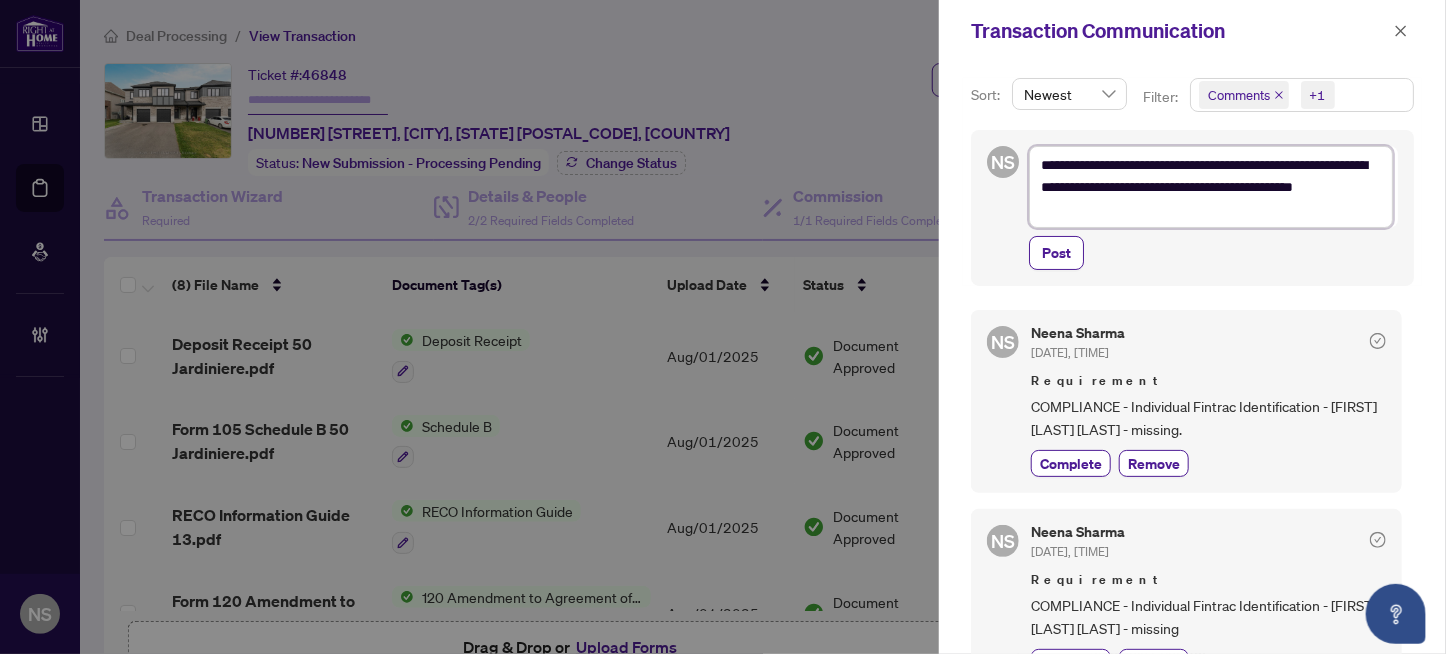 type on "**********" 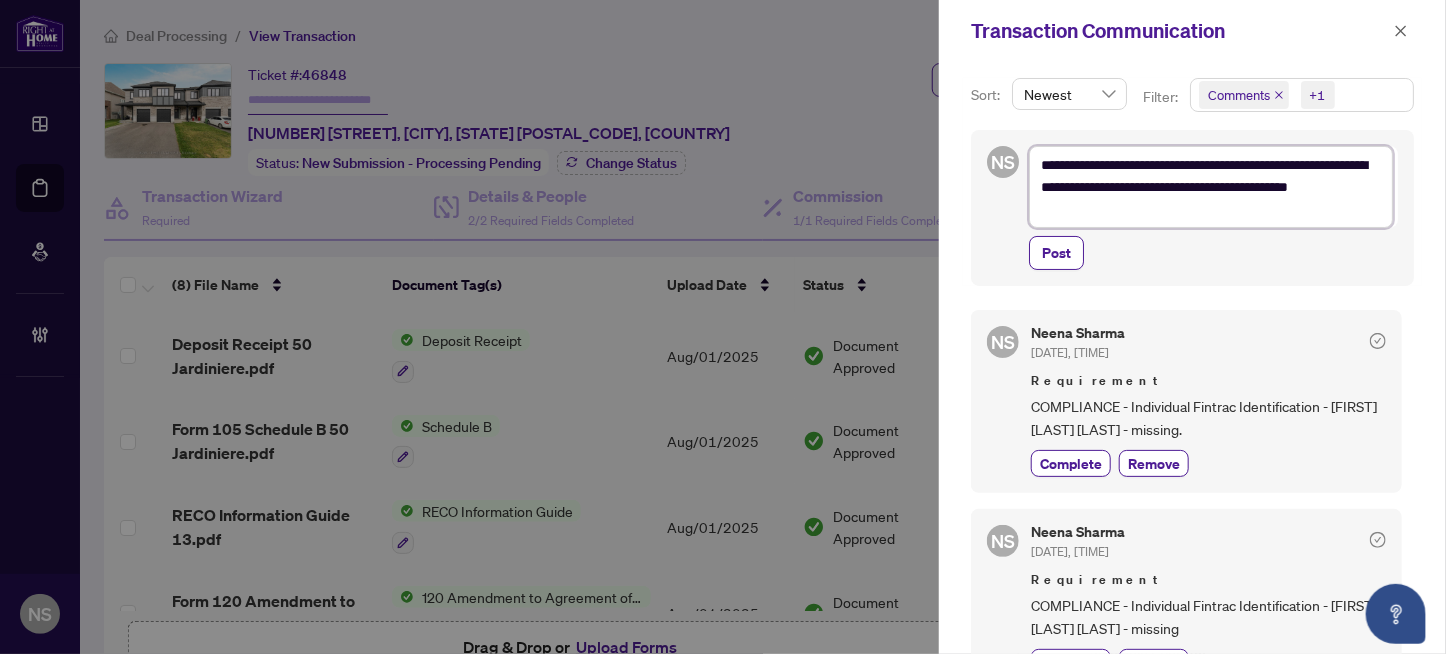 type on "**********" 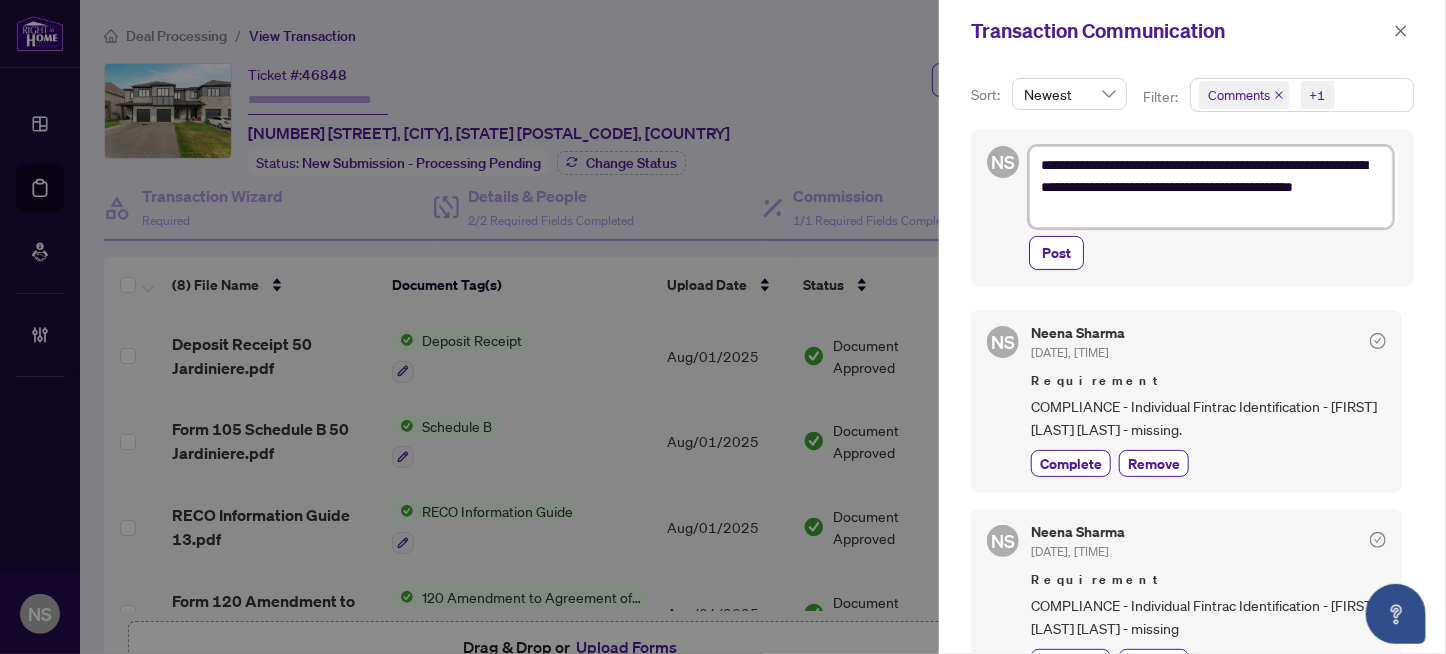 type on "**********" 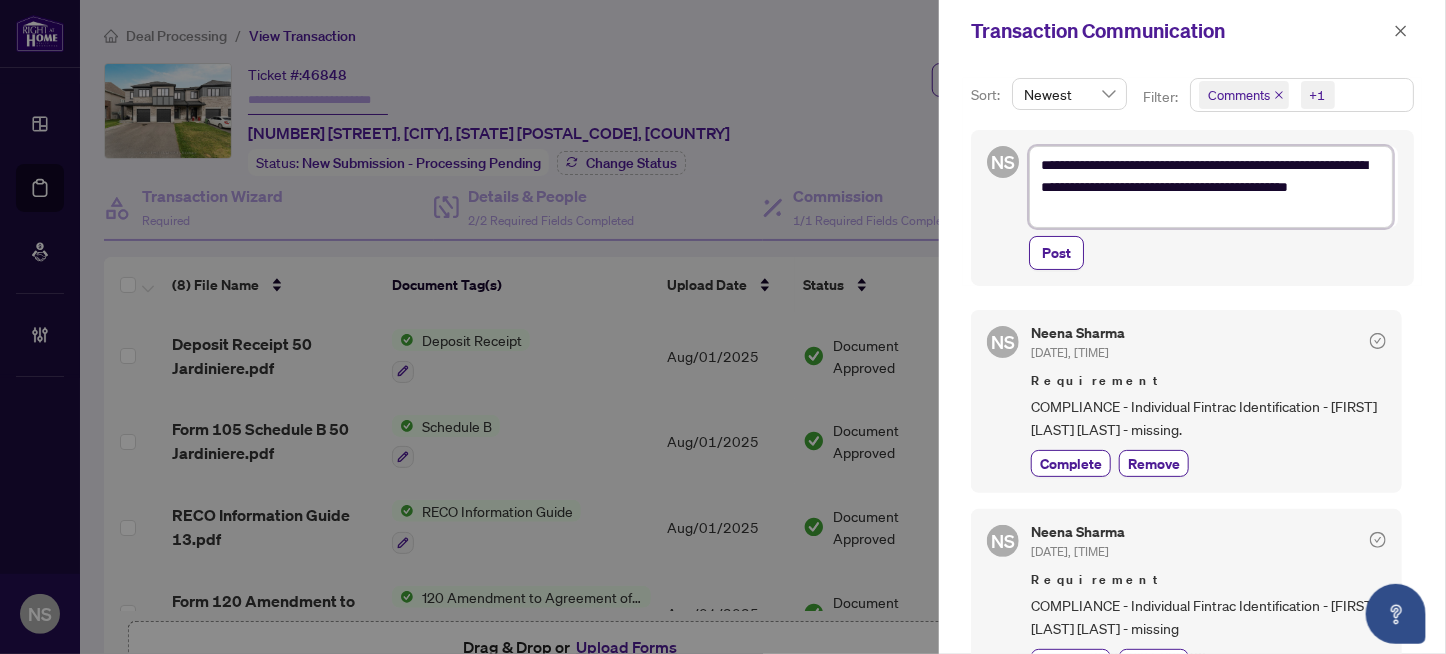 type on "**********" 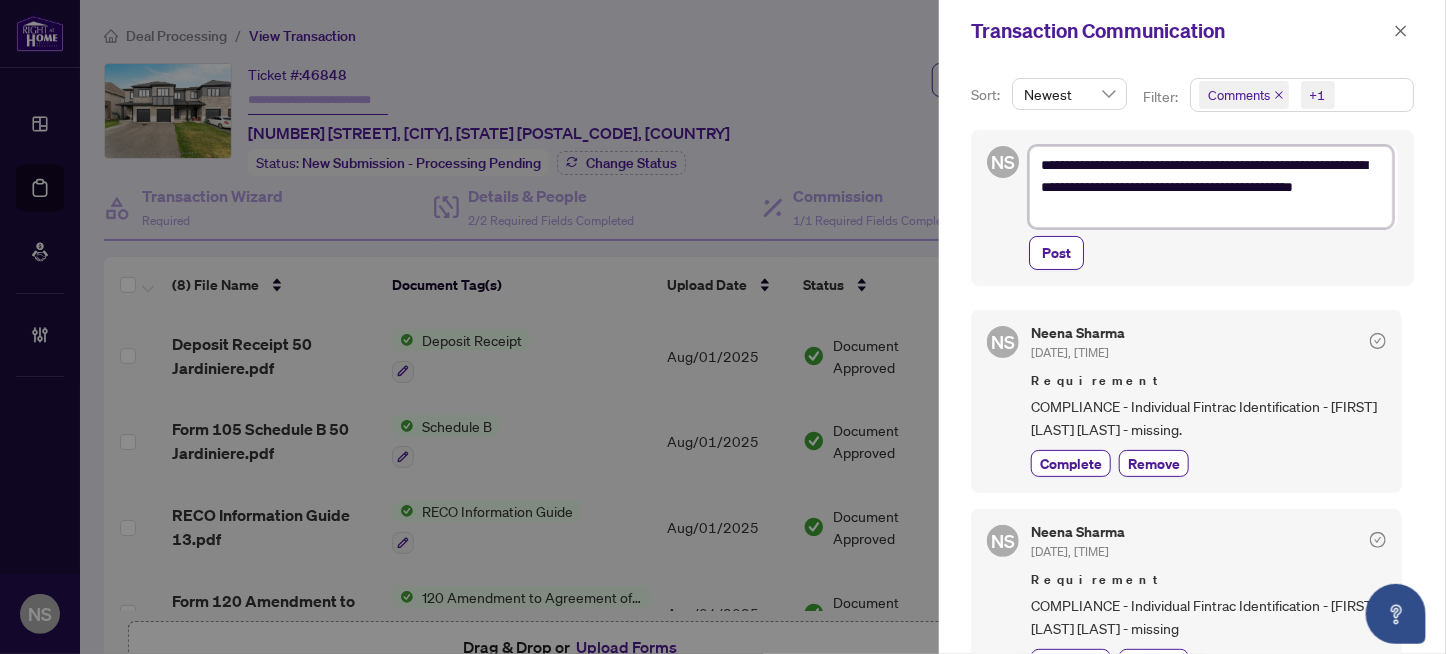 type on "**********" 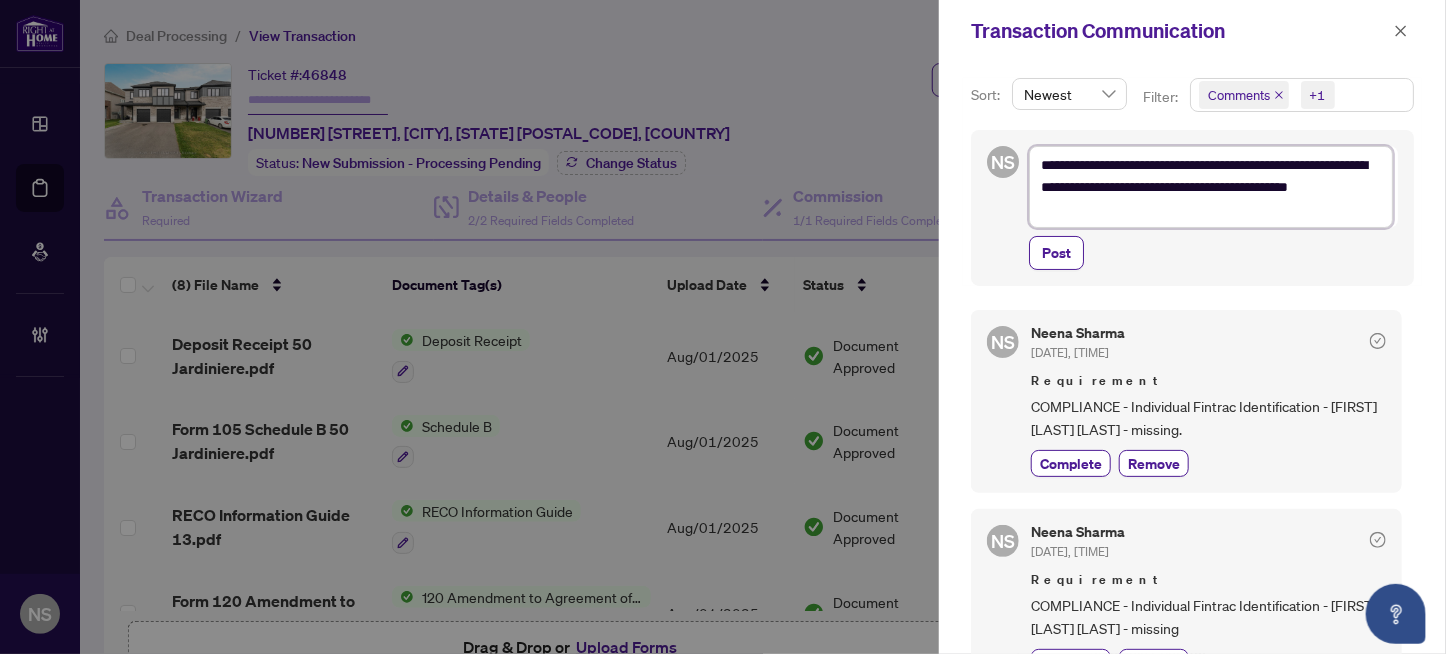 type on "**********" 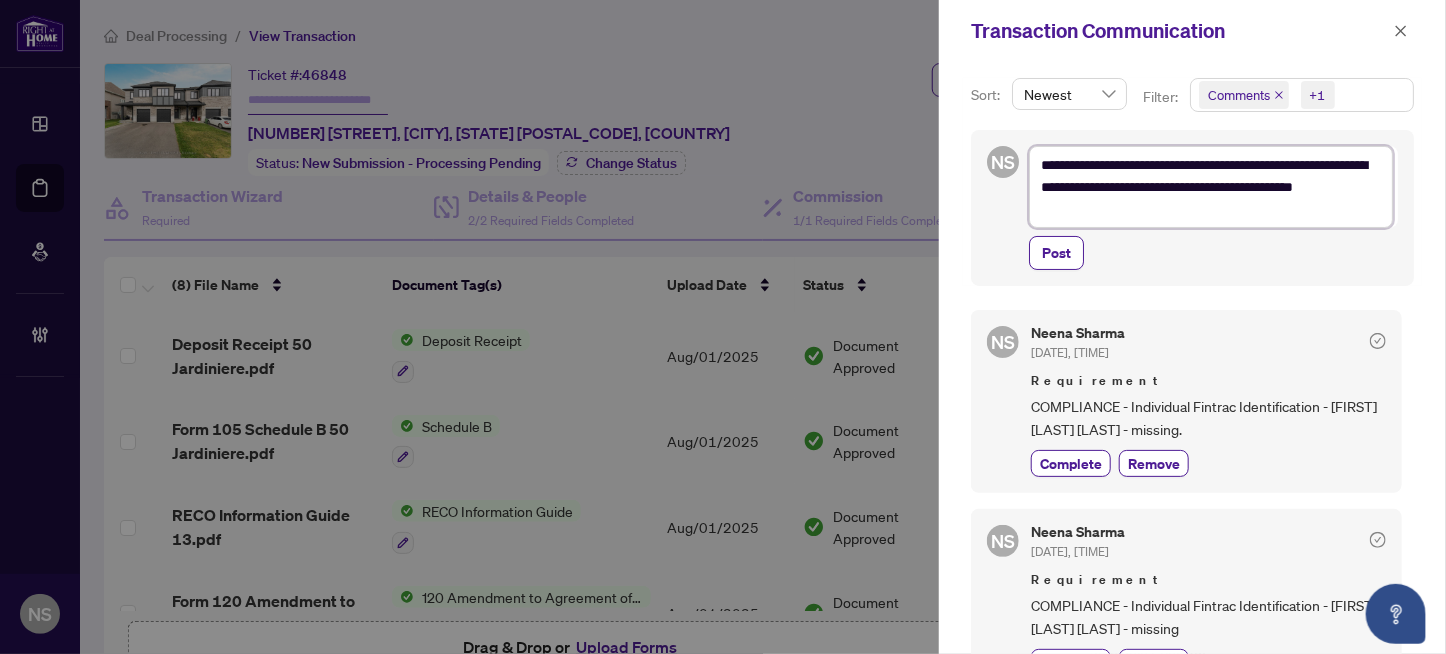 type on "**********" 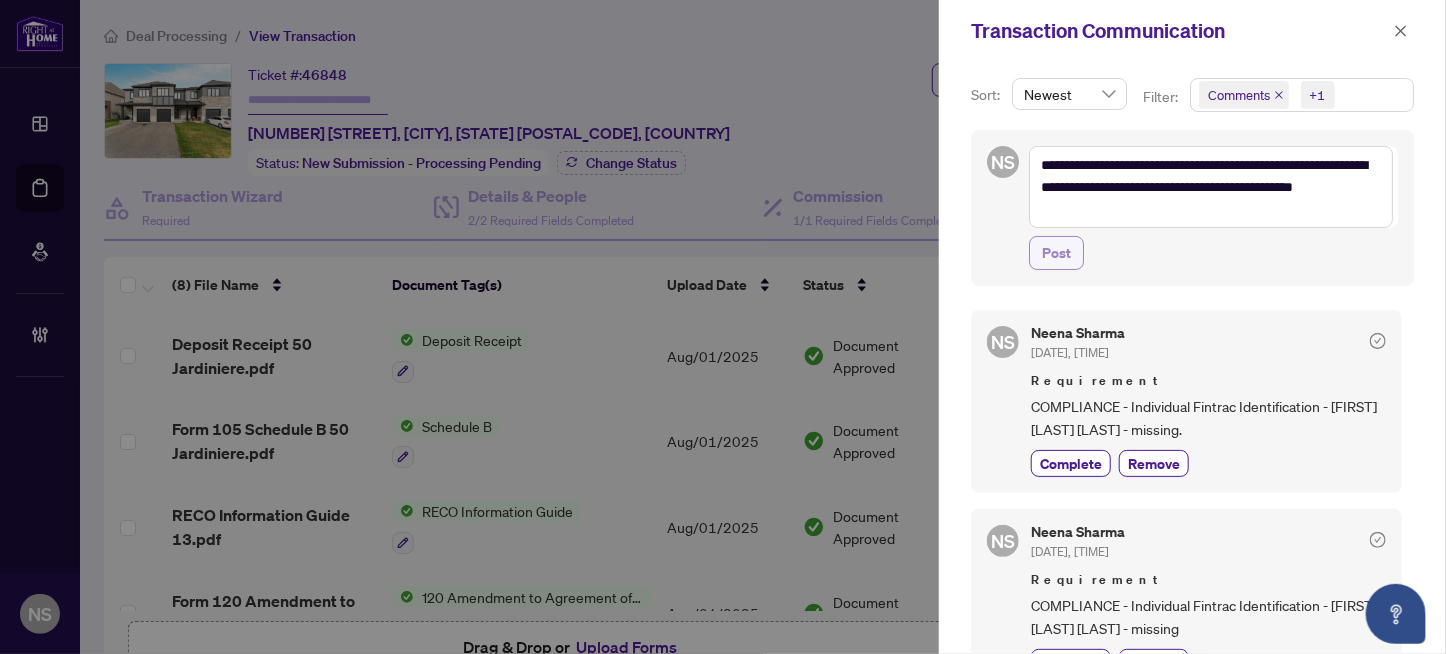 click on "Post" at bounding box center (1056, 253) 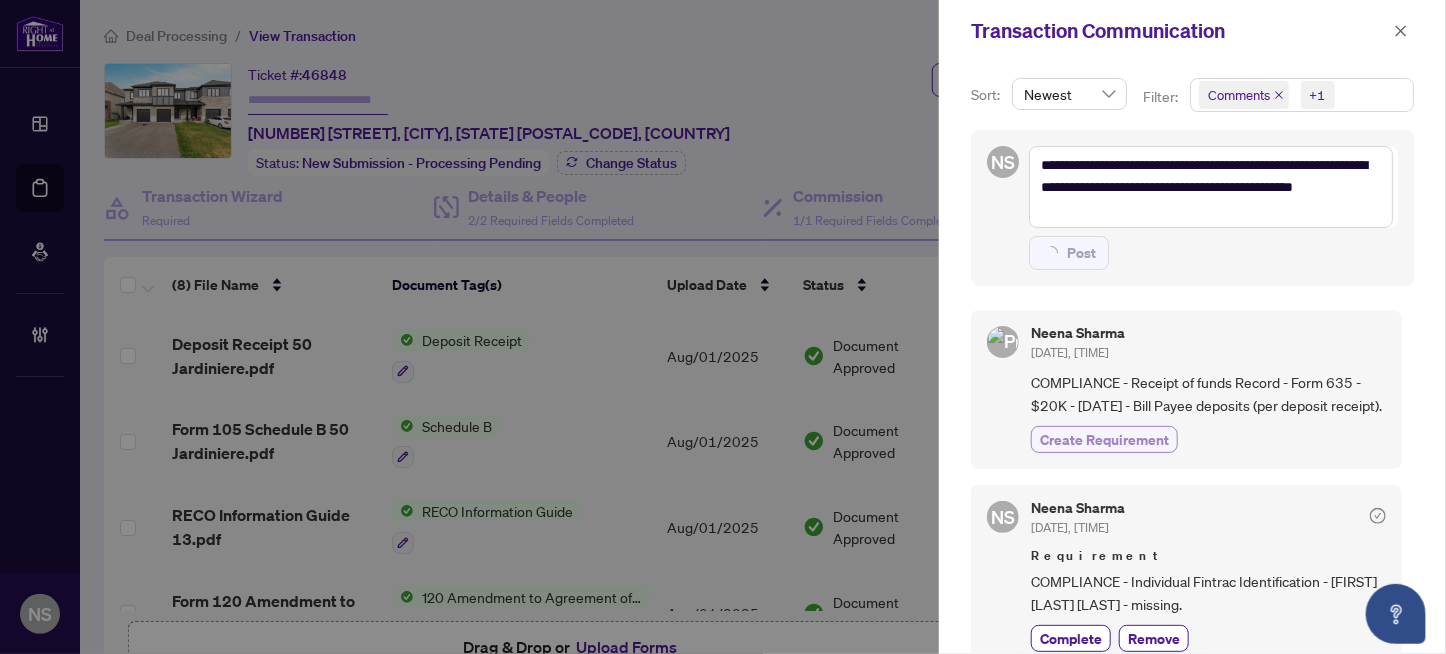 type on "**********" 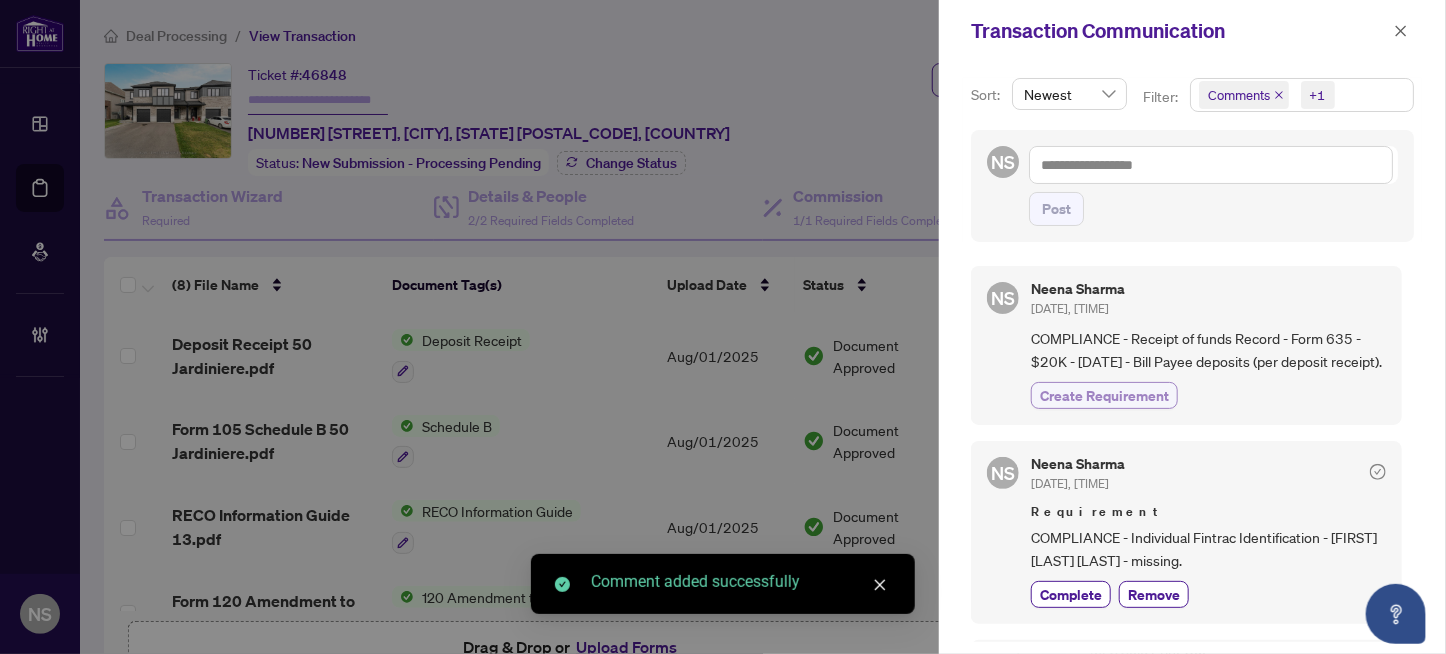 click on "Create Requirement" at bounding box center (1104, 395) 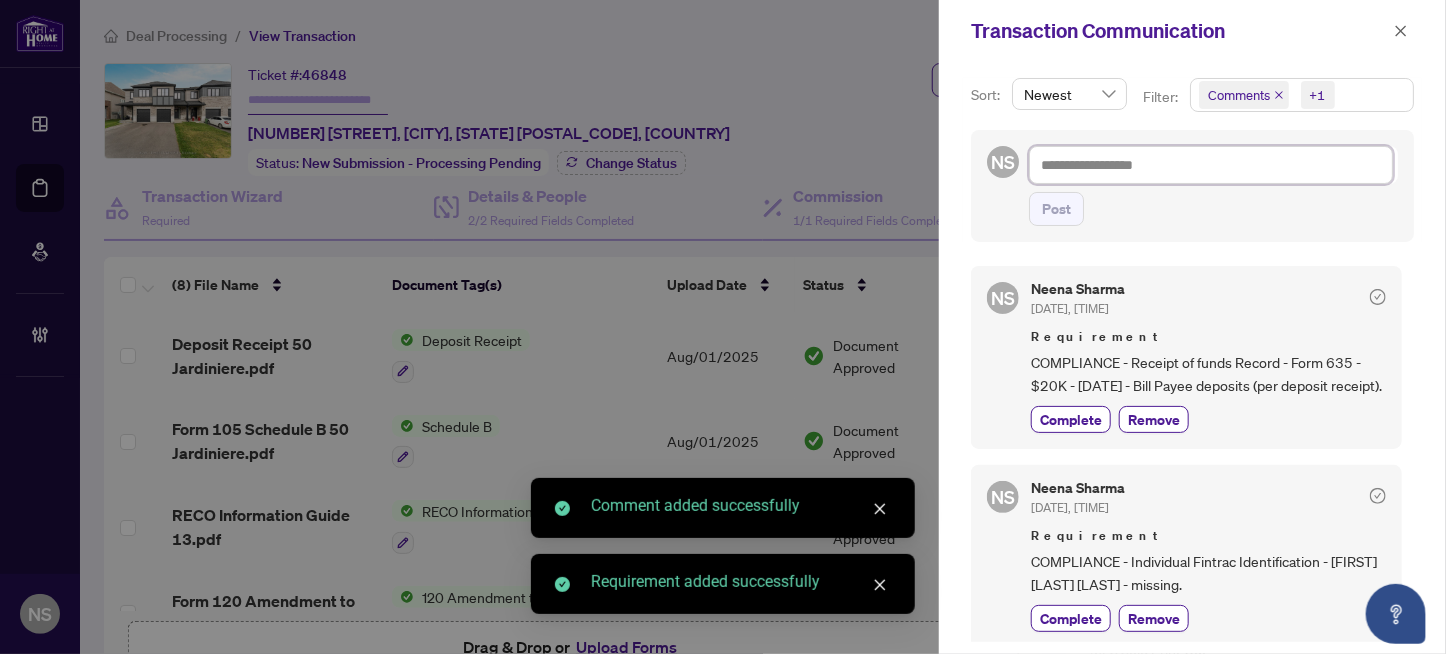 click at bounding box center [1211, 165] 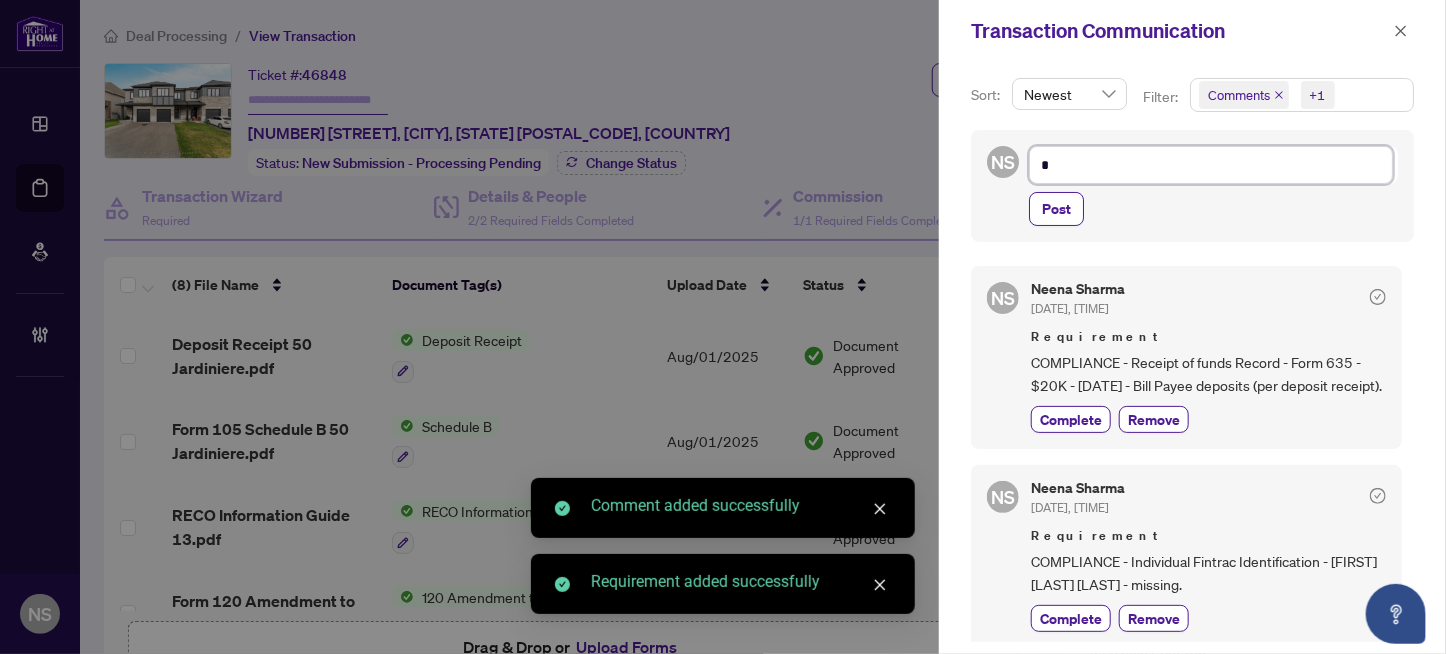 type on "**" 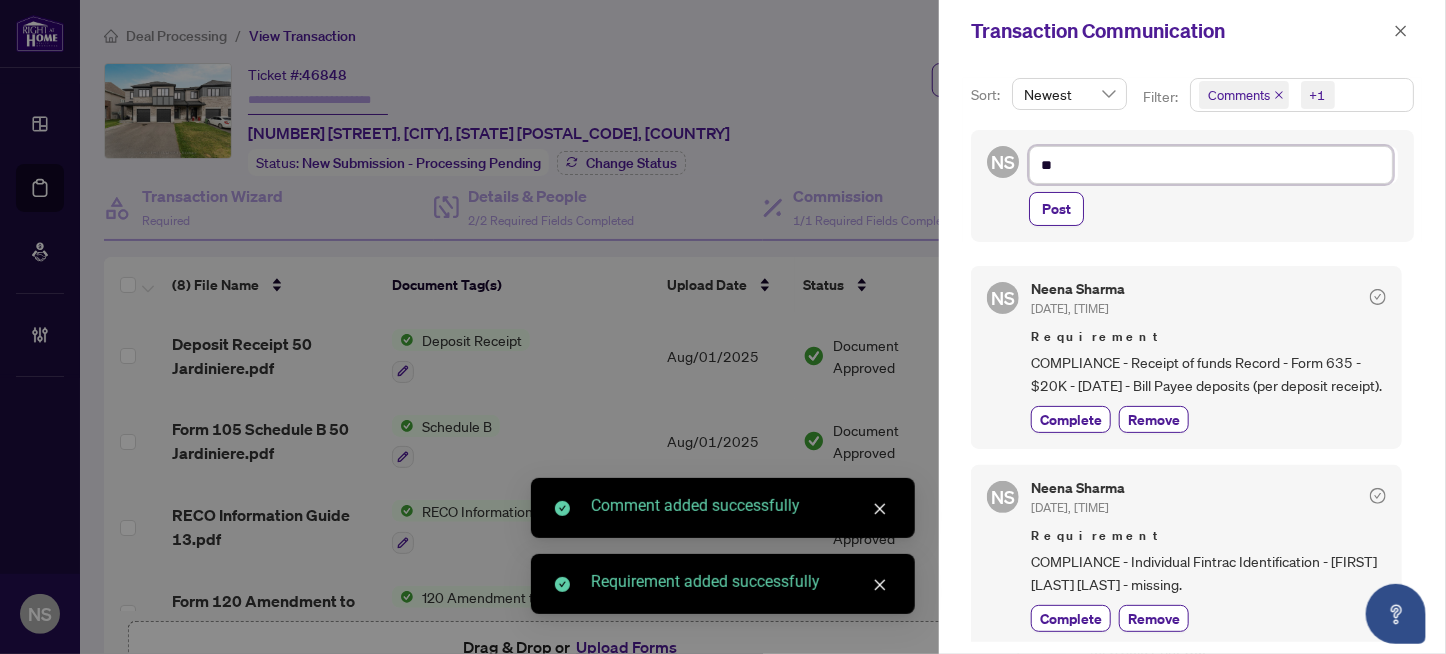 type on "***" 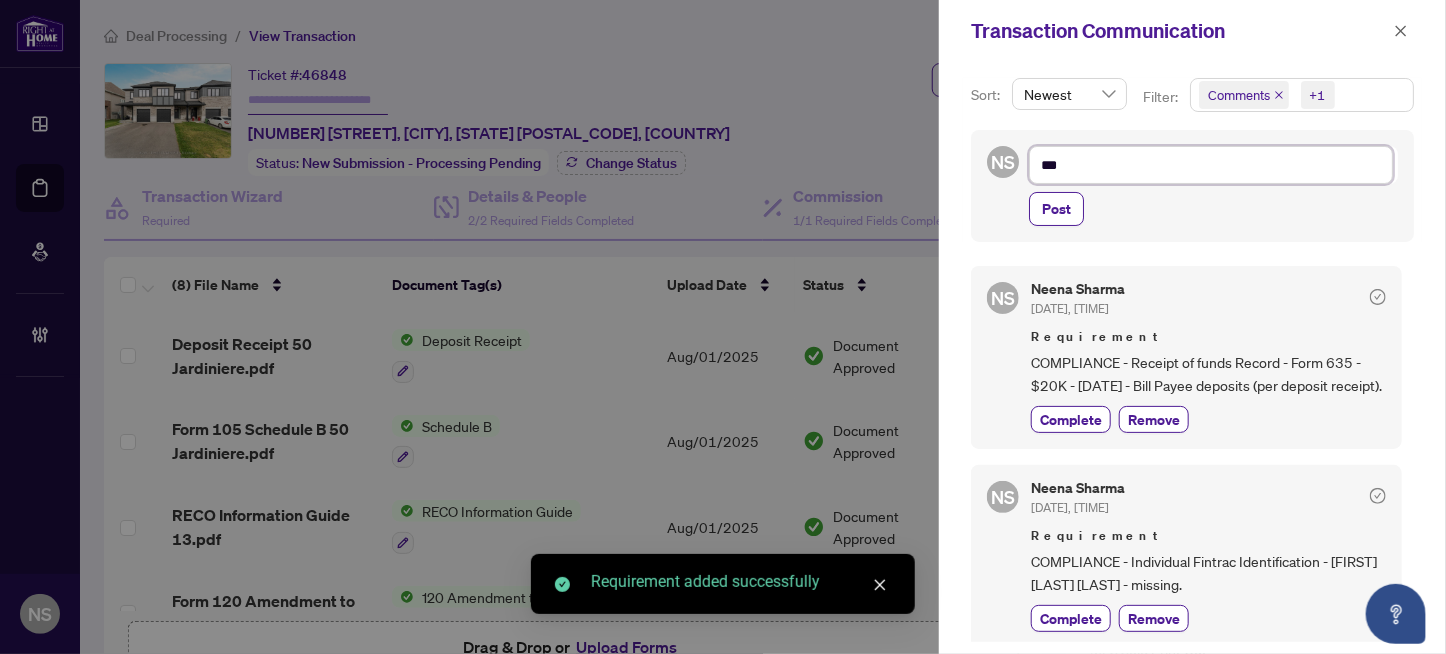 type on "****" 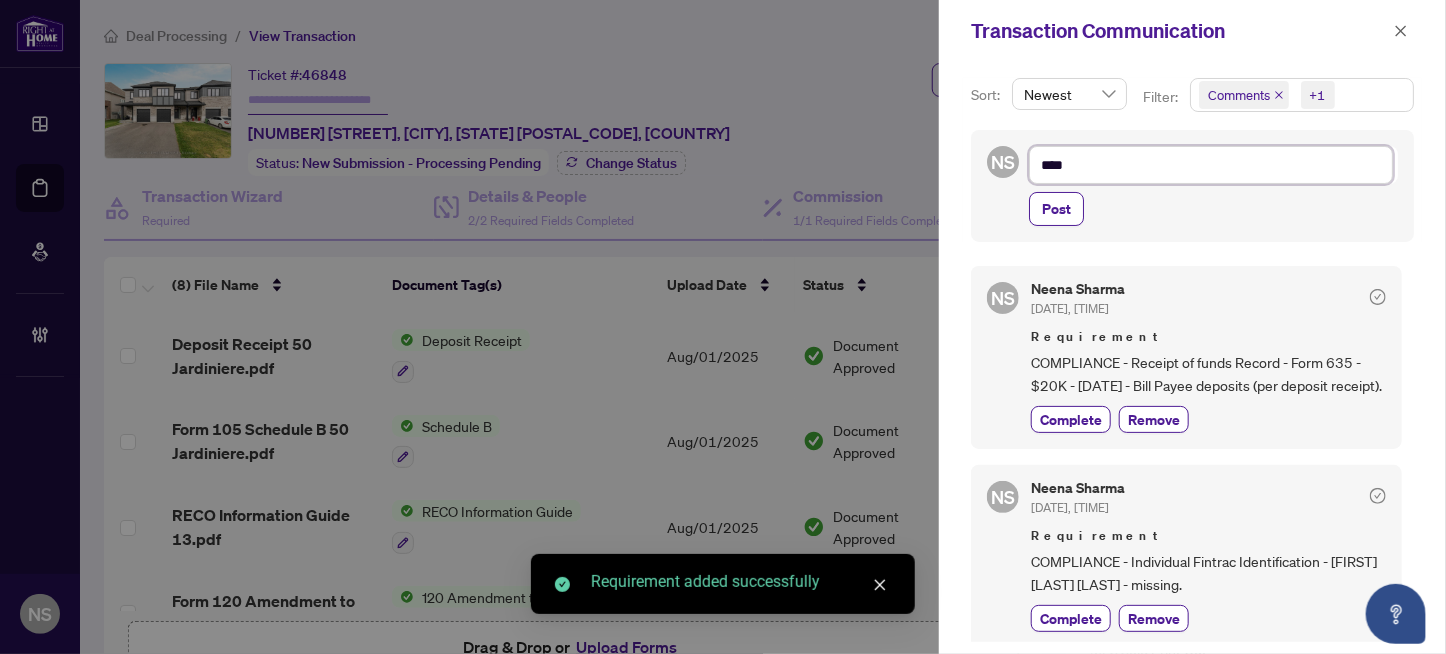 type on "****" 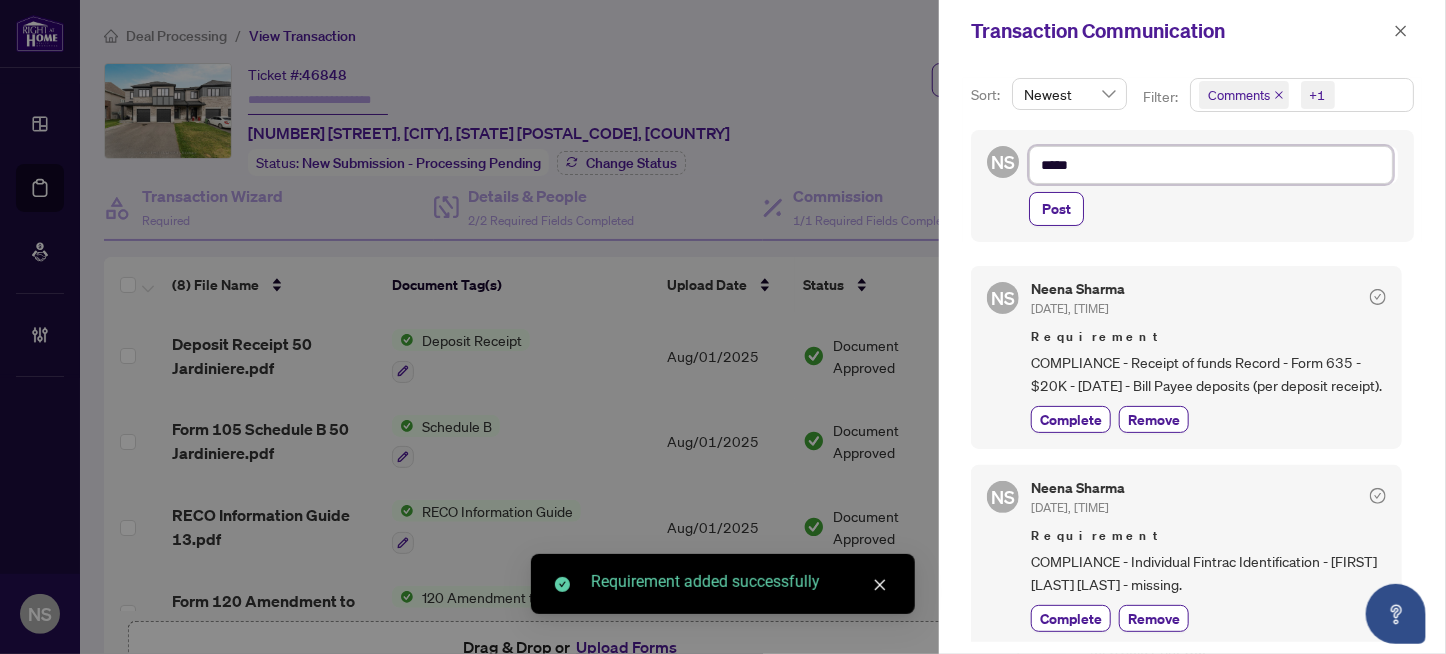 type on "******" 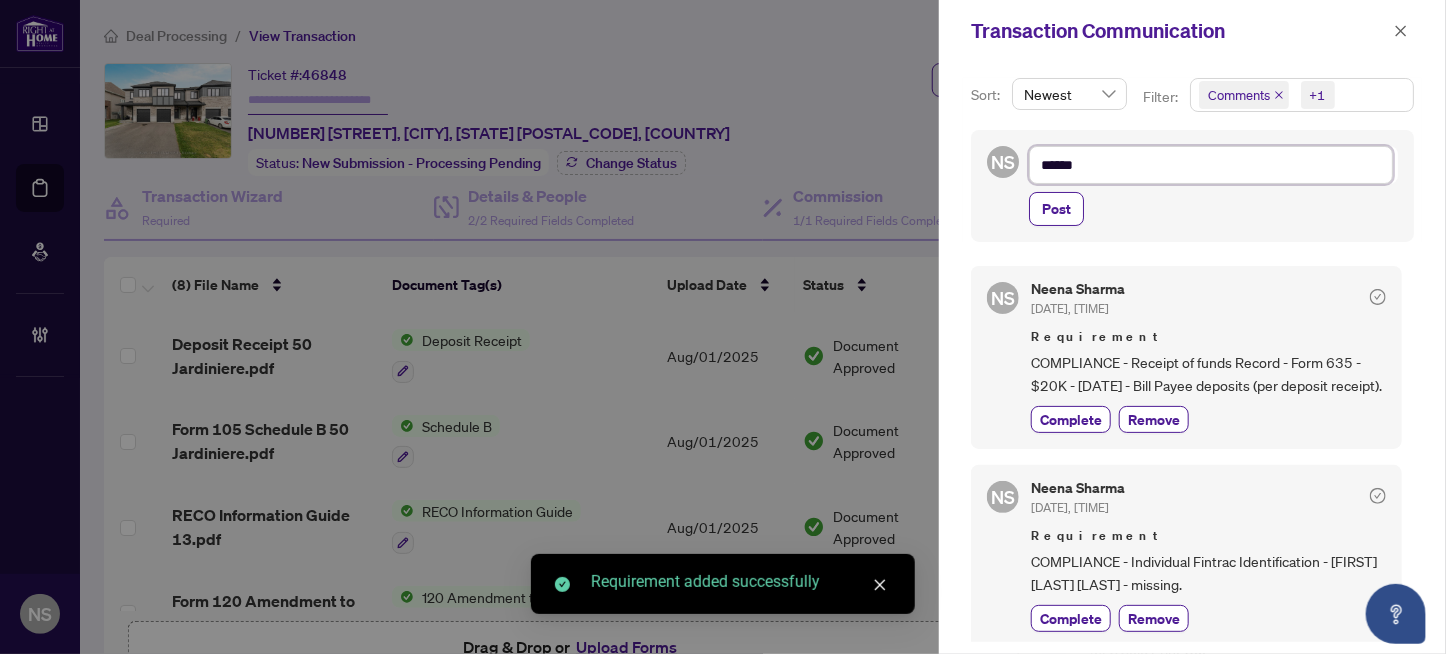 type on "*******" 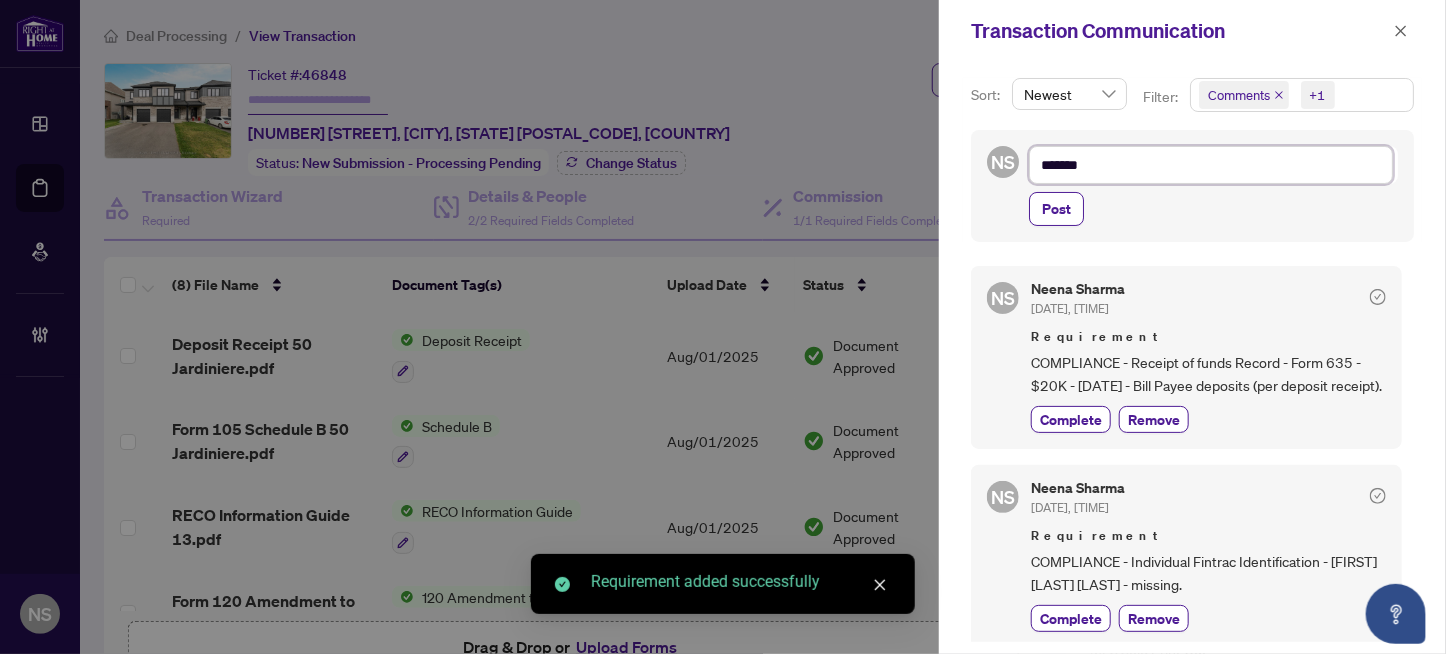 type on "*******" 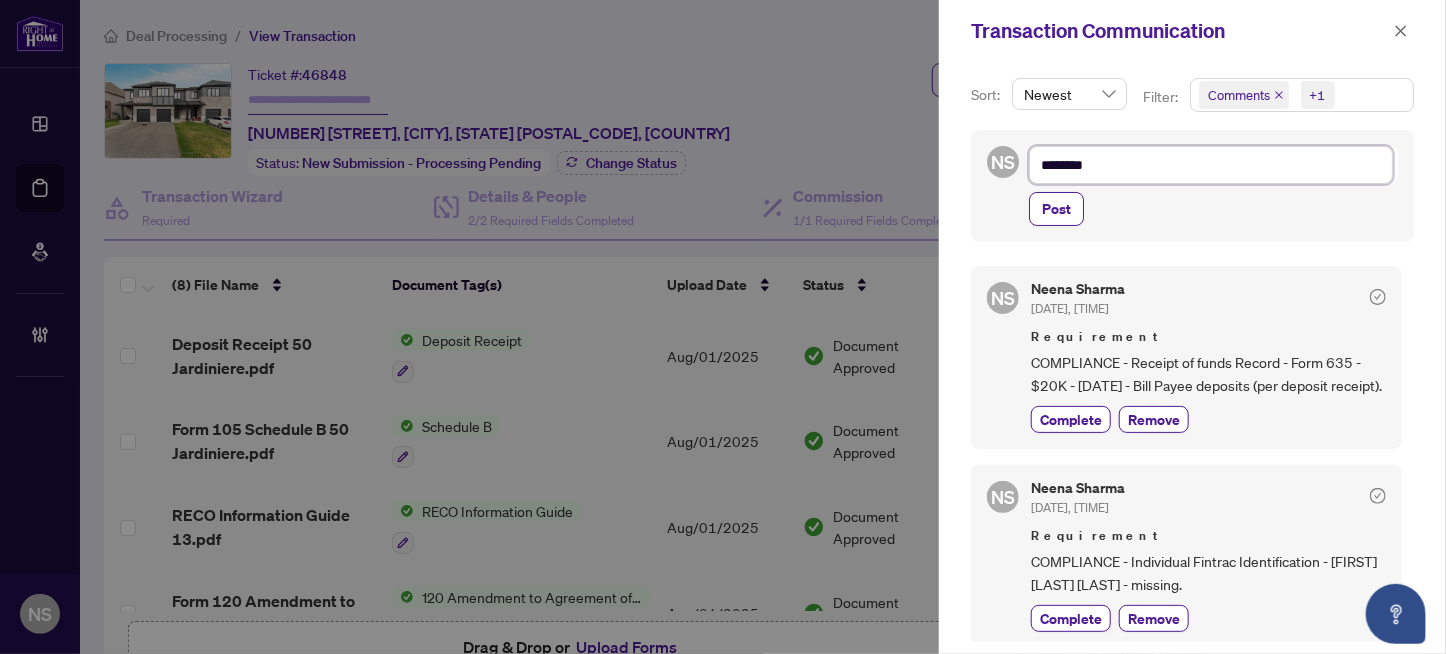 type on "*********" 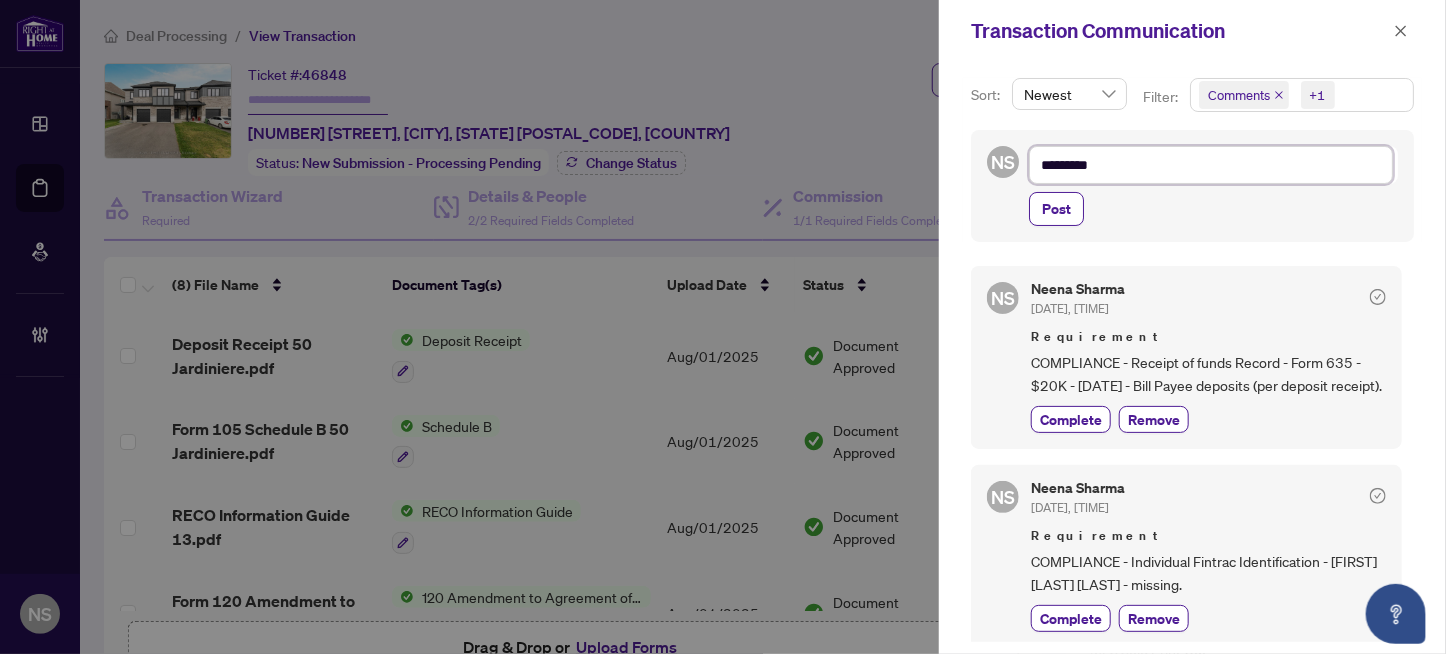 type on "**********" 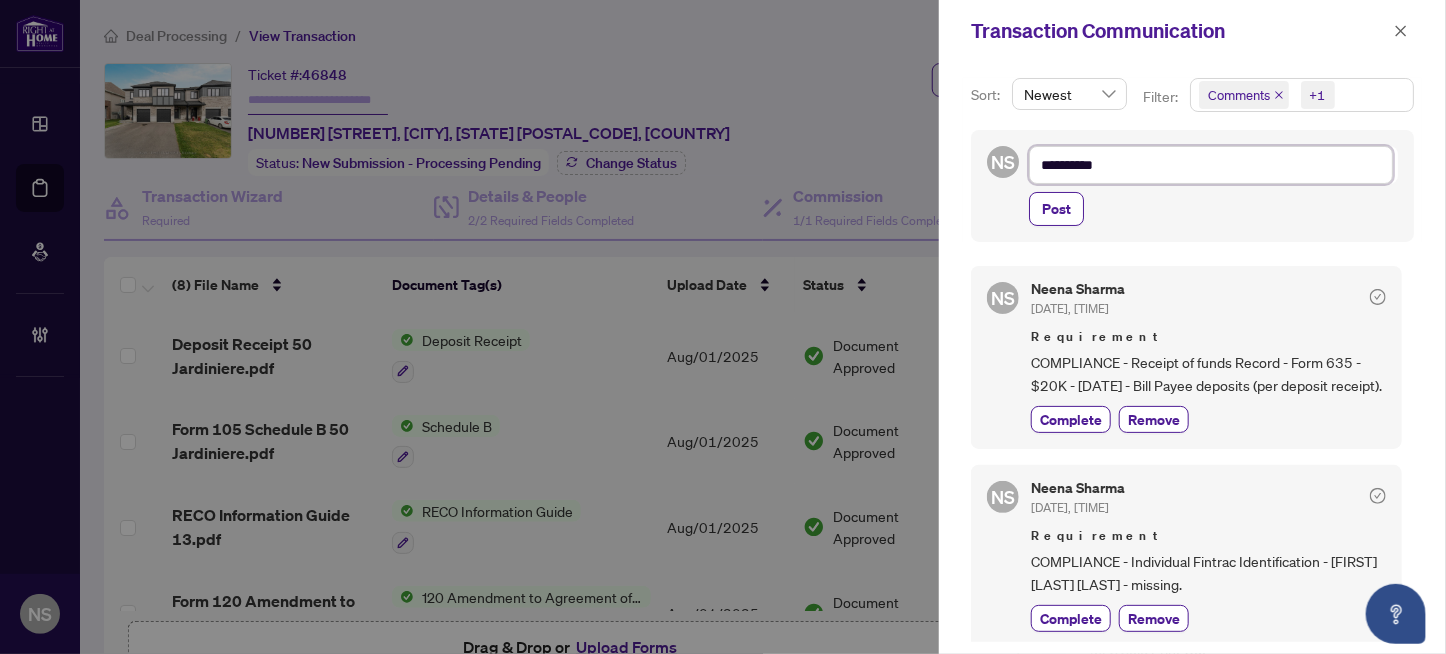 type on "**********" 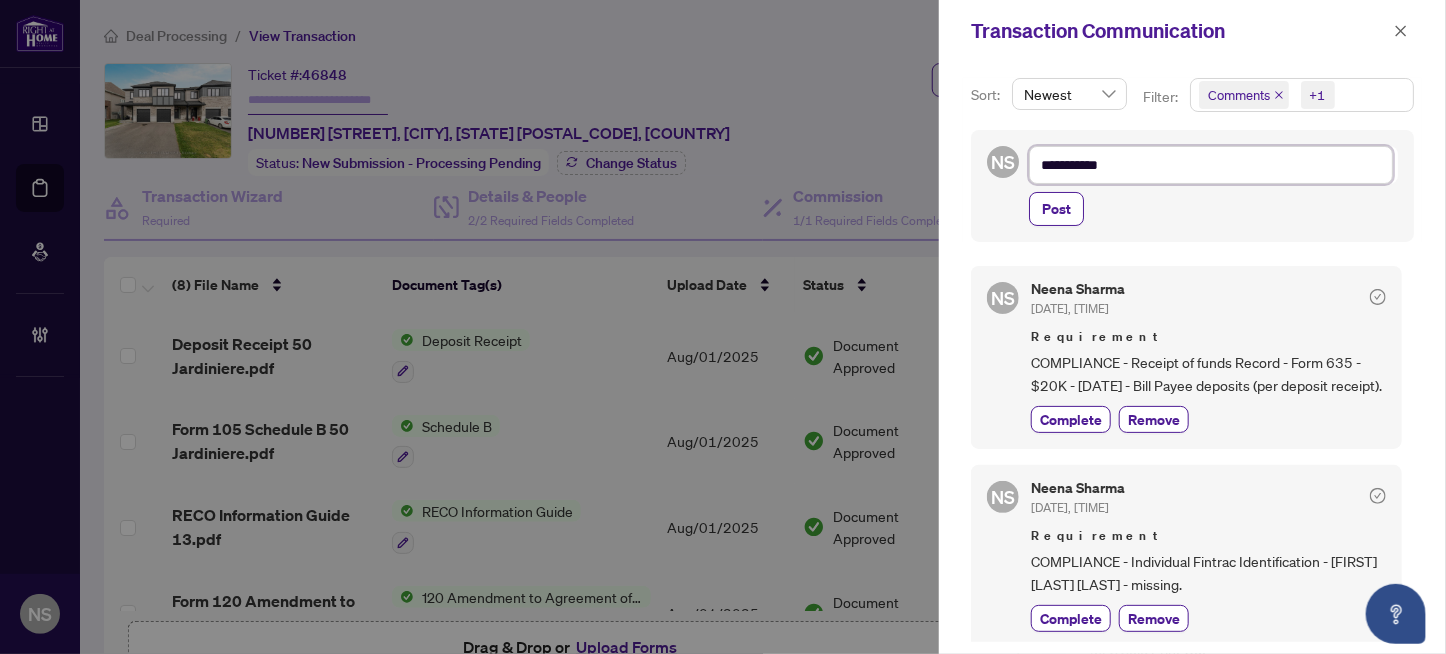 type 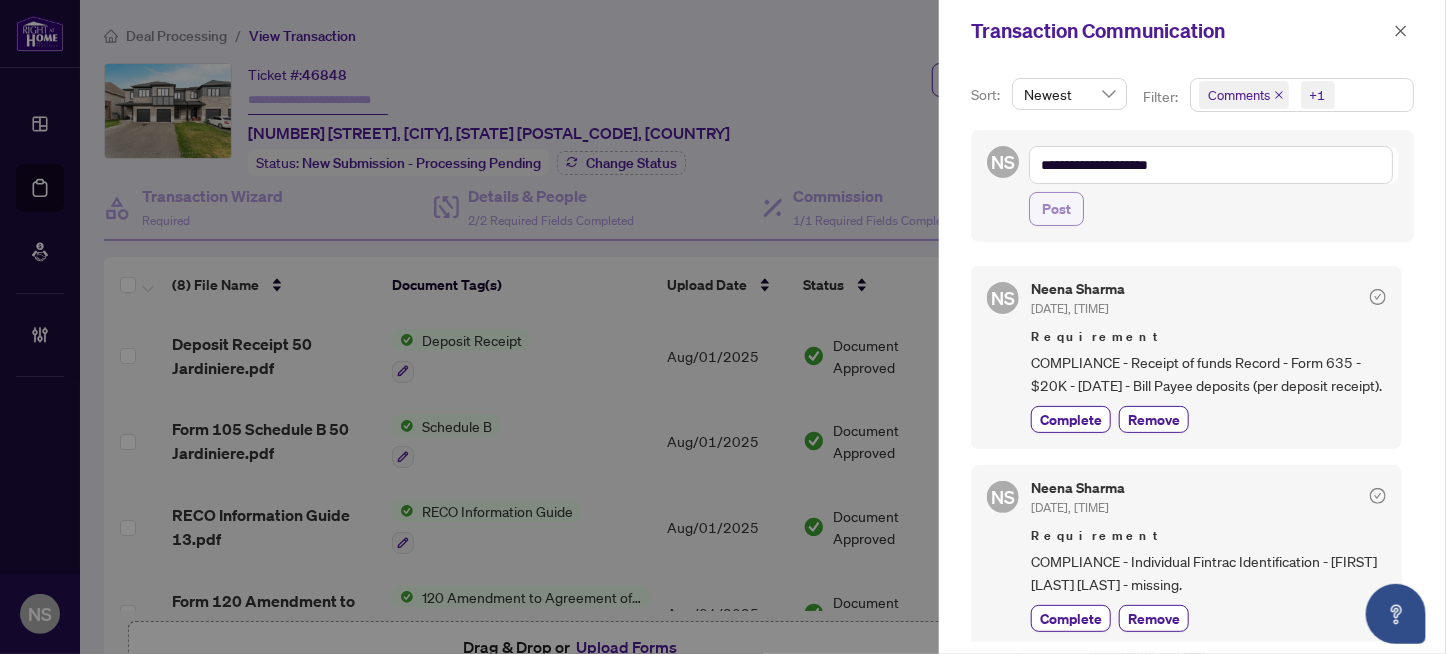 click on "Post" at bounding box center [1056, 209] 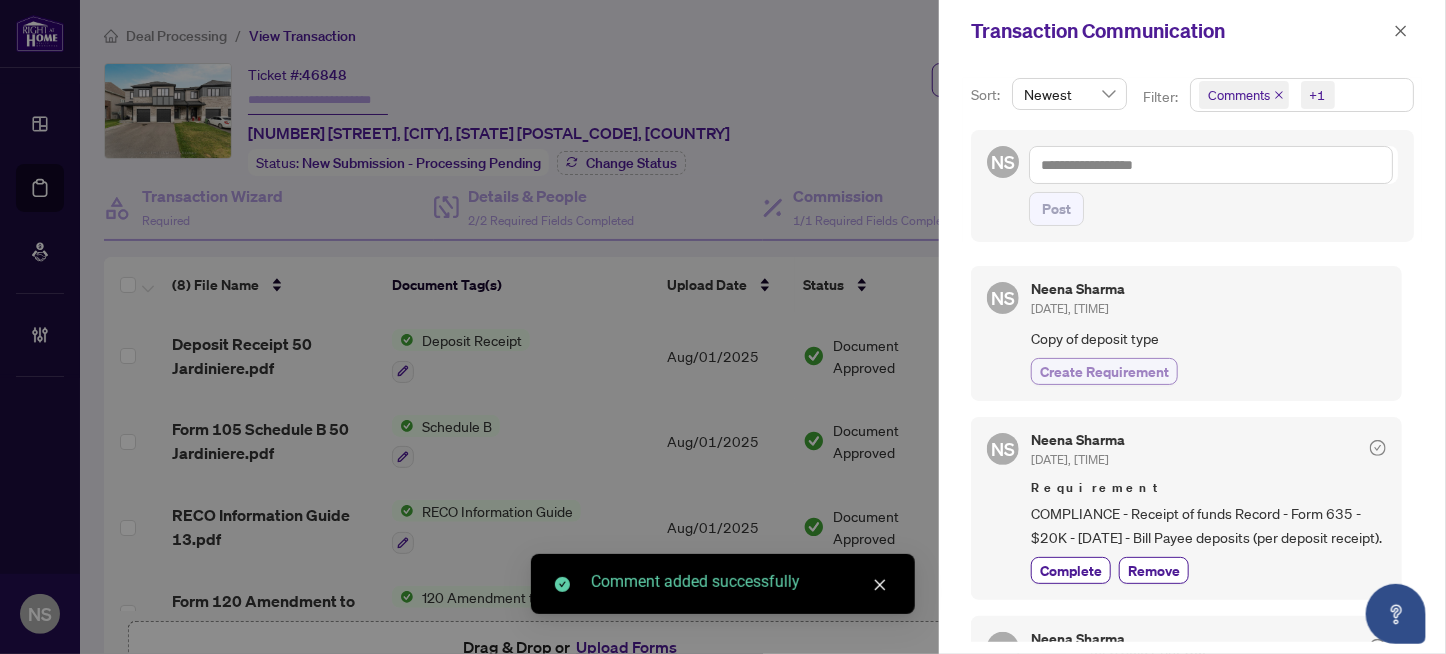 click on "Create Requirement" at bounding box center [1104, 371] 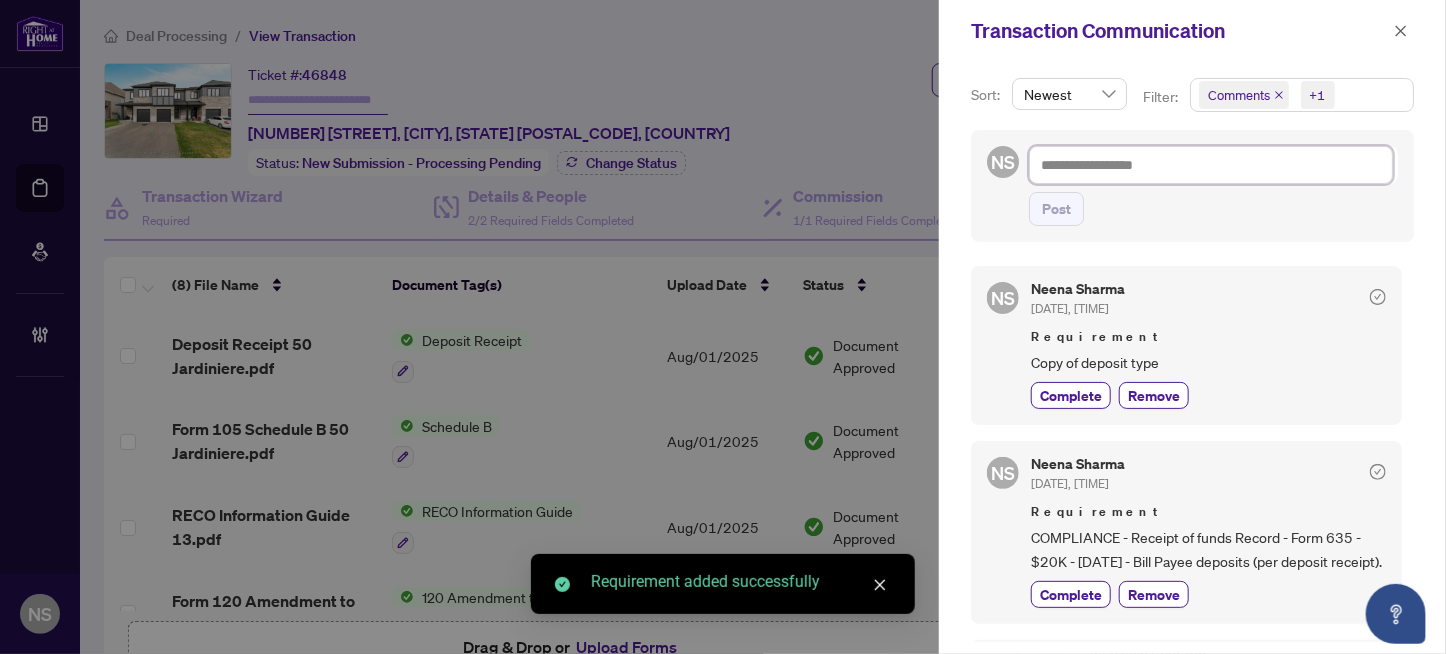 click at bounding box center (1211, 165) 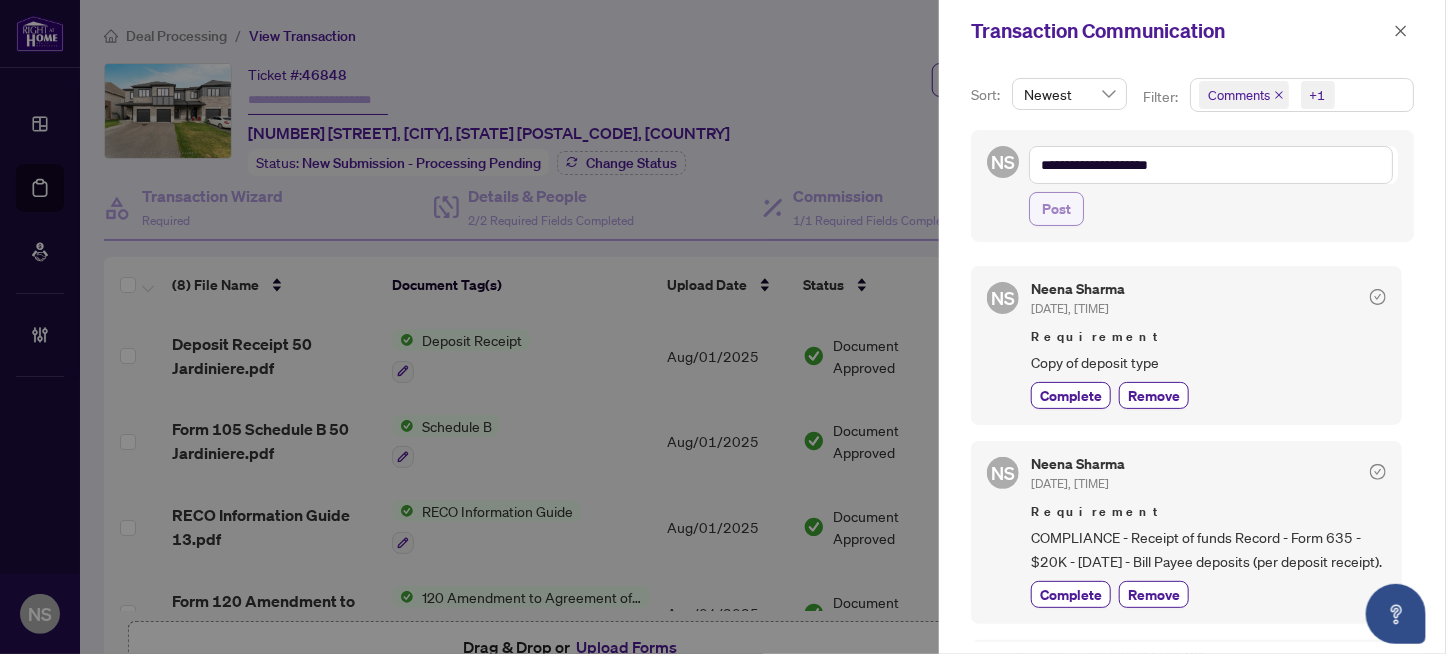 drag, startPoint x: 1063, startPoint y: 205, endPoint x: 1118, endPoint y: 293, distance: 103.773796 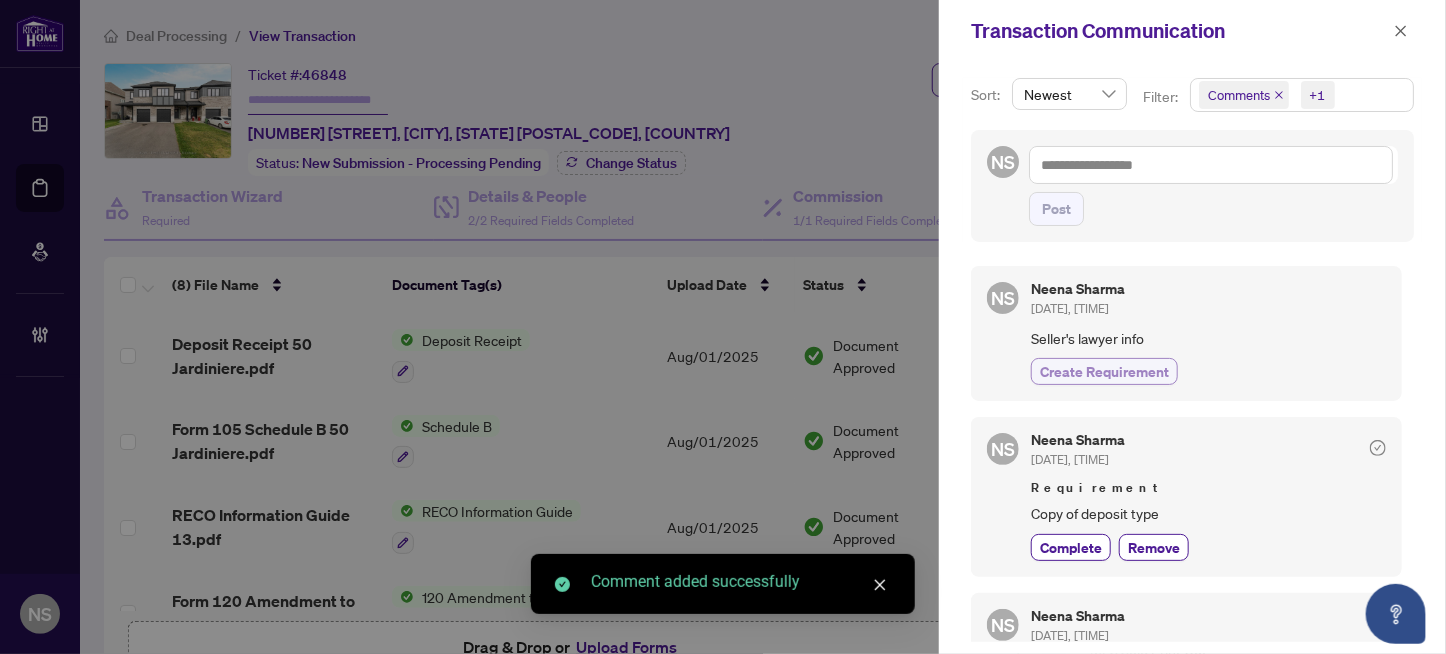 click on "Create Requirement" at bounding box center (1104, 371) 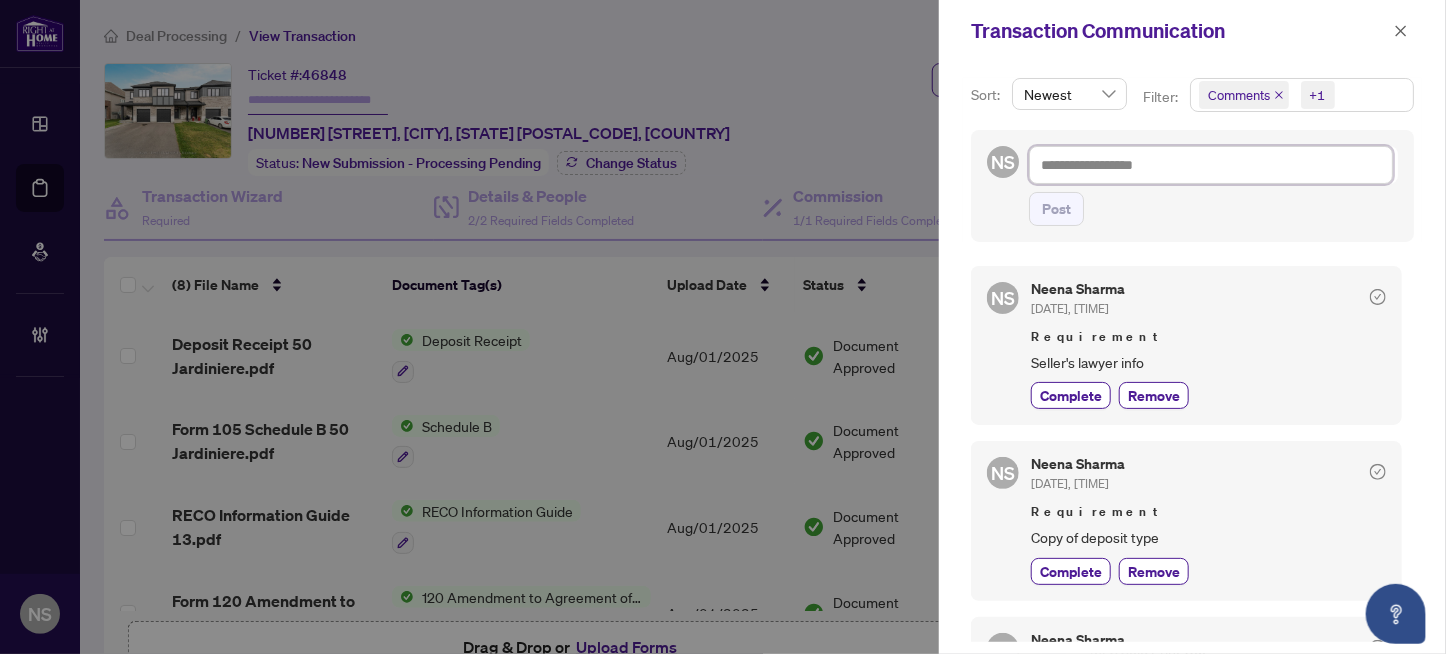 click at bounding box center [1211, 165] 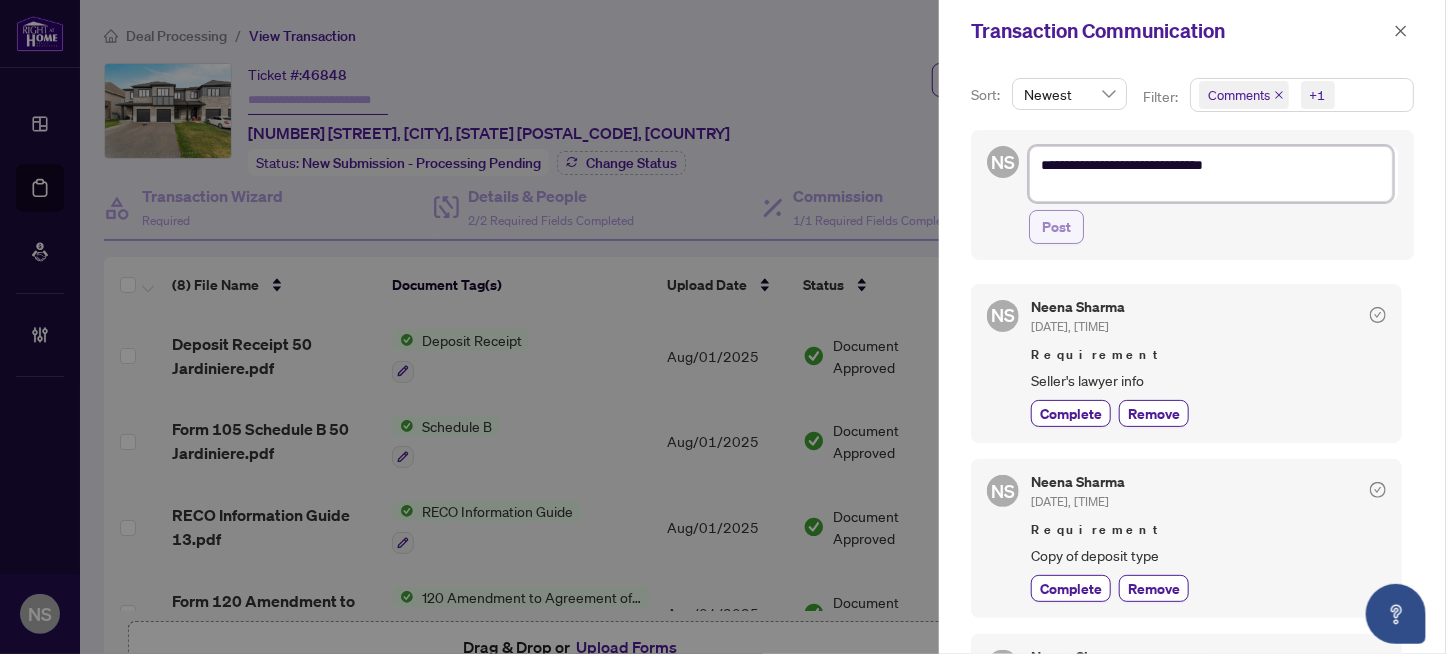 scroll, scrollTop: 0, scrollLeft: 0, axis: both 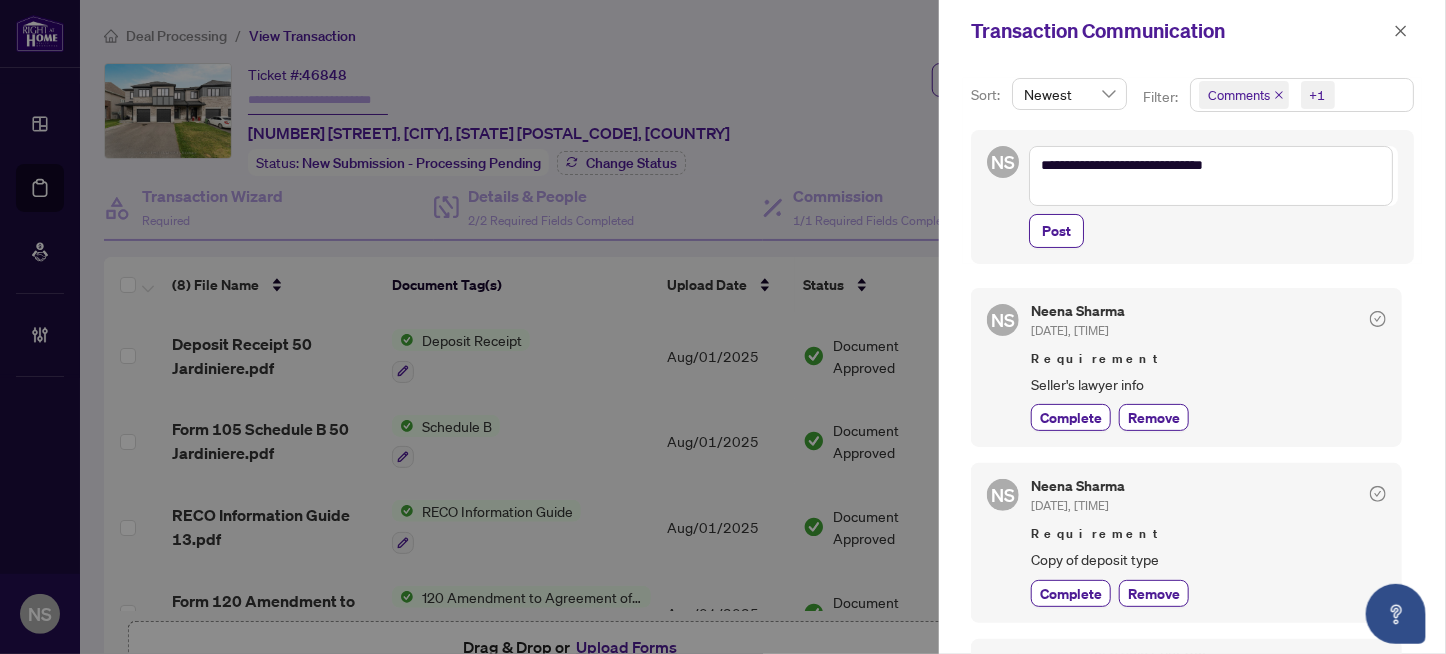 drag, startPoint x: 1051, startPoint y: 232, endPoint x: 1088, endPoint y: 245, distance: 39.217342 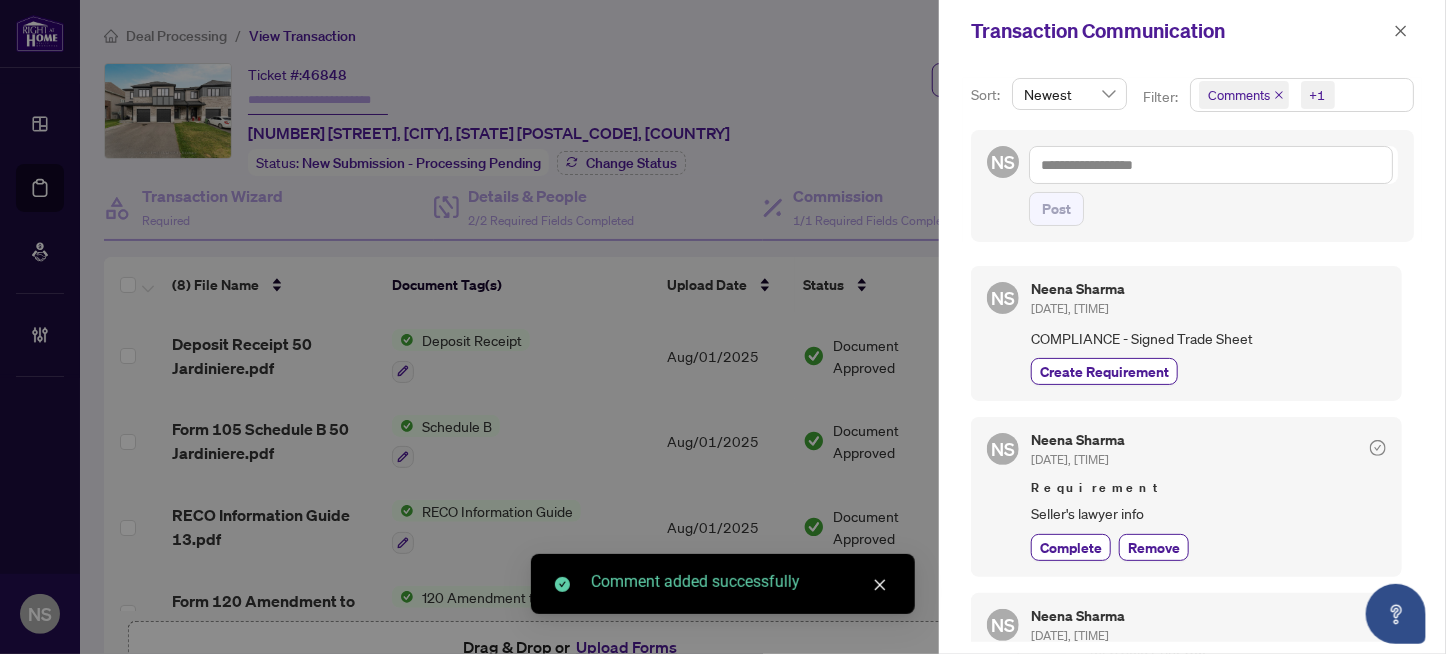 drag, startPoint x: 1091, startPoint y: 367, endPoint x: 1109, endPoint y: 345, distance: 28.42534 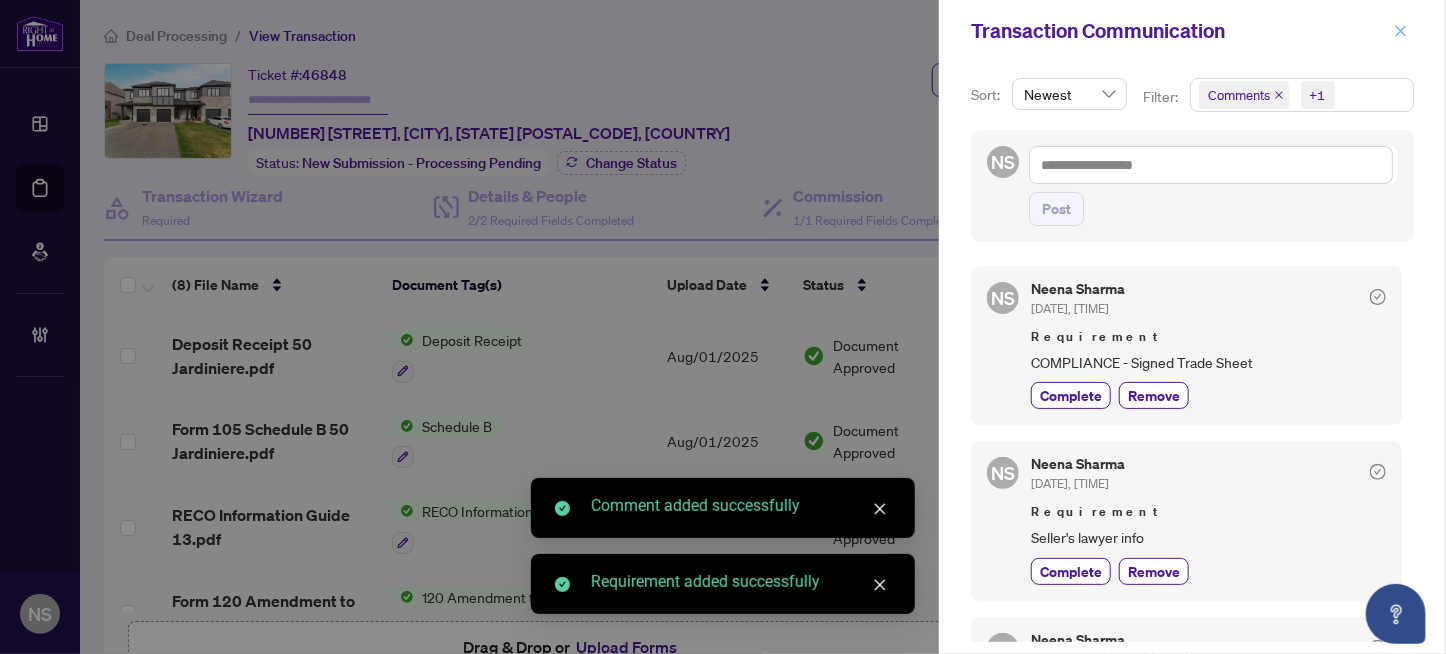 click 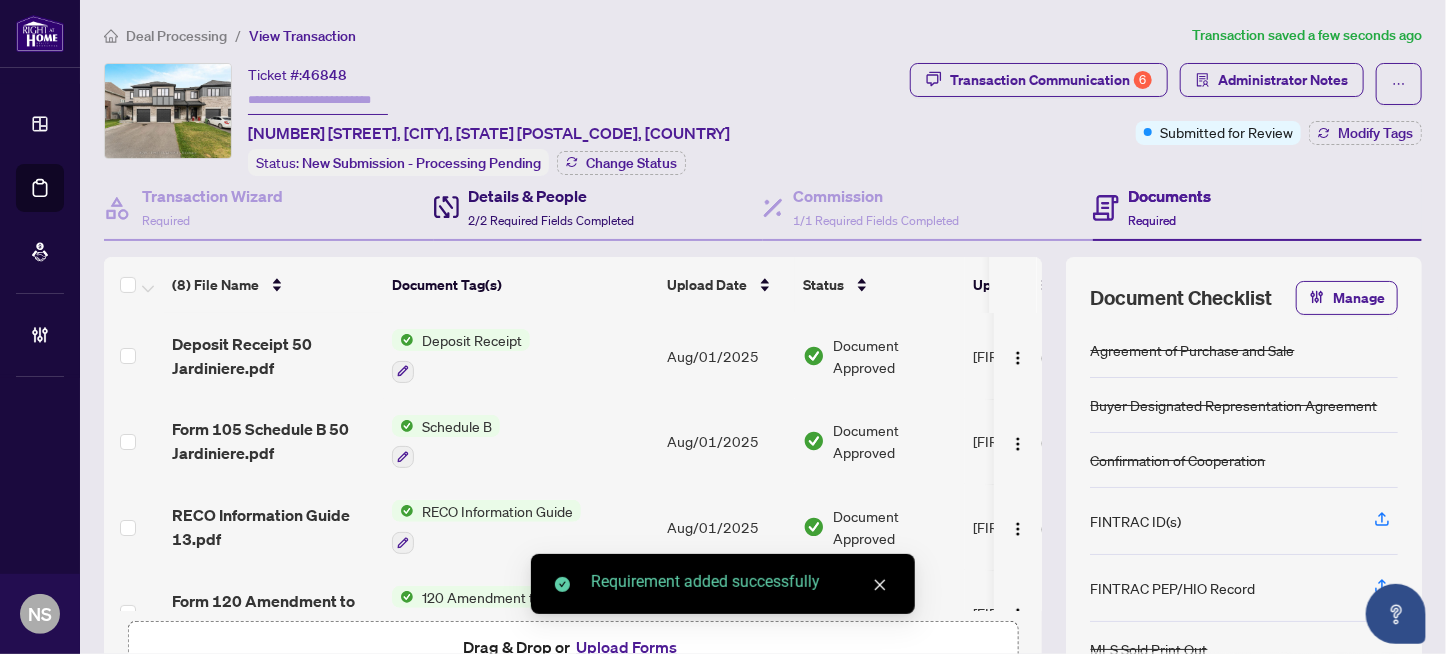 click 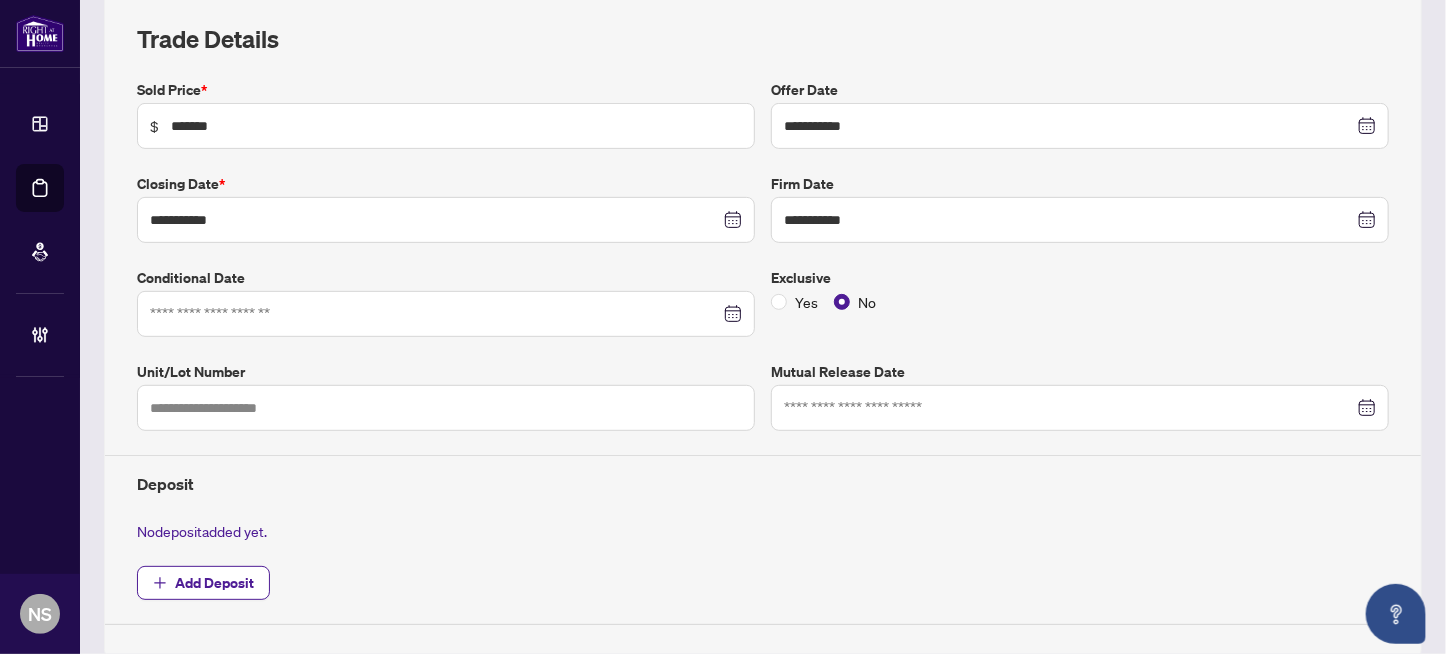 scroll, scrollTop: 0, scrollLeft: 0, axis: both 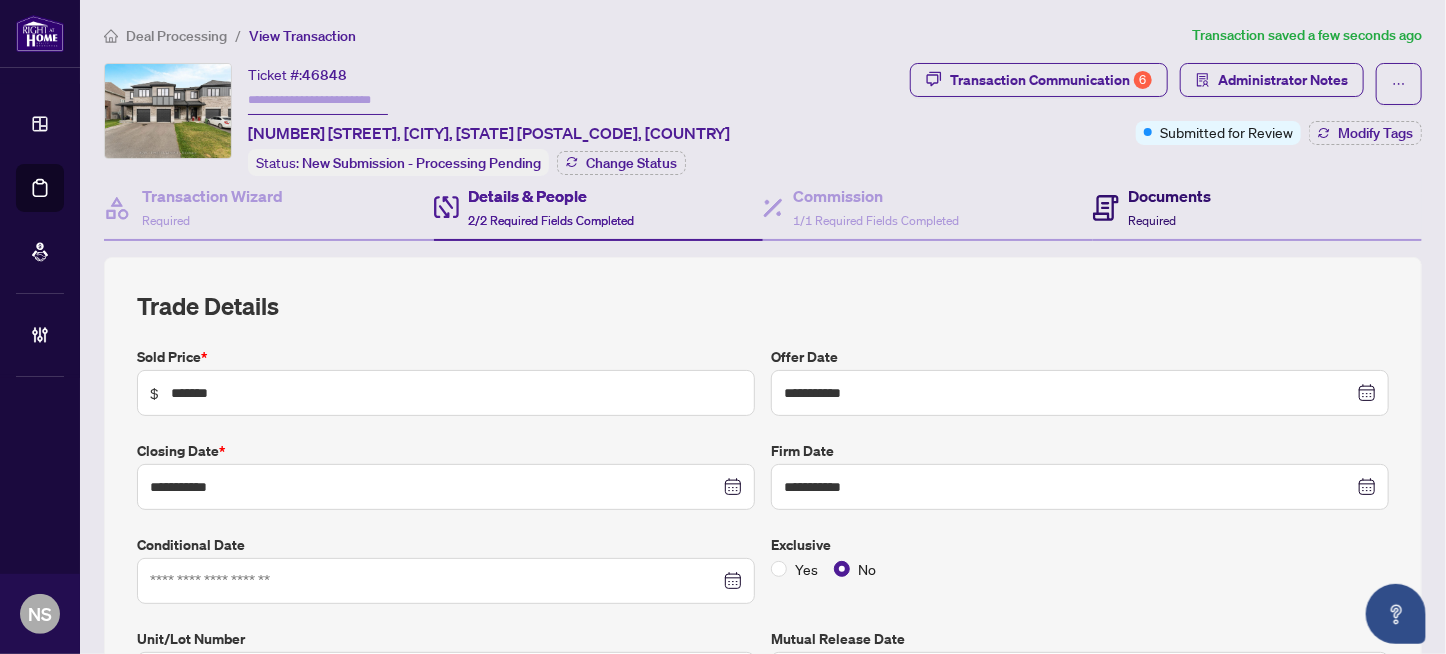 click on "Documents" at bounding box center [1170, 196] 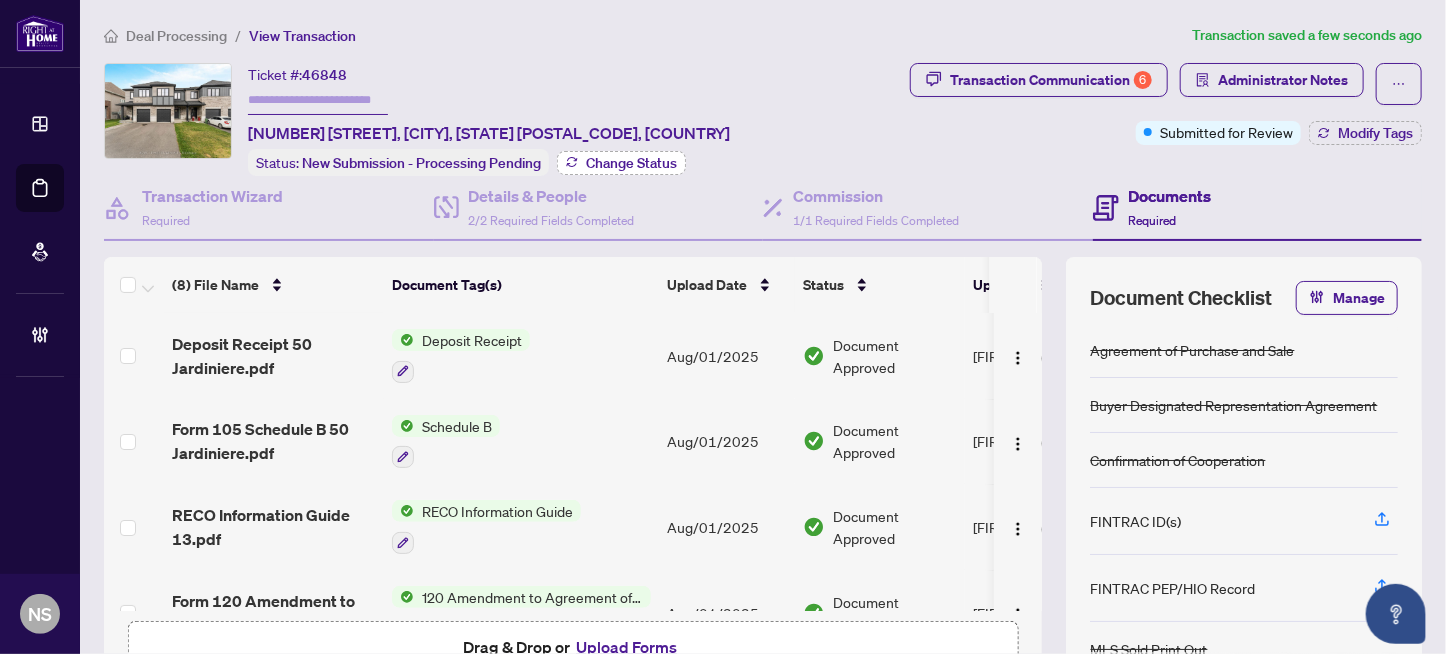 click on "Change Status" at bounding box center (631, 163) 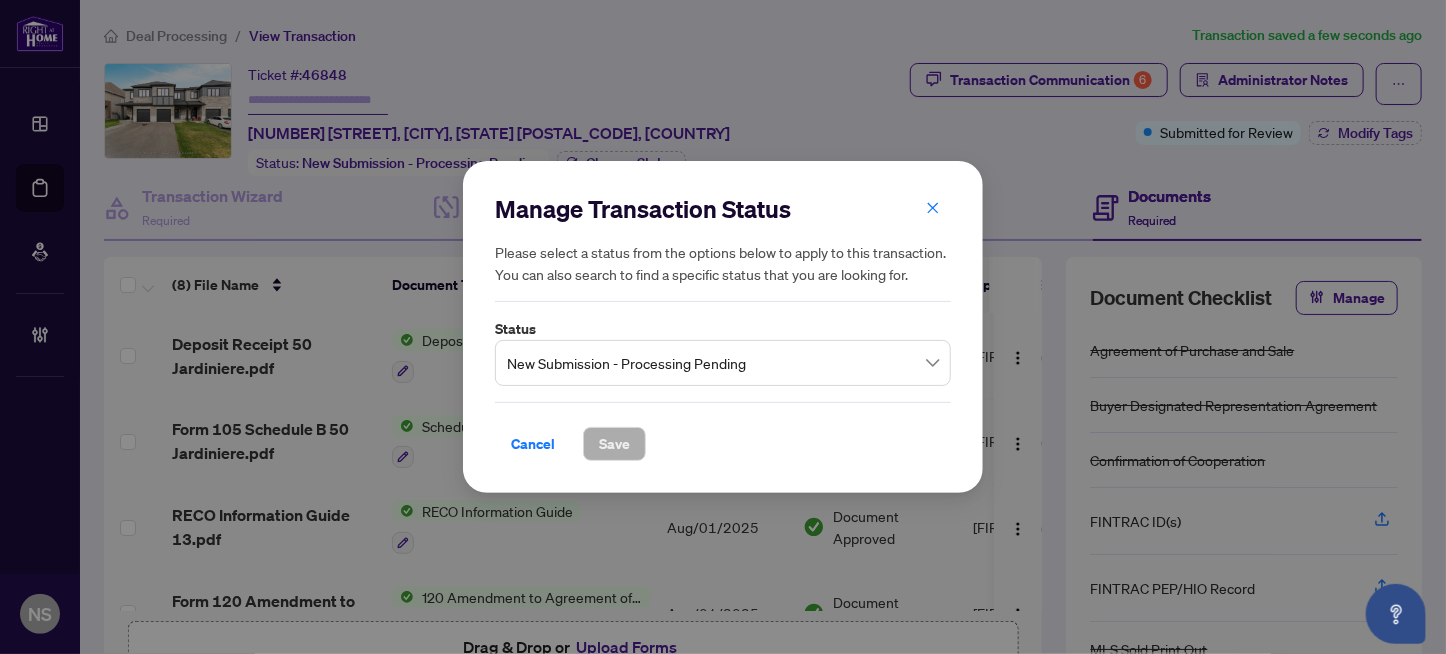 click on "New Submission - Processing Pending" at bounding box center (723, 363) 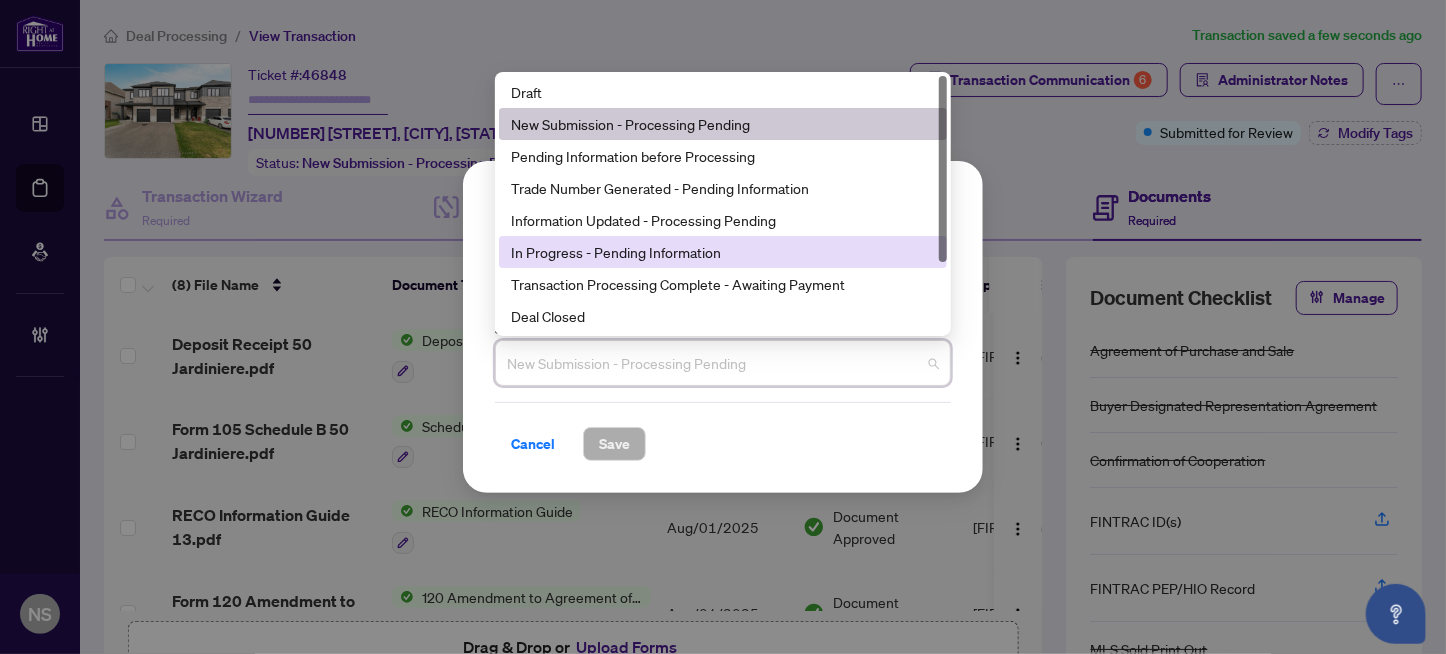 click on "In Progress - Pending Information" at bounding box center [723, 252] 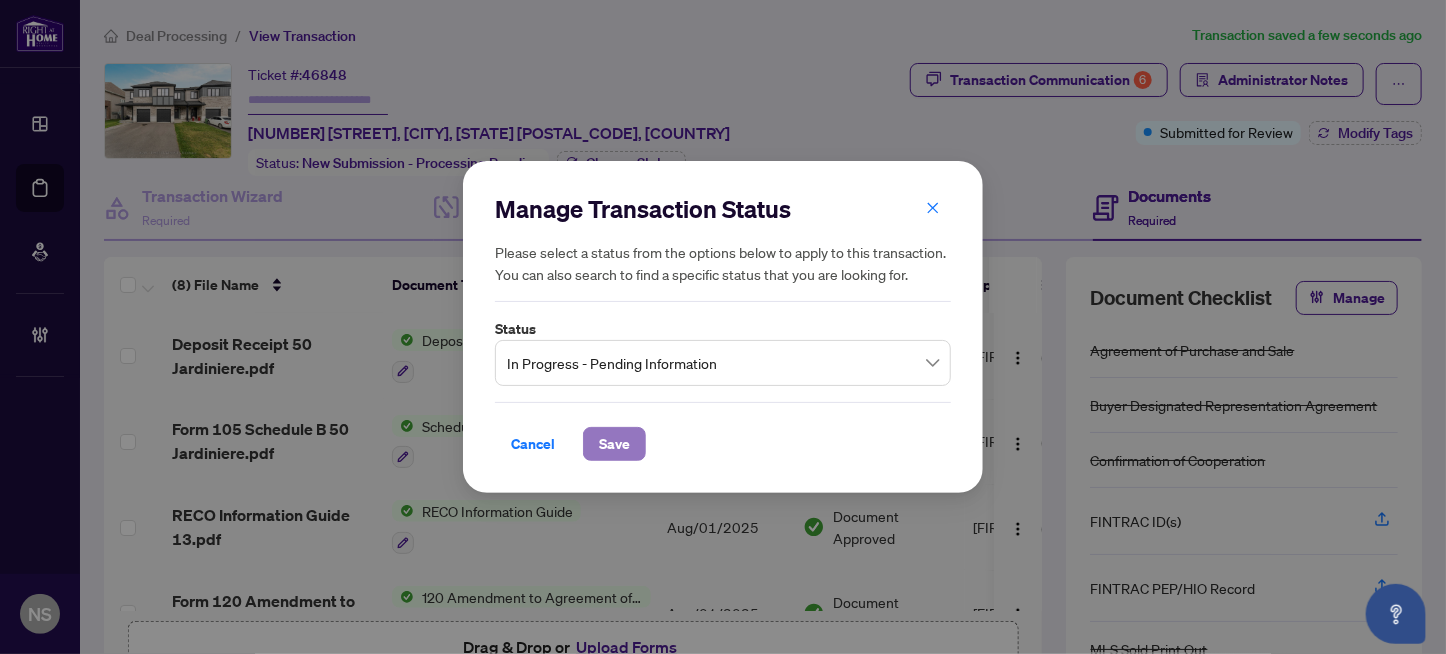 click on "Save" at bounding box center [614, 444] 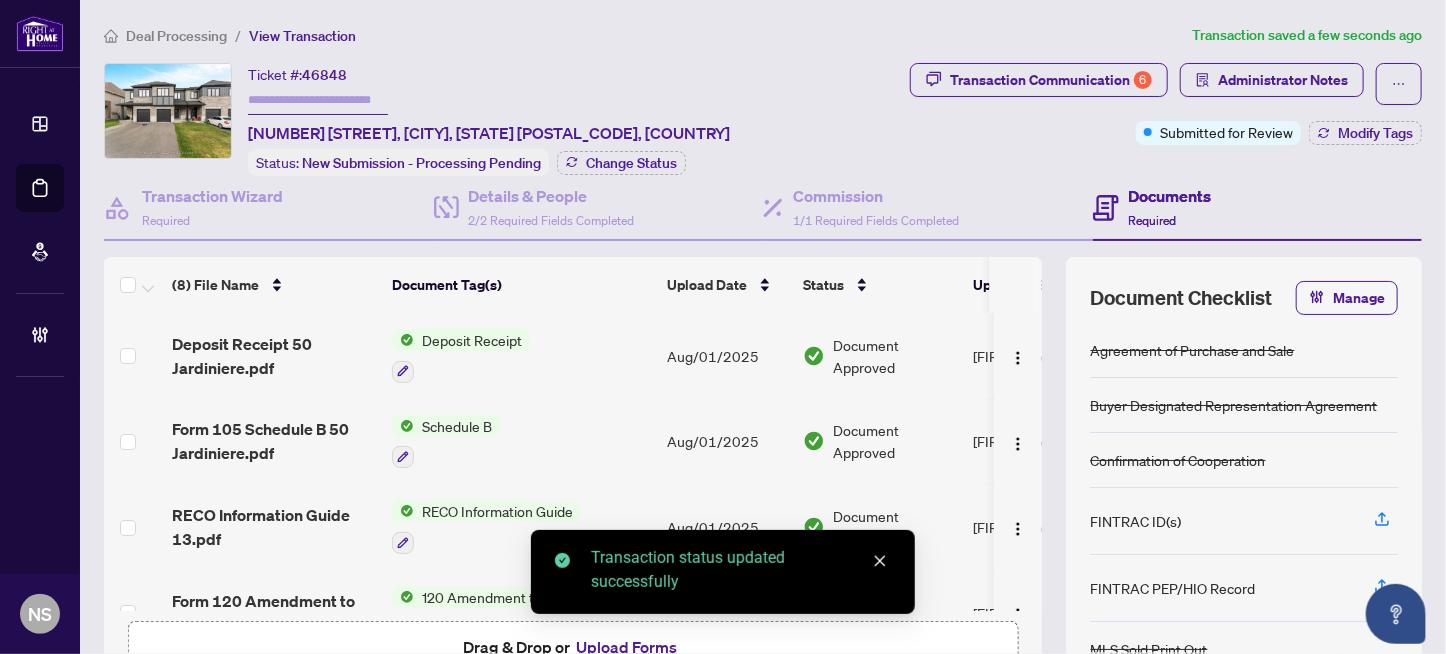 click at bounding box center (318, 100) 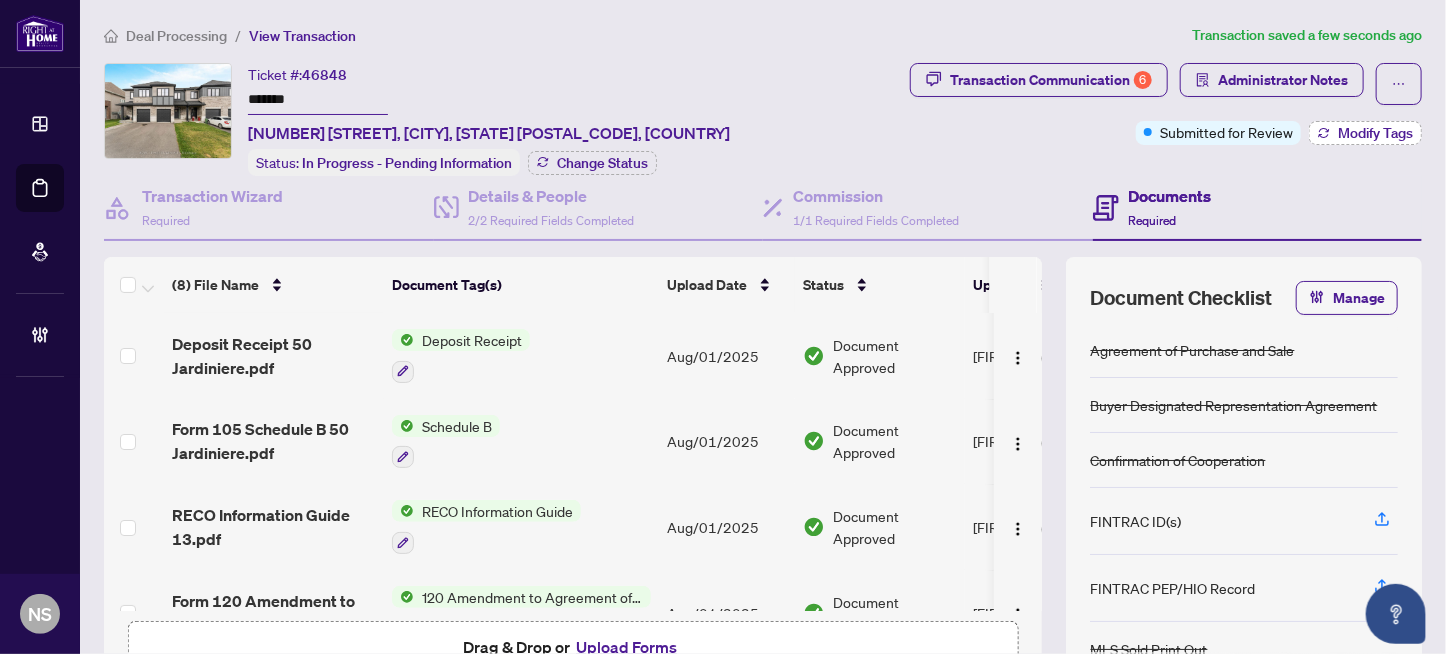 click on "Modify Tags" at bounding box center [1375, 133] 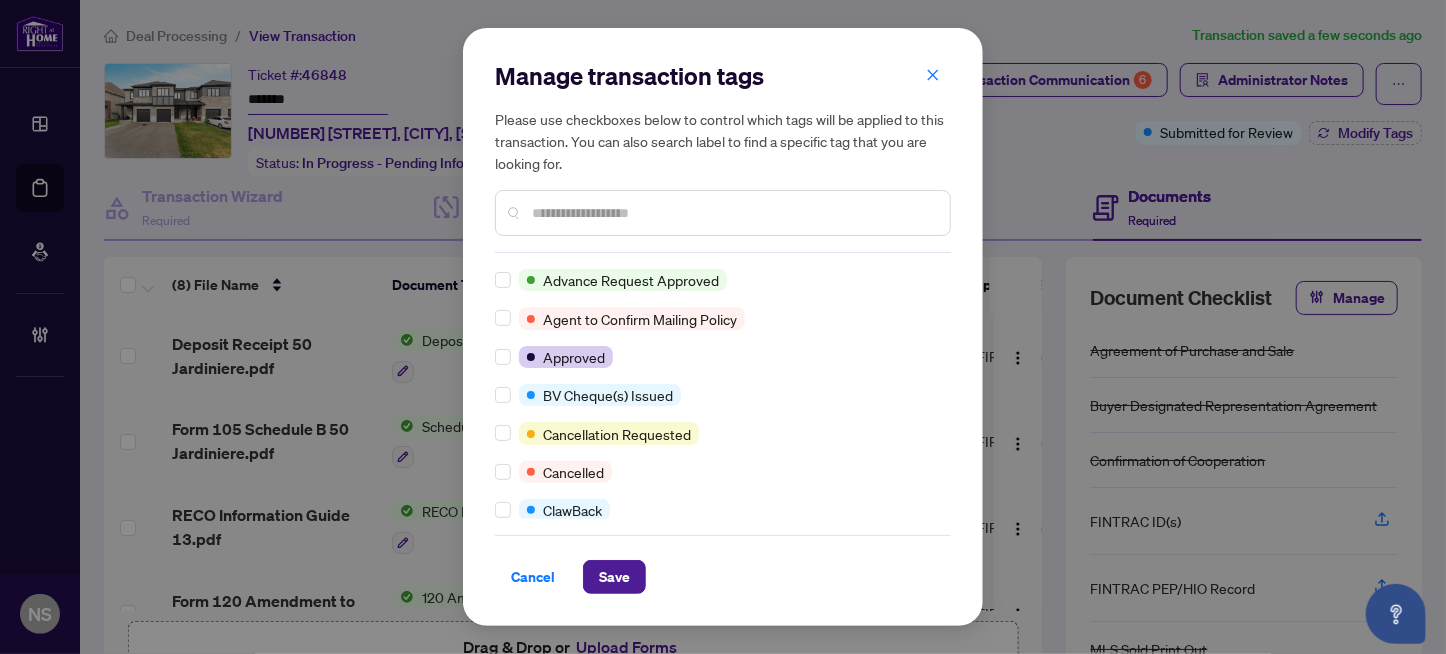 scroll, scrollTop: 0, scrollLeft: 0, axis: both 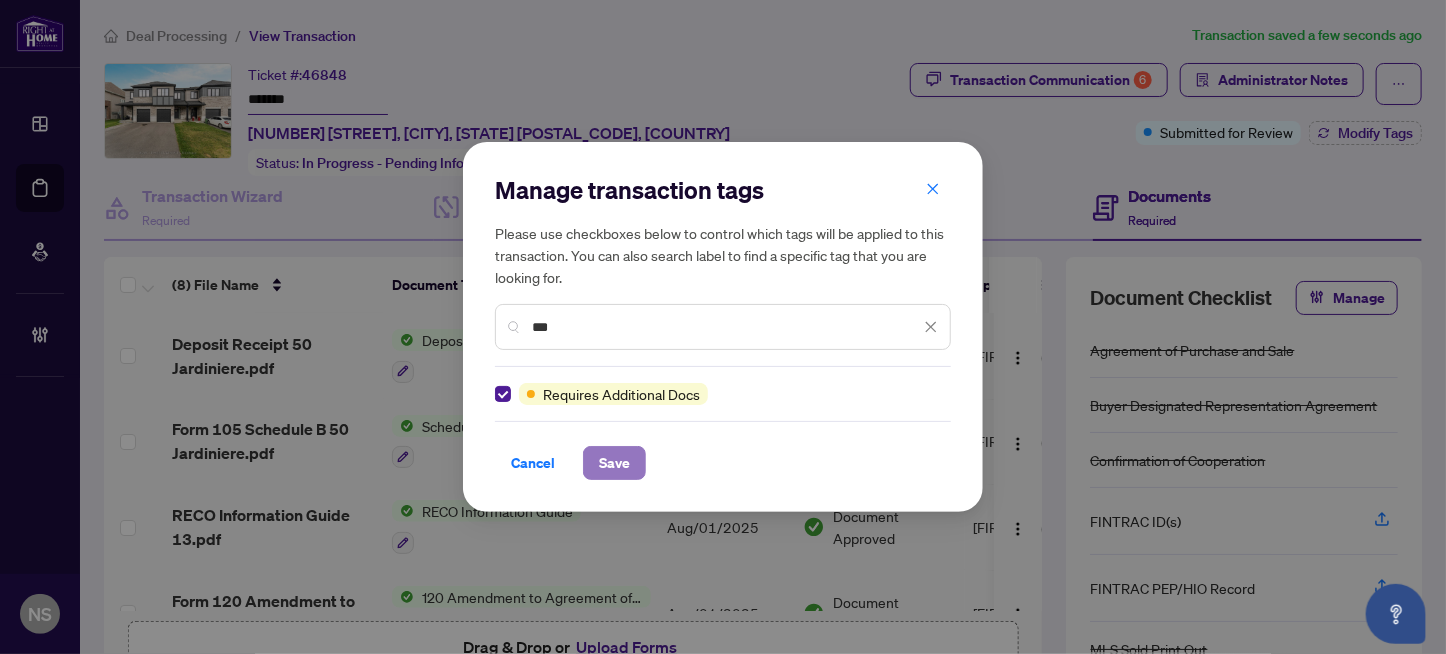 drag, startPoint x: 618, startPoint y: 463, endPoint x: 726, endPoint y: 430, distance: 112.929184 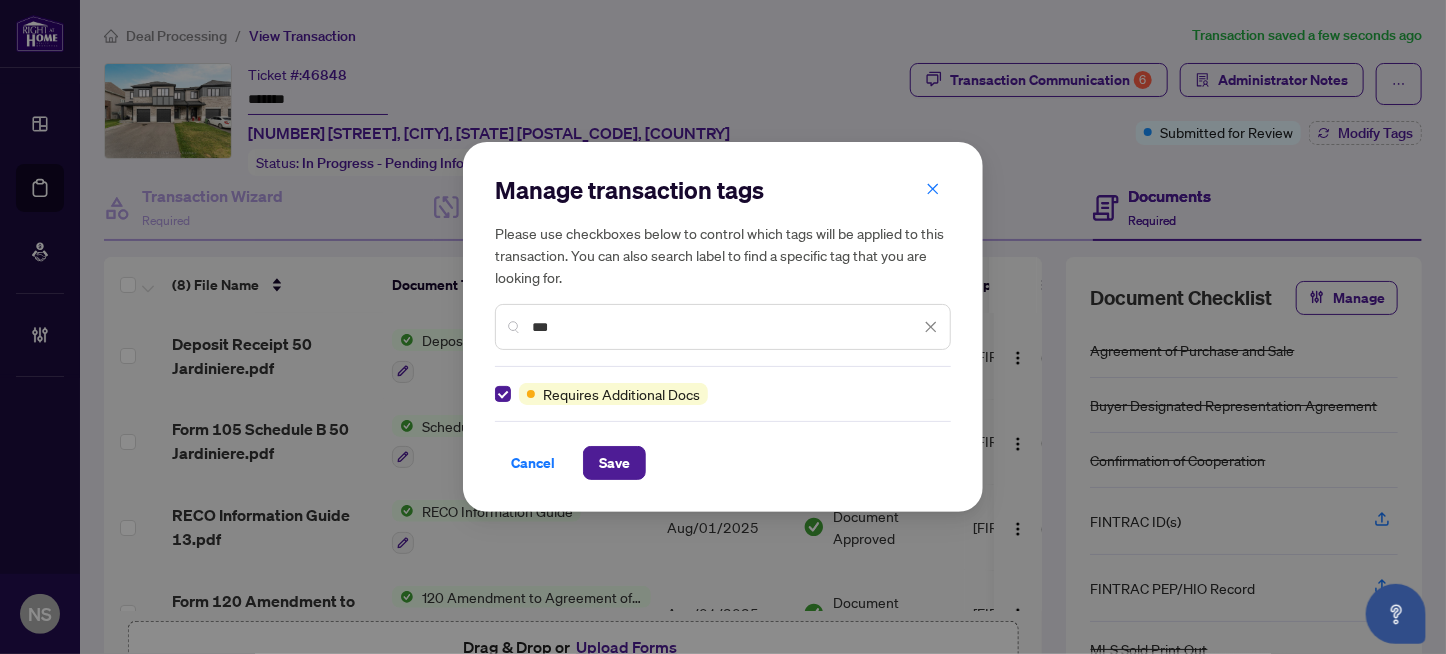 click on "Save" at bounding box center [614, 463] 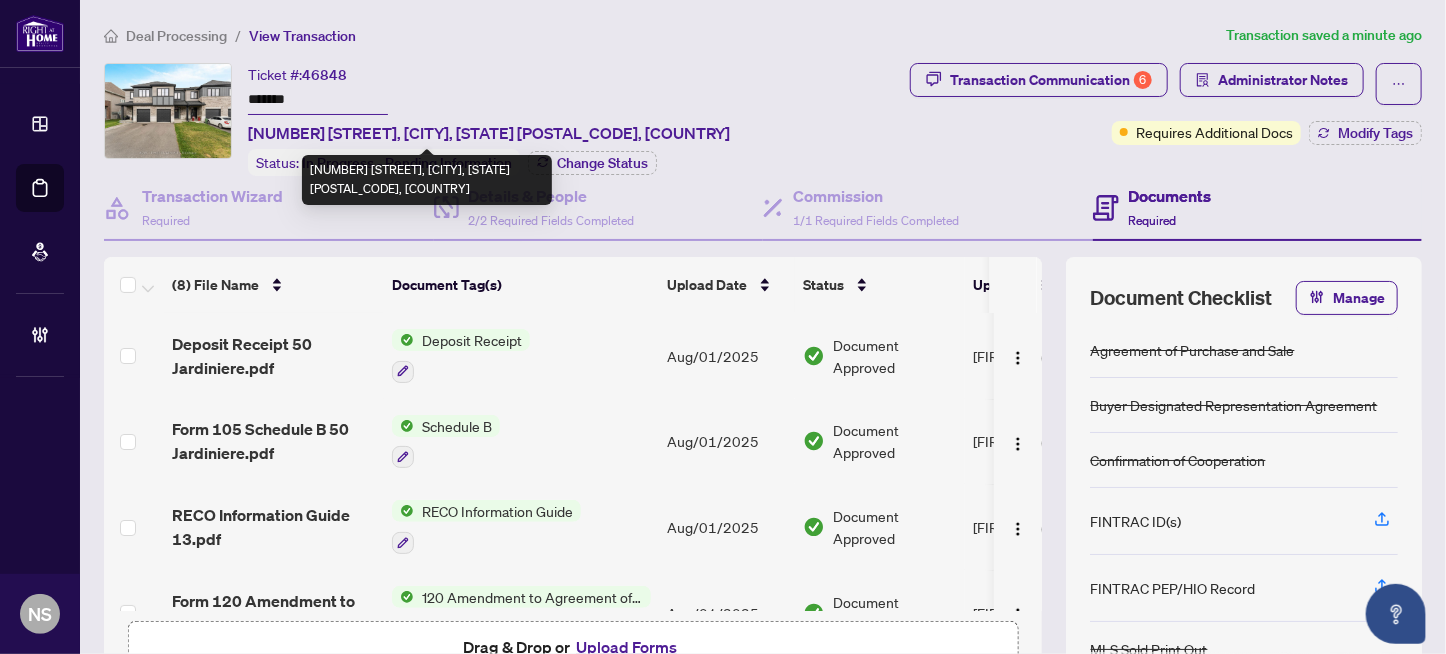 click on "50 Jardiniere St, Ottawa, Ontario K2S 2K3, Canada" at bounding box center [489, 133] 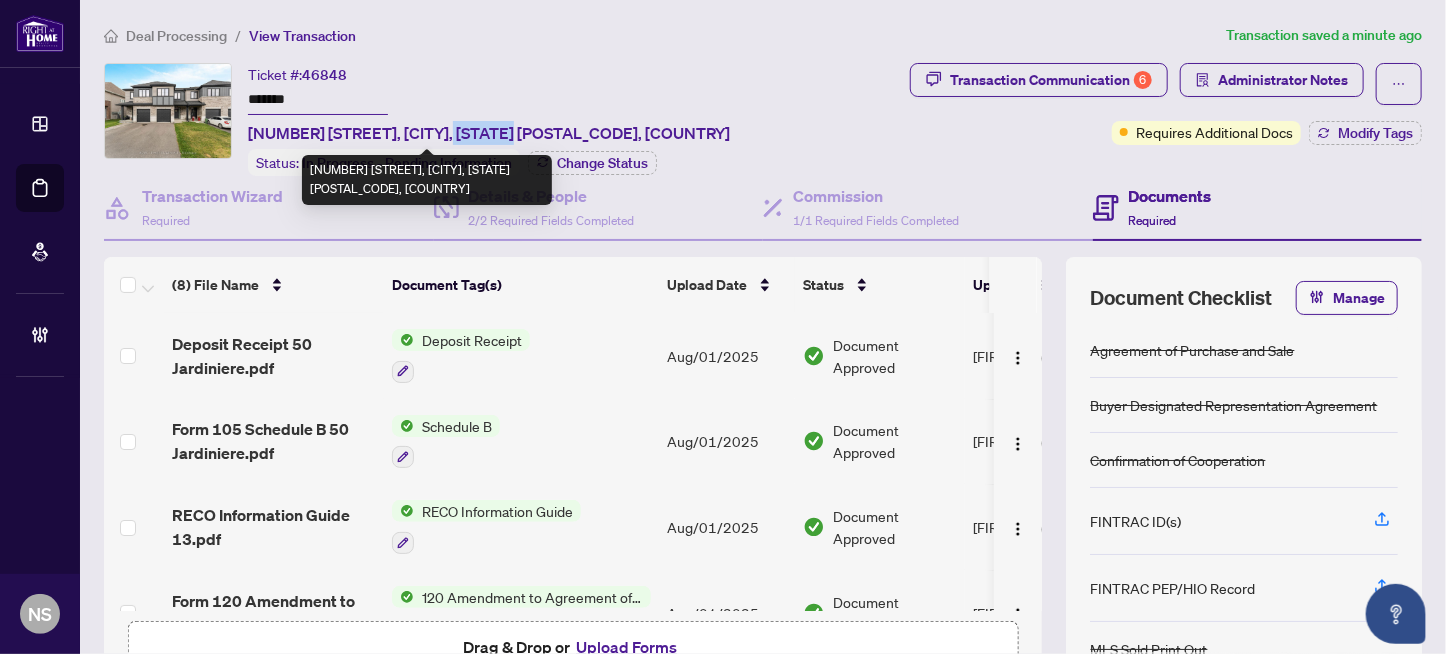 click on "50 Jardiniere St, Ottawa, Ontario K2S 2K3, Canada" at bounding box center [489, 133] 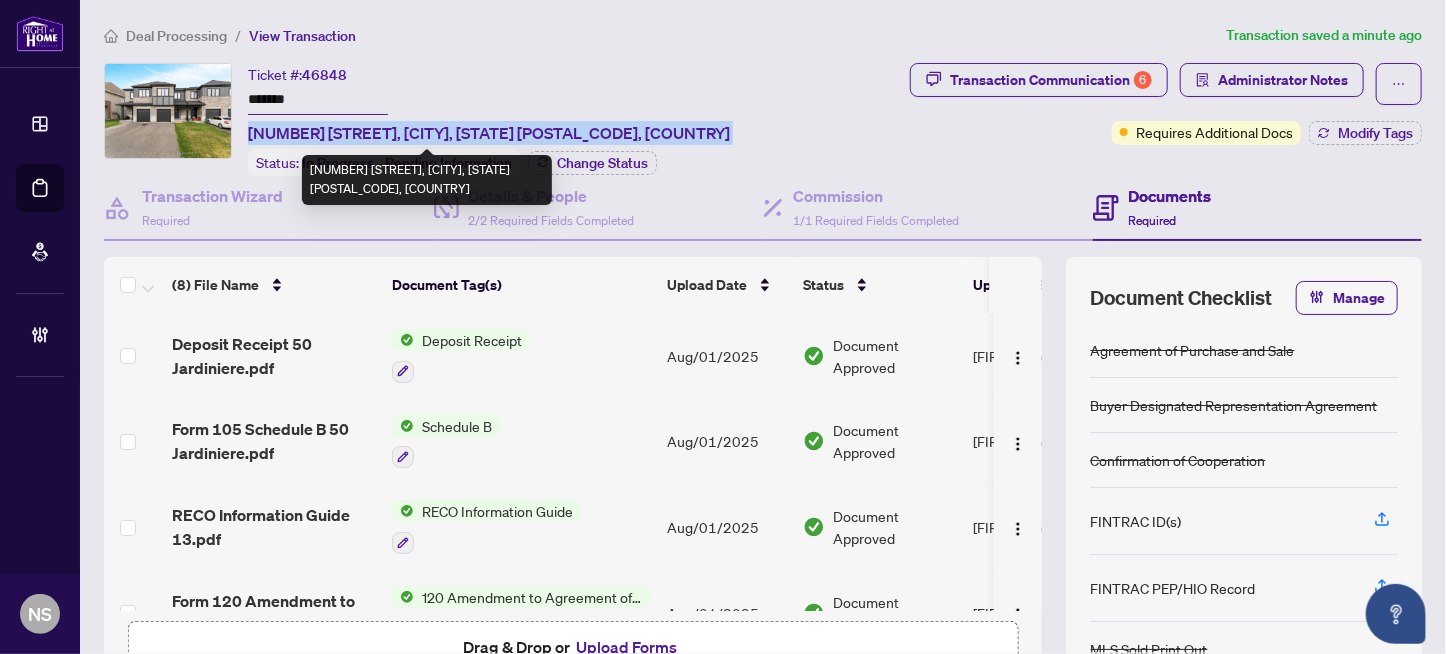 click on "50 Jardiniere St, Ottawa, Ontario K2S 2K3, Canada" at bounding box center [489, 133] 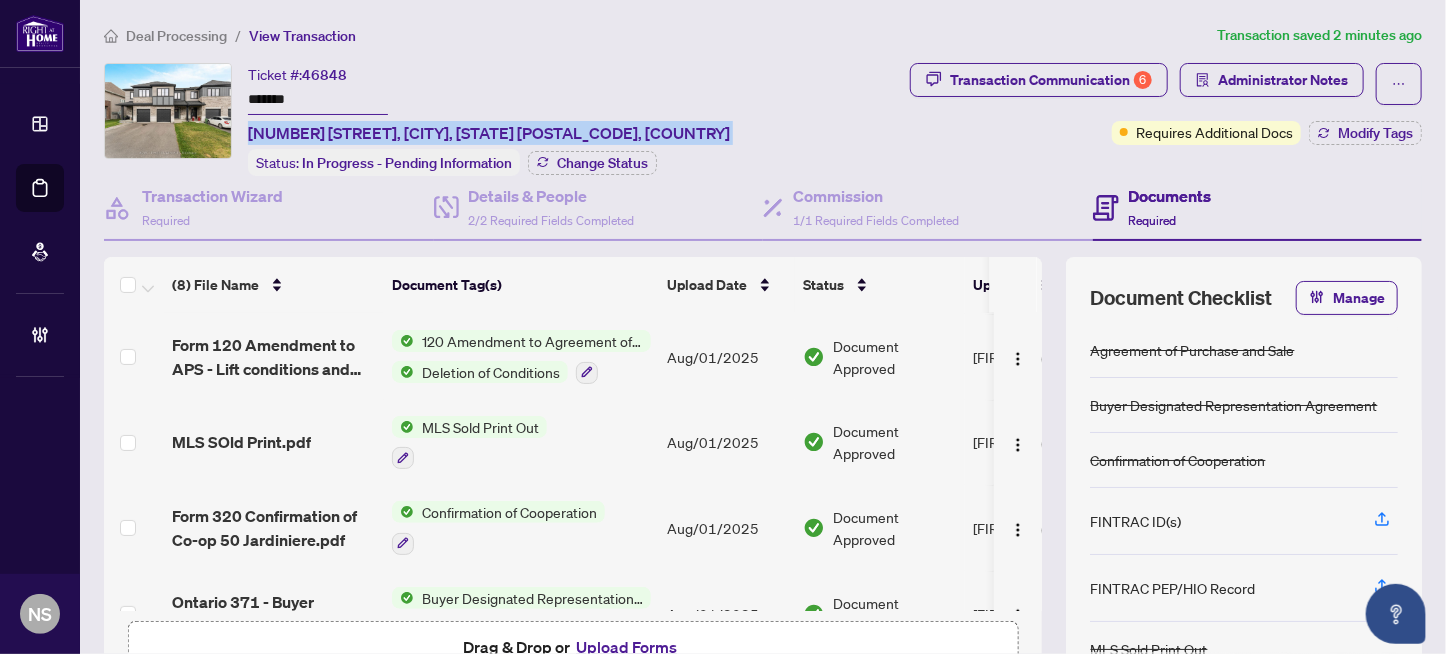 scroll, scrollTop: 386, scrollLeft: 0, axis: vertical 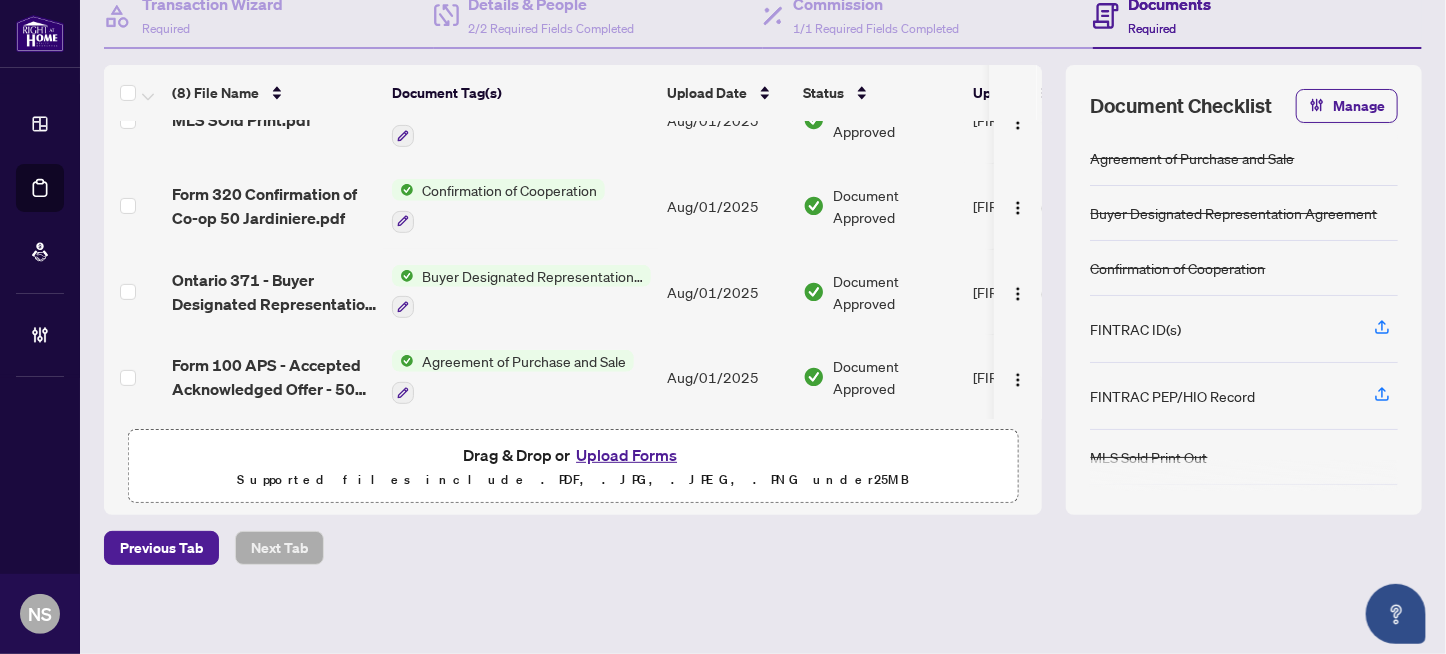 click on "Upload Forms" at bounding box center (626, 455) 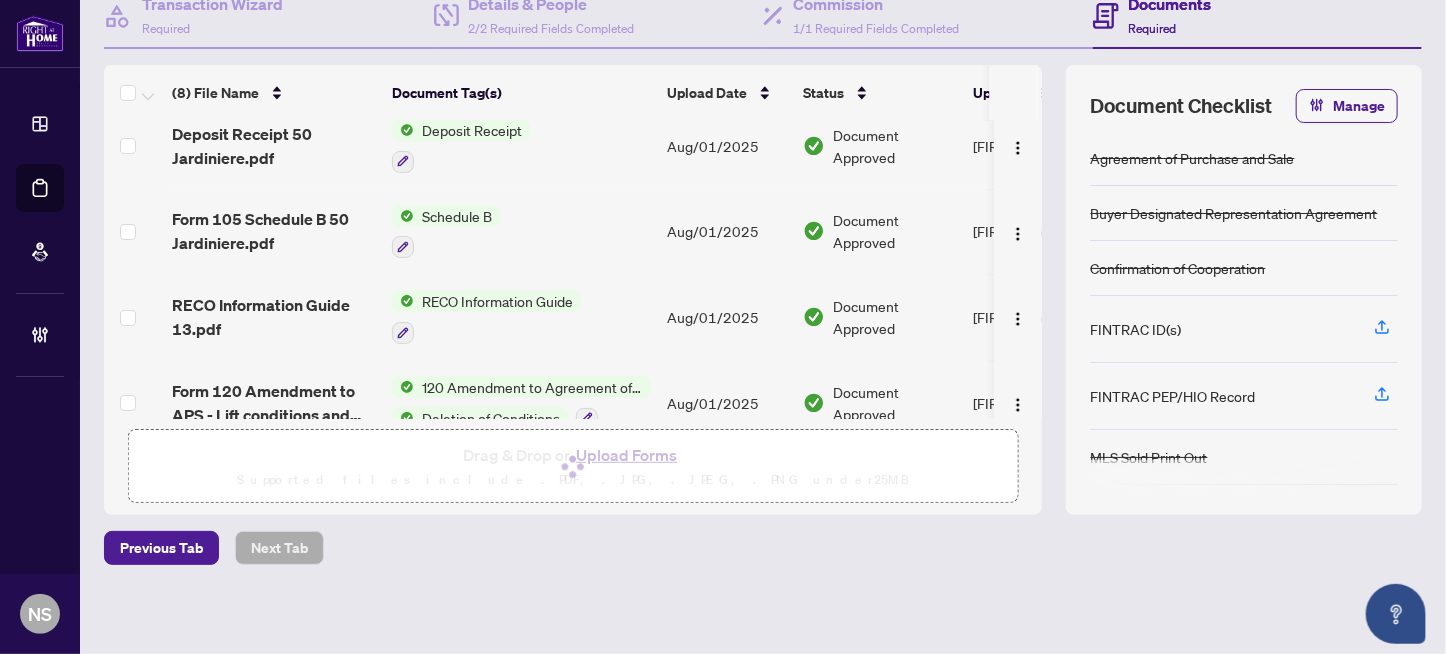 scroll, scrollTop: 0, scrollLeft: 0, axis: both 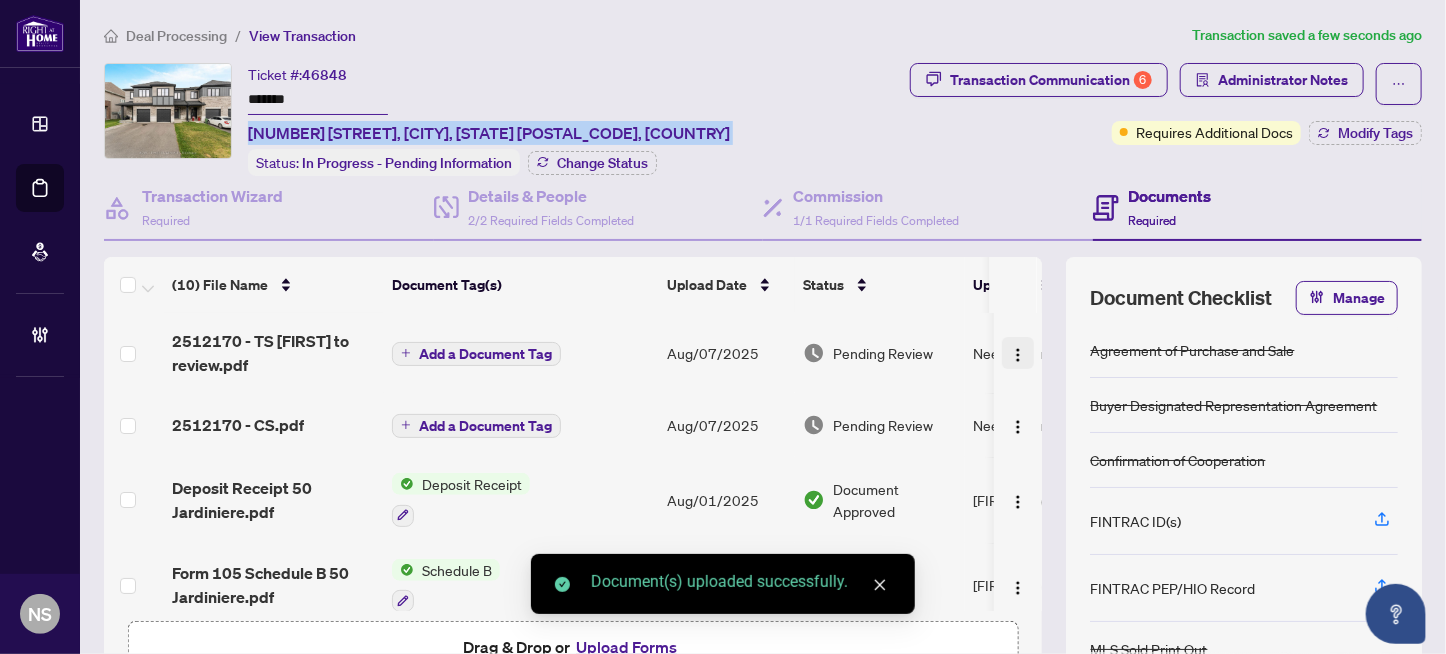 drag, startPoint x: 1000, startPoint y: 342, endPoint x: 1010, endPoint y: 358, distance: 18.867962 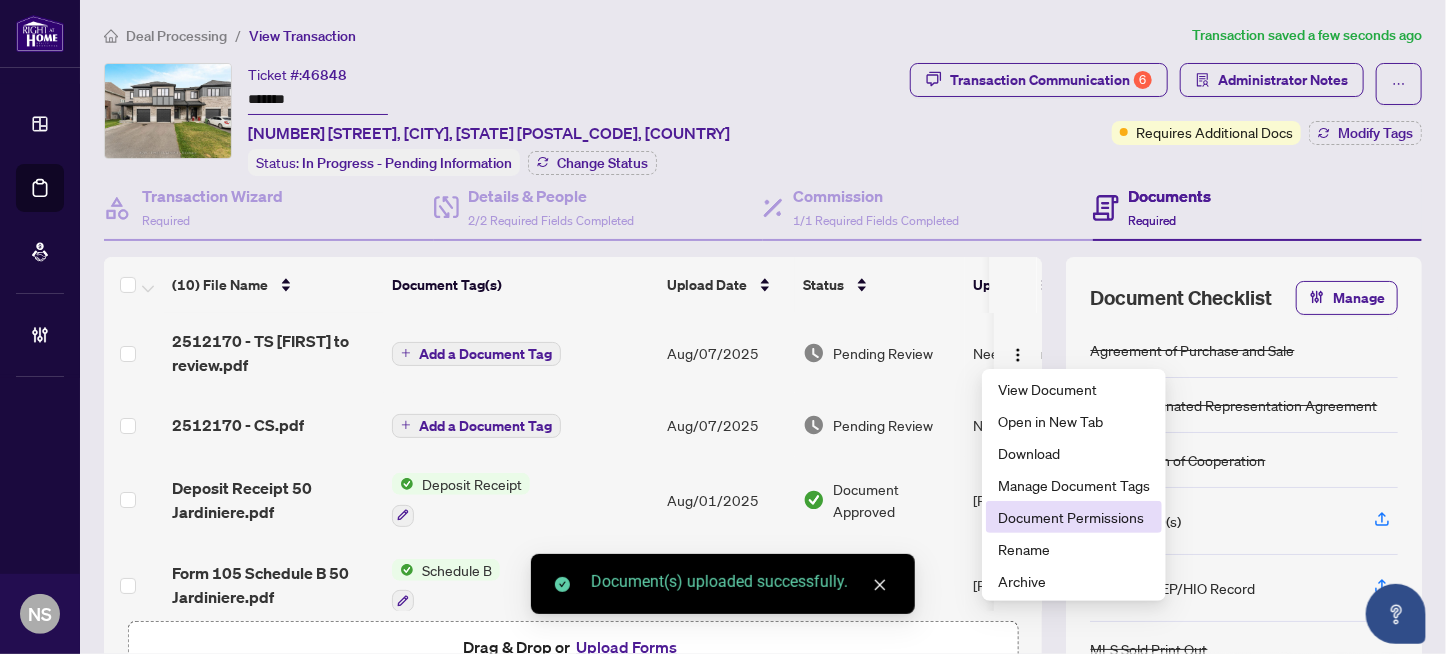 click on "Document Permissions" at bounding box center (1074, 517) 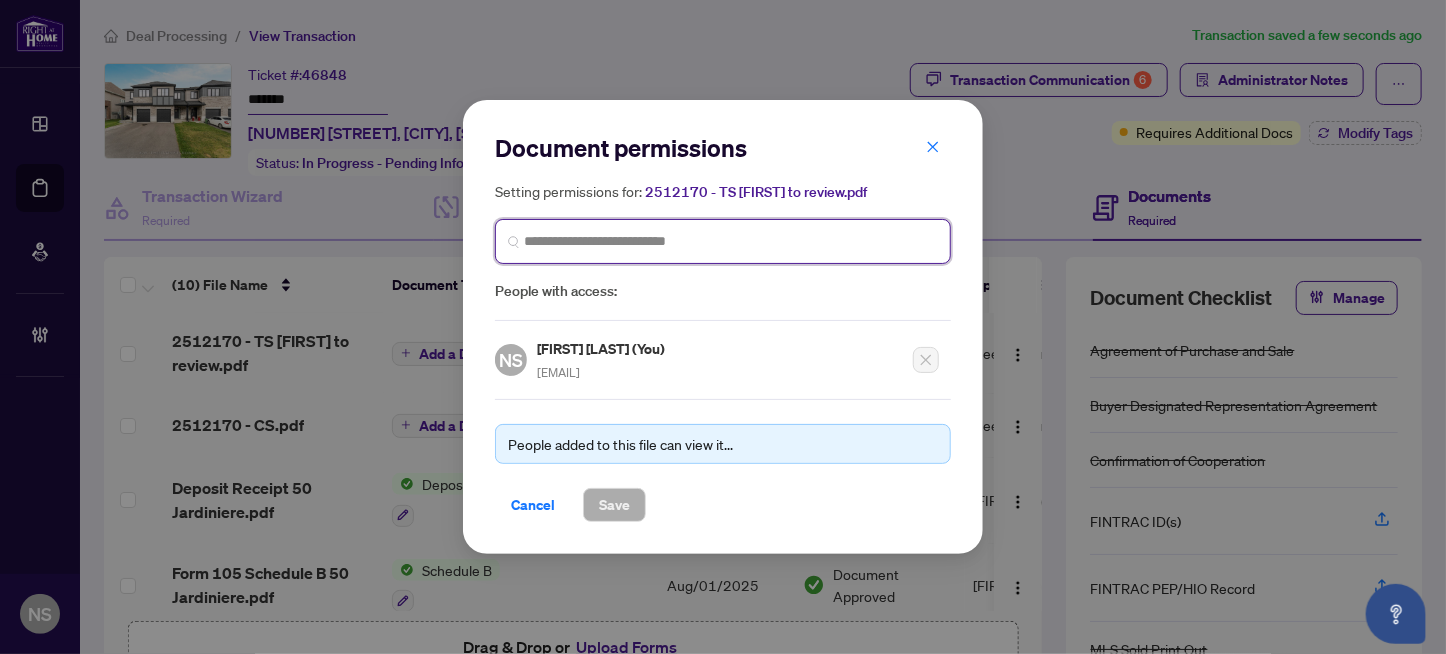 click at bounding box center [731, 241] 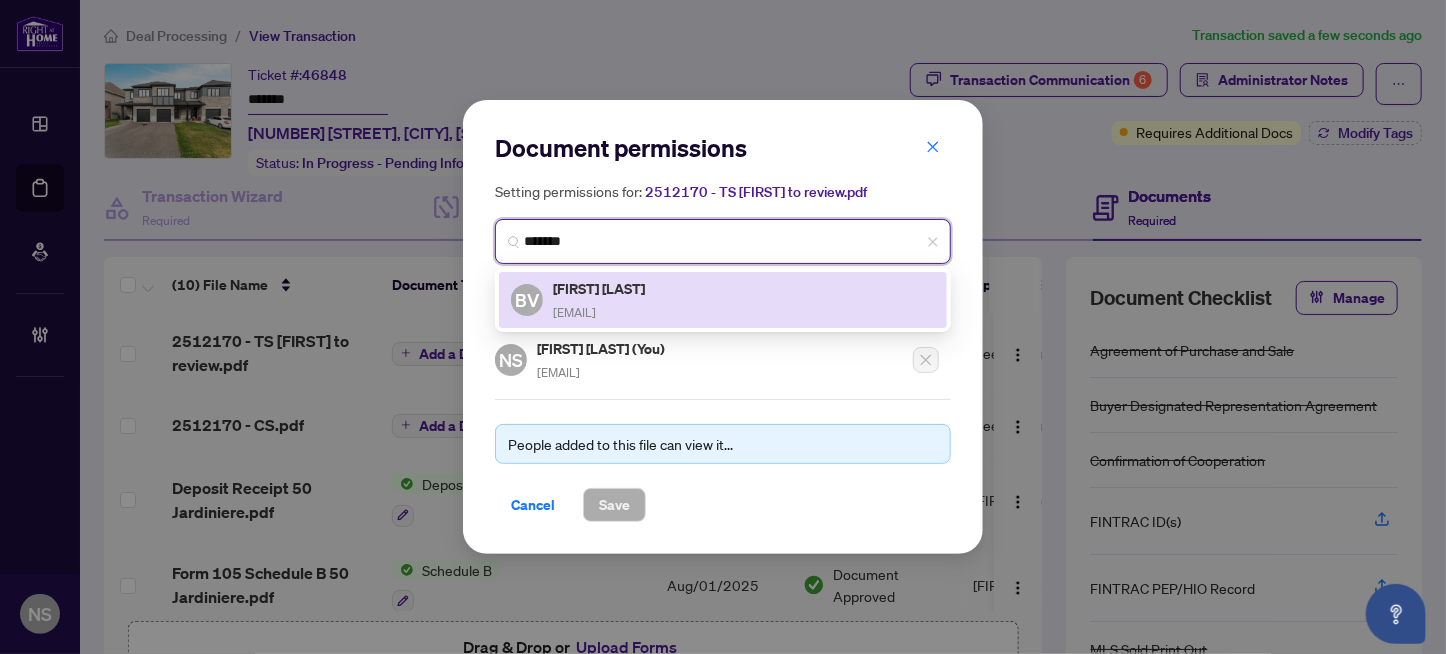 drag, startPoint x: 612, startPoint y: 298, endPoint x: 638, endPoint y: 386, distance: 91.76056 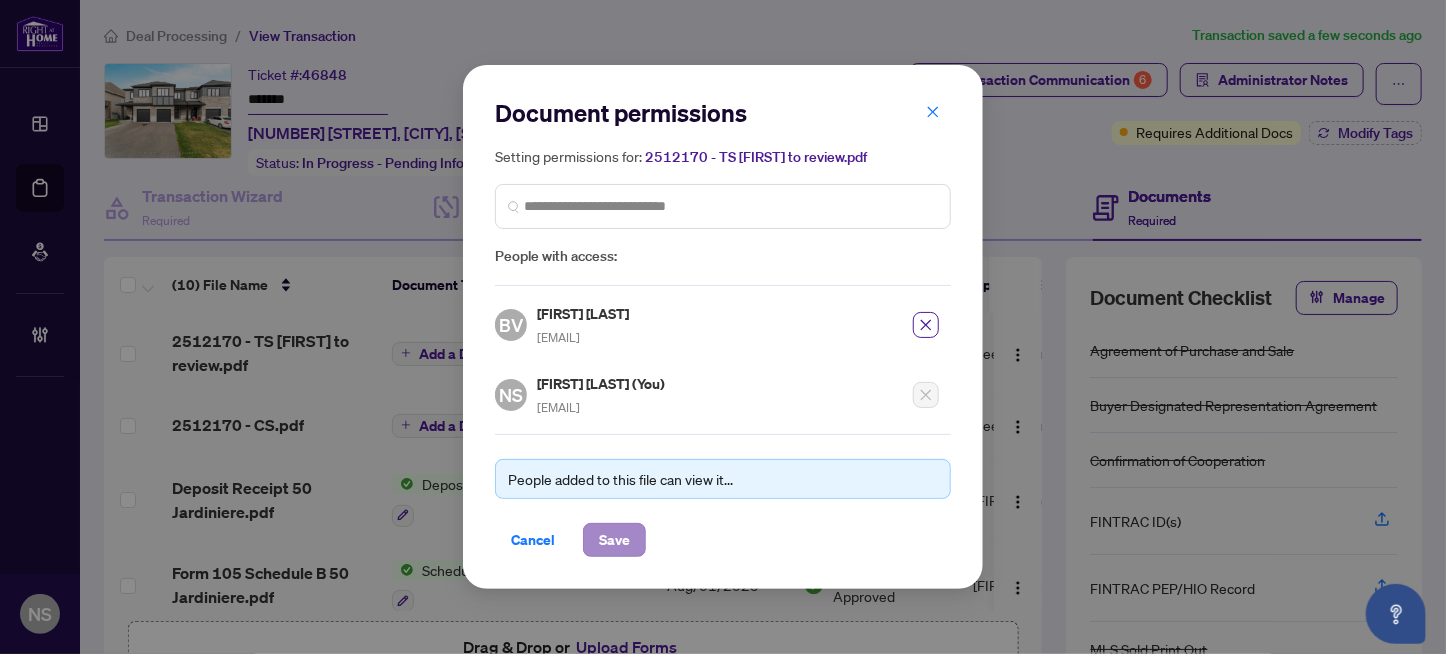 drag, startPoint x: 613, startPoint y: 509, endPoint x: 617, endPoint y: 522, distance: 13.601471 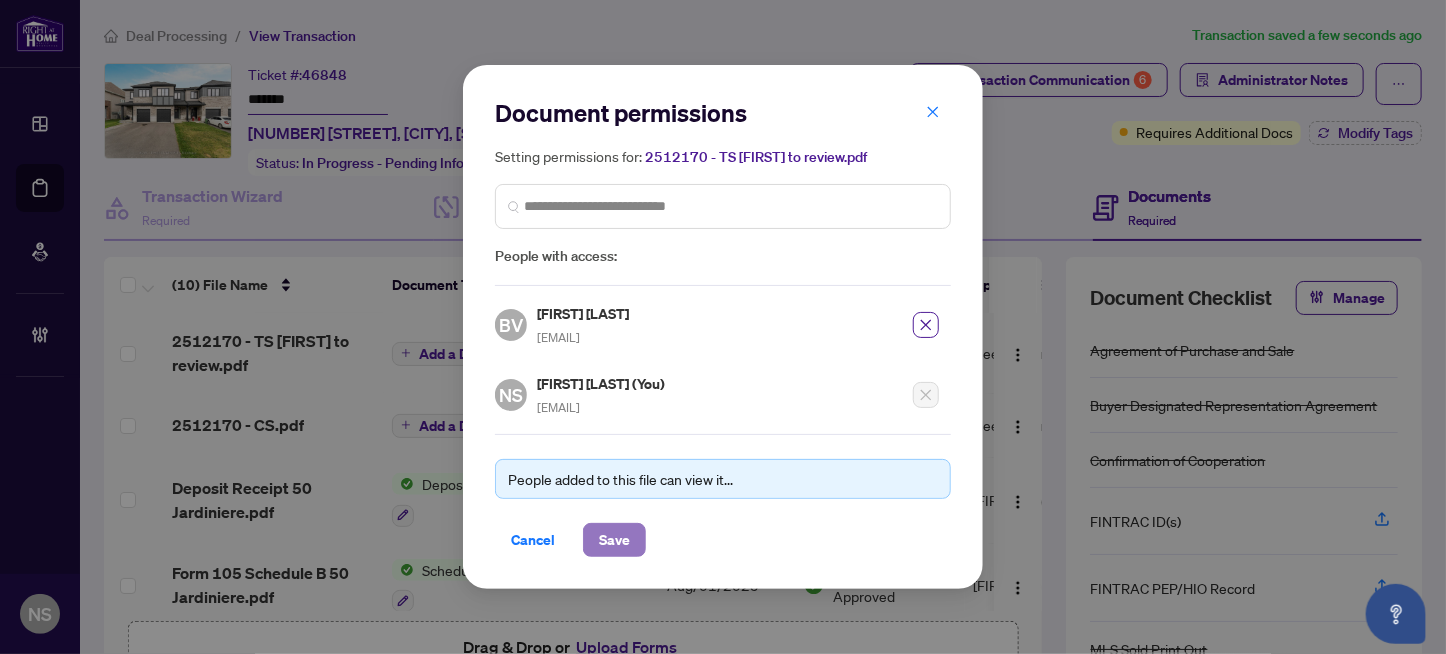 click on "Save" at bounding box center [614, 540] 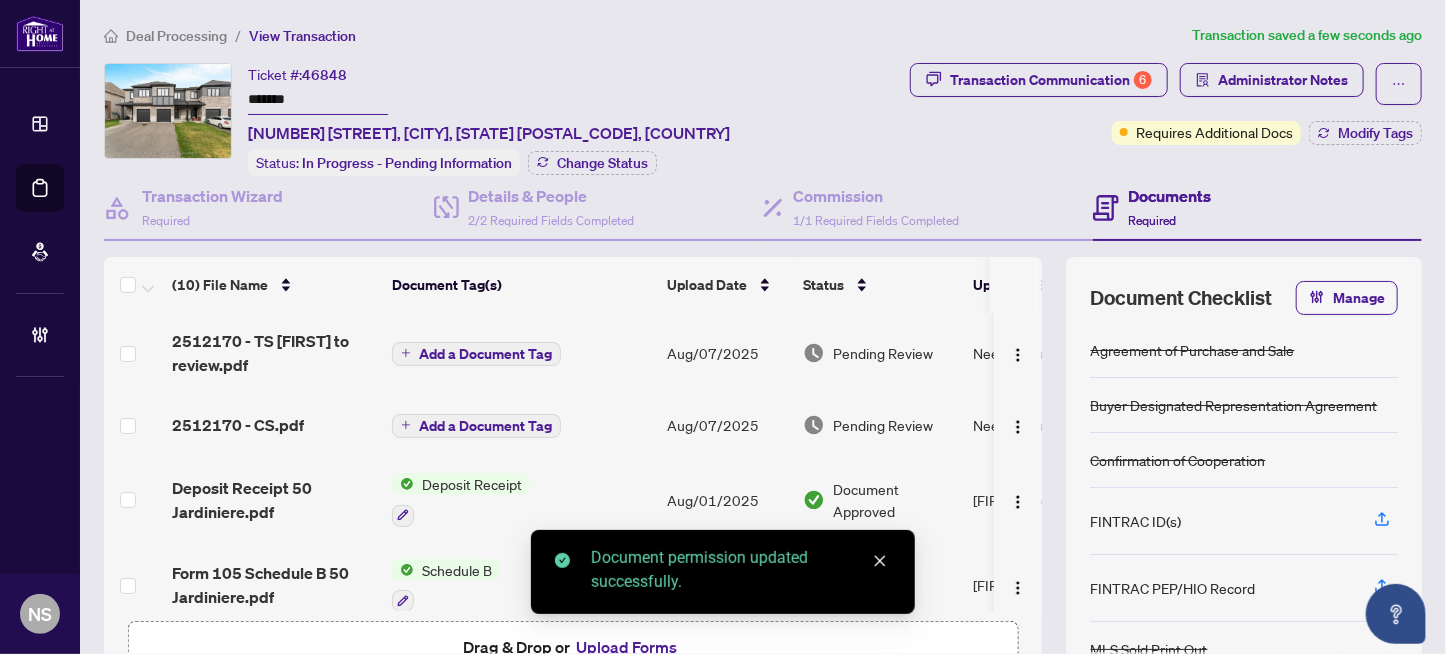 click on "Add a Document Tag" at bounding box center (485, 426) 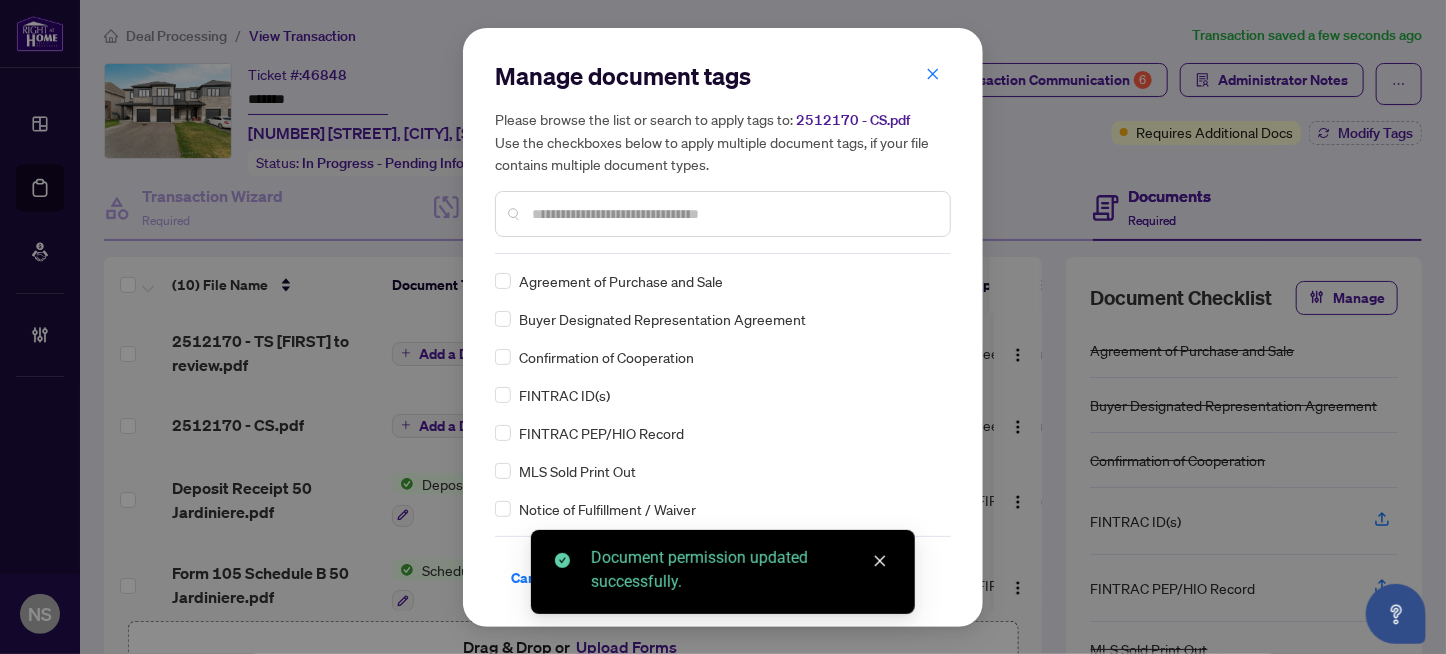 click at bounding box center [733, 214] 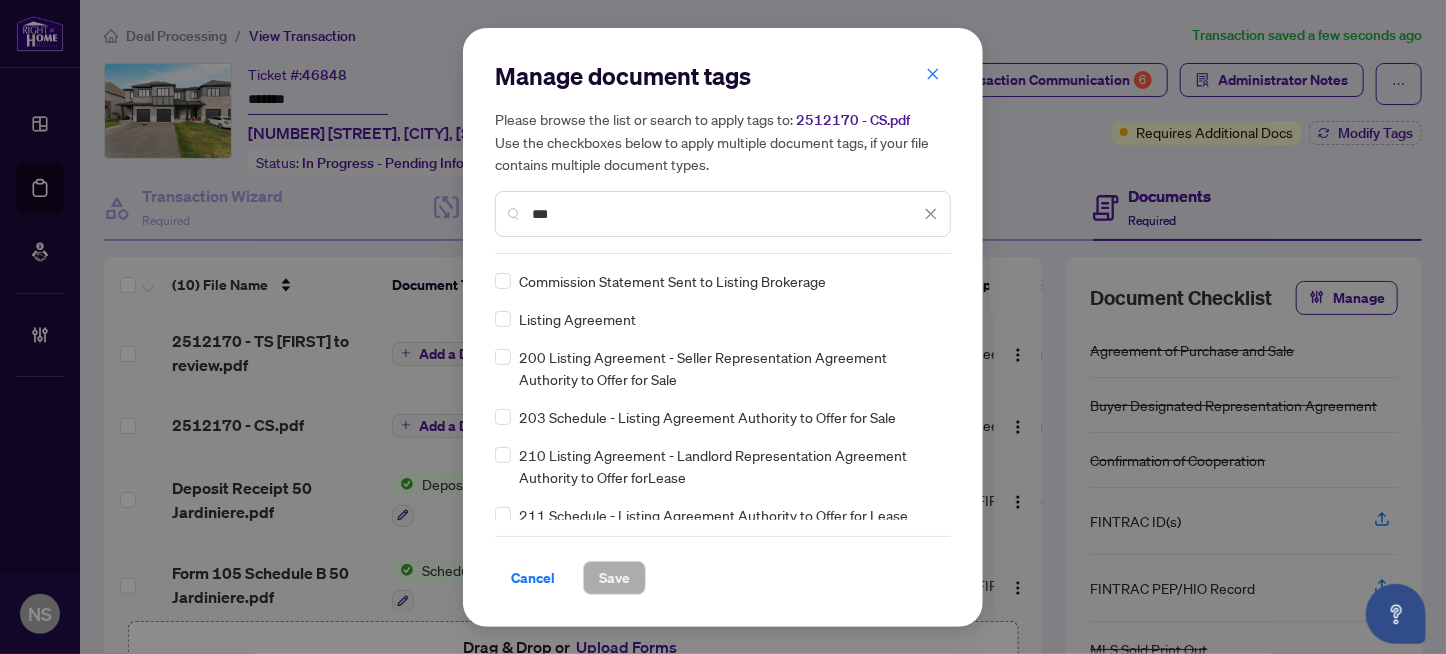 click on "Manage document tags Please browse the list or search to apply tags to:   2512170 - CS.pdf   Use the checkboxes below to apply multiple document tags, if your file contains multiple document types.   *** Commission Statement Sent to Listing Brokerage Listing Agreement 200 Listing Agreement - Seller Representation Agreement Authority to Offer for Sale 203 Schedule - Listing Agreement Authority to Offer for Sale 210 Listing Agreement - Landlord Representation Agreement Authority to Offer forLease 211 Schedule - Listing Agreement Authority to Offer for Lease 212 Amendment to Listing Agreement - Authority to Offer for Lease
Price Change/Extension/Amendments(s) 213 Suspension of Listing Agreement - Authority to Offer for Lease 214 Cancellation of Listing Agreement - Authority to Offer for Lease 215 Assignment of Listing Agreement - Authority to Offer for Lease 240 Amendment to Listing Agreement - Authority to Offer for Sale
Price Change/Extension/Amendment(s) 280 Seller Services Forms Checklist - Residential Save" at bounding box center [723, 327] 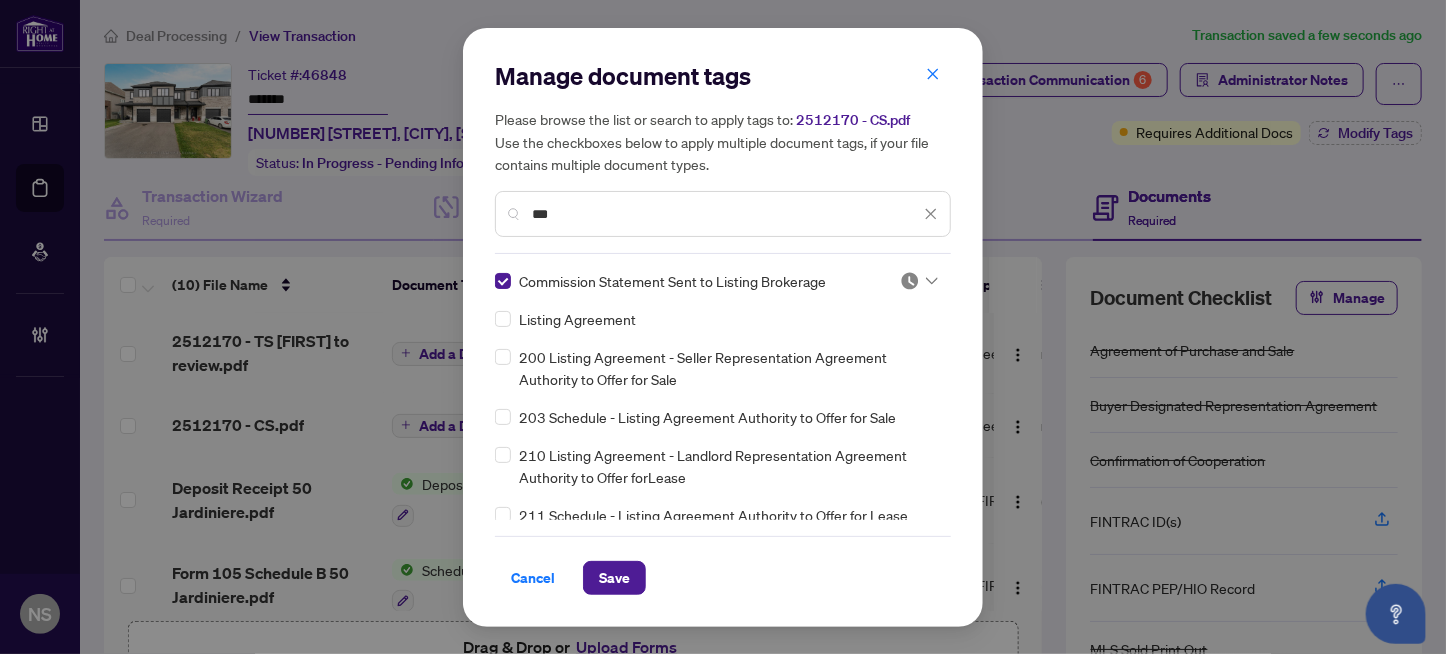 click at bounding box center (919, 281) 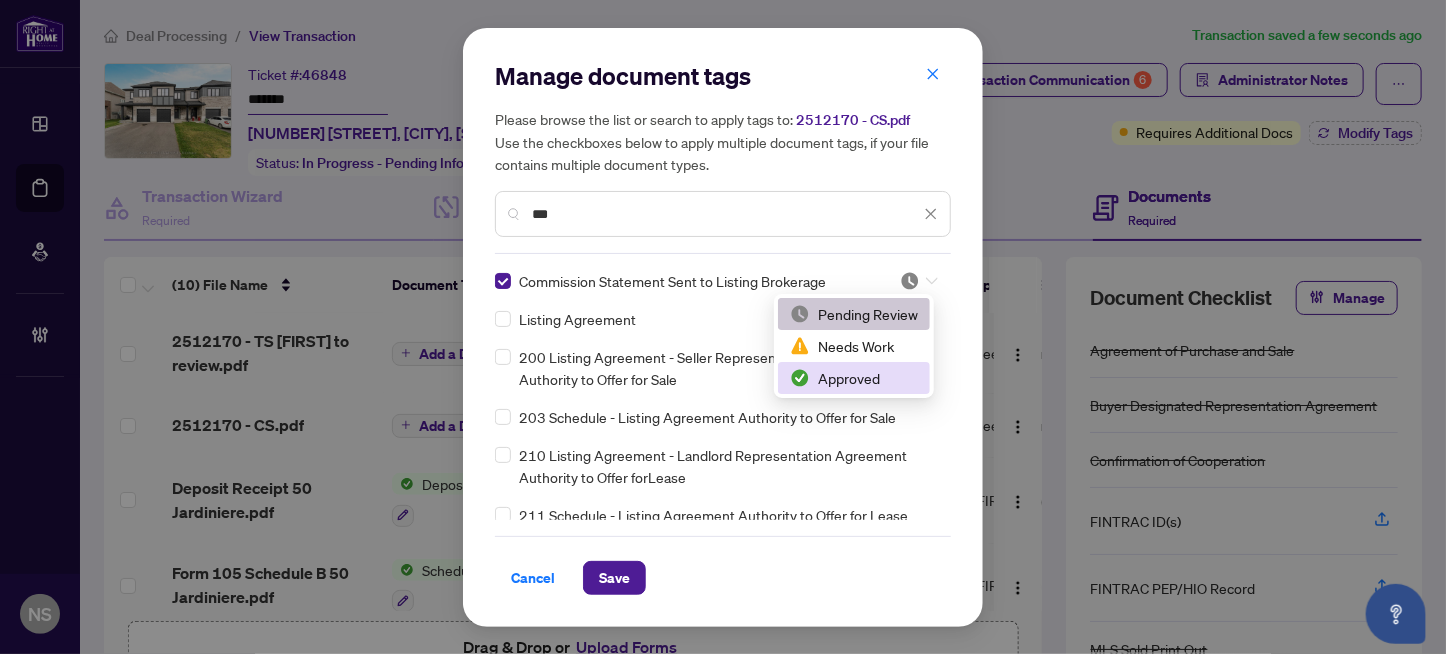 click on "Approved" at bounding box center [854, 378] 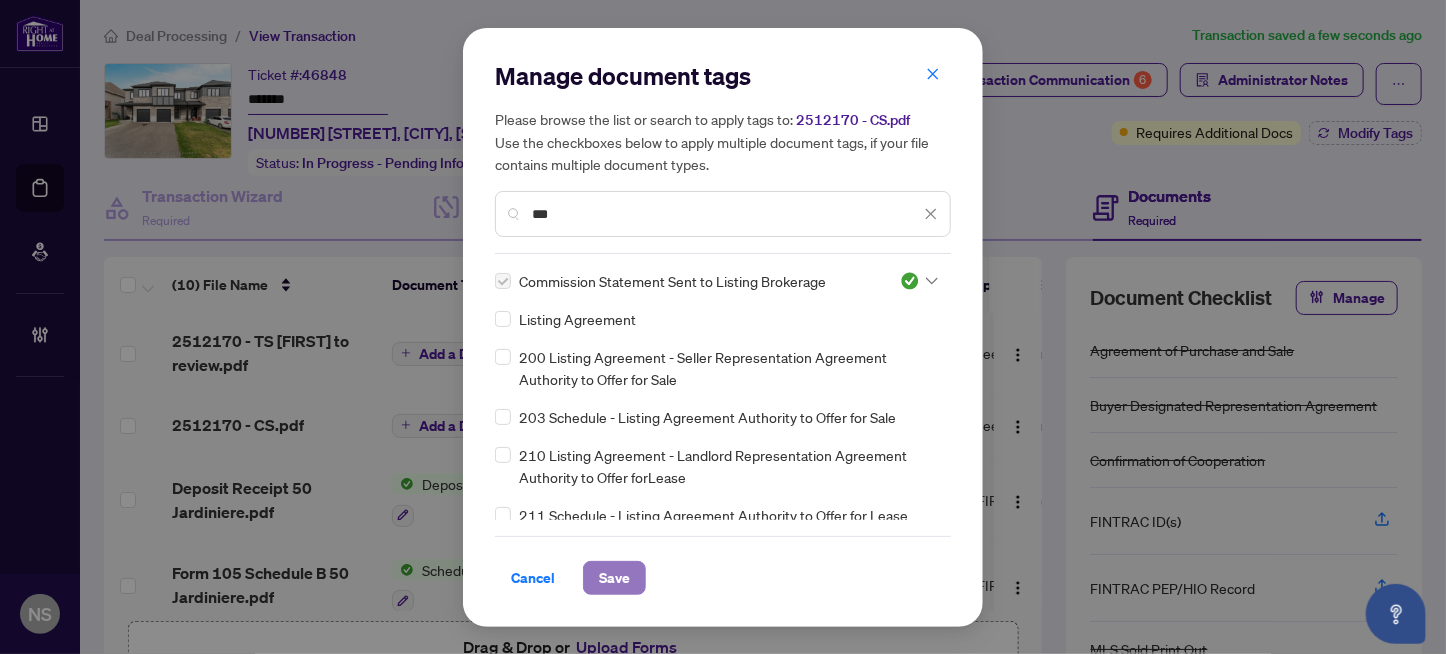 click on "Save" at bounding box center (614, 578) 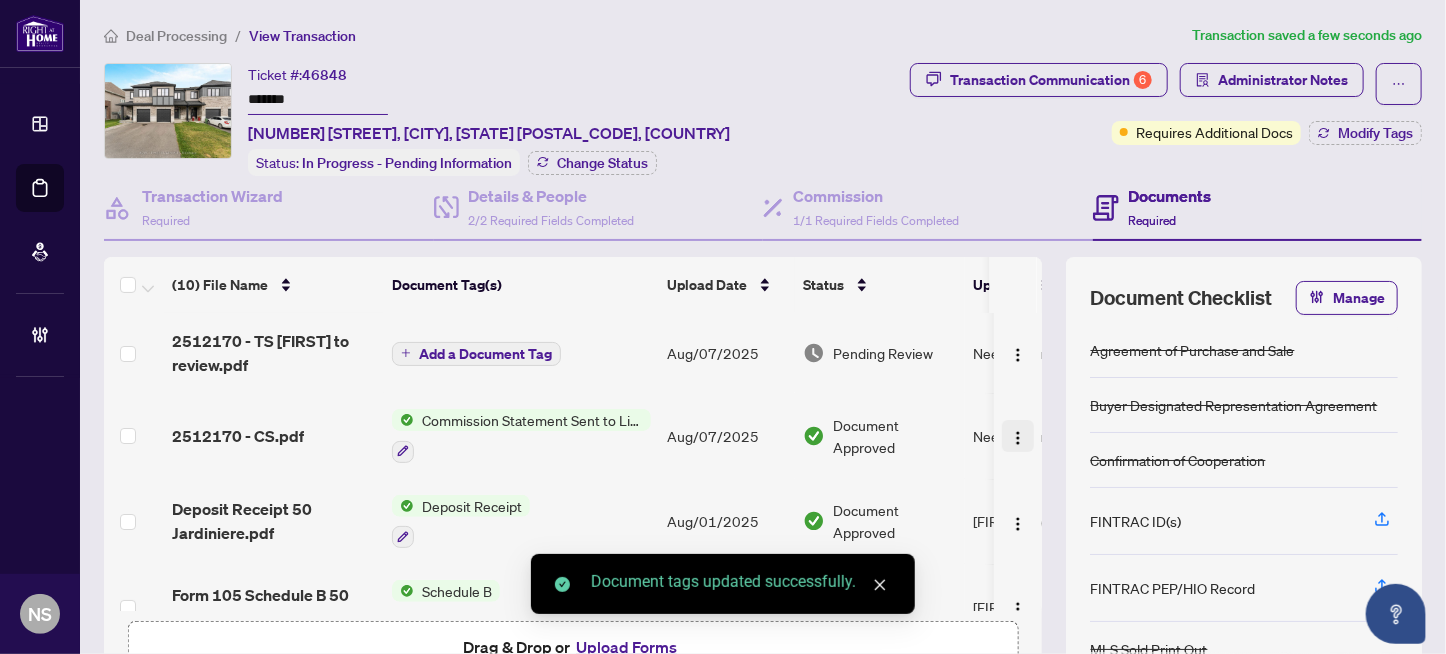 click at bounding box center (1018, 438) 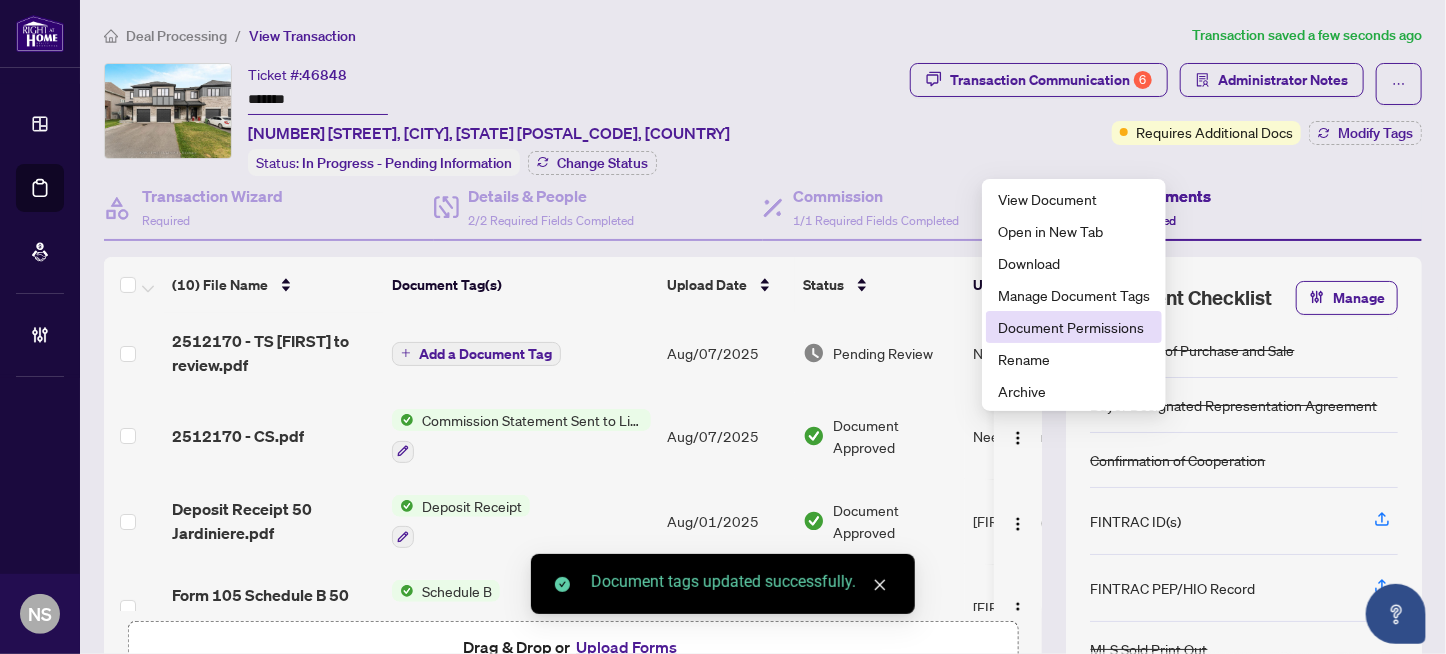 click on "Document Permissions" at bounding box center (1074, 327) 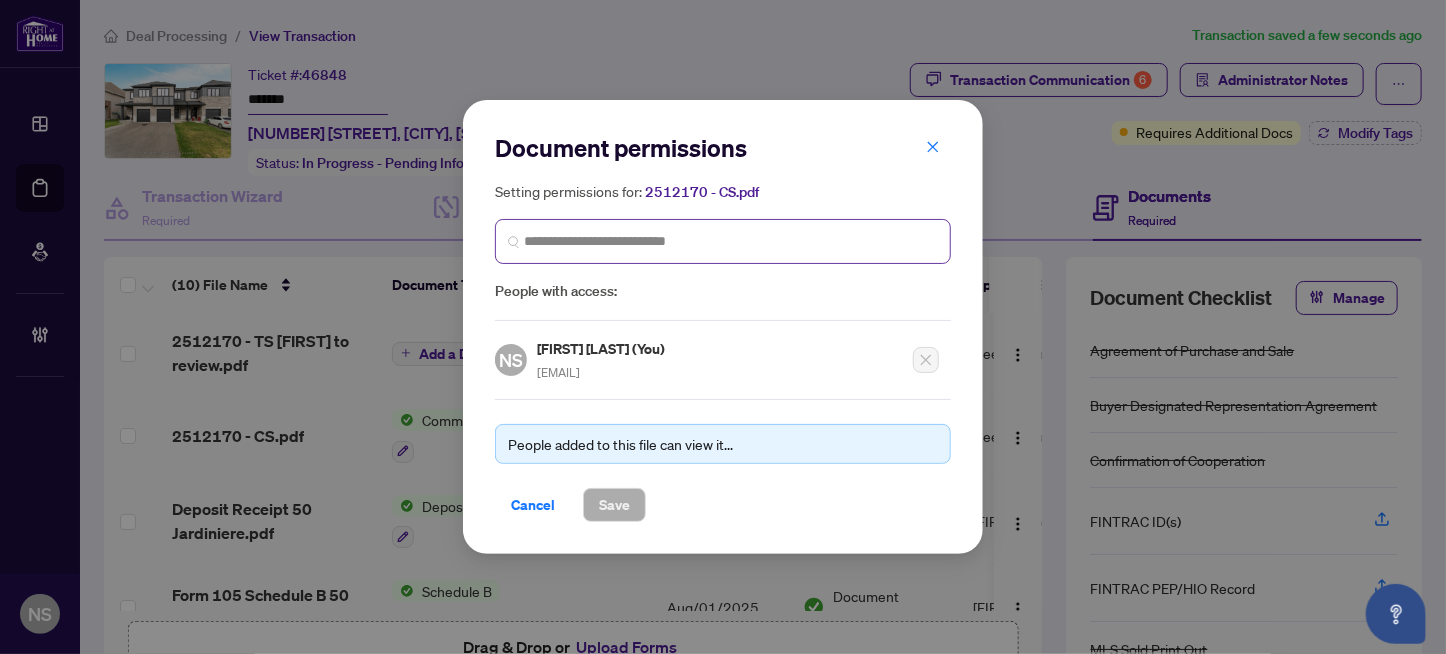 click at bounding box center (723, 241) 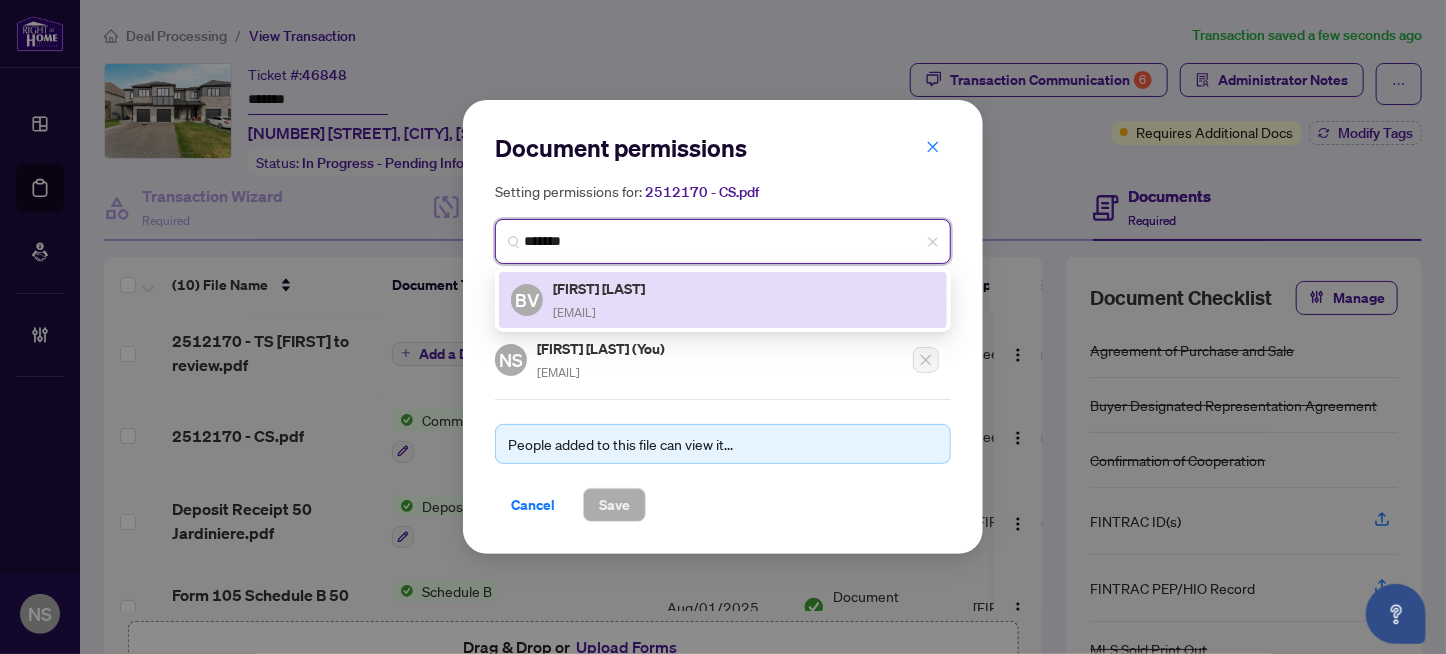 drag, startPoint x: 588, startPoint y: 293, endPoint x: 670, endPoint y: 480, distance: 204.18864 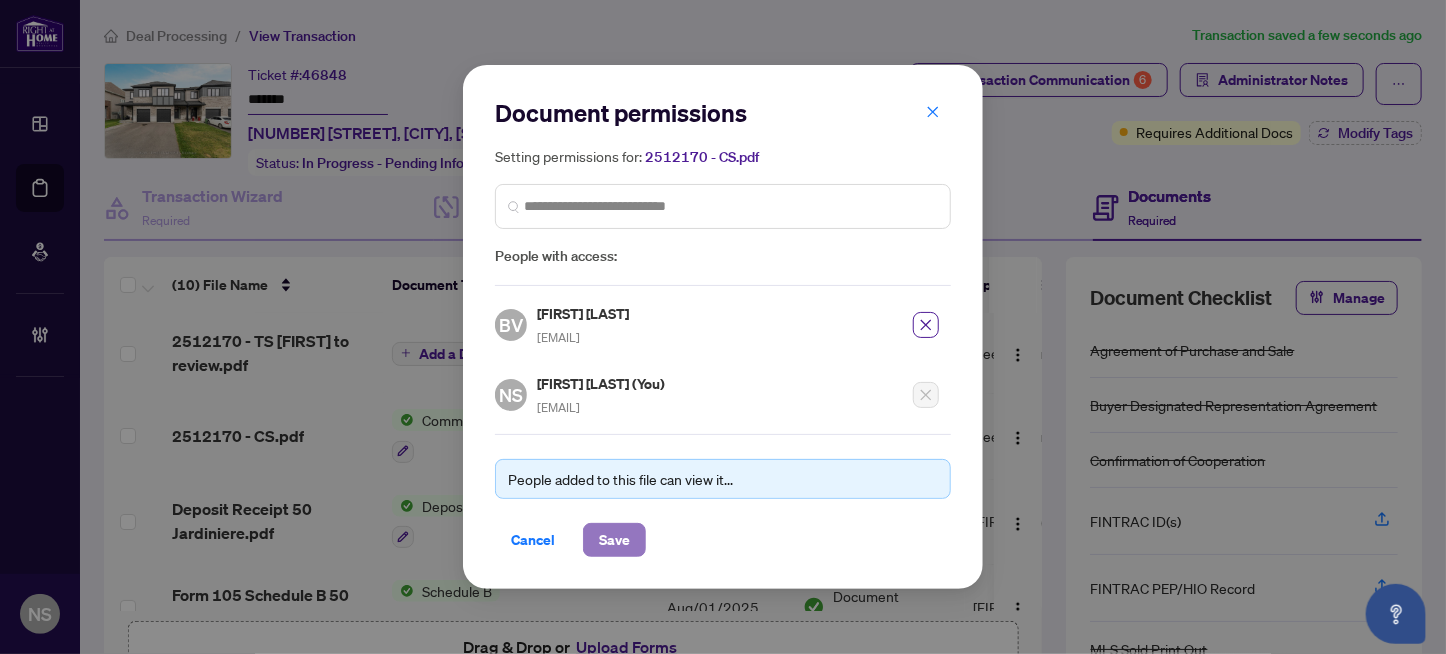 click on "Save" at bounding box center (614, 540) 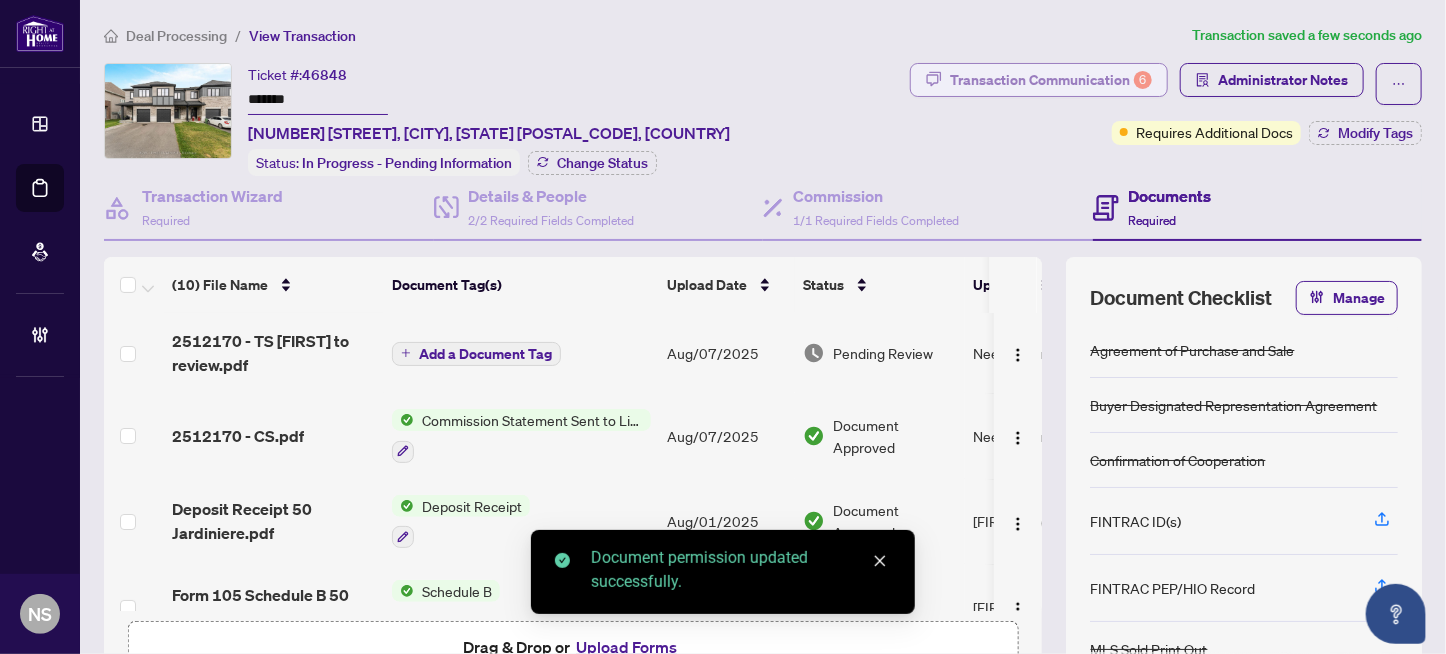 click on "Transaction Communication 6" at bounding box center [1051, 80] 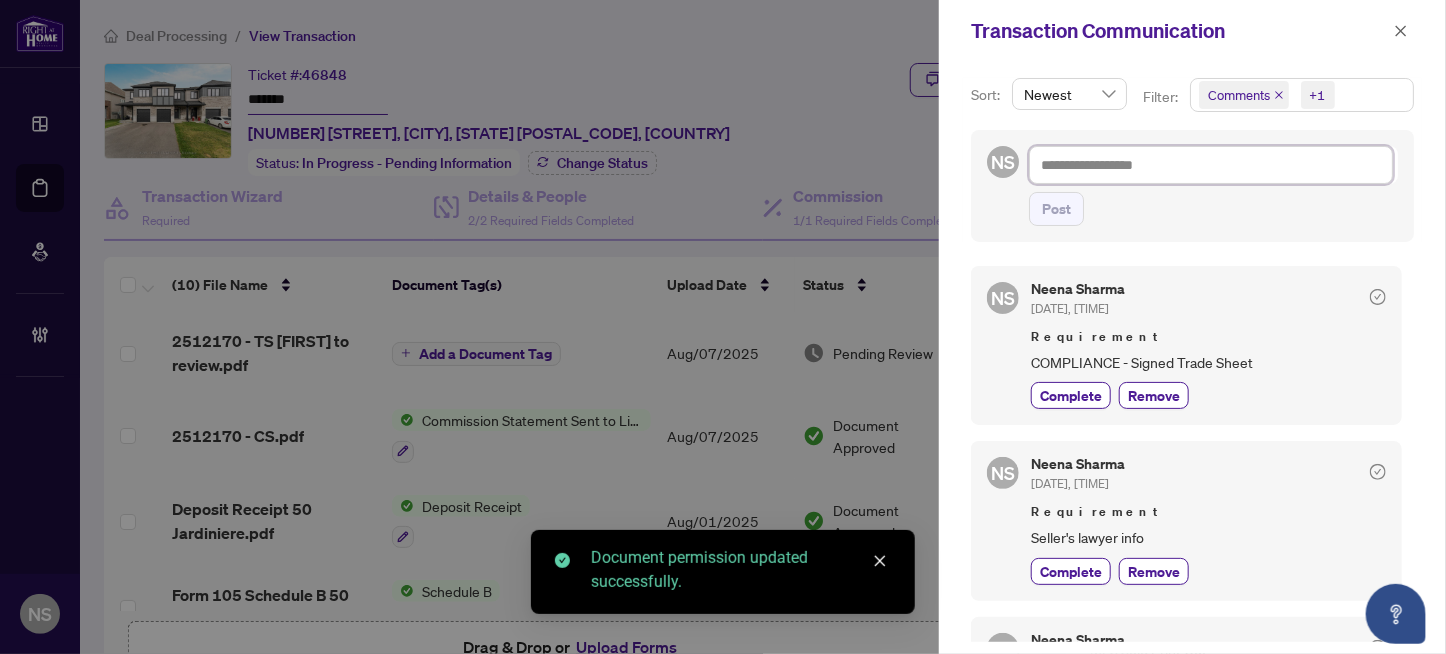 click at bounding box center [1211, 165] 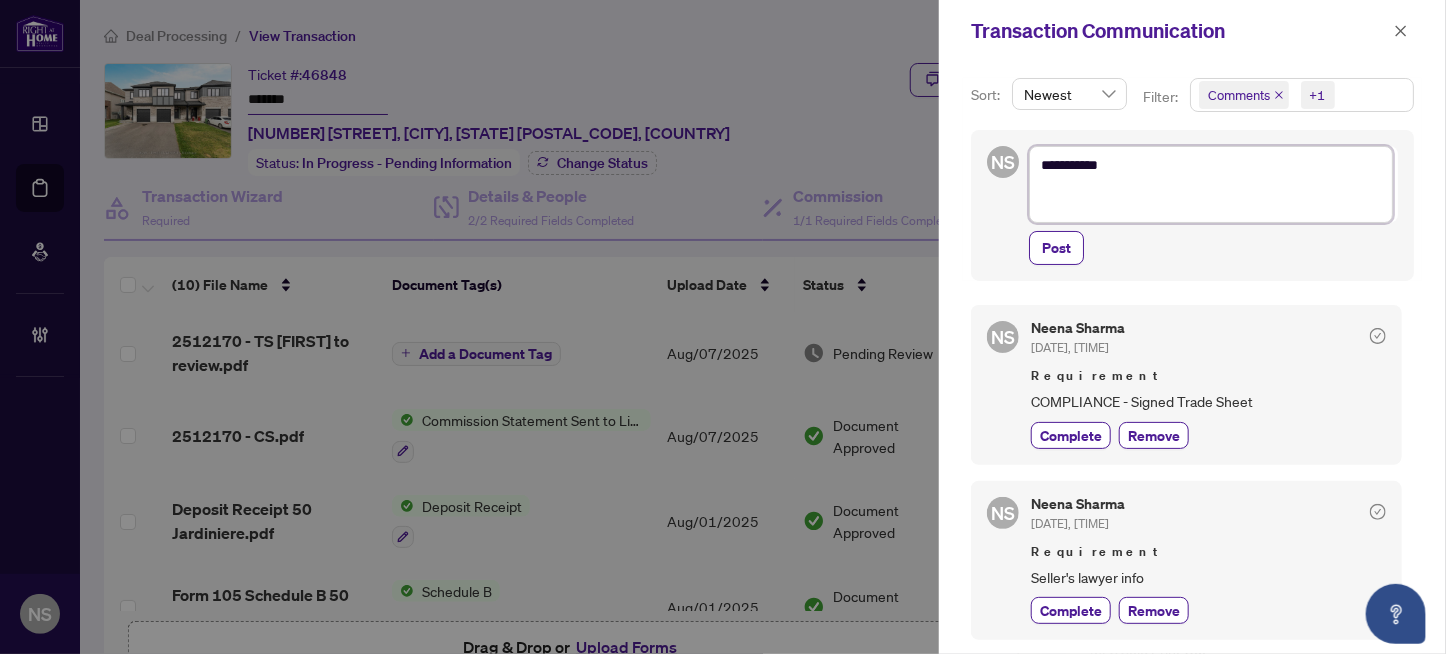 scroll, scrollTop: 0, scrollLeft: 0, axis: both 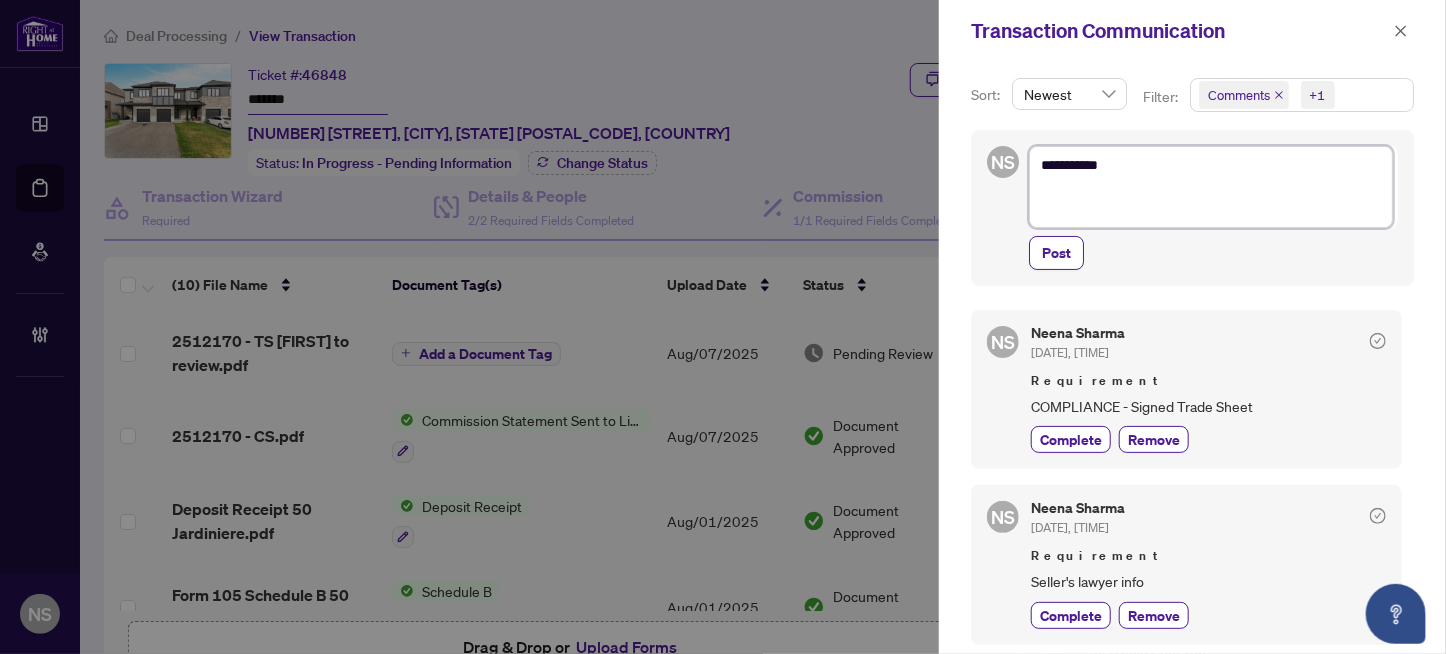 paste on "**********" 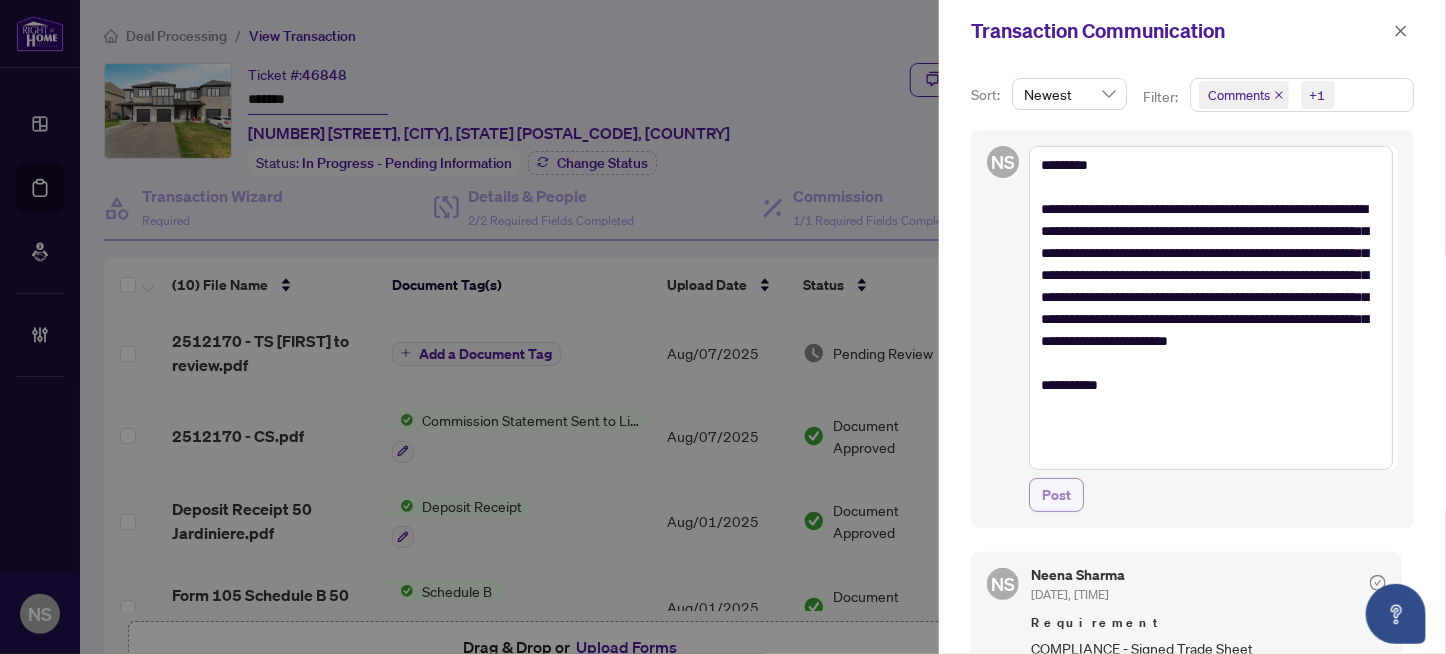 click on "Post" at bounding box center (1056, 495) 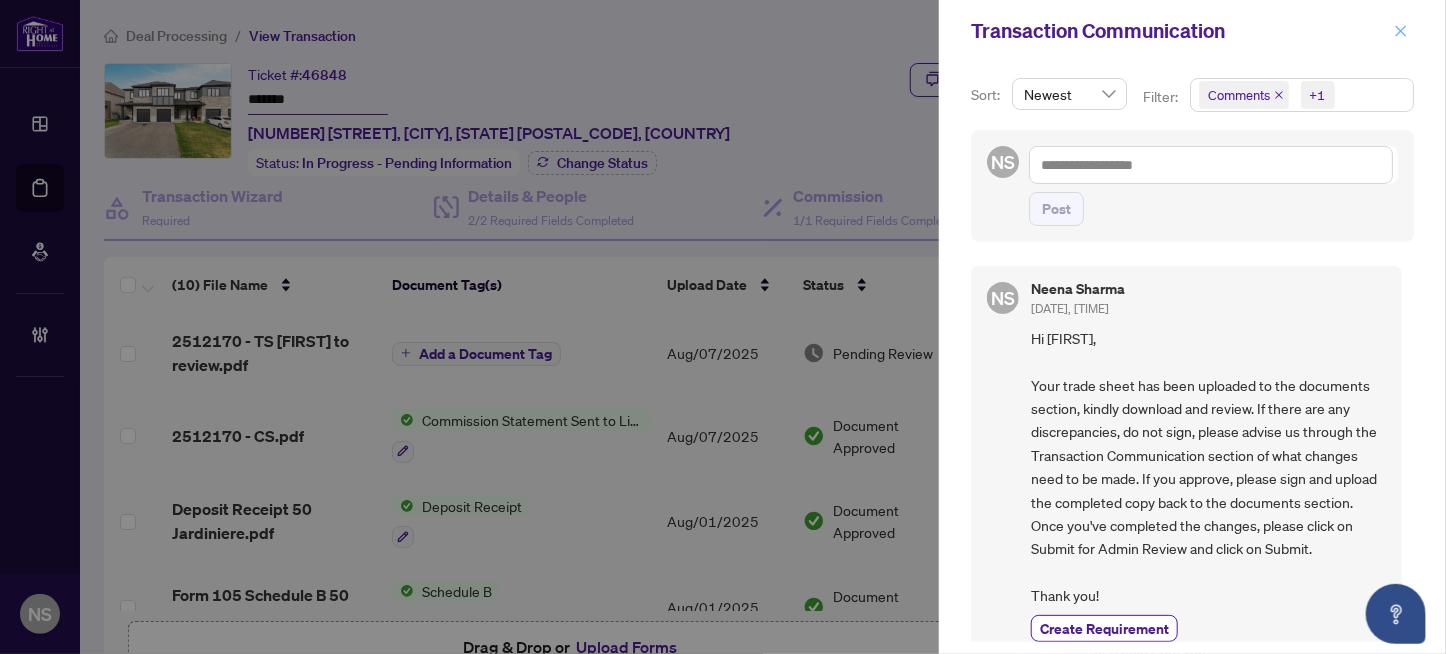 click at bounding box center [1401, 31] 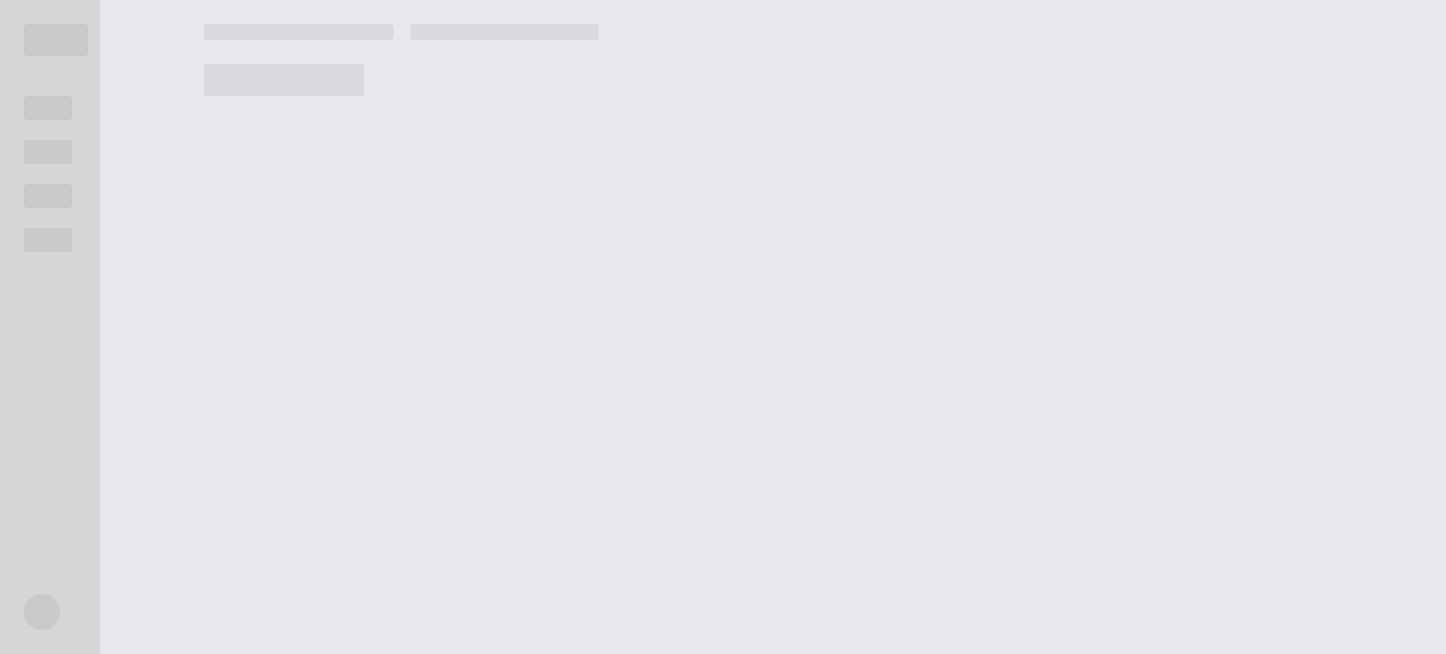 scroll, scrollTop: 0, scrollLeft: 0, axis: both 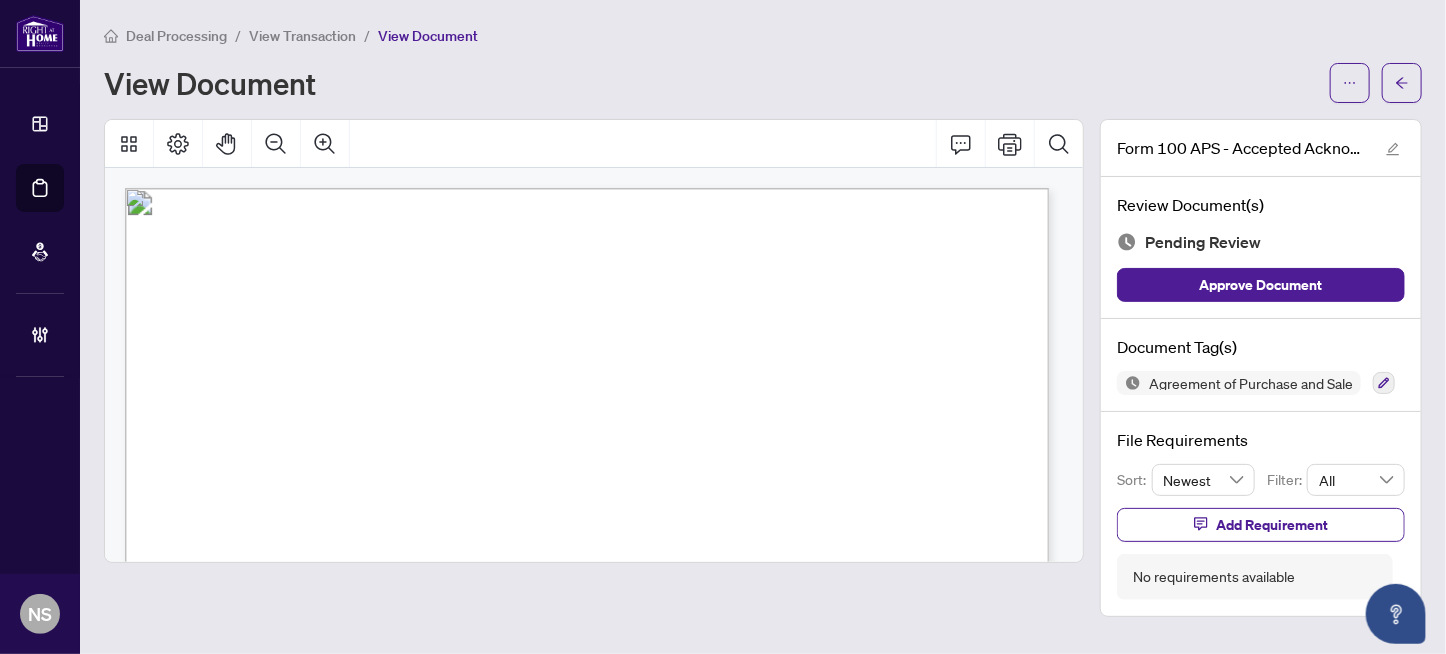 click on "Jardiniere St" at bounding box center (342, 513) 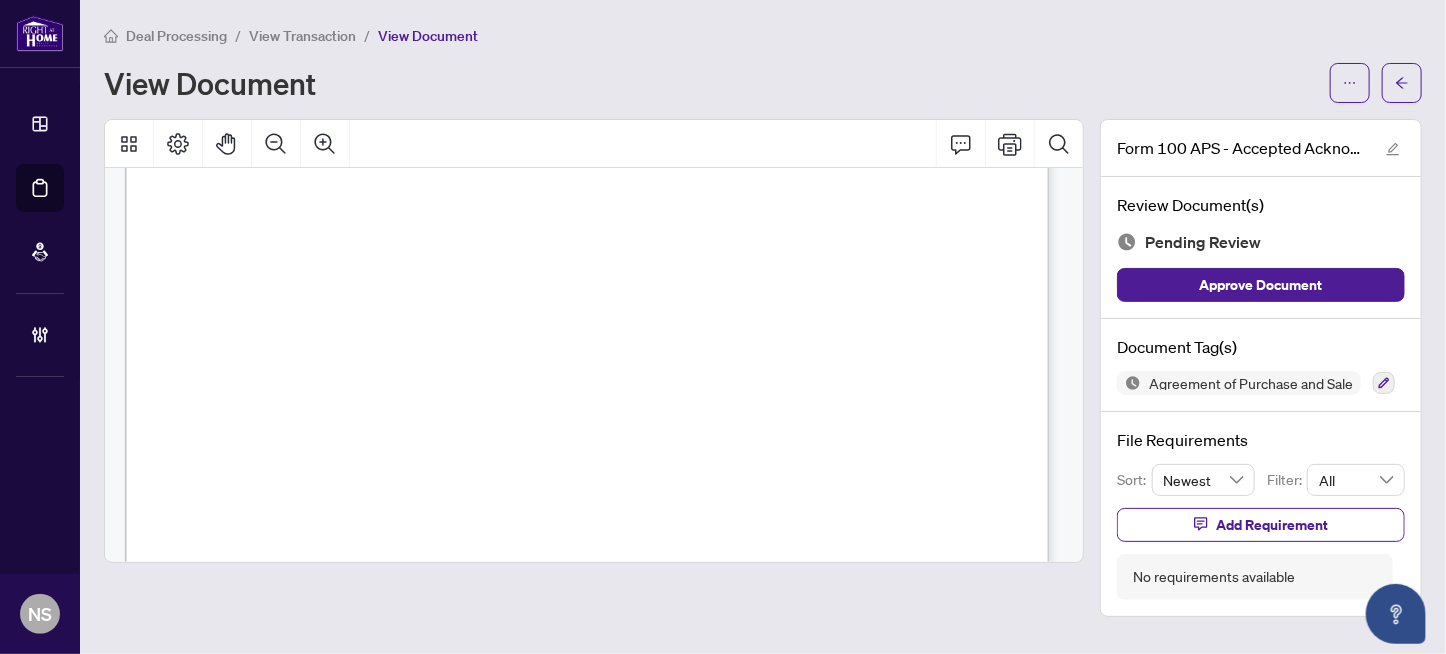 scroll, scrollTop: 0, scrollLeft: 0, axis: both 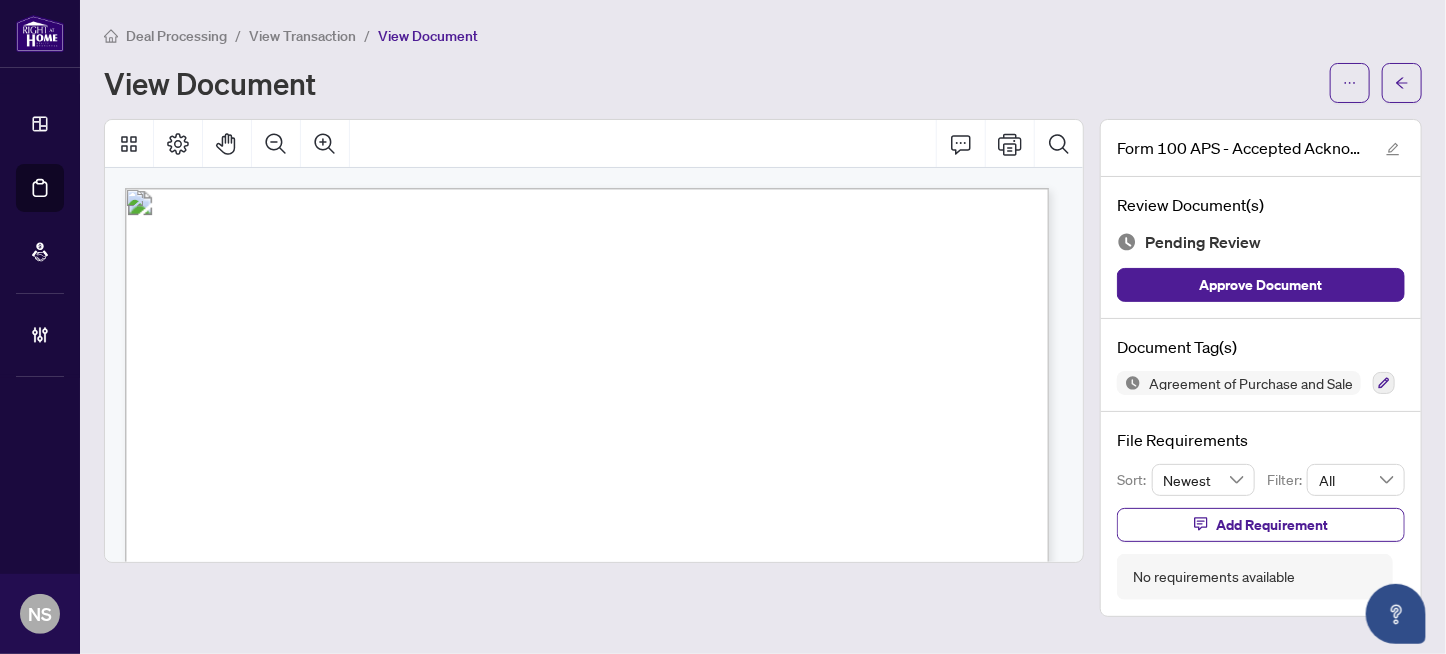 click on "Luc Beriault" at bounding box center (401, 430) 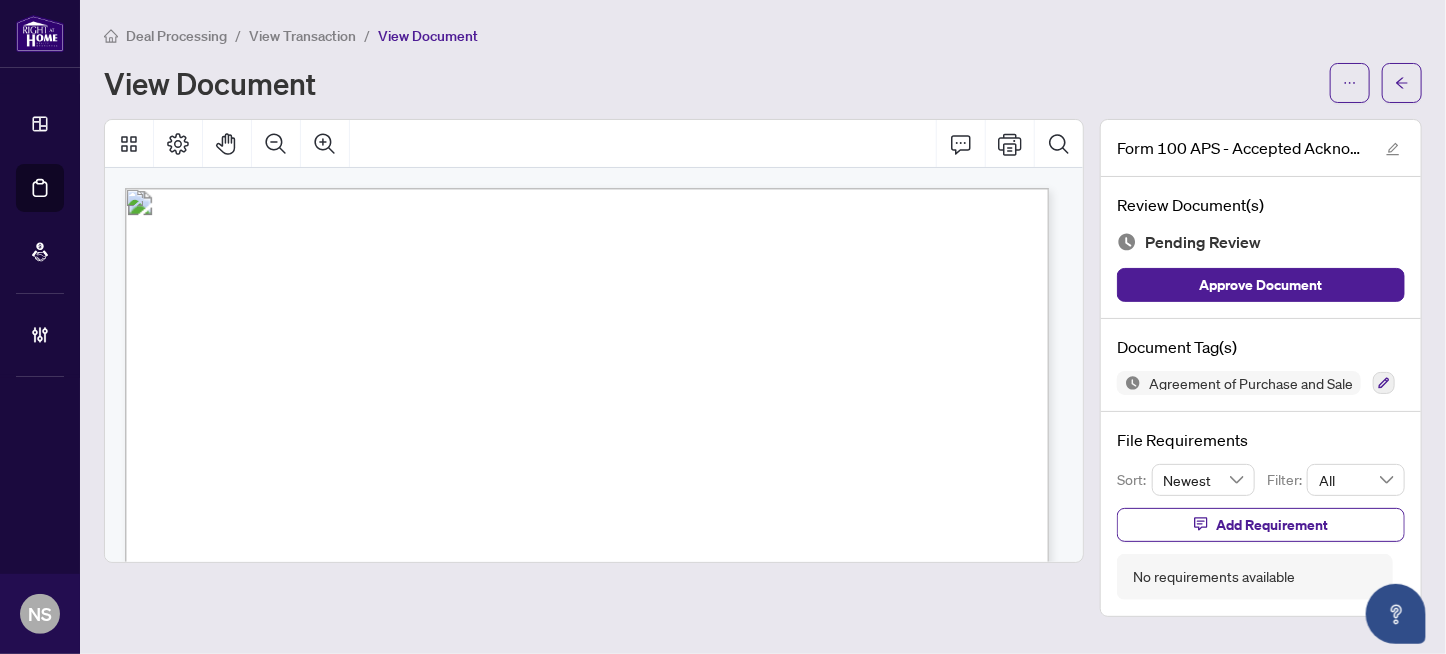 click on "Ankurkumar Rakeshbhai Darji" at bounding box center [330, 387] 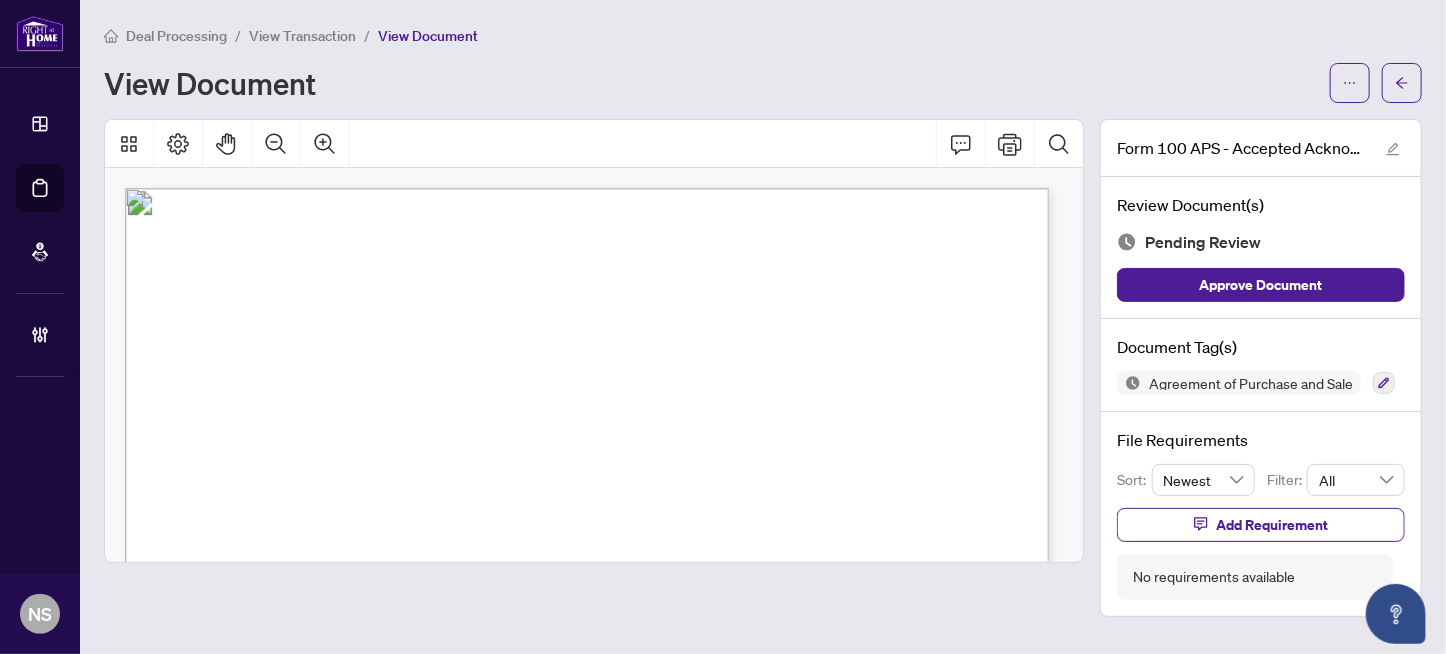 click on "Ankurkumar Rakeshbhai Darji" at bounding box center [330, 387] 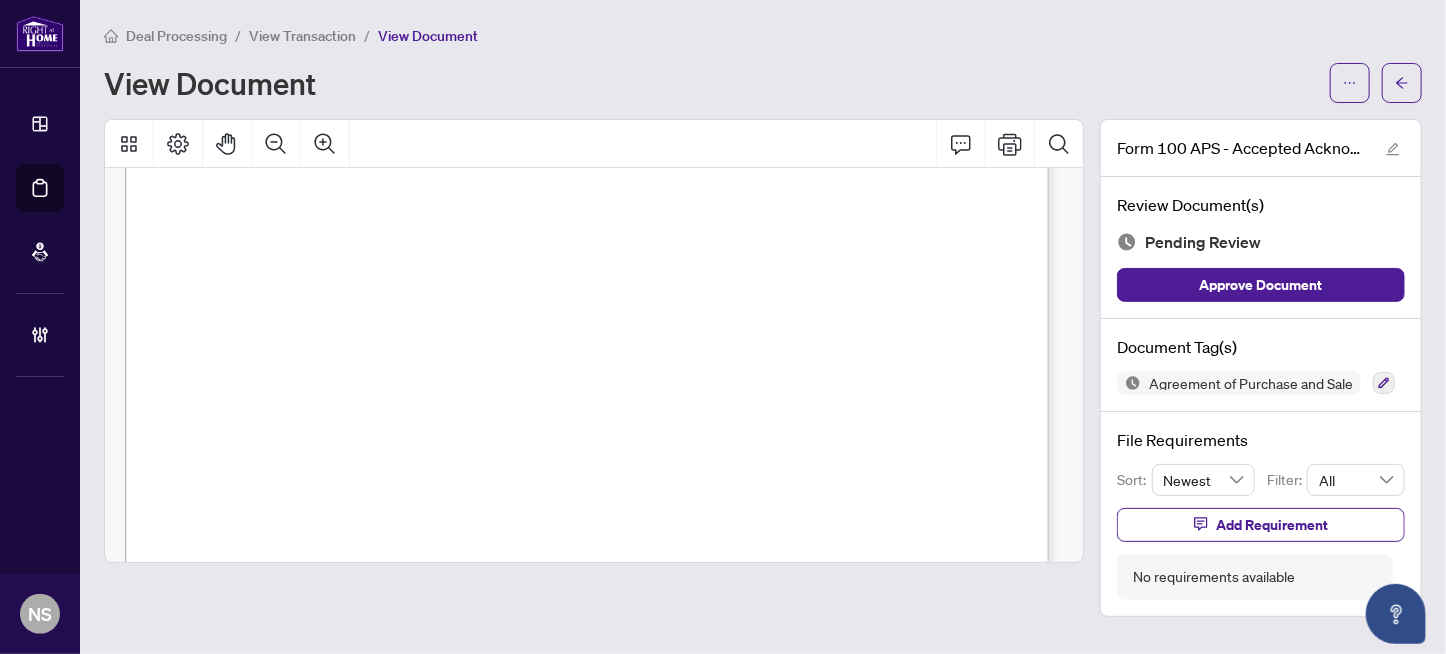 scroll, scrollTop: 5400, scrollLeft: 0, axis: vertical 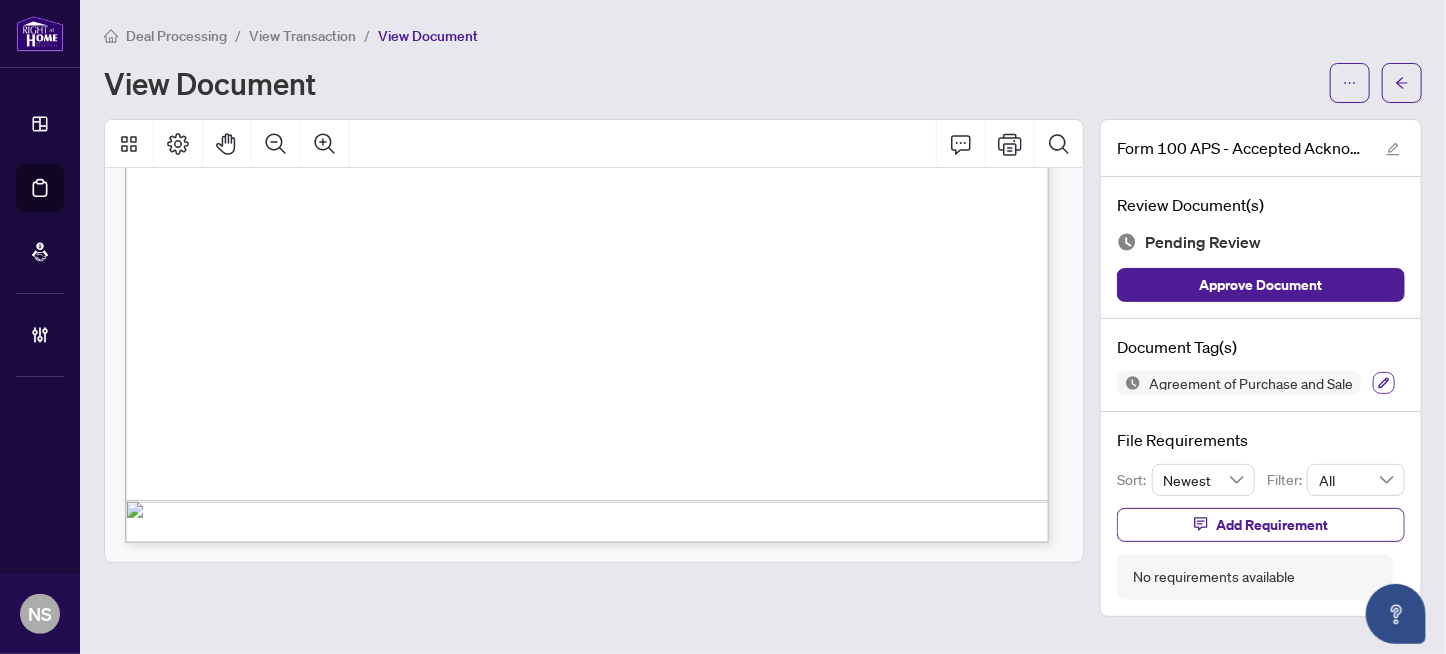 click at bounding box center (1384, 383) 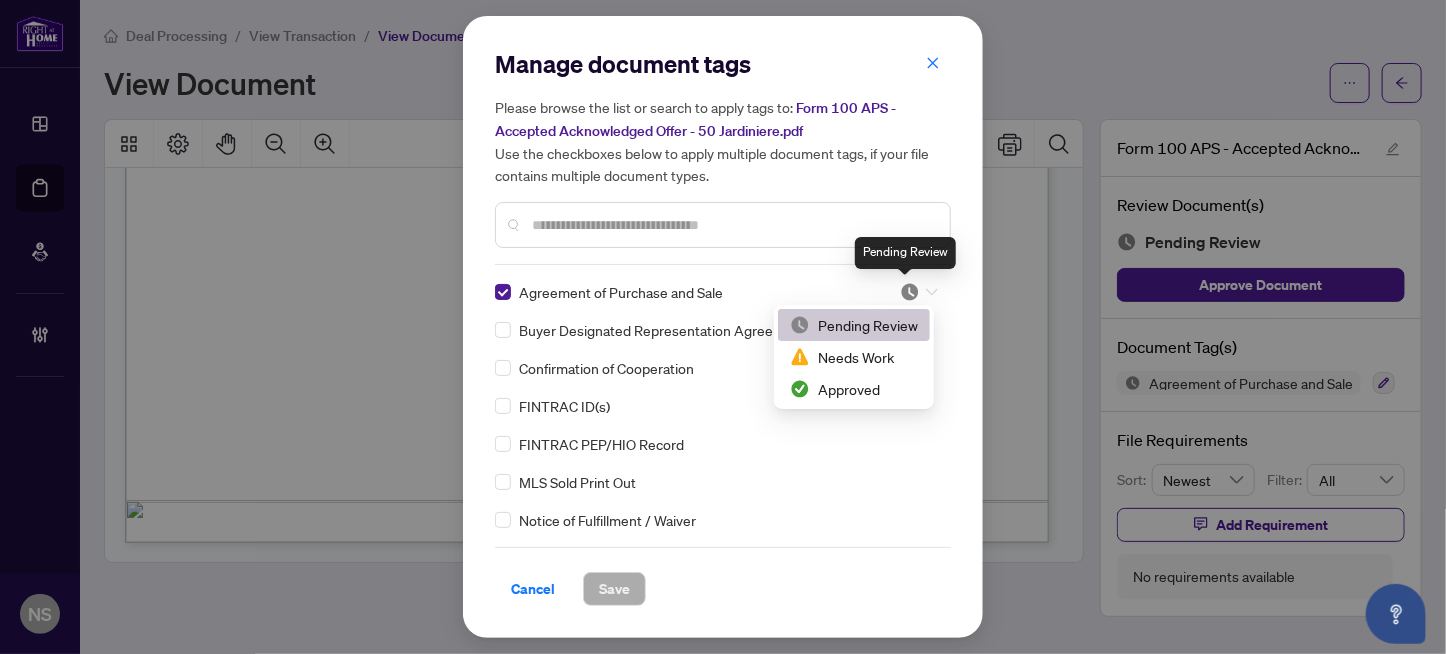 drag, startPoint x: 899, startPoint y: 295, endPoint x: 899, endPoint y: 342, distance: 47 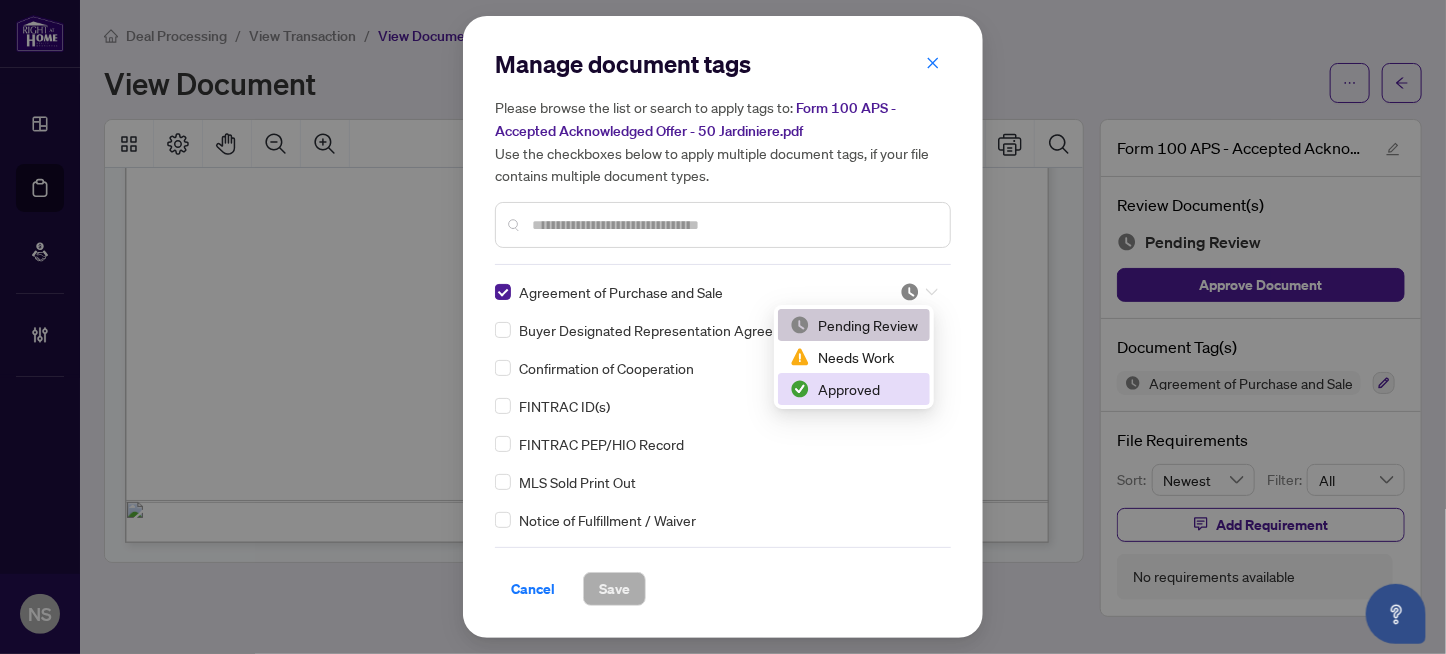 drag, startPoint x: 866, startPoint y: 387, endPoint x: 704, endPoint y: 537, distance: 220.78044 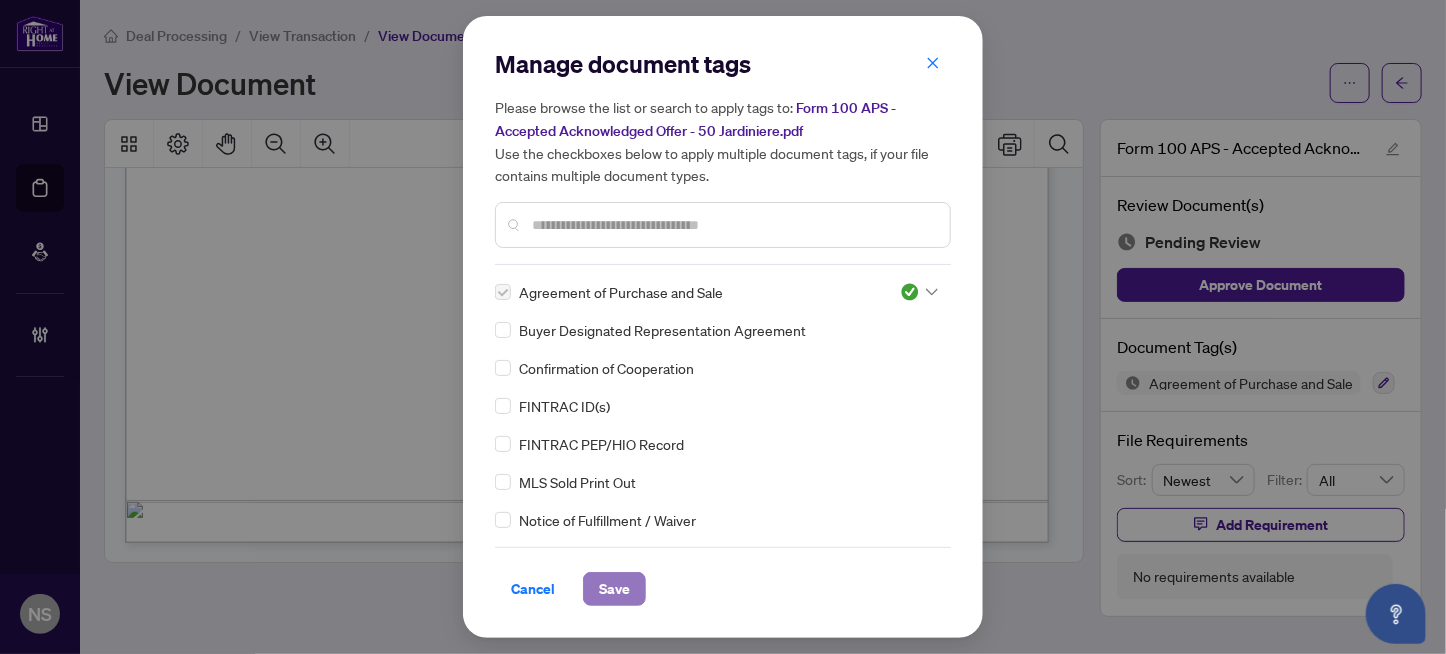 click on "Save" at bounding box center (614, 589) 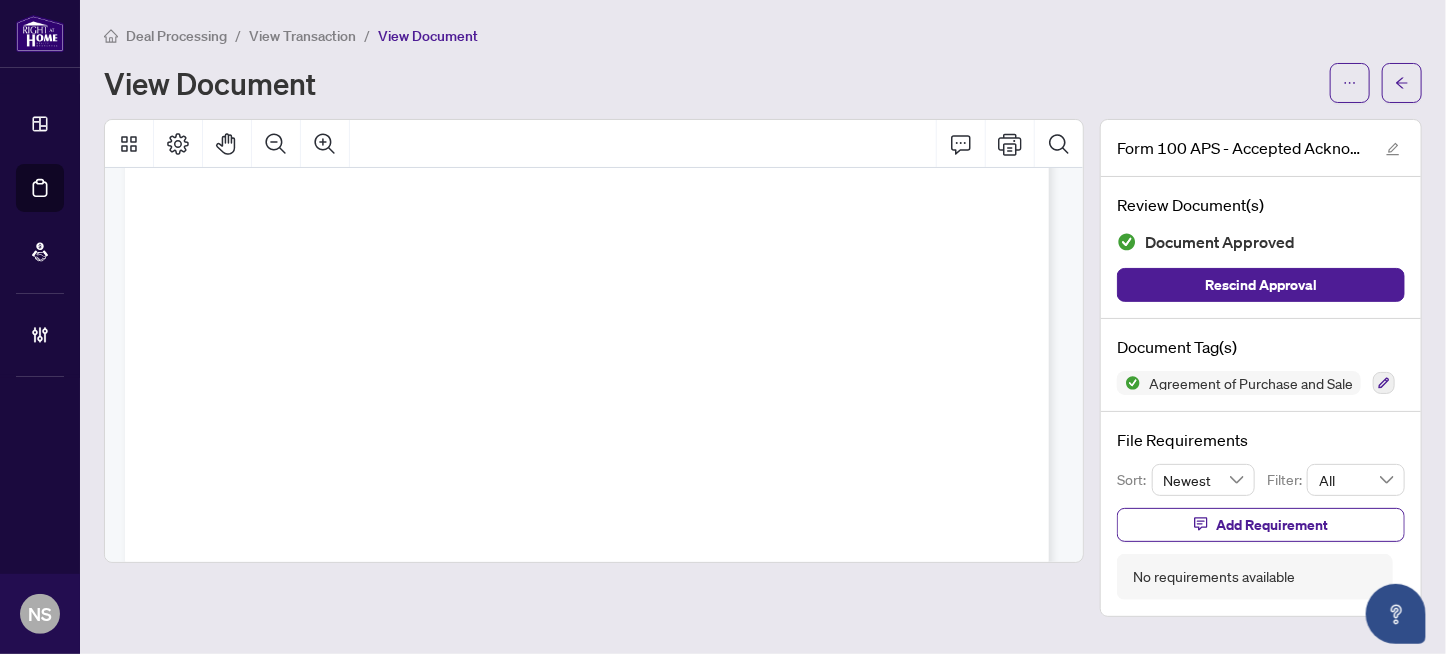 scroll, scrollTop: 0, scrollLeft: 0, axis: both 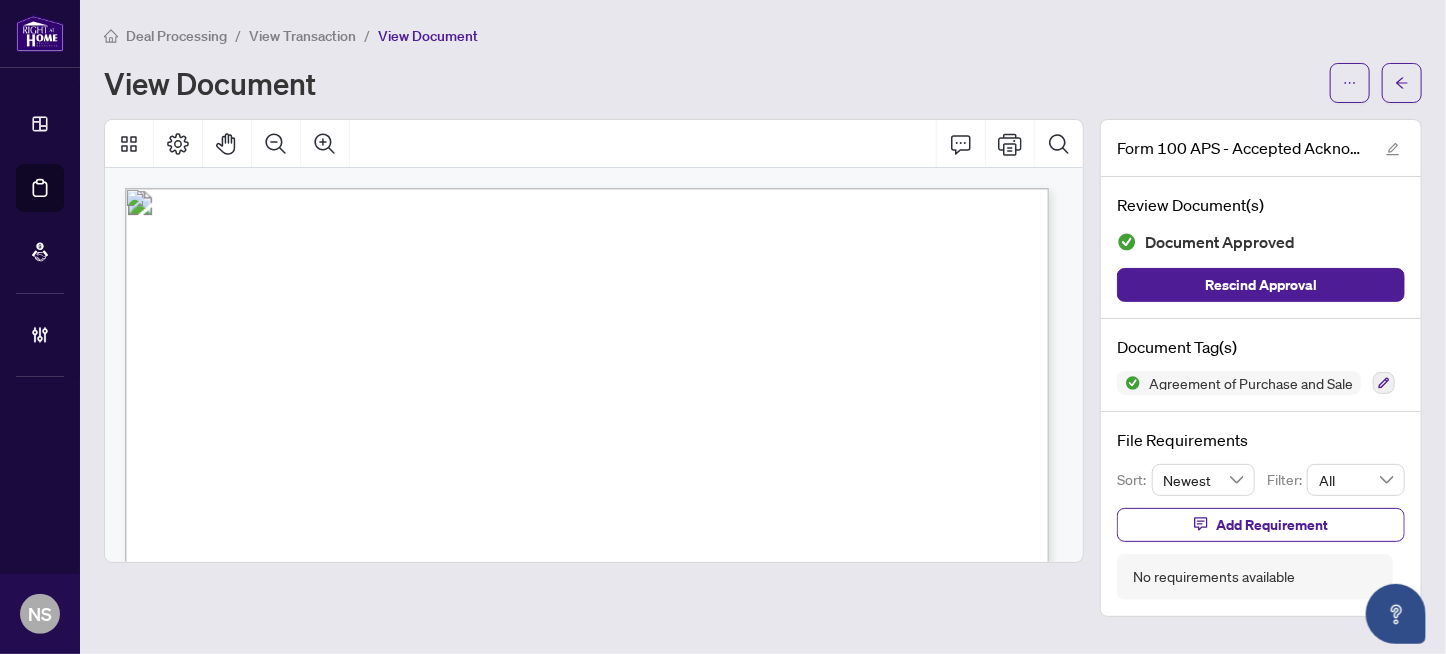 click on "[FIRST] [LAST]" at bounding box center [330, 387] 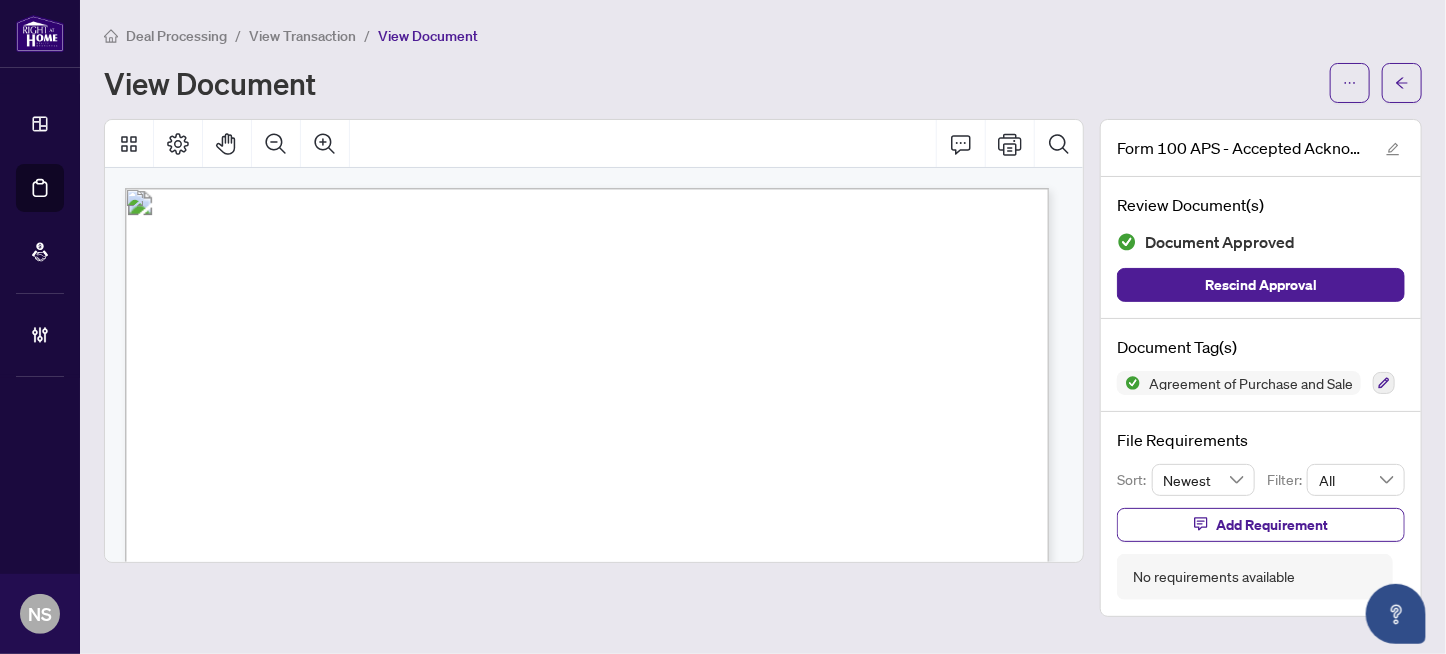 click on "[FIRST] [LAST]" at bounding box center (676, 387) 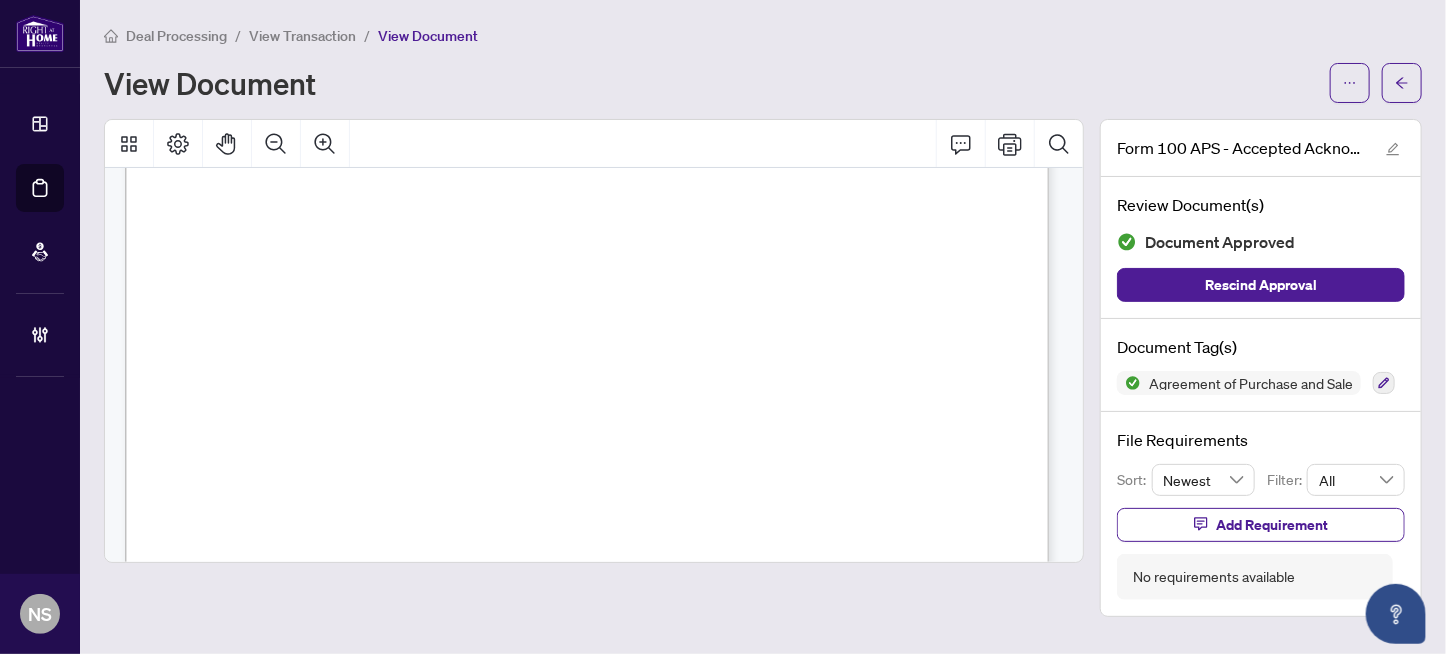scroll, scrollTop: 399, scrollLeft: 0, axis: vertical 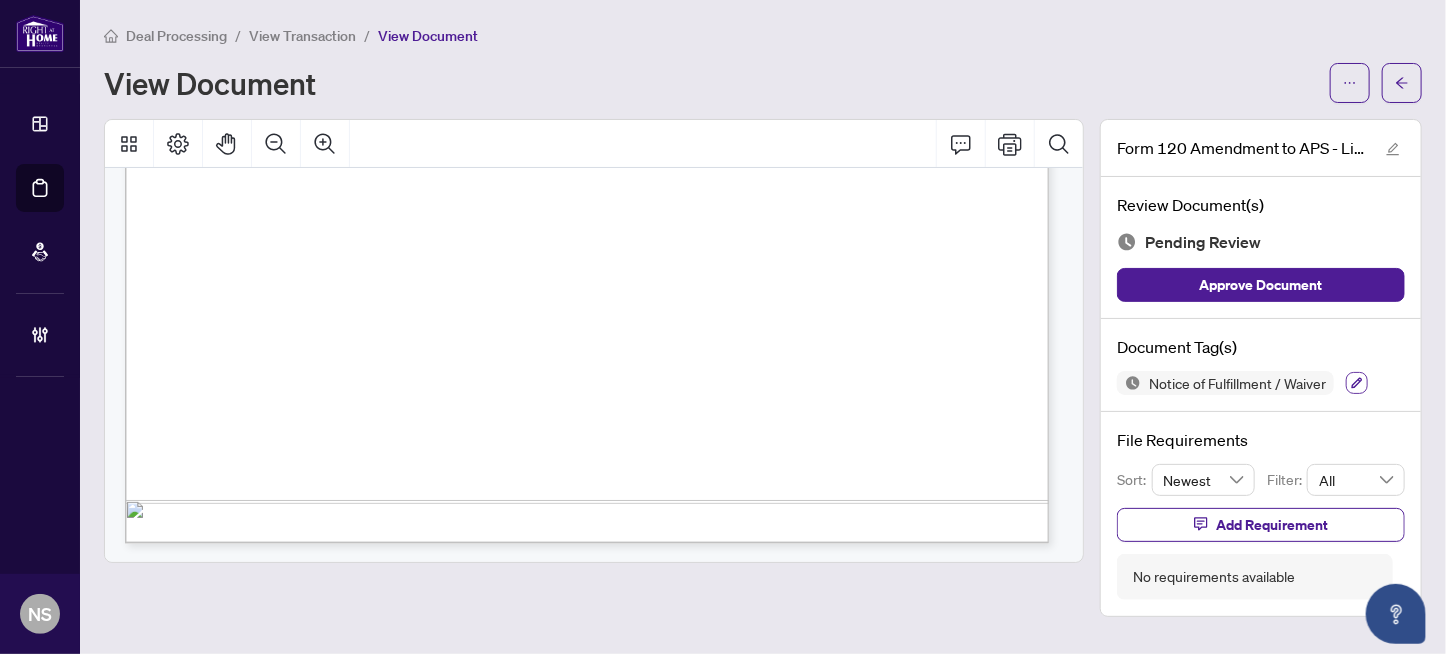 click 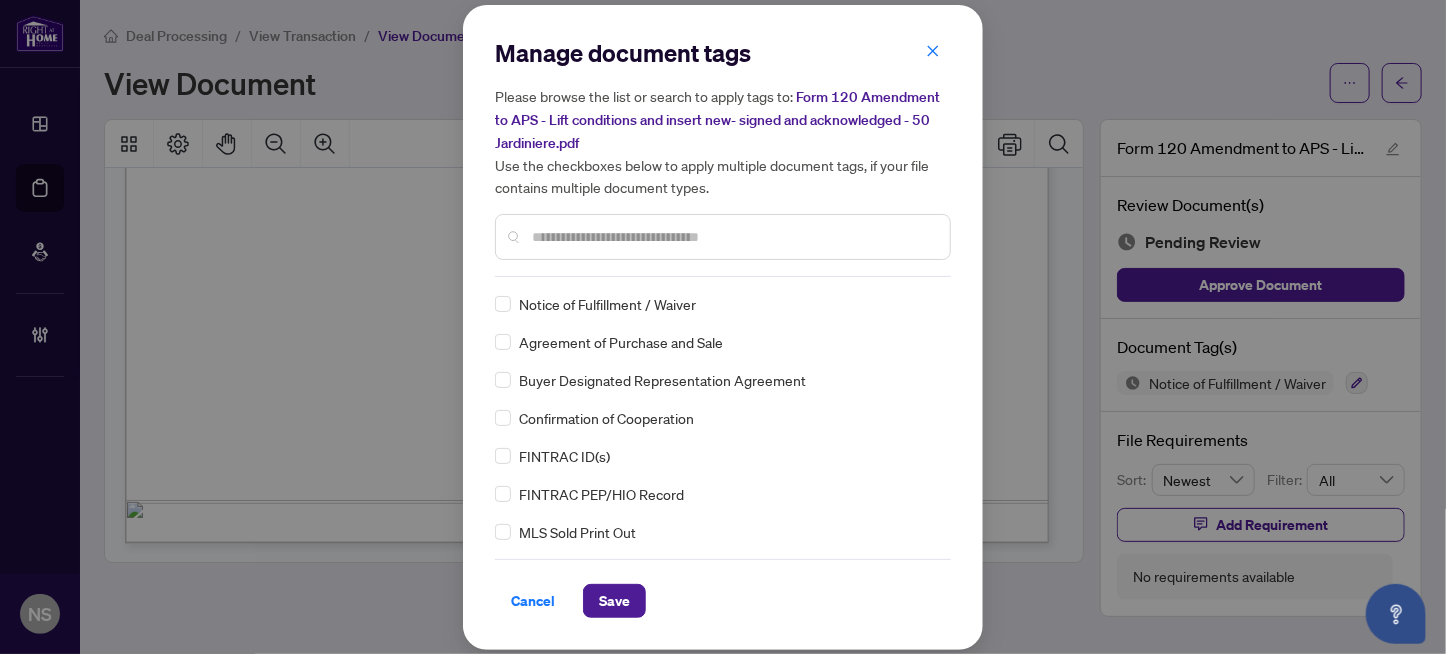 click at bounding box center (733, 237) 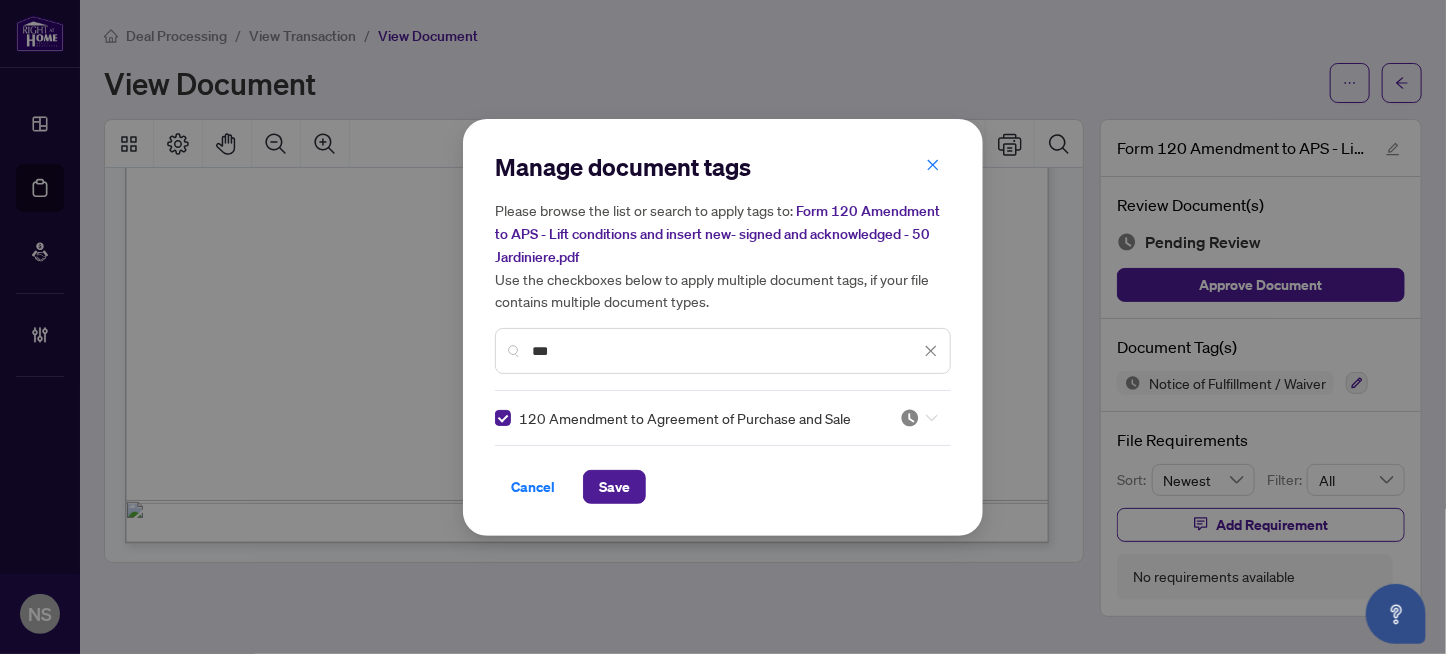 click at bounding box center [910, 418] 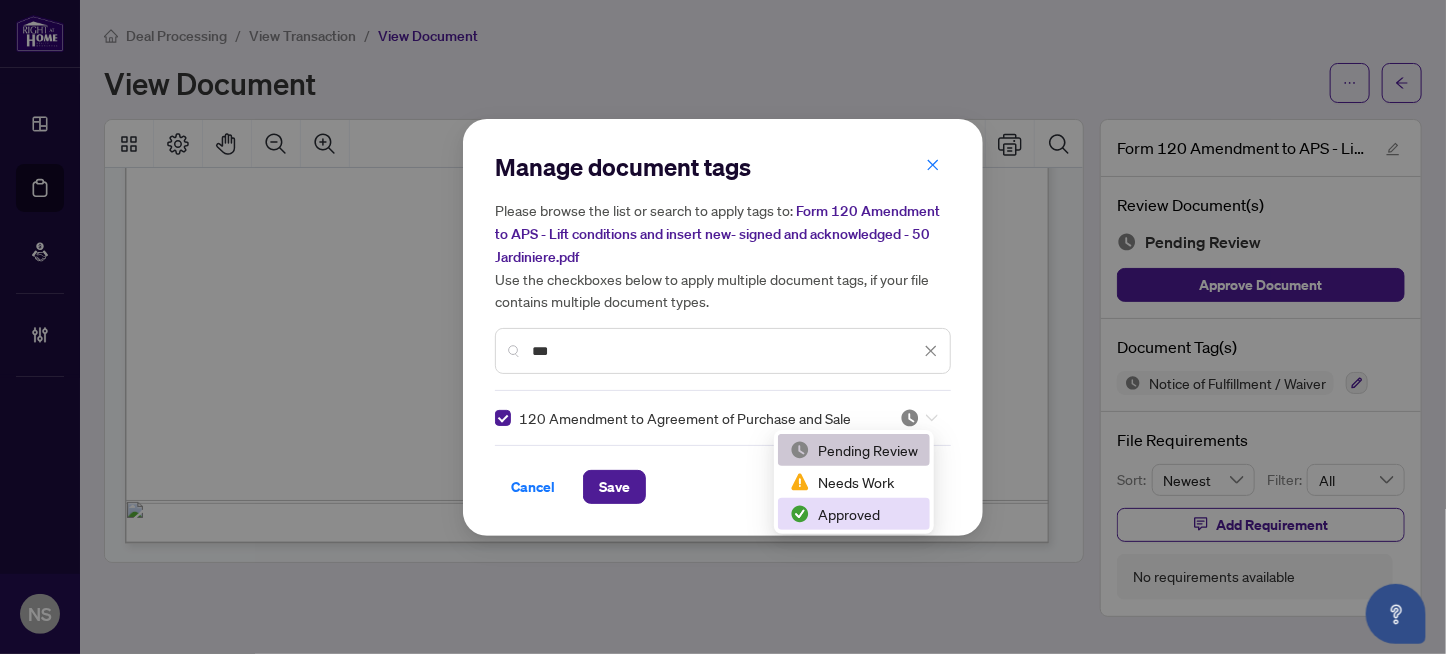 click on "Approved" at bounding box center [854, 514] 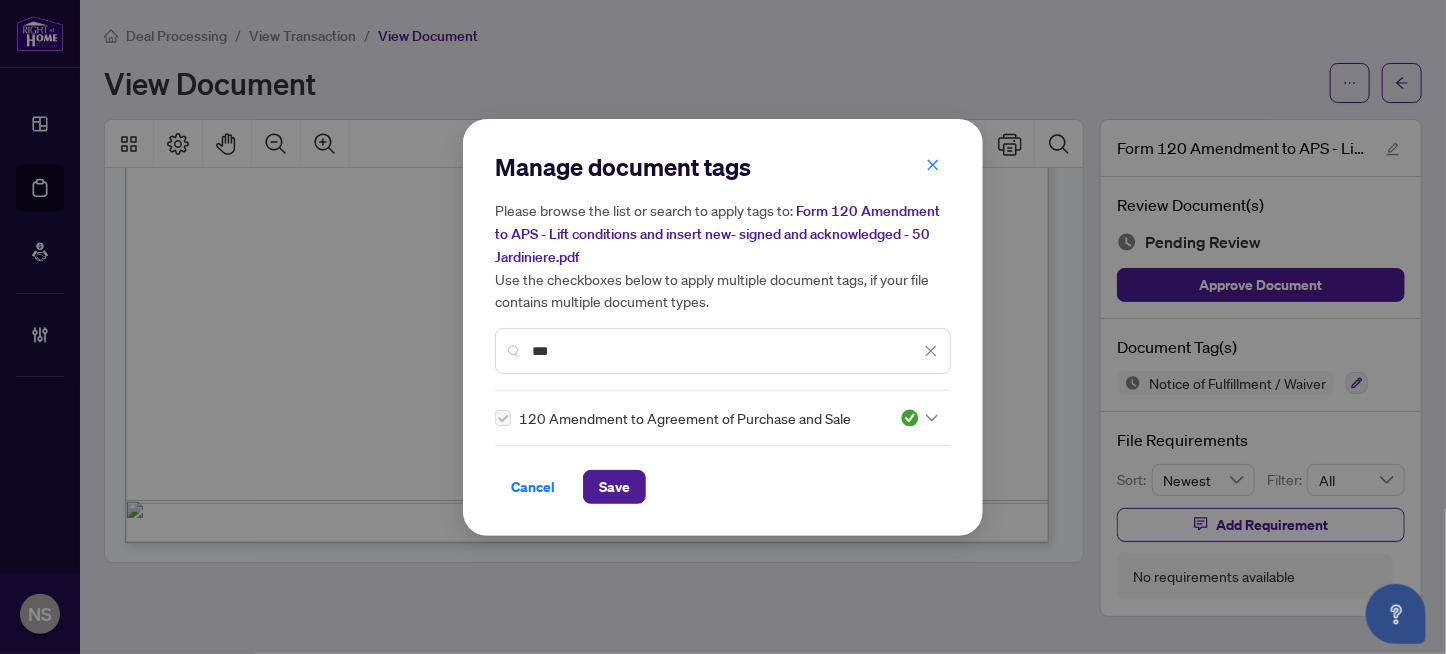 drag, startPoint x: 639, startPoint y: 348, endPoint x: 258, endPoint y: 345, distance: 381.0118 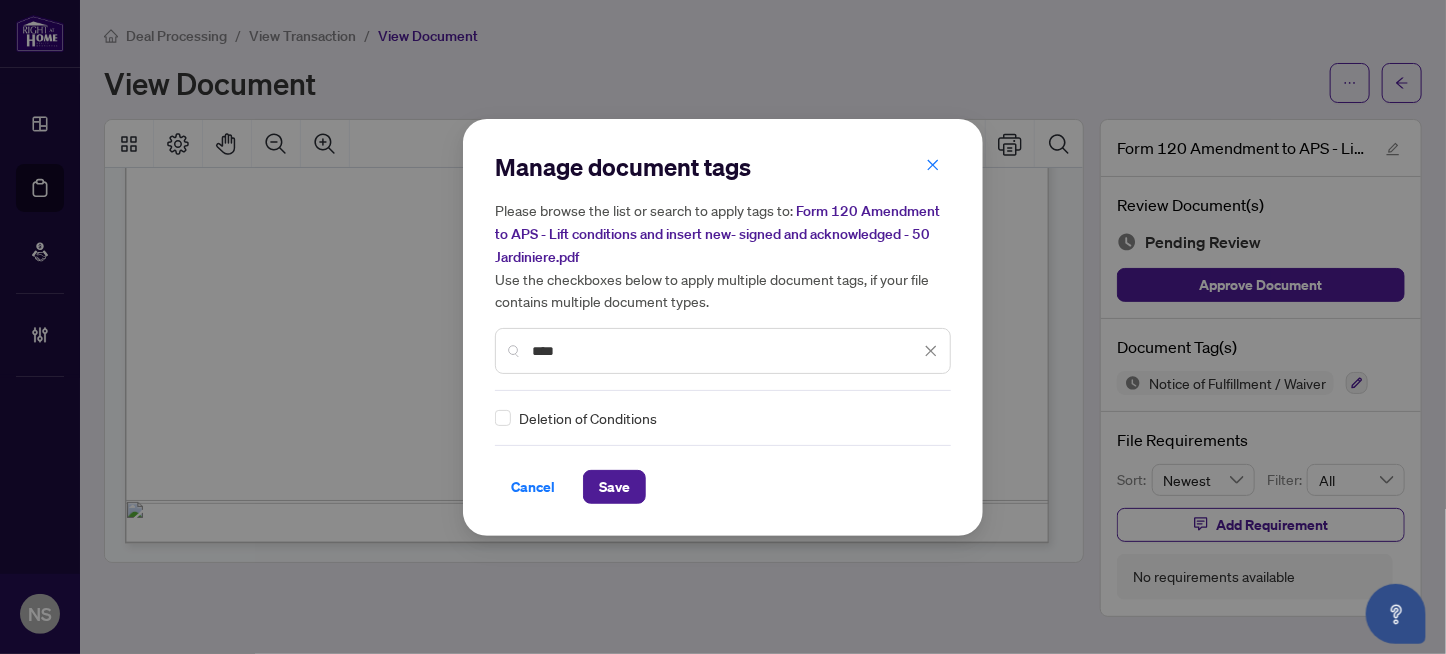 type on "****" 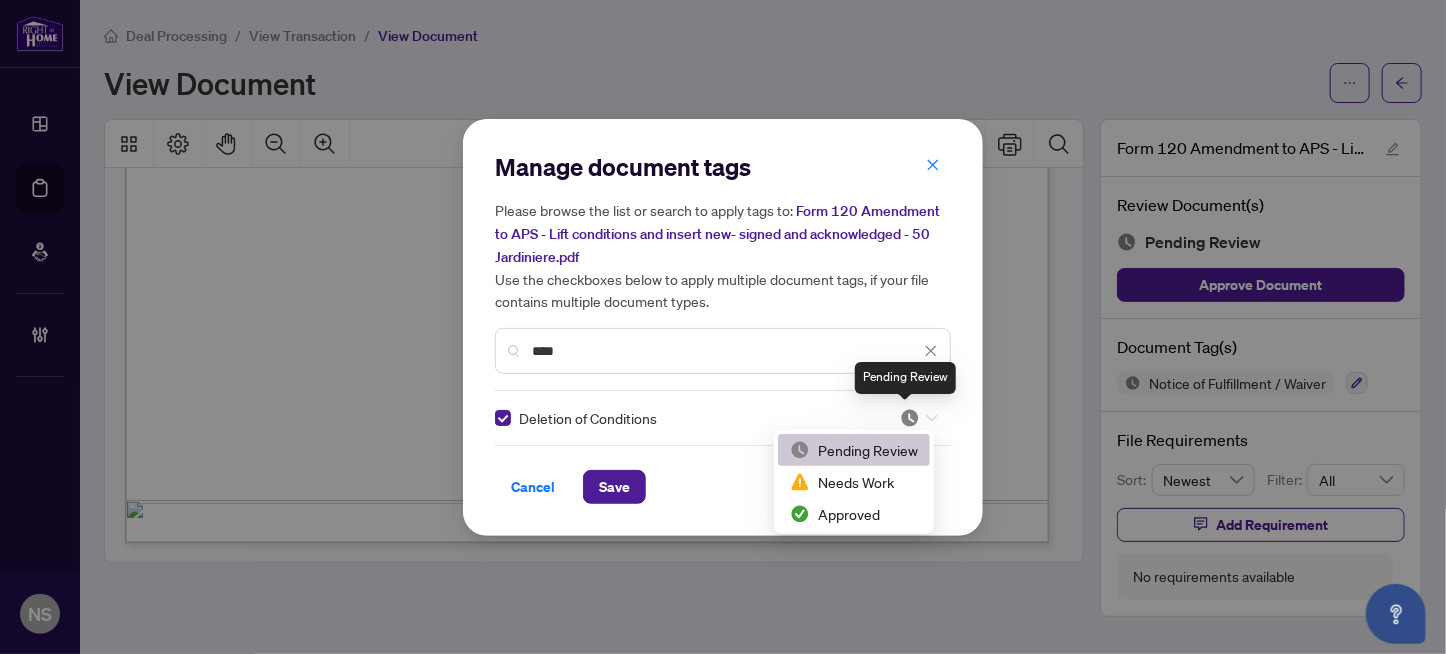 drag, startPoint x: 905, startPoint y: 424, endPoint x: 896, endPoint y: 485, distance: 61.66036 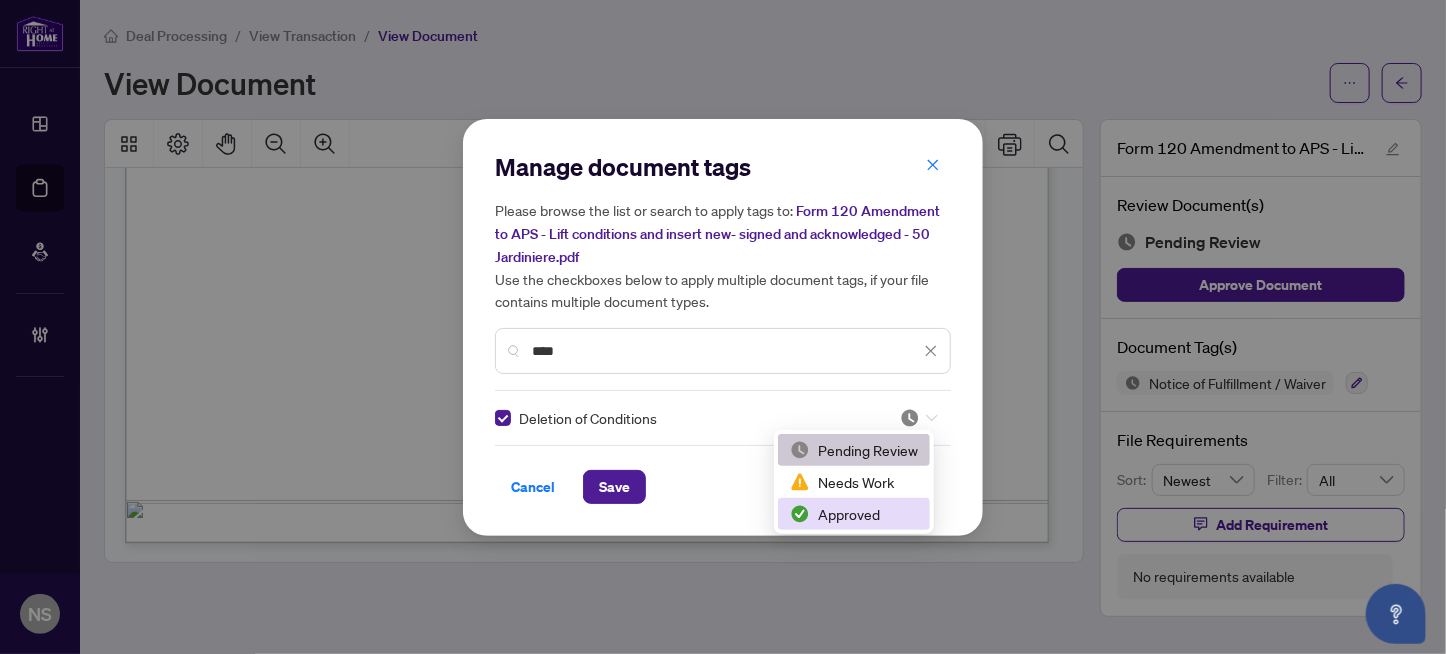 click on "Approved" at bounding box center [854, 514] 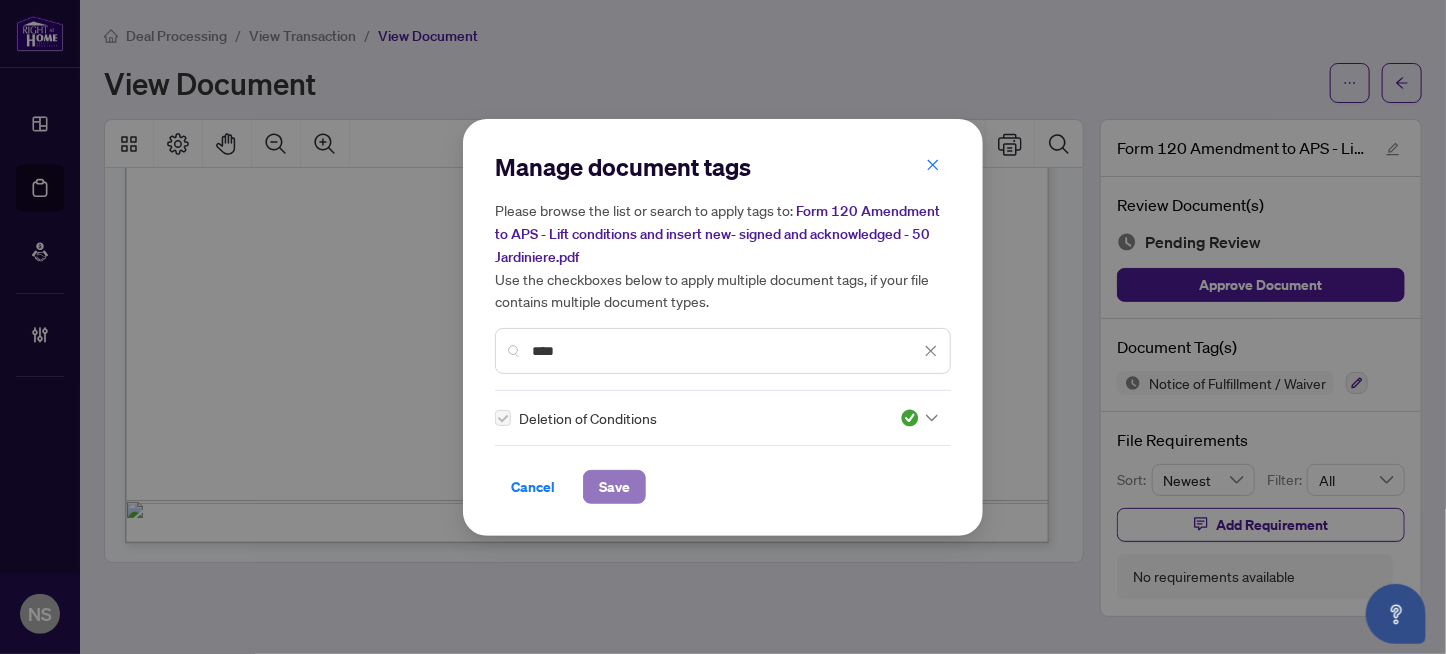 click on "Save" at bounding box center [614, 487] 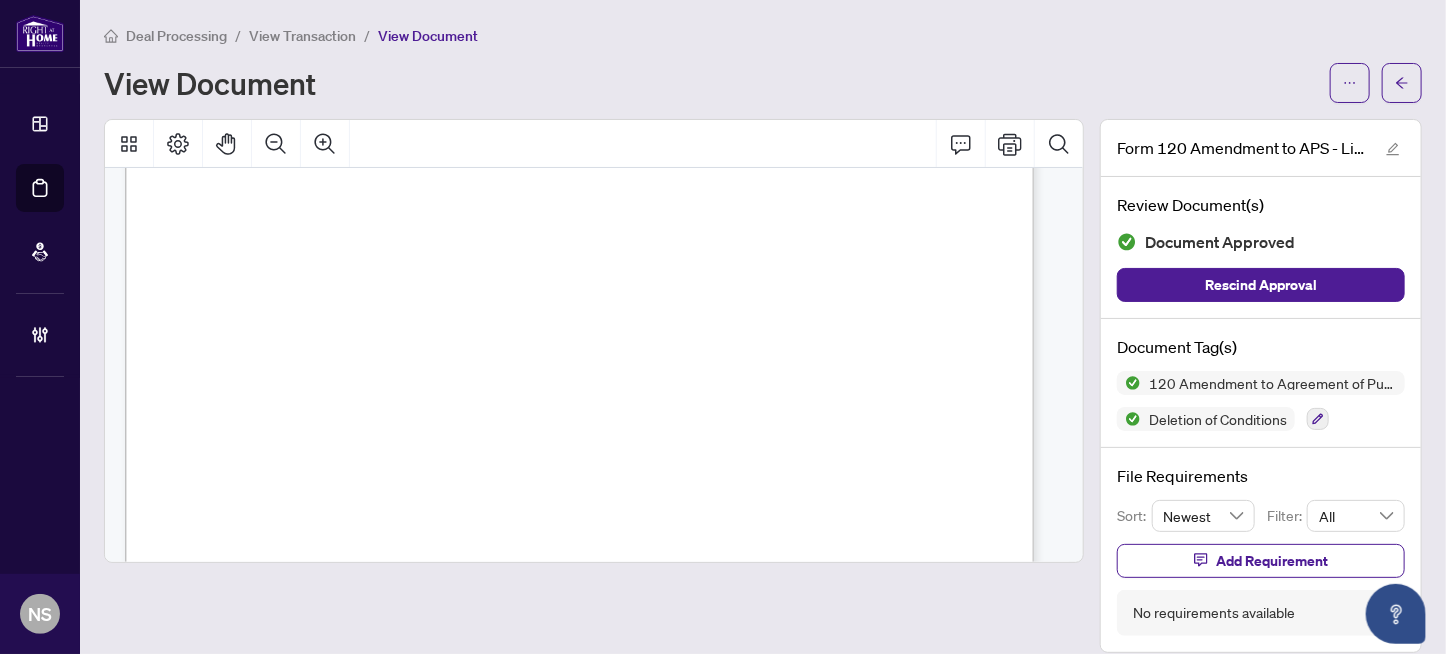 scroll, scrollTop: 328, scrollLeft: 0, axis: vertical 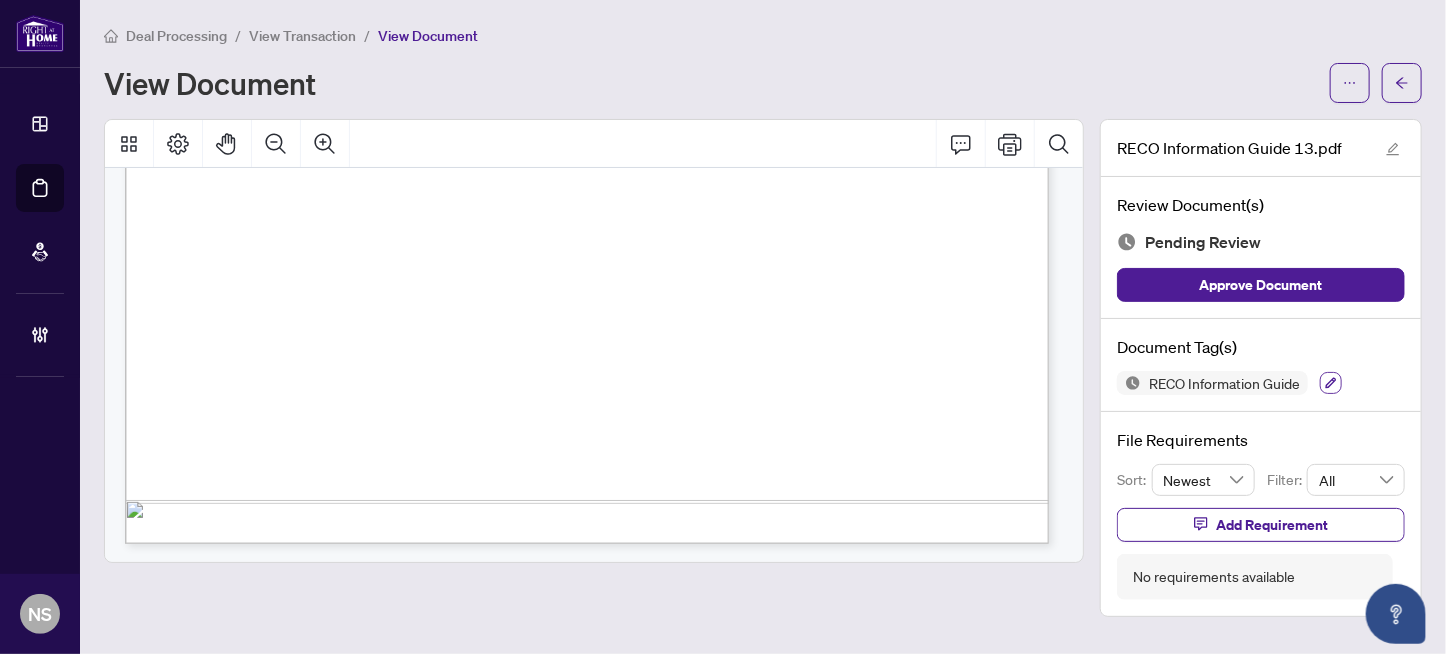 click at bounding box center (1331, 383) 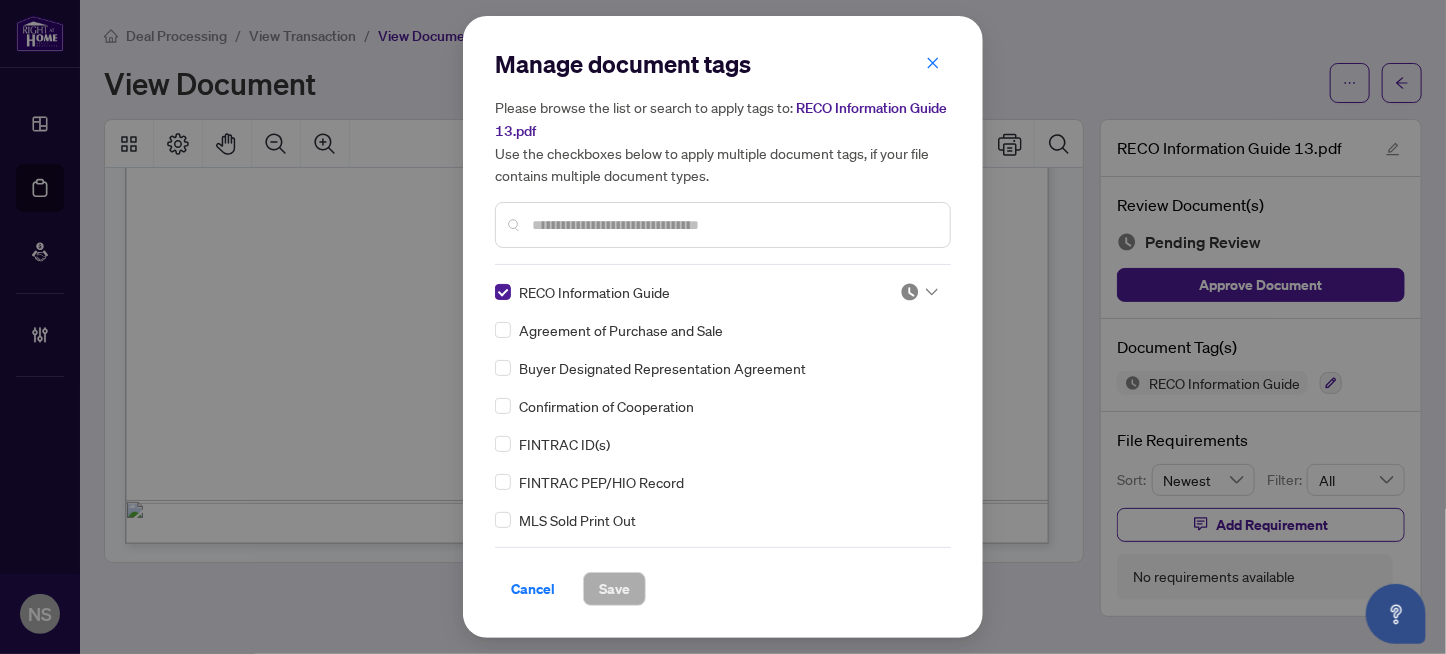 click on "Manage document tags Please browse the list or search to apply tags to:   RECO Information Guide 13.pdf   Use the checkboxes below to apply multiple document tags, if your file contains multiple document types.   RECO Information Guide Agreement of Purchase and Sale Buyer Designated Representation Agreement Confirmation of Cooperation FINTRAC ID(s) FINTRAC PEP/HIO Record MLS Sold Print Out Notice of Fulfillment / Waiver Receipt of Funds Record 1st Page of the APS Advance Paperwork Agent Correspondence Agreement of Assignment of Purchase and Sale Agreement to Cooperate /Broker Referral Agreement to Lease Articles of Incorporation Back to Vendor Letter Belongs to Another Transaction Builder's Consent Buyer Designated Representation Agreement Buyers Lawyer Information Certificate of Estate Trustee(s) Client Refused to Sign Closing Date Change Co-op Brokerage Commission Statement Co-op EFT Co-operating Indemnity Agreement Commission Adjustment Commission Agreement Commission Calculation Commission Statement Sent" at bounding box center (723, 327) 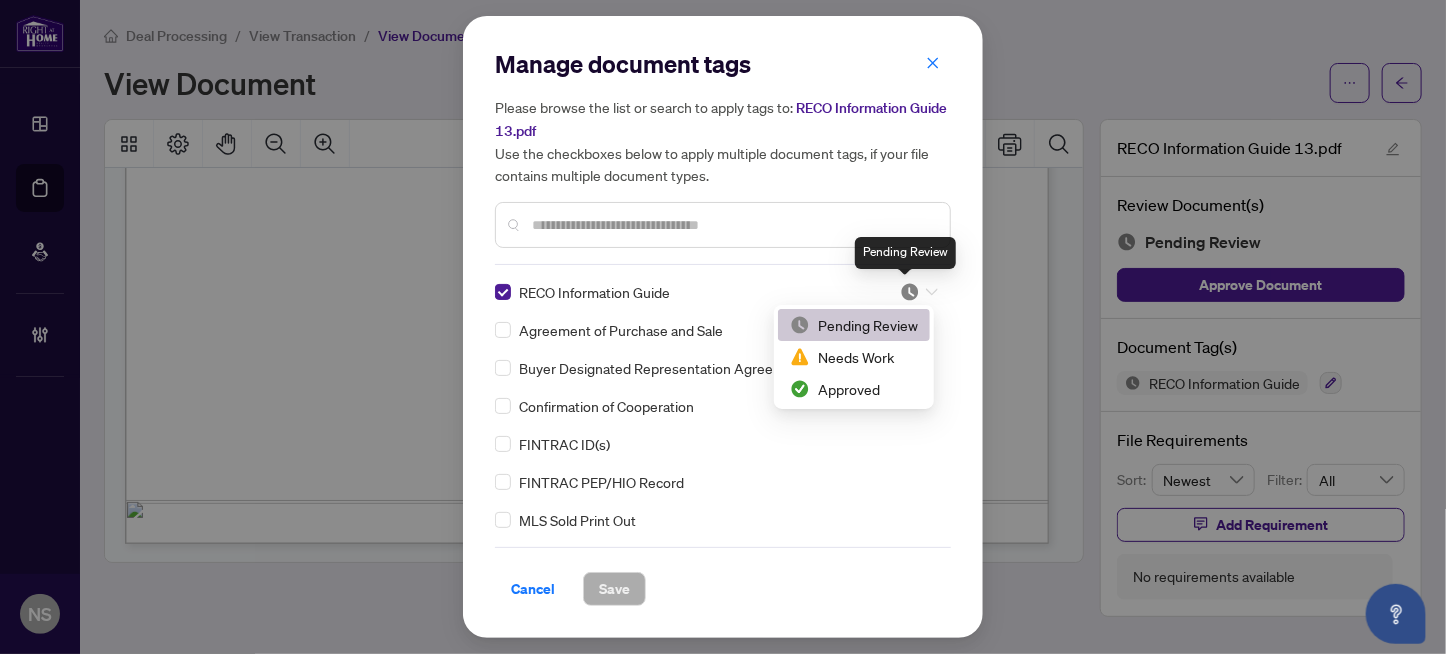 click at bounding box center [910, 292] 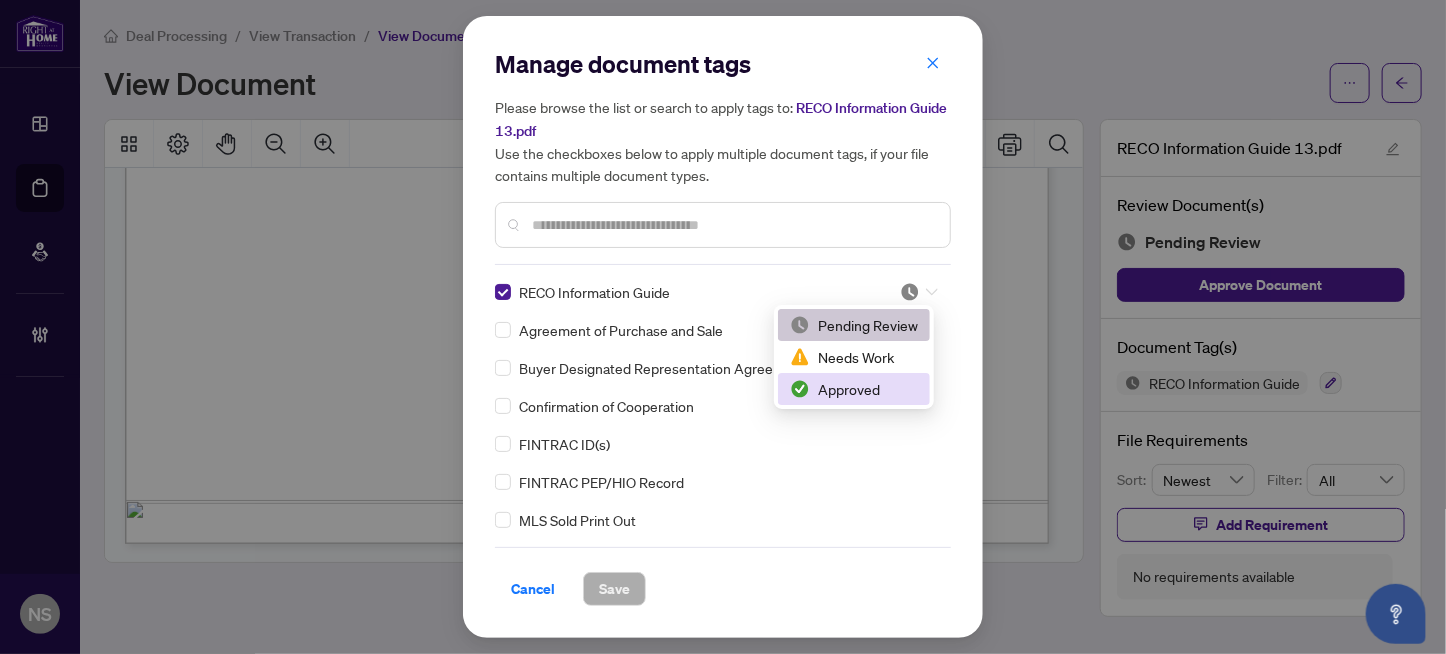 click on "Approved" at bounding box center (854, 389) 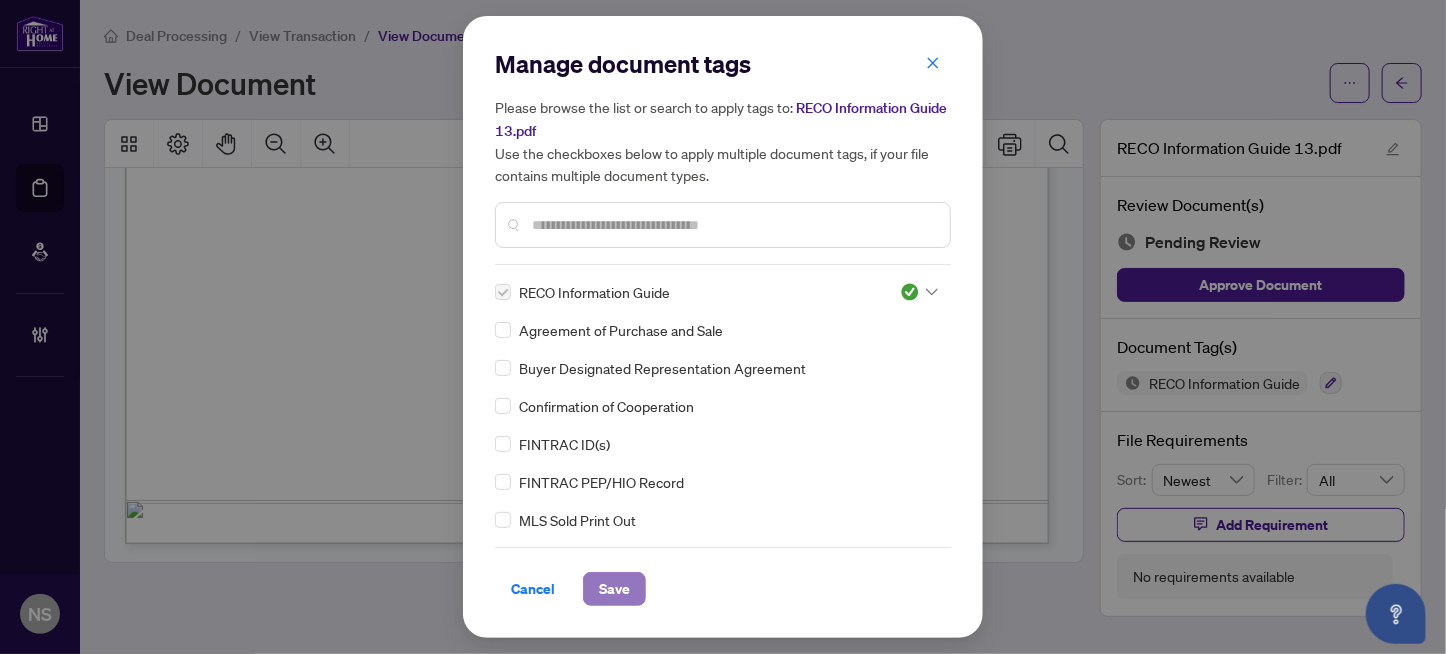 click on "Save" at bounding box center (614, 589) 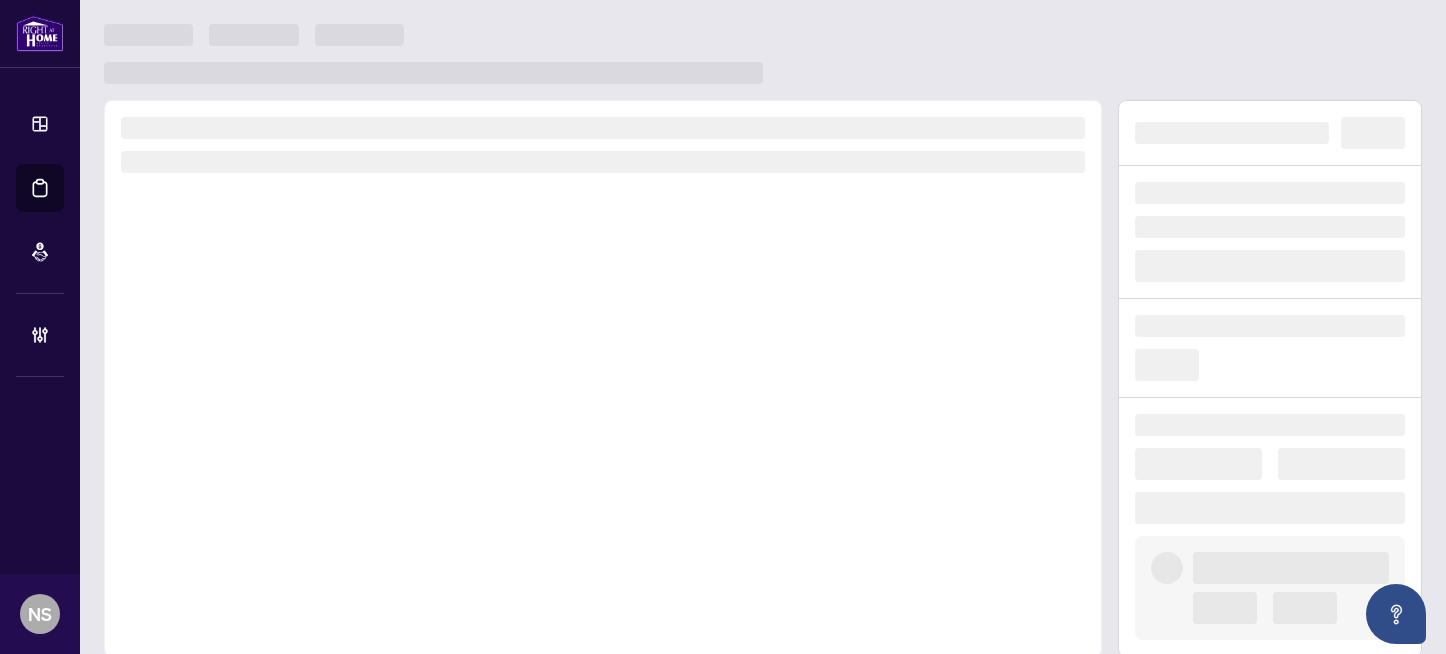 scroll, scrollTop: 0, scrollLeft: 0, axis: both 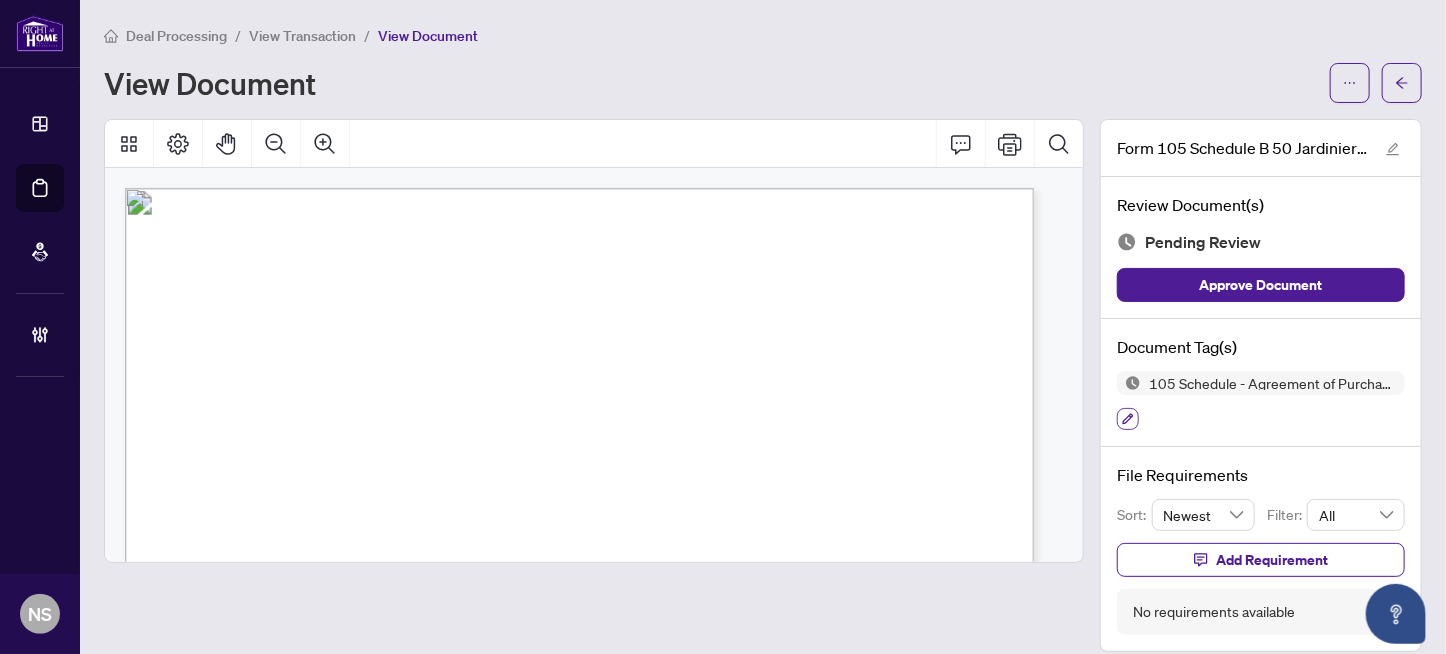 click 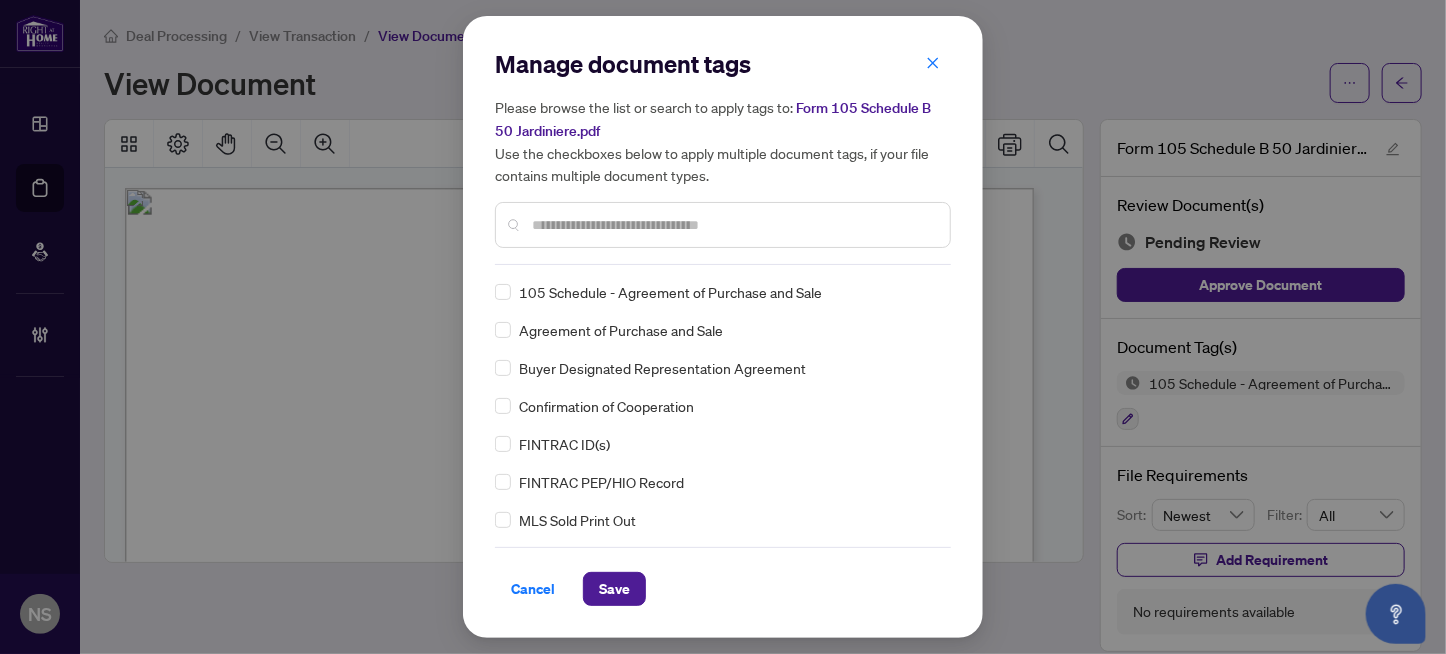 click at bounding box center [723, 225] 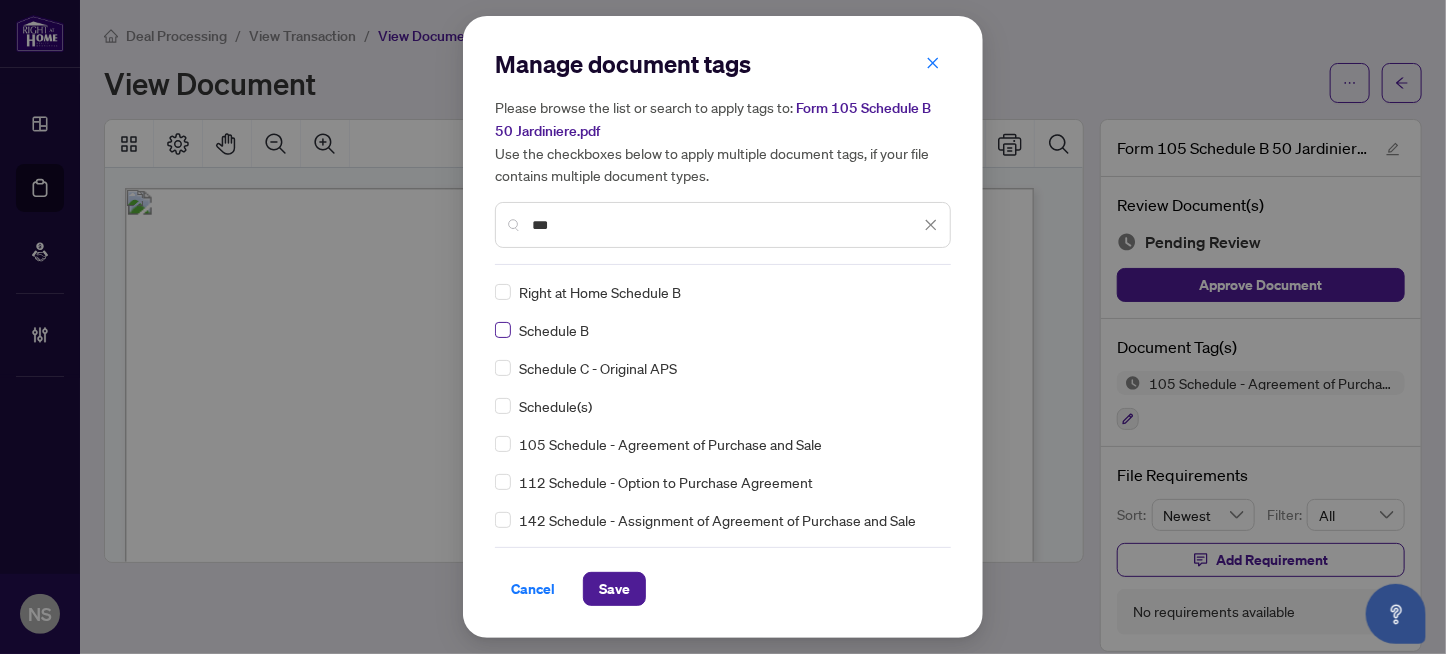 type on "***" 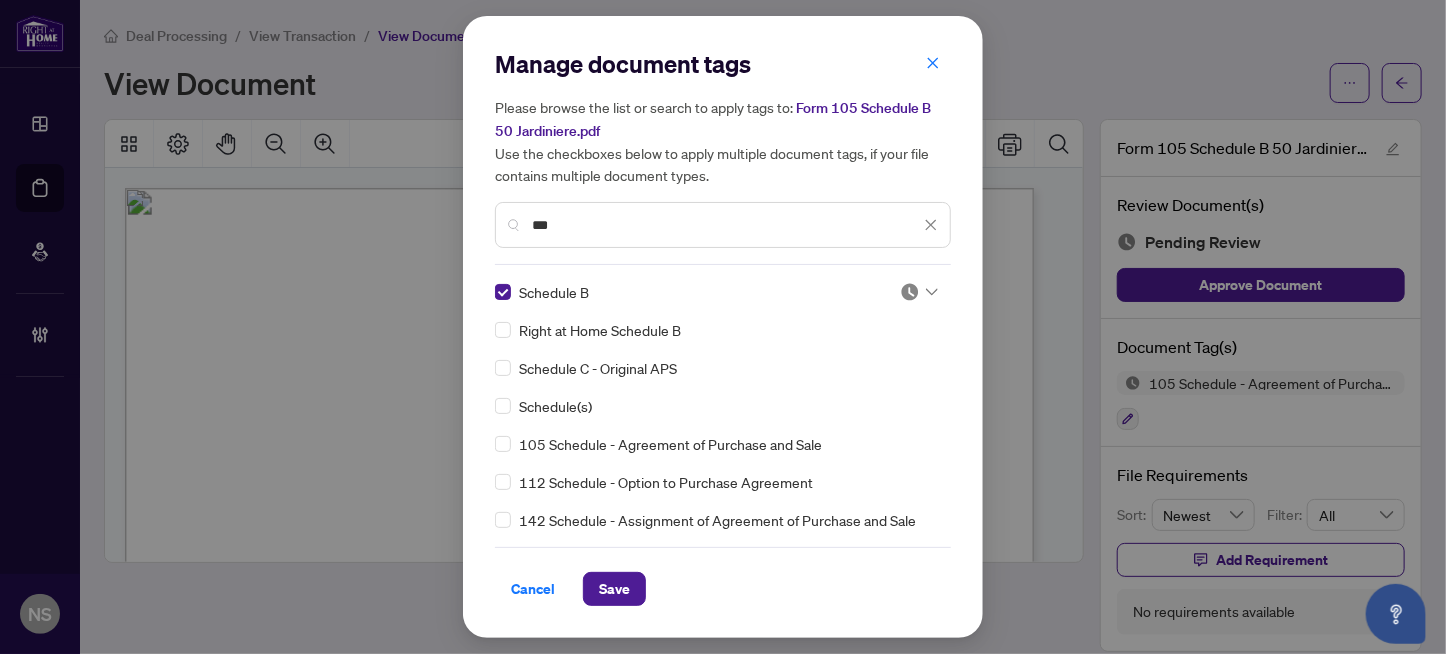 click at bounding box center [910, 292] 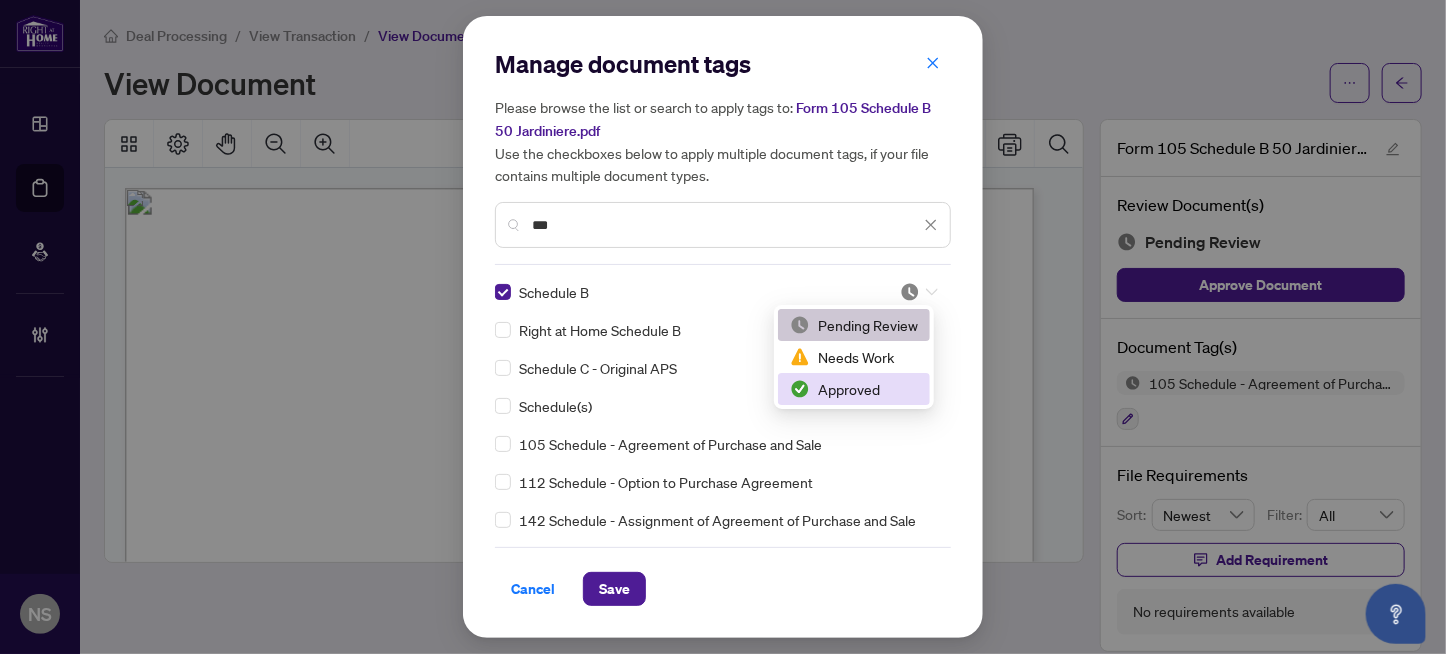 click on "Approved" at bounding box center [854, 389] 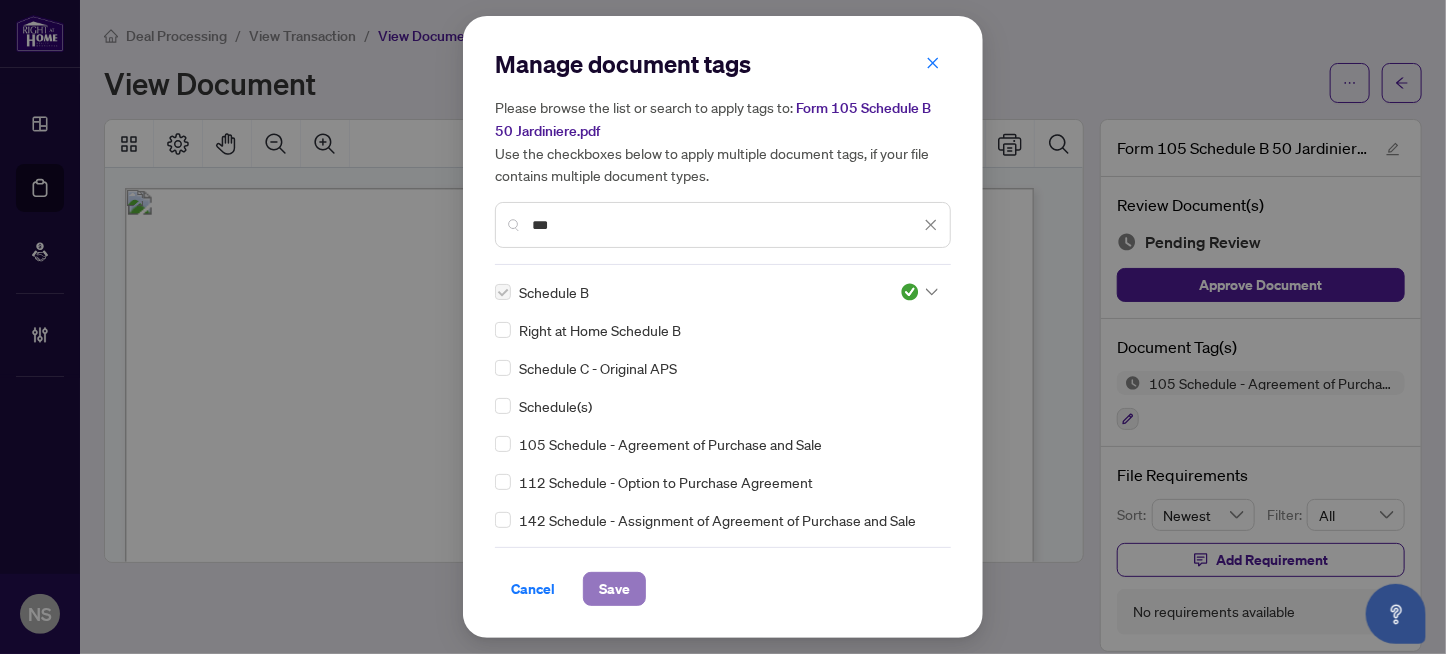 click on "Save" at bounding box center [614, 589] 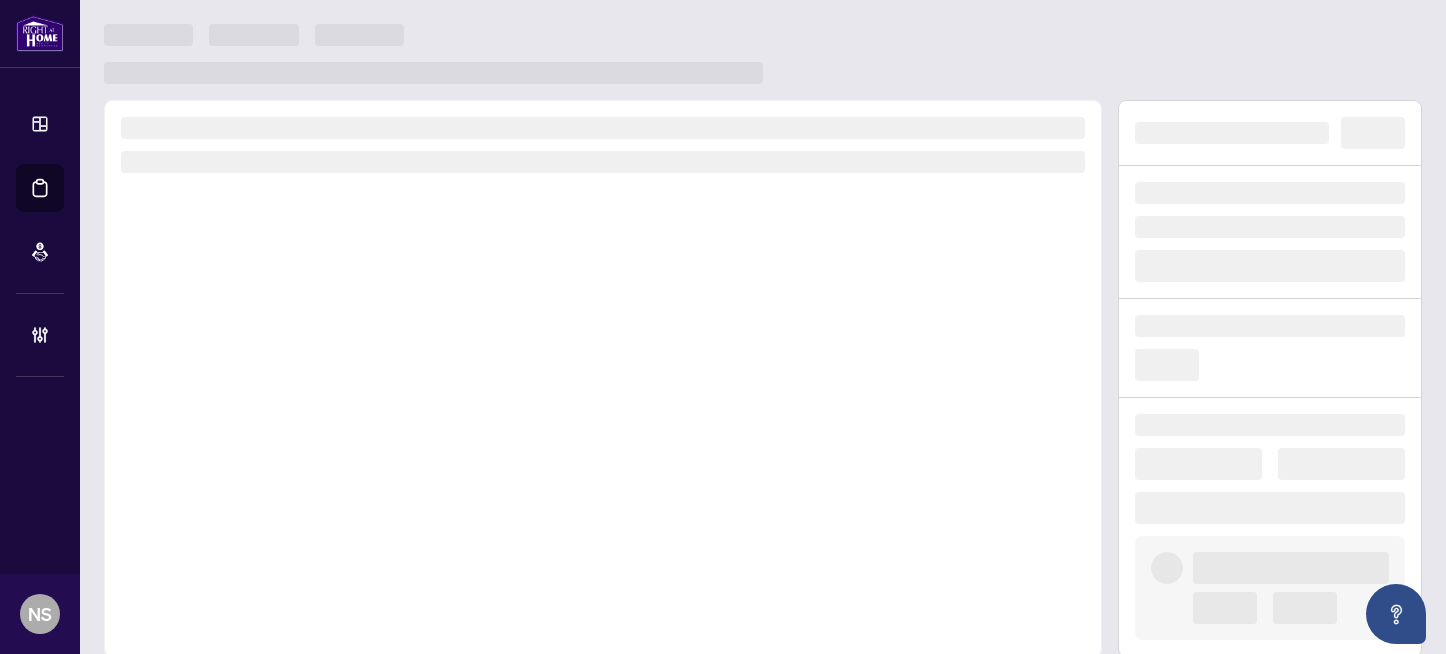 scroll, scrollTop: 0, scrollLeft: 0, axis: both 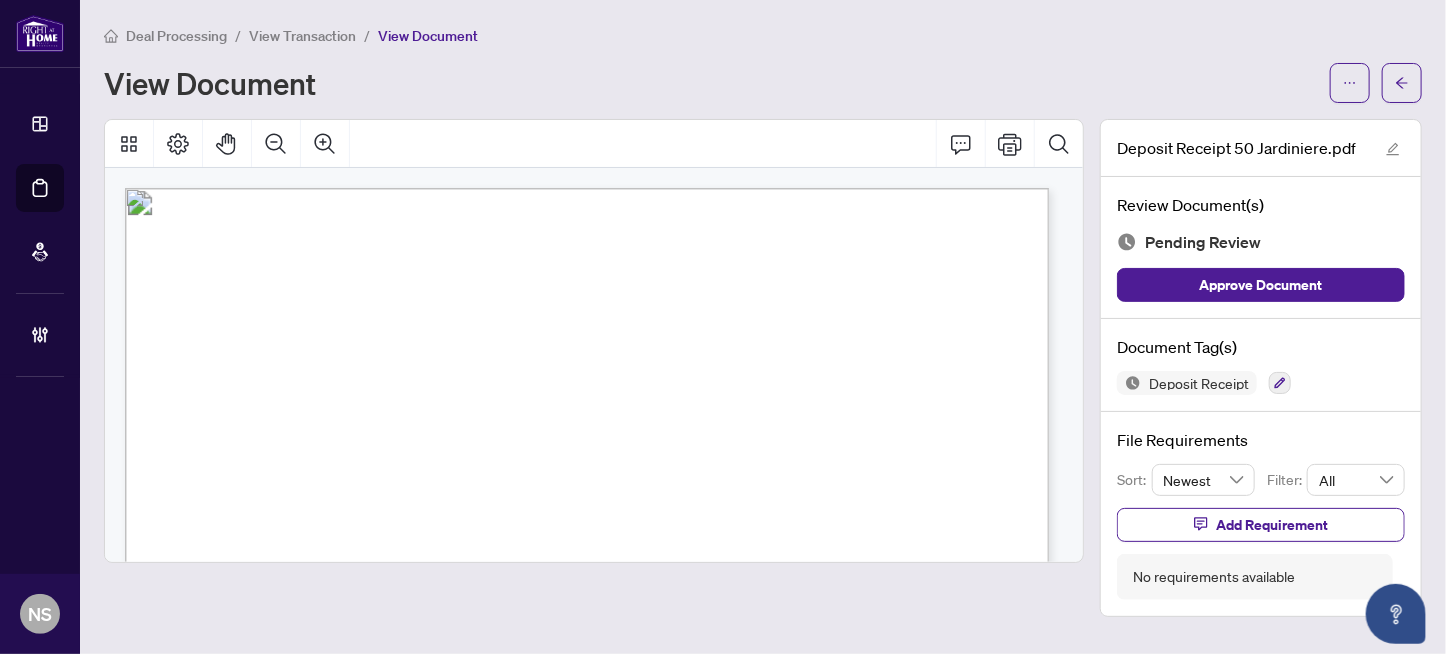 drag, startPoint x: 480, startPoint y: 253, endPoint x: 768, endPoint y: 278, distance: 289.08304 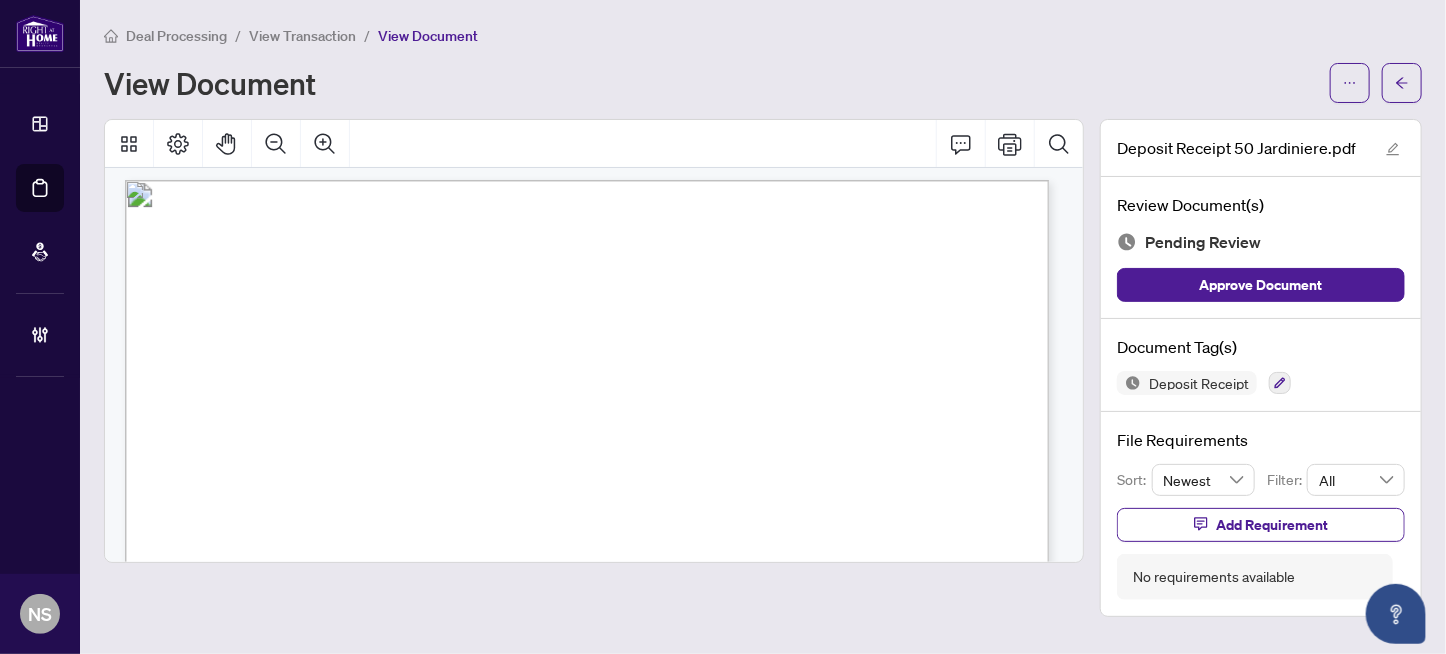 scroll, scrollTop: 0, scrollLeft: 0, axis: both 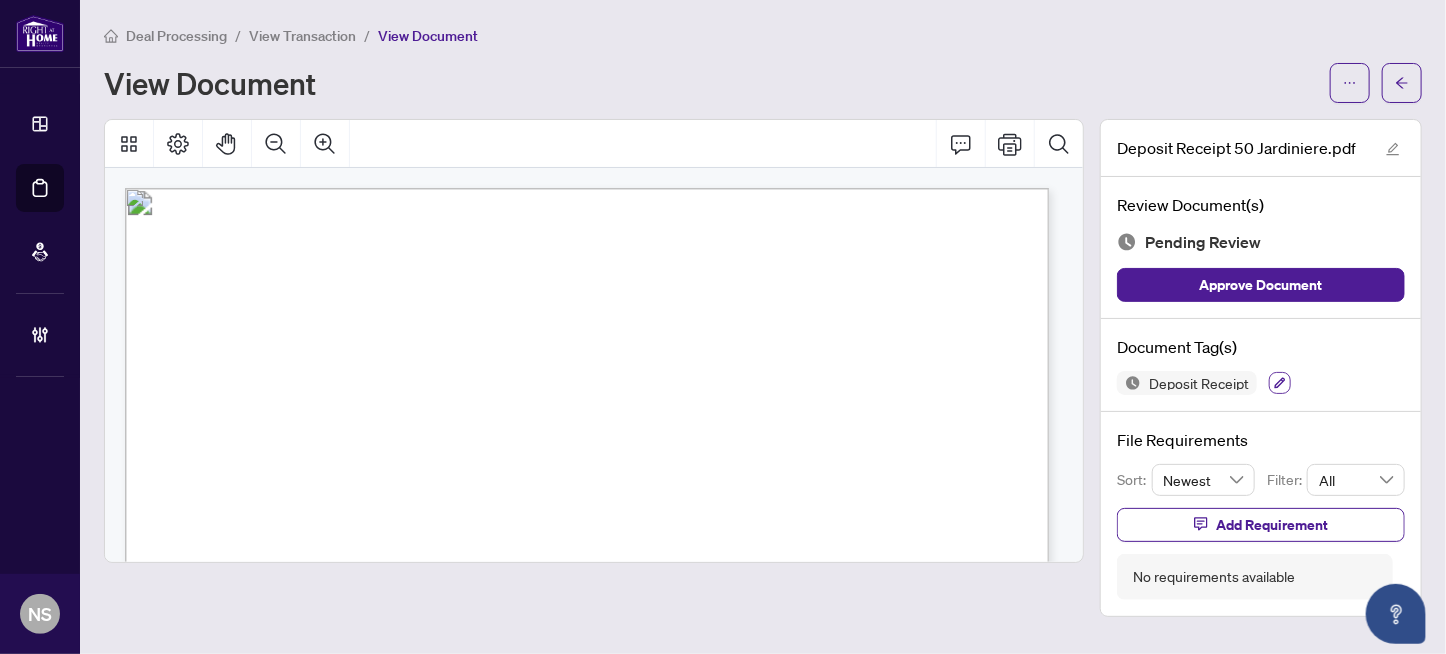 click 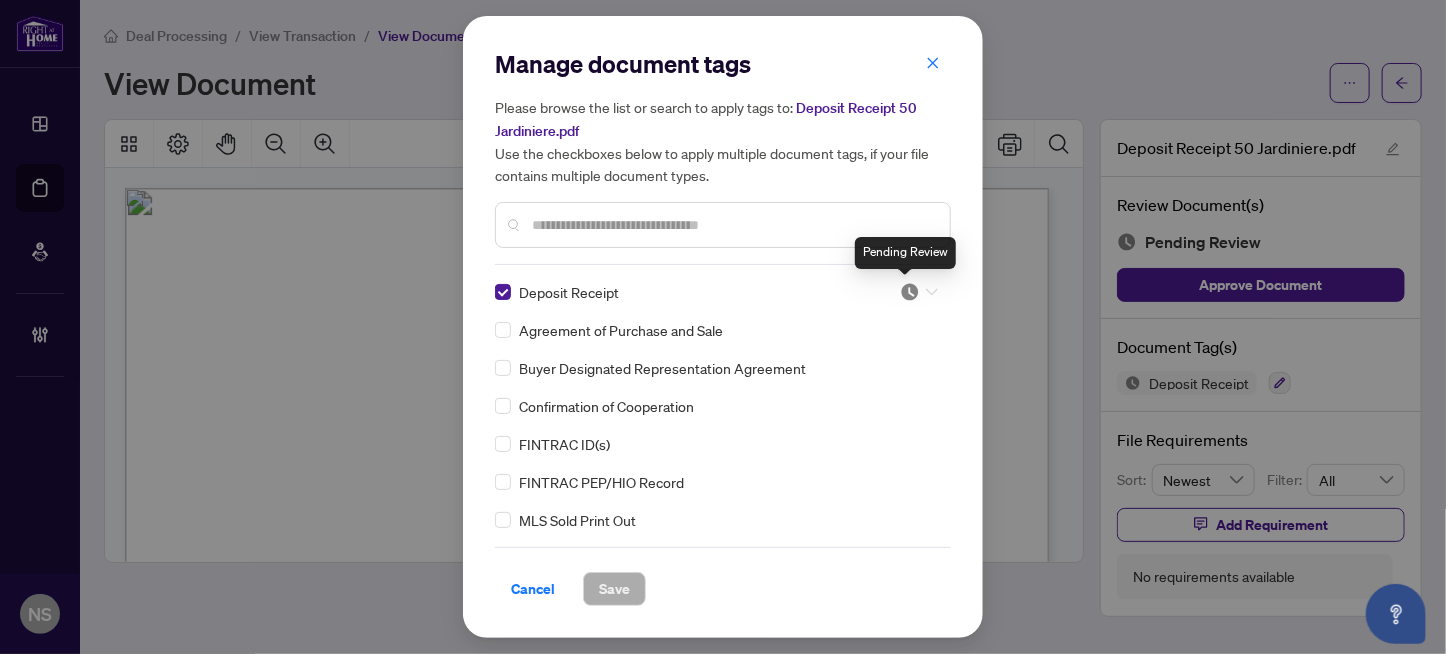click at bounding box center [910, 292] 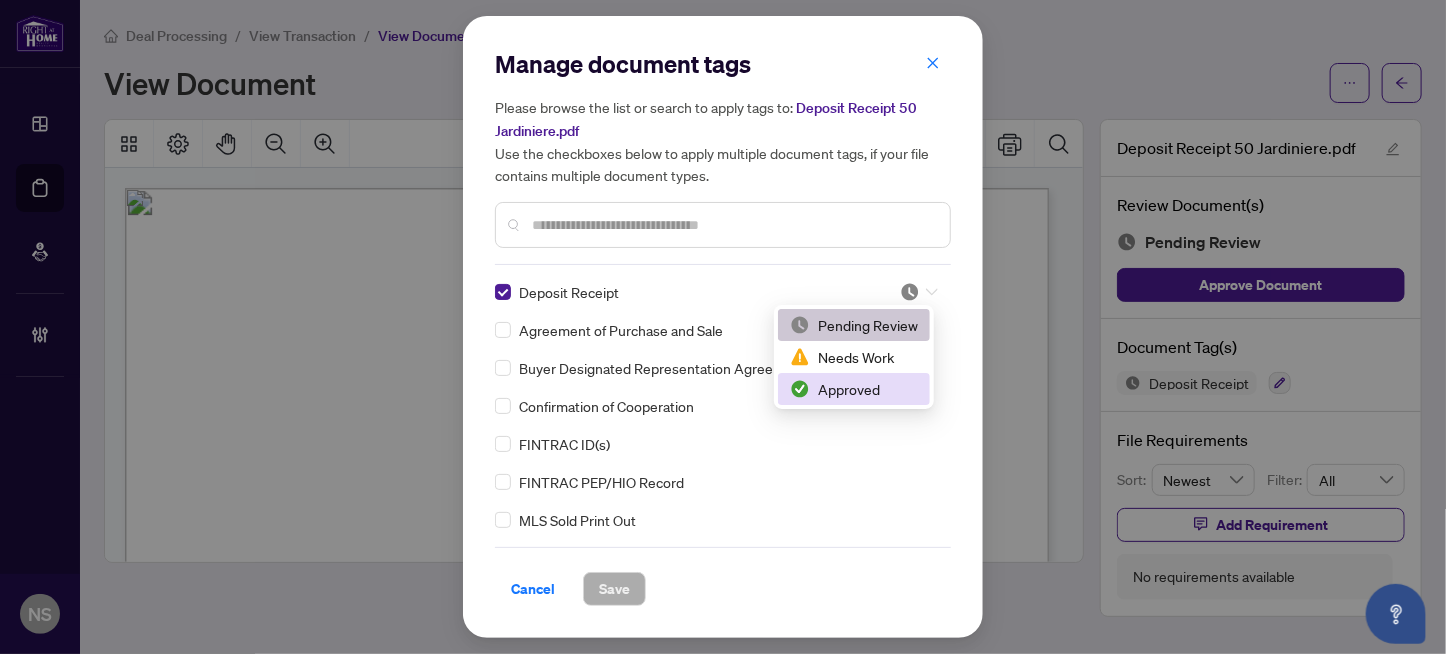 drag, startPoint x: 872, startPoint y: 387, endPoint x: 711, endPoint y: 575, distance: 247.51767 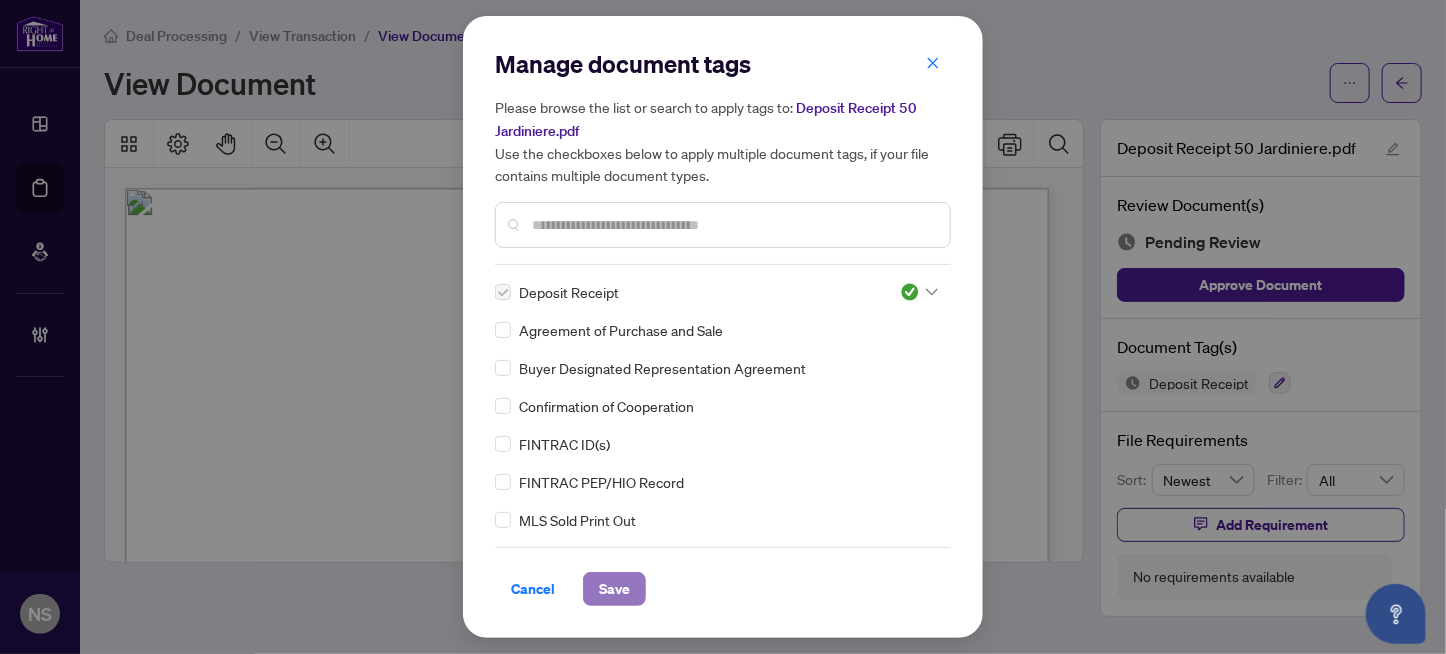 click on "Save" at bounding box center (614, 589) 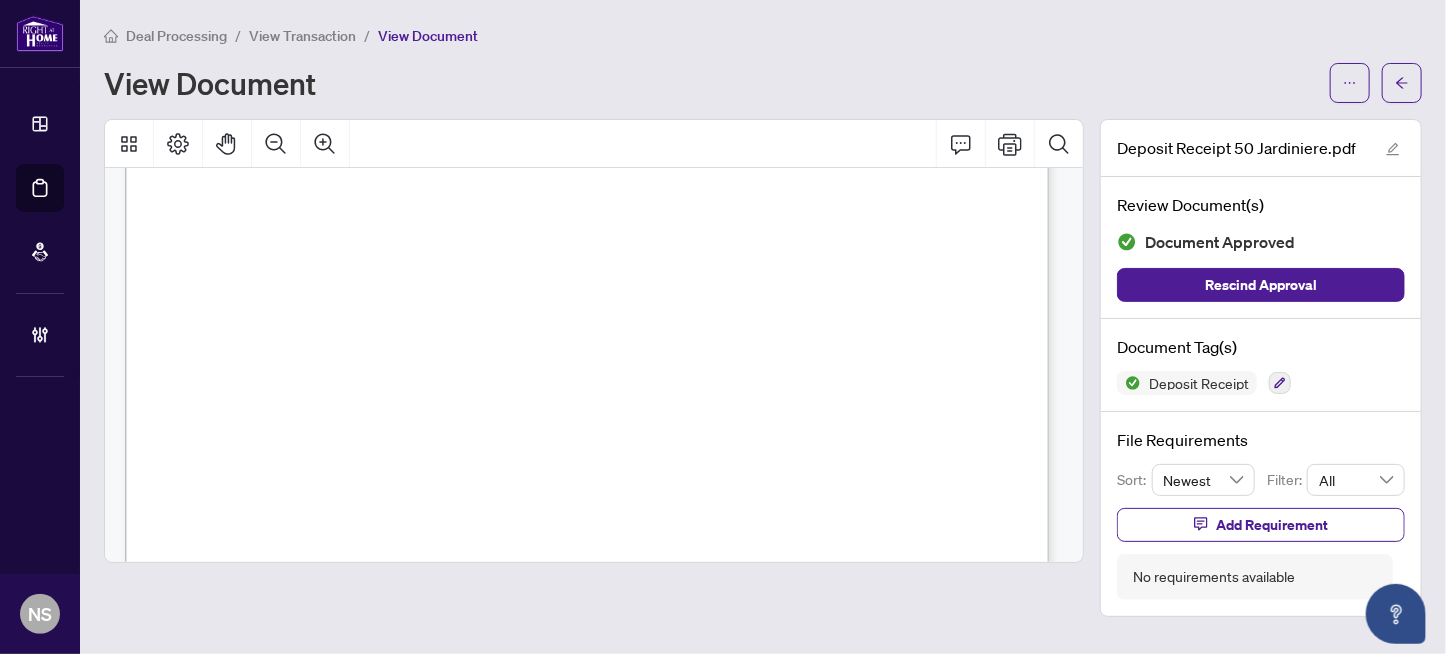 scroll, scrollTop: 100, scrollLeft: 0, axis: vertical 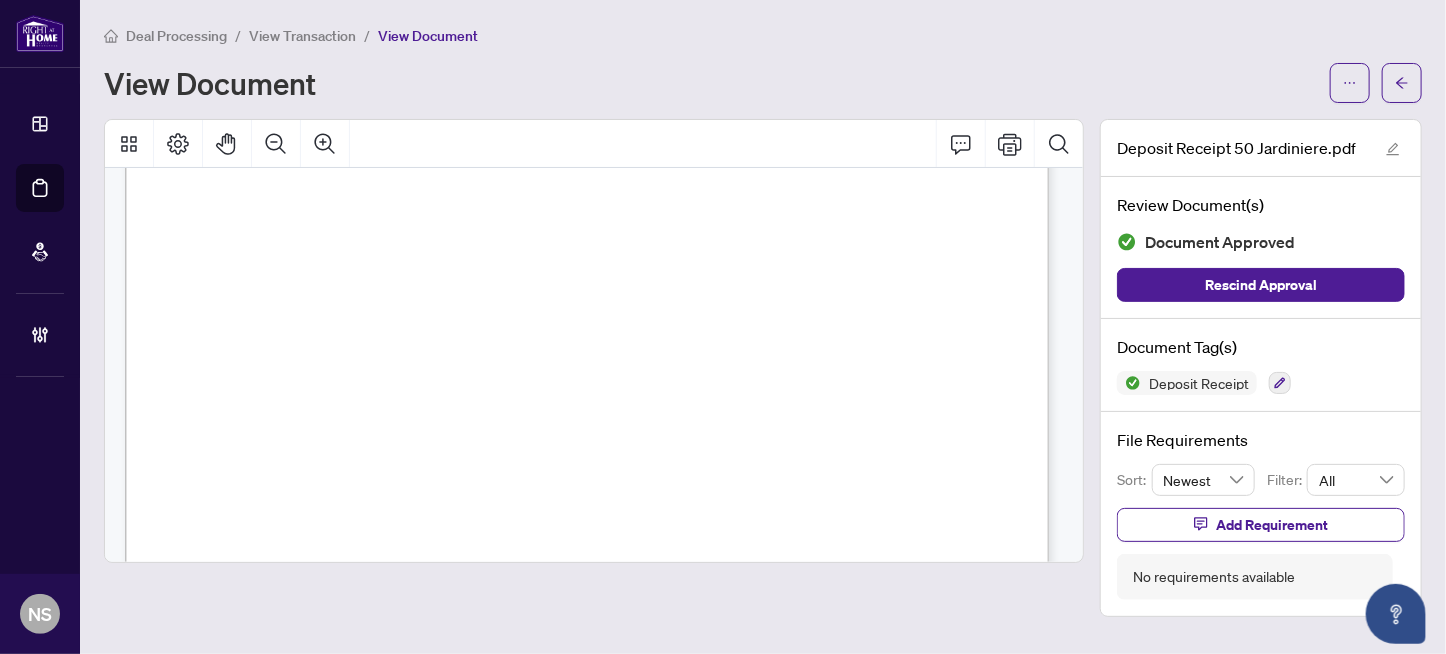 drag, startPoint x: 576, startPoint y: 204, endPoint x: 758, endPoint y: 208, distance: 182.04395 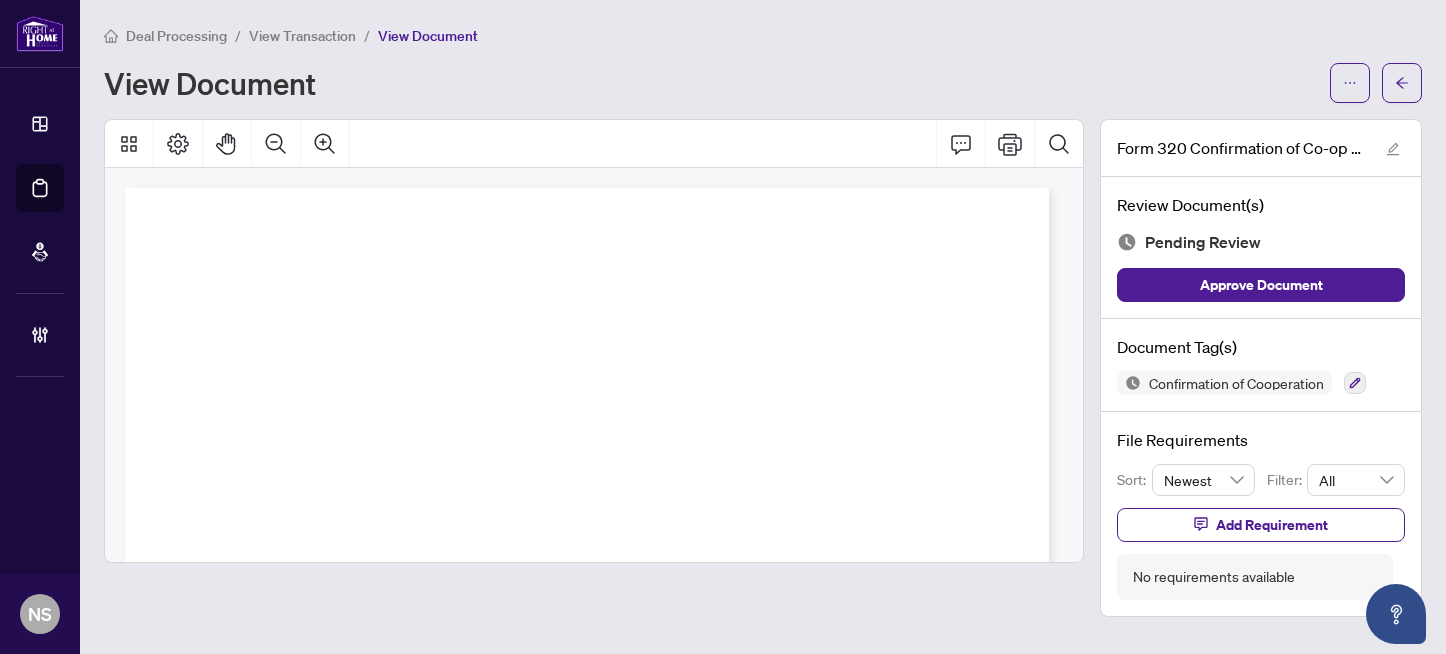 scroll, scrollTop: 0, scrollLeft: 0, axis: both 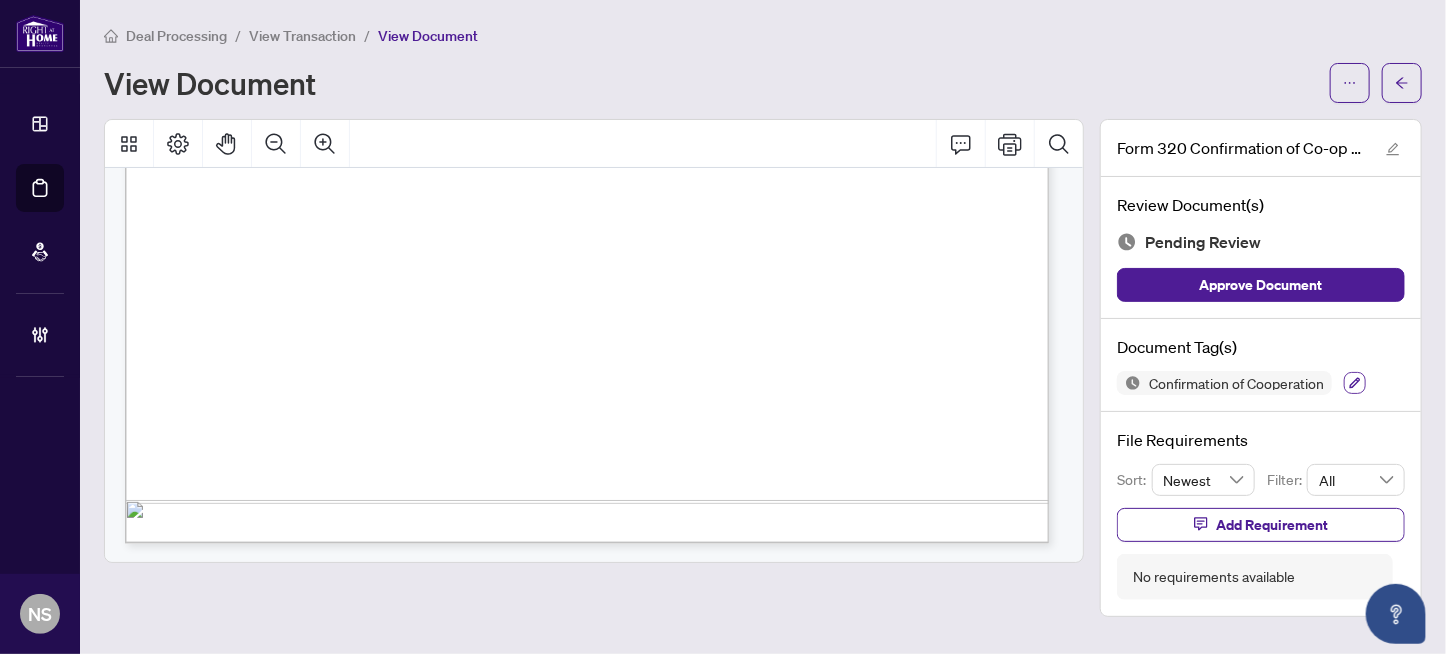 click 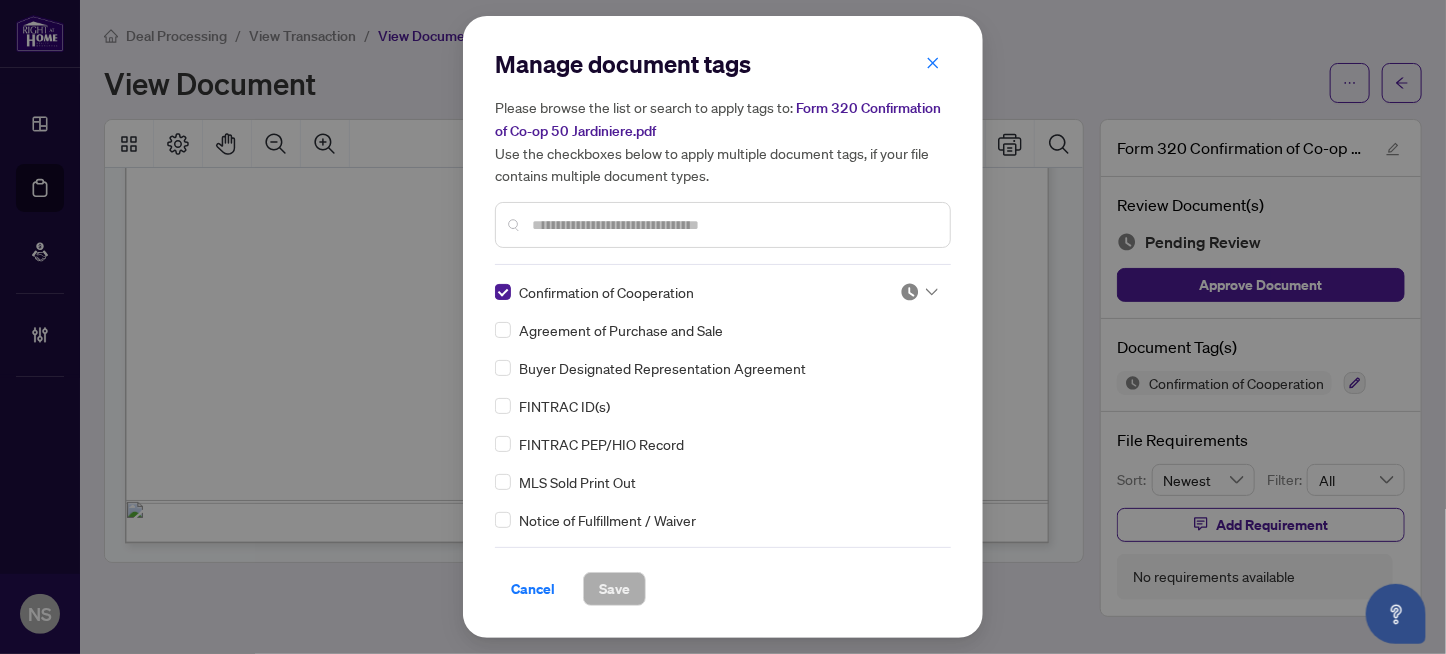 click at bounding box center (910, 292) 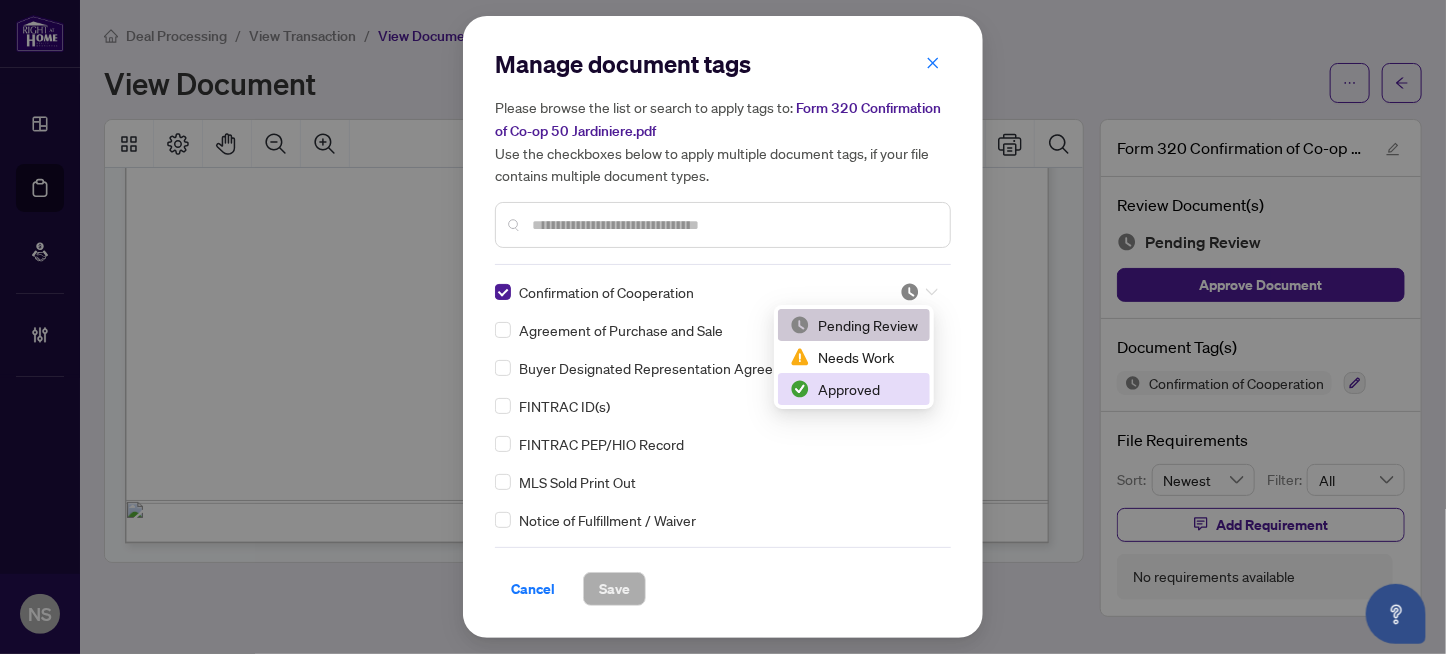 drag, startPoint x: 875, startPoint y: 383, endPoint x: 682, endPoint y: 520, distance: 236.68121 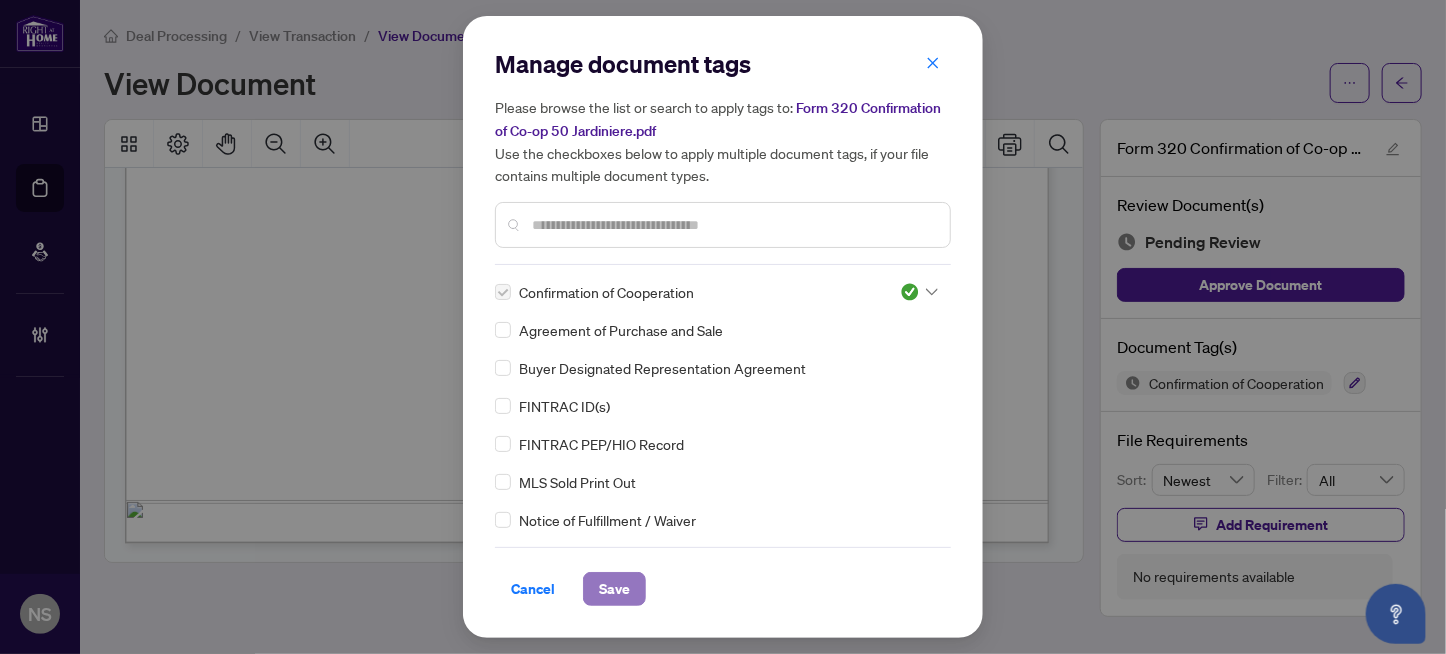 click on "Save" at bounding box center (614, 589) 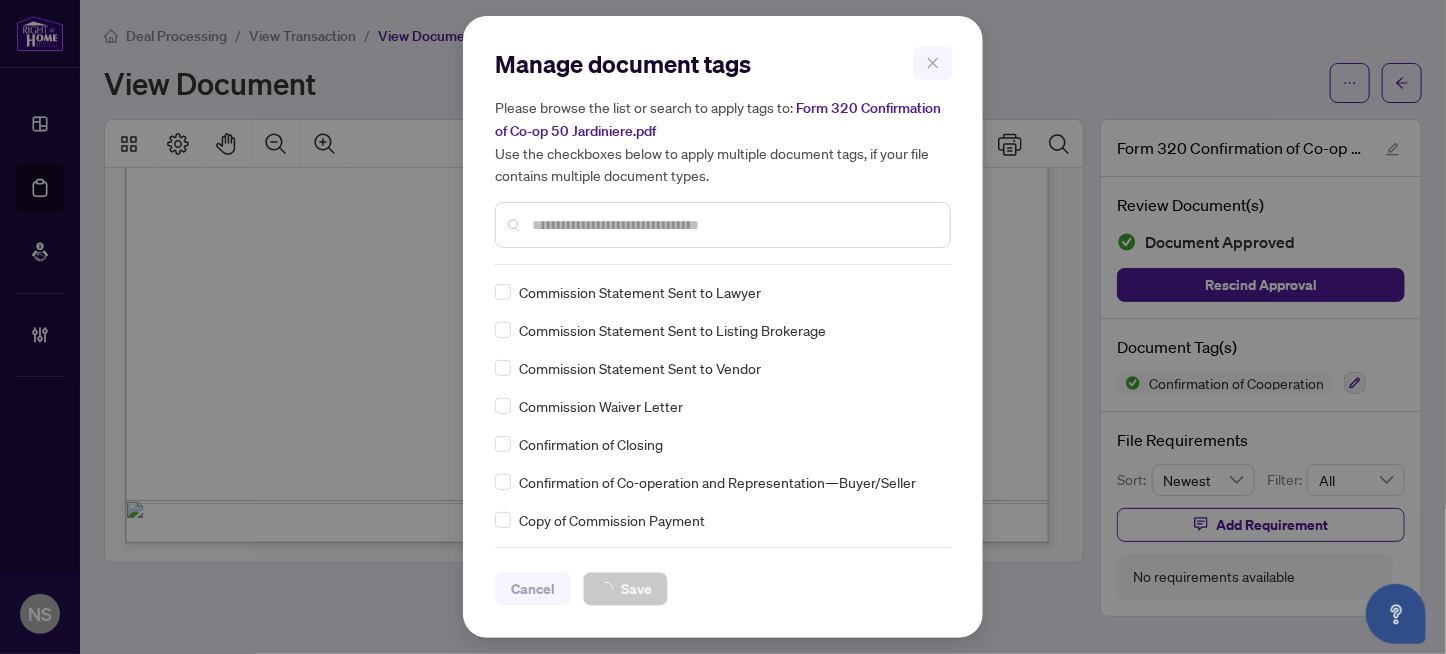 scroll, scrollTop: 1399, scrollLeft: 0, axis: vertical 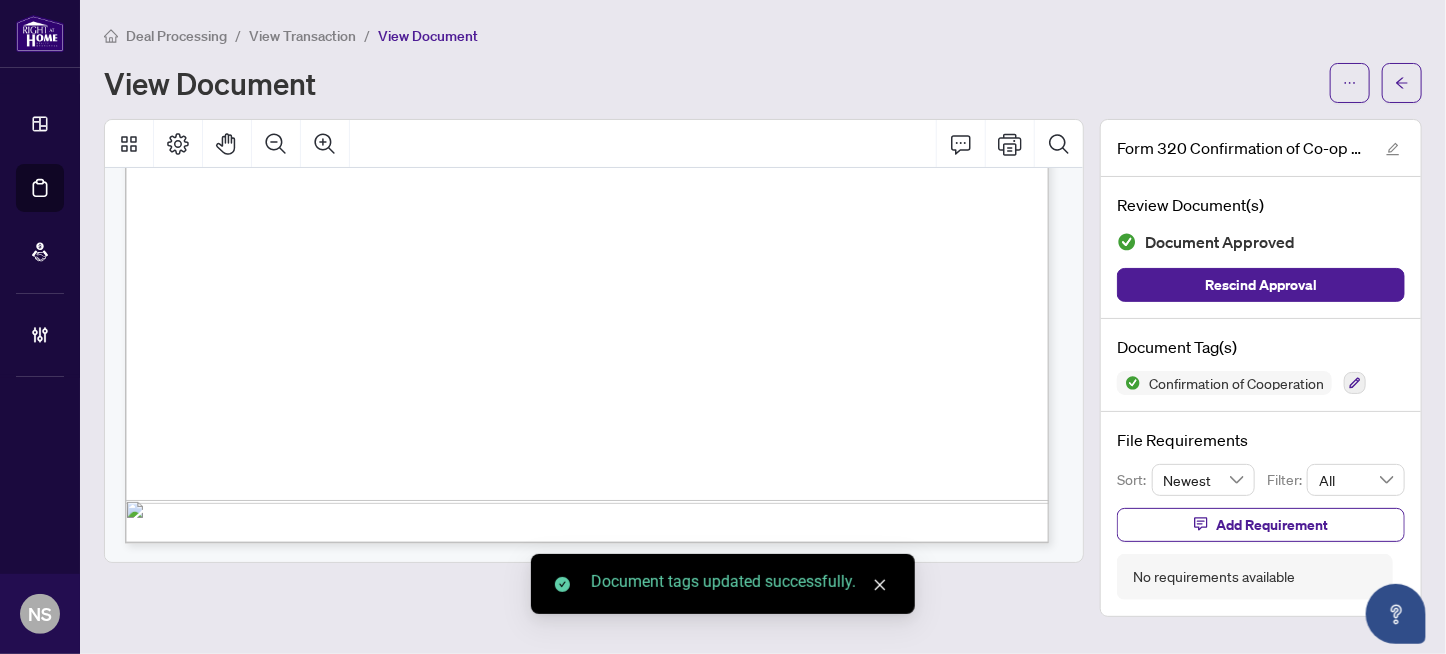 click on "Form 320 Revised 2025  Page 2 of 2
The trademarks REALTOR®, REALTORS®, MLS®, Multiple Listing Services® and associated logos are owned or controlled by  The Canadian Real Estate Association (CREA) and identify the real estate professionals who are members of CREA and the  quality of services they provide. Used under license.
© 2025, [STATE] Real Estate Association (“OREA”). All rights reserved. This form was developed by OREA for the use and reproduction  by its members and licensees only. Any other use or reproduction is prohibited except with prior written consent of OREA. Do not alter  when printing or reproducing the standard pre-set portion. OREA bears no liability for your use of this form.
Commission will be payable as described above, plus applicable taxes.
COMMISSION TRUST AGREEMENT: If the above Co-operating Brokerage is receiving payment of commission from the Seller Brokerage, then the
governed by the MLS ® ®
®  rules and regulations shall apply to this Commission Trust
® [STATE]" at bounding box center [823, 250] 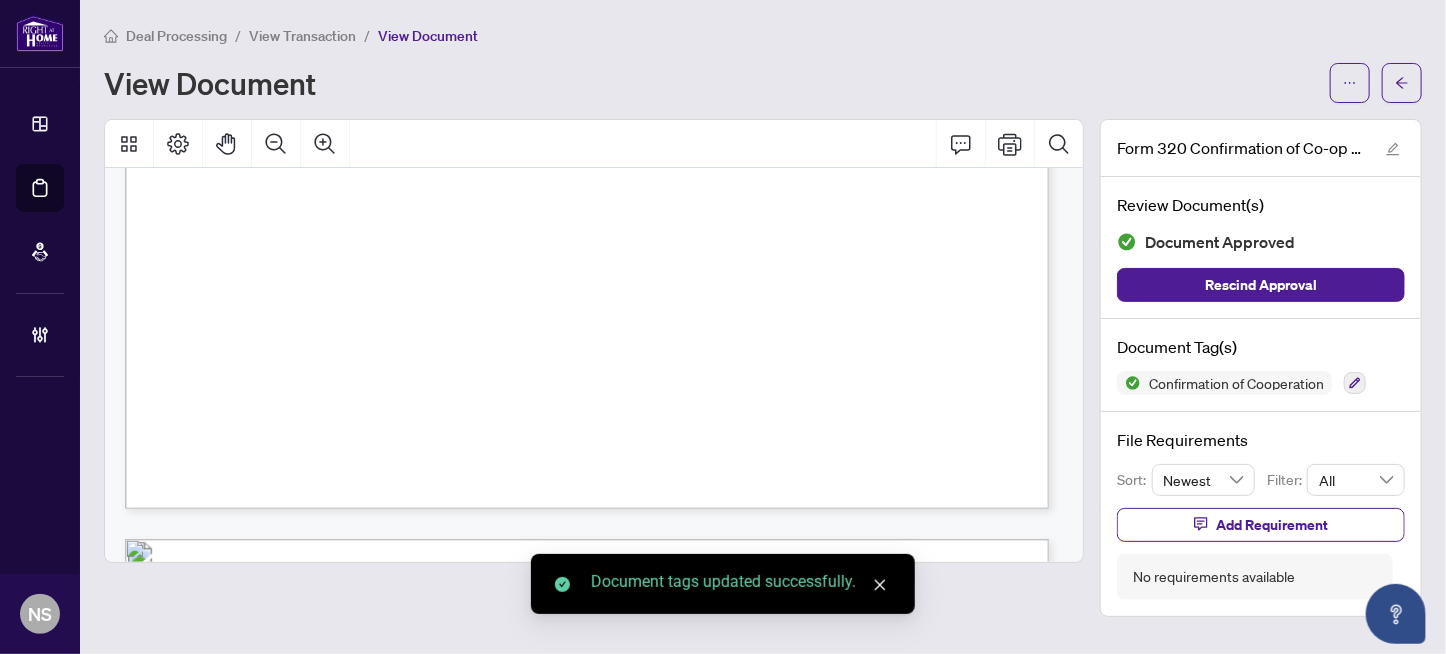 scroll, scrollTop: 0, scrollLeft: 0, axis: both 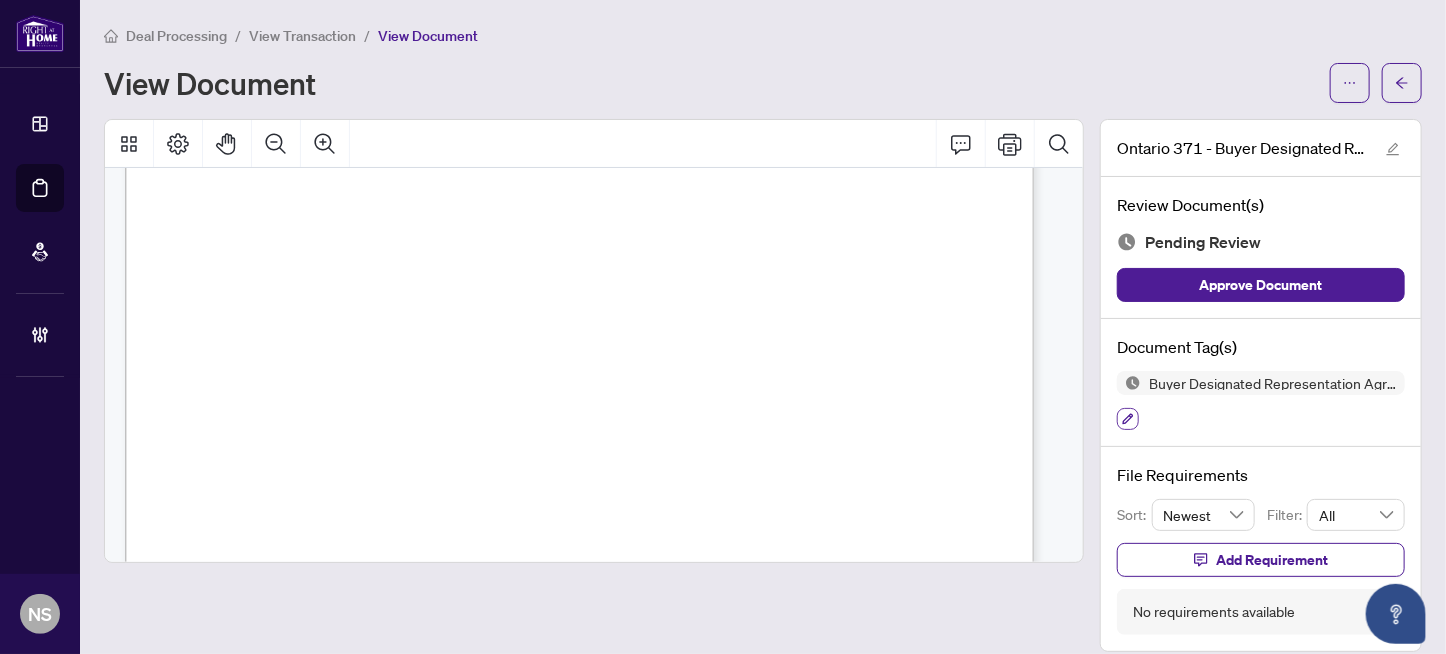 click 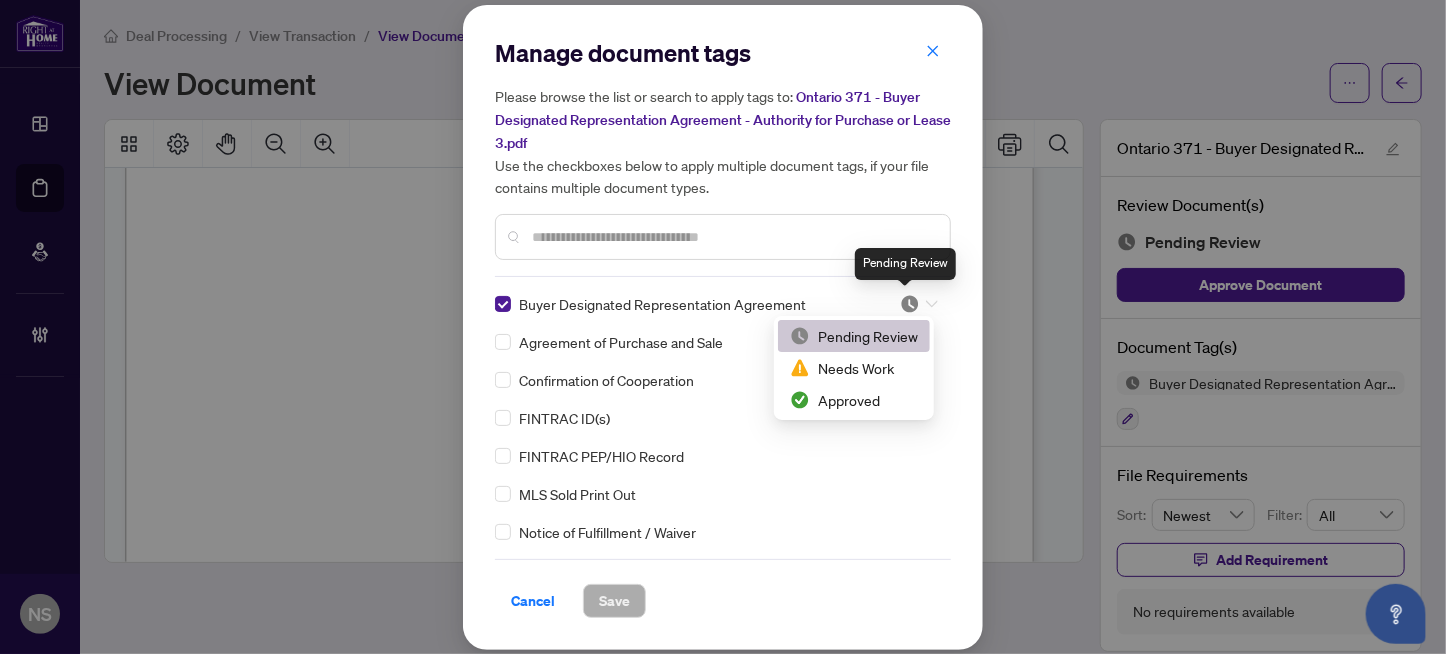 click at bounding box center (910, 304) 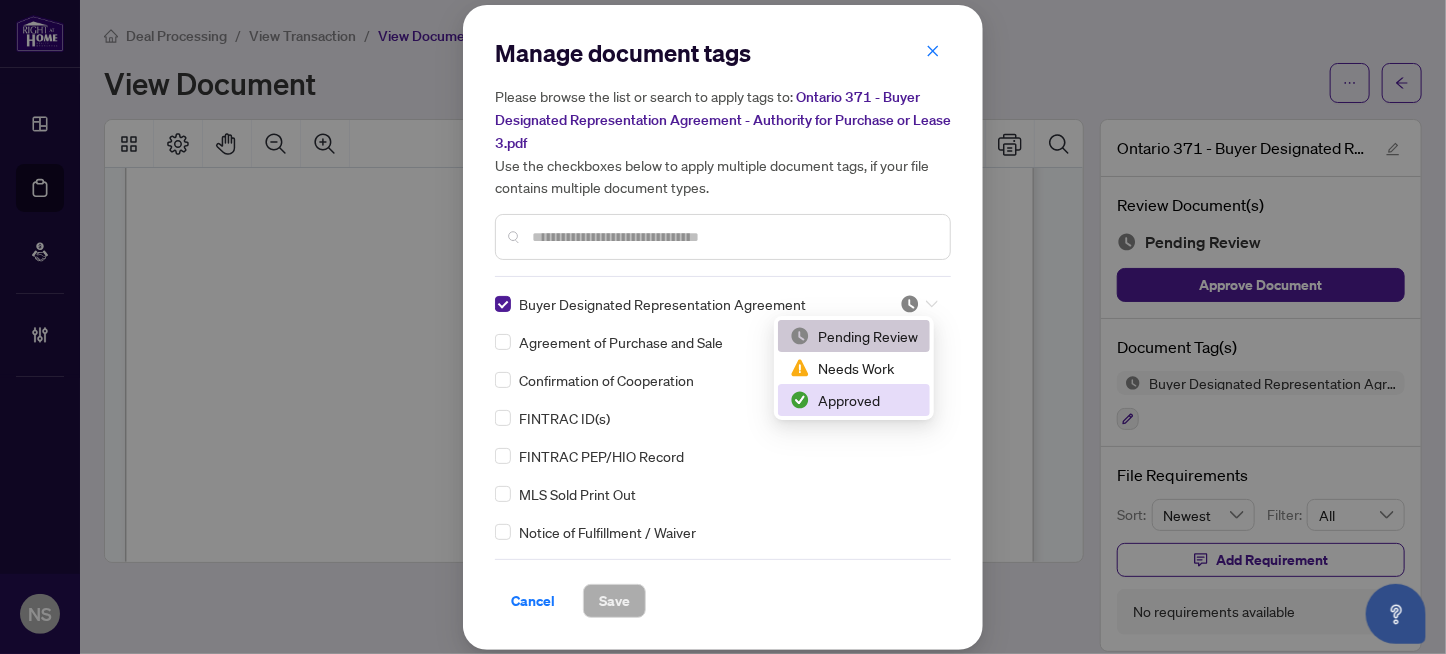 drag, startPoint x: 880, startPoint y: 397, endPoint x: 786, endPoint y: 464, distance: 115.43397 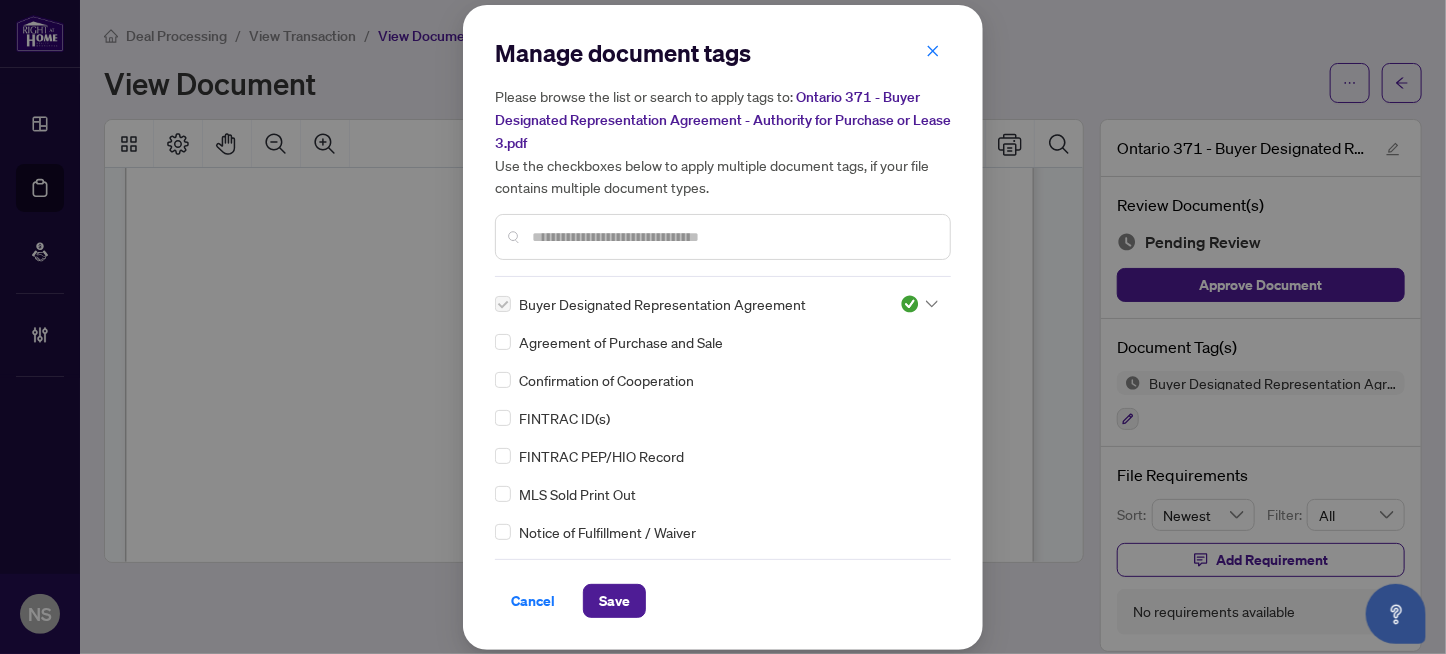 click on "Cancel Save" at bounding box center [723, 588] 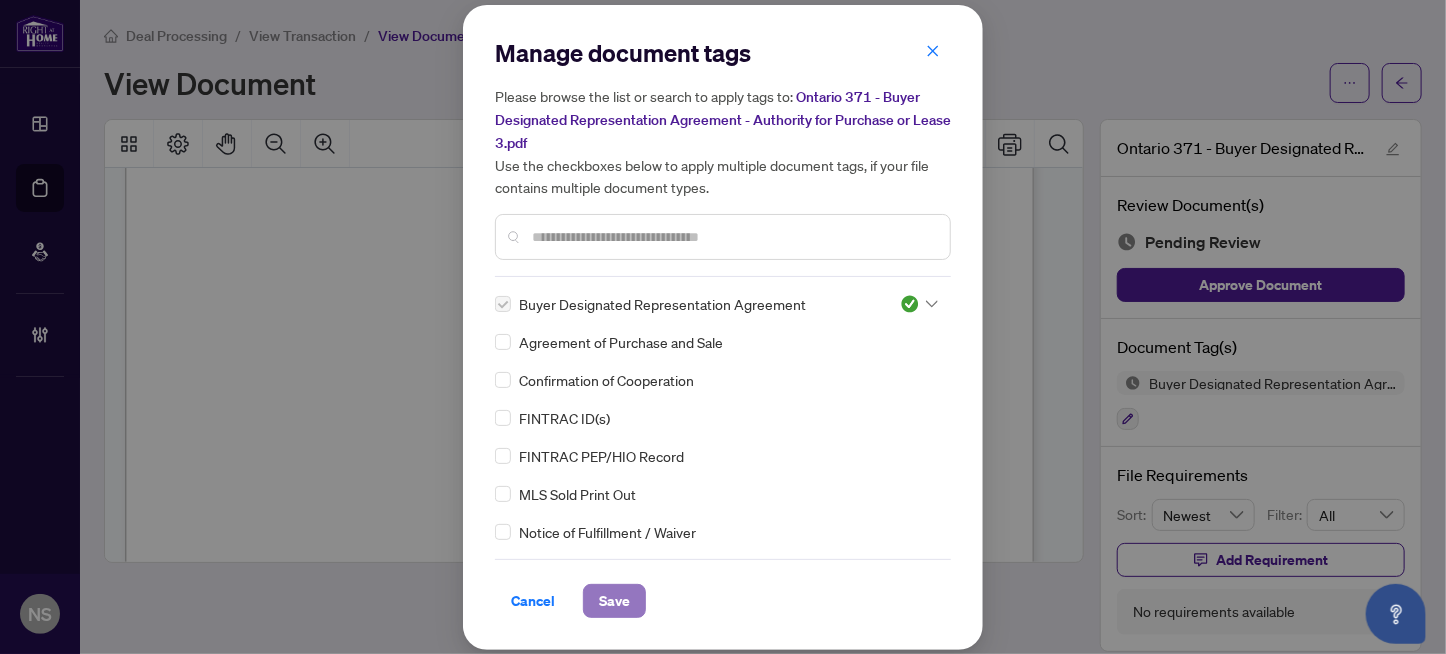 click on "Save" at bounding box center (614, 601) 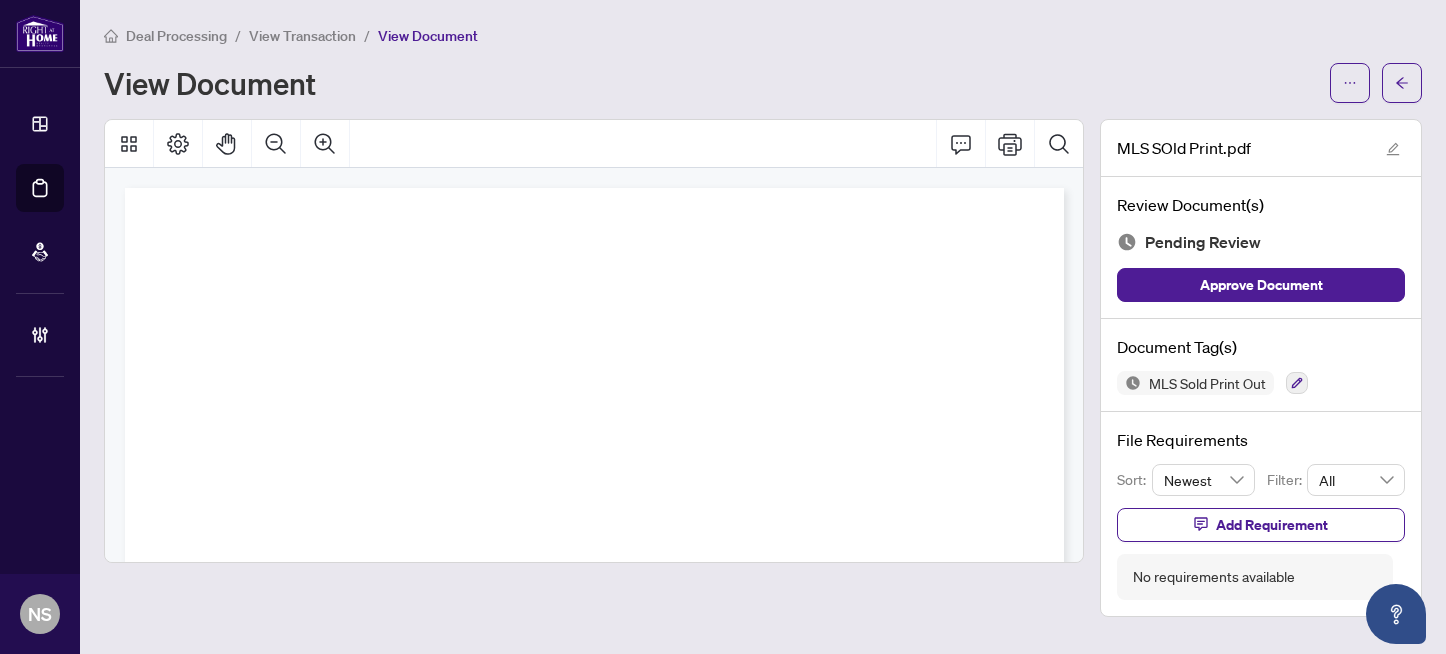 scroll, scrollTop: 0, scrollLeft: 0, axis: both 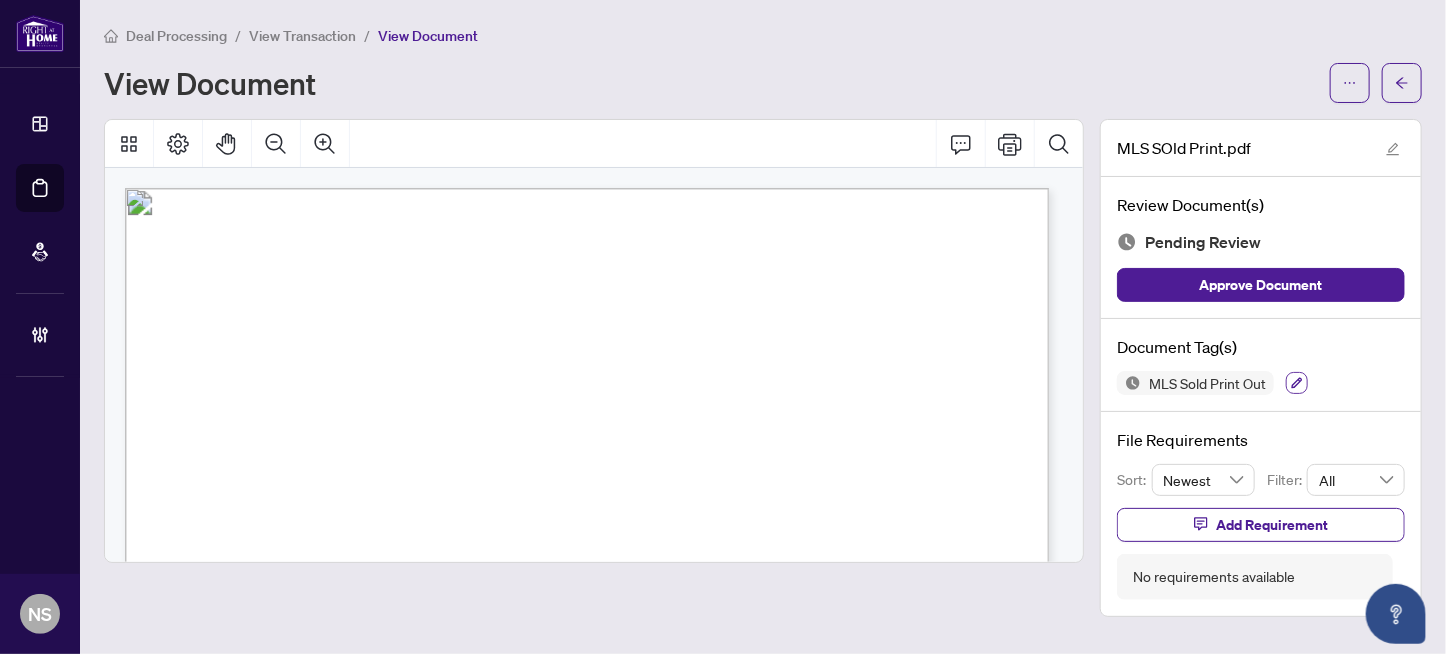 click at bounding box center (1297, 383) 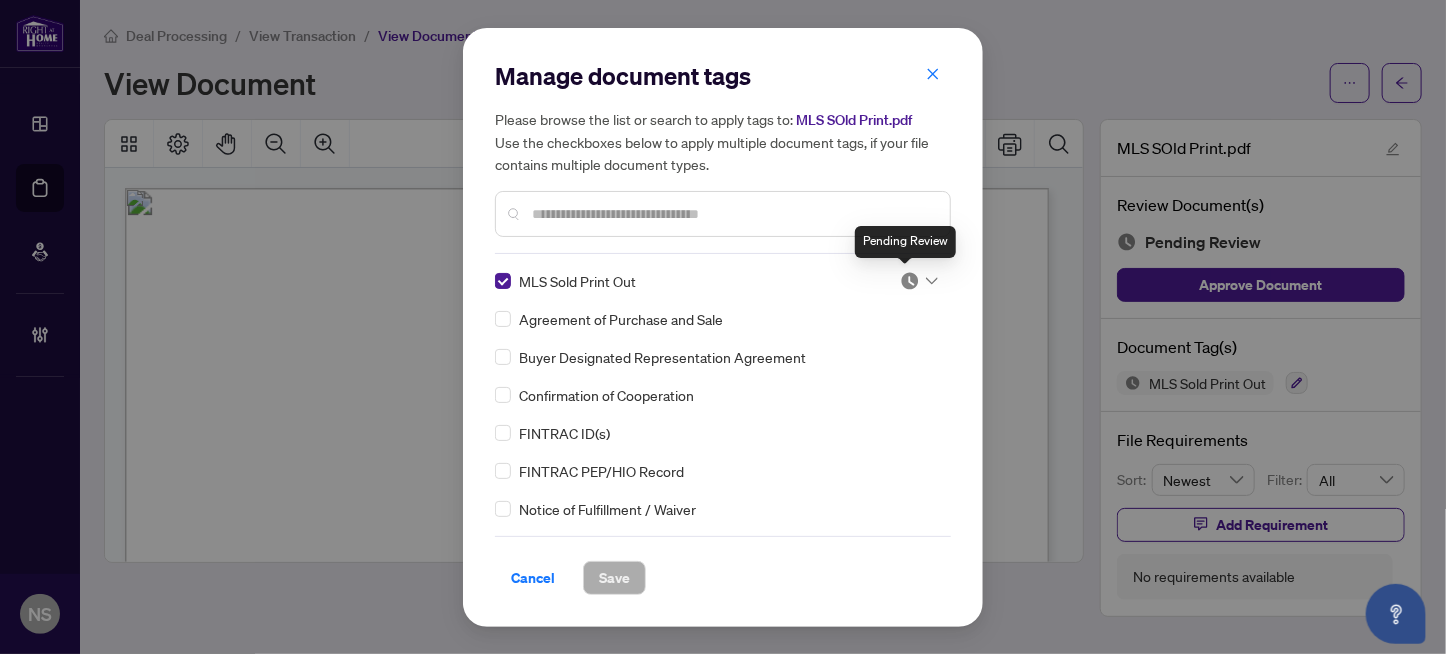 click at bounding box center [910, 281] 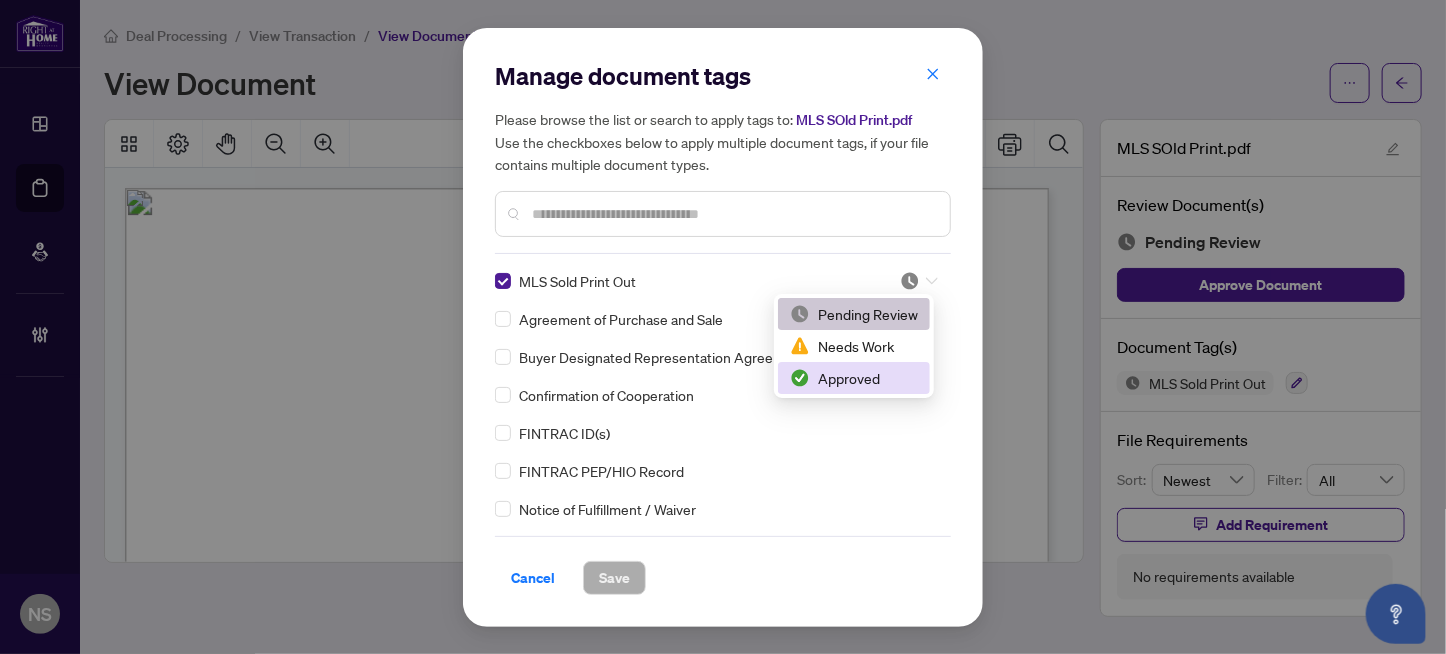 click on "Approved" at bounding box center [854, 378] 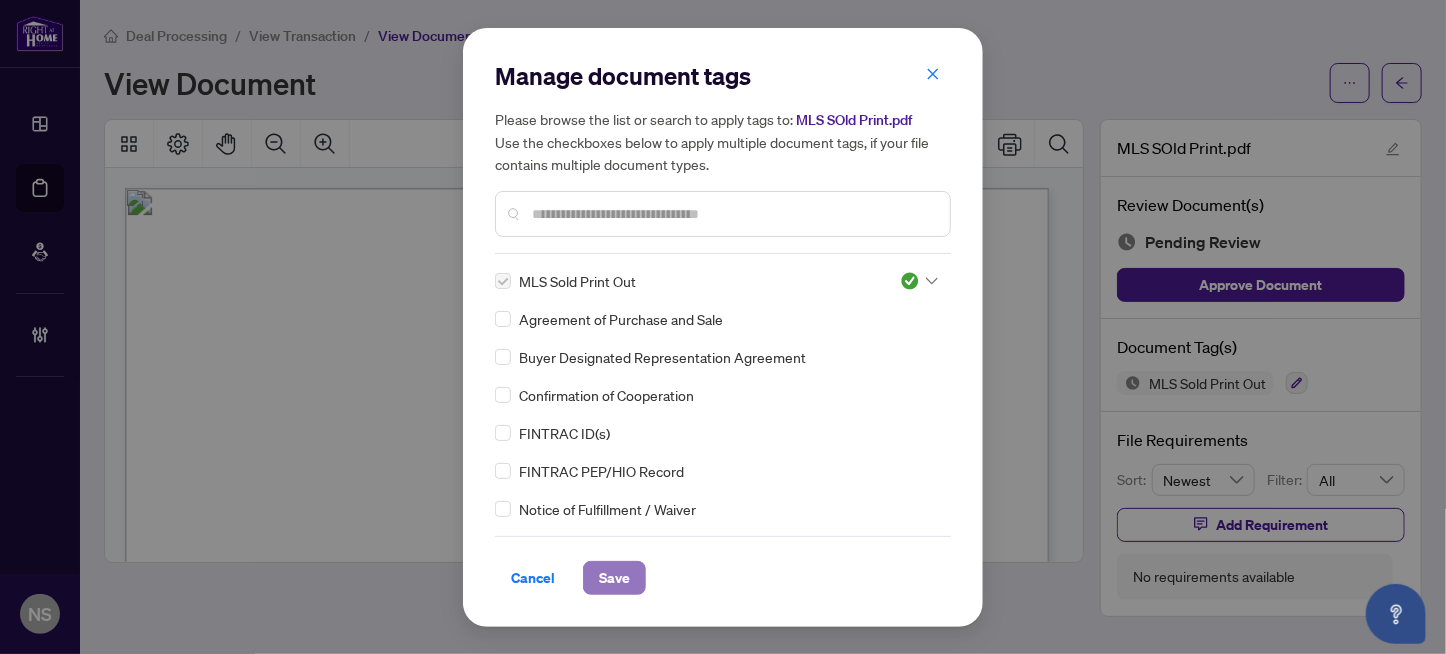 click on "Save" at bounding box center (614, 578) 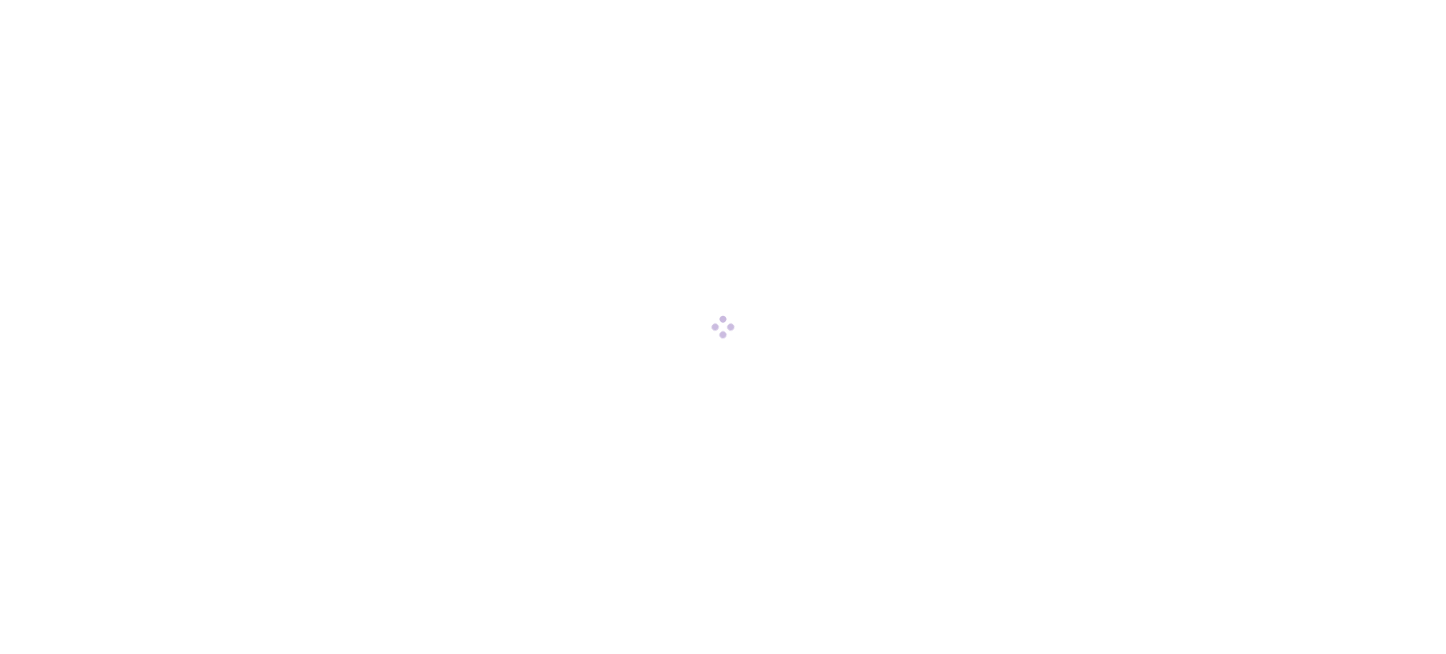 scroll, scrollTop: 0, scrollLeft: 0, axis: both 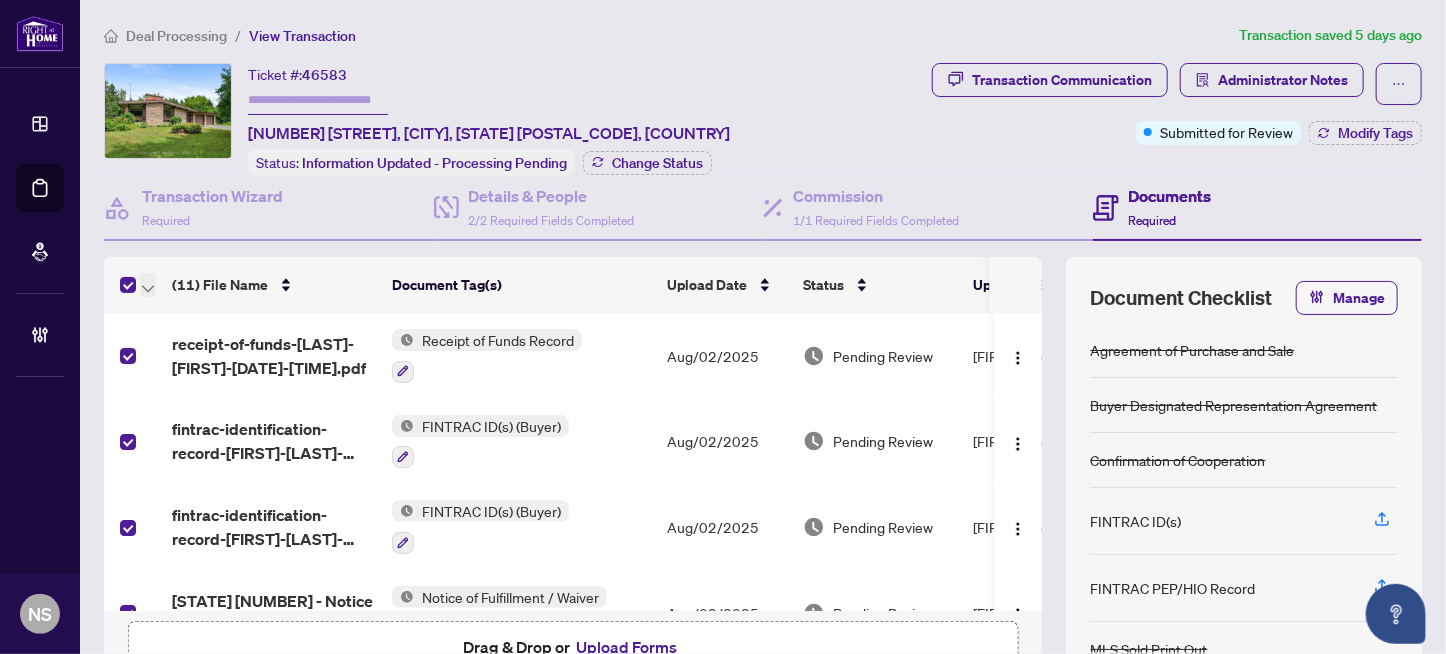 click 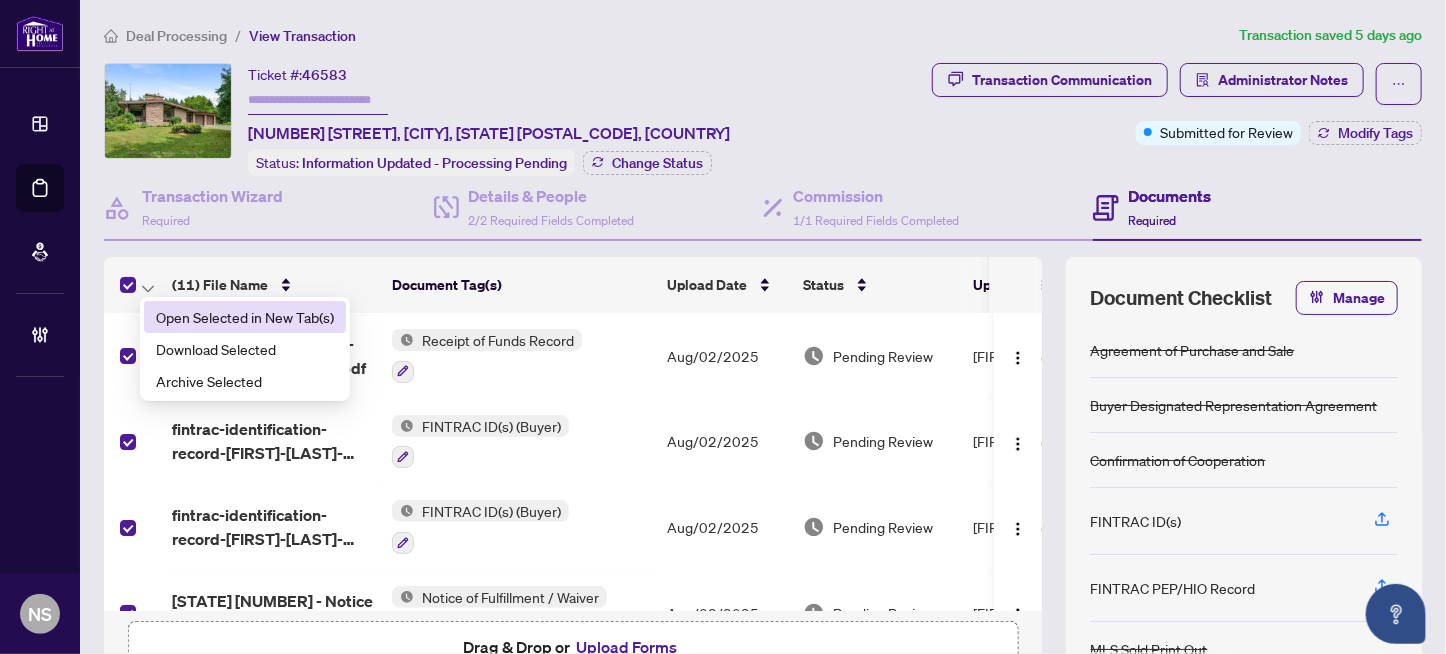 click on "Open Selected in New Tab(s)" at bounding box center (245, 317) 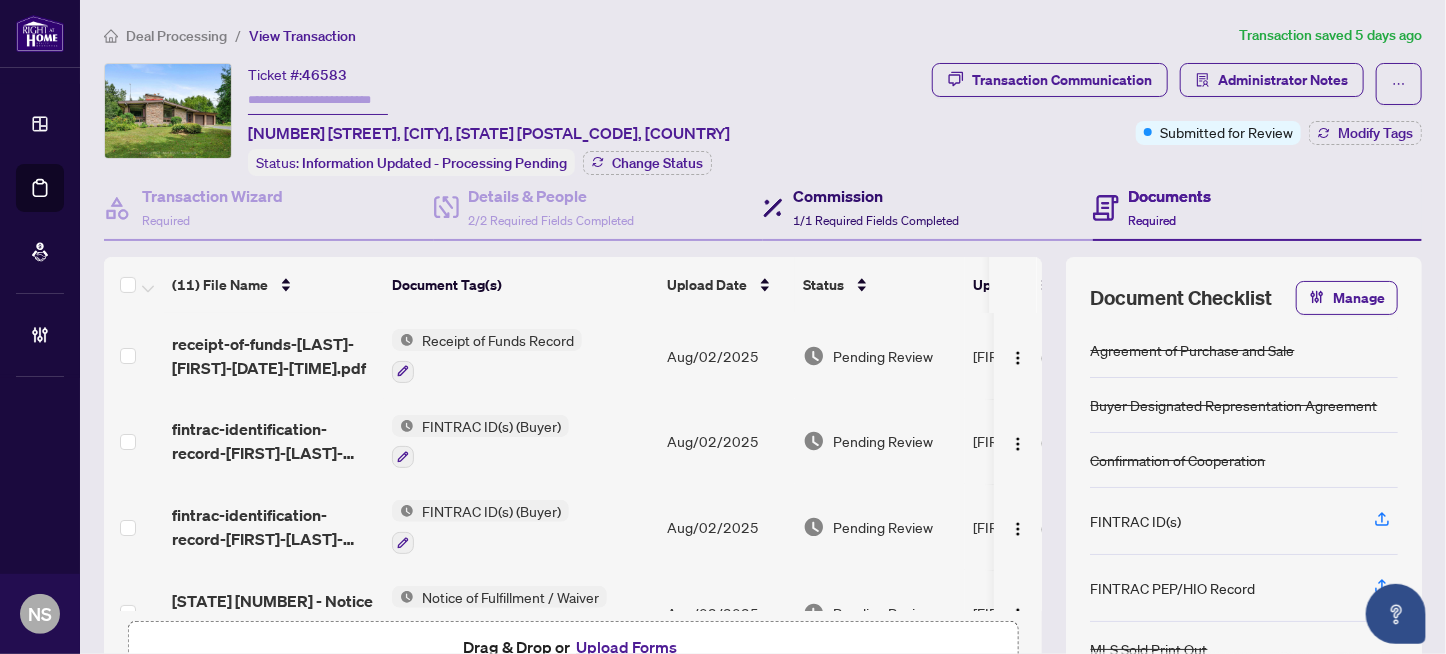 click on "Commission" at bounding box center (876, 196) 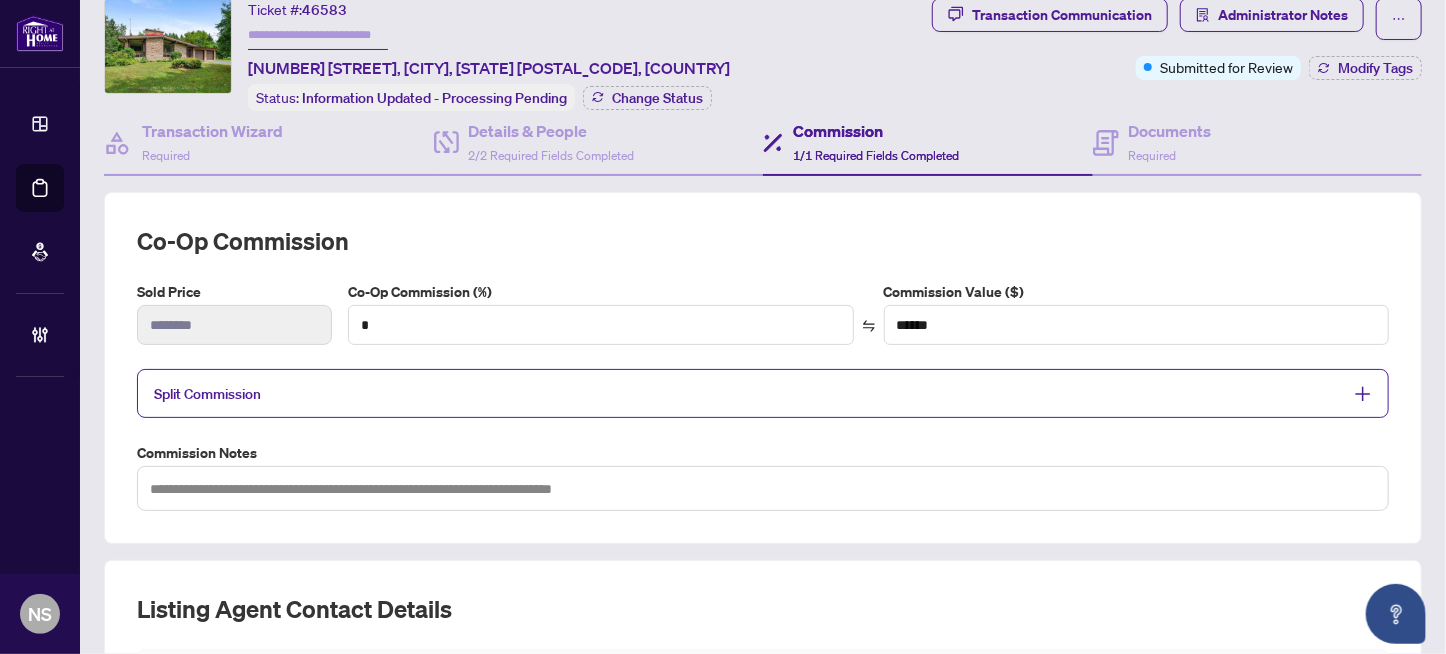 scroll, scrollTop: 0, scrollLeft: 0, axis: both 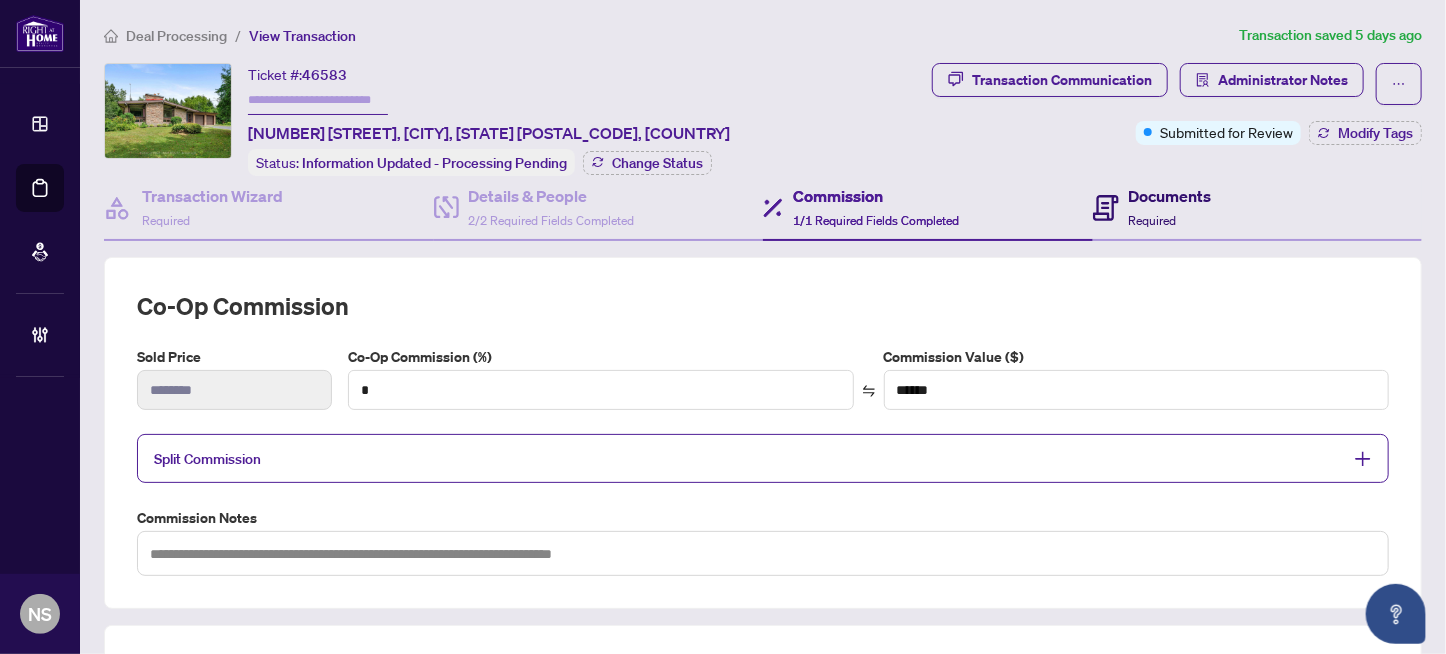click on "Documents" at bounding box center (1170, 196) 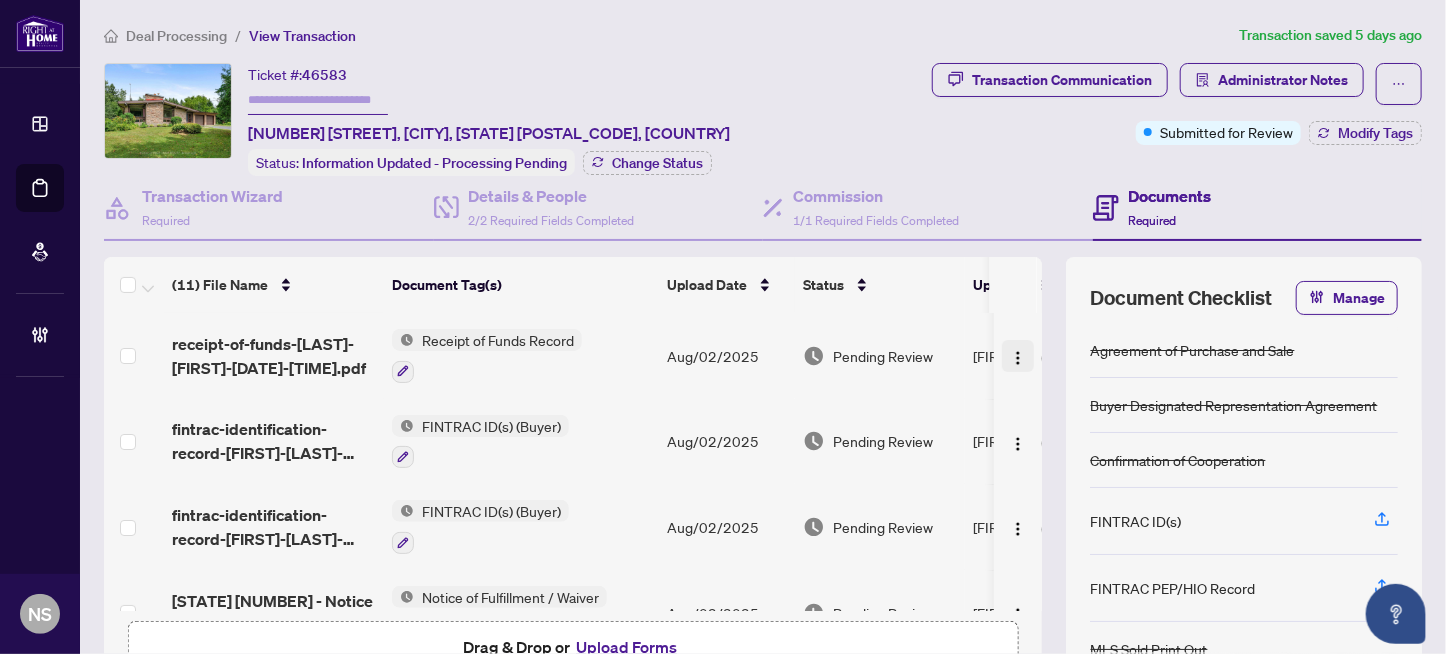 click at bounding box center [1018, 358] 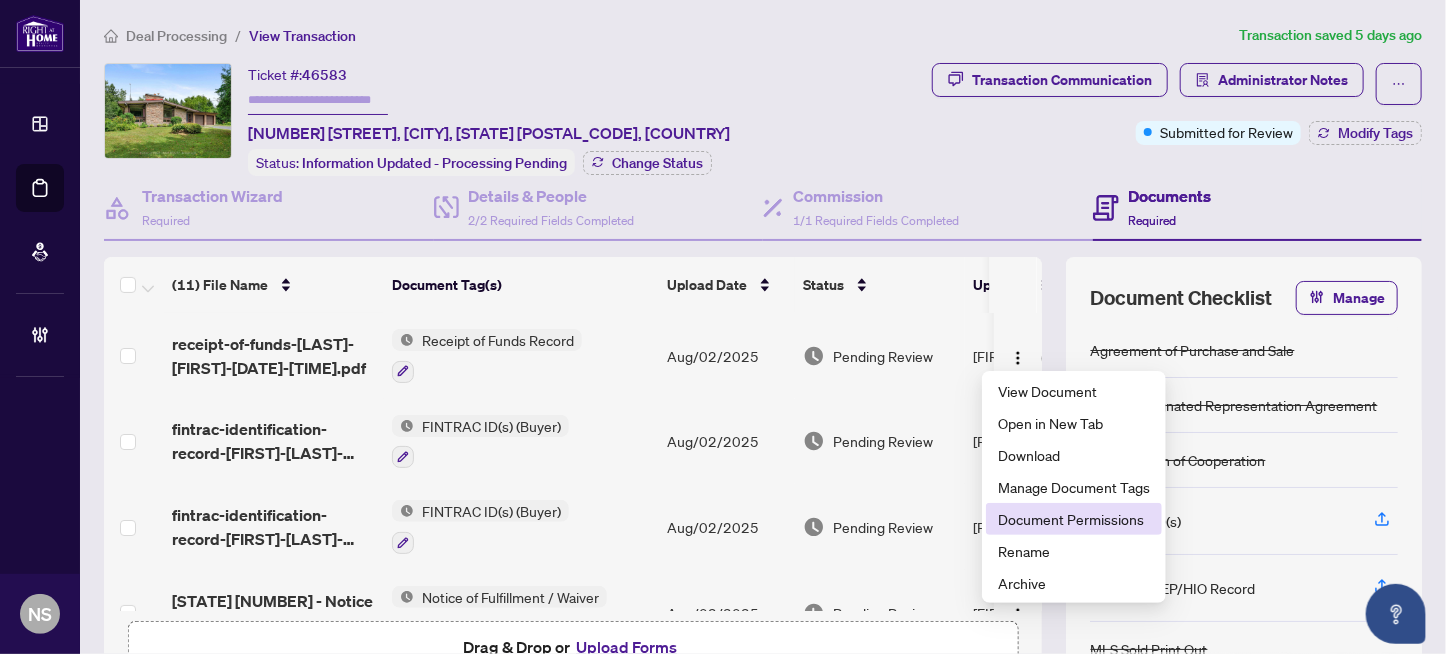 click on "Document Permissions" at bounding box center [1074, 519] 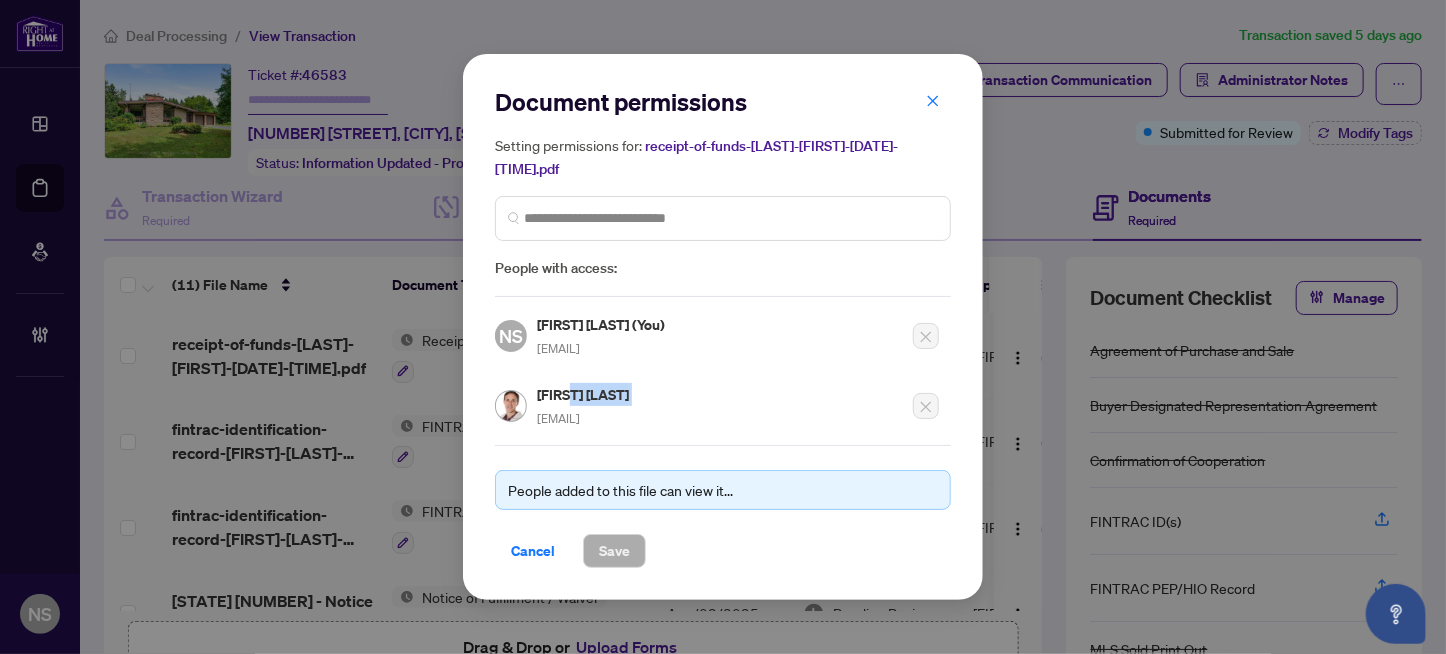 drag, startPoint x: 630, startPoint y: 394, endPoint x: 570, endPoint y: 393, distance: 60.00833 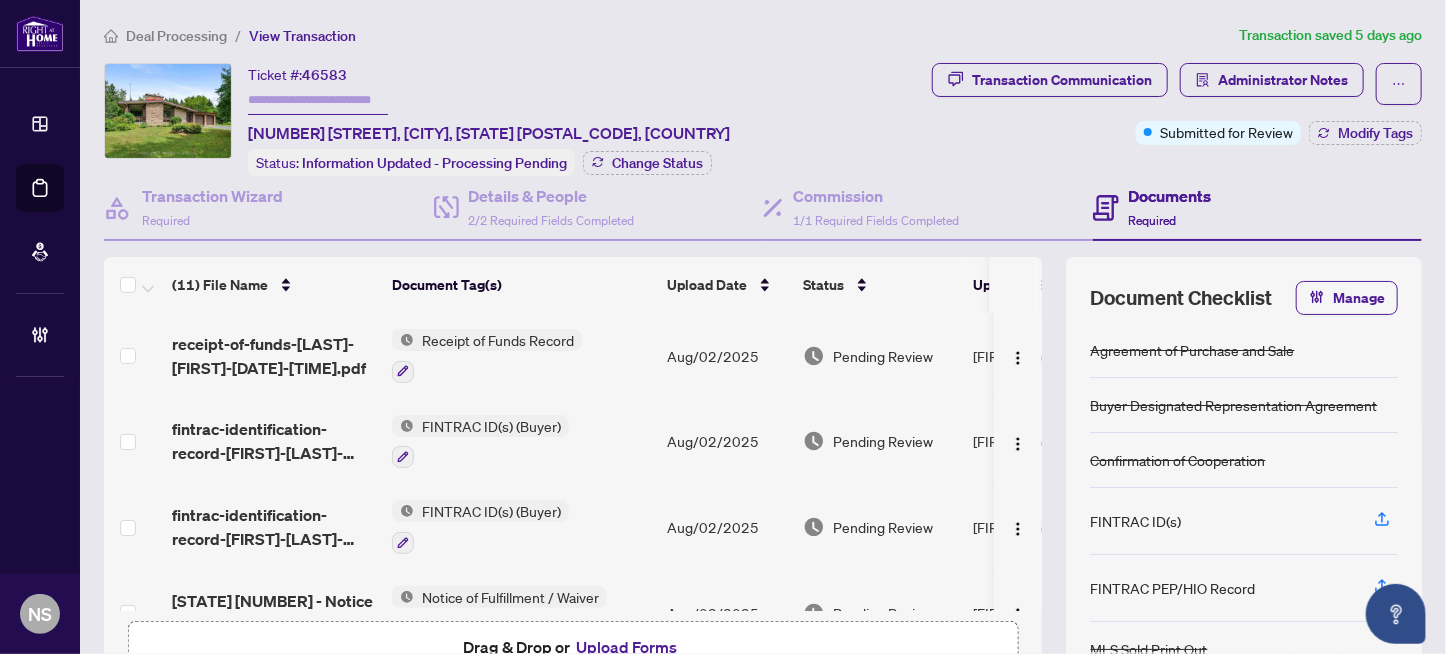 click on "46583" at bounding box center [324, 75] 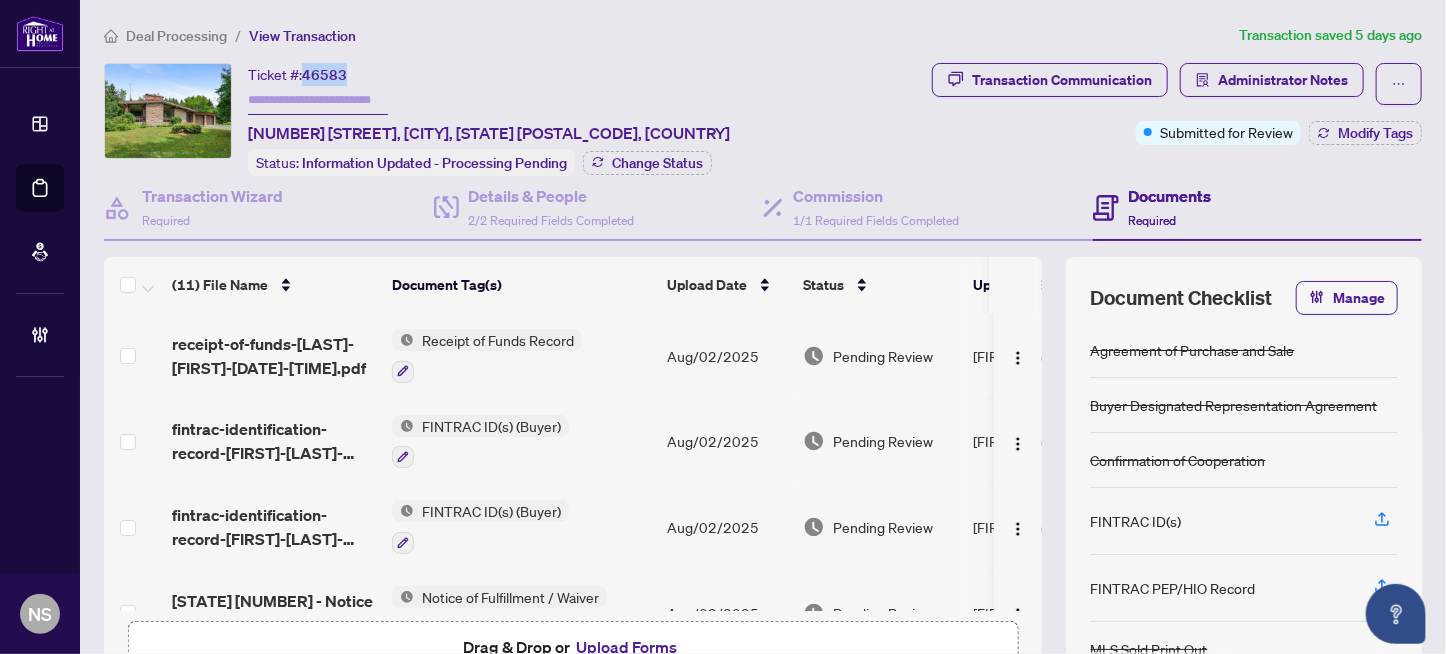 click on "46583" at bounding box center [324, 75] 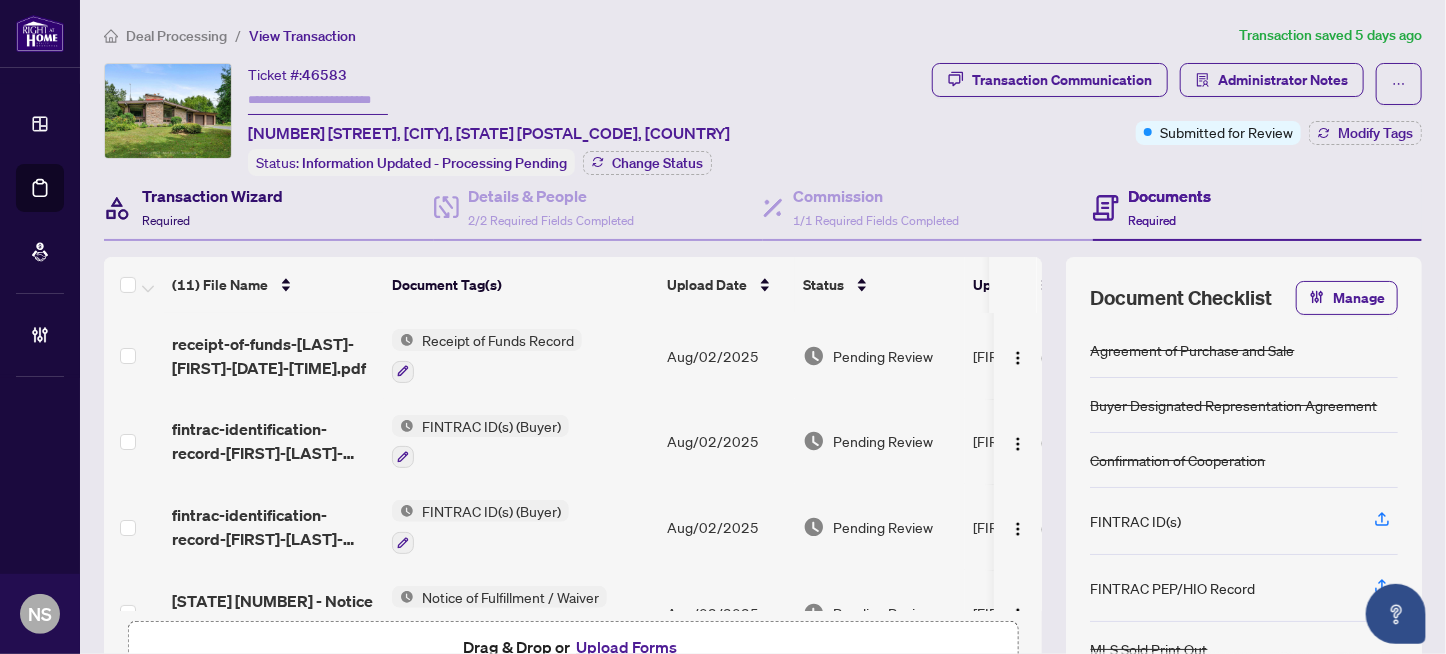 click on "Required" at bounding box center (166, 220) 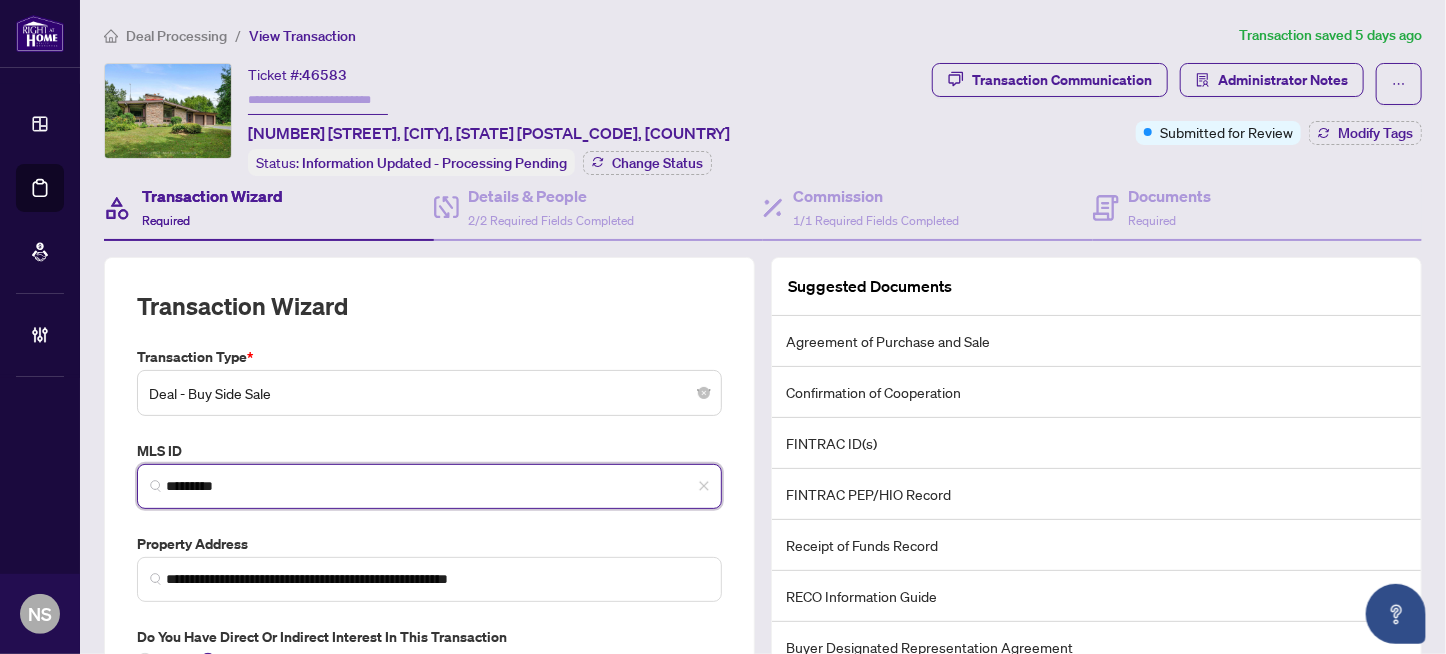 click on "*********" at bounding box center [437, 486] 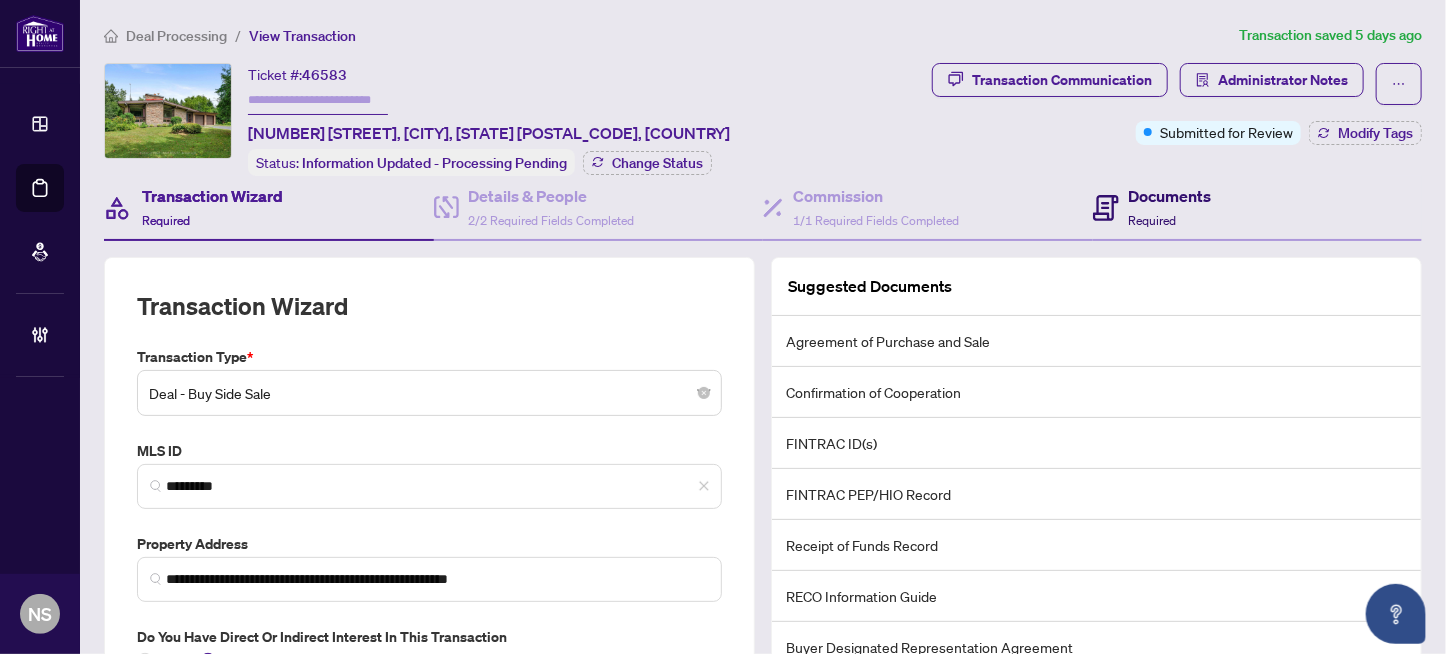 click 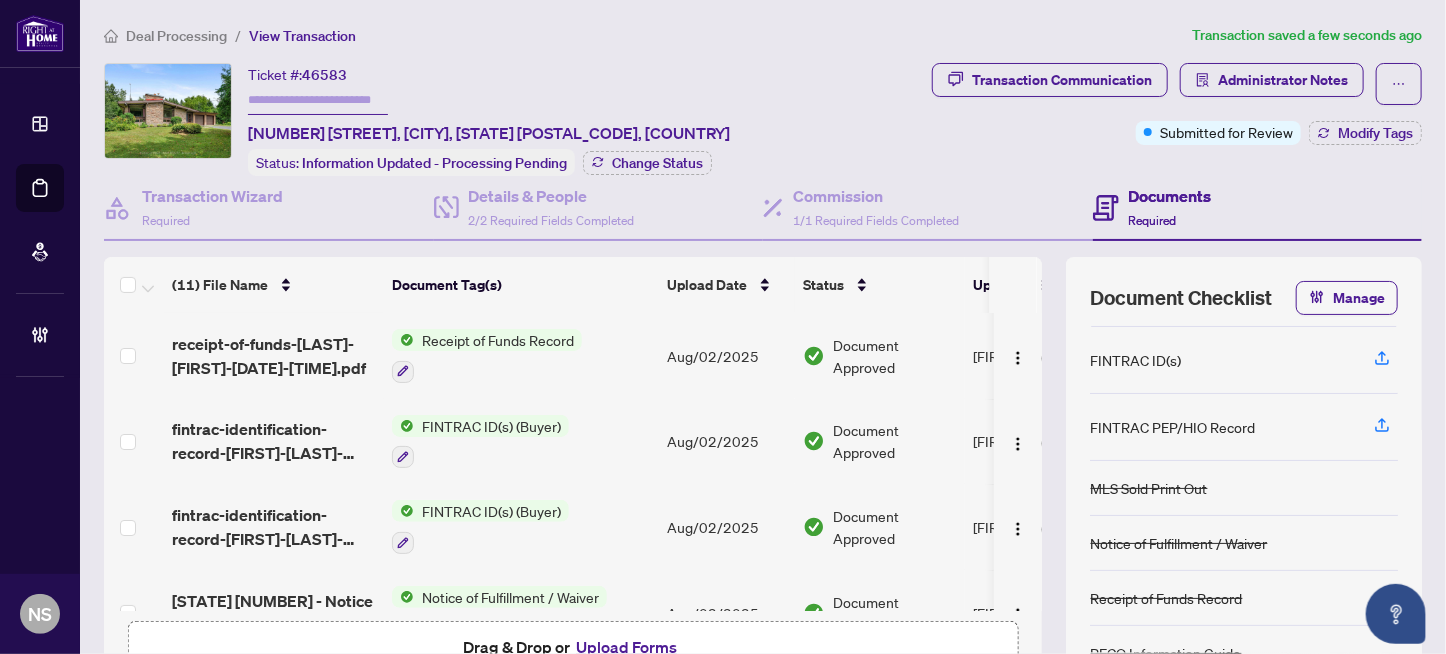 scroll, scrollTop: 162, scrollLeft: 0, axis: vertical 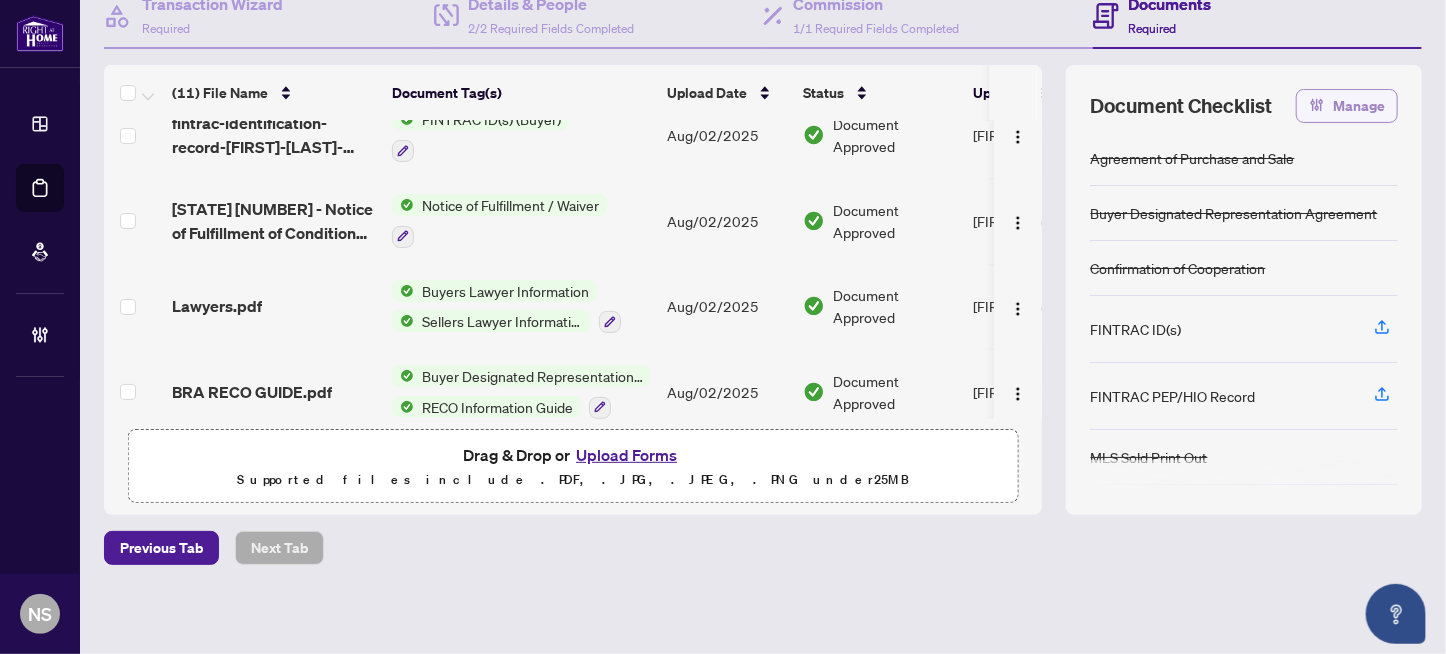 click on "Manage" at bounding box center [1359, 106] 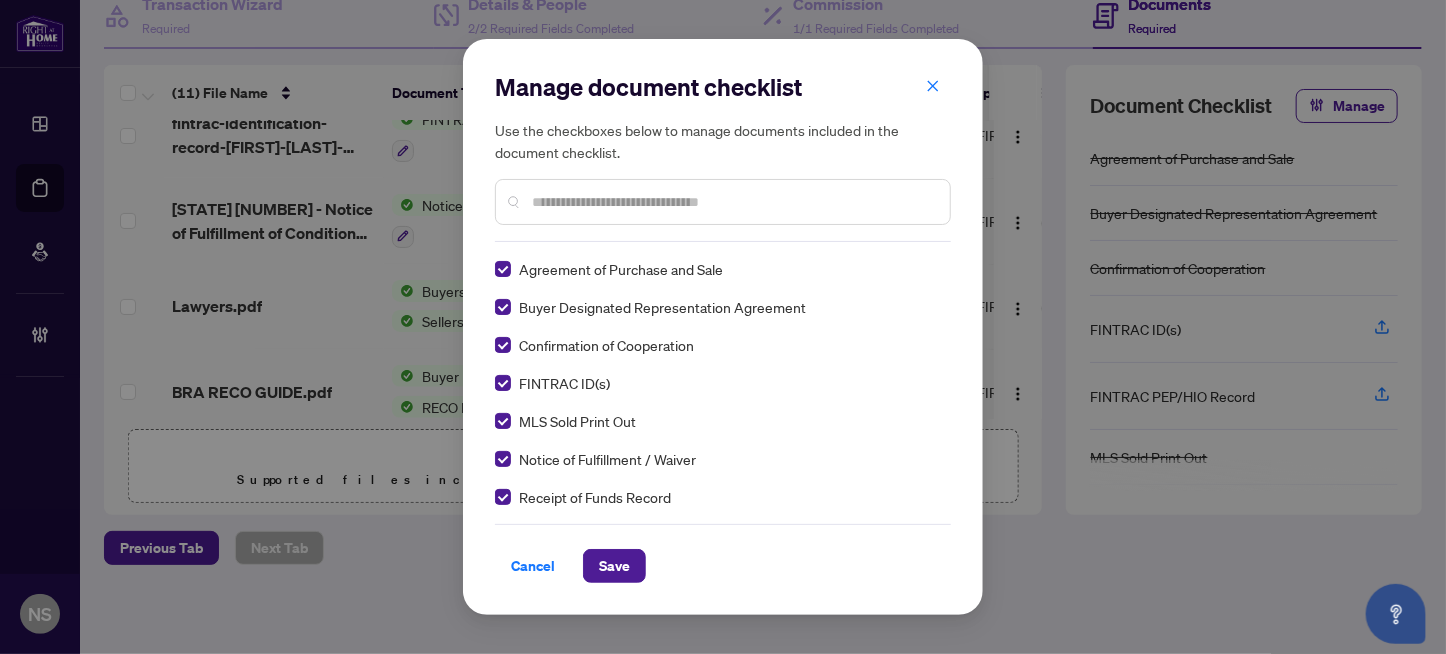 scroll, scrollTop: 0, scrollLeft: 0, axis: both 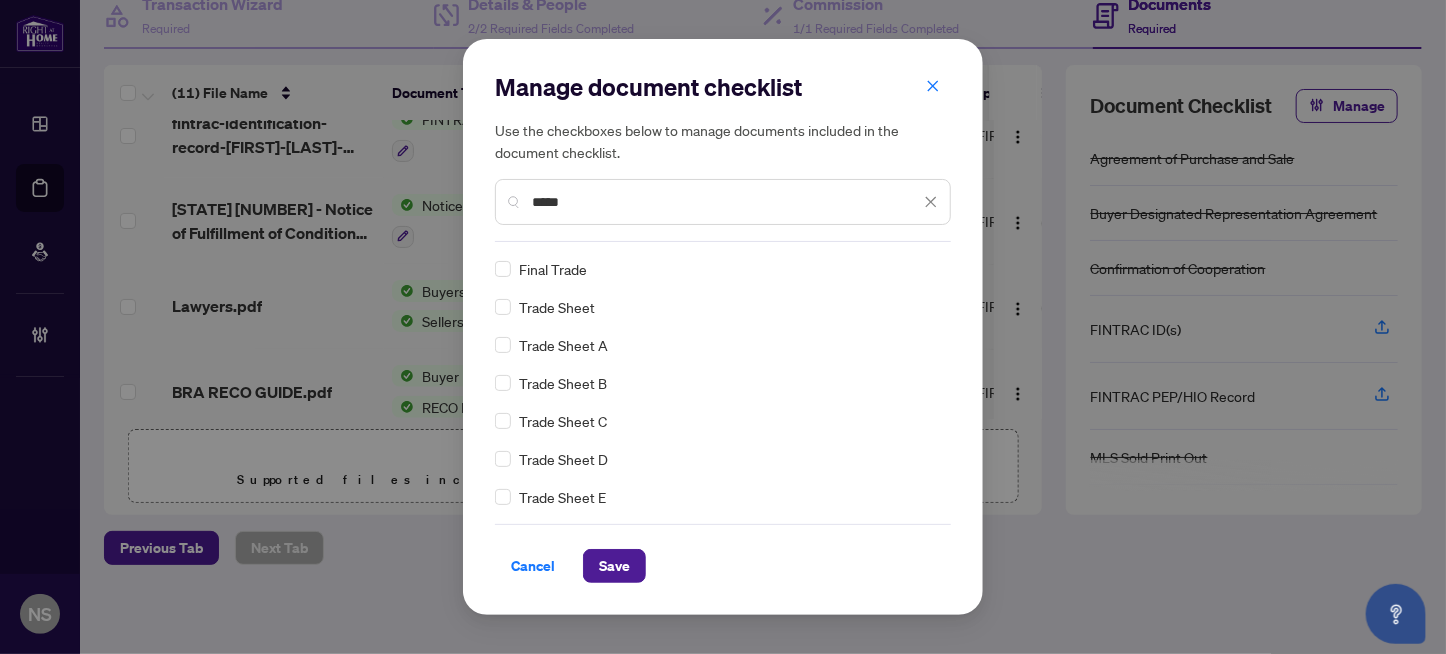 type on "*****" 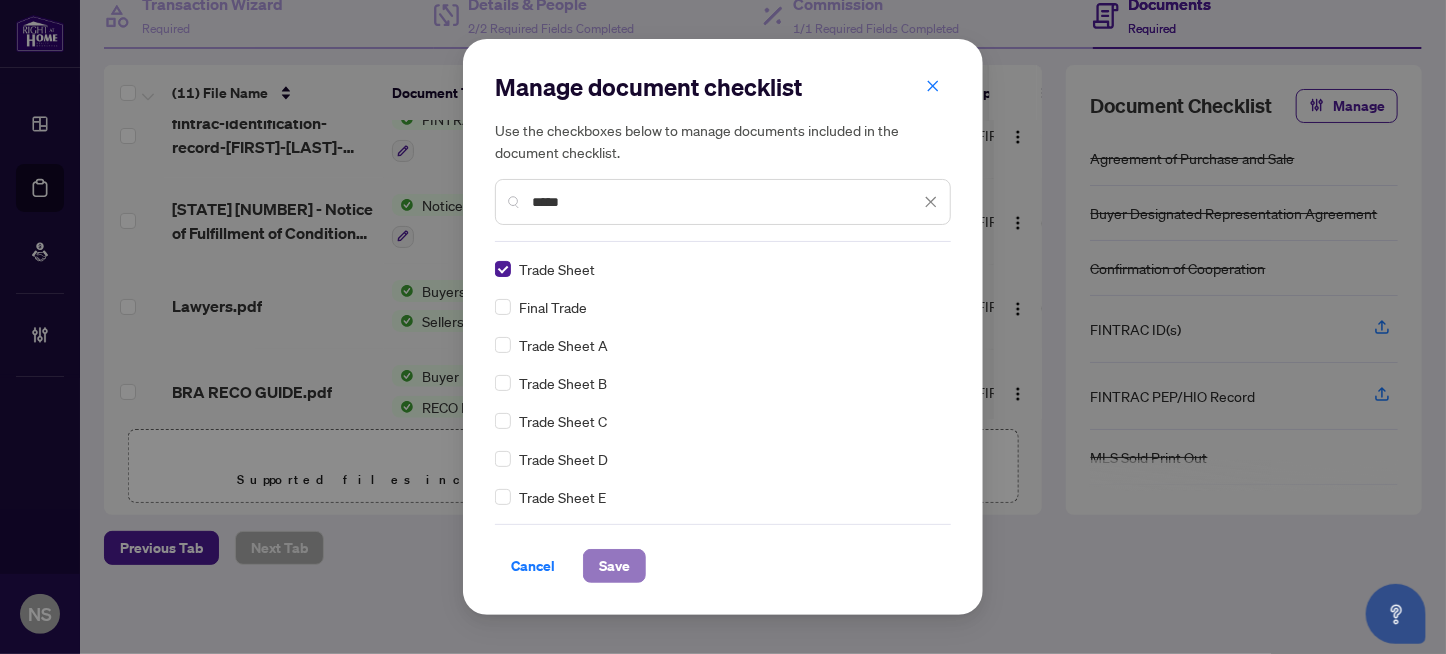 click on "Save" at bounding box center (614, 566) 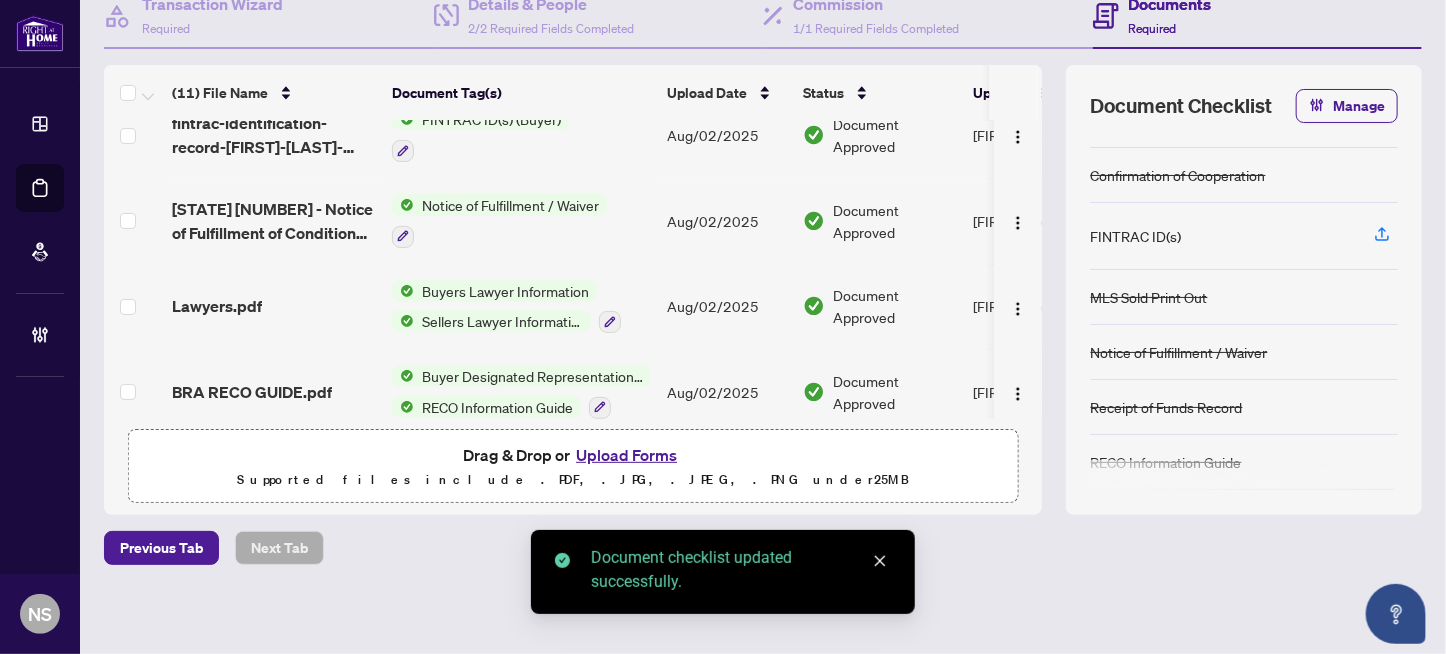 scroll, scrollTop: 0, scrollLeft: 0, axis: both 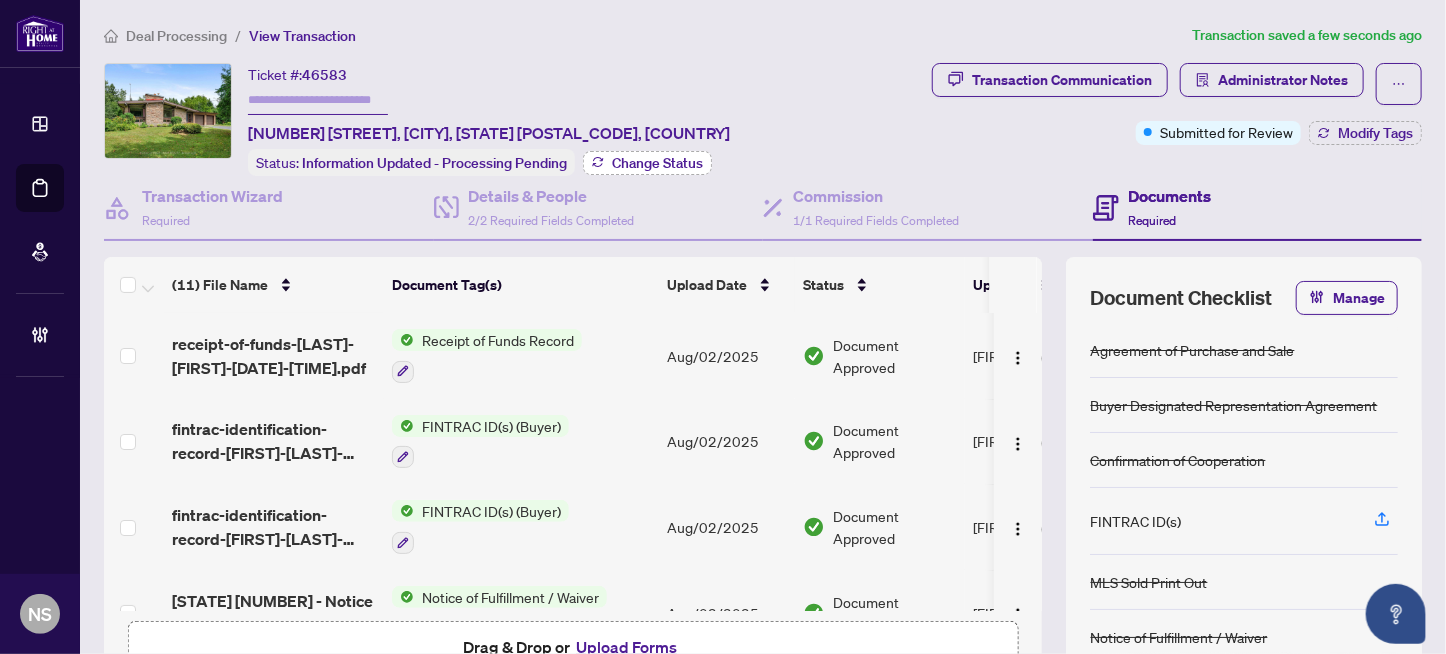 click on "Change Status" at bounding box center [657, 163] 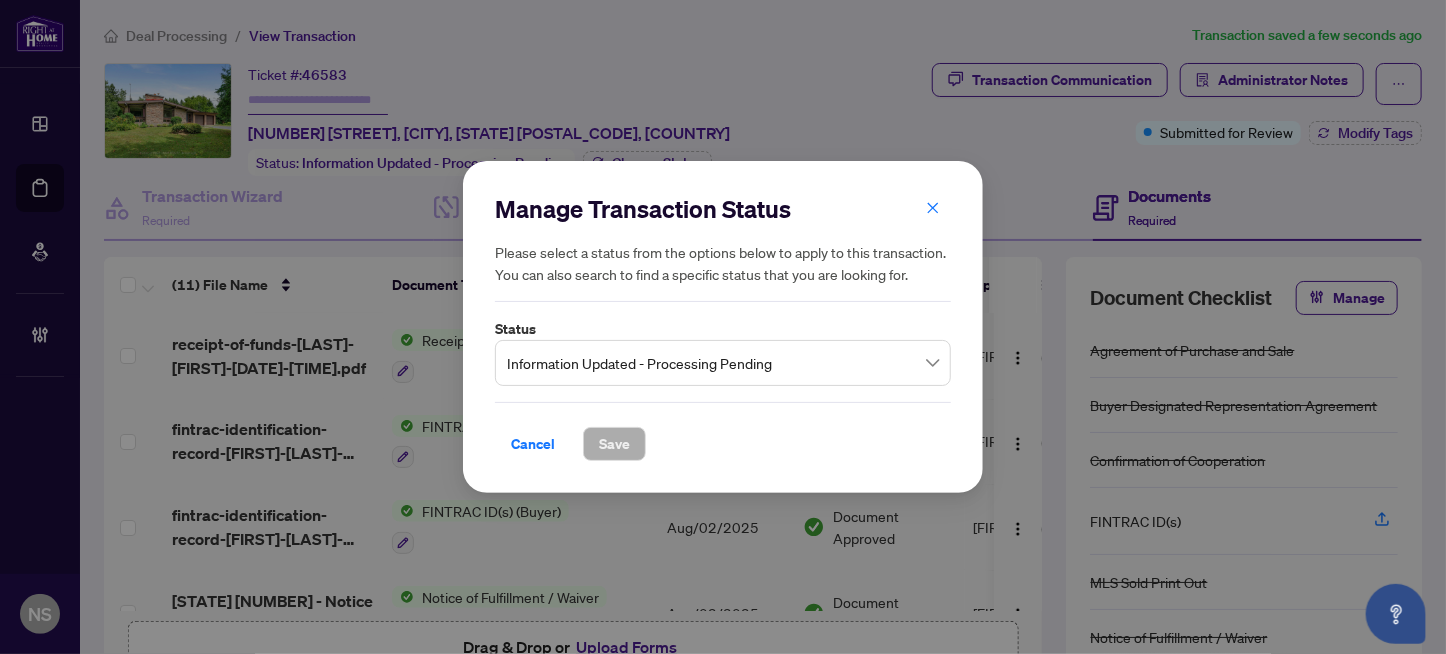 click on "Information Updated - Processing Pending" at bounding box center (723, 363) 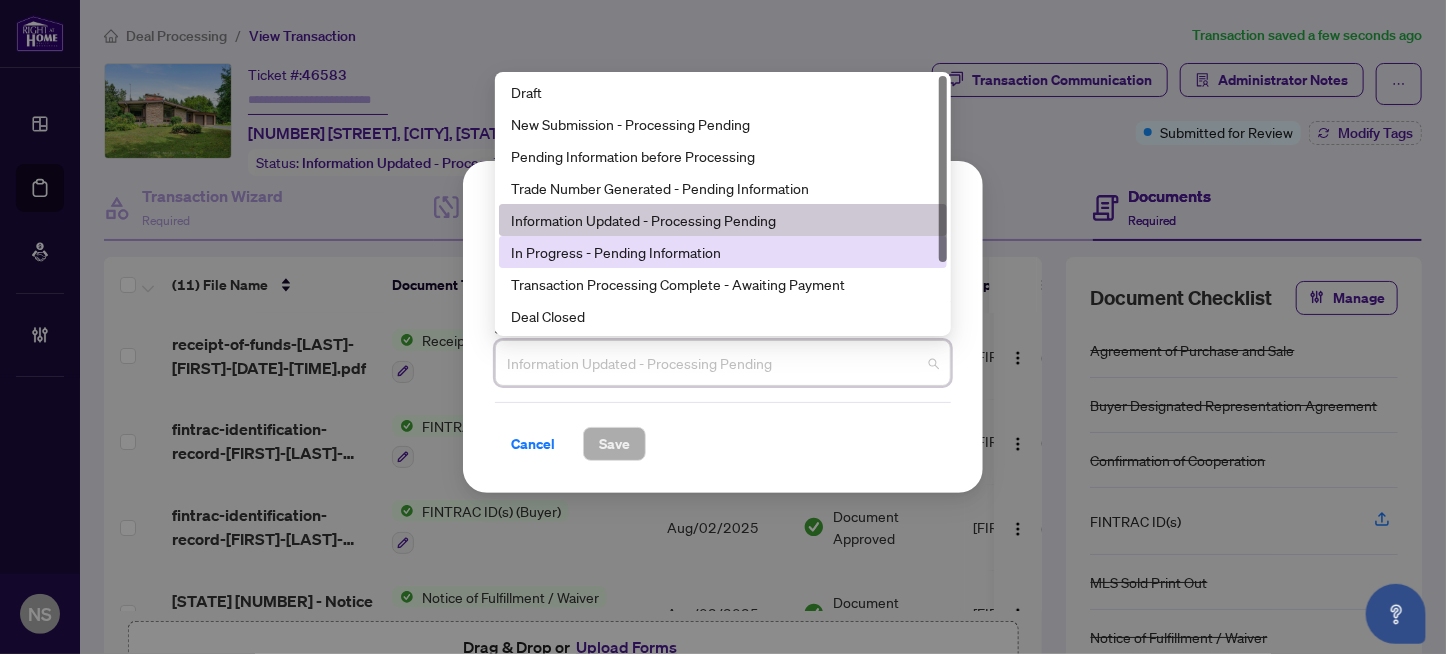 drag, startPoint x: 612, startPoint y: 253, endPoint x: 623, endPoint y: 272, distance: 21.954498 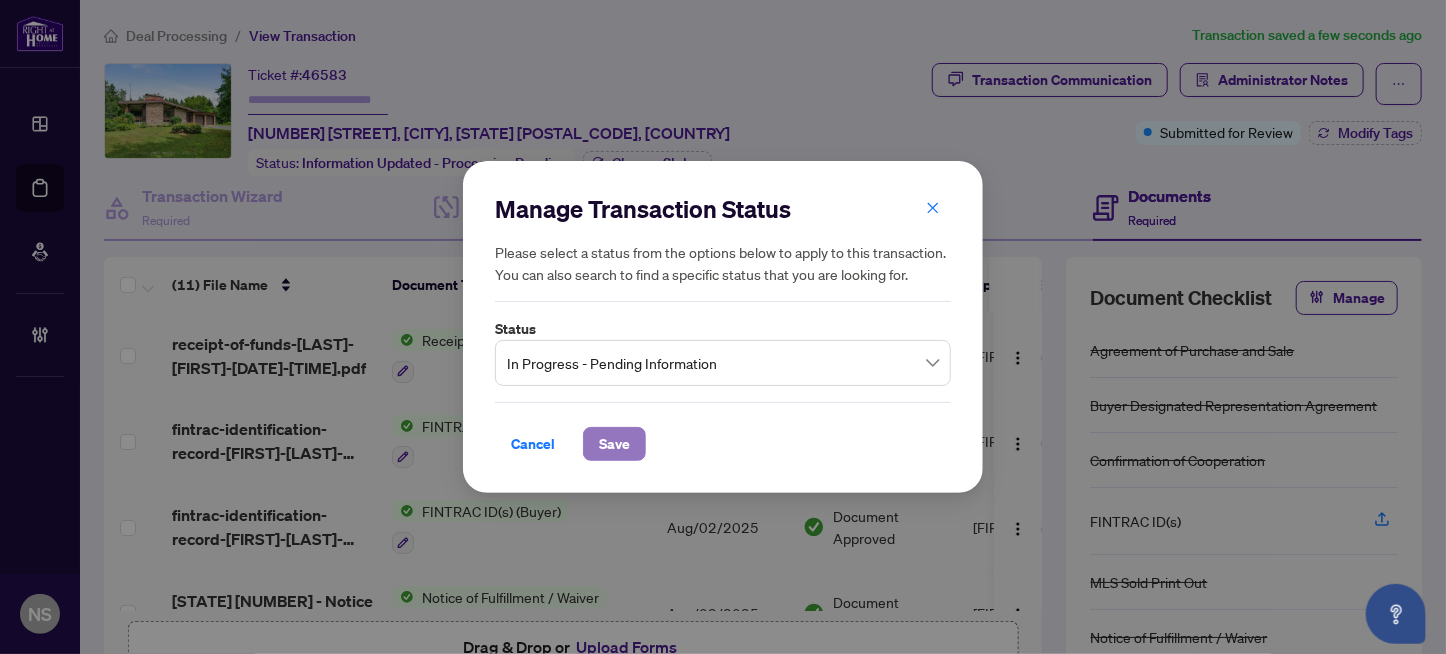 click on "Save" at bounding box center (614, 444) 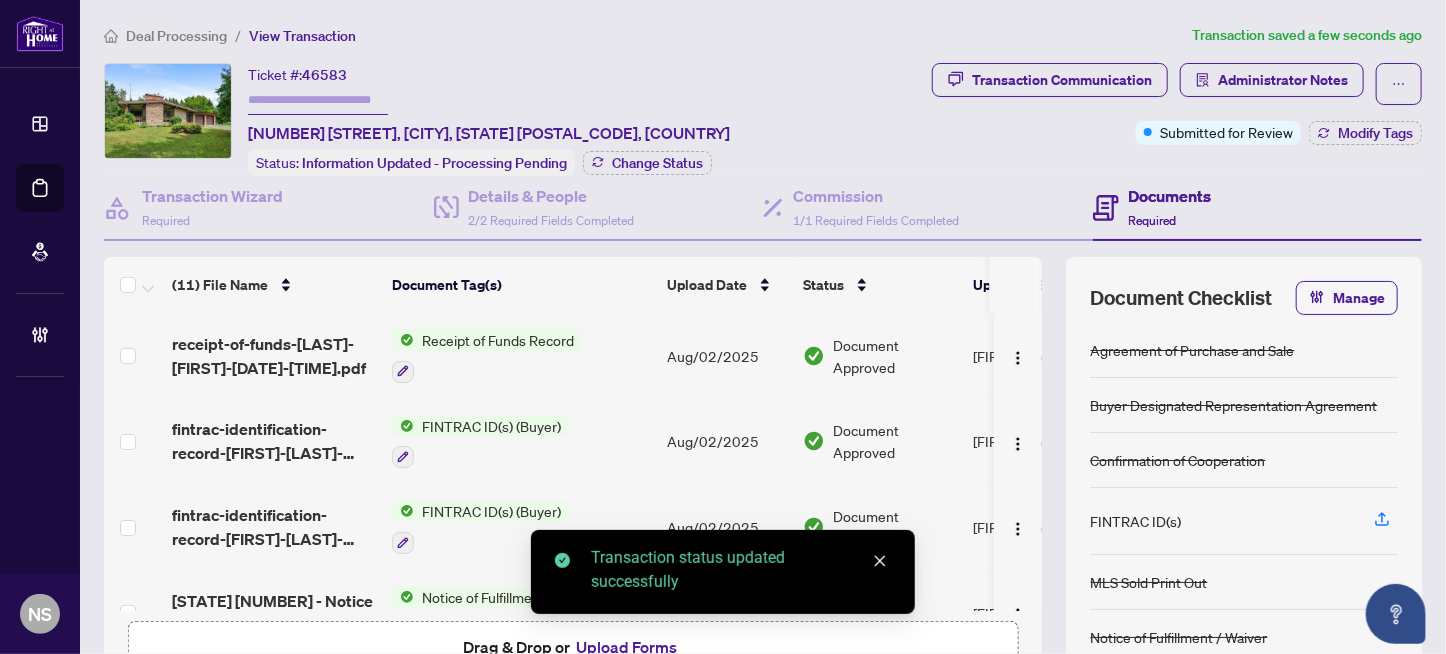 click at bounding box center [318, 100] 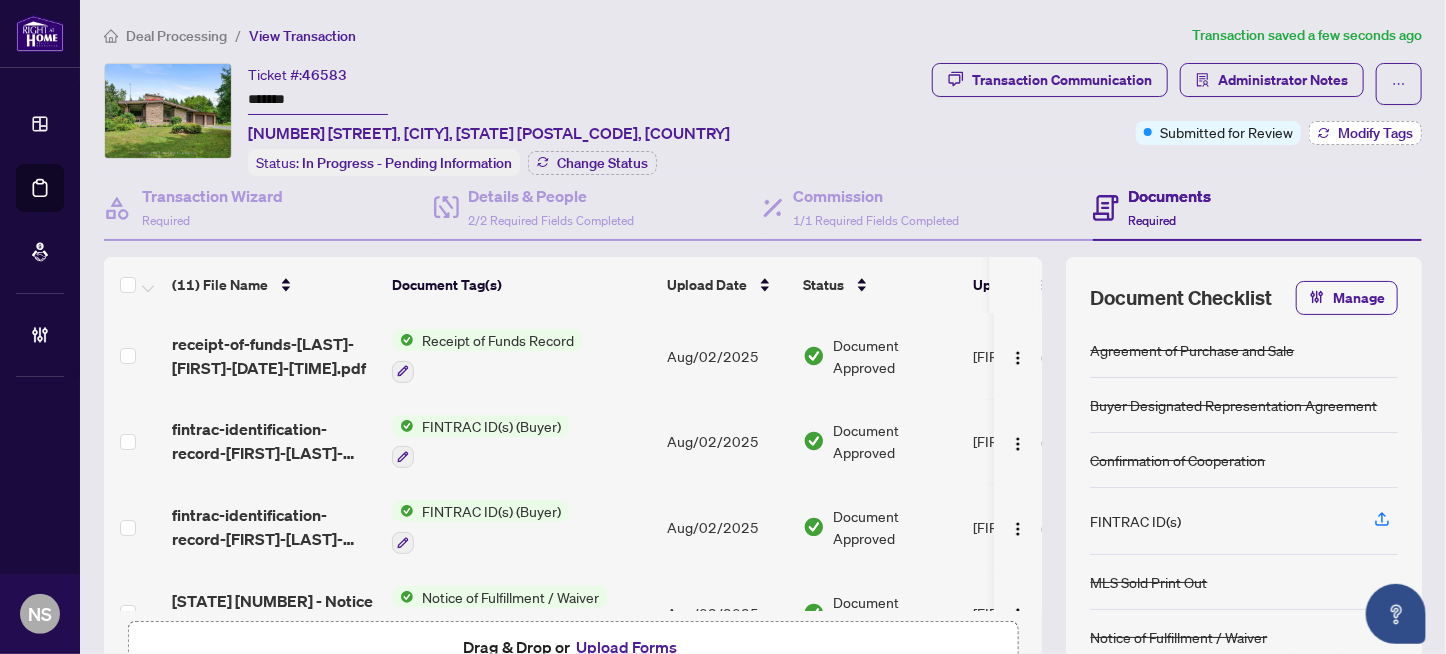 type on "*******" 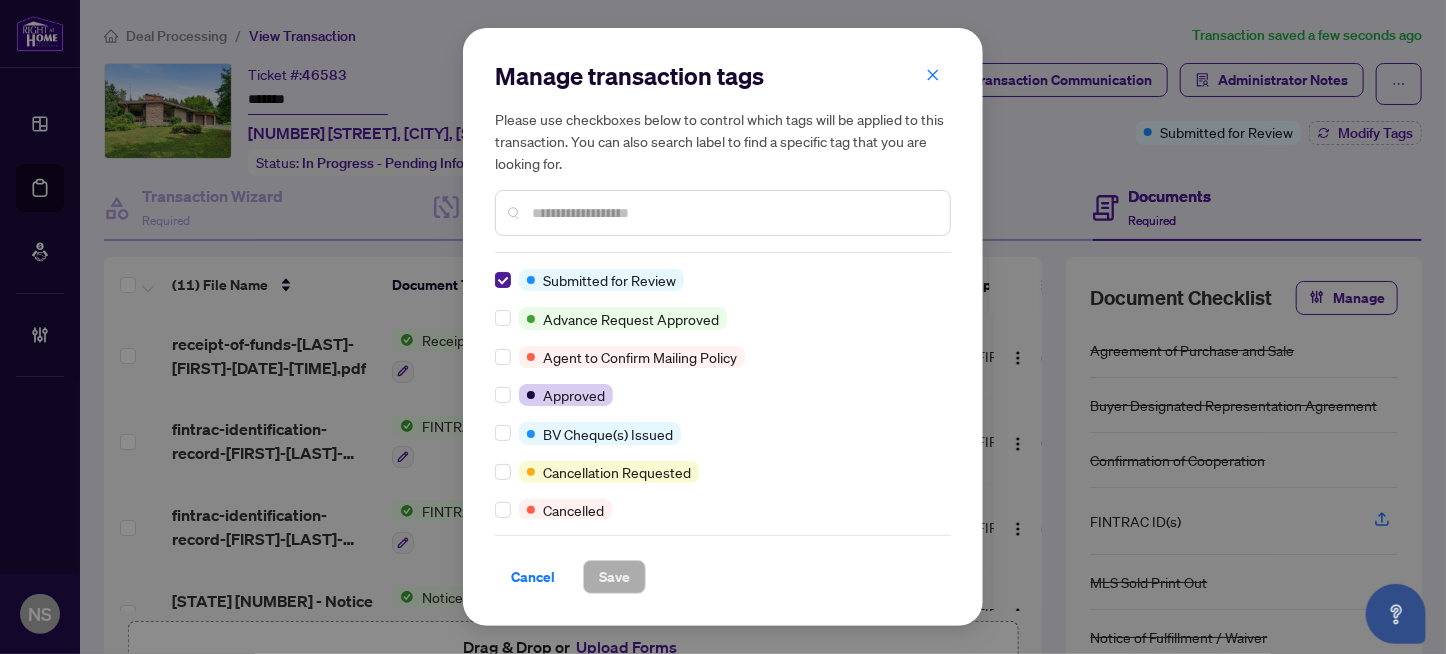 scroll, scrollTop: 0, scrollLeft: 0, axis: both 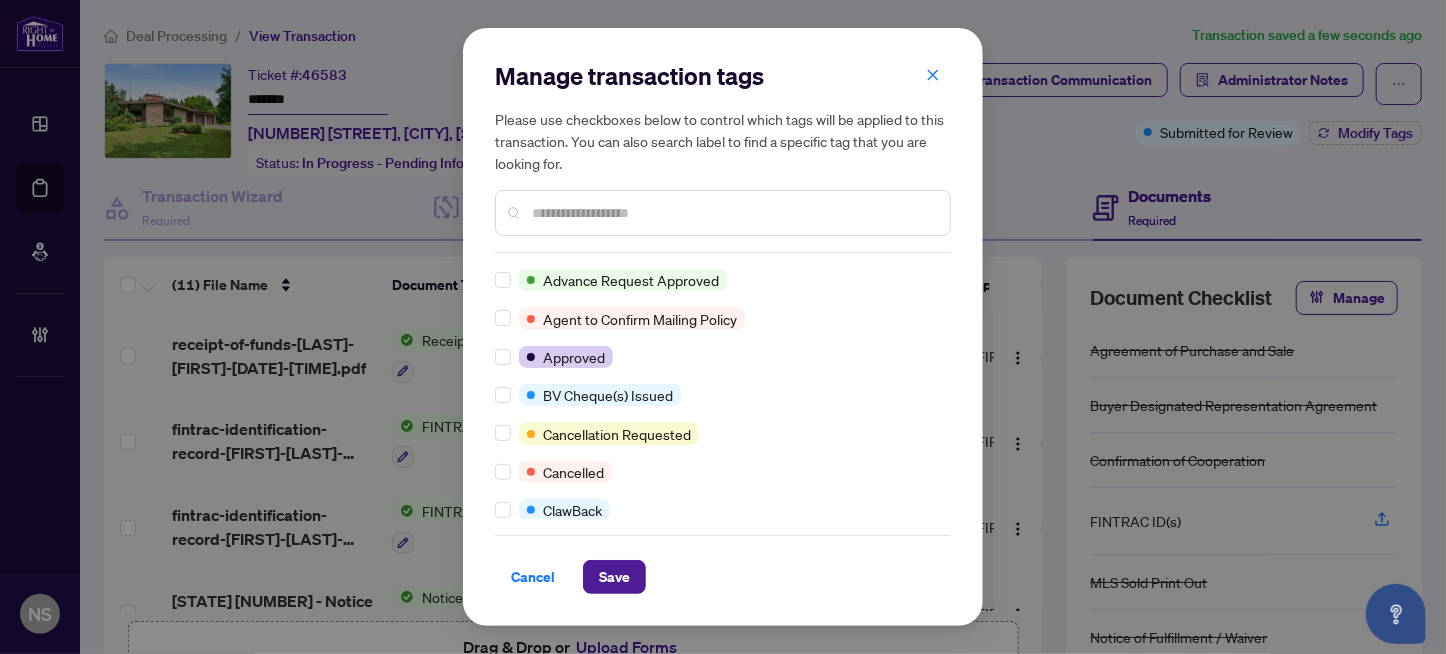 click at bounding box center [733, 213] 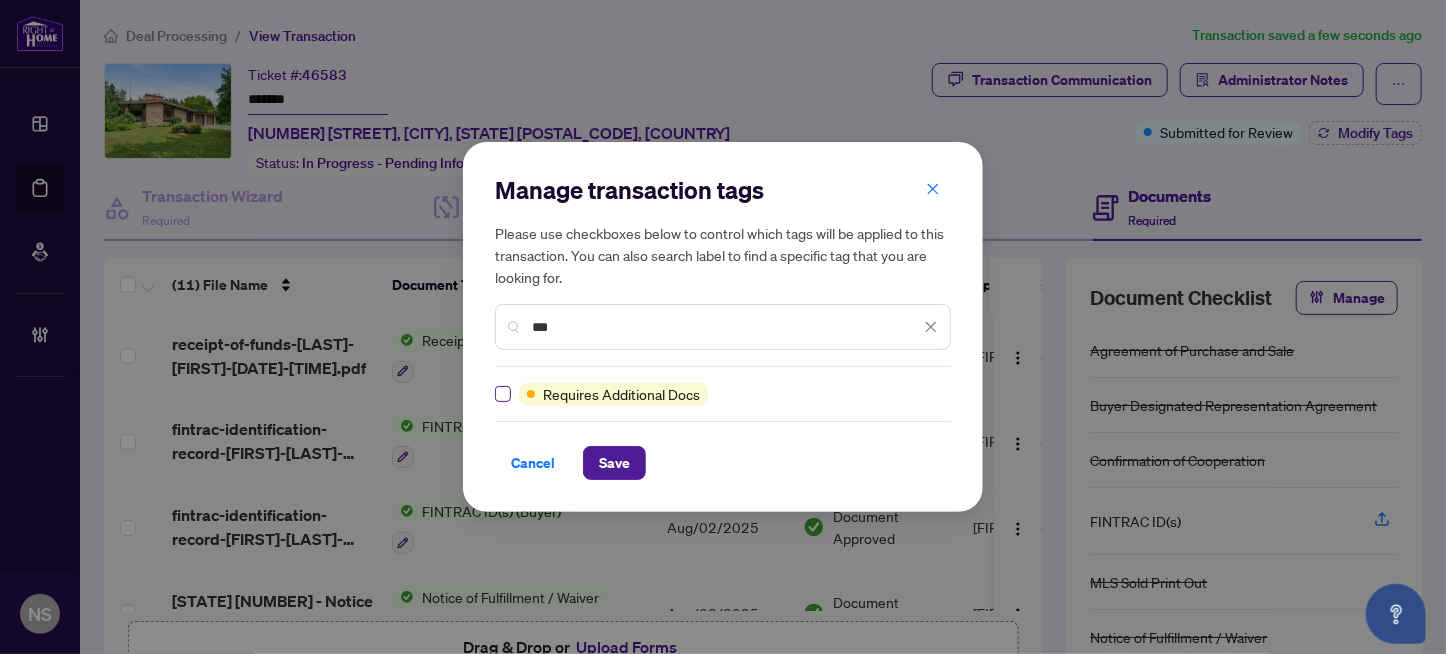 type on "***" 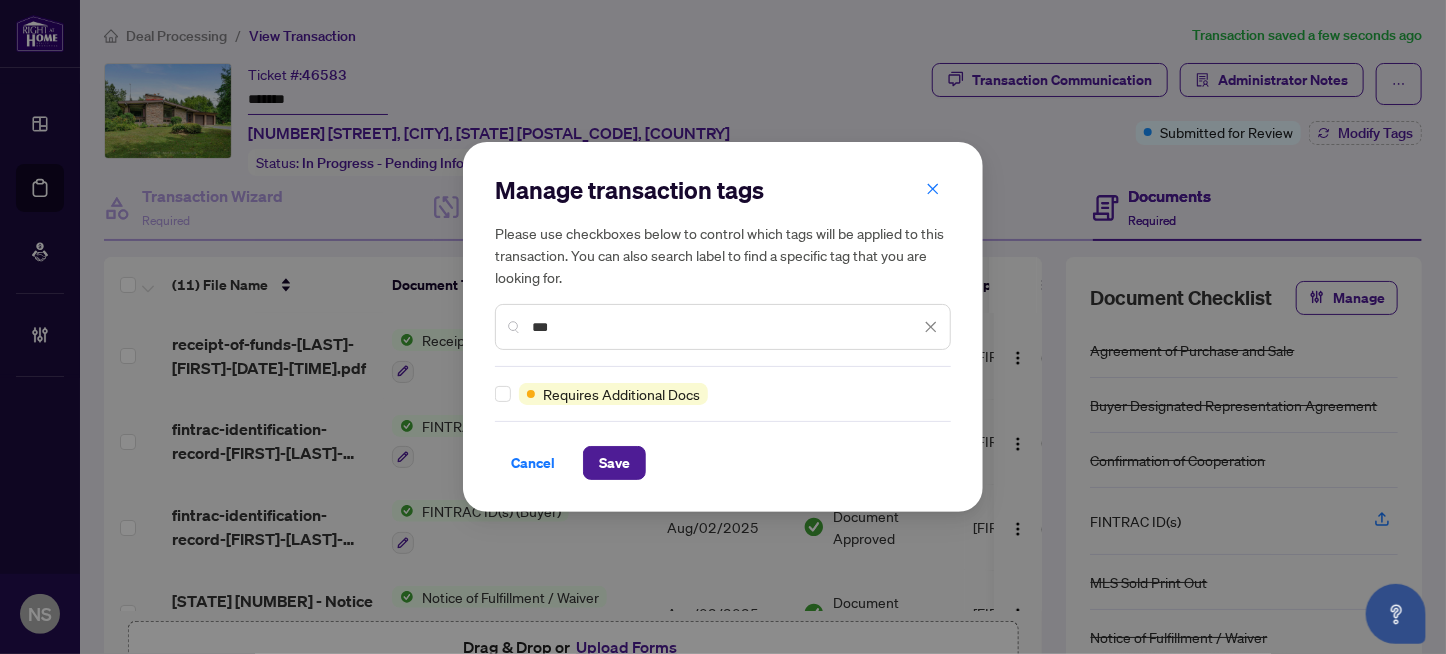 click at bounding box center (503, 394) 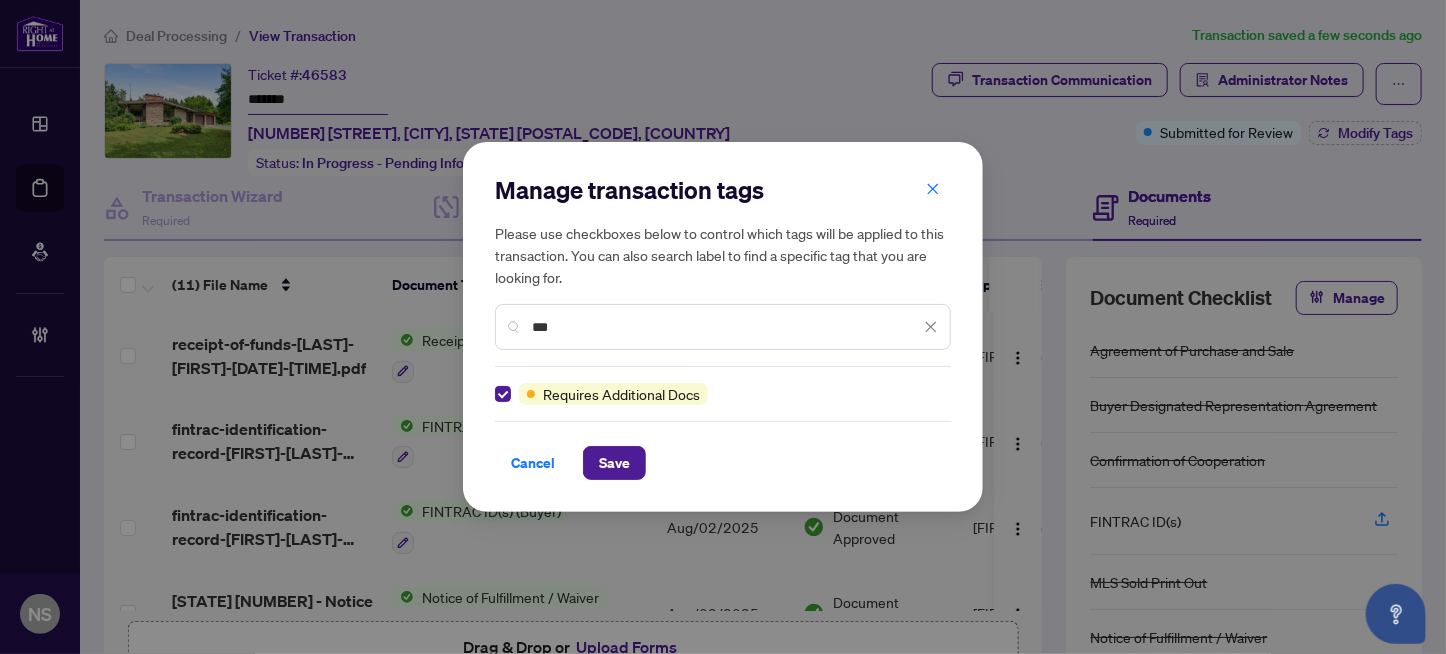 drag, startPoint x: 597, startPoint y: 460, endPoint x: 1066, endPoint y: 451, distance: 469.08633 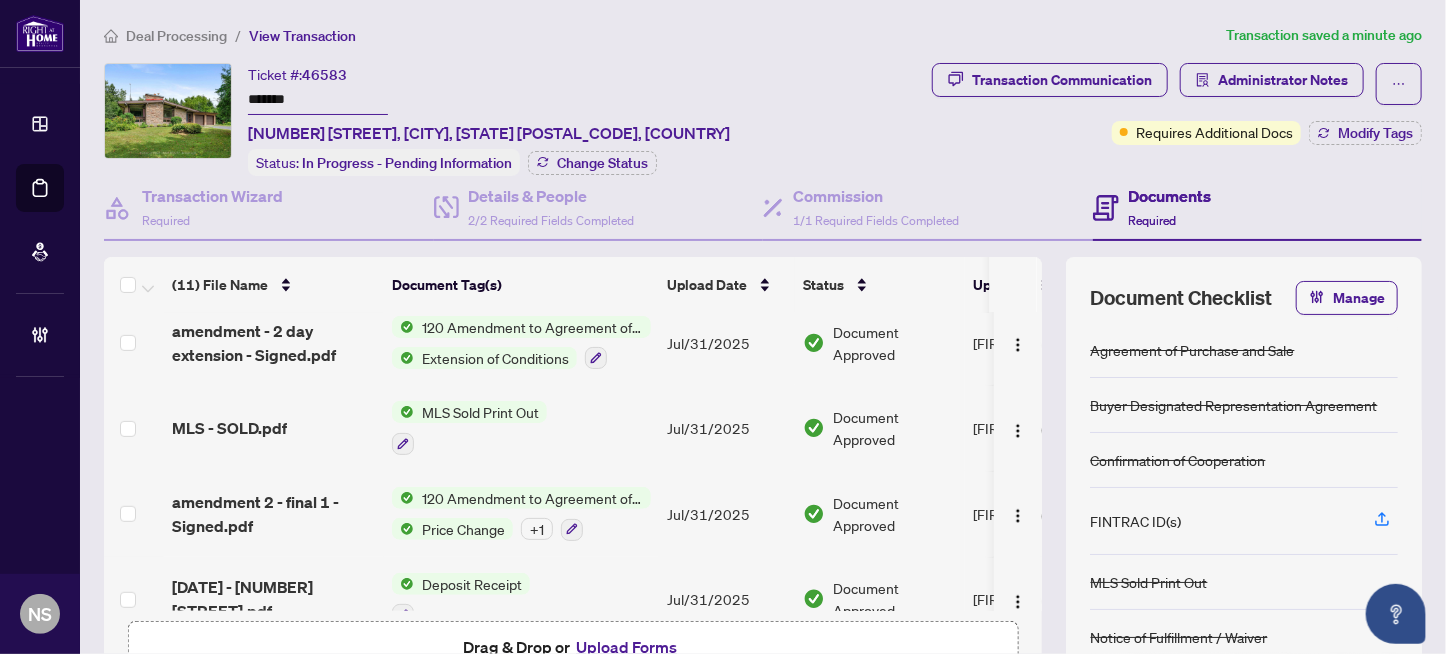 scroll, scrollTop: 640, scrollLeft: 0, axis: vertical 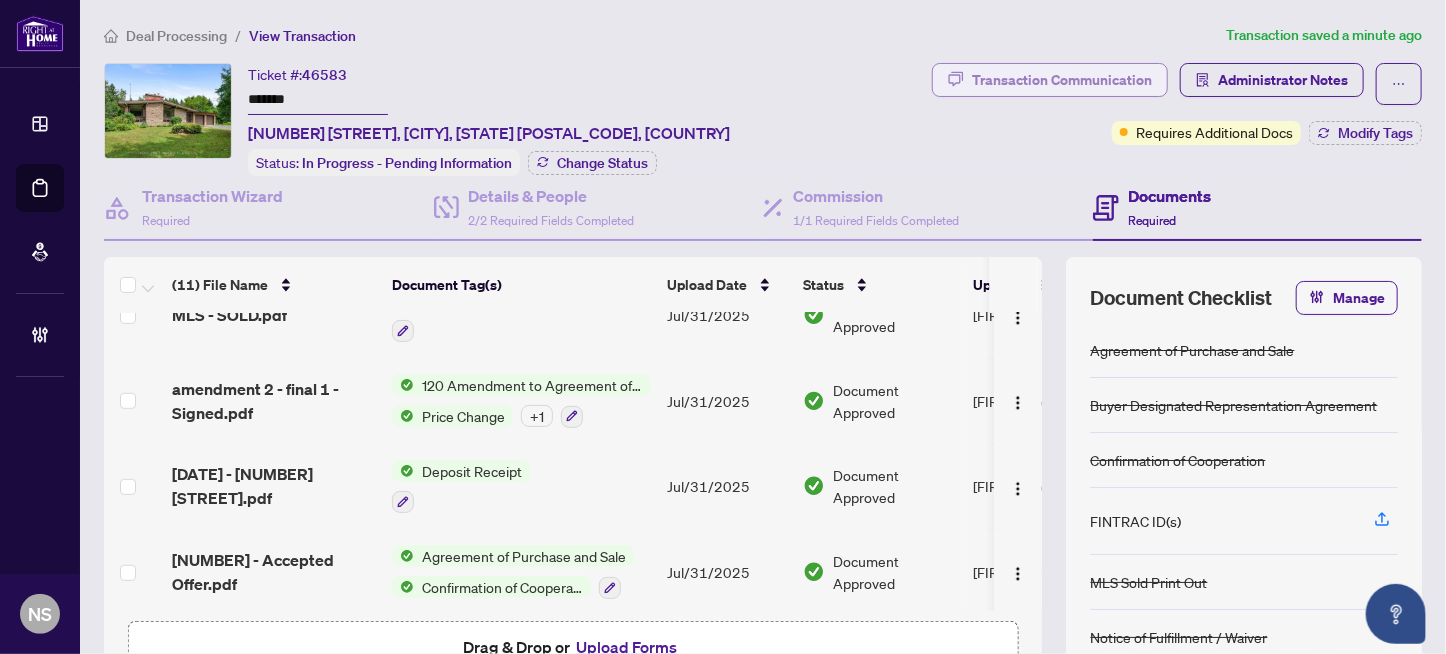click on "Transaction Communication" at bounding box center [1062, 80] 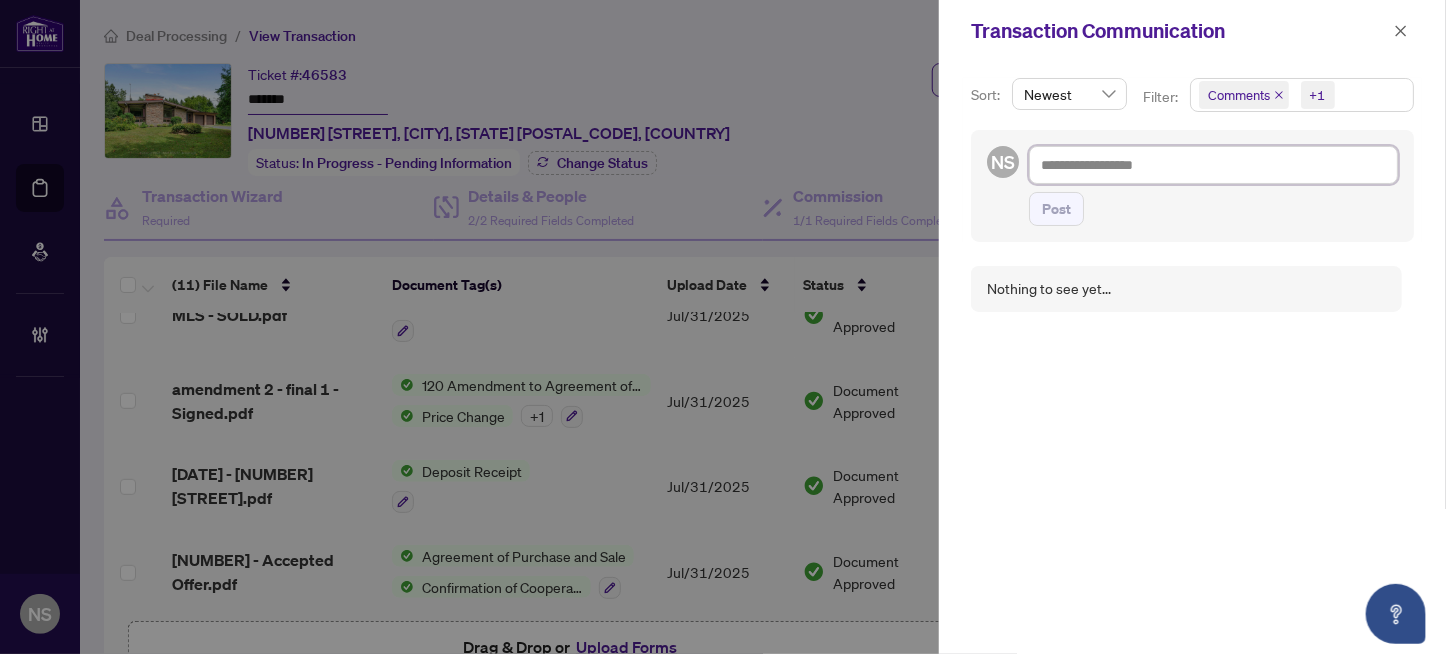 click at bounding box center [1213, 165] 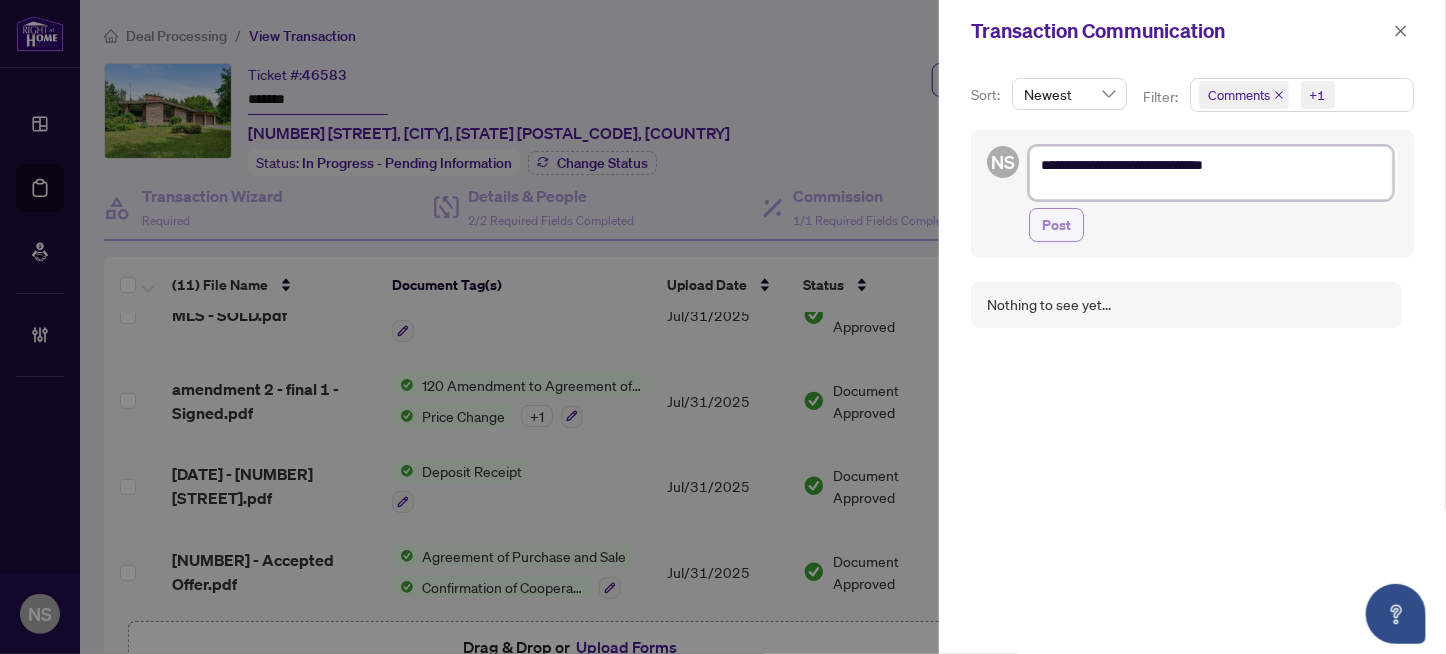 scroll, scrollTop: 0, scrollLeft: 0, axis: both 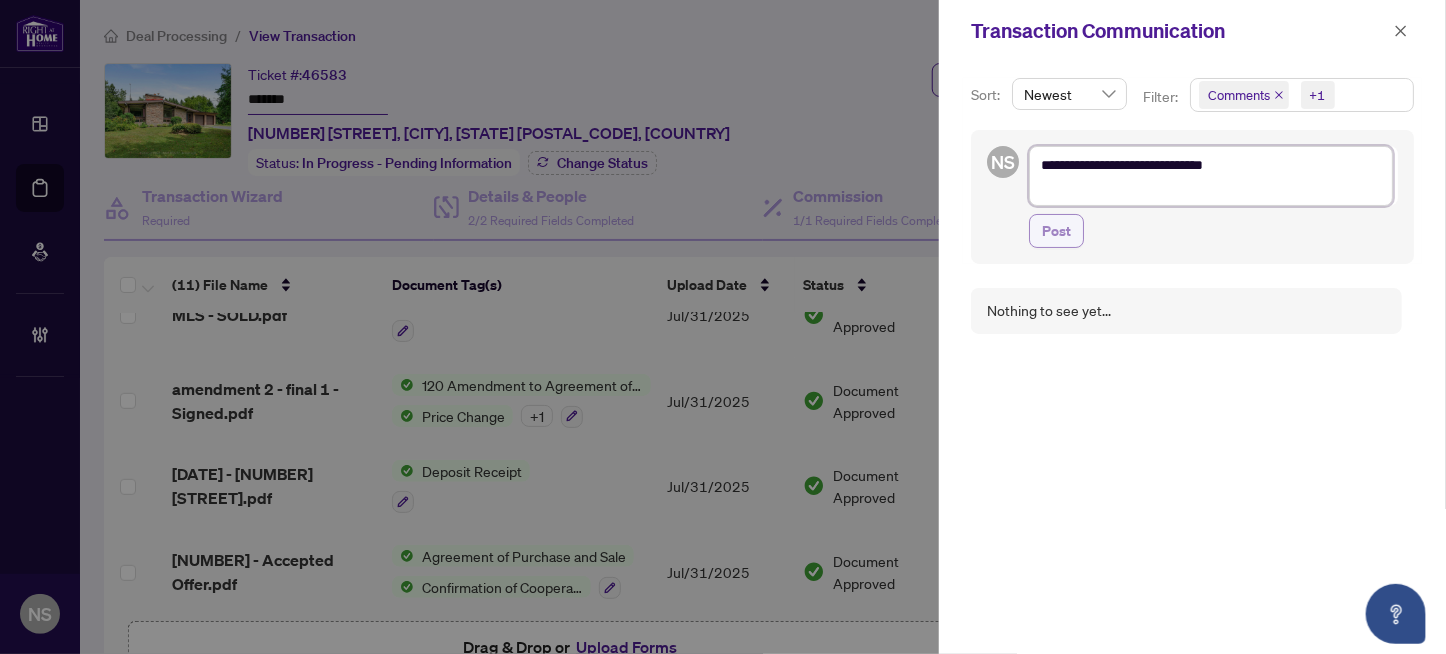 type on "**********" 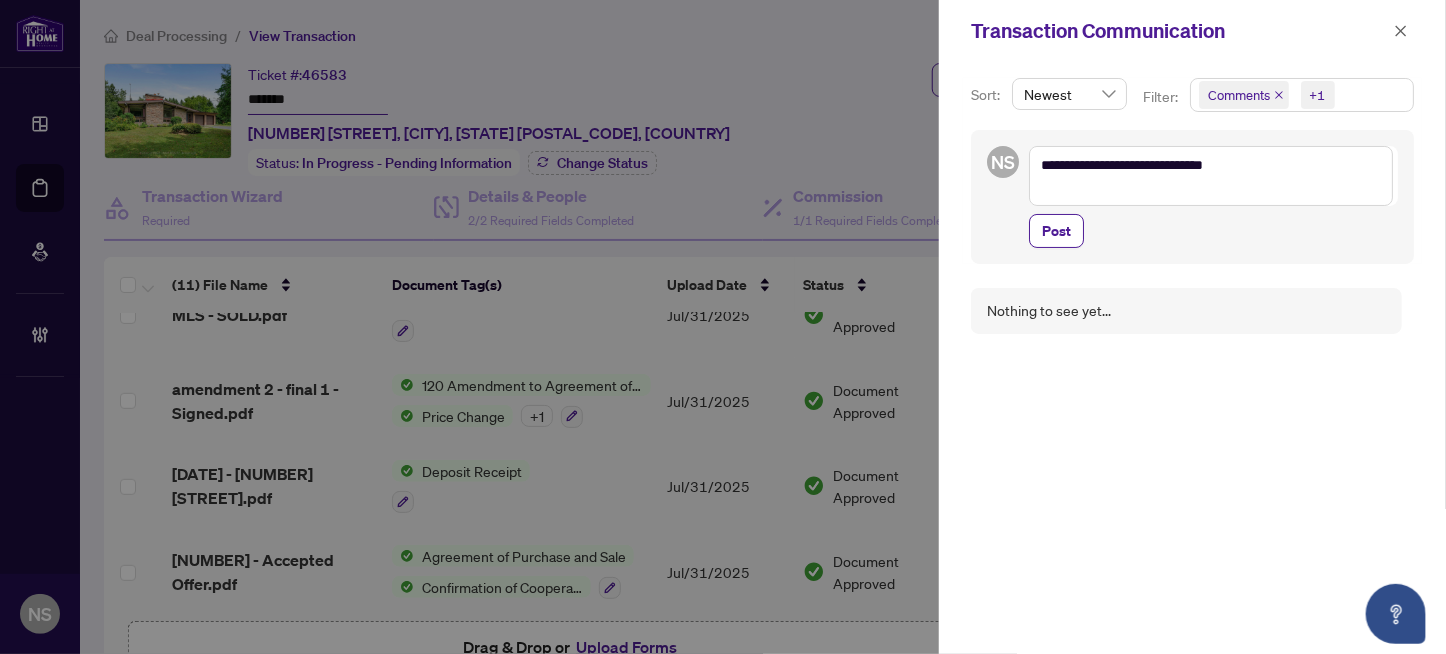drag, startPoint x: 1066, startPoint y: 225, endPoint x: 1094, endPoint y: 288, distance: 68.942 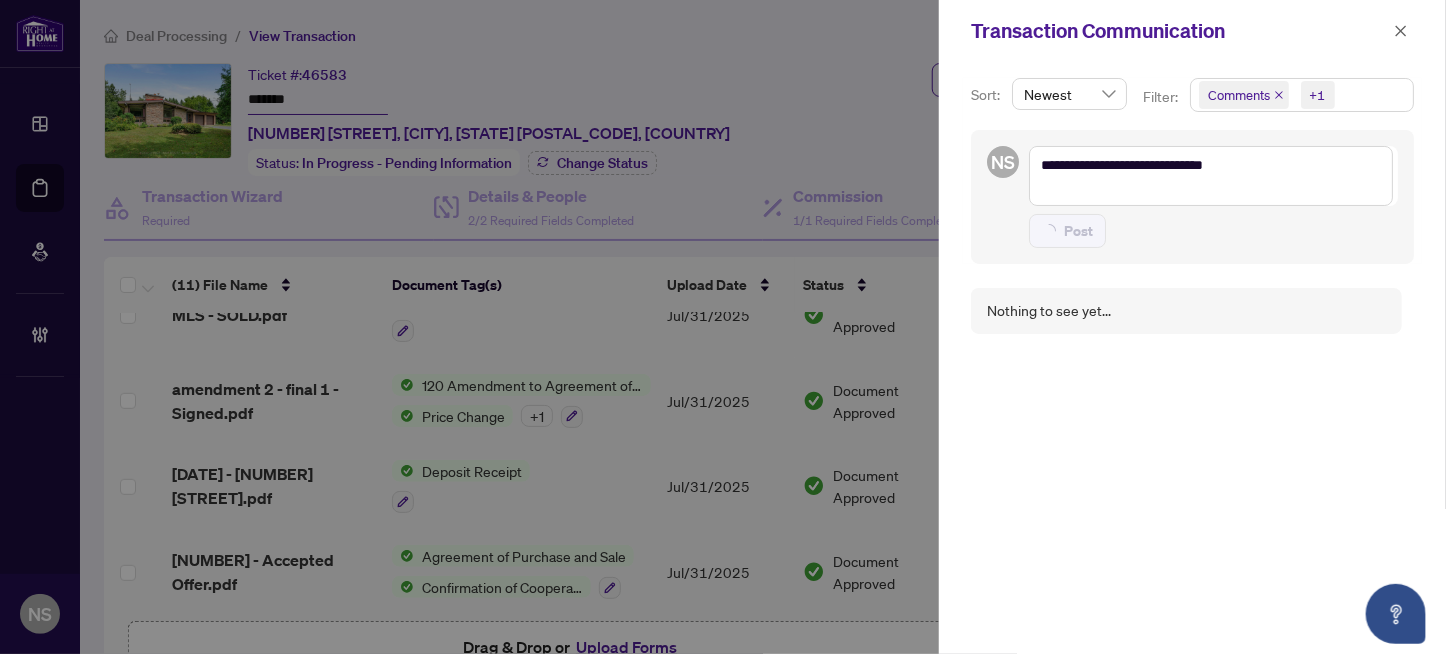 type on "**********" 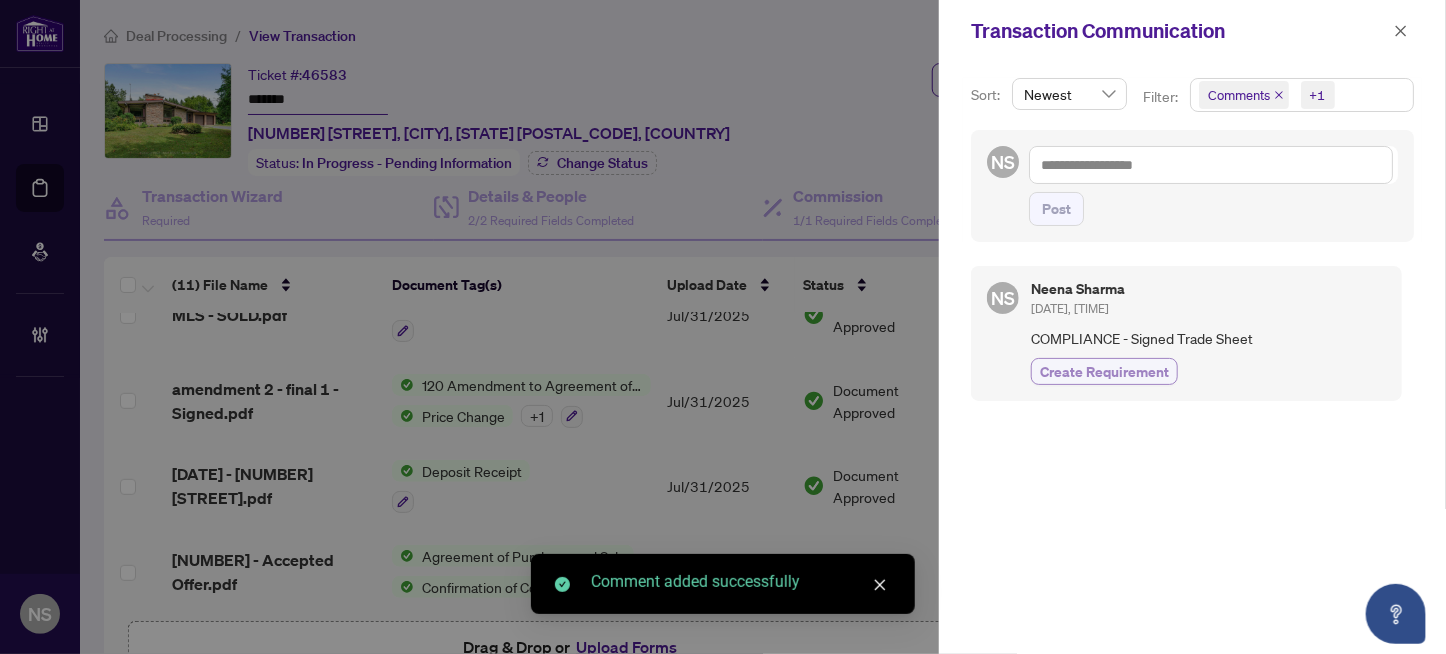 click on "Create Requirement" at bounding box center [1104, 371] 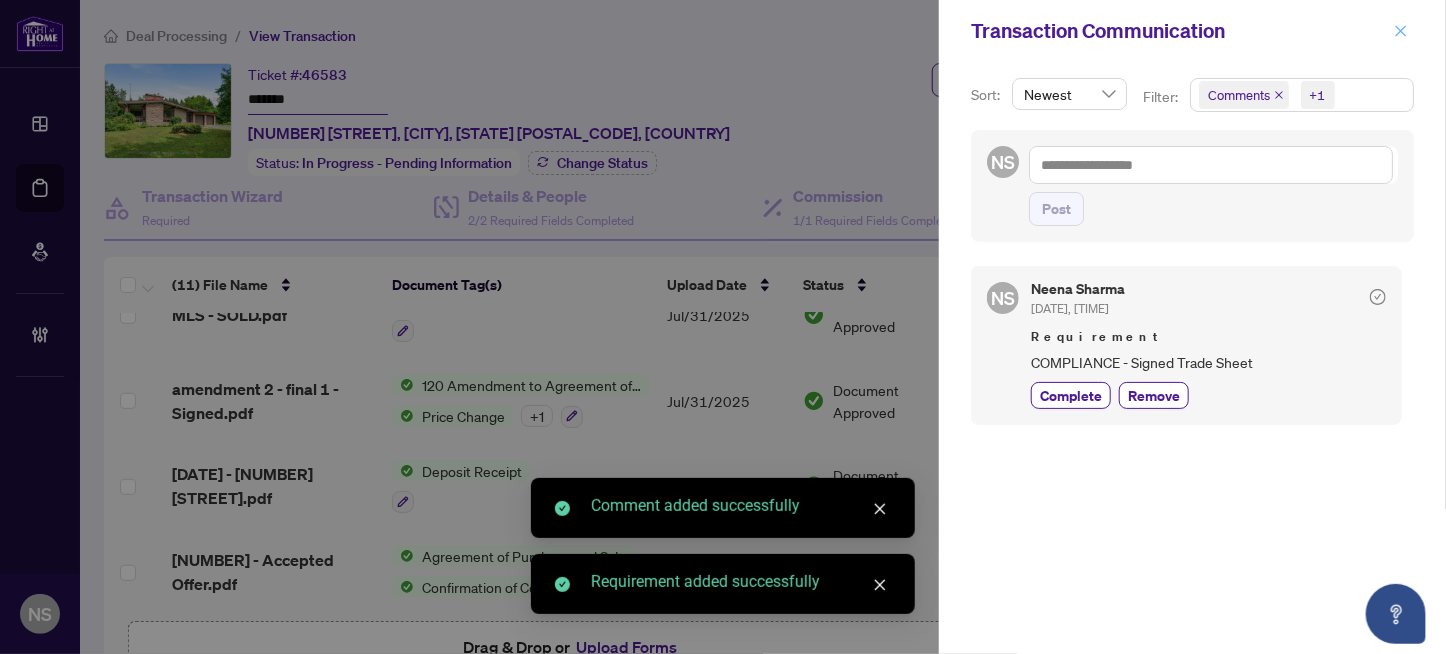 drag, startPoint x: 1401, startPoint y: 28, endPoint x: 1406, endPoint y: 75, distance: 47.26521 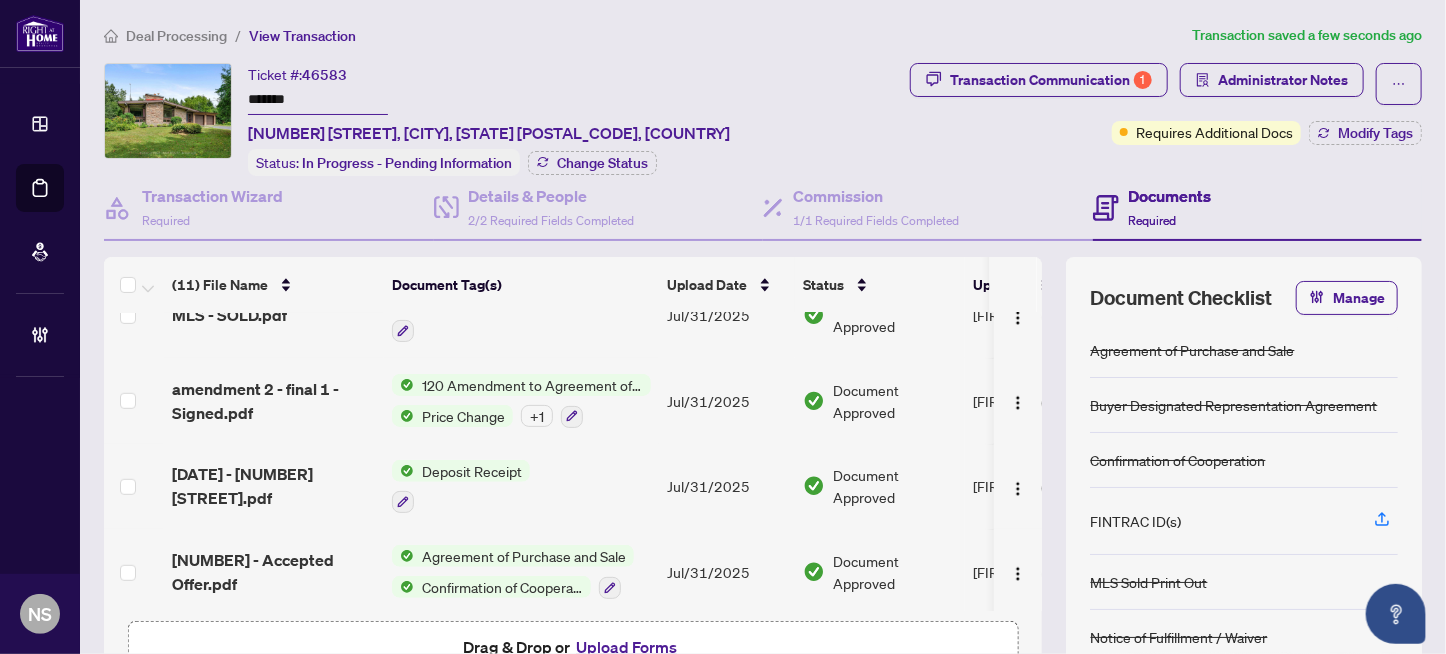 click on "Upload Forms" at bounding box center [626, 647] 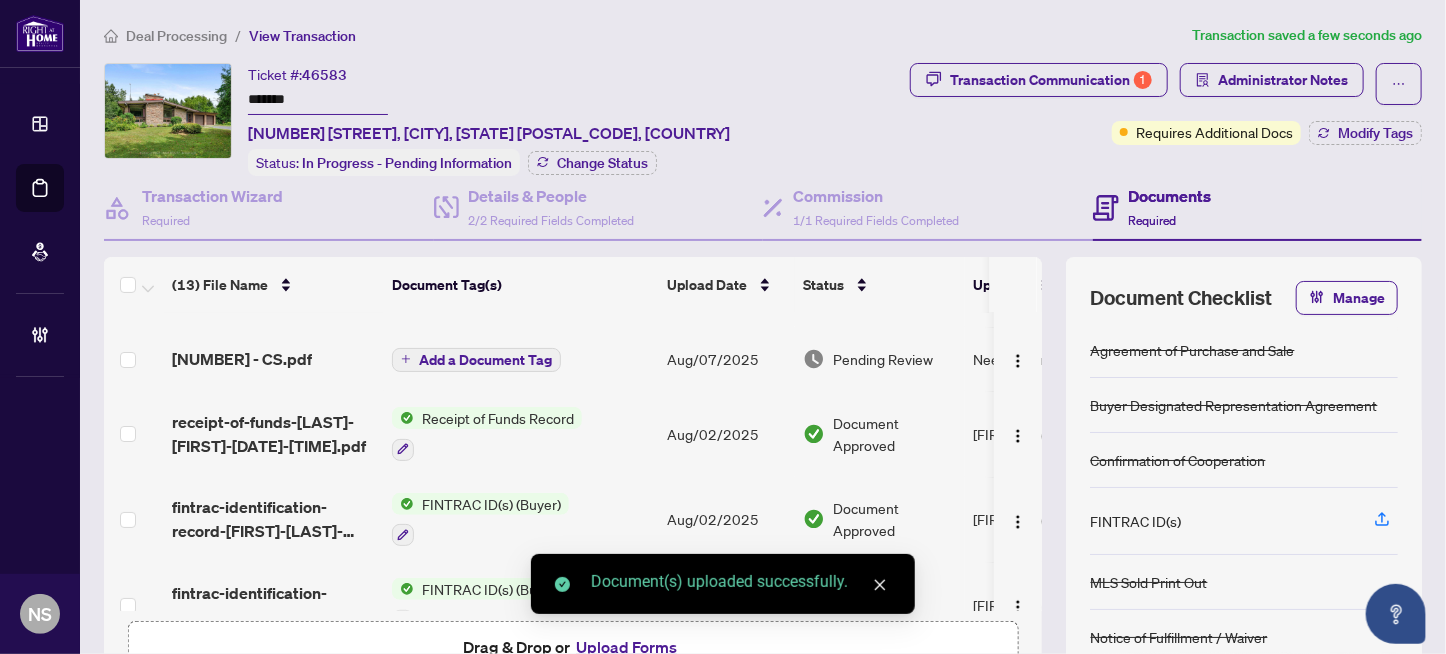 scroll, scrollTop: 0, scrollLeft: 0, axis: both 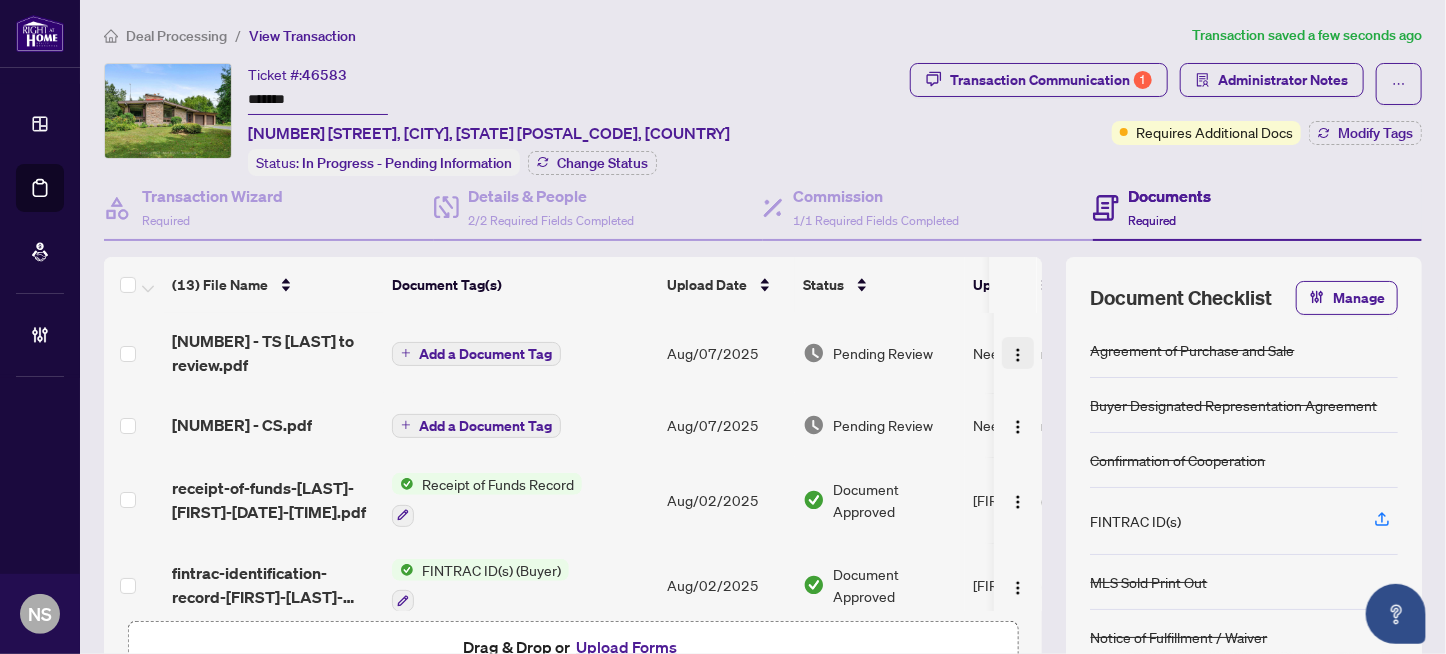click at bounding box center (1018, 355) 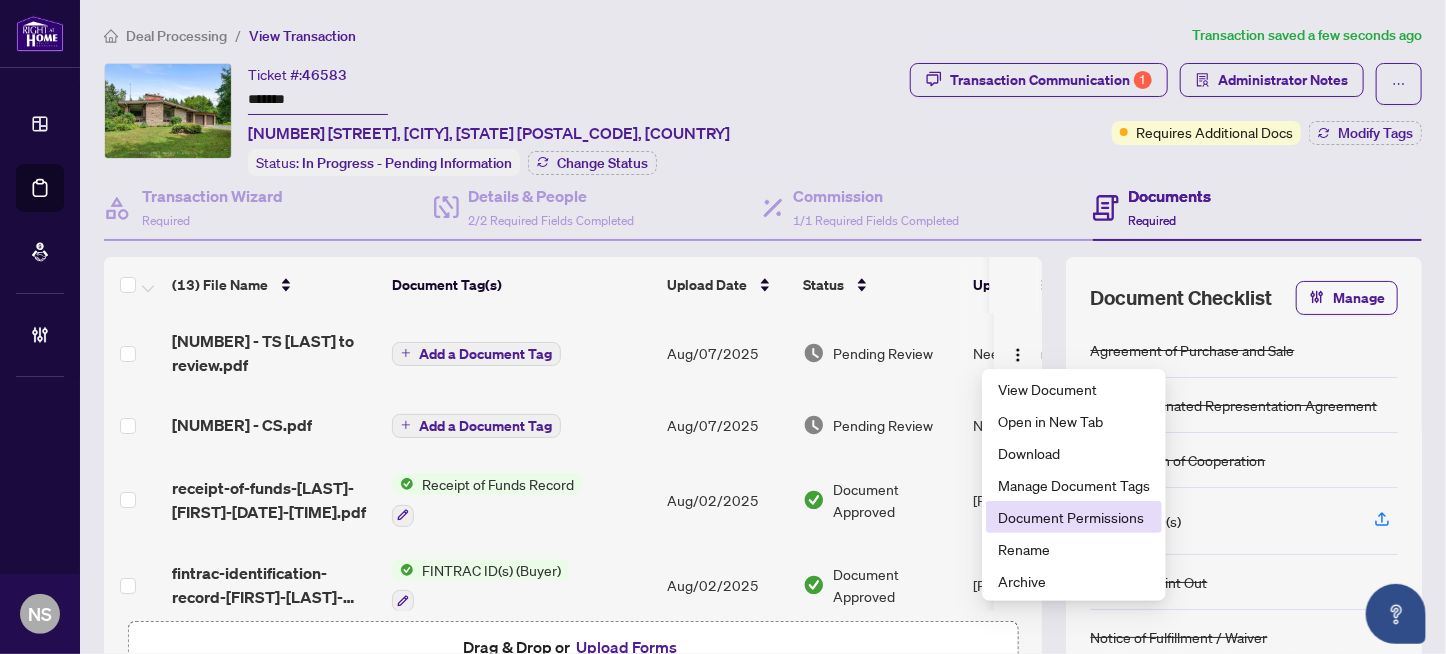 click on "Document Permissions" at bounding box center [1074, 517] 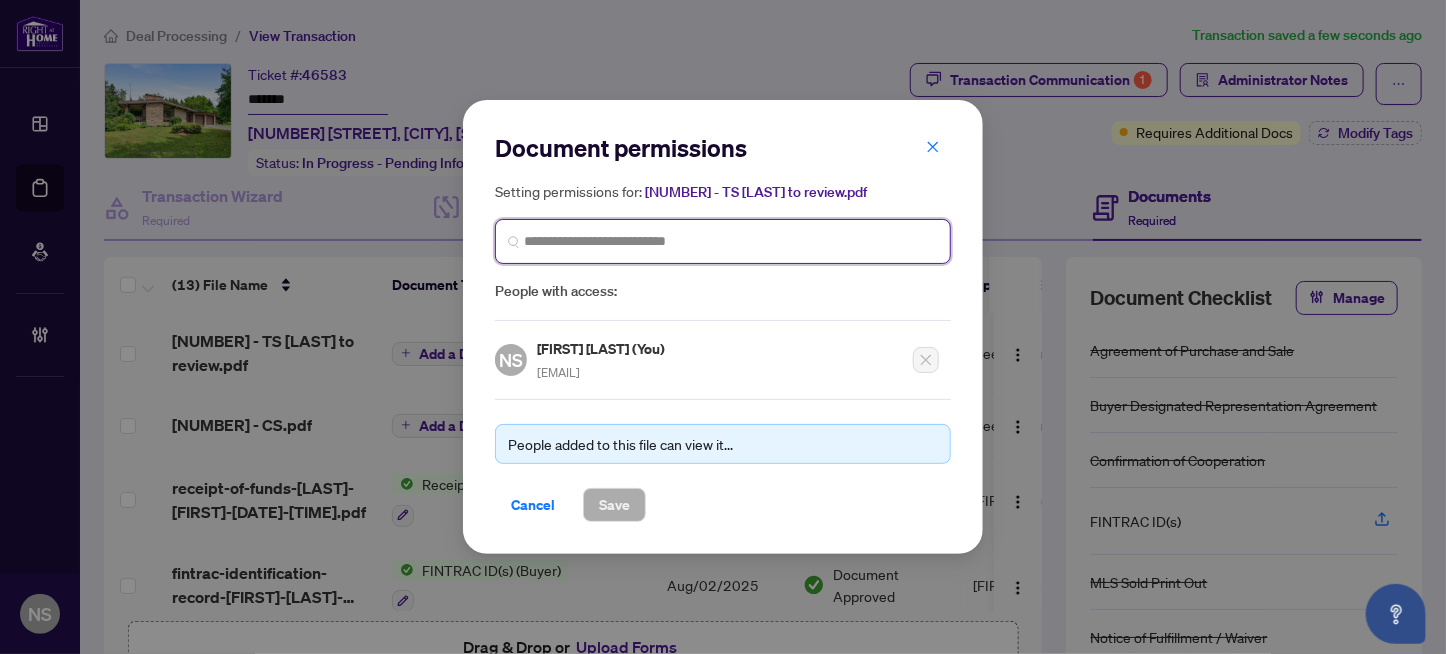 click at bounding box center [731, 241] 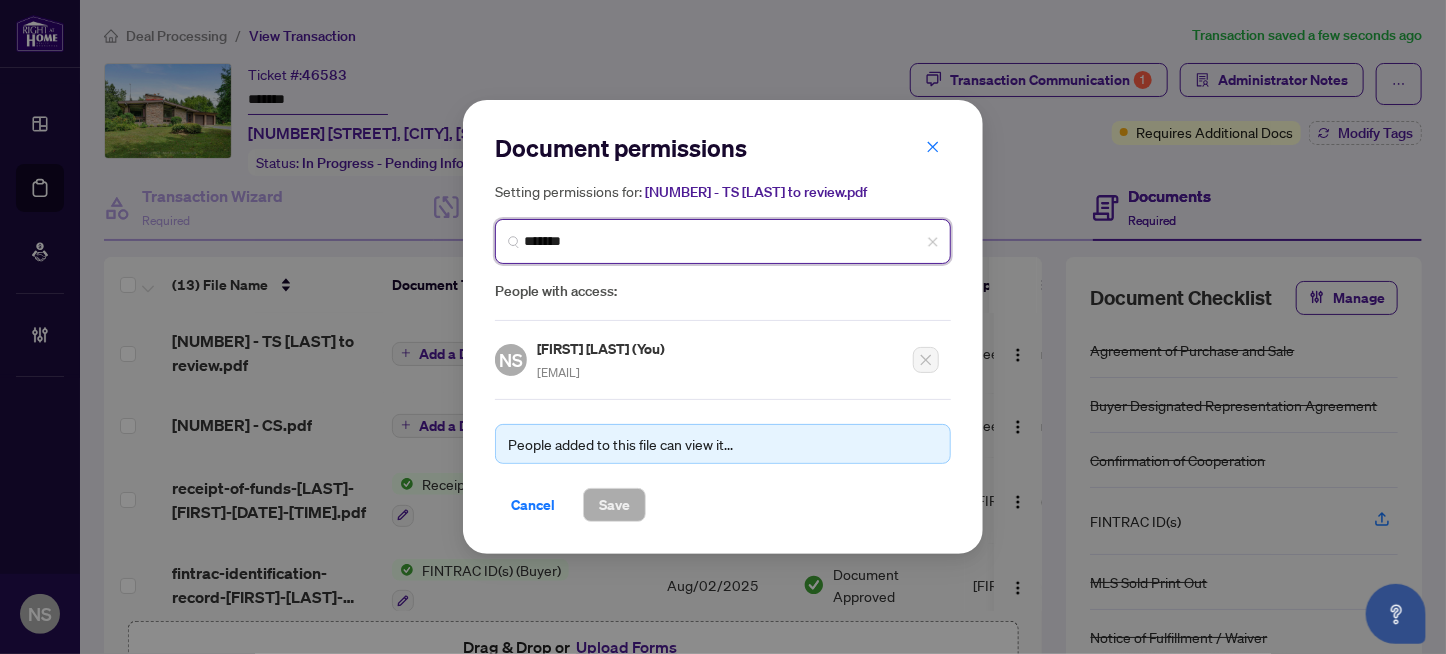 type on "********" 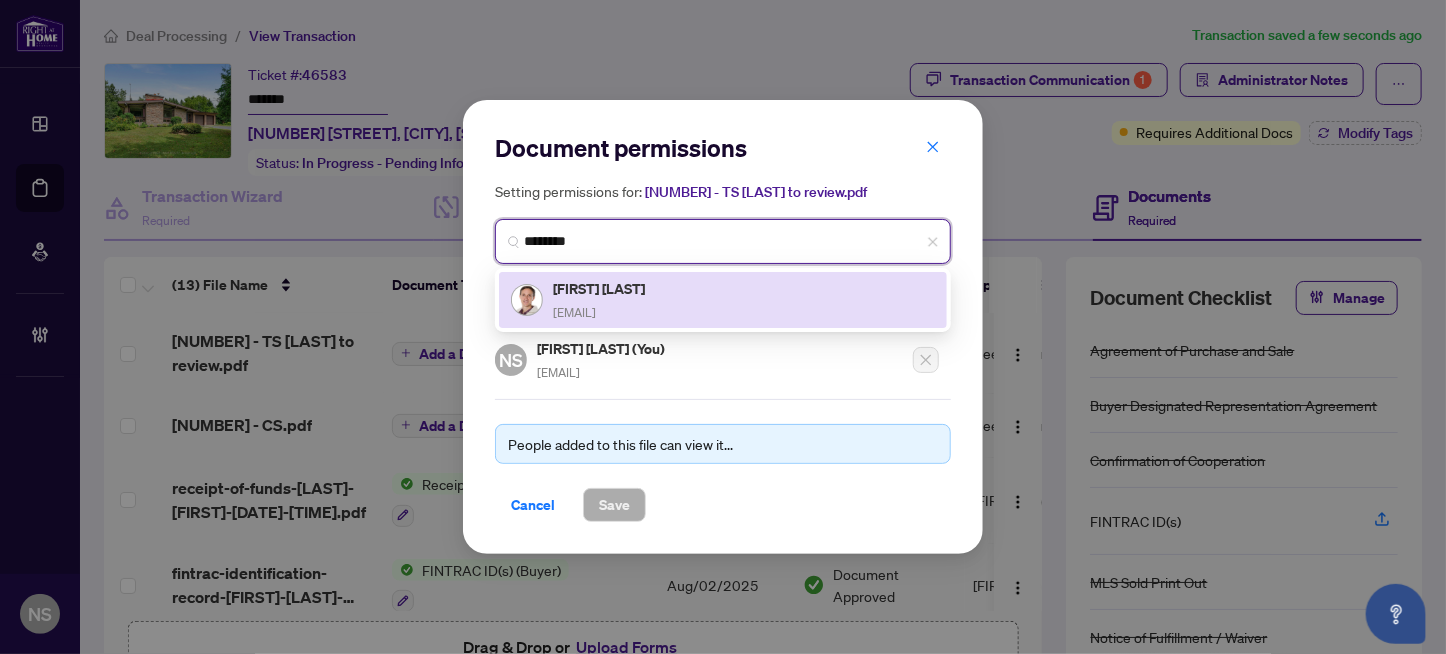 click on "Nick Gagnon" at bounding box center (600, 288) 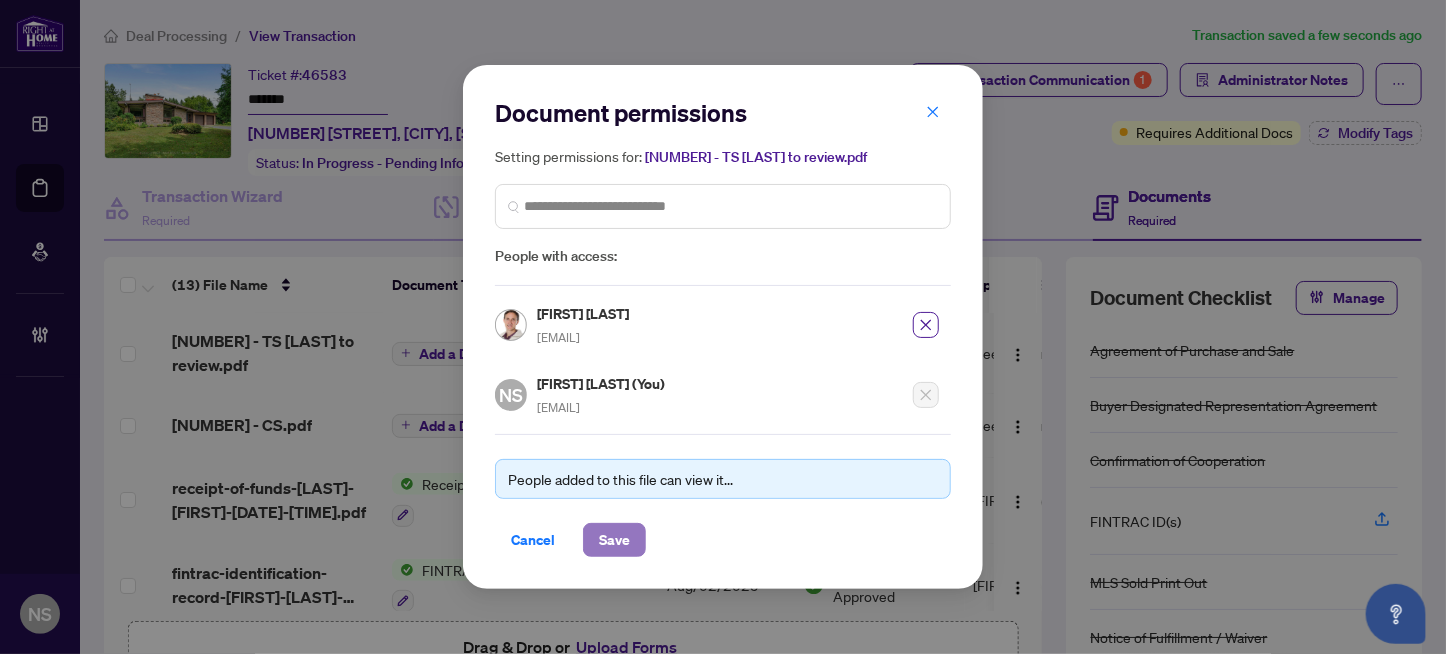 click on "Save" at bounding box center [614, 540] 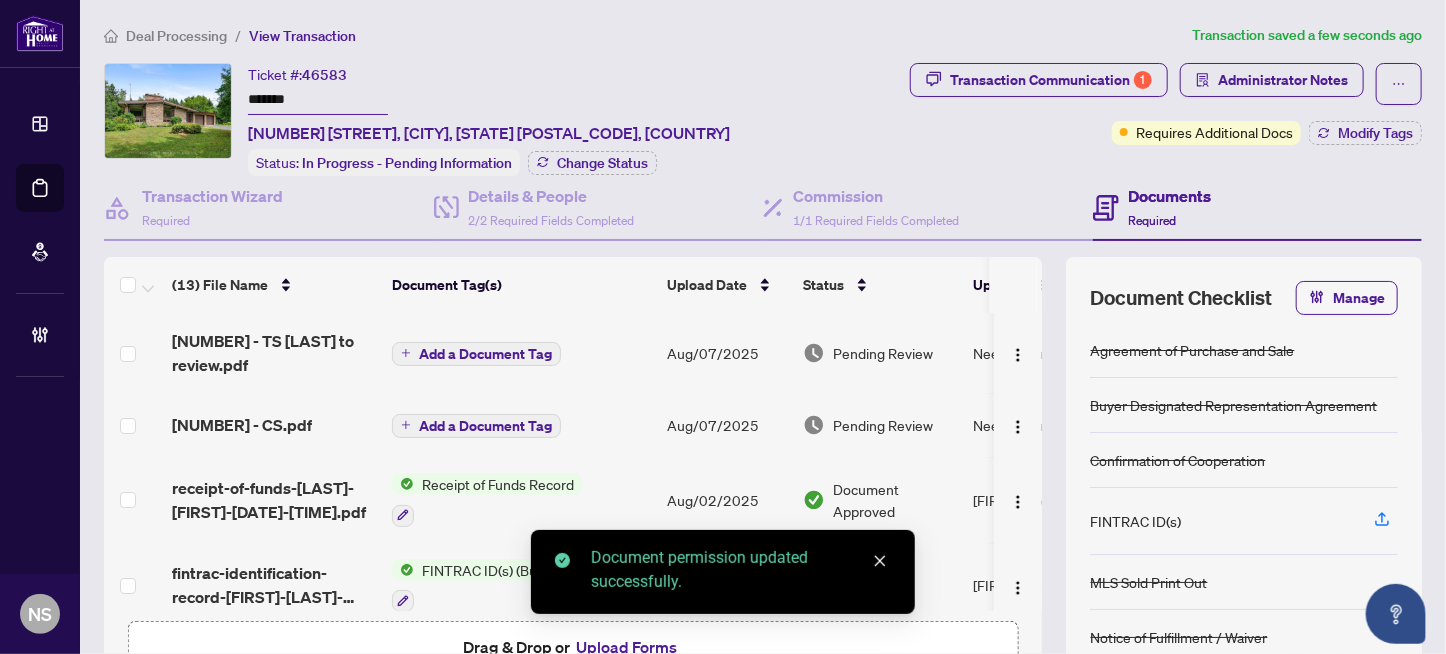 click on "Add a Document Tag" at bounding box center (485, 426) 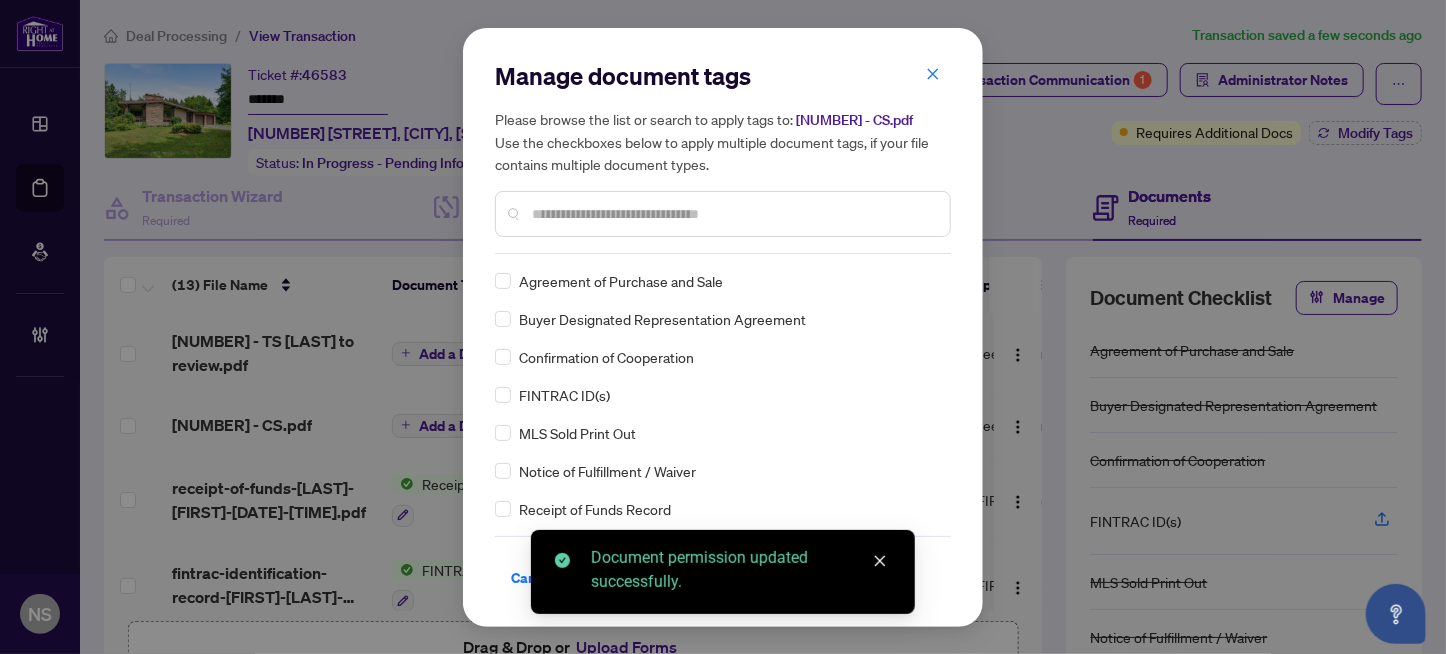 click at bounding box center [733, 214] 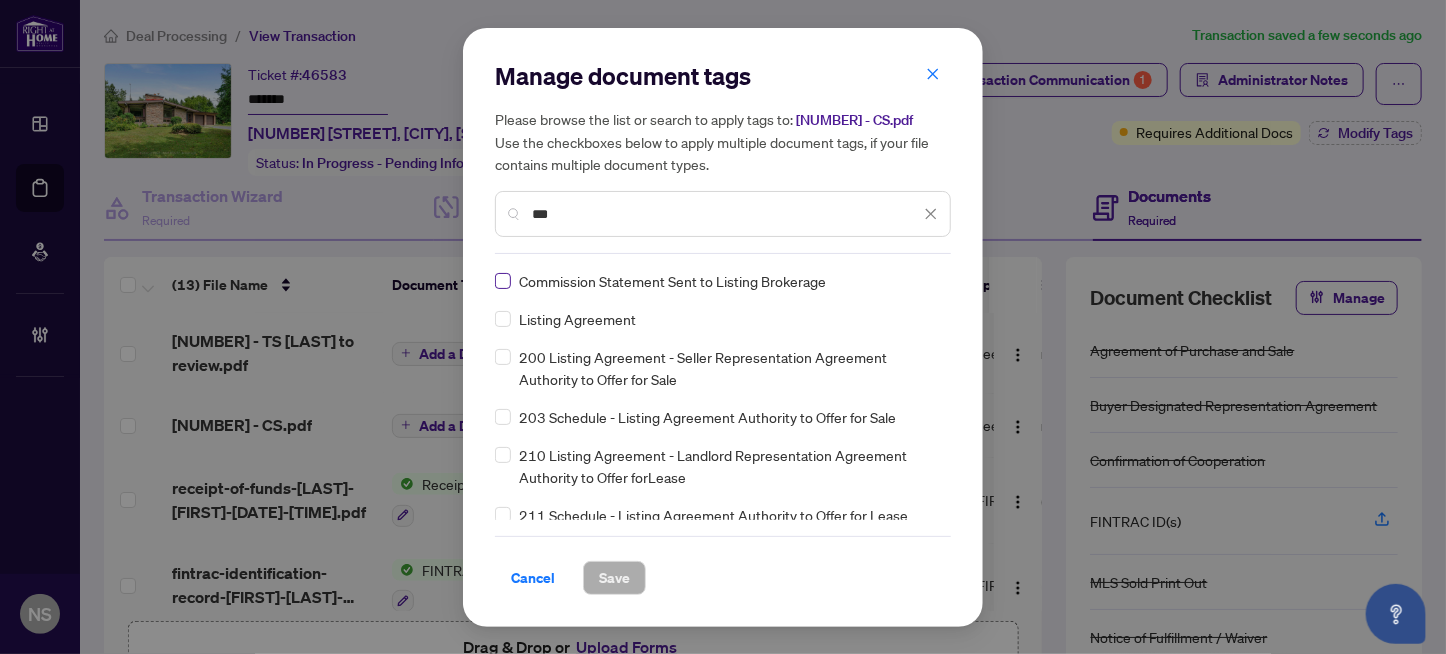 type on "***" 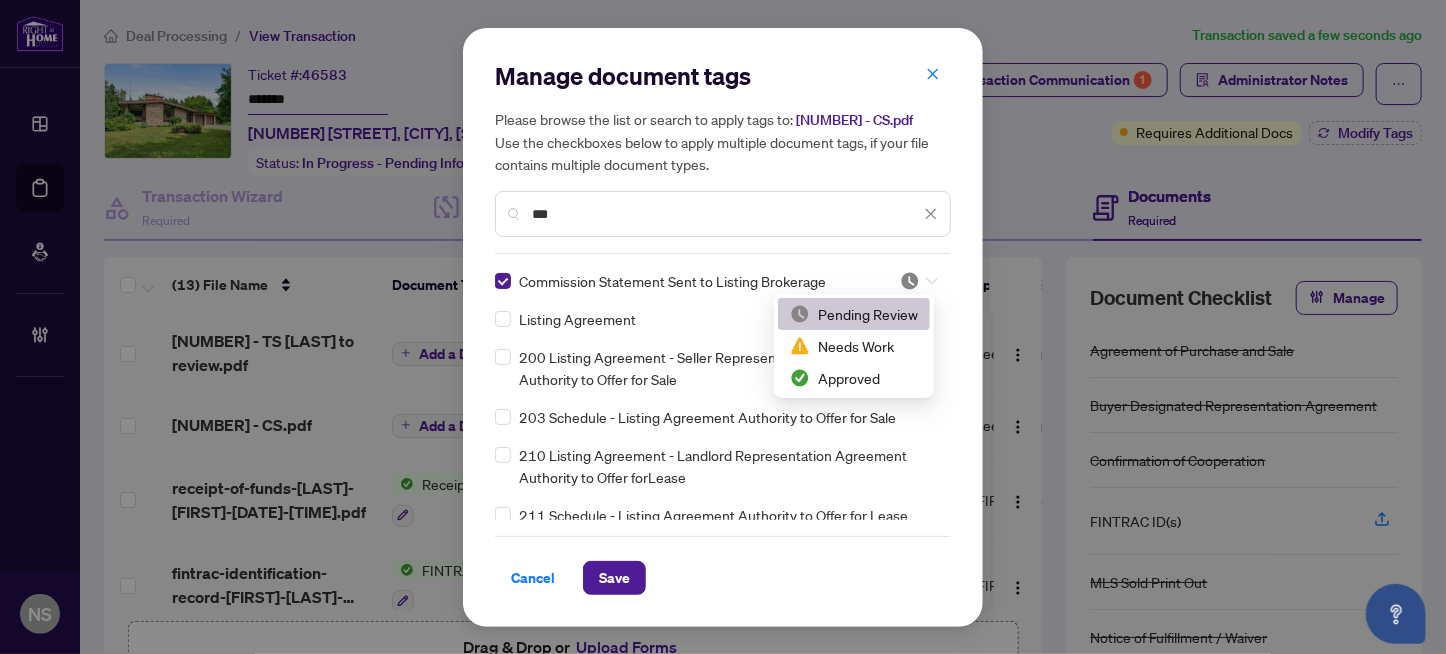 click at bounding box center [919, 281] 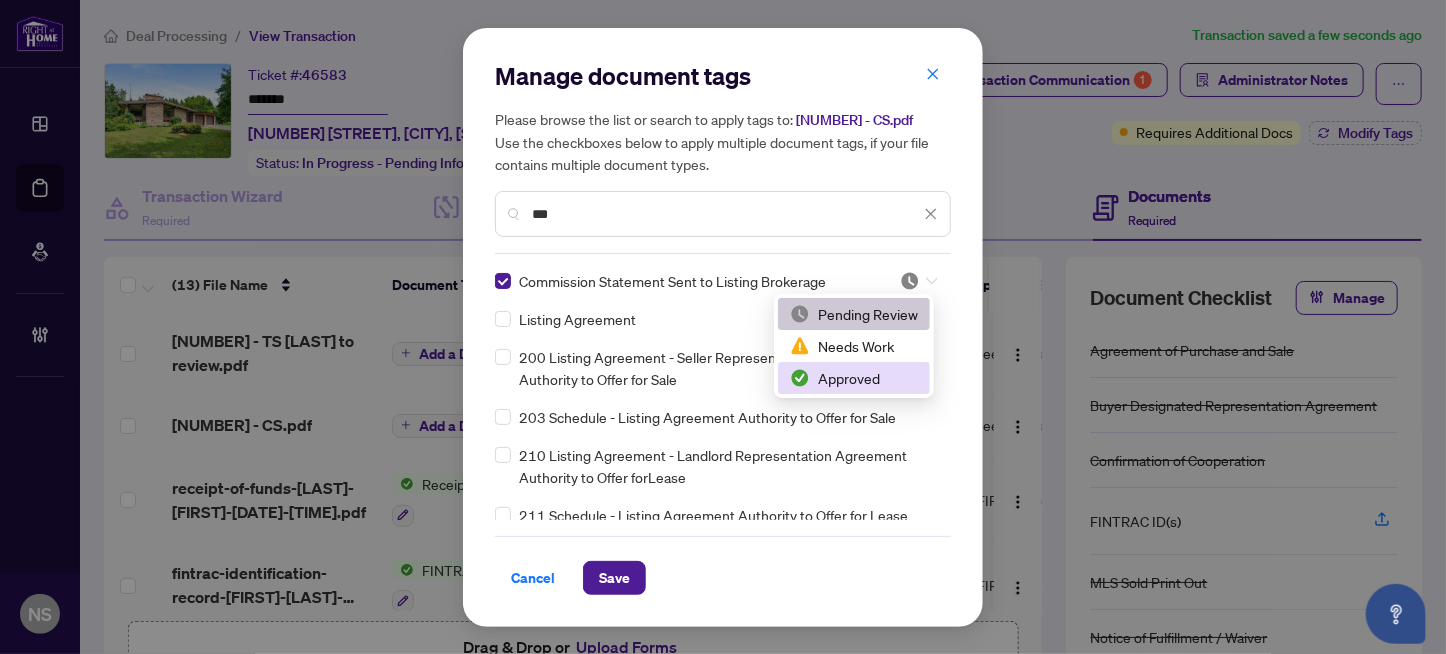 click on "Approved" at bounding box center [854, 378] 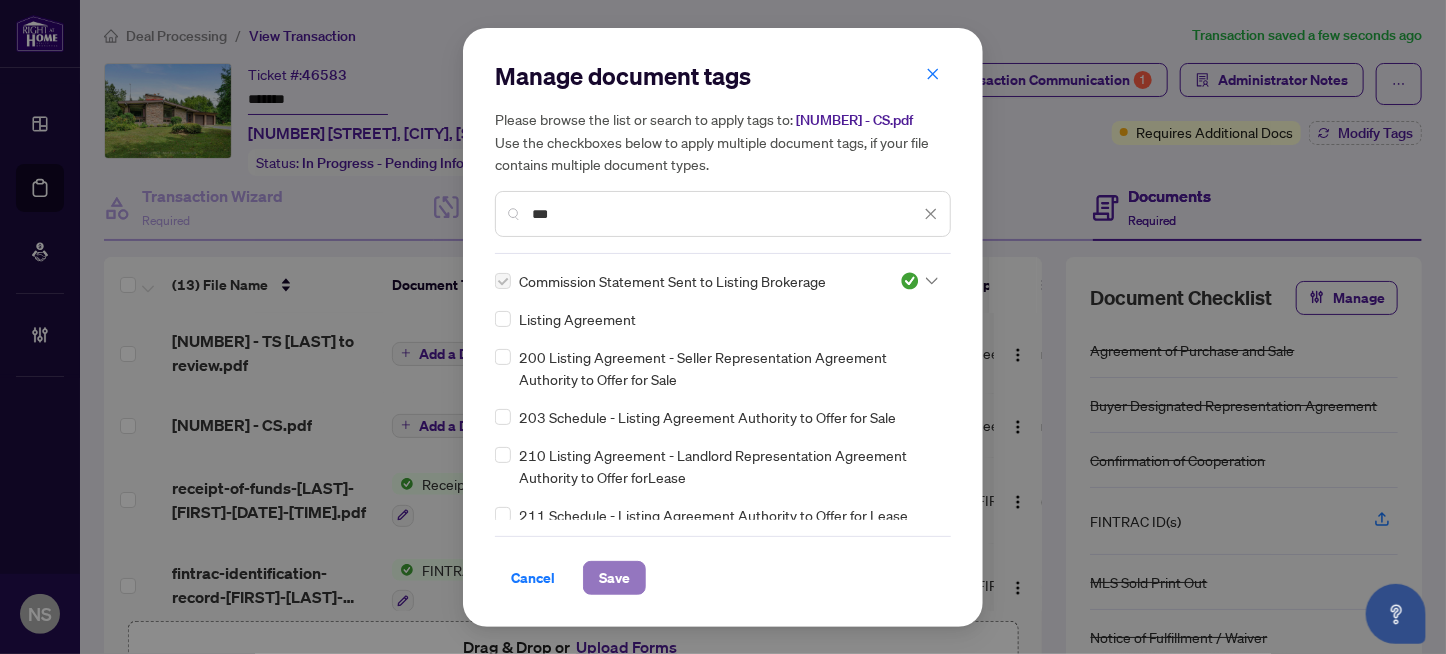 click on "Save" at bounding box center (614, 578) 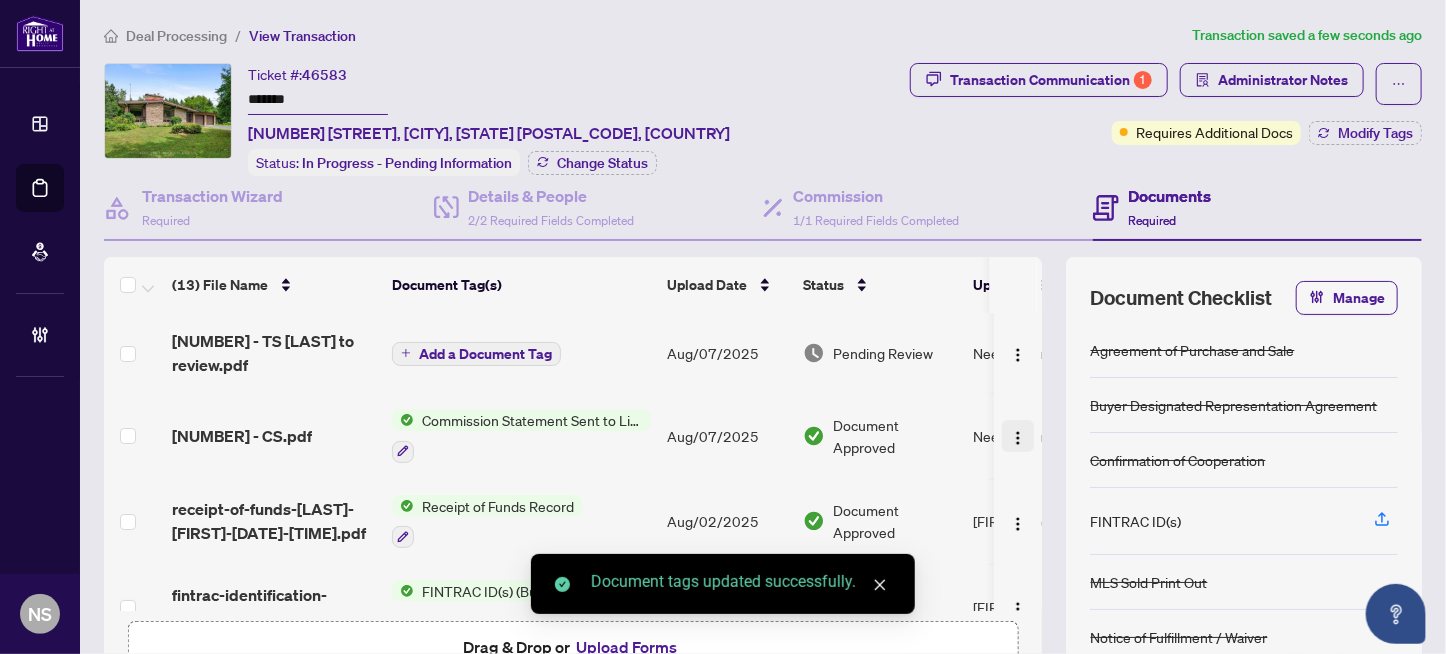 click at bounding box center (1018, 438) 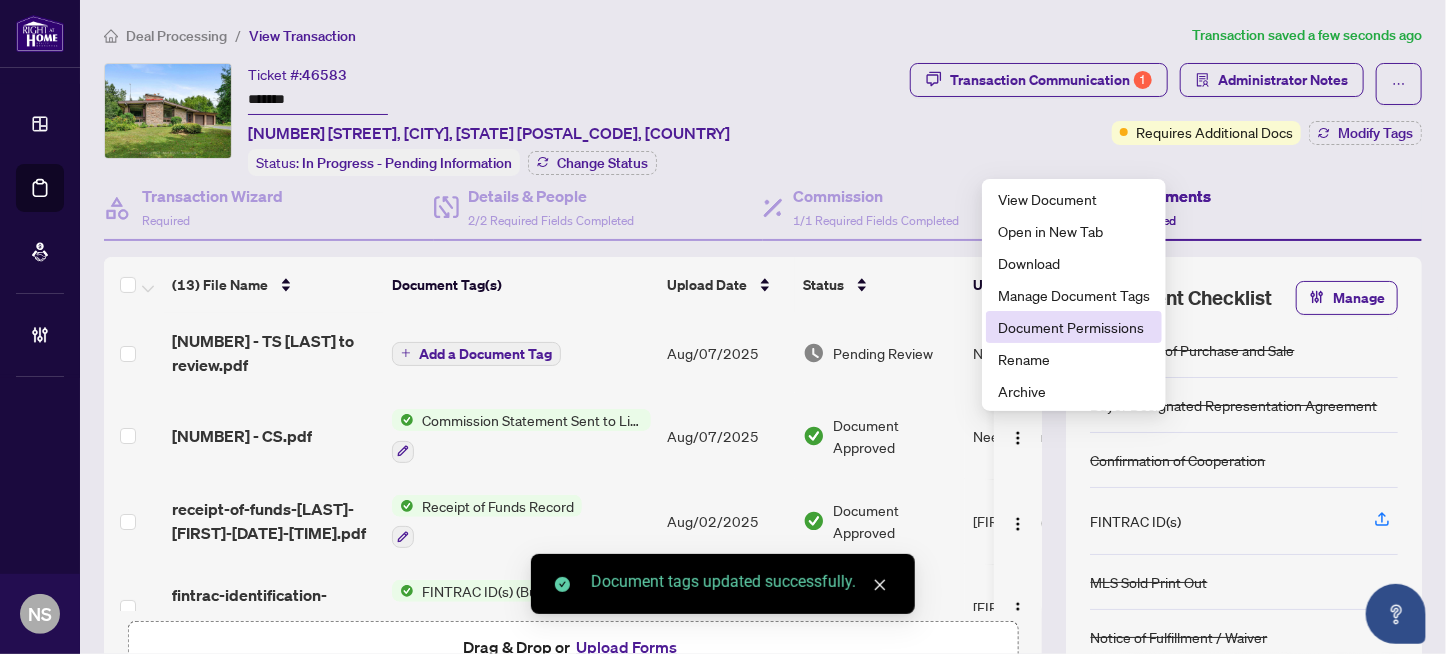 click on "Document Permissions" at bounding box center (1074, 327) 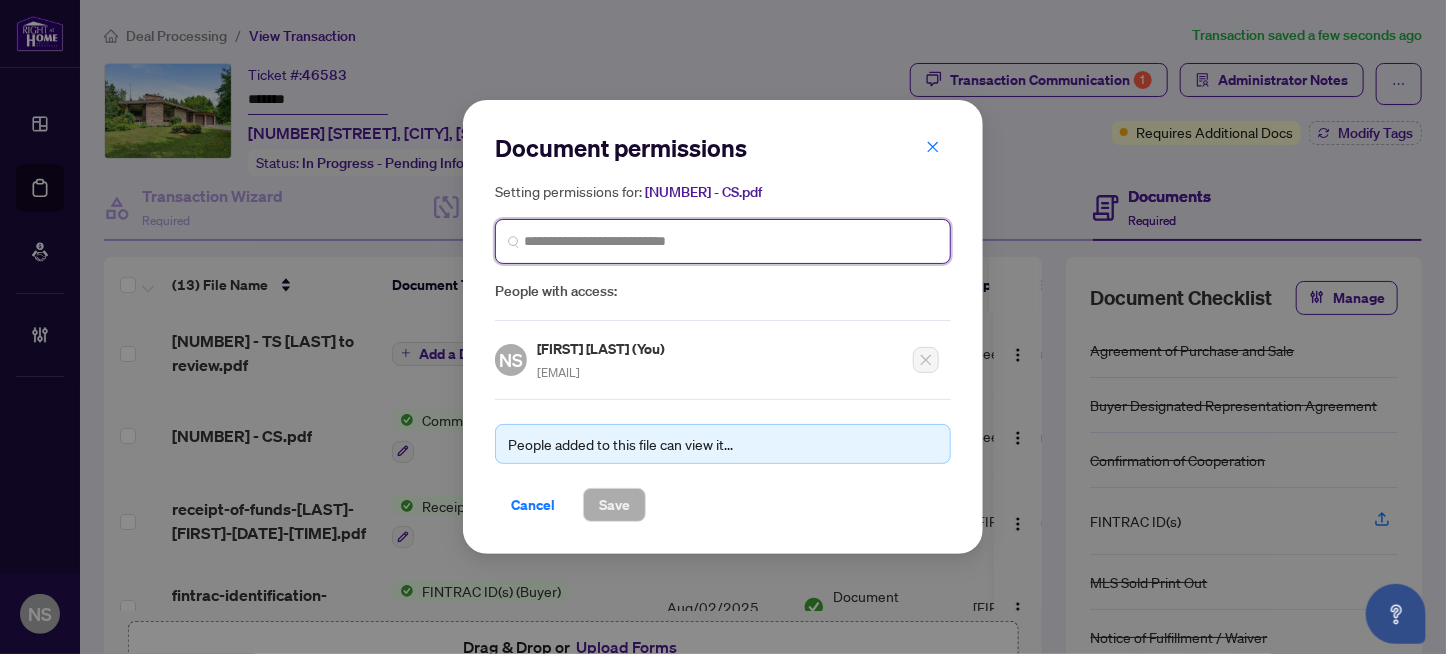 click at bounding box center (0, 0) 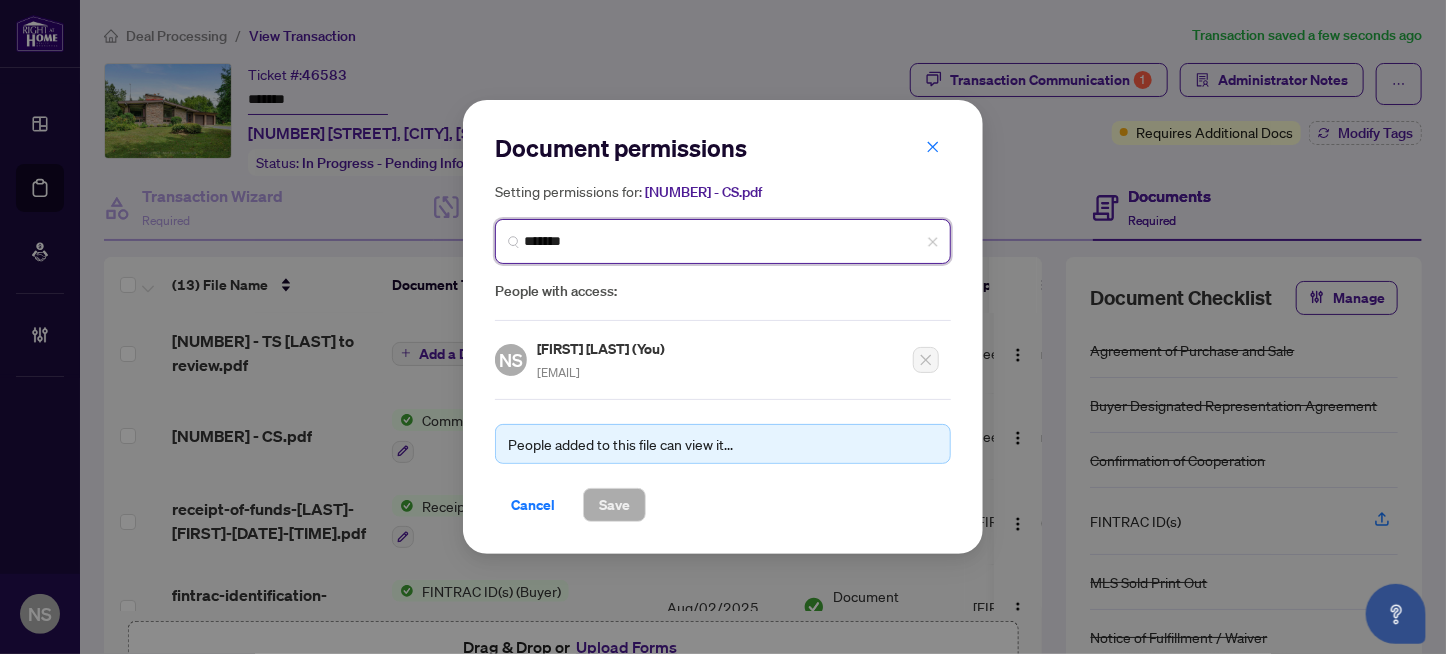 type on "********" 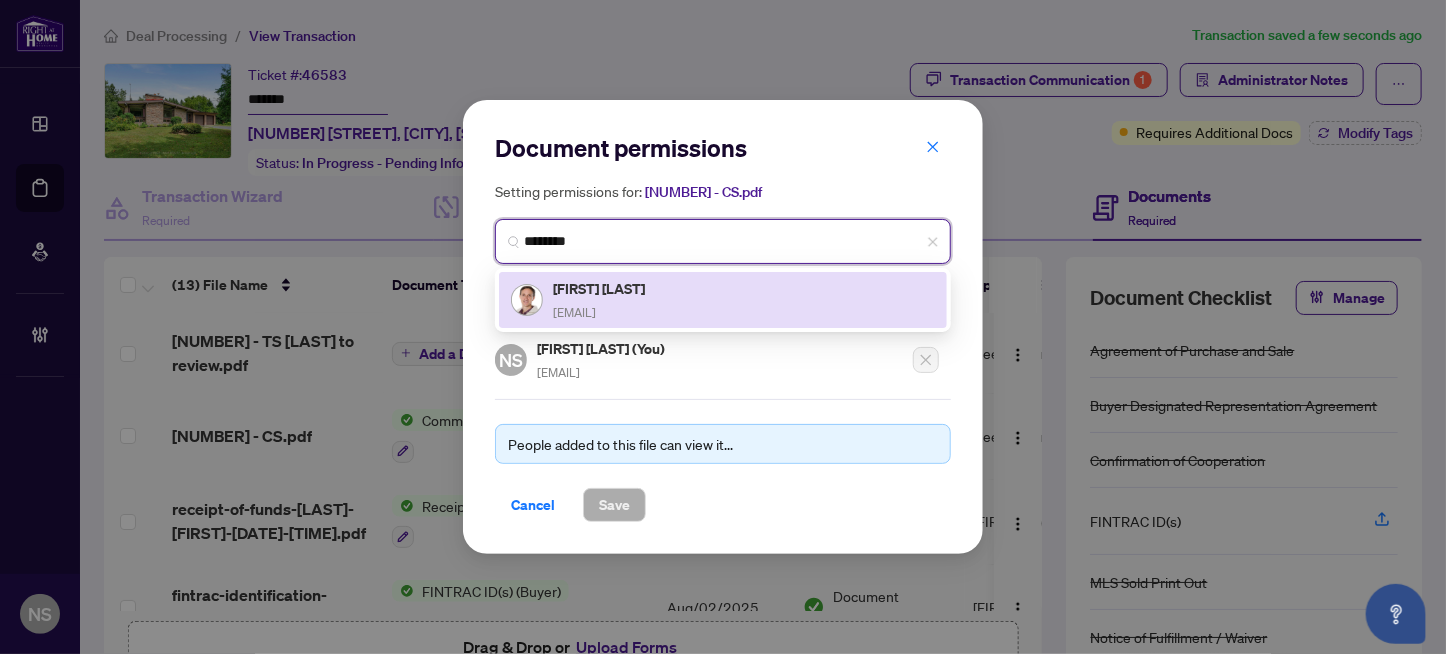 click on "[FIRST] [LAST]" at bounding box center (600, 288) 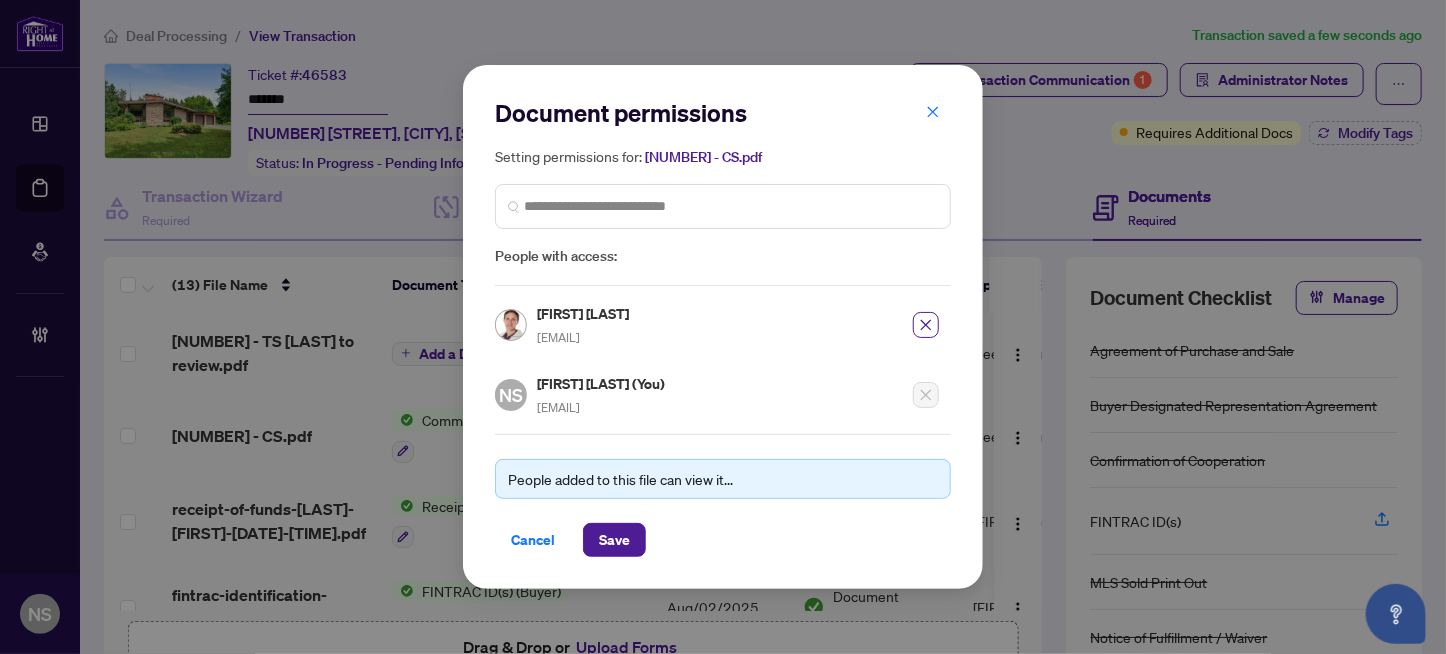 click on "People added to this file can view it... Cancel Save" at bounding box center (723, 495) 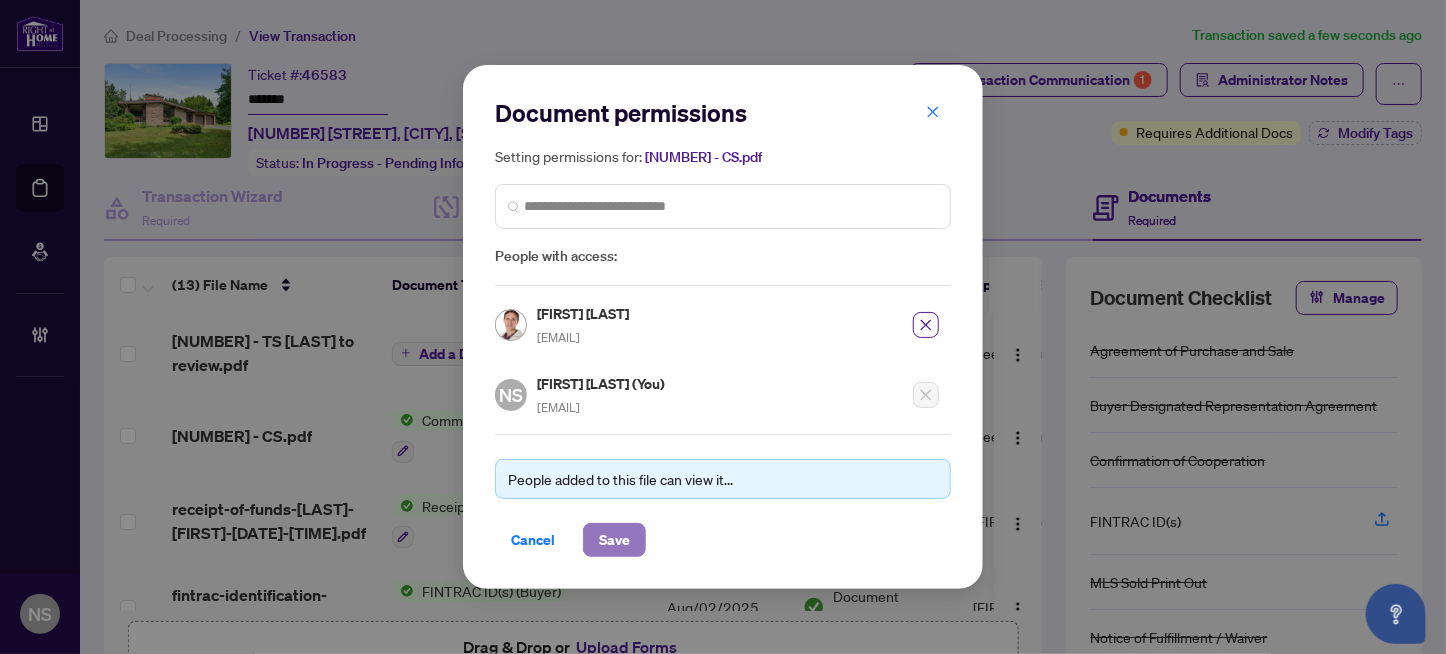 click on "Save" at bounding box center [614, 540] 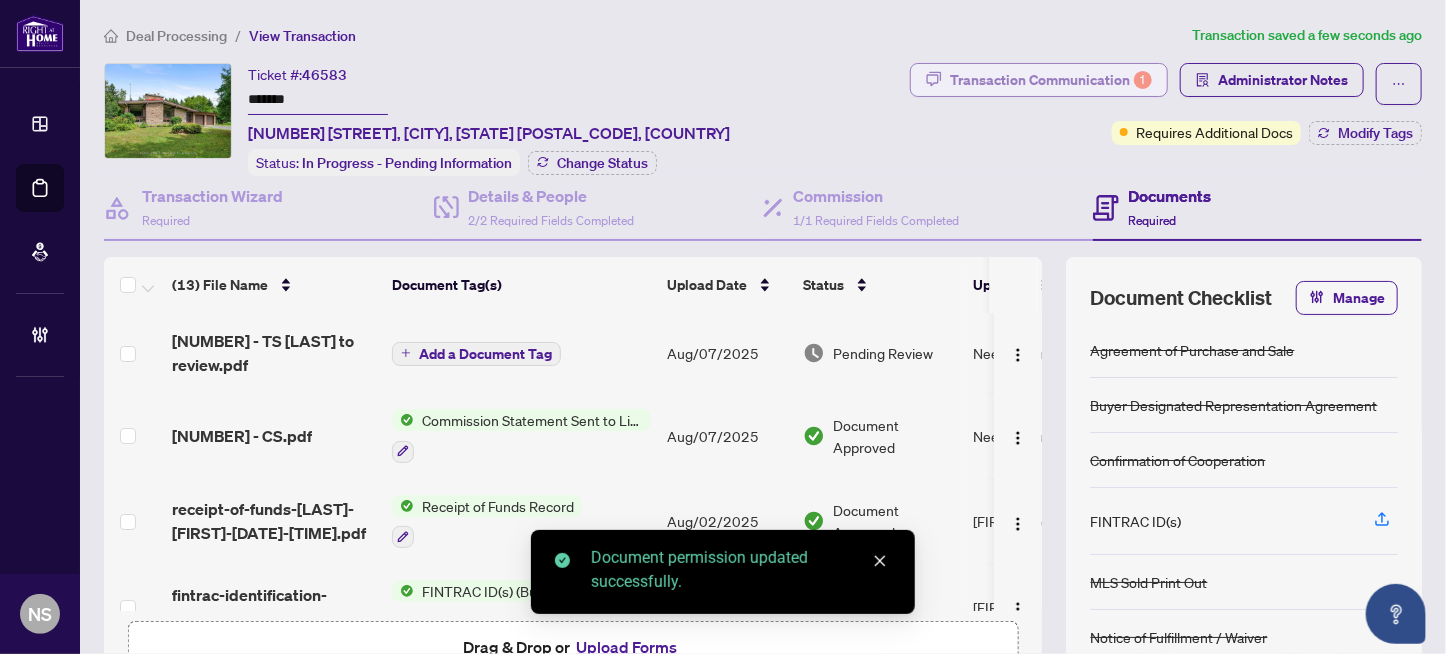 click on "Transaction Communication 1" at bounding box center [1051, 80] 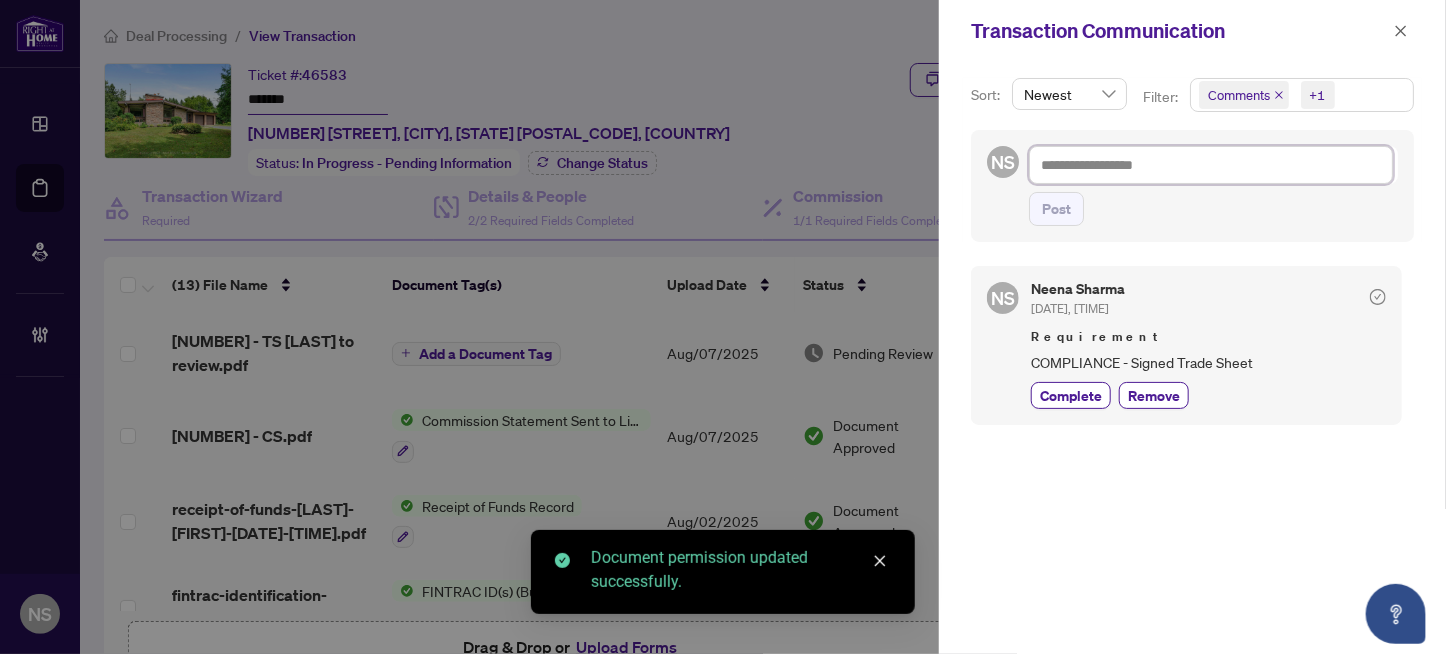 click at bounding box center [1211, 165] 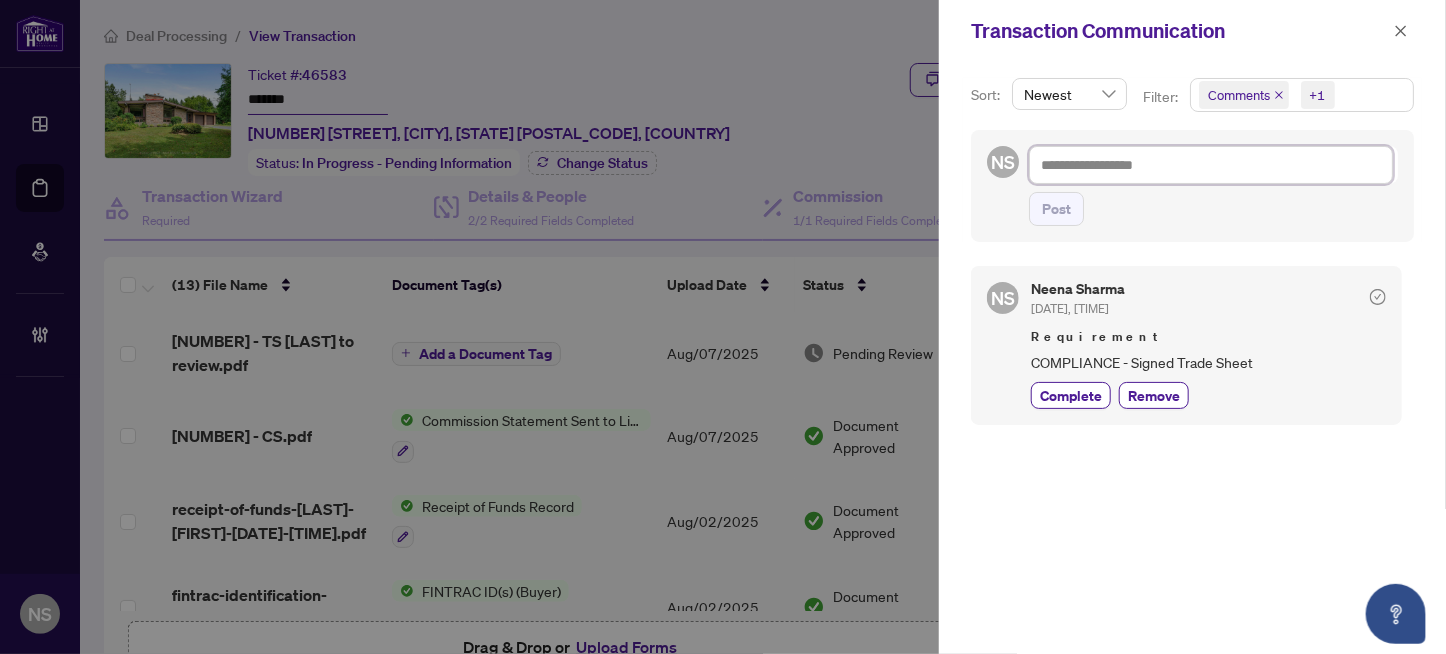 type on "*" 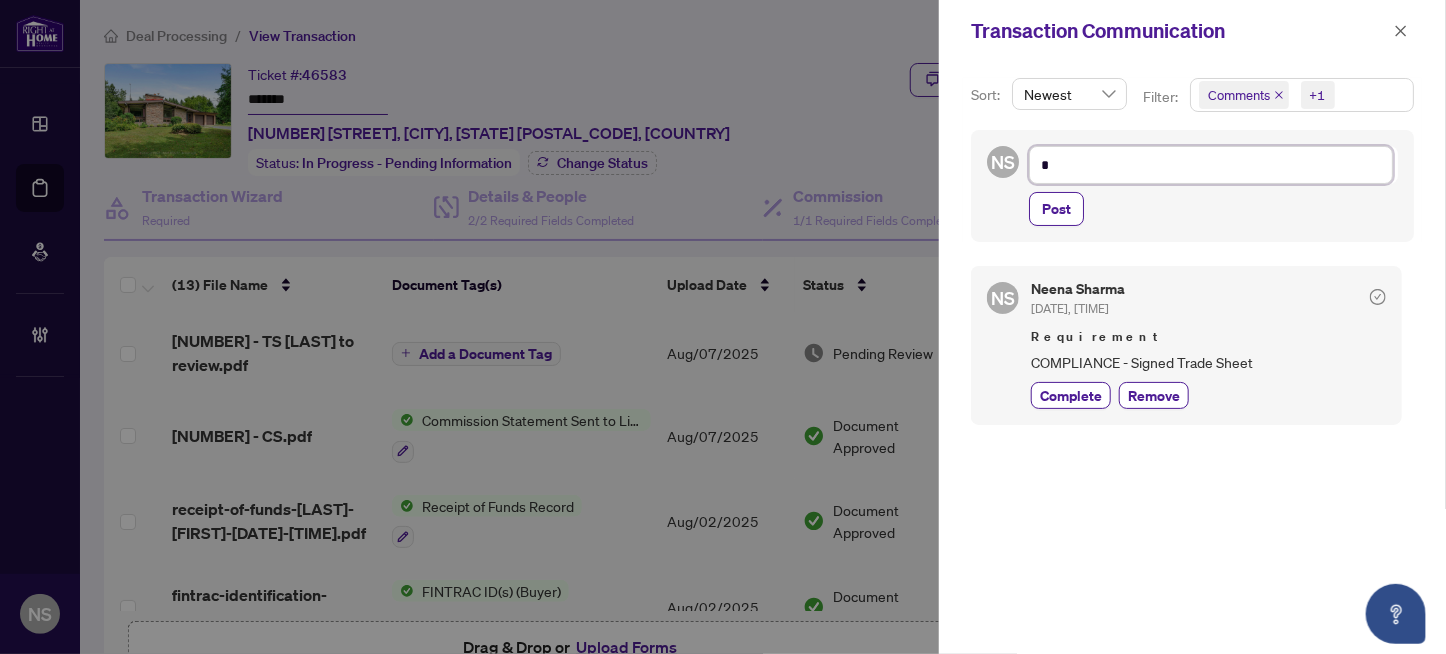 type on "**" 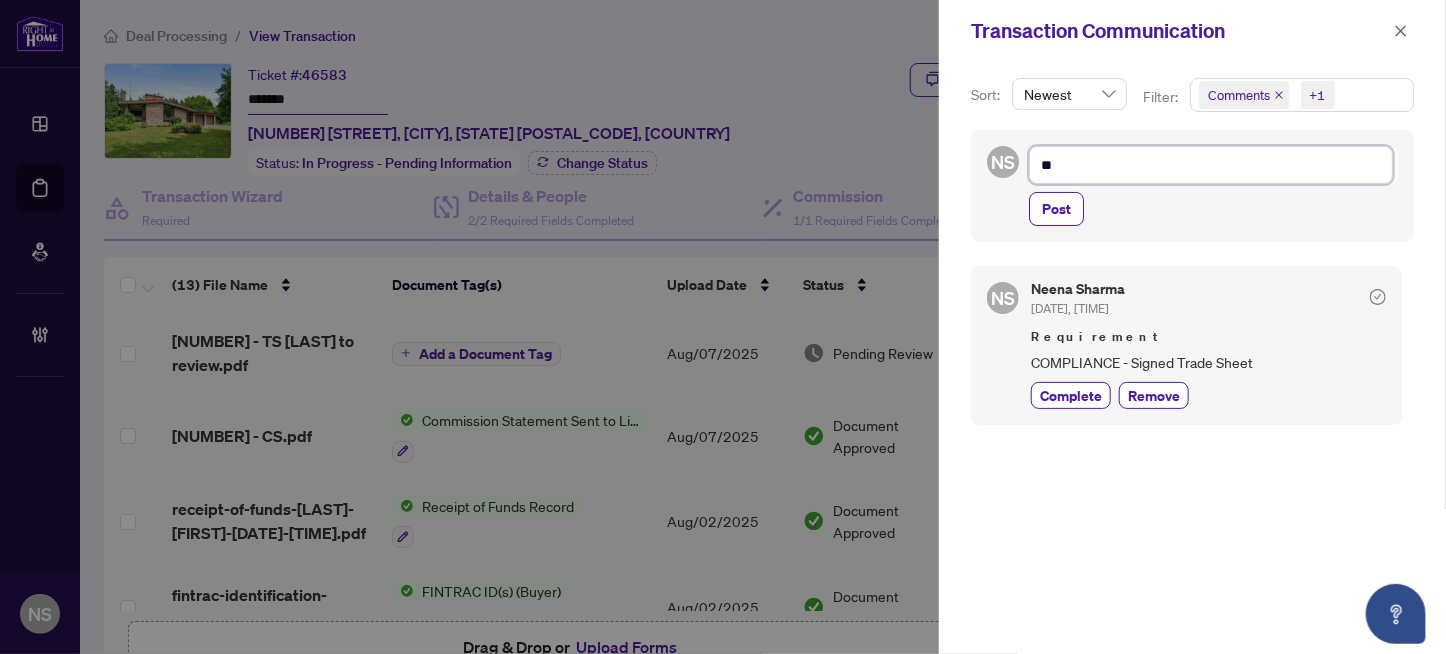 type on "*" 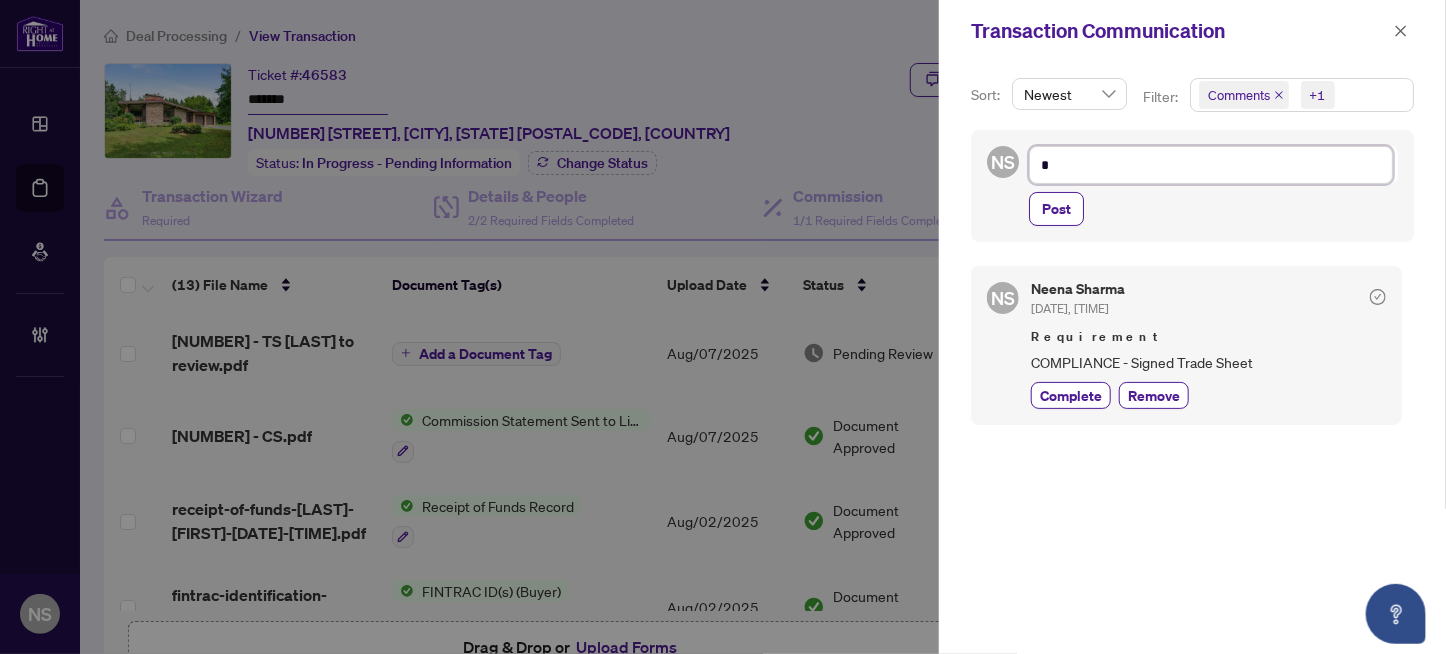 type on "**" 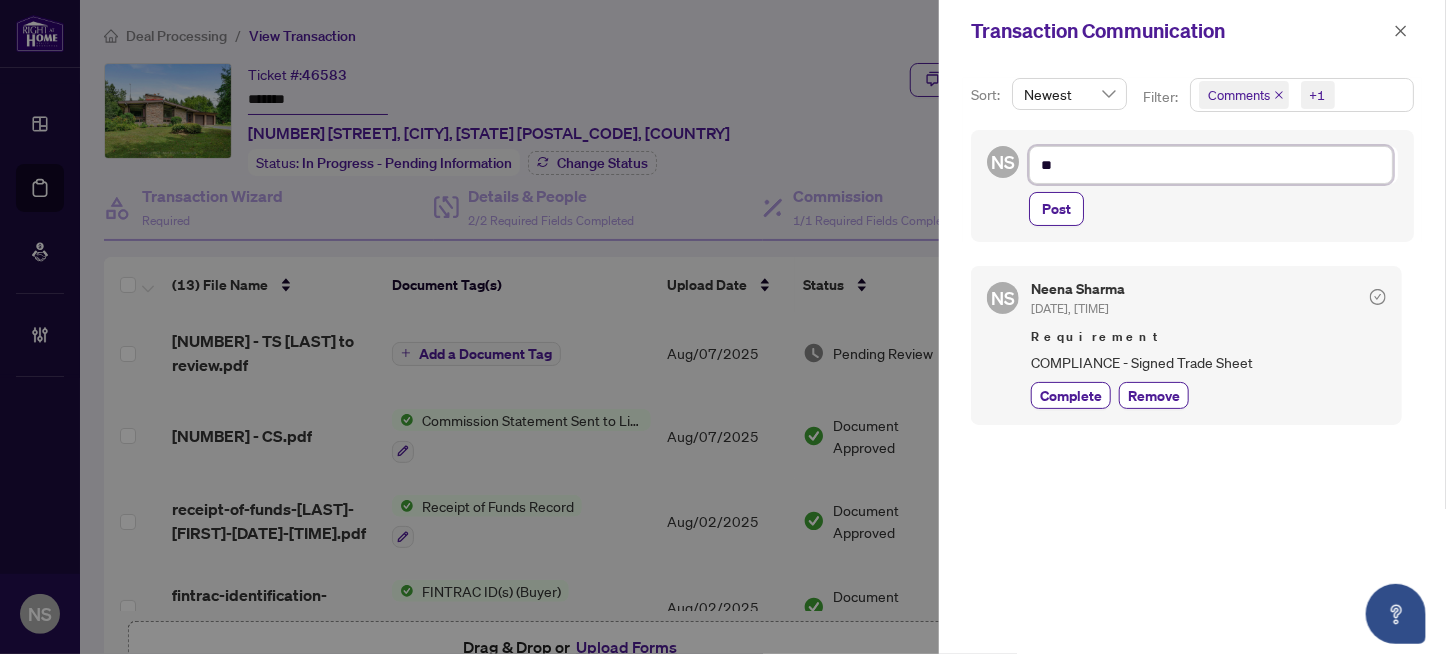 type on "**" 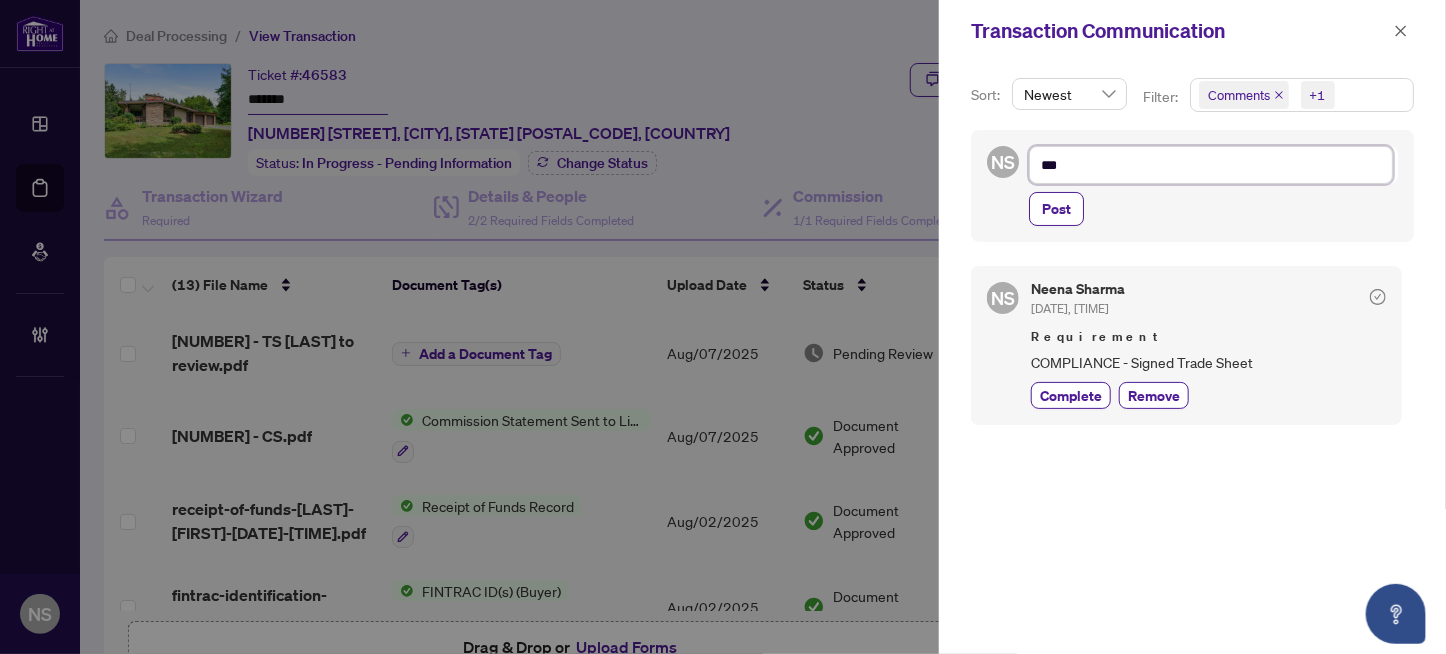 type on "****" 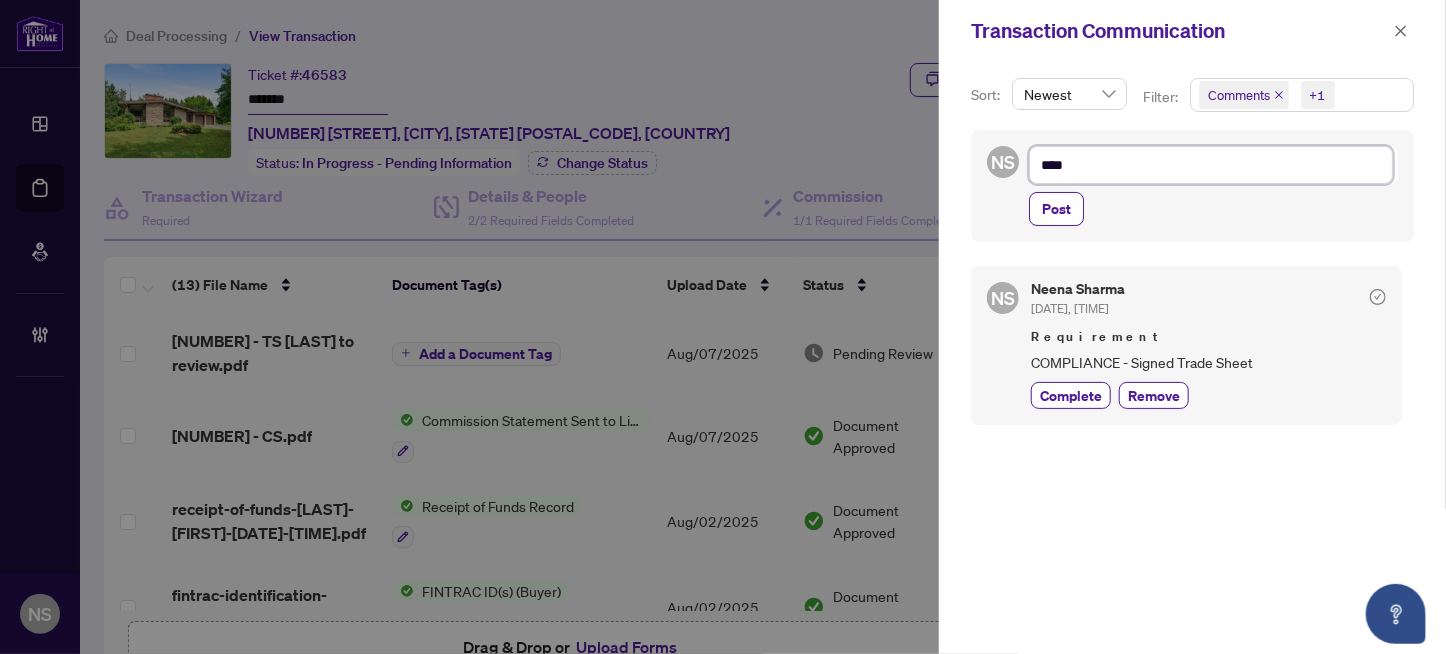 type on "*****" 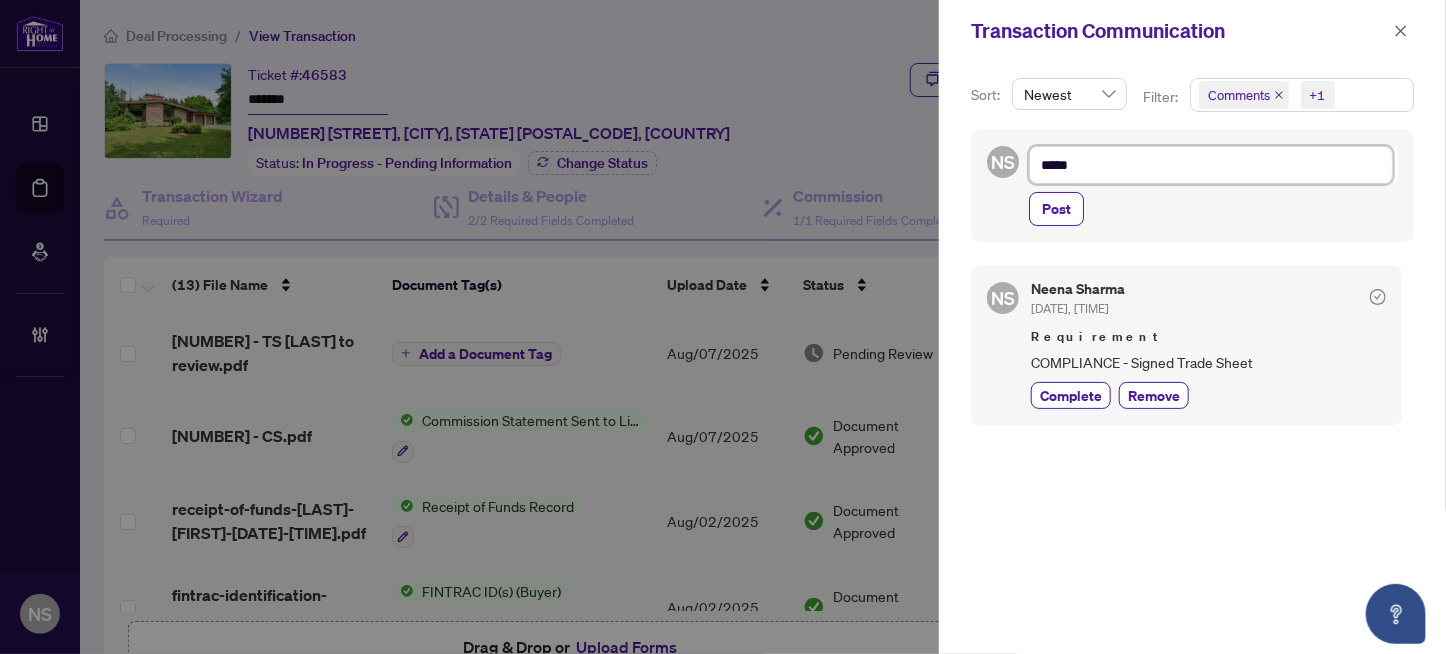 type on "******" 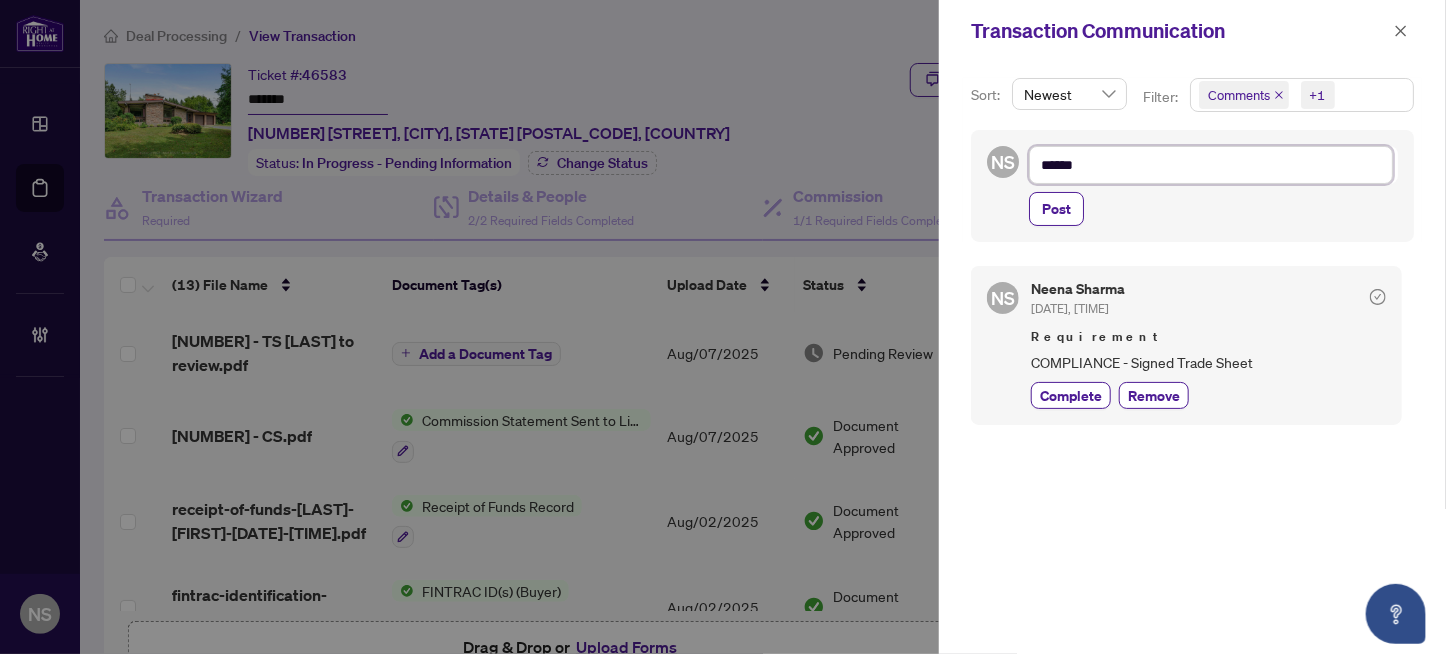 type on "*******" 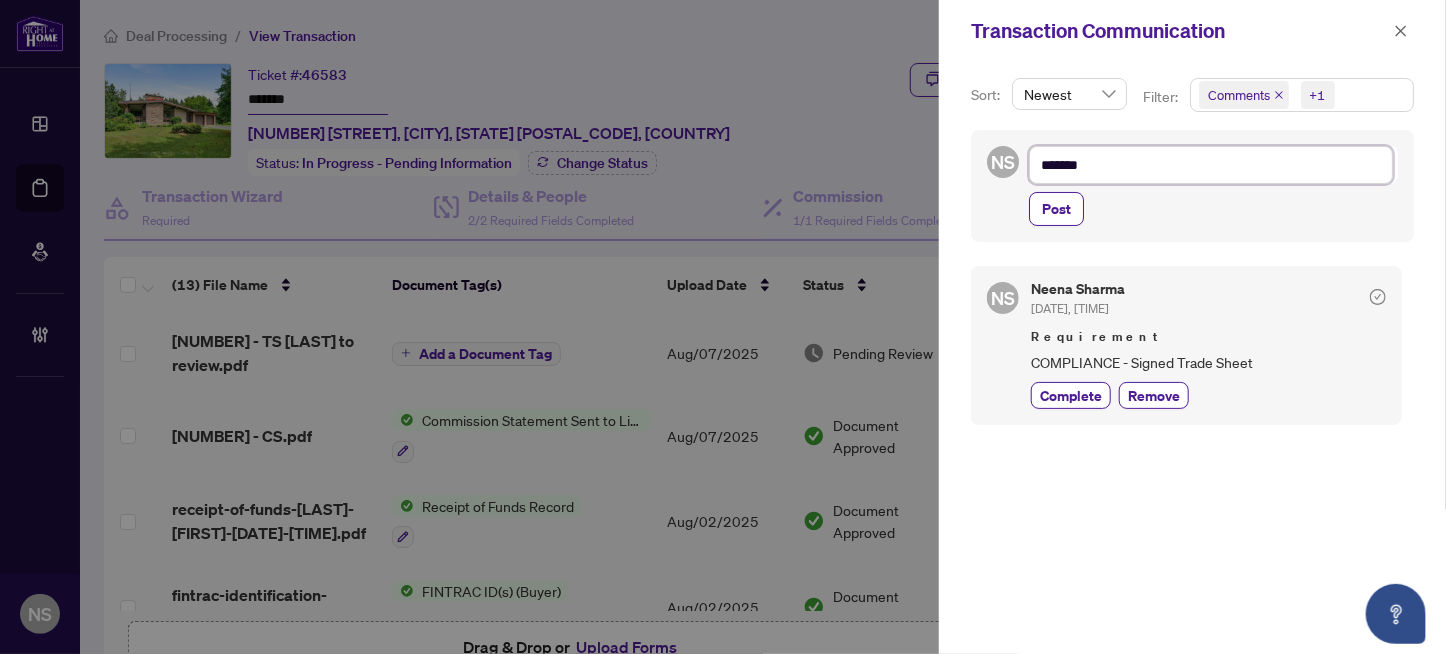 type on "********" 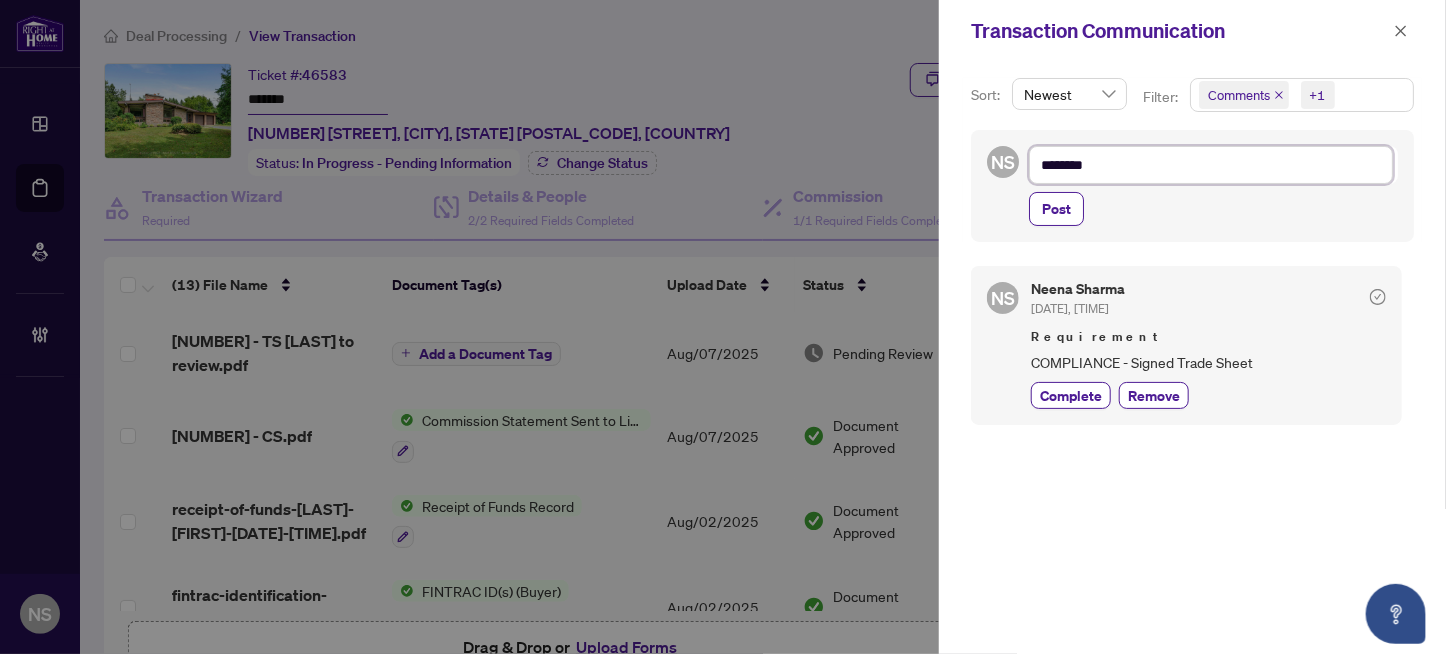 type on "********" 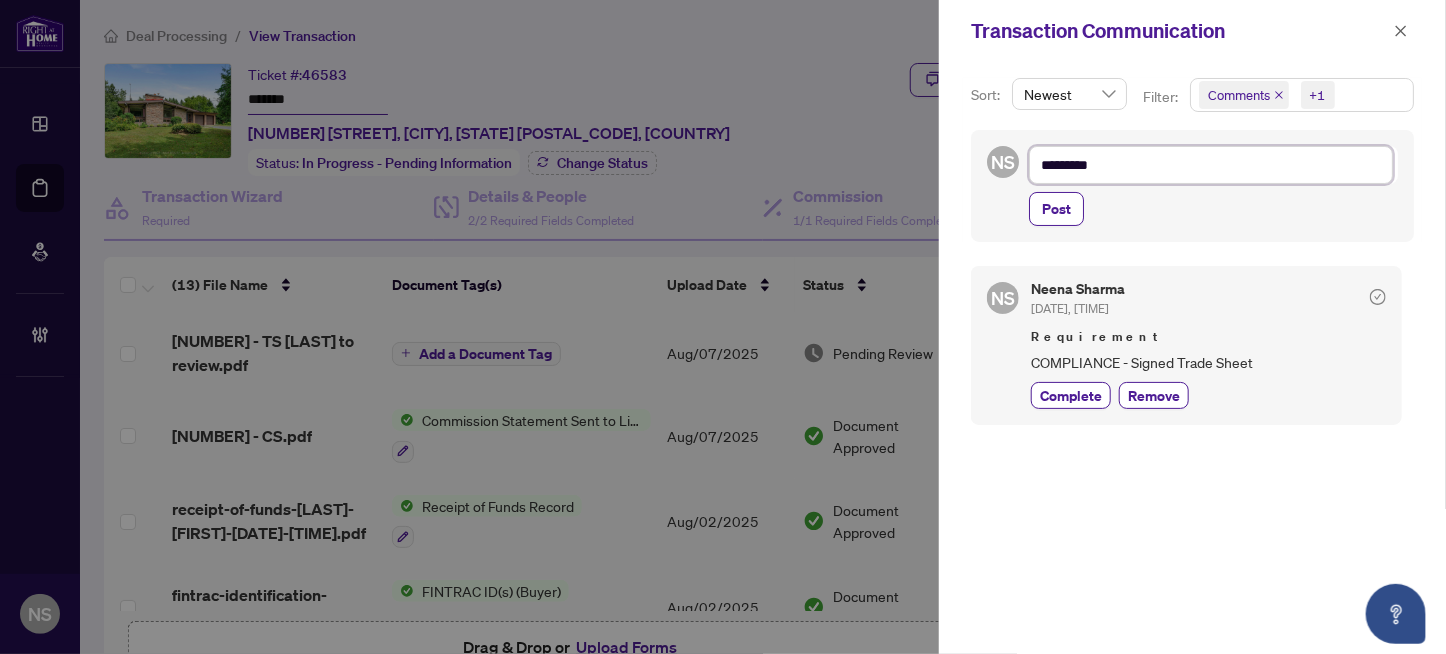 scroll, scrollTop: 18, scrollLeft: 0, axis: vertical 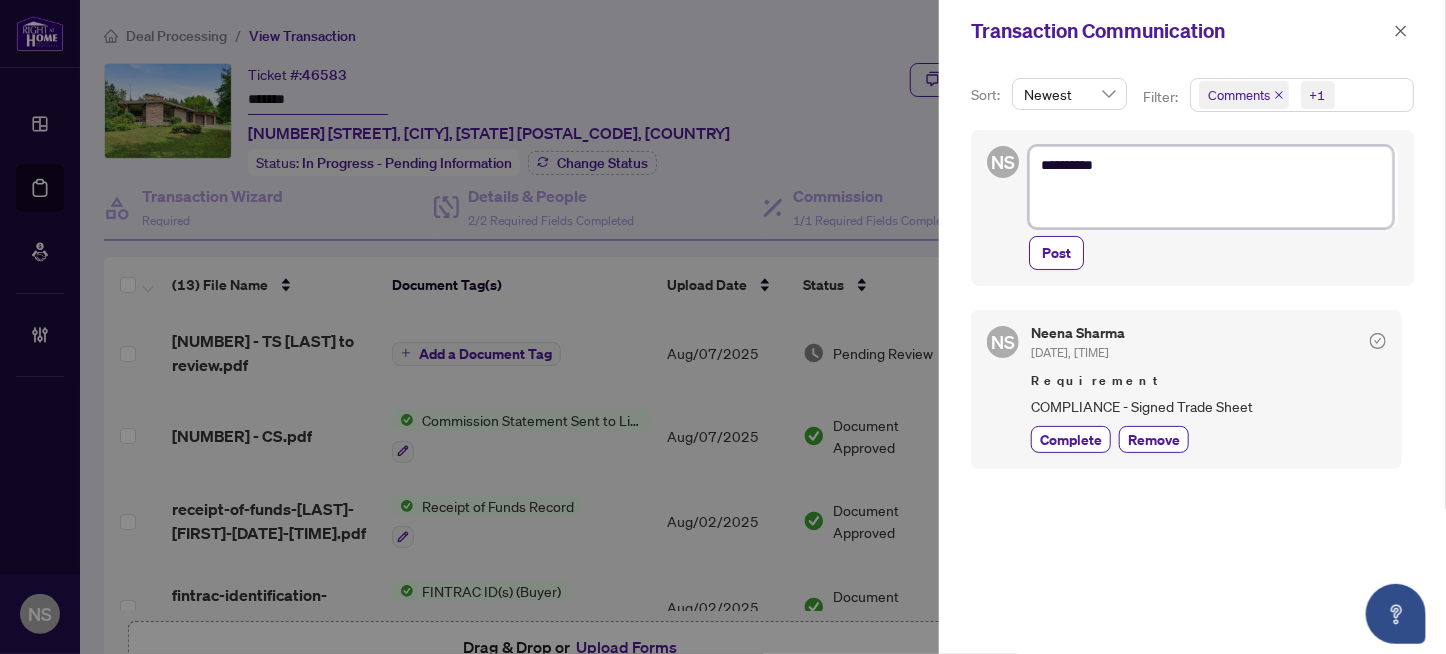 type on "********" 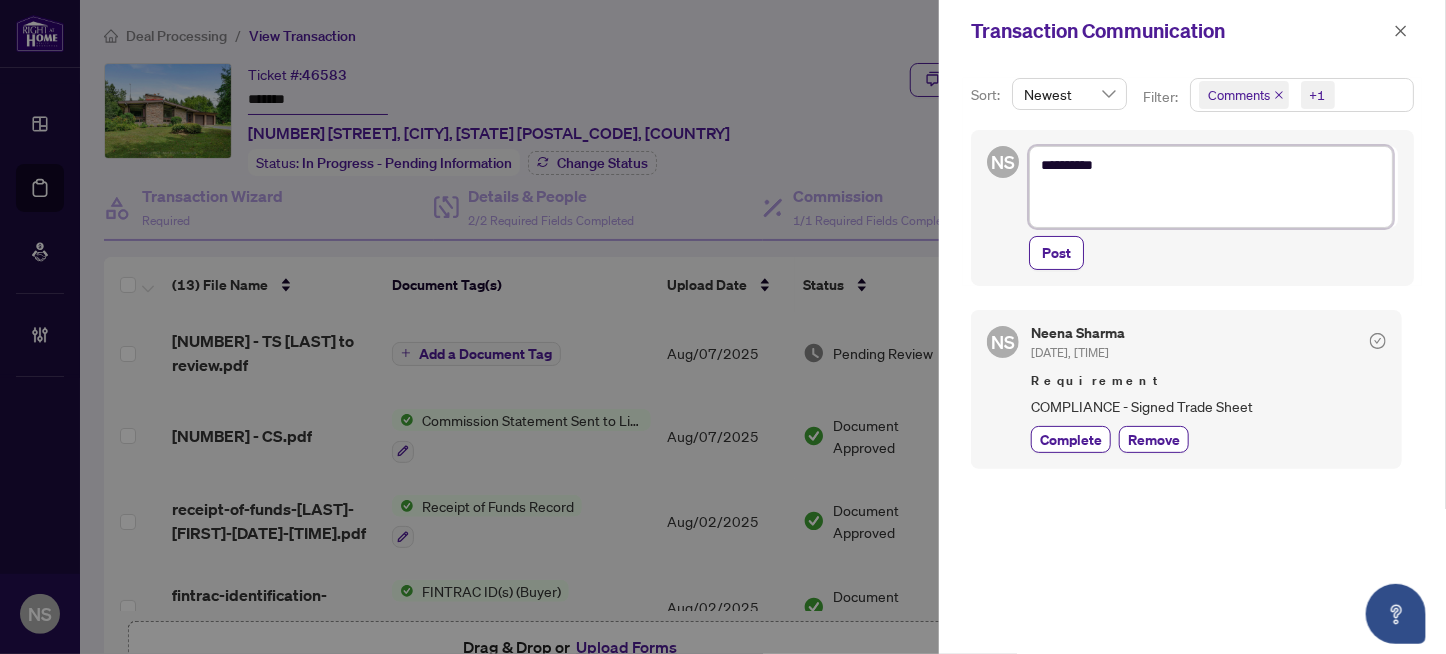 paste on "**********" 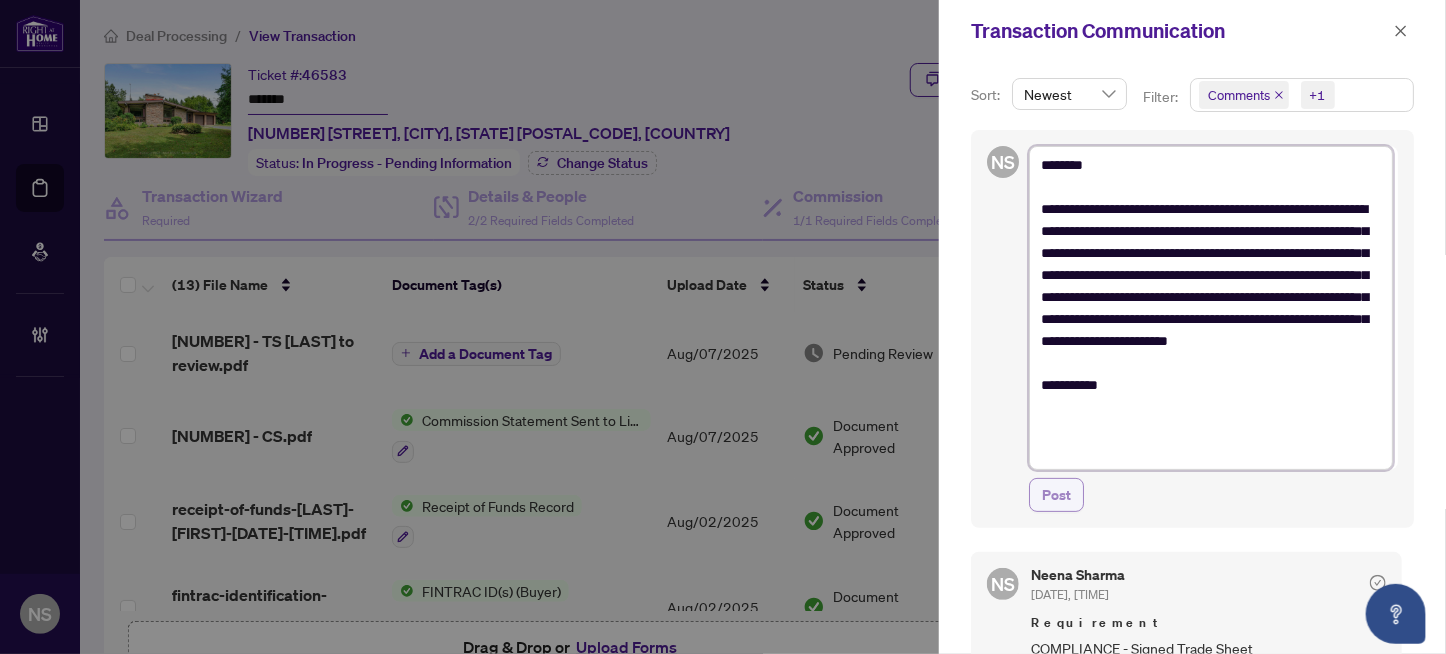 type on "**********" 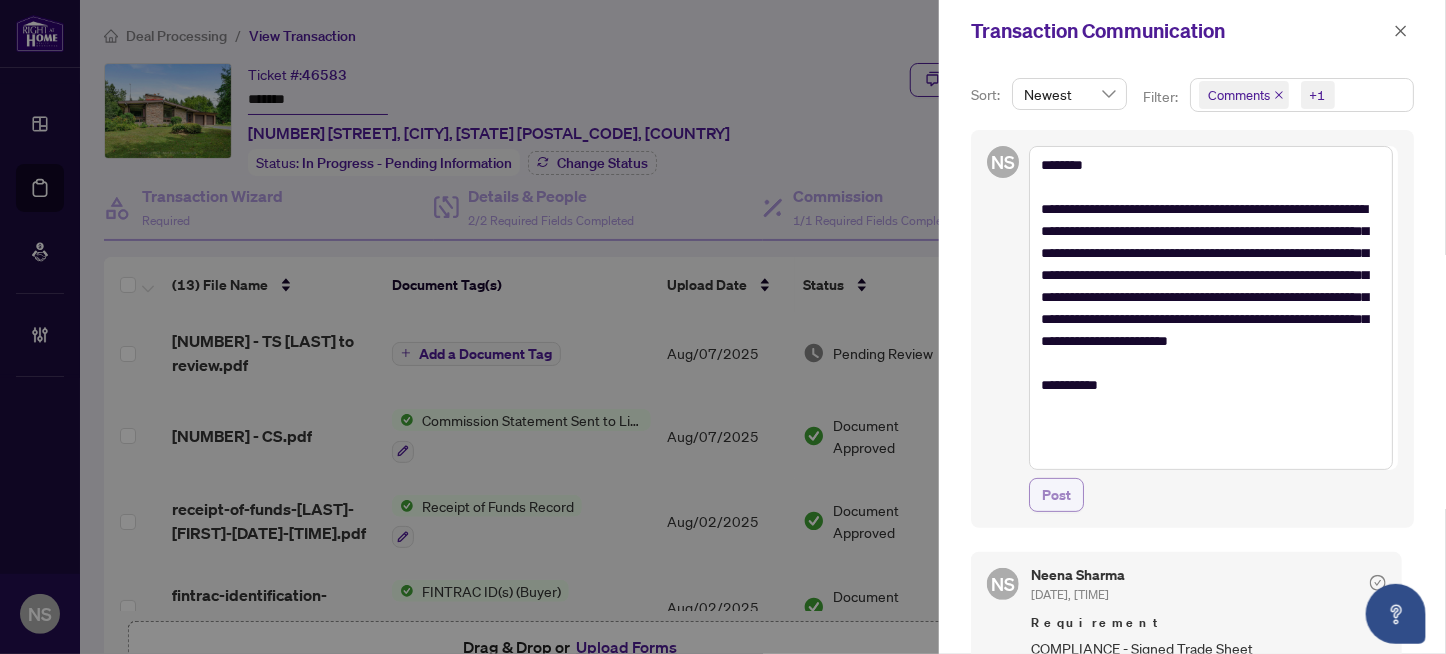 click on "Post" at bounding box center (1056, 495) 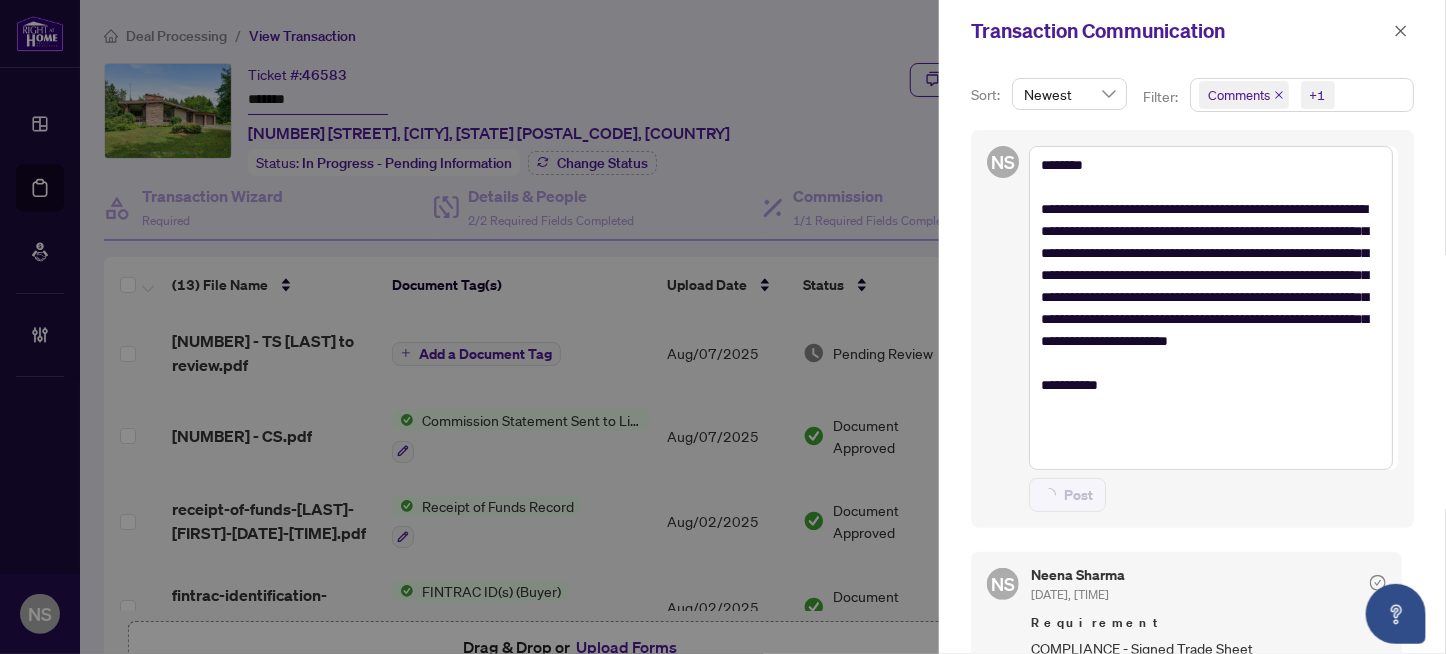 type on "**********" 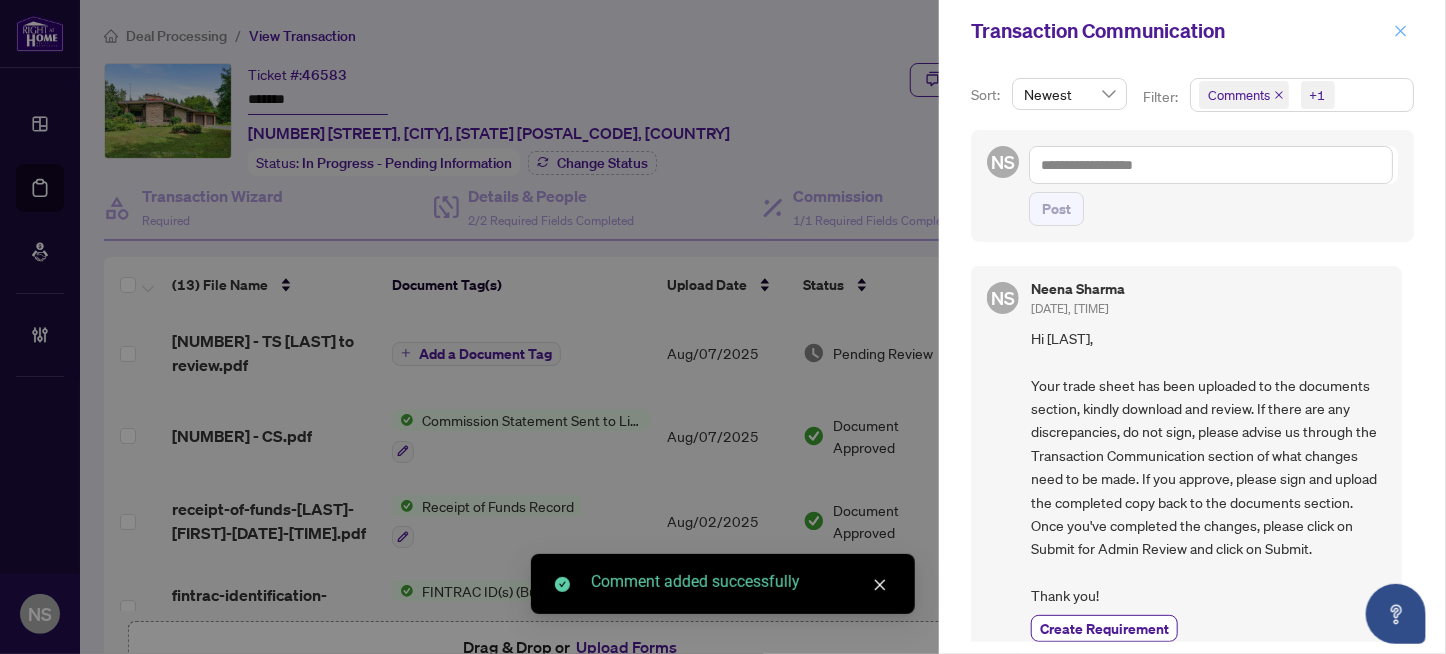 click 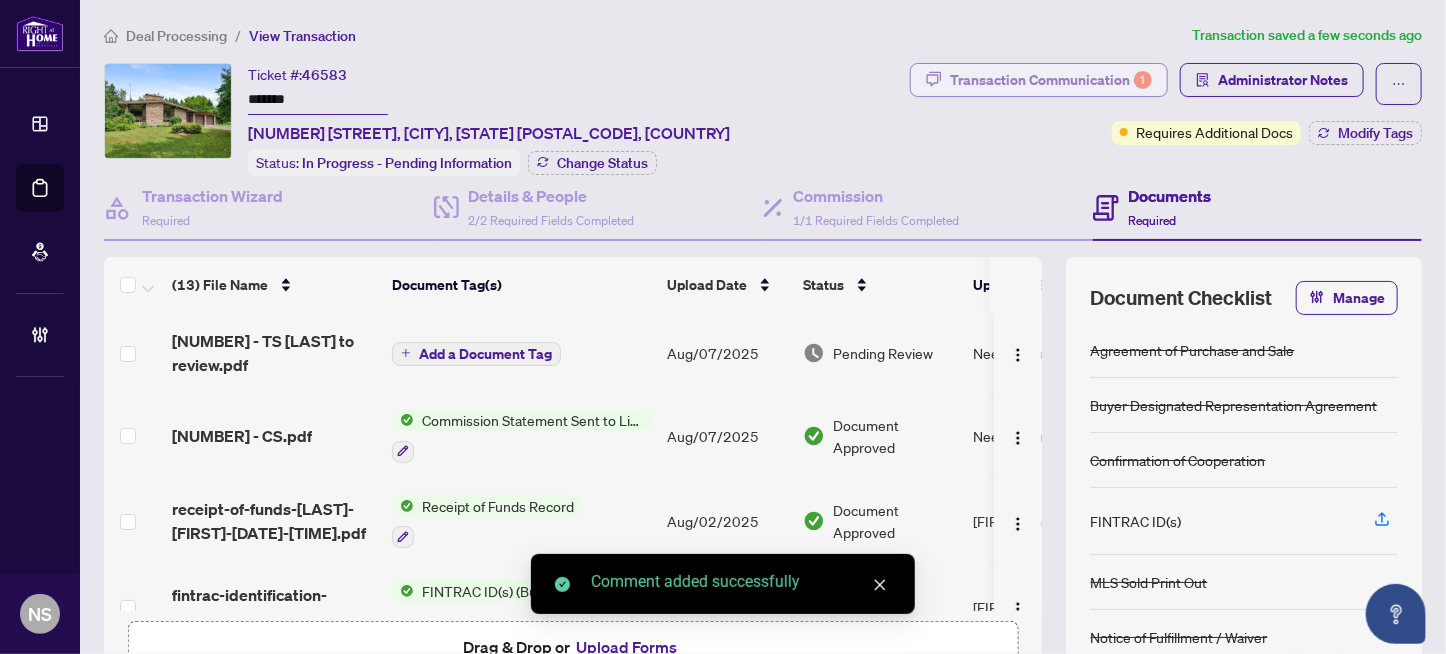 click on "Transaction Communication 1" at bounding box center (1051, 80) 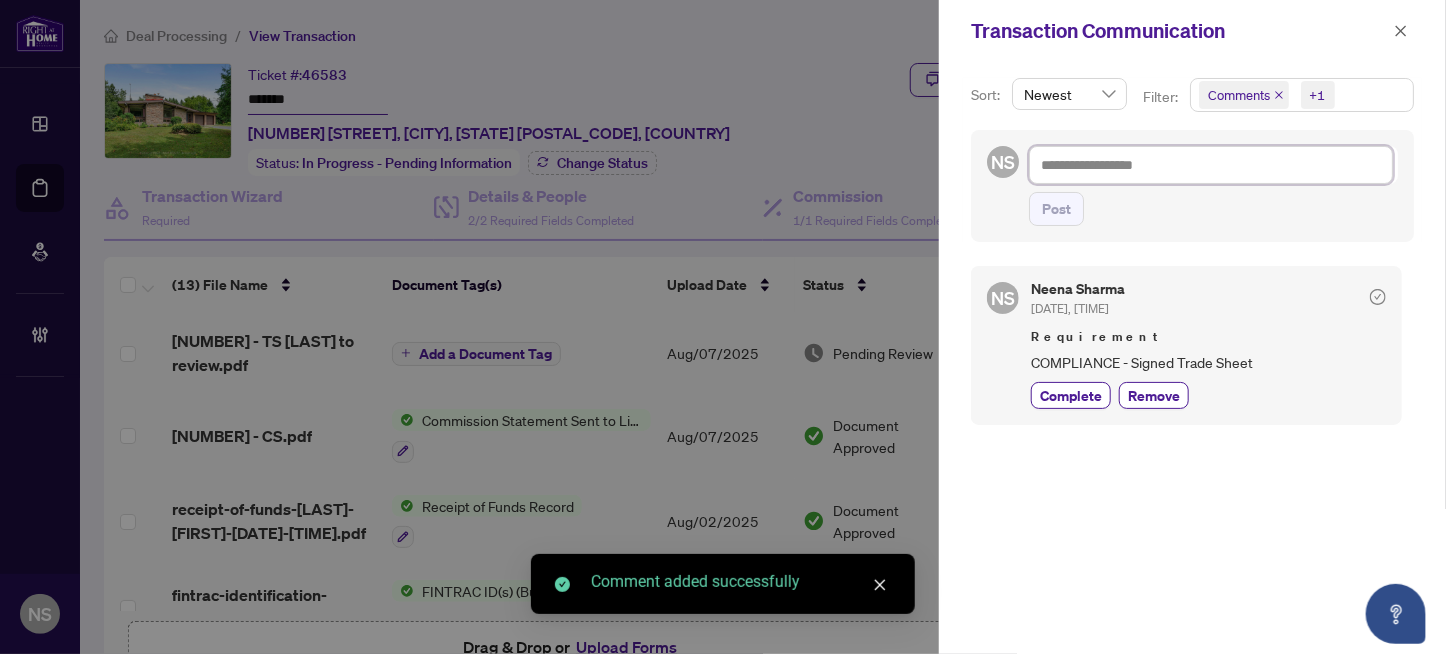 click at bounding box center (1211, 165) 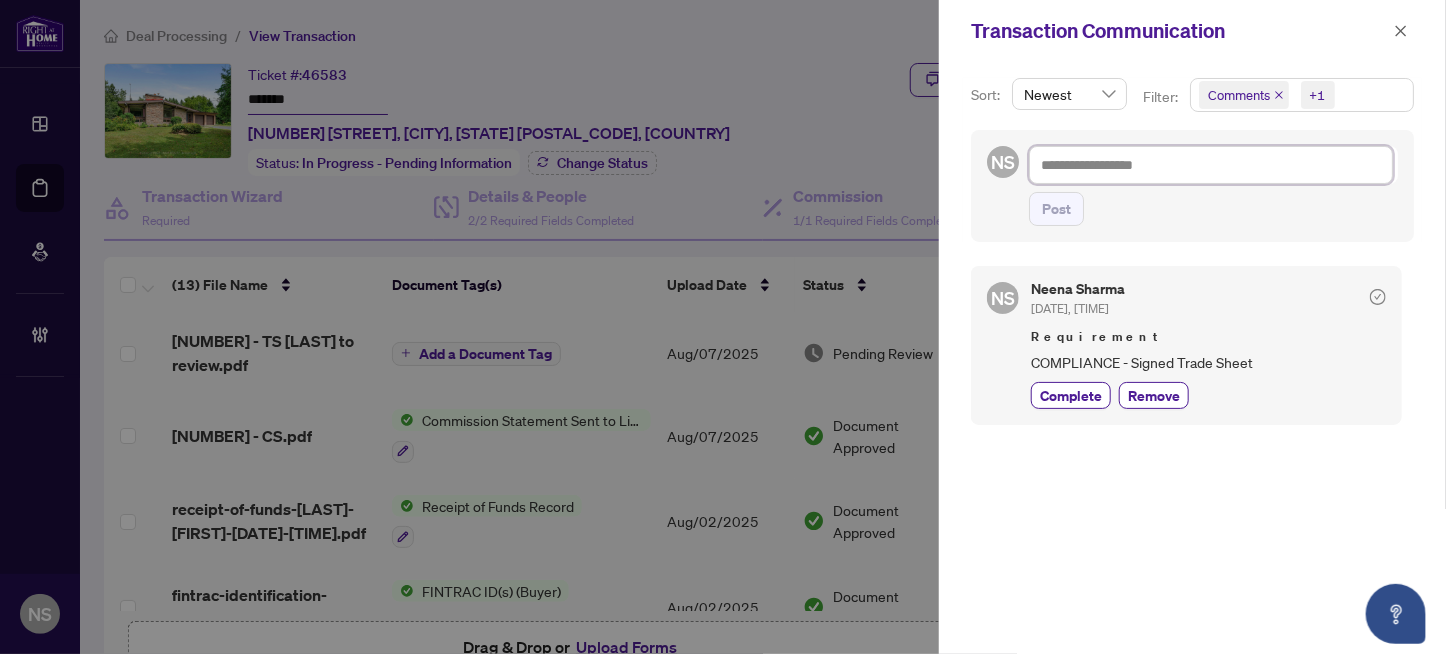 type on "*" 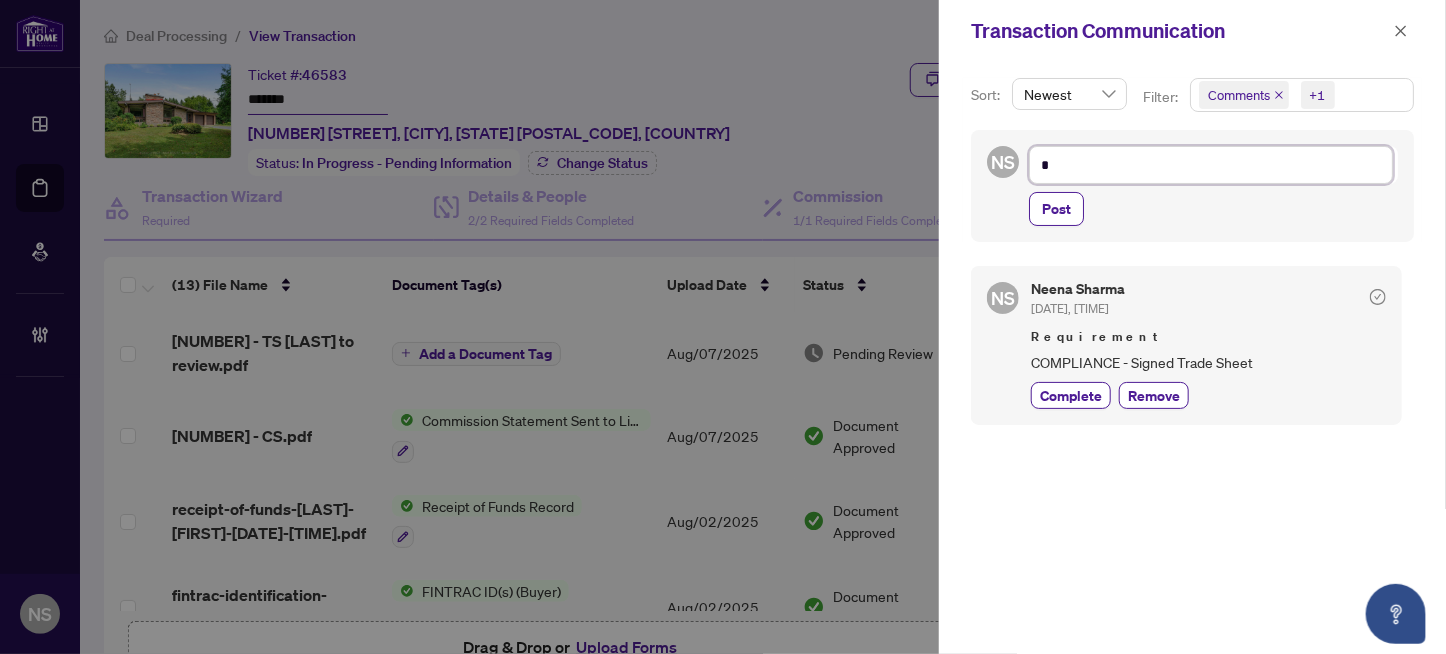 type on "**" 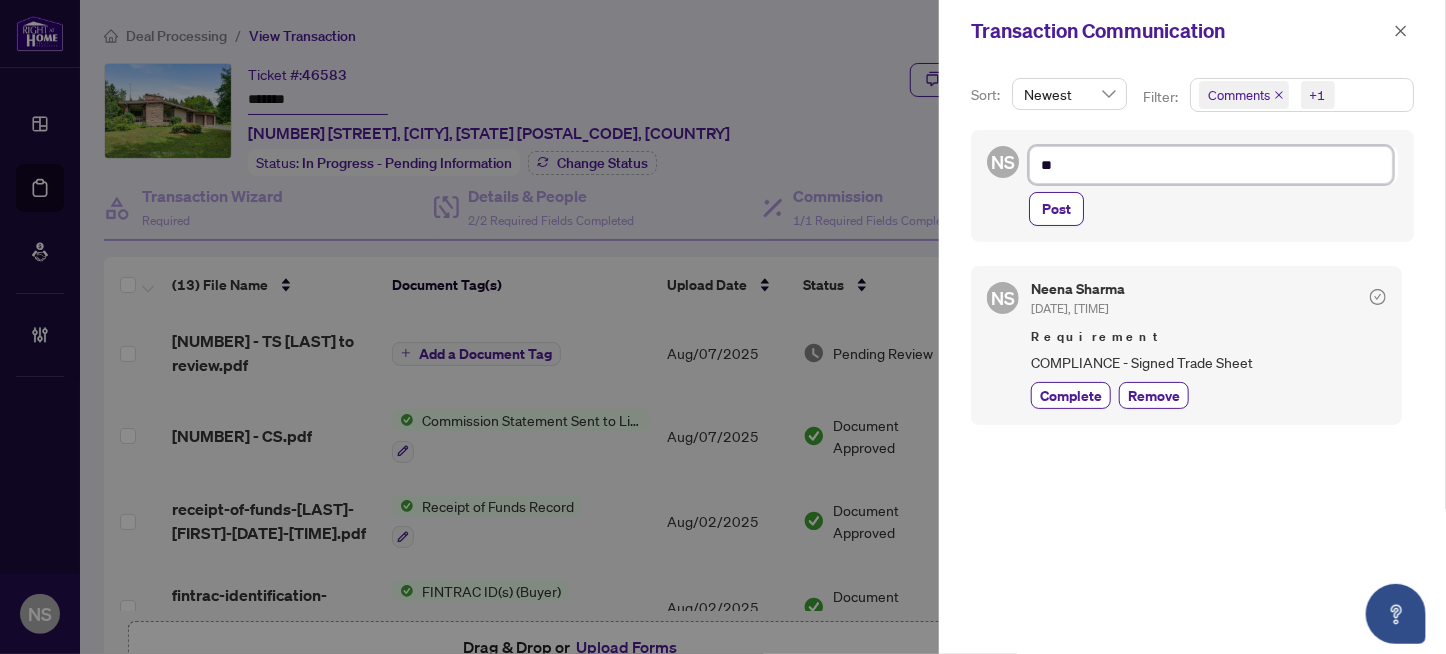 type on "***" 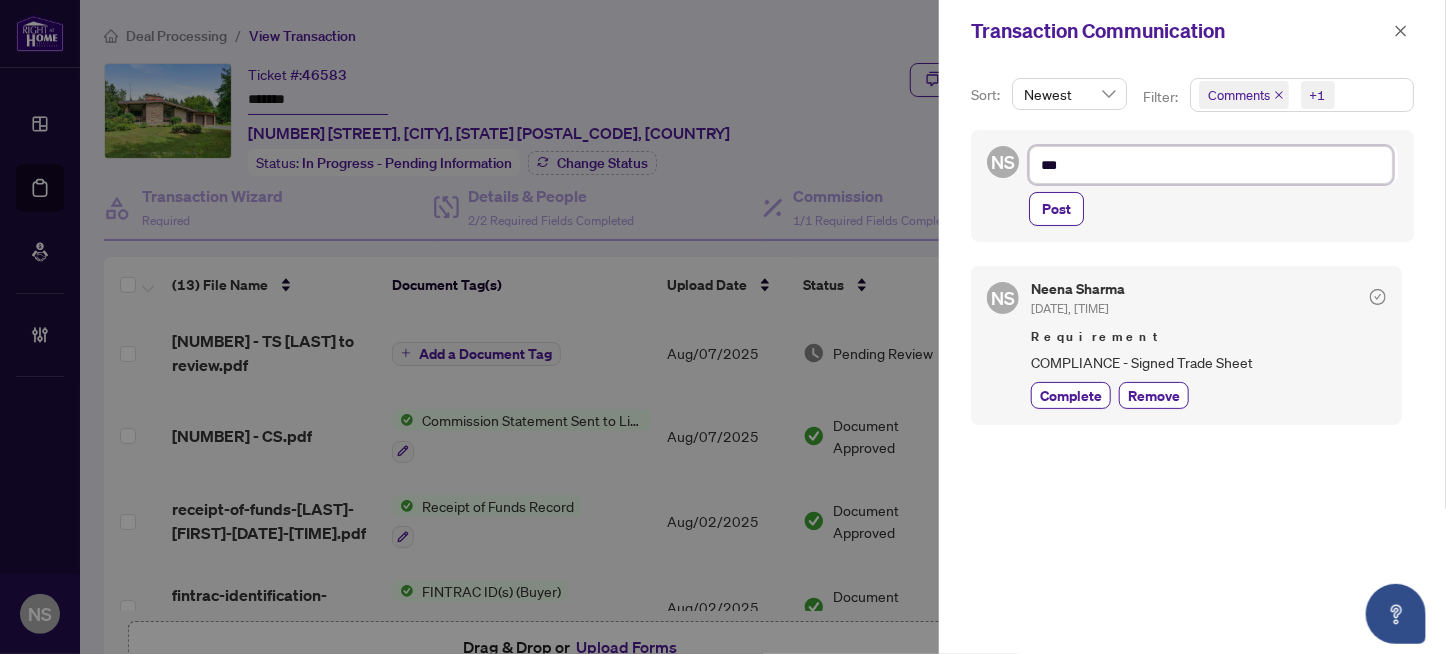 type on "****" 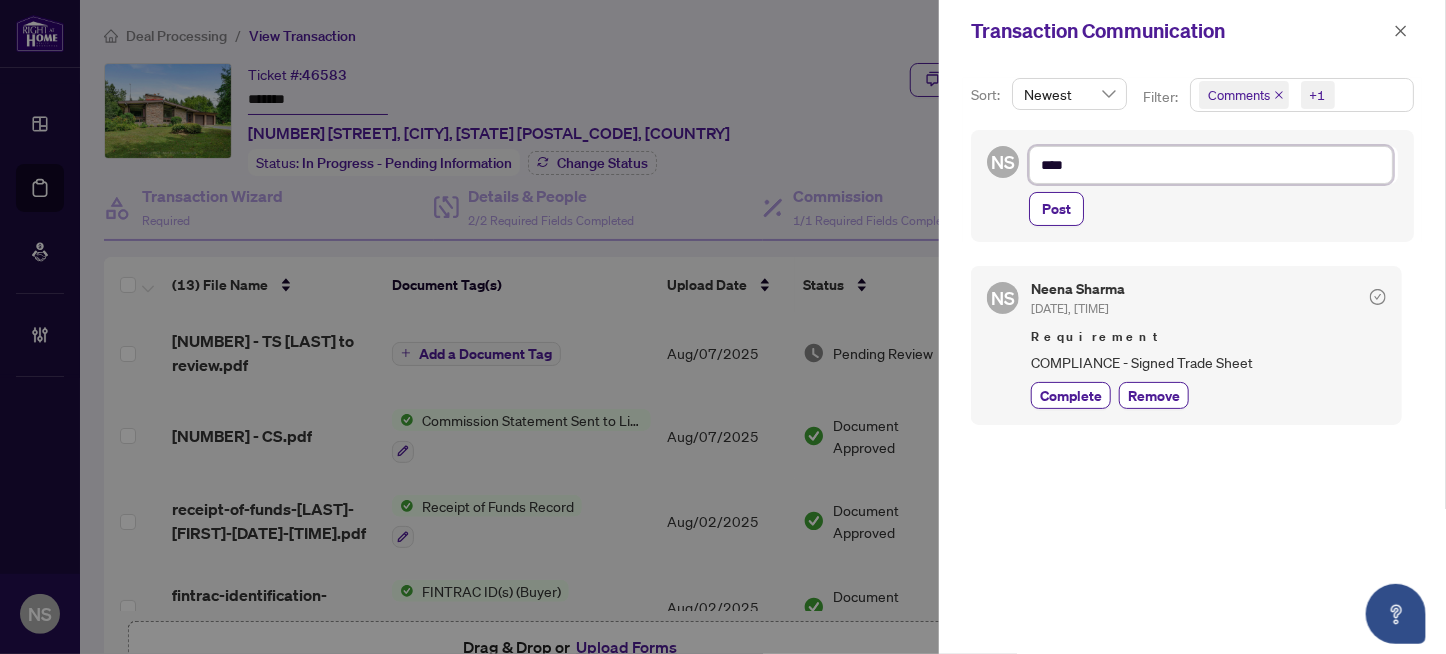 type on "****" 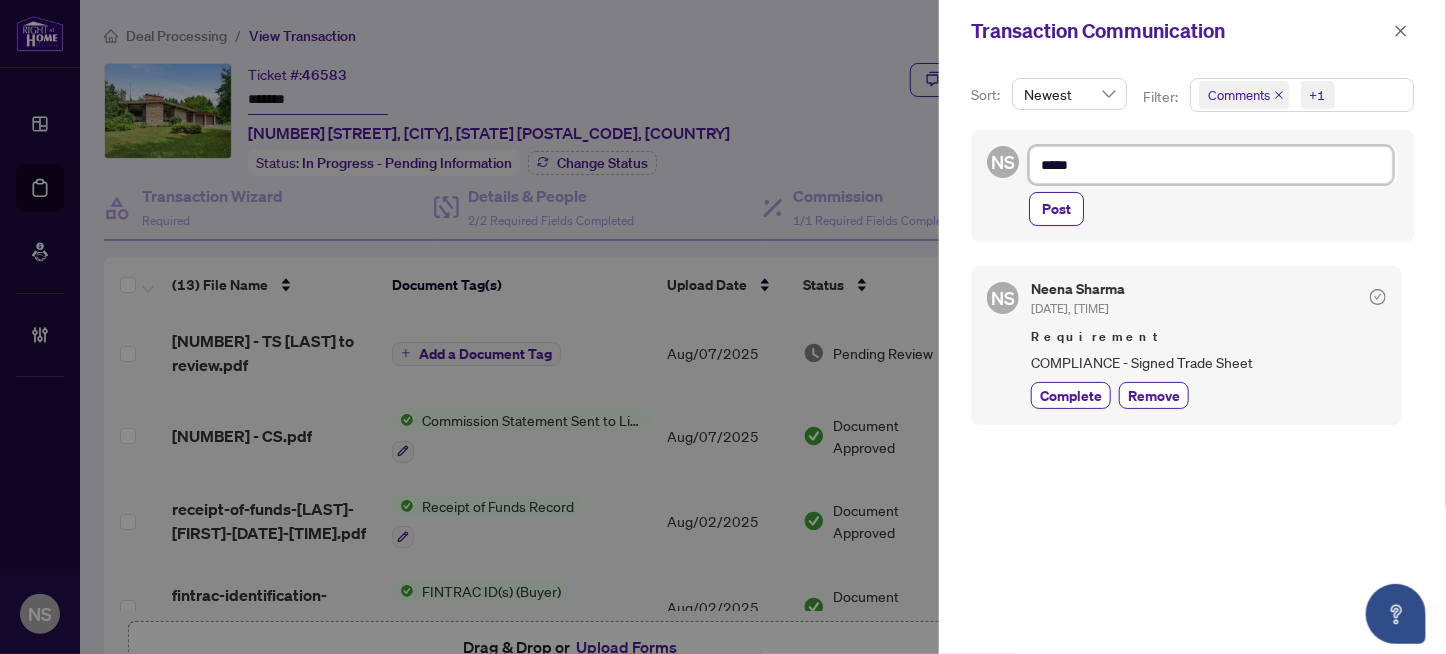 type on "******" 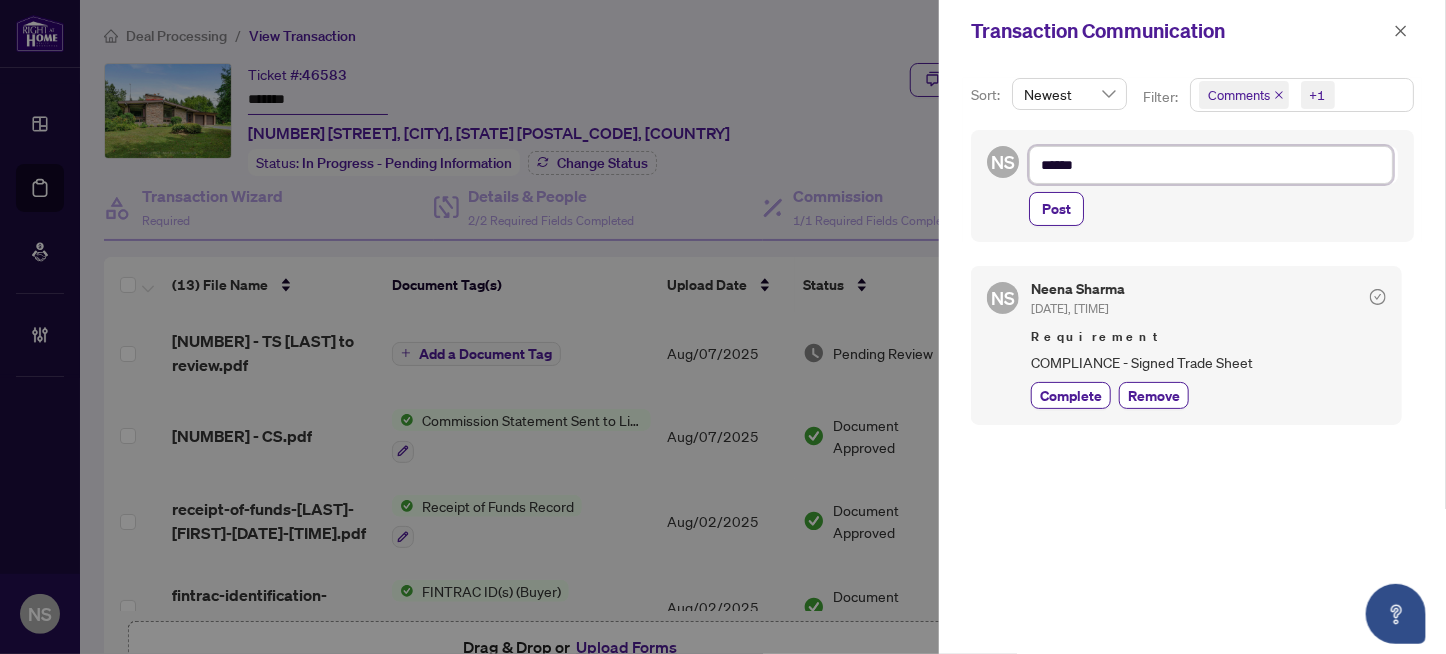 type on "*******" 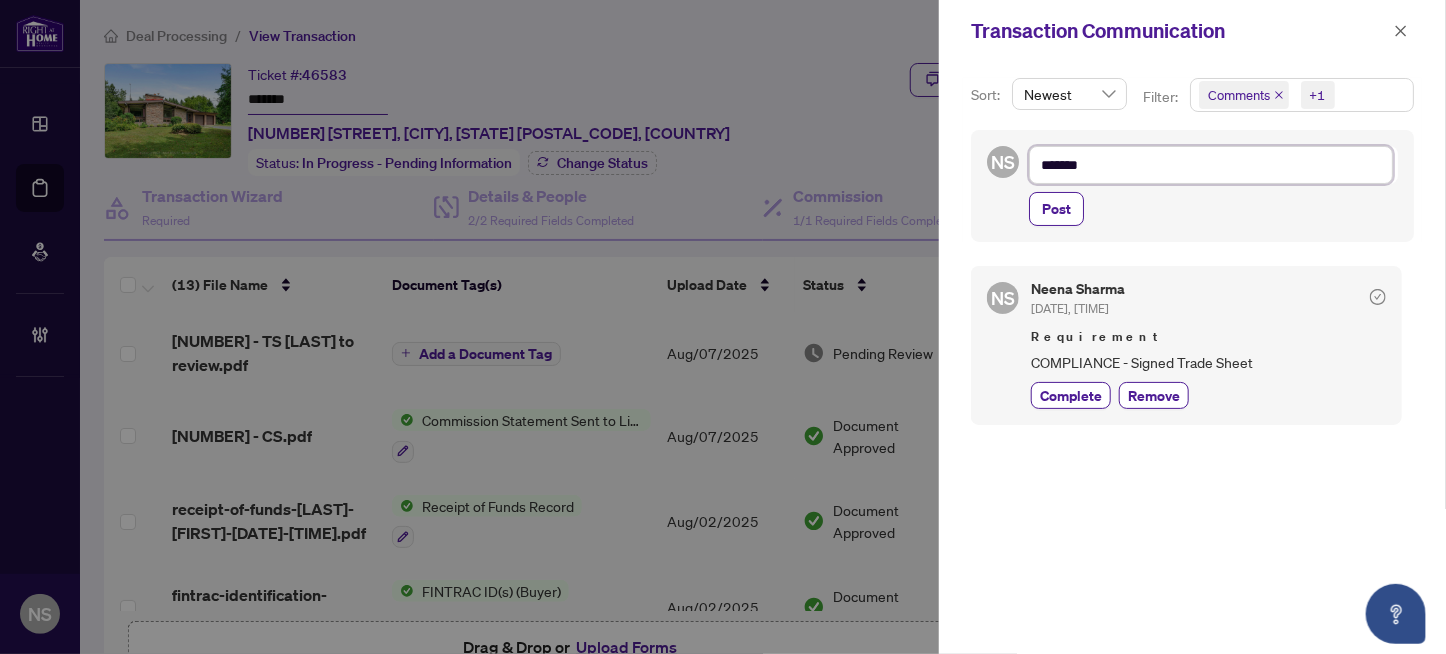 type on "*******" 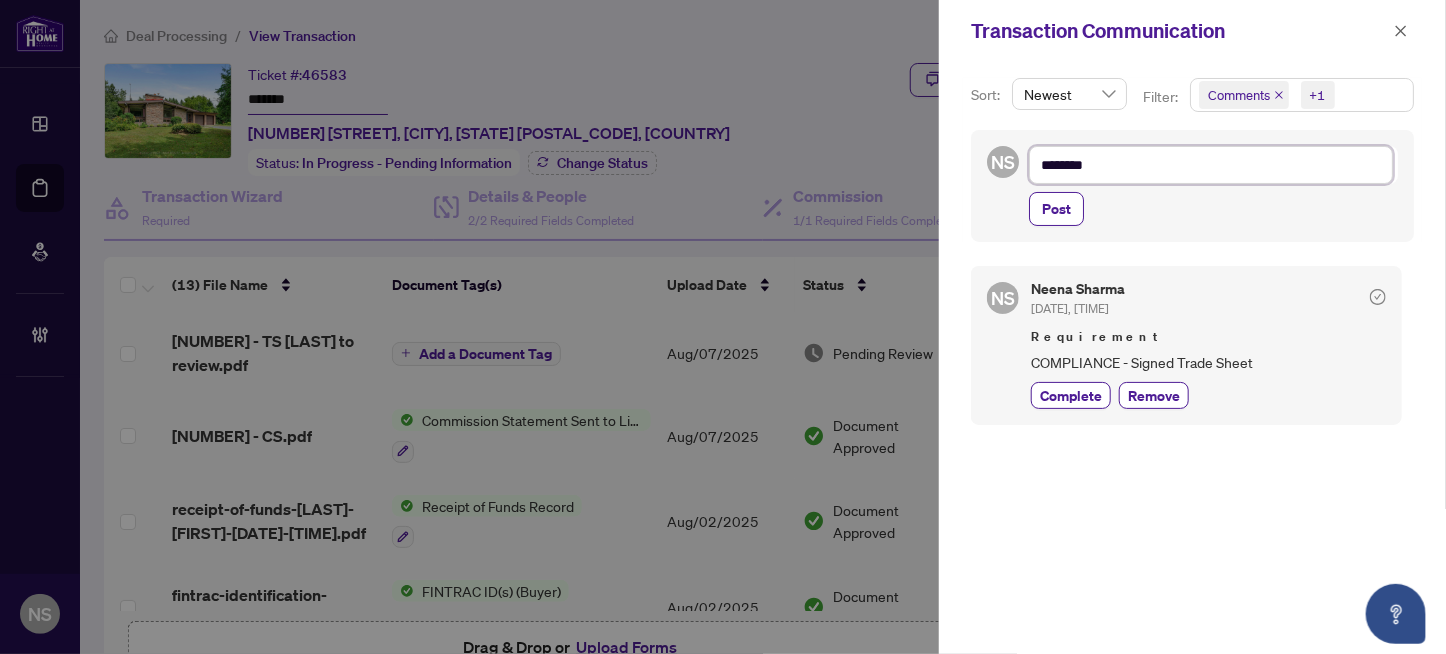 type on "*********" 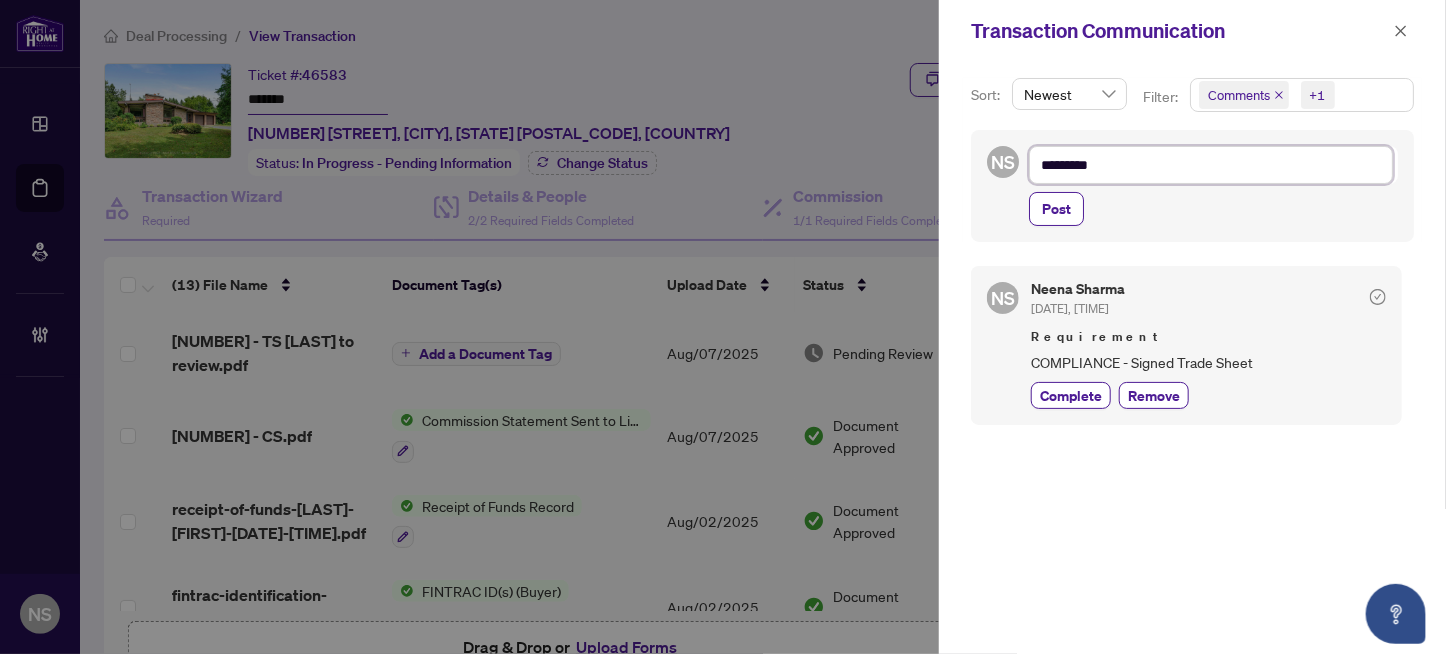 type on "**********" 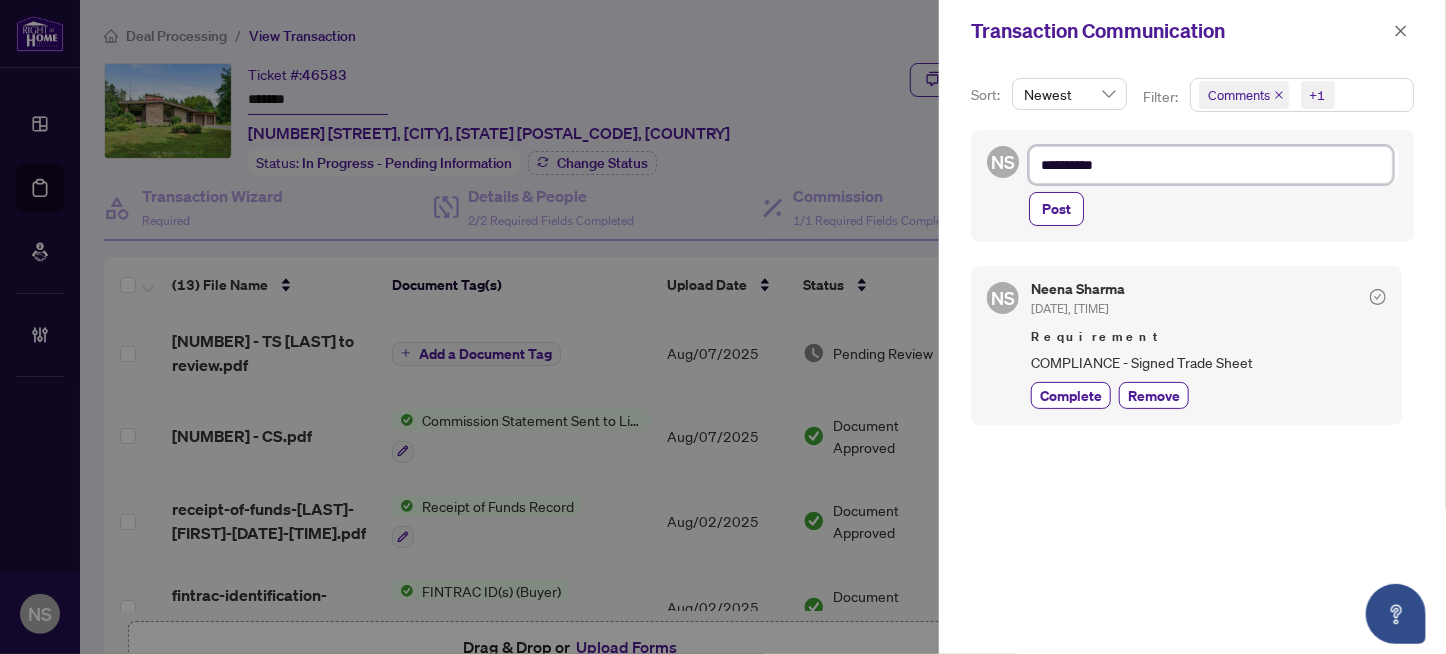 type on "**********" 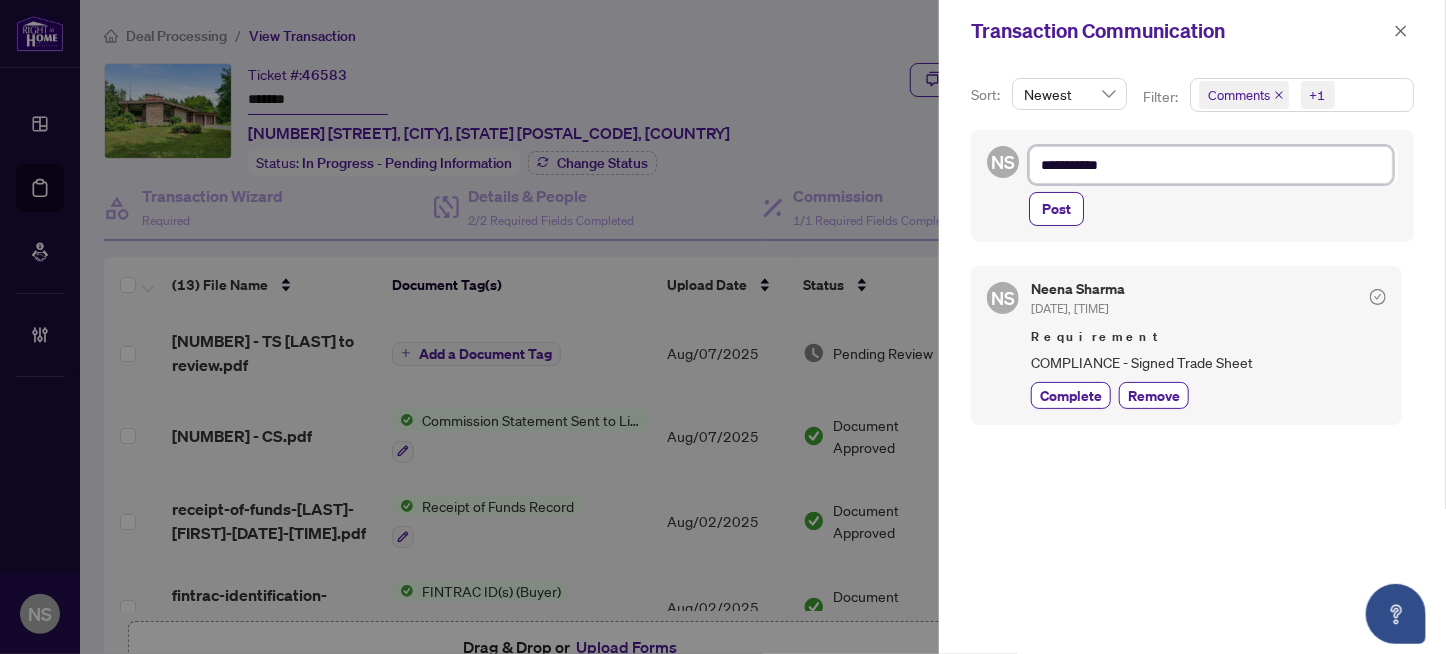 type on "**********" 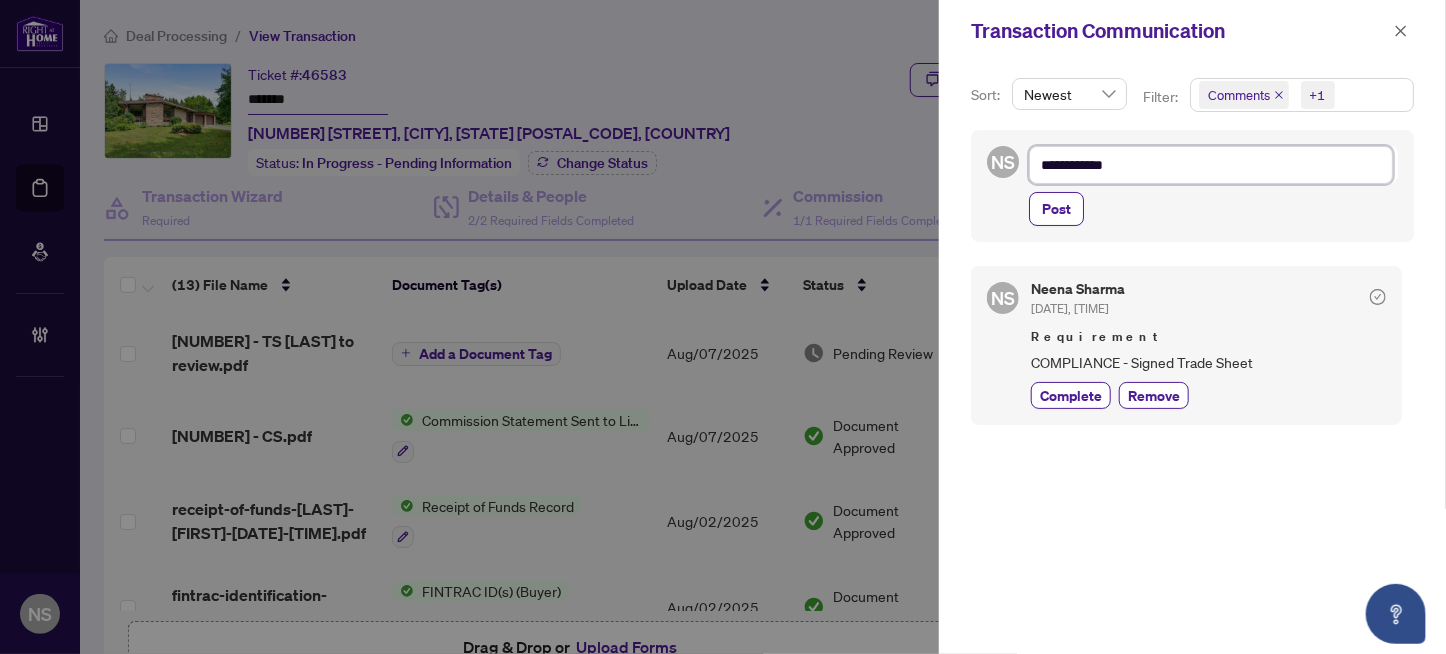 type on "**********" 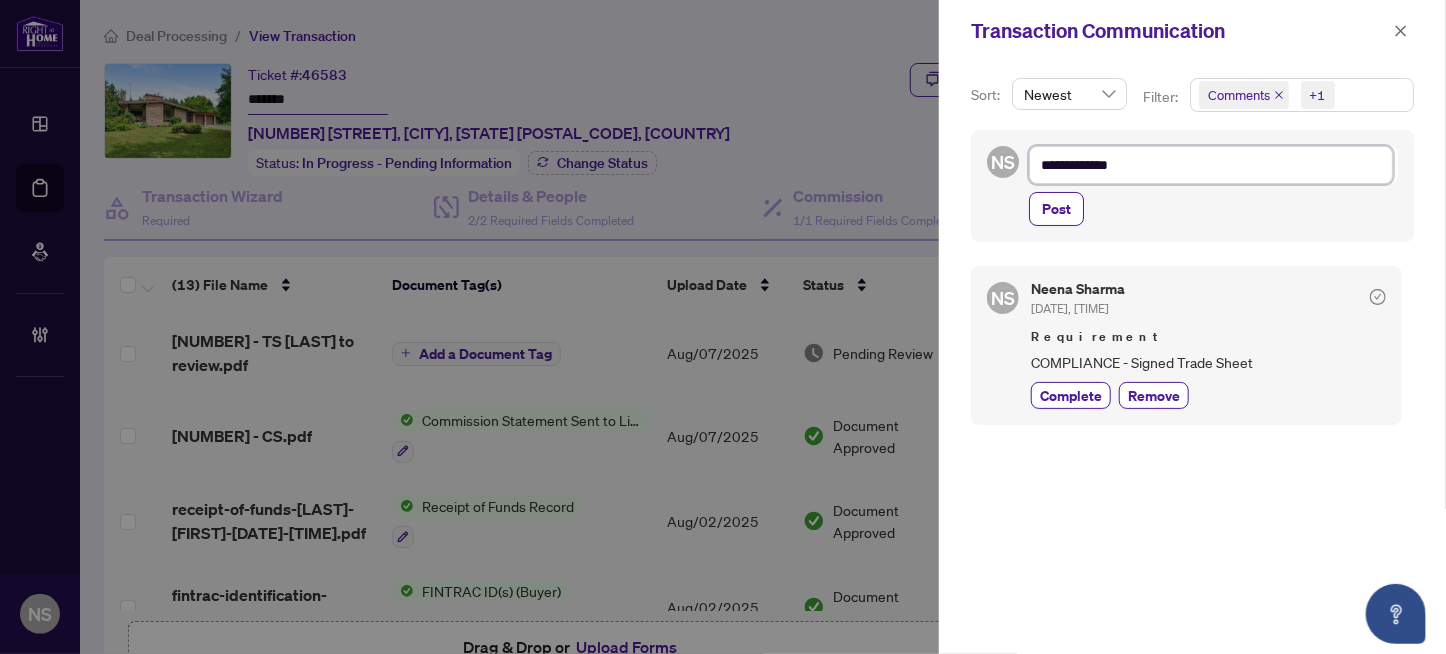 type on "**********" 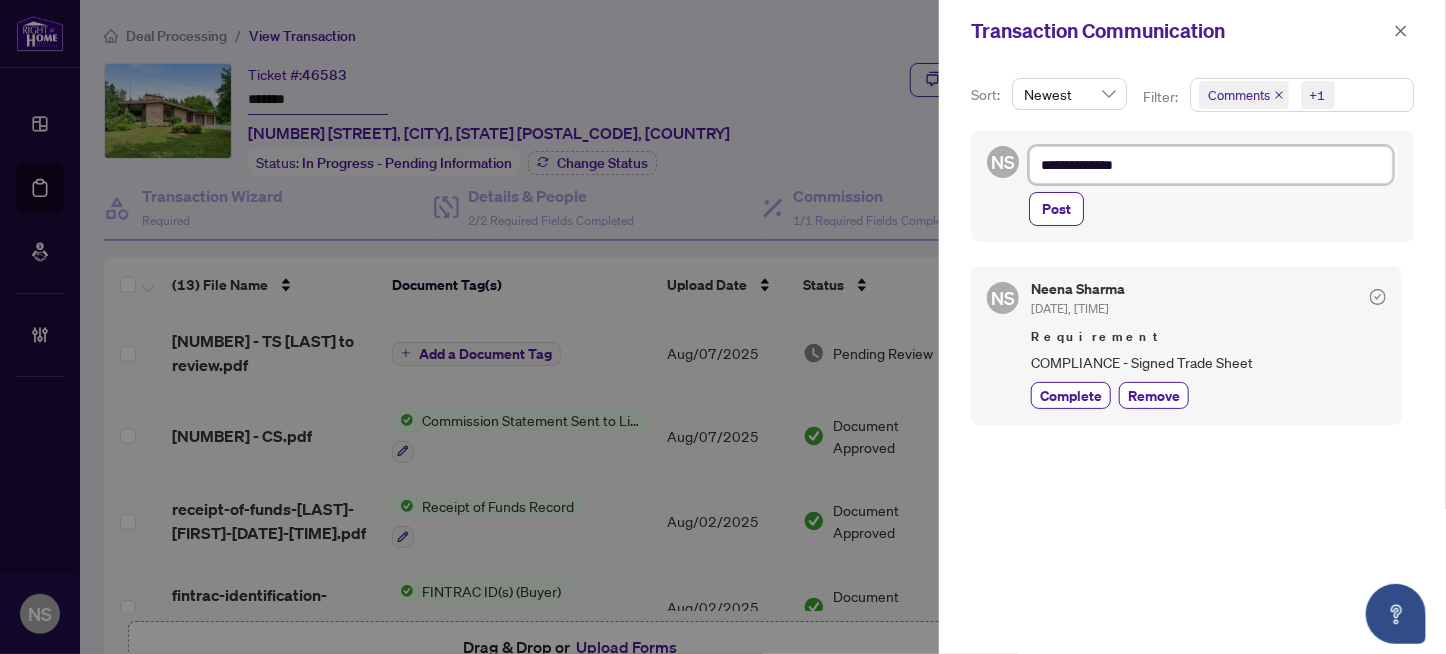 type on "**********" 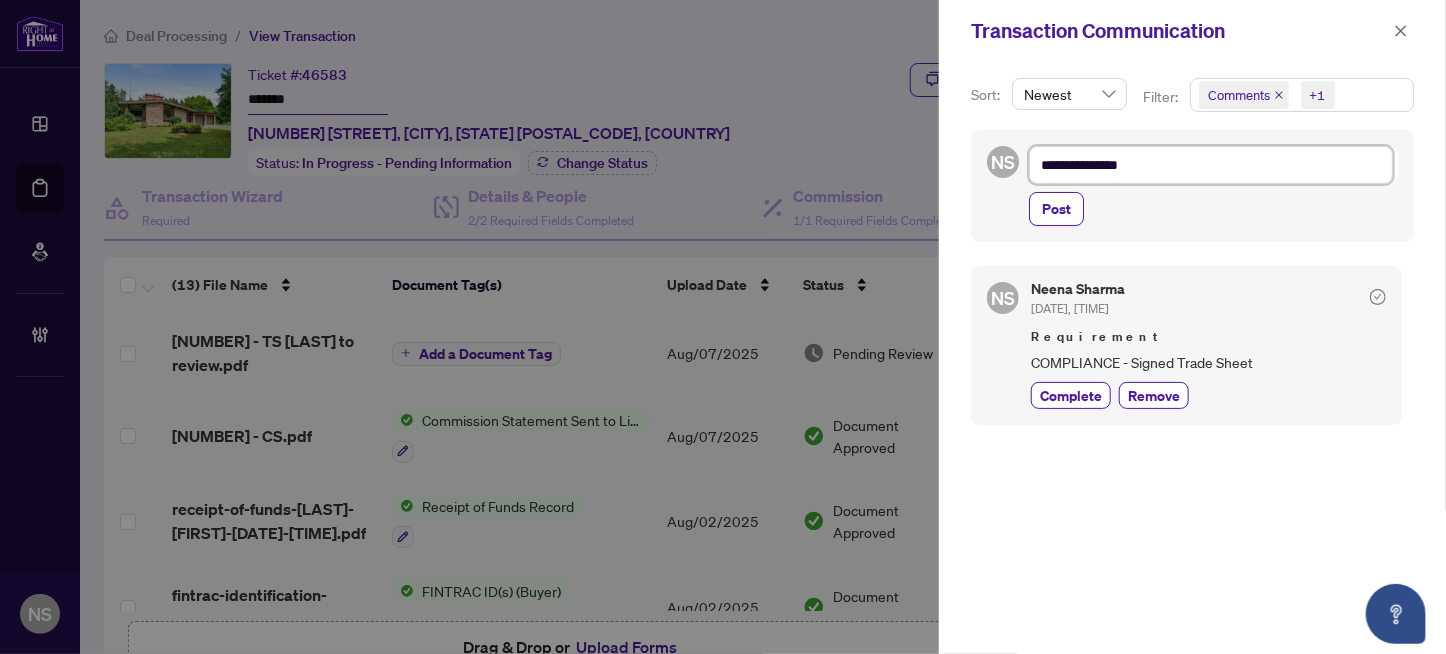 type on "**********" 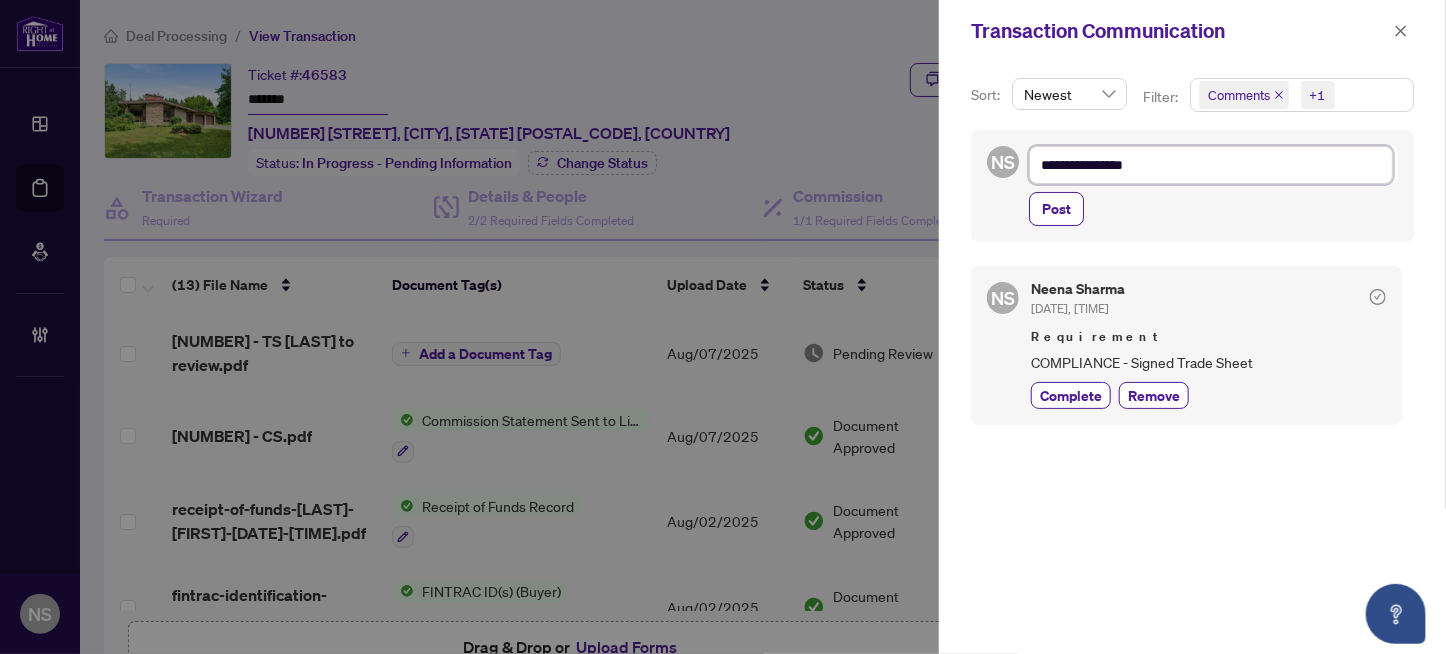 type on "**********" 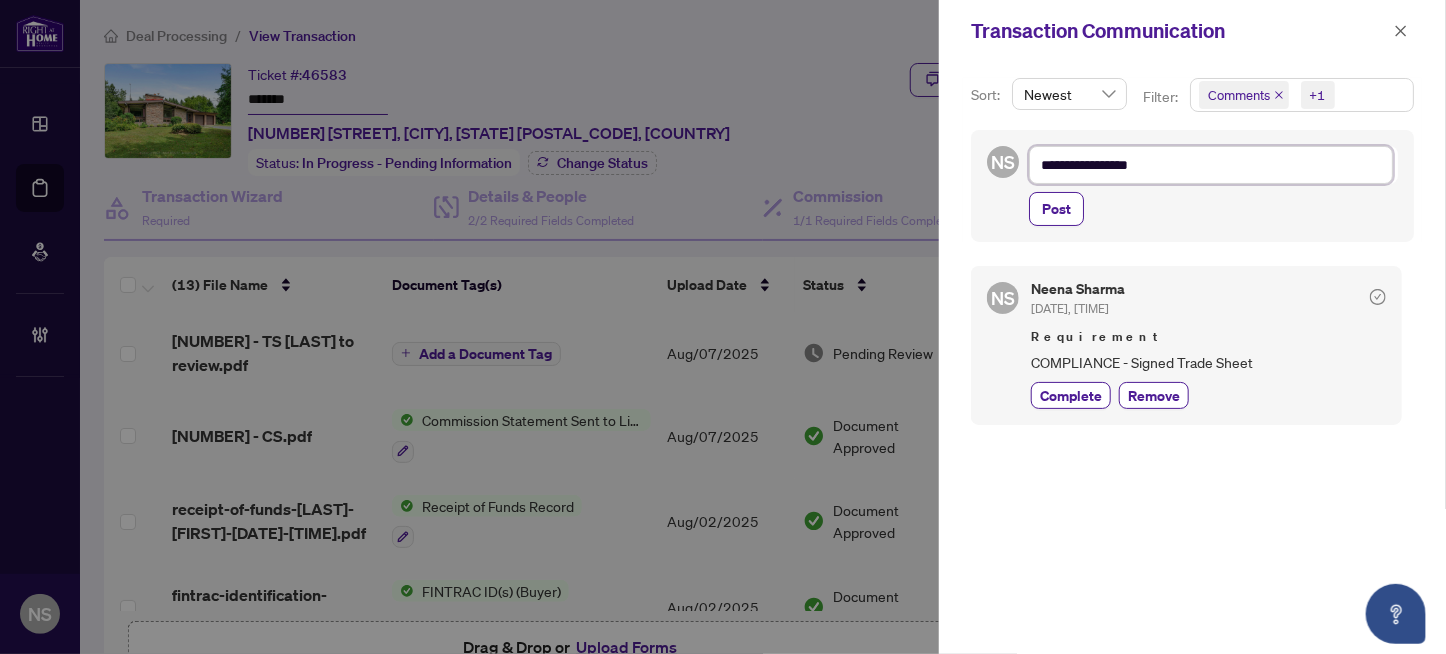 type on "**********" 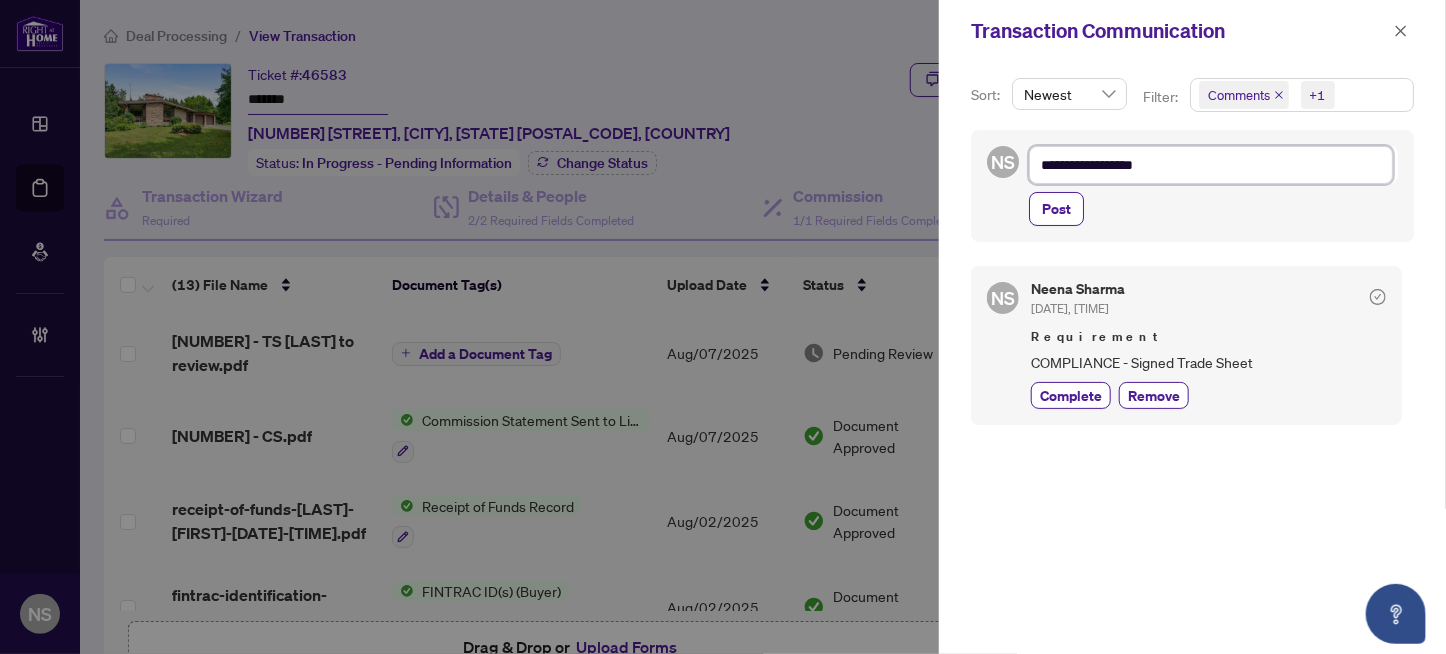 type on "**********" 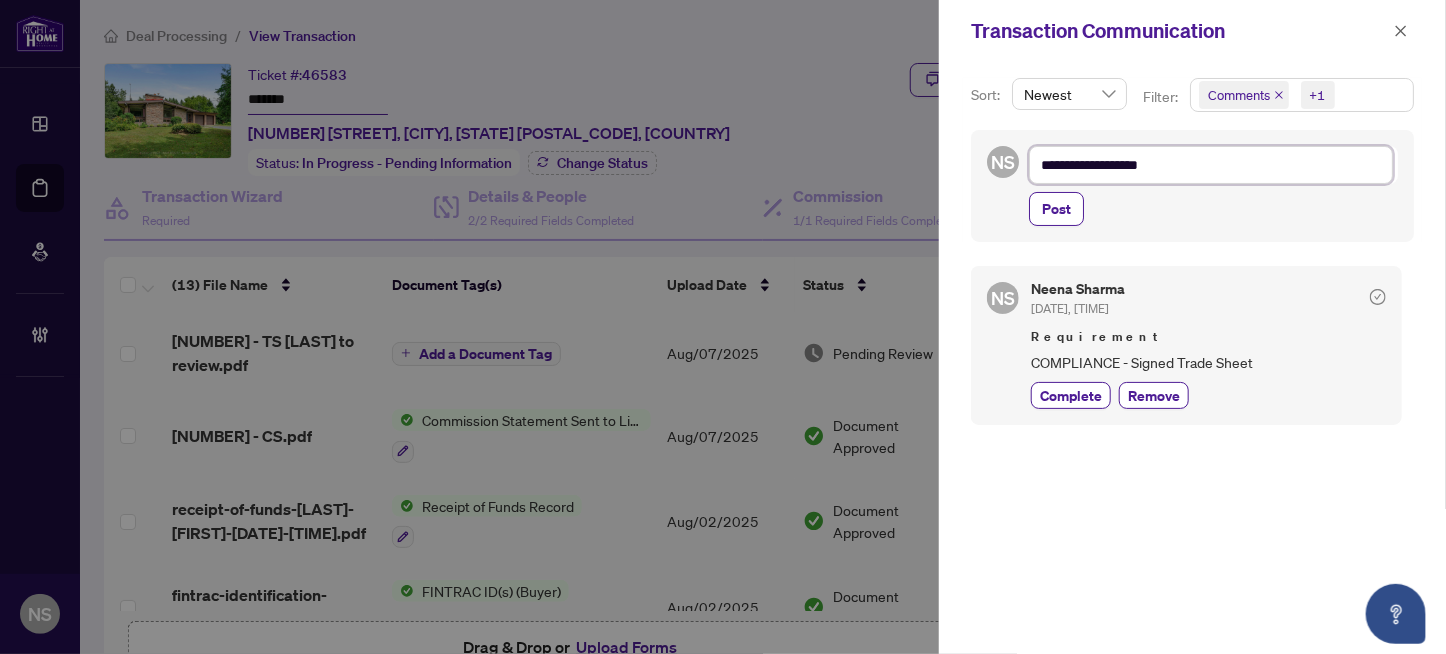 type on "**********" 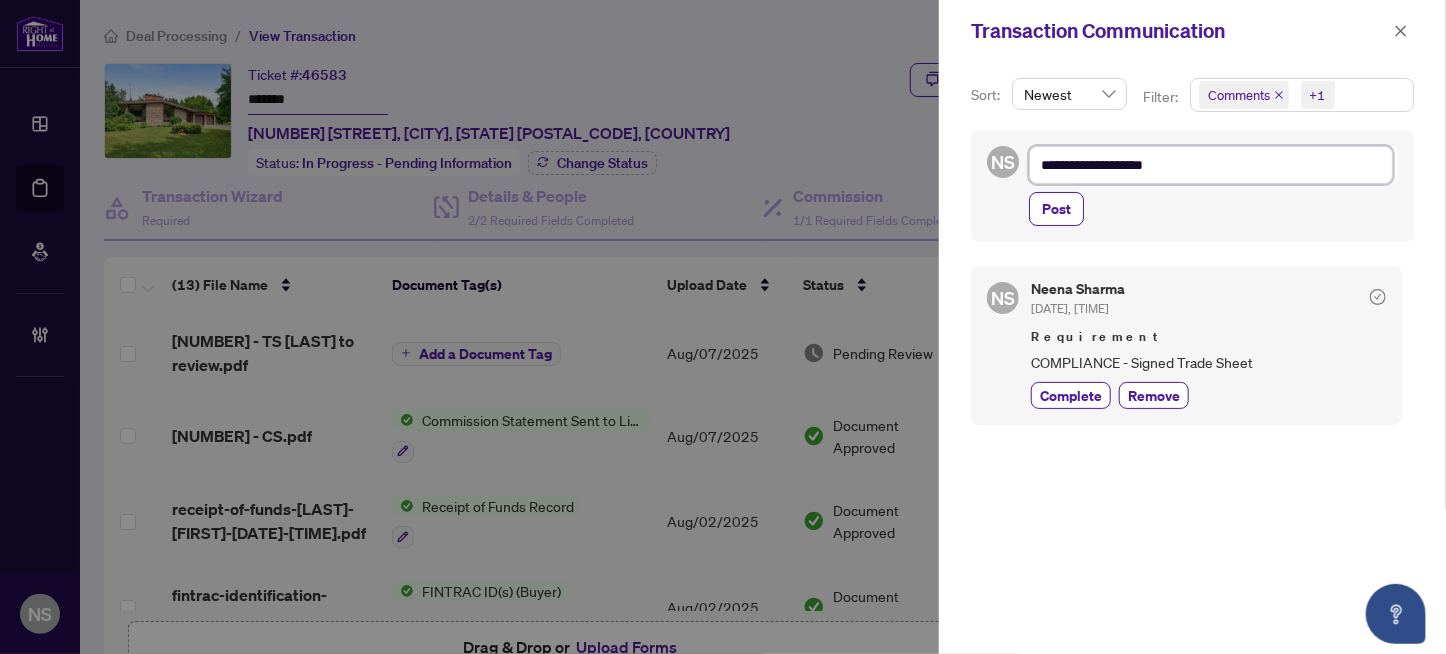 type on "**********" 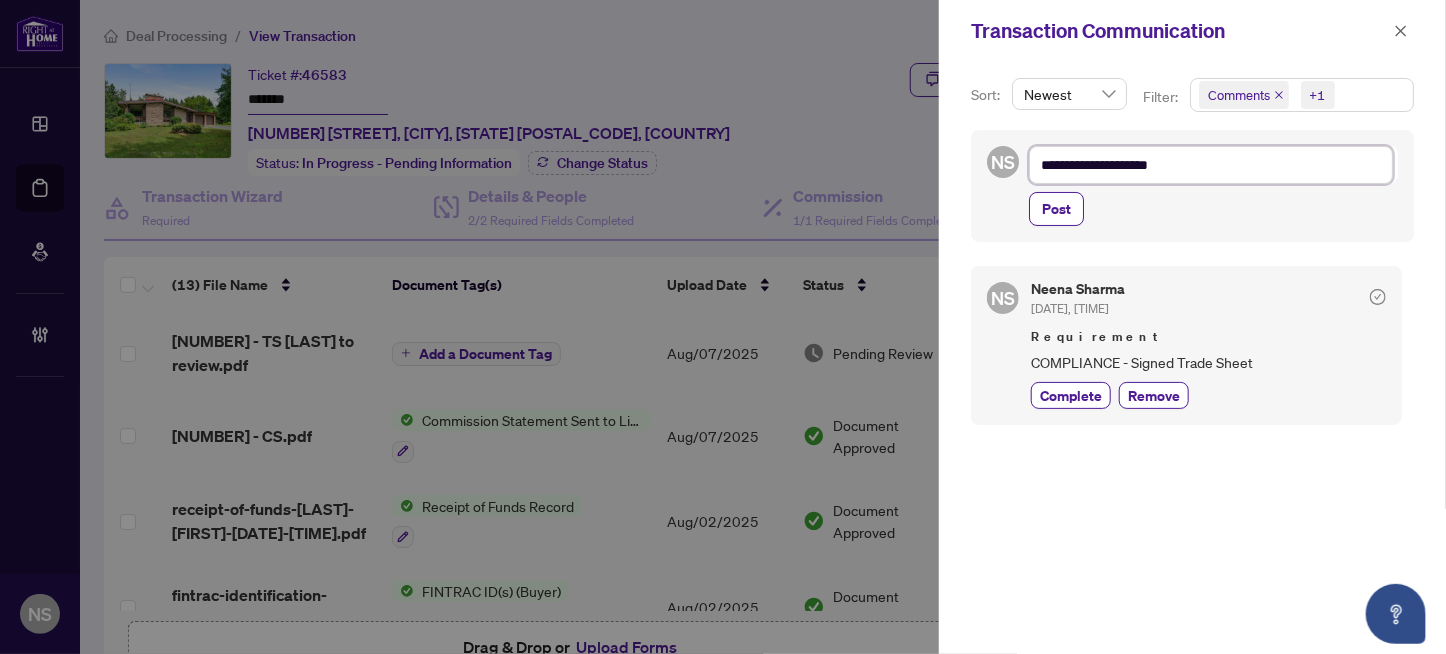 type on "**********" 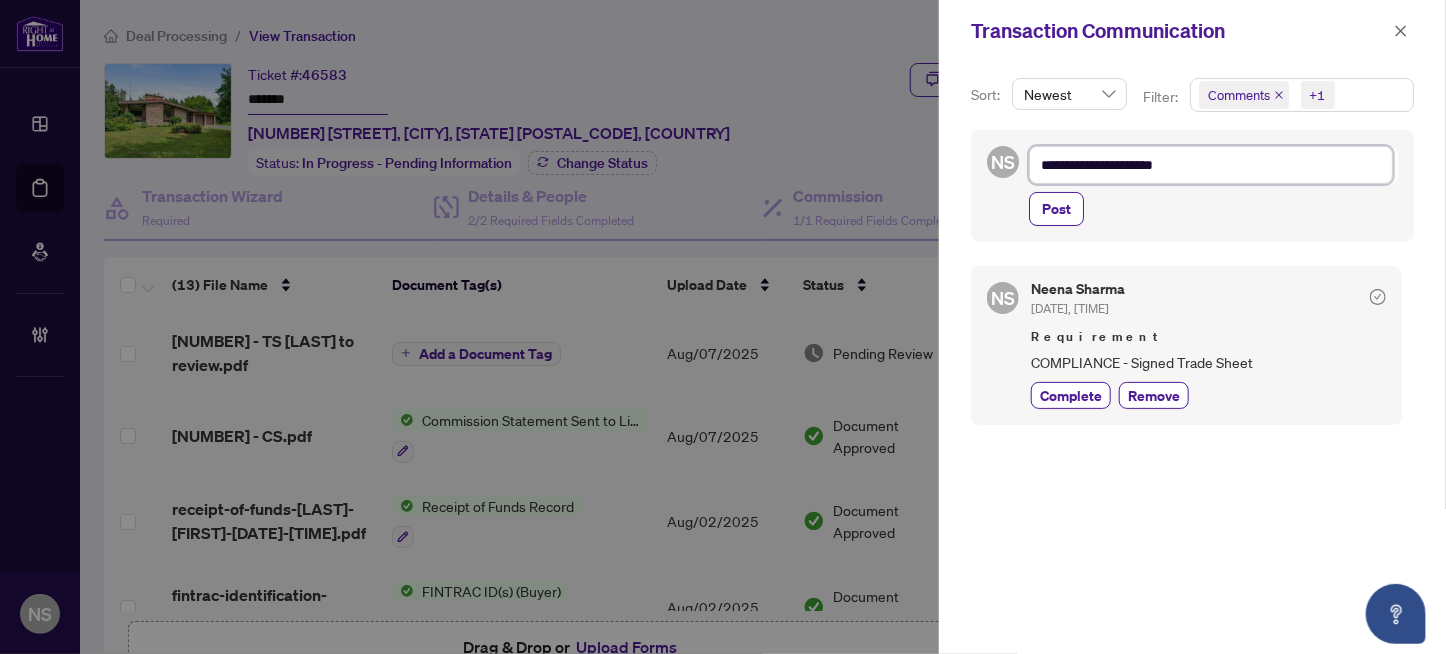 type on "**********" 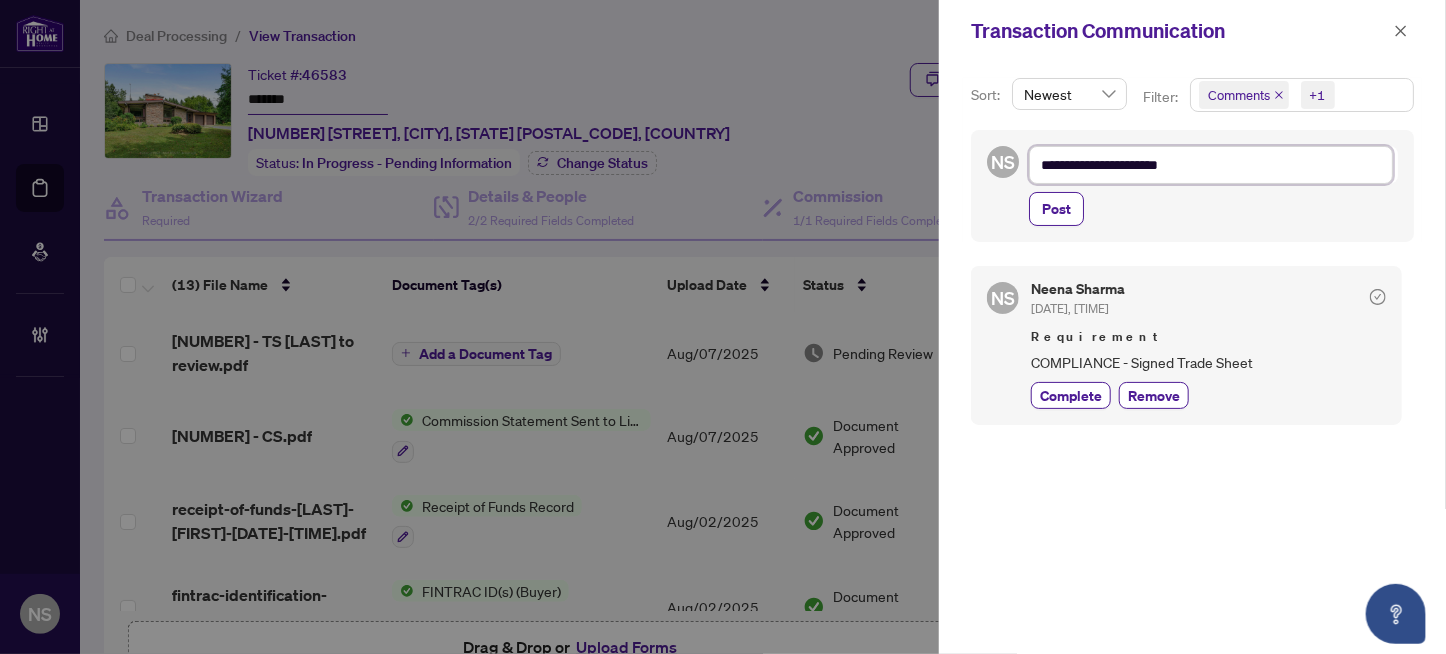 type on "**********" 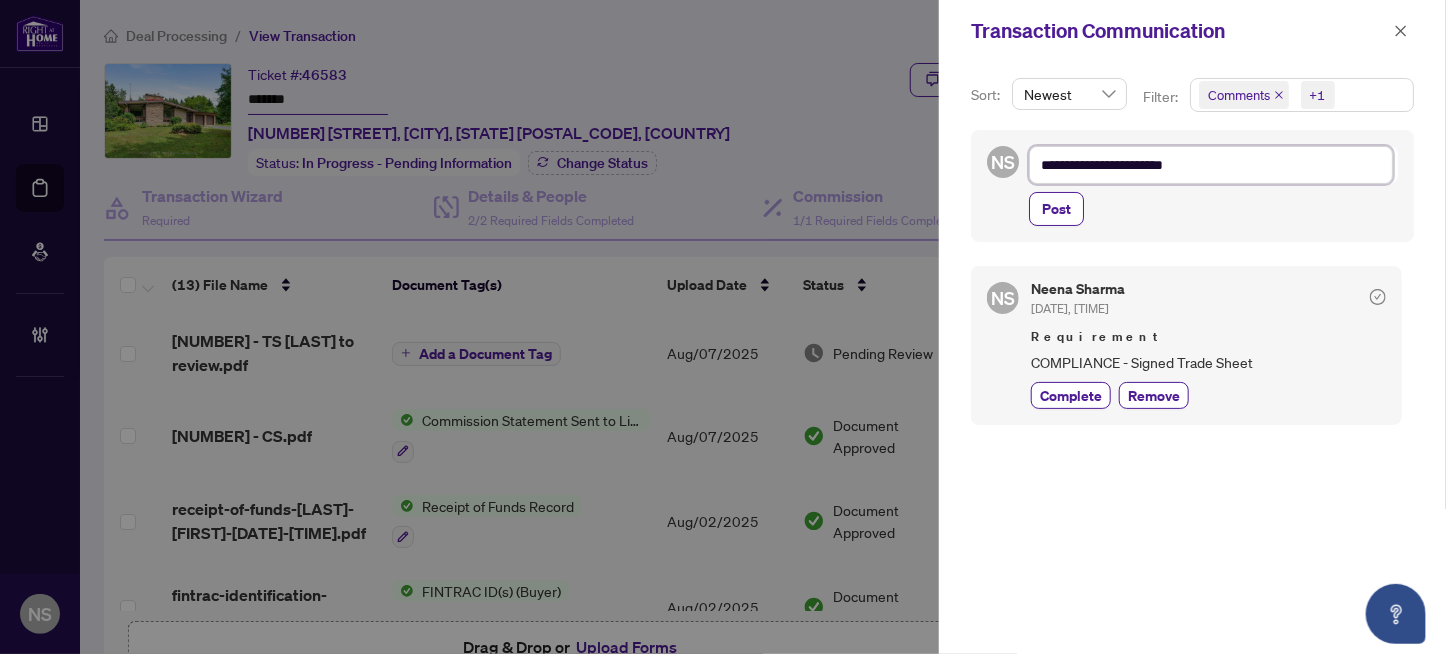 type on "**********" 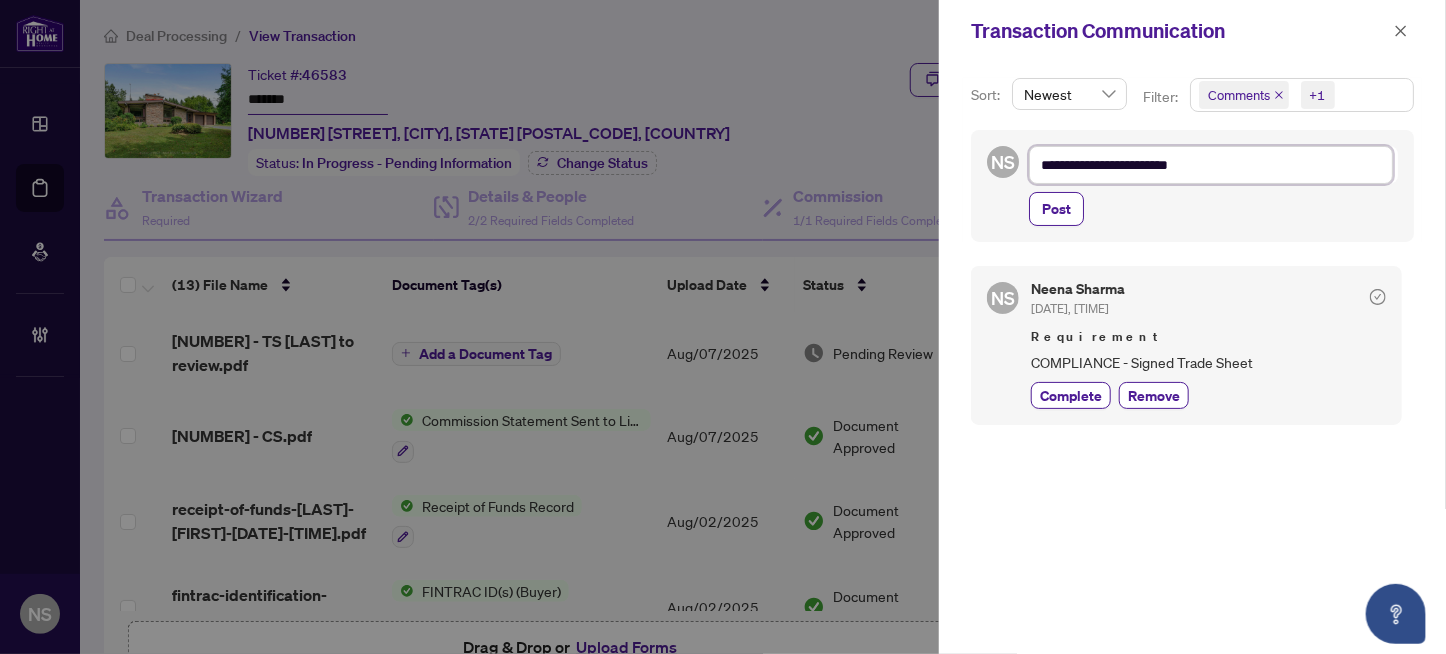 type on "**********" 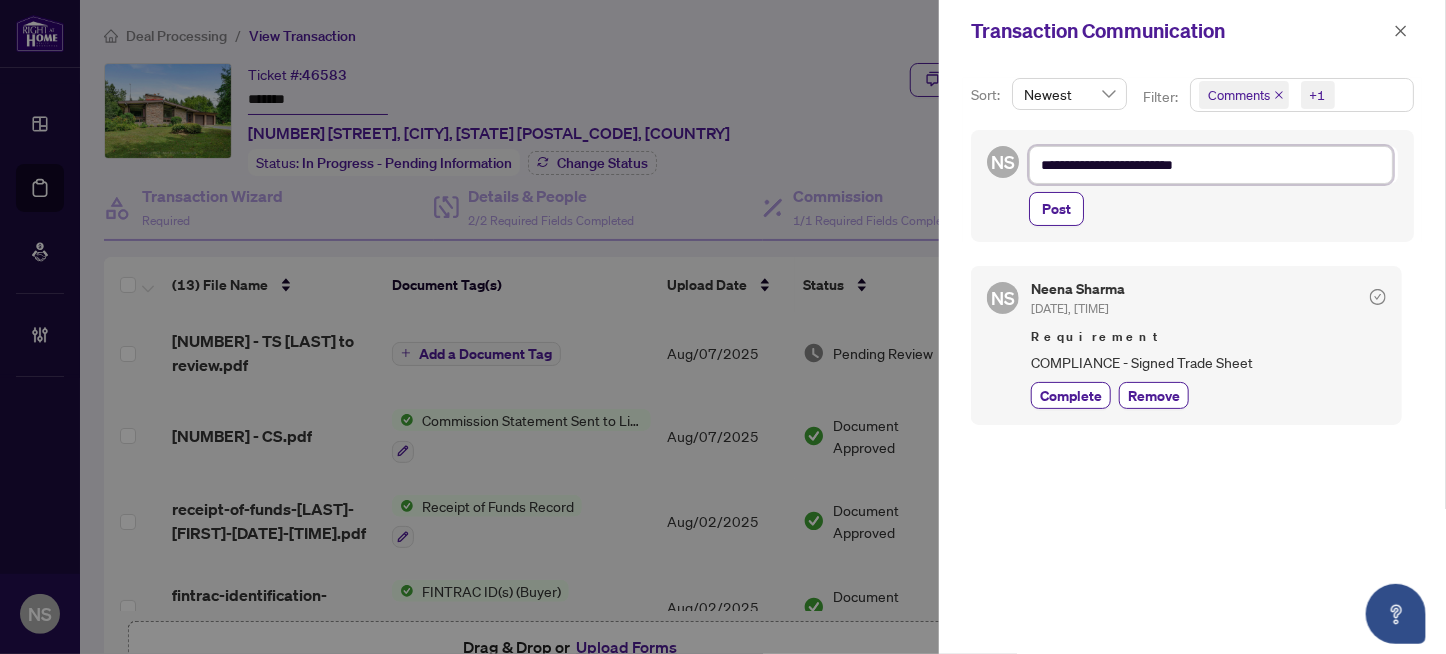 type on "**********" 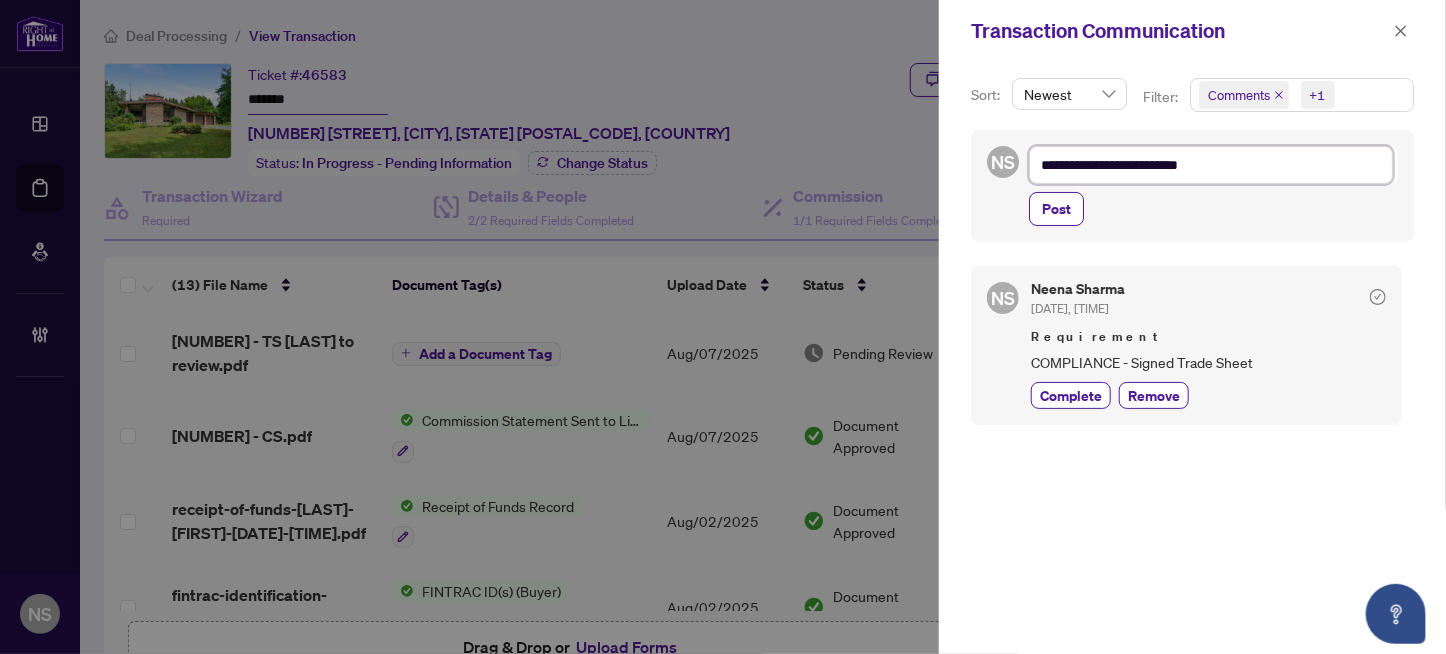 type on "**********" 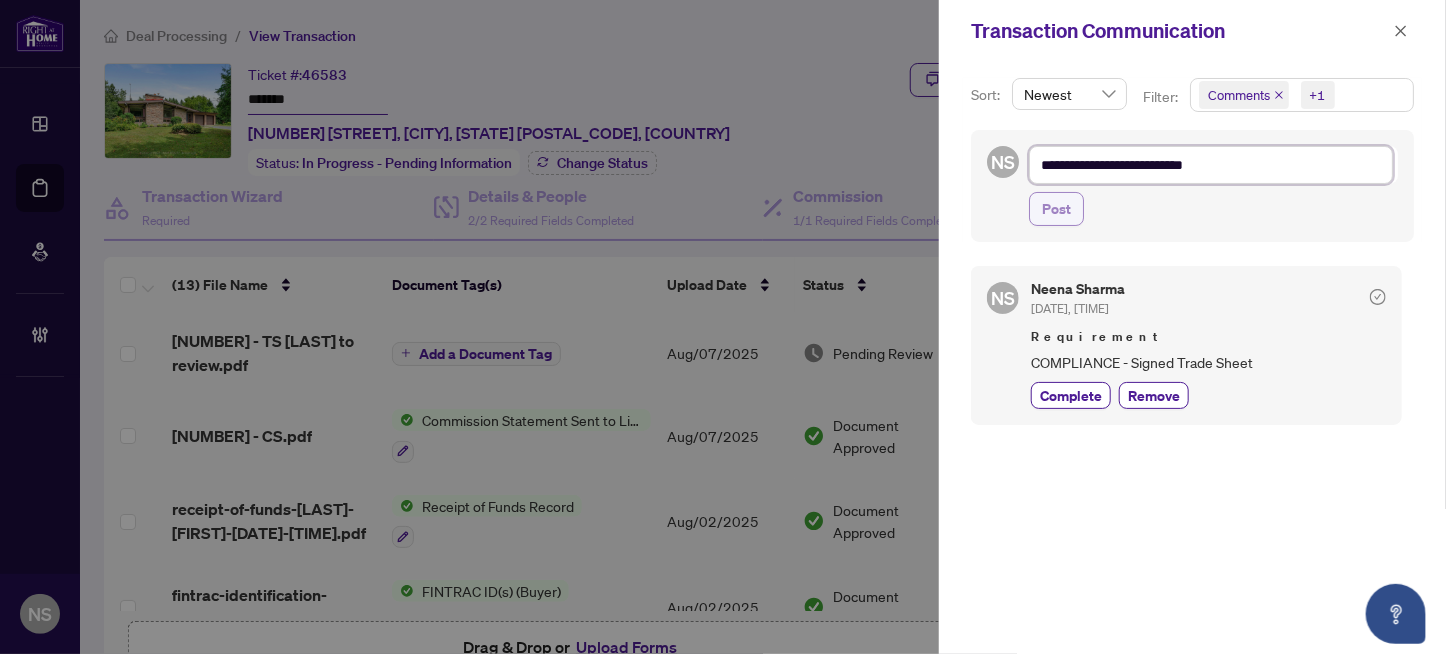 type on "**********" 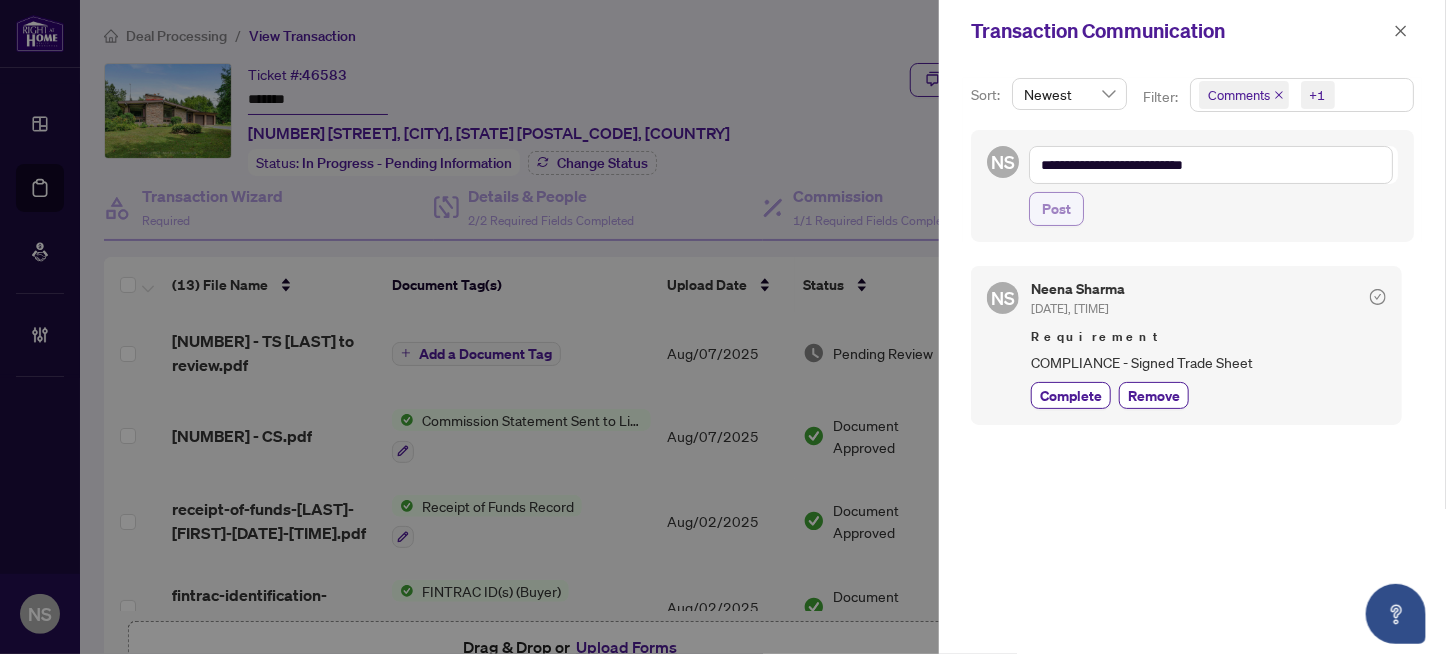 click on "Post" at bounding box center [1056, 209] 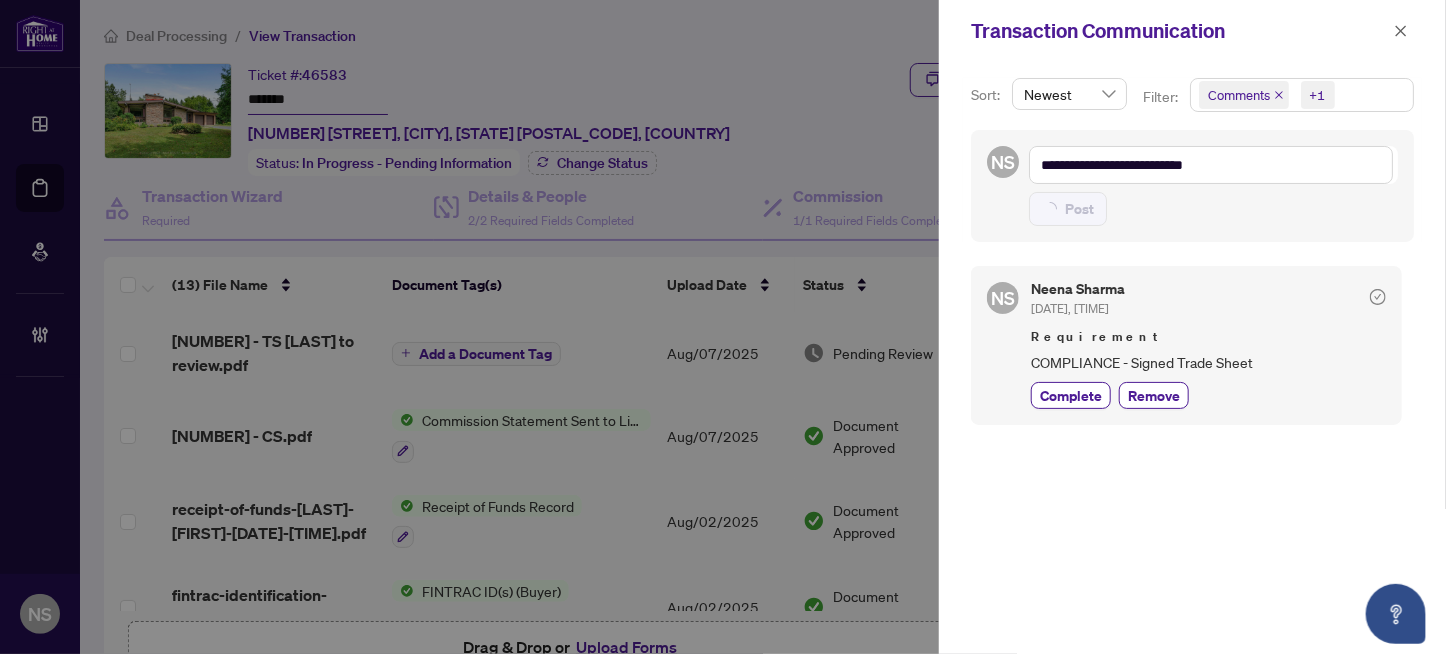 type on "**********" 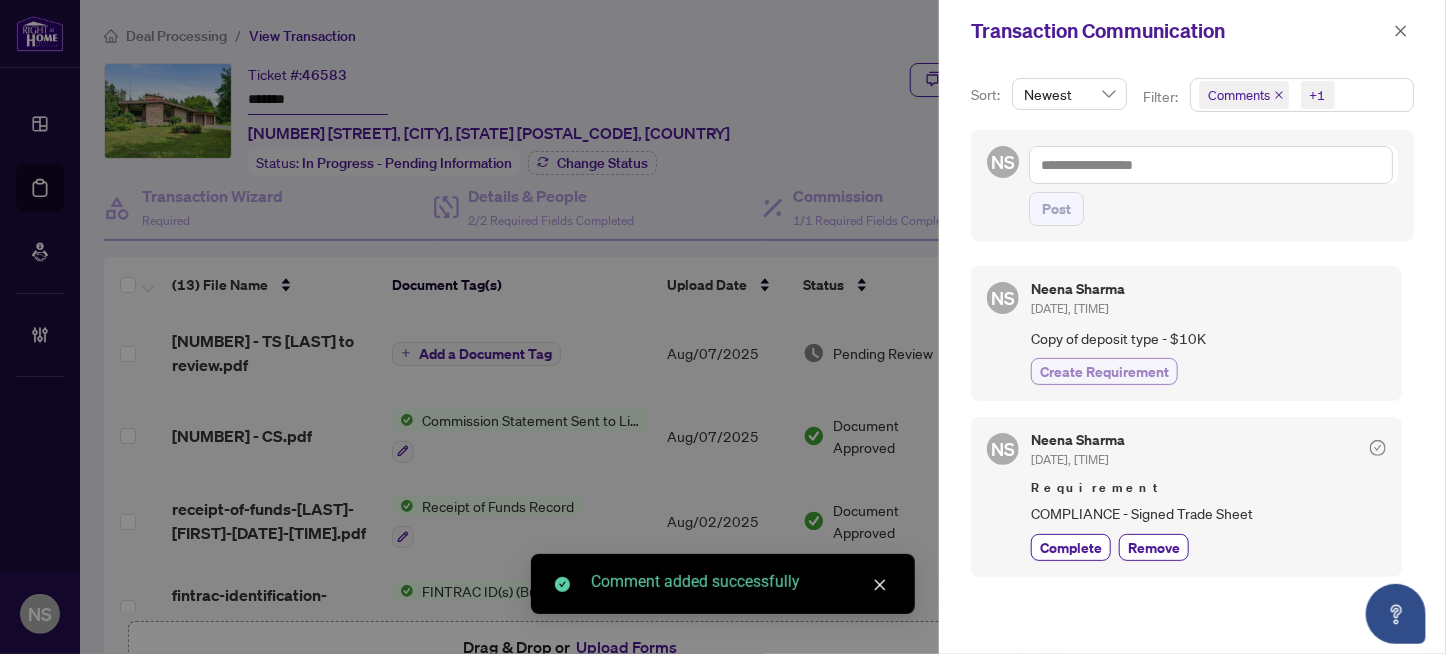 click on "Create Requirement" at bounding box center (1104, 371) 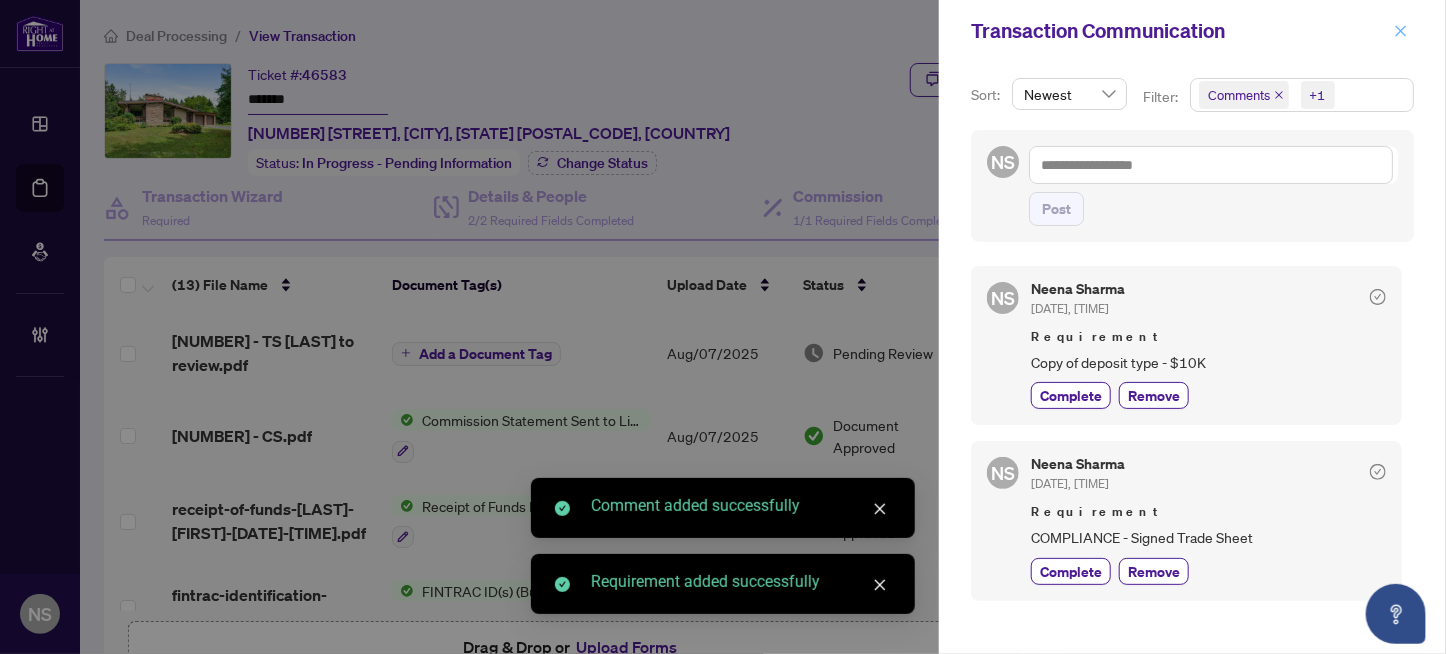 click 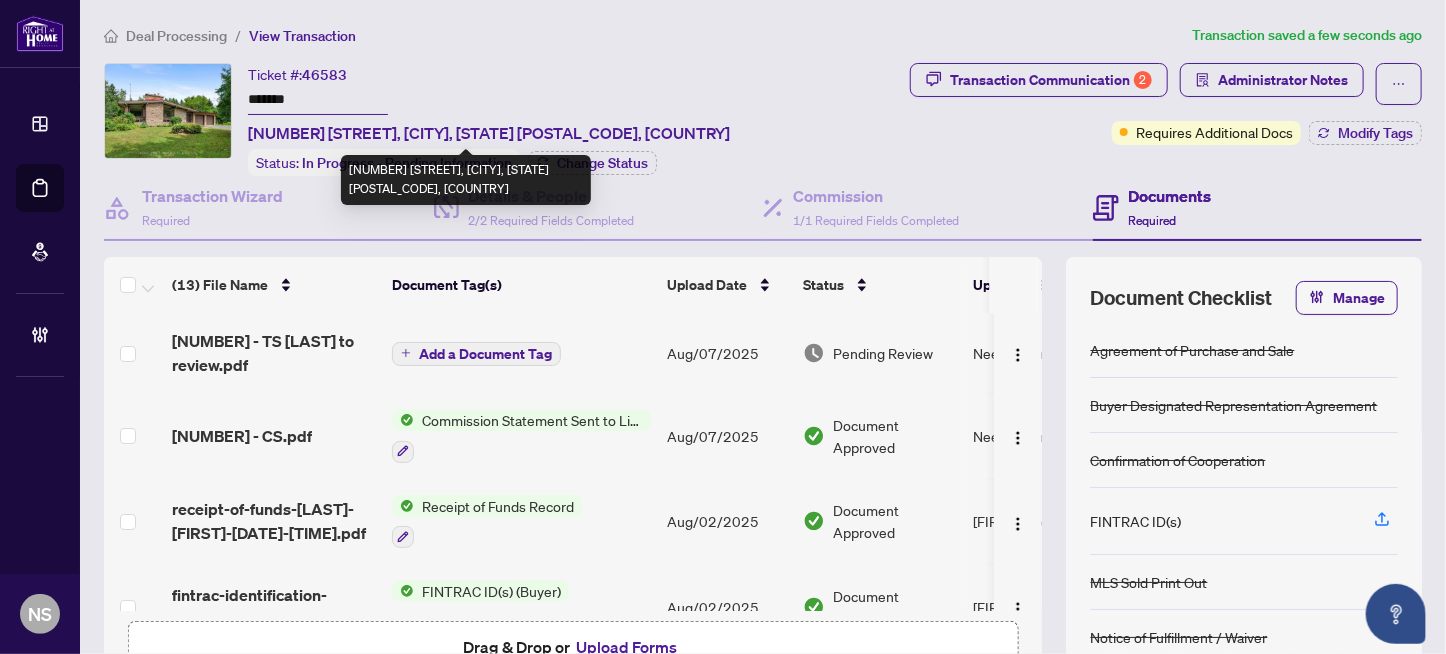 click on "1489 County 31 Rd, North Dundas, Ontario K0C 2K0, Canada" at bounding box center (489, 133) 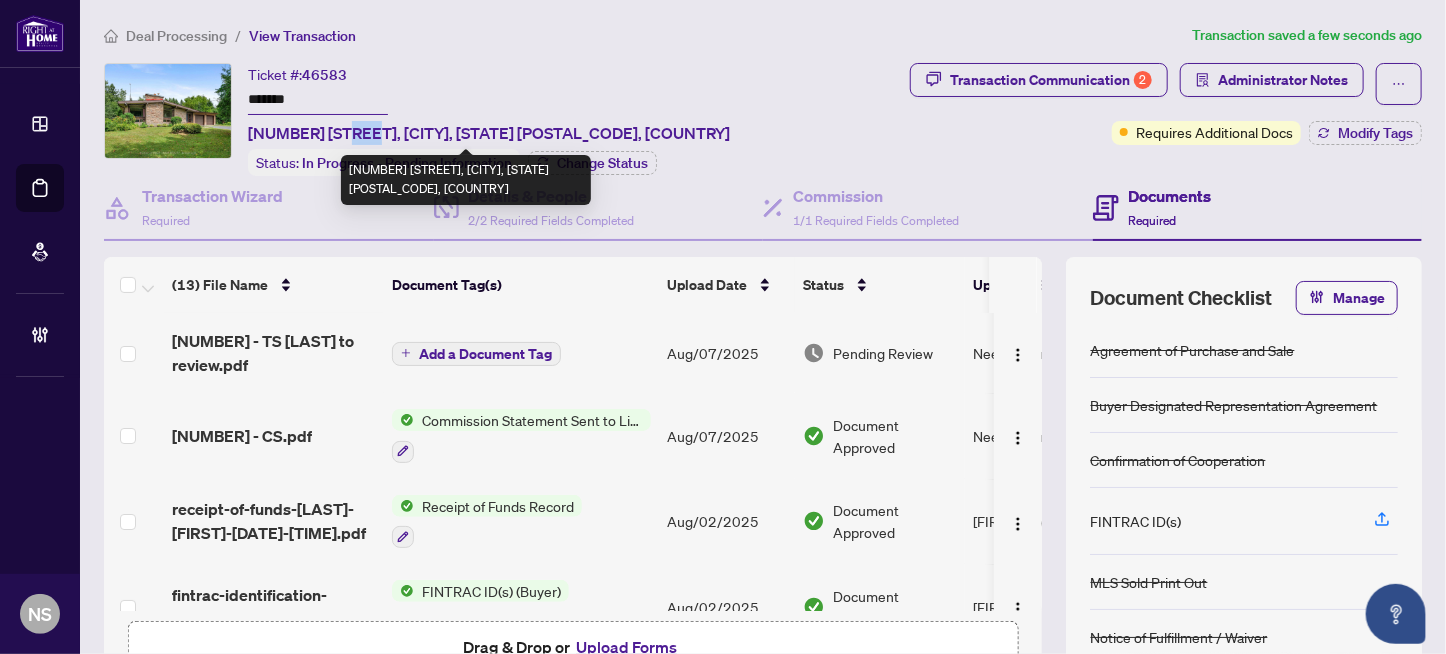 click on "1489 County 31 Rd, North Dundas, Ontario K0C 2K0, Canada" at bounding box center (489, 133) 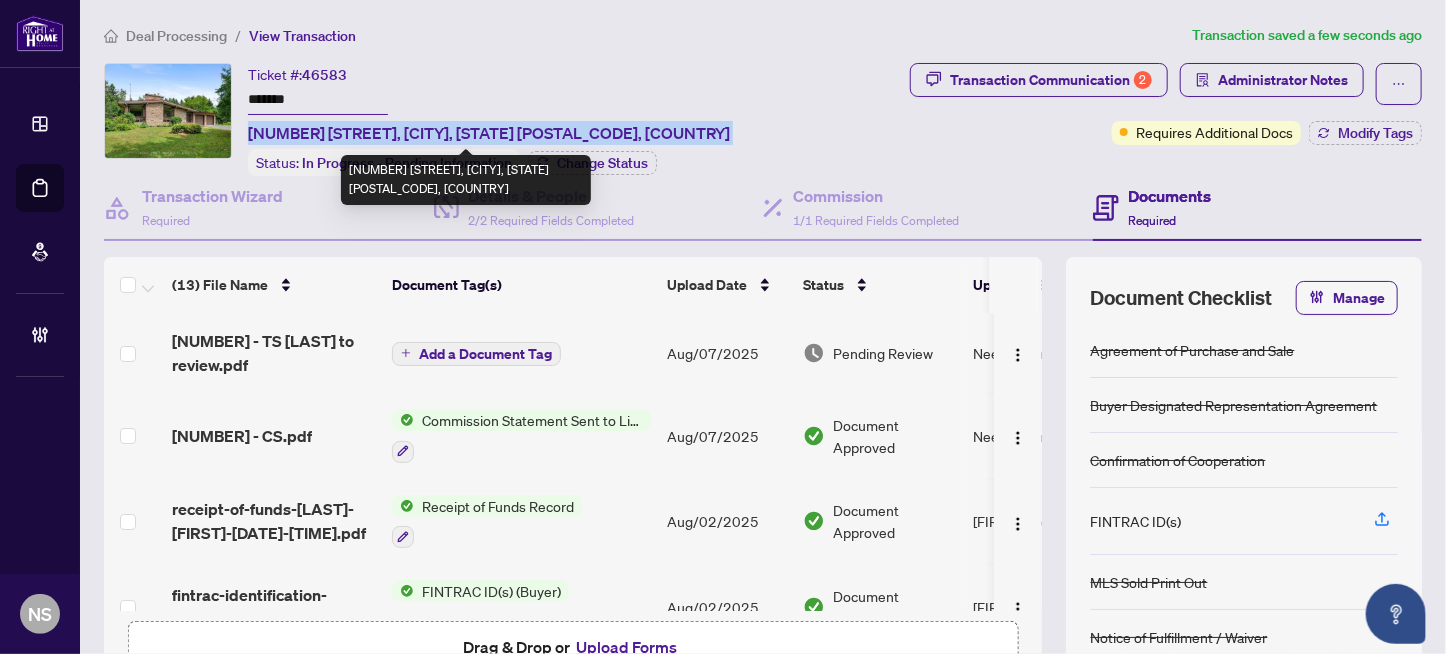 click on "1489 County 31 Rd, North Dundas, Ontario K0C 2K0, Canada" at bounding box center (489, 133) 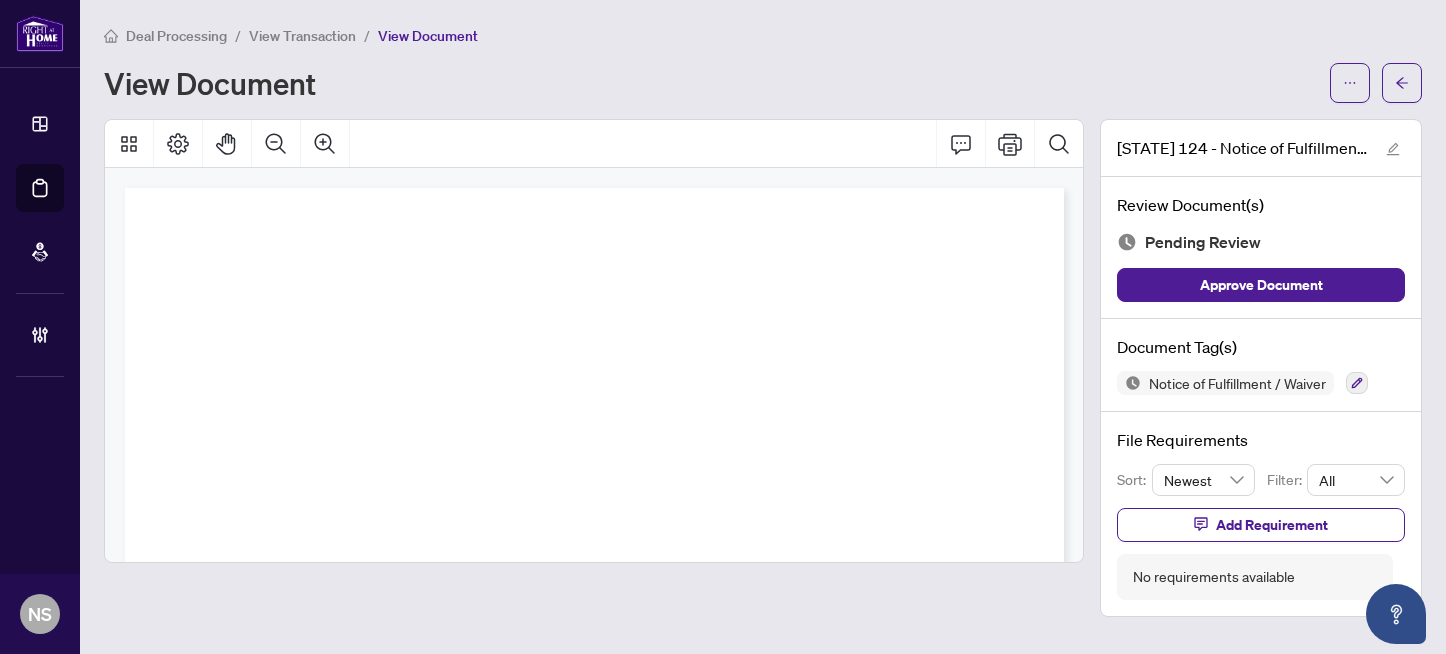scroll, scrollTop: 0, scrollLeft: 0, axis: both 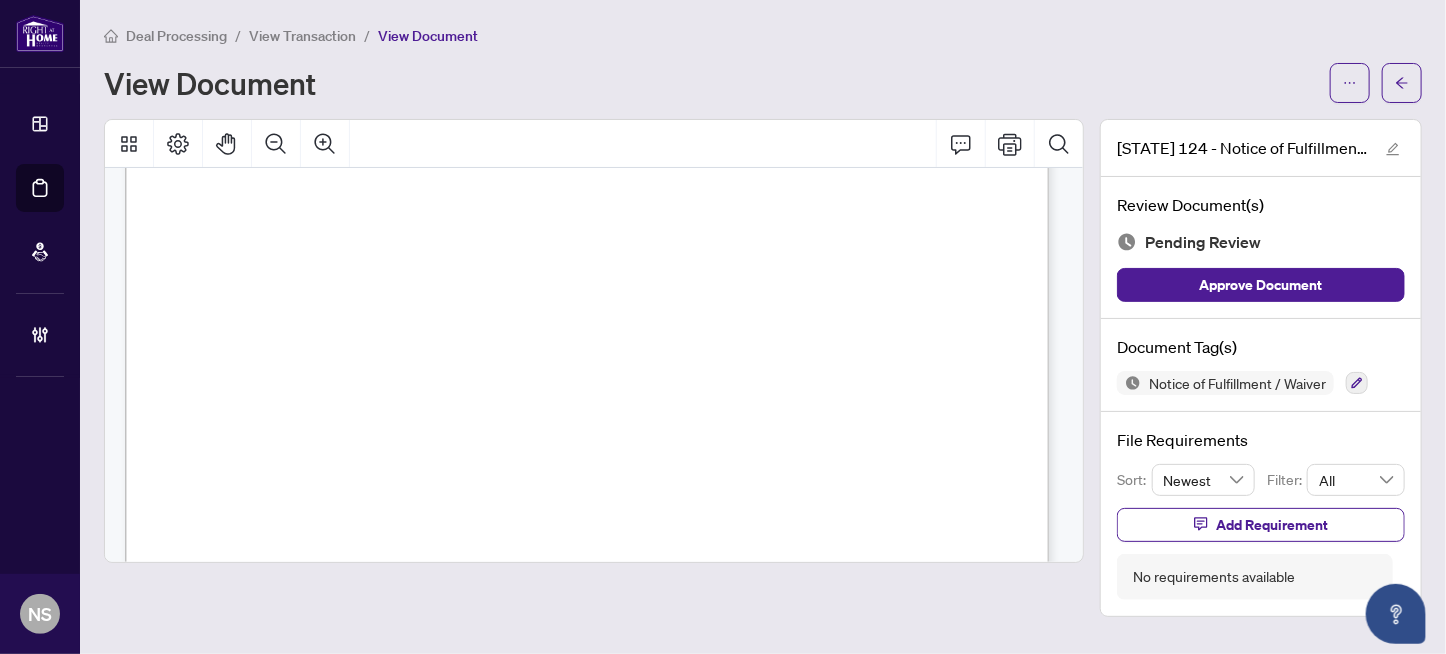 drag, startPoint x: 524, startPoint y: 375, endPoint x: 726, endPoint y: 495, distance: 234.95532 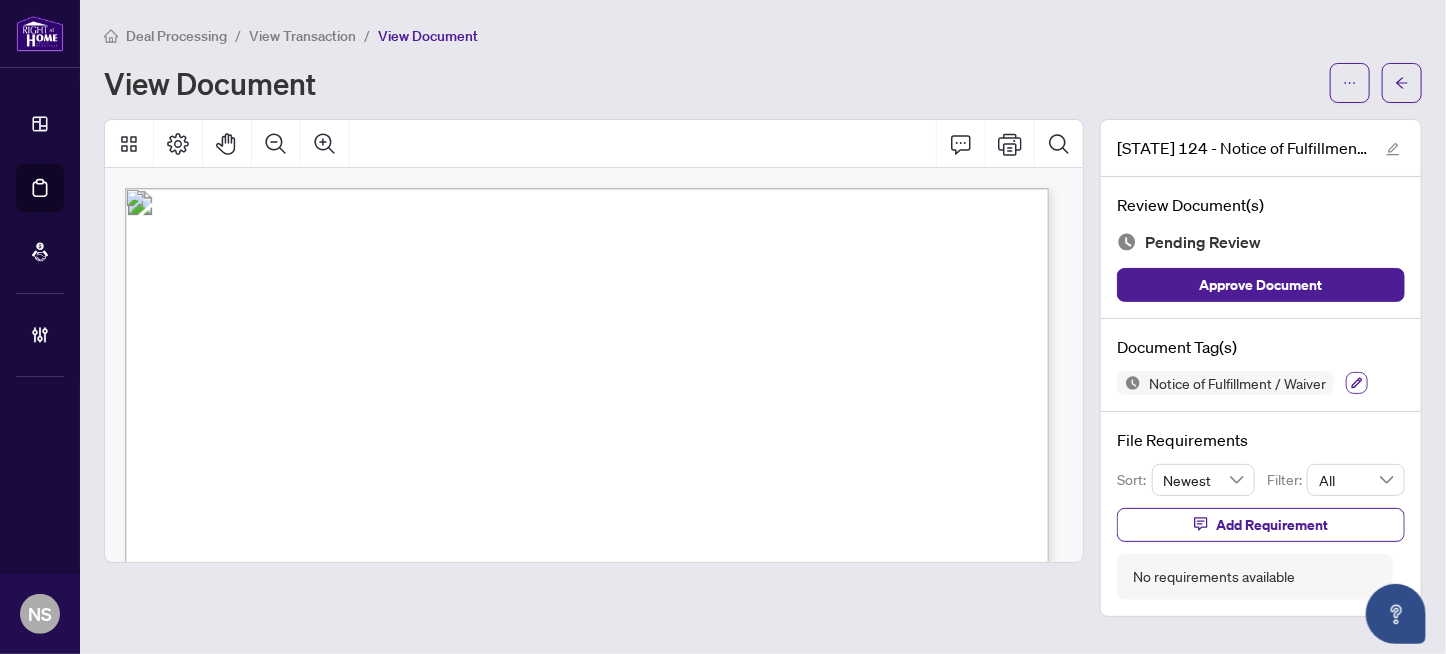 click 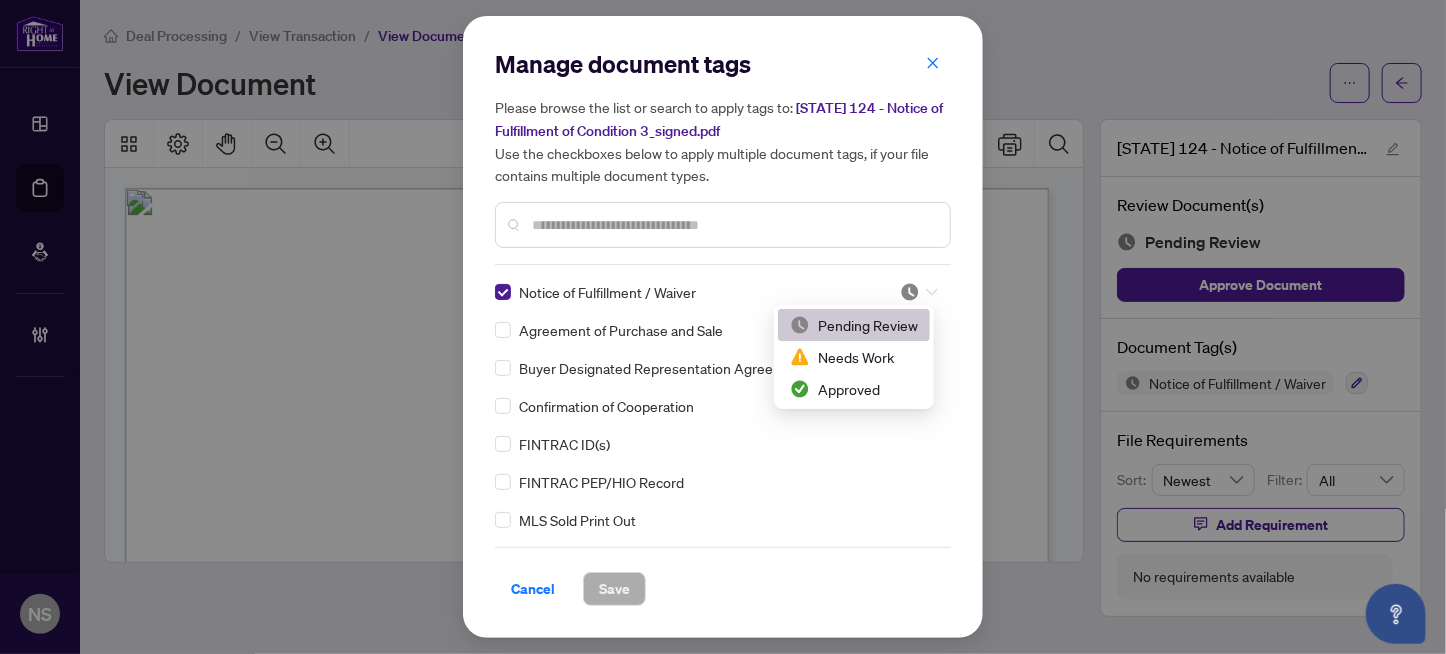 click at bounding box center (910, 292) 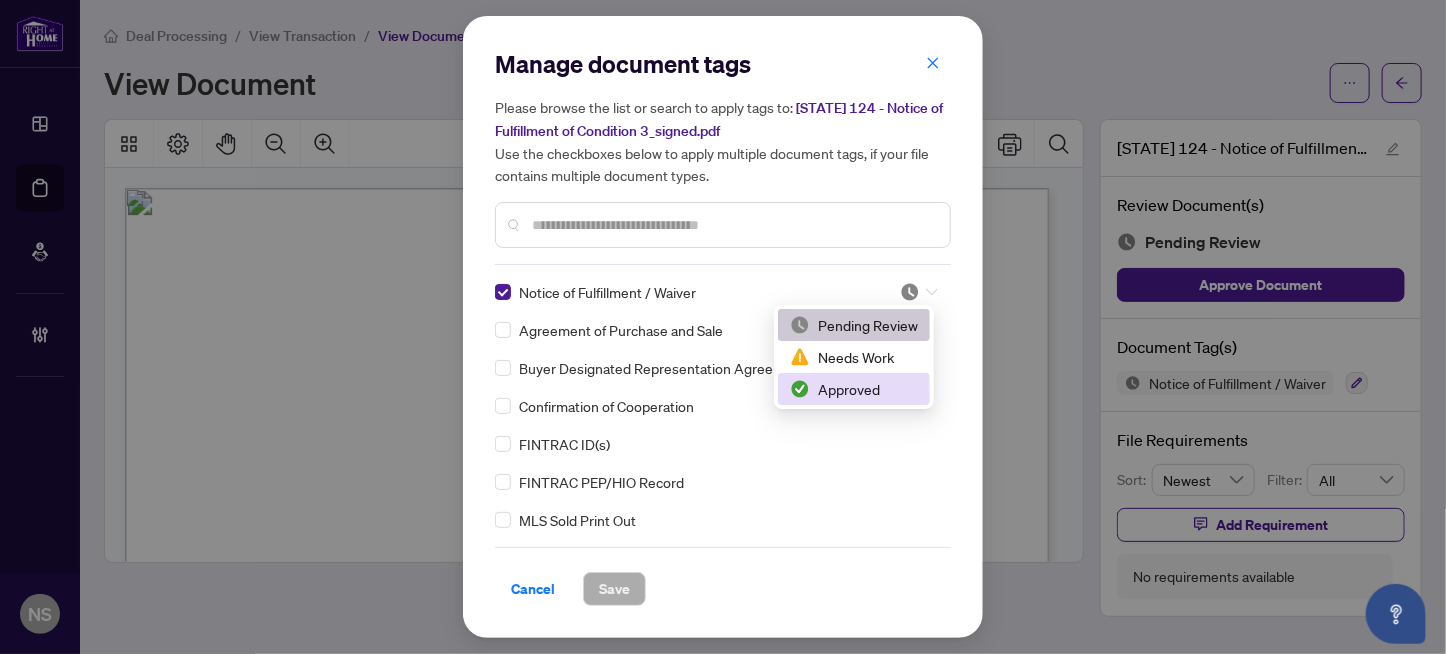 click on "Approved" at bounding box center (854, 389) 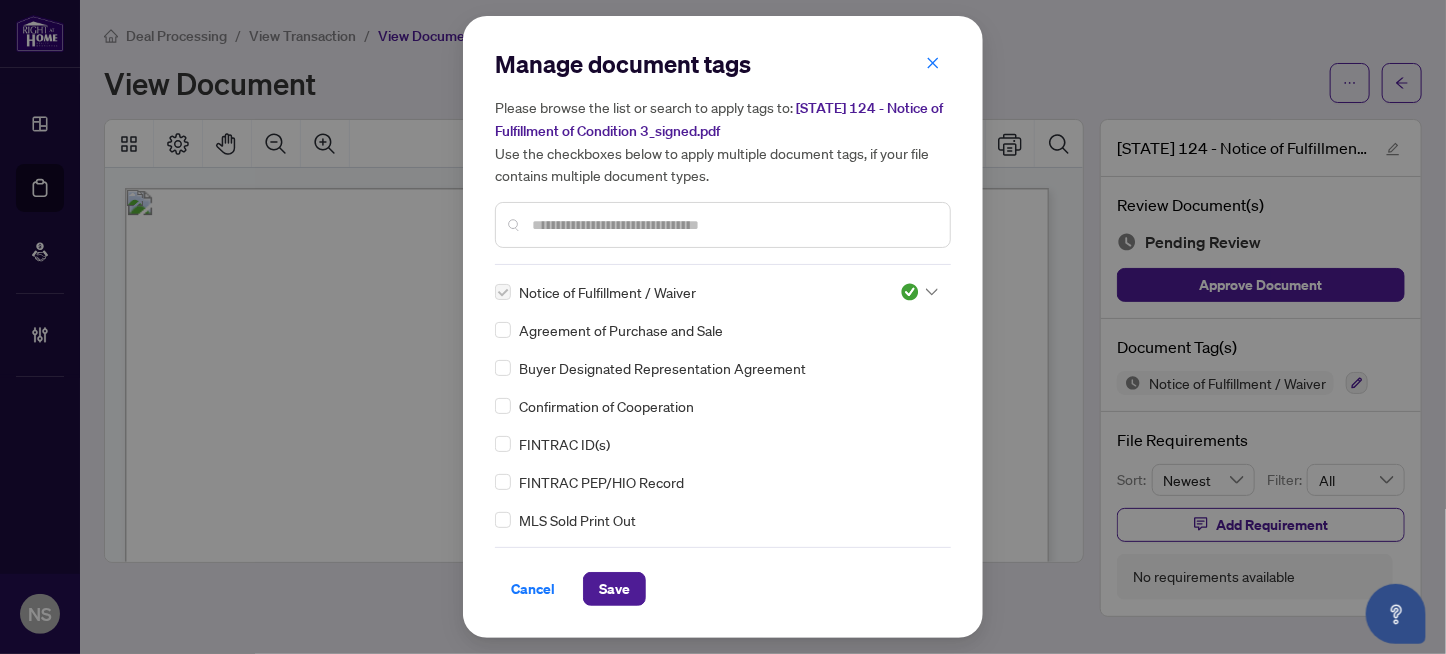 drag, startPoint x: 600, startPoint y: 585, endPoint x: 683, endPoint y: 10, distance: 580.95953 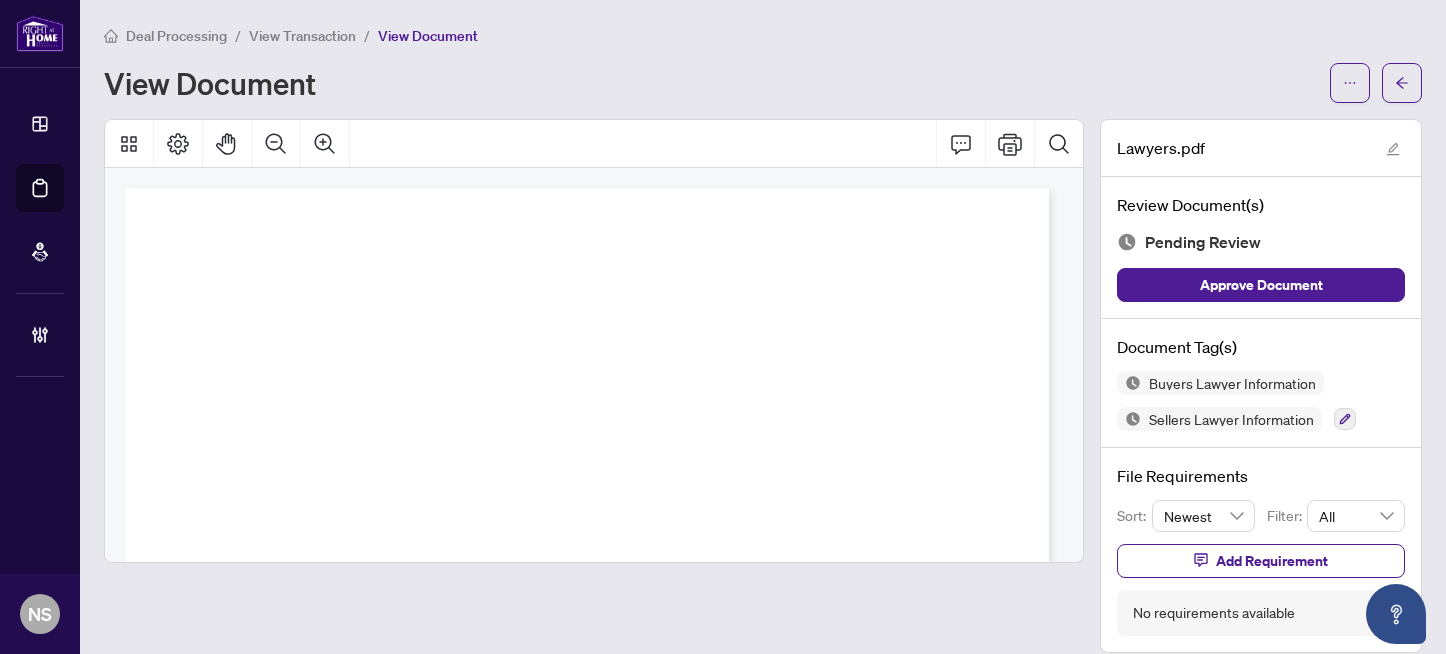 scroll, scrollTop: 0, scrollLeft: 0, axis: both 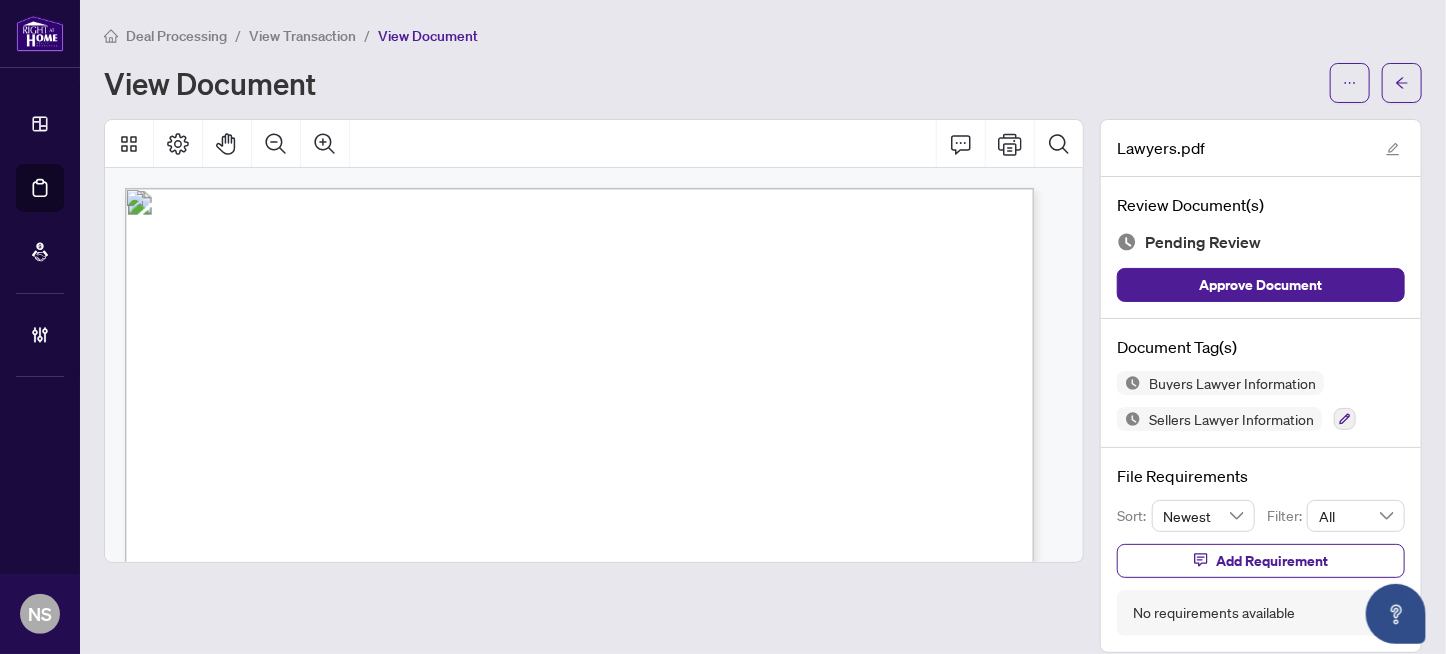 drag, startPoint x: 378, startPoint y: 375, endPoint x: 269, endPoint y: 368, distance: 109.22454 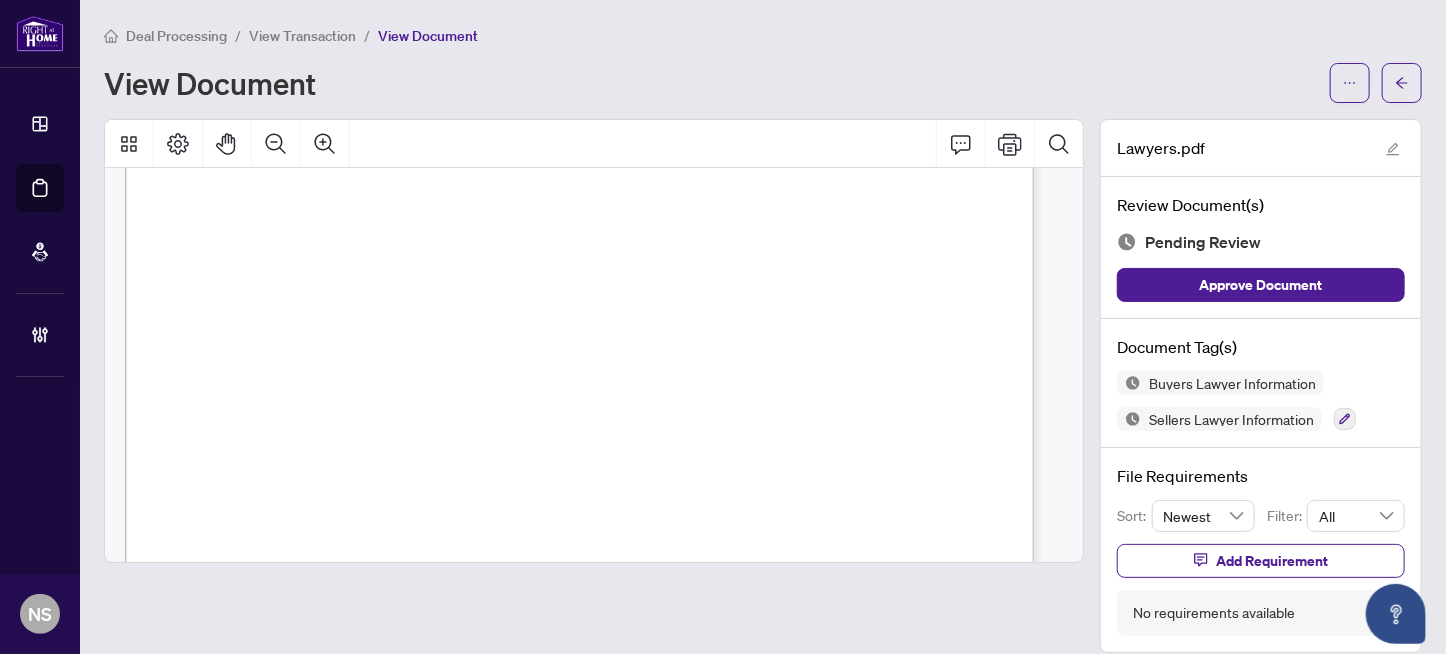 drag, startPoint x: 633, startPoint y: 401, endPoint x: 730, endPoint y: 401, distance: 97 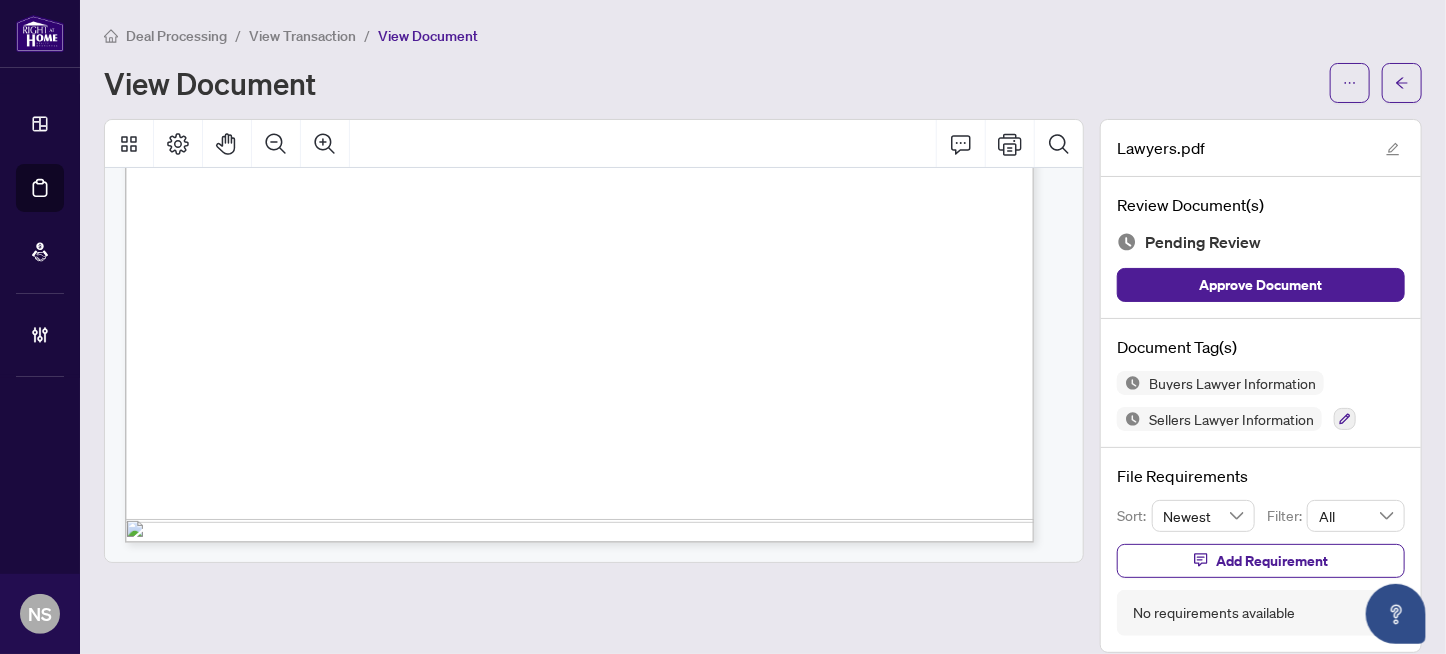 scroll, scrollTop: 18, scrollLeft: 0, axis: vertical 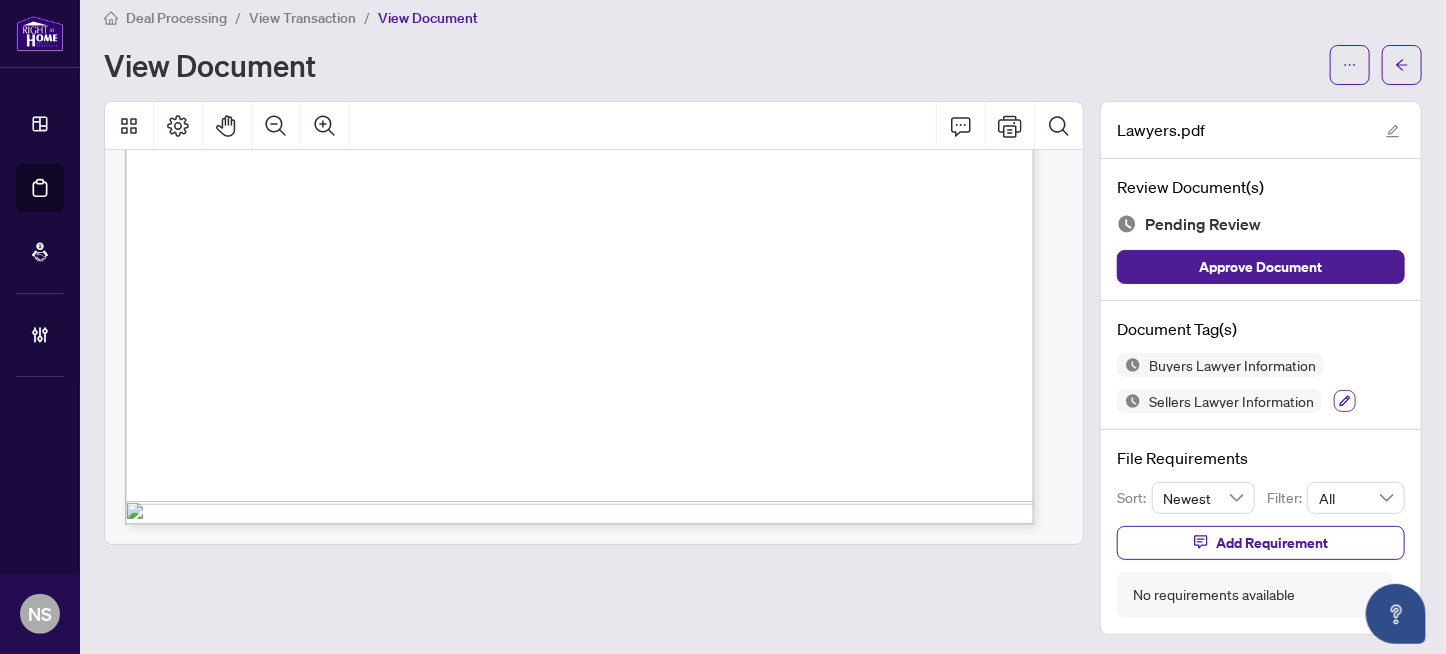 click 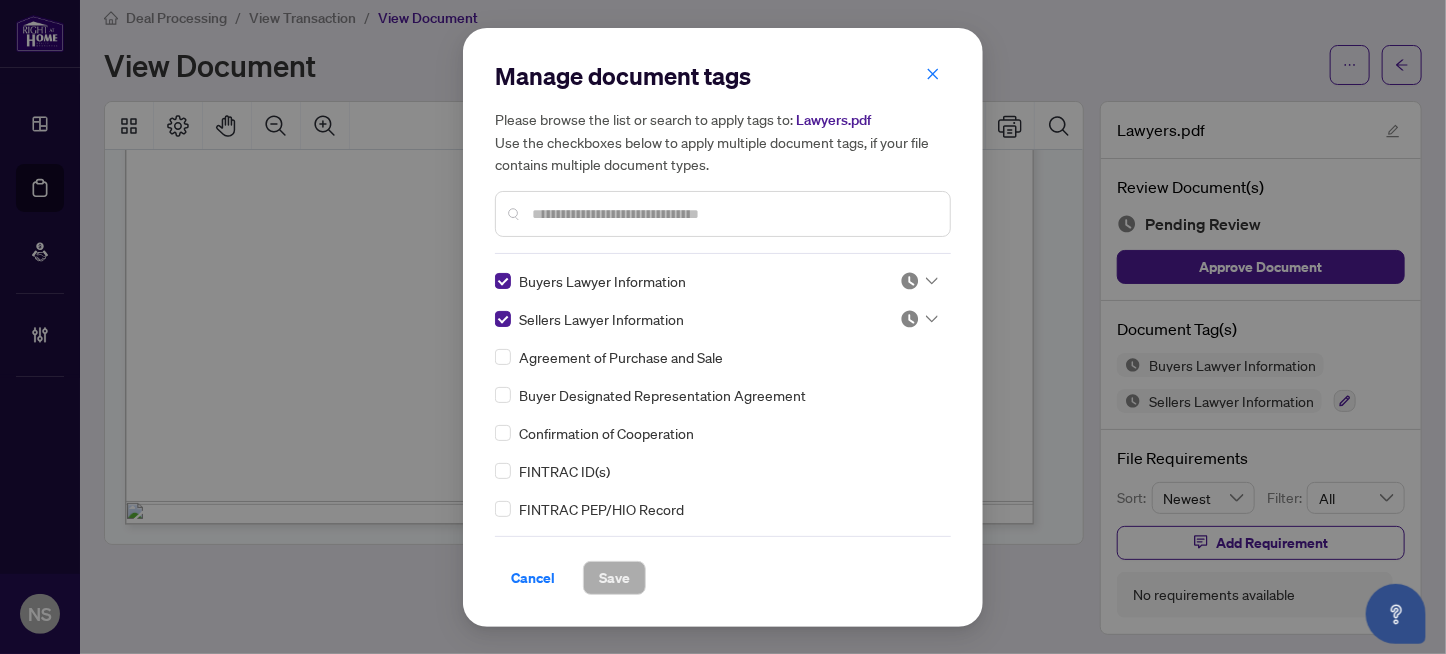 click at bounding box center [910, 281] 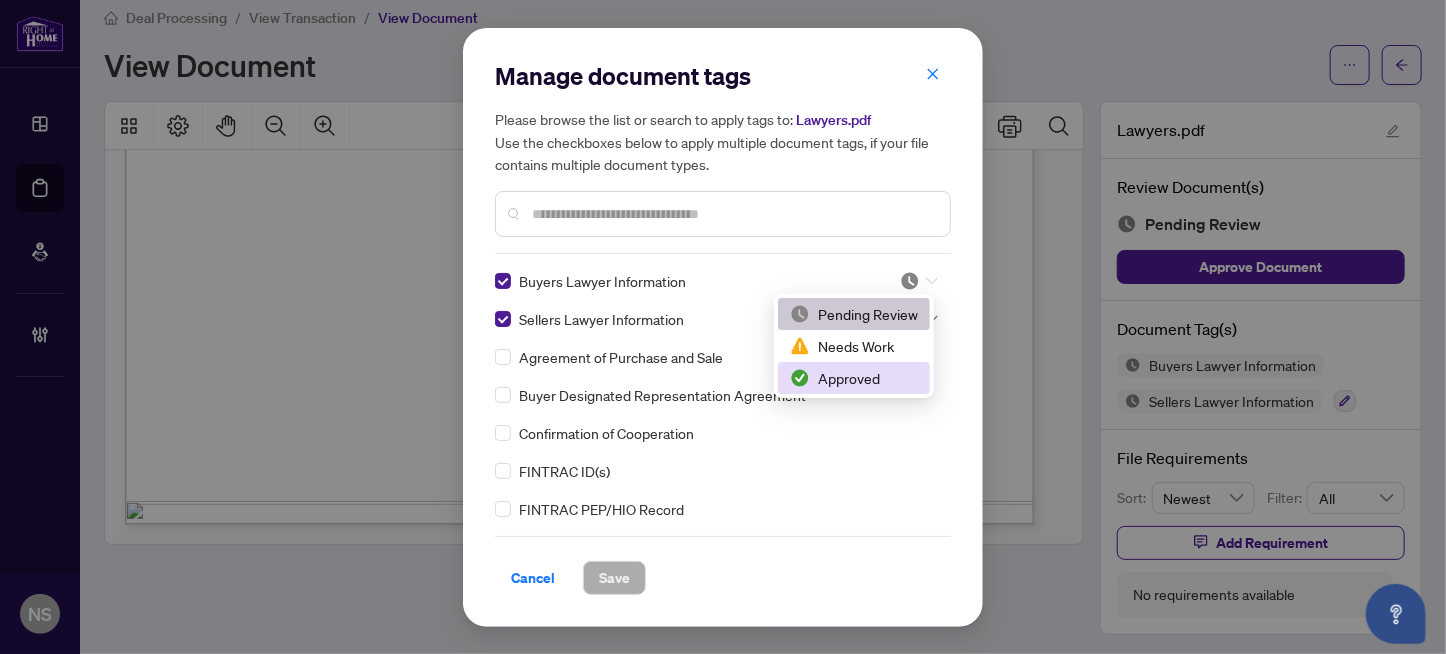 click on "Approved" at bounding box center [854, 378] 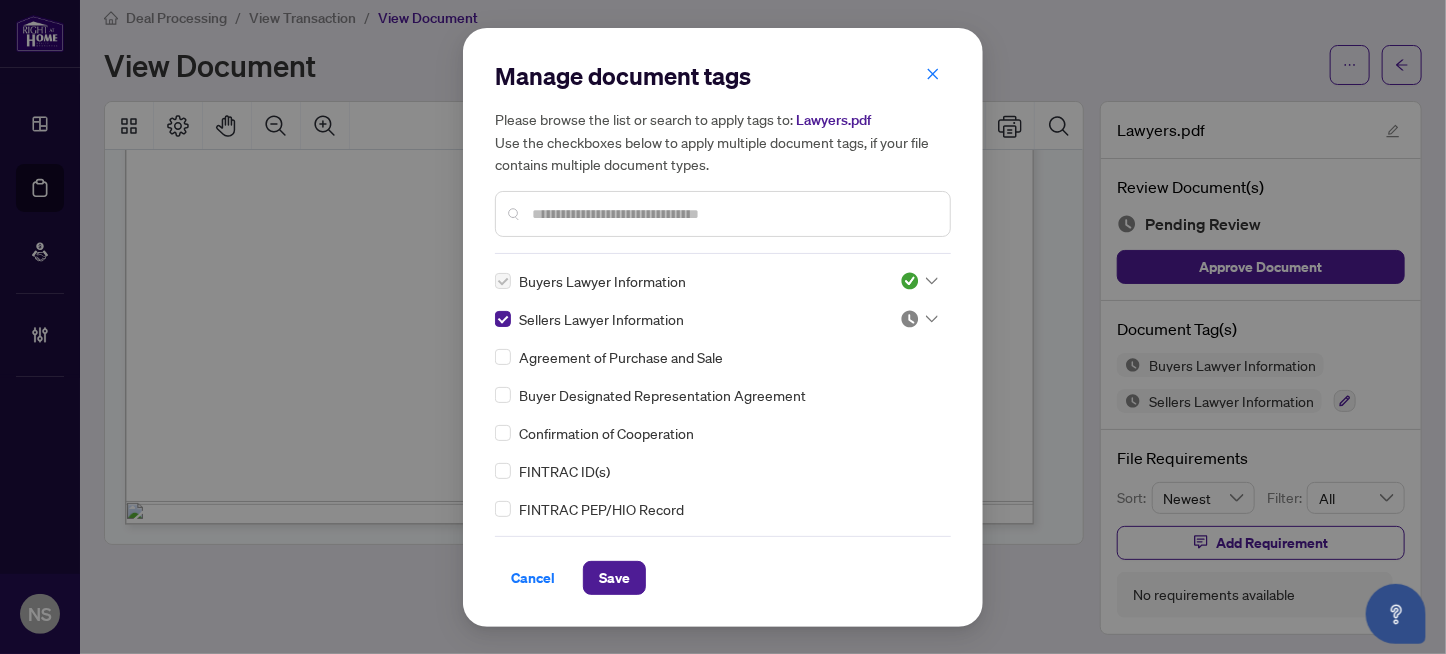 click 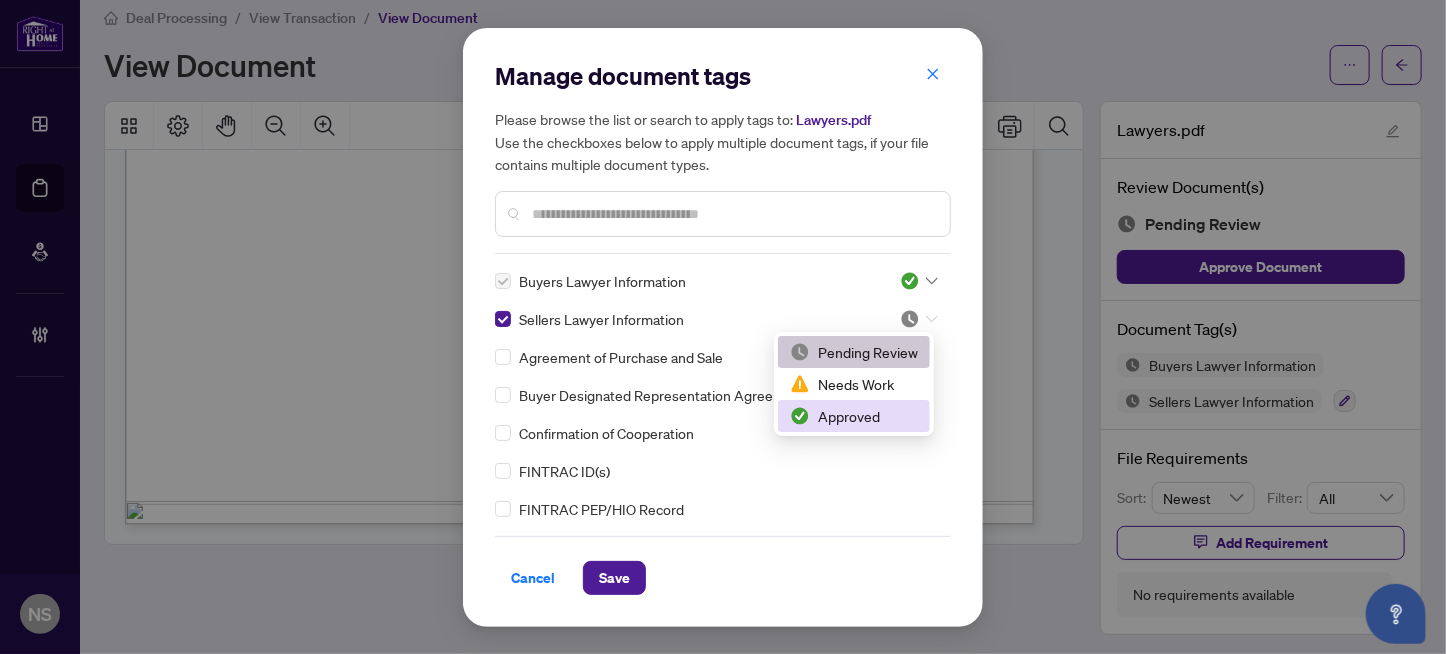 click on "Approved" at bounding box center (854, 416) 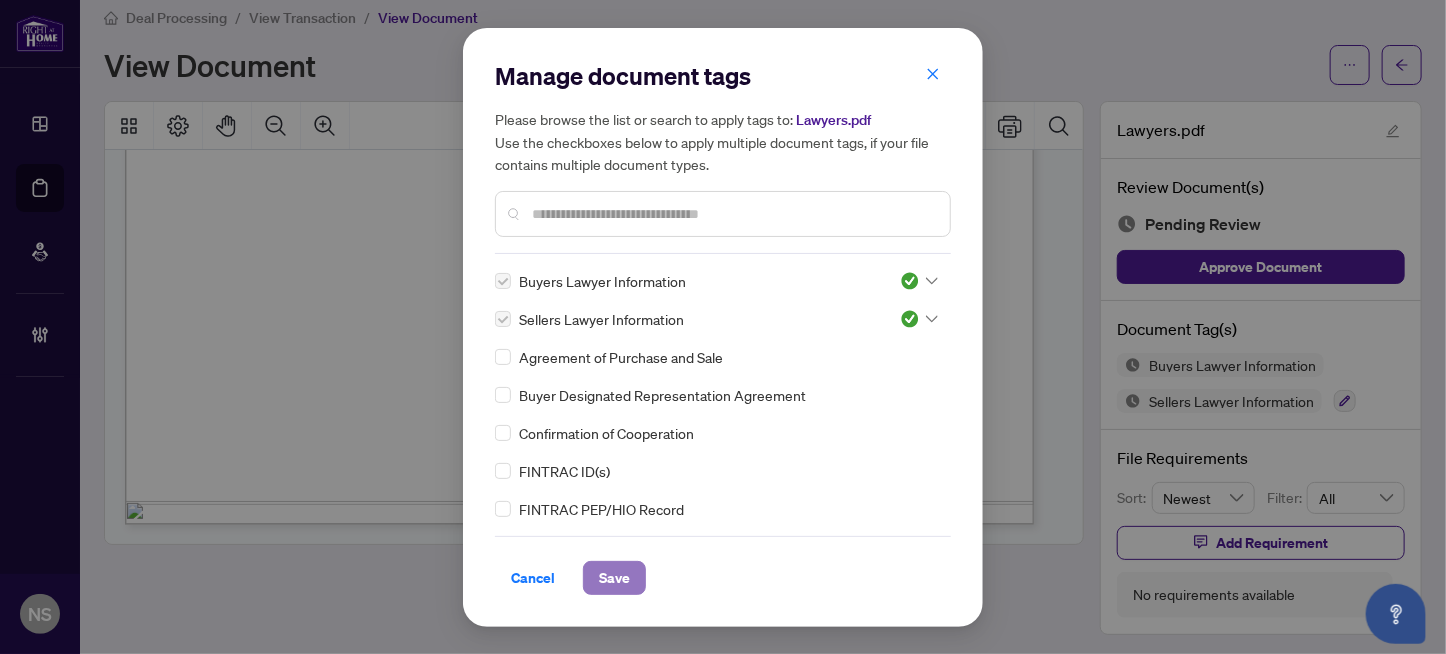 click on "Save" at bounding box center [614, 578] 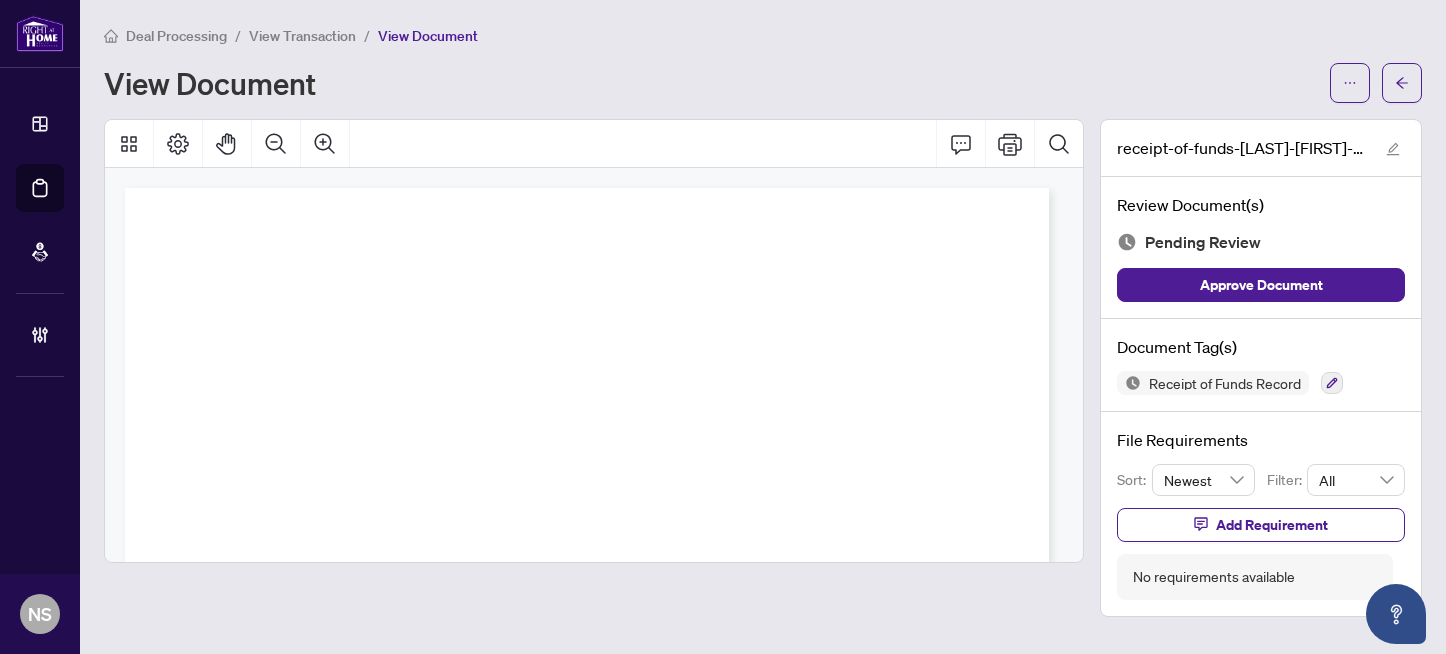 scroll, scrollTop: 0, scrollLeft: 0, axis: both 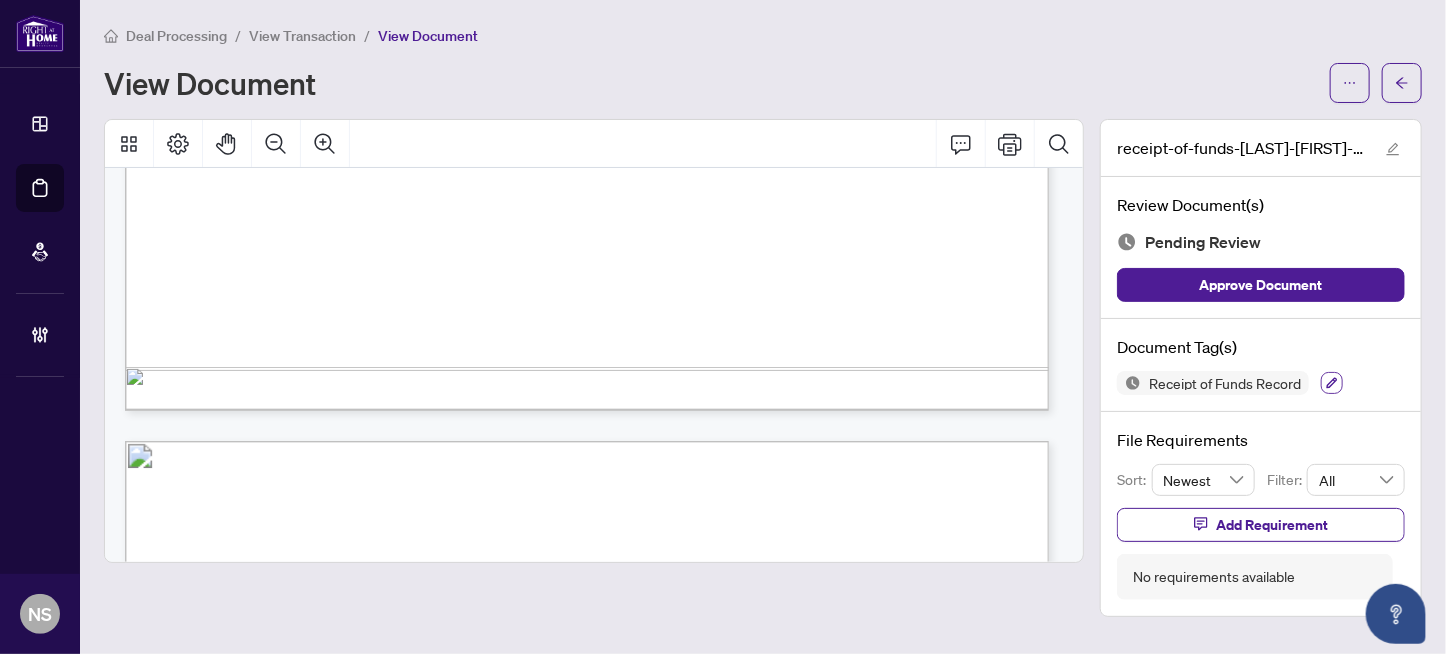 click at bounding box center (1332, 383) 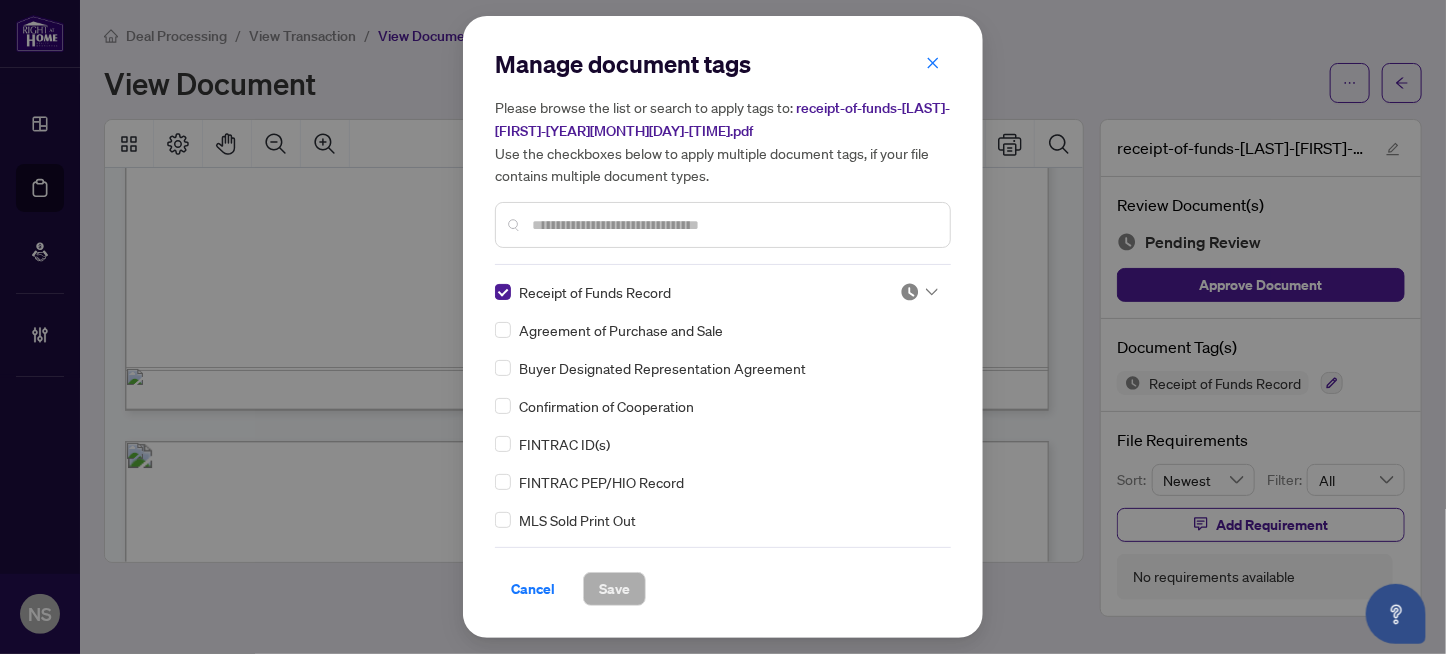 click at bounding box center (910, 292) 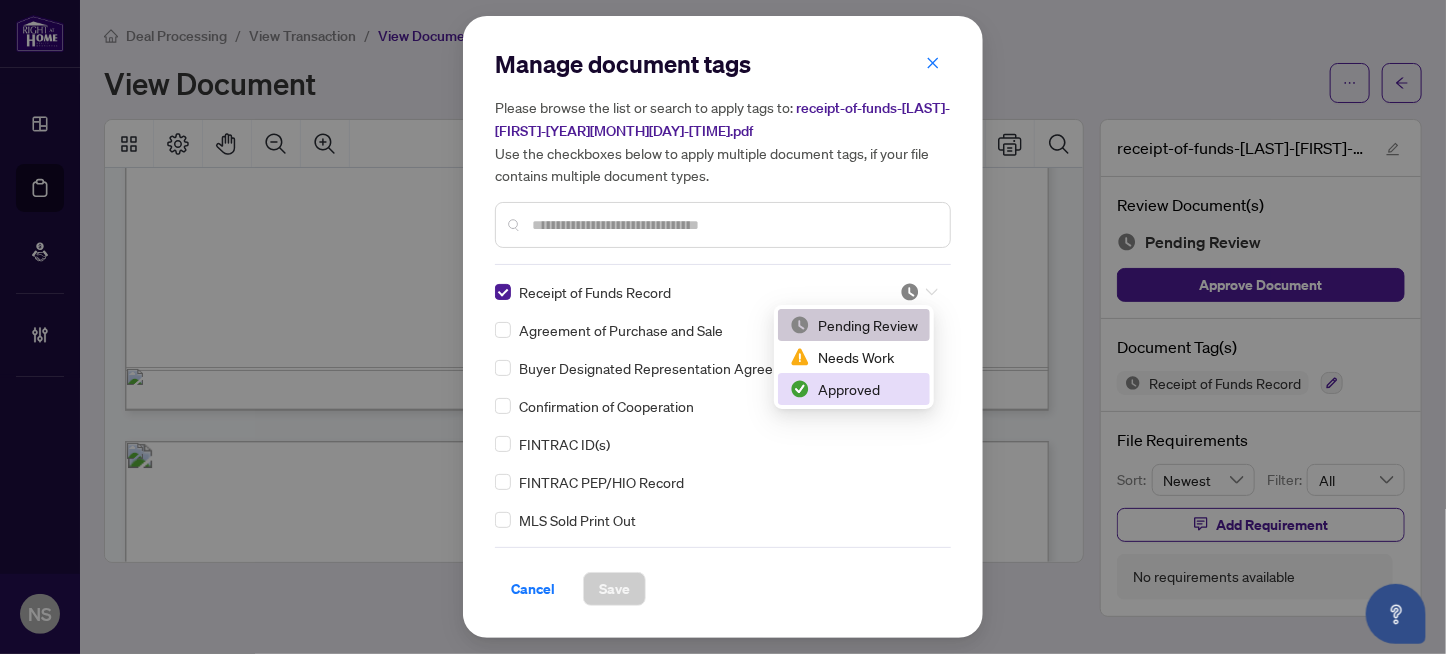 drag, startPoint x: 850, startPoint y: 391, endPoint x: 643, endPoint y: 579, distance: 279.63013 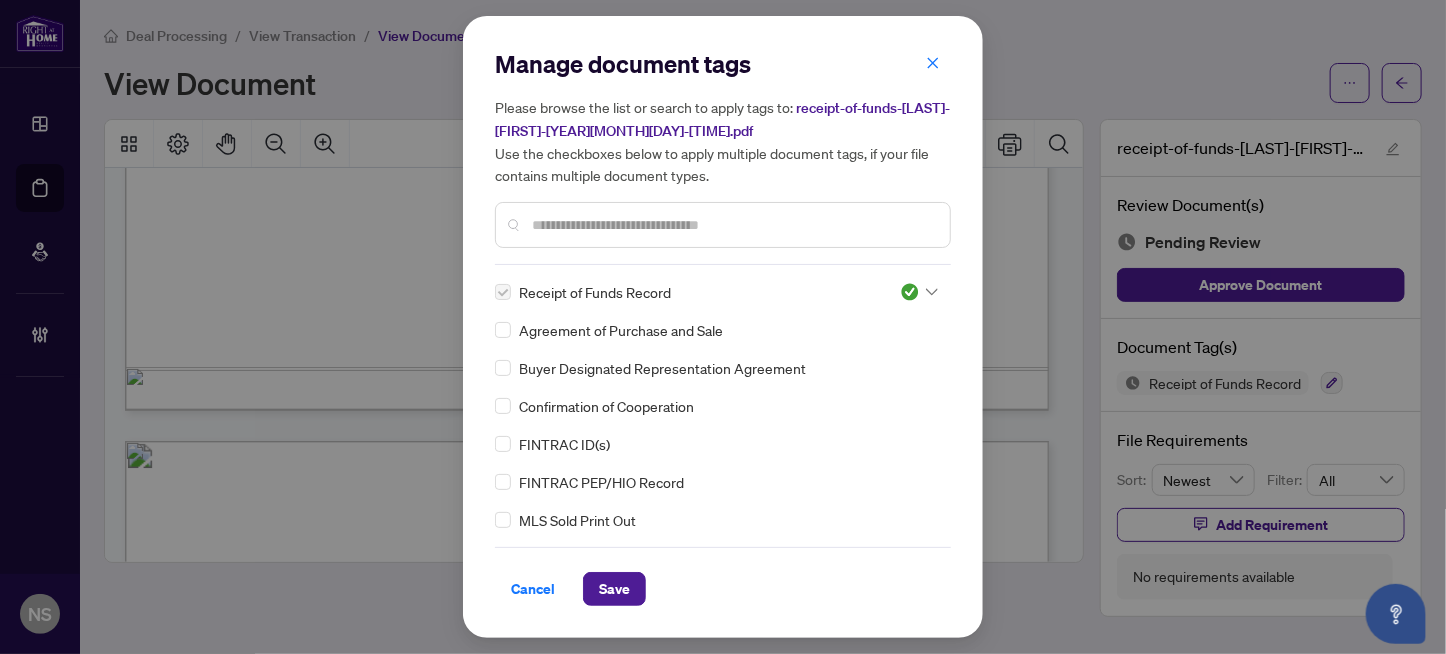 drag, startPoint x: 613, startPoint y: 585, endPoint x: 667, endPoint y: 119, distance: 469.11832 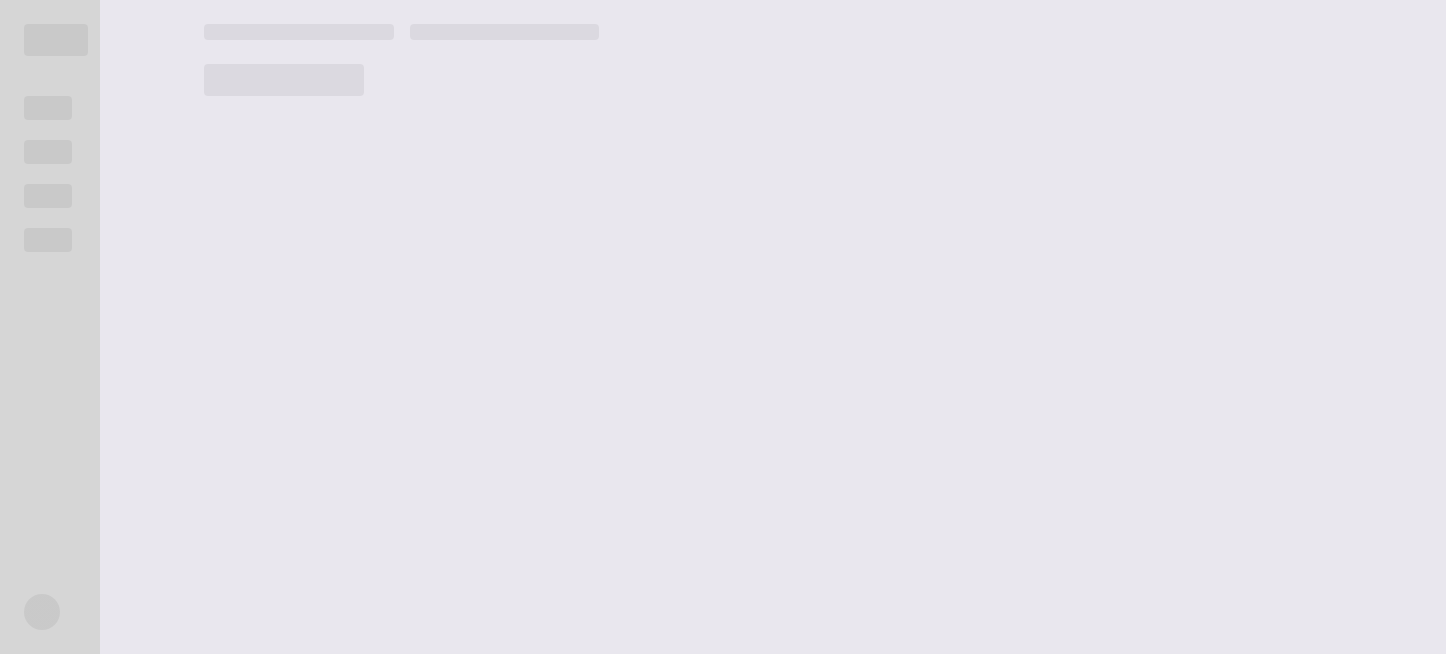 scroll, scrollTop: 0, scrollLeft: 0, axis: both 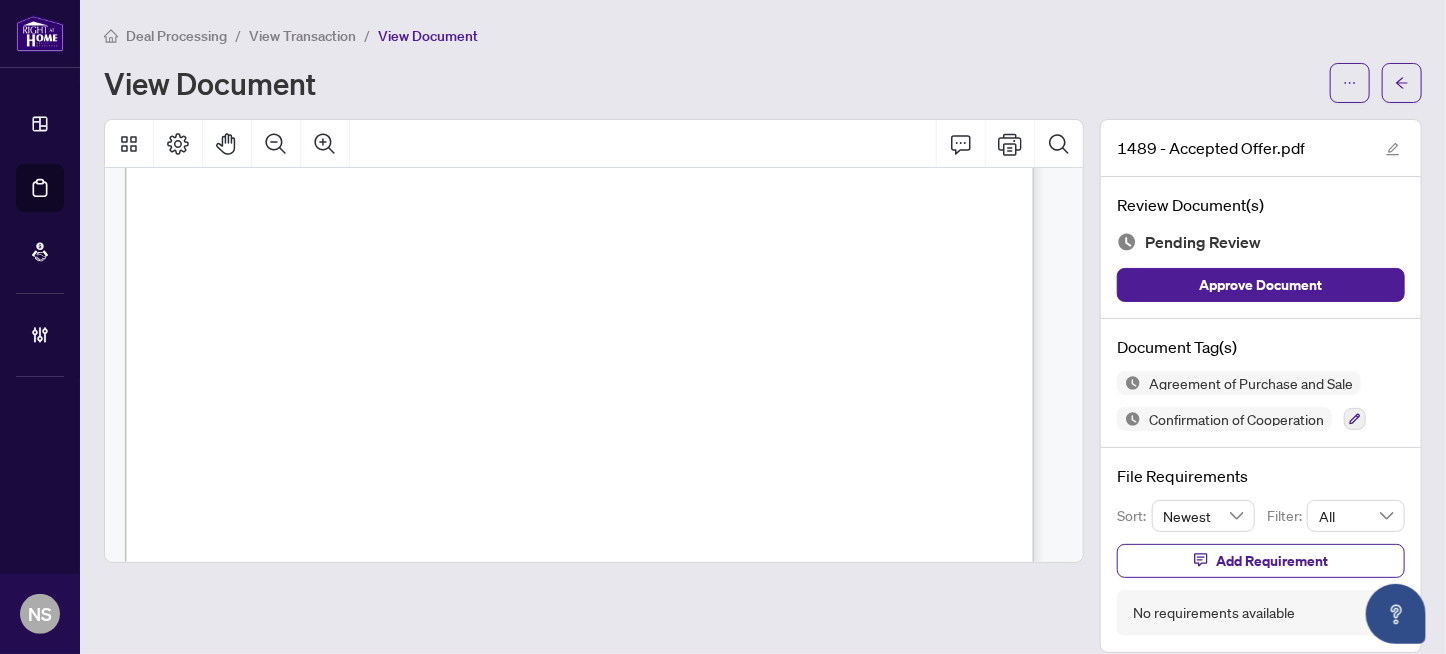 click on "[STREET]" at bounding box center (338, 408) 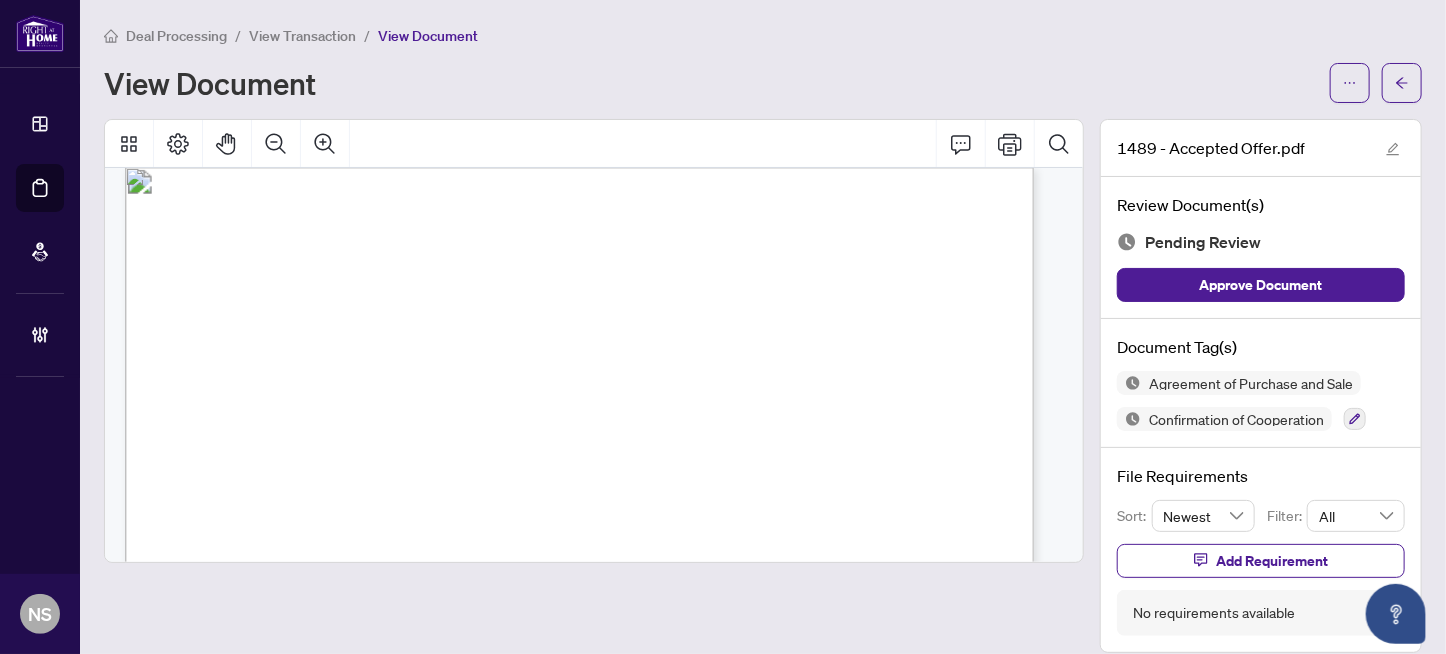 scroll, scrollTop: 0, scrollLeft: 0, axis: both 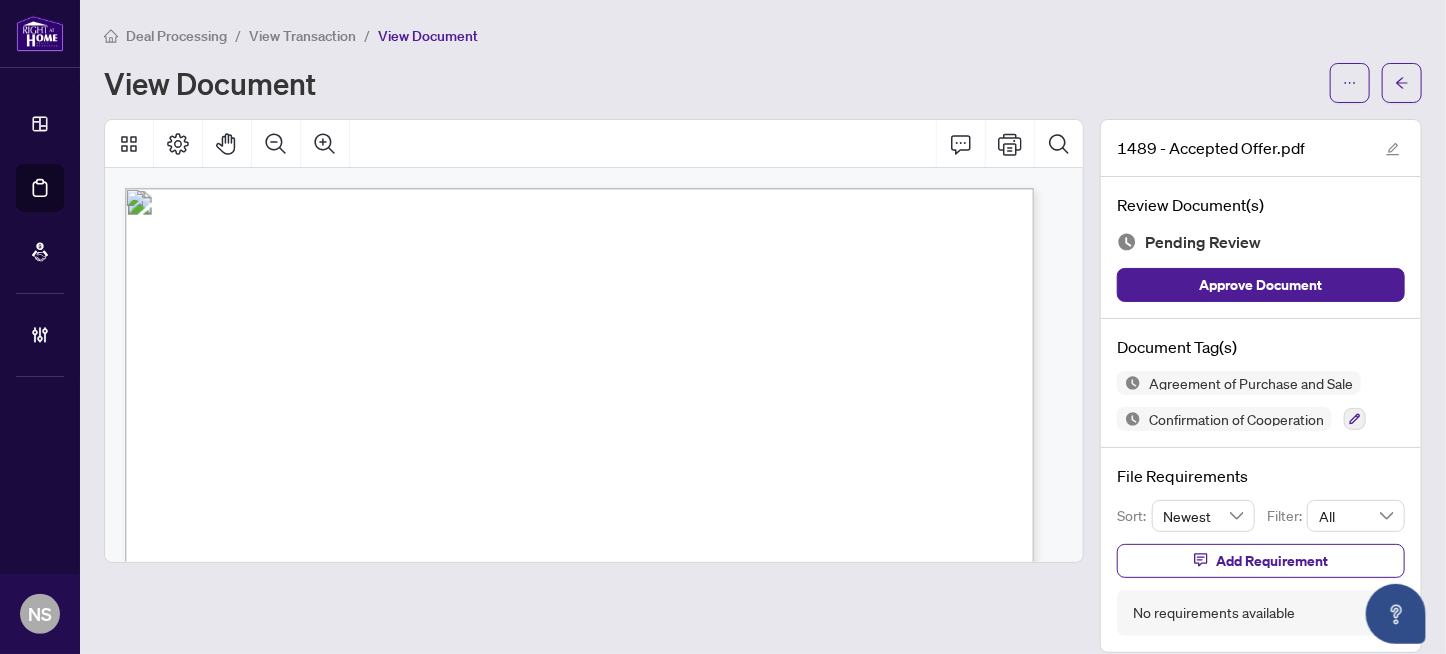 click on "[FIRST] [LAST]" at bounding box center (354, 384) 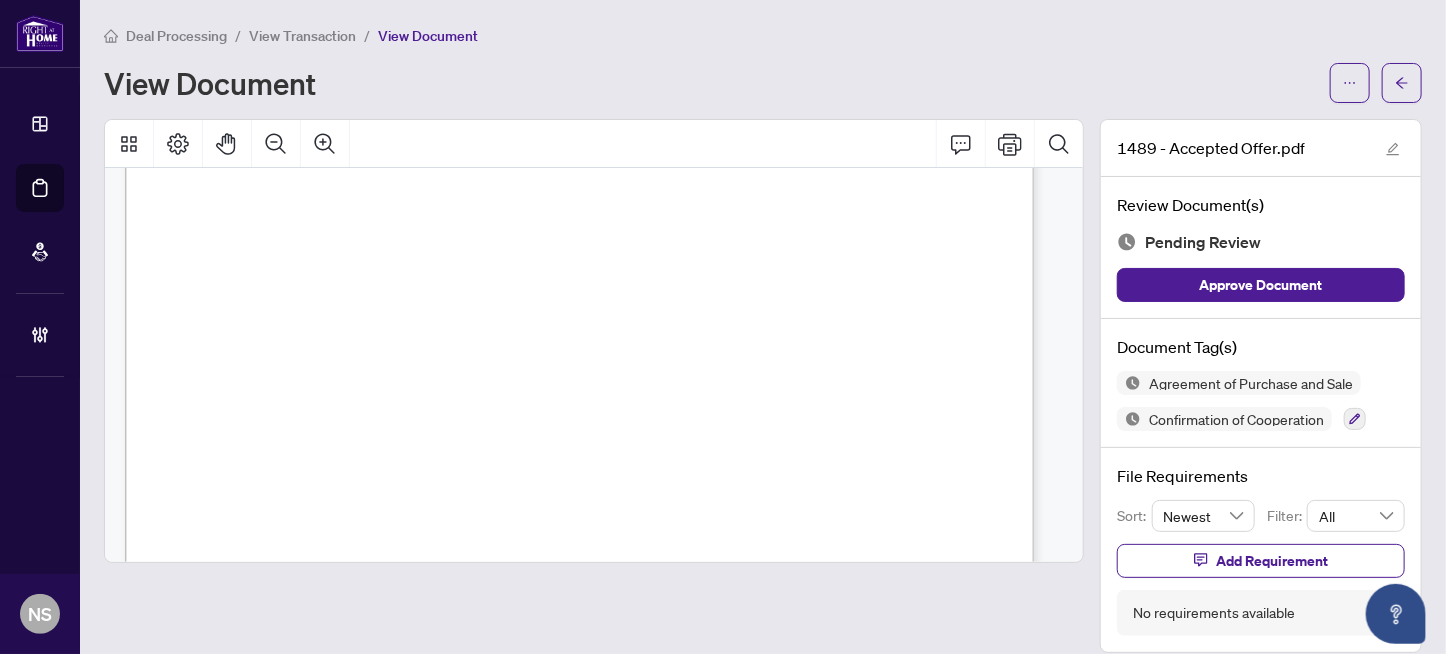 scroll, scrollTop: 5299, scrollLeft: 0, axis: vertical 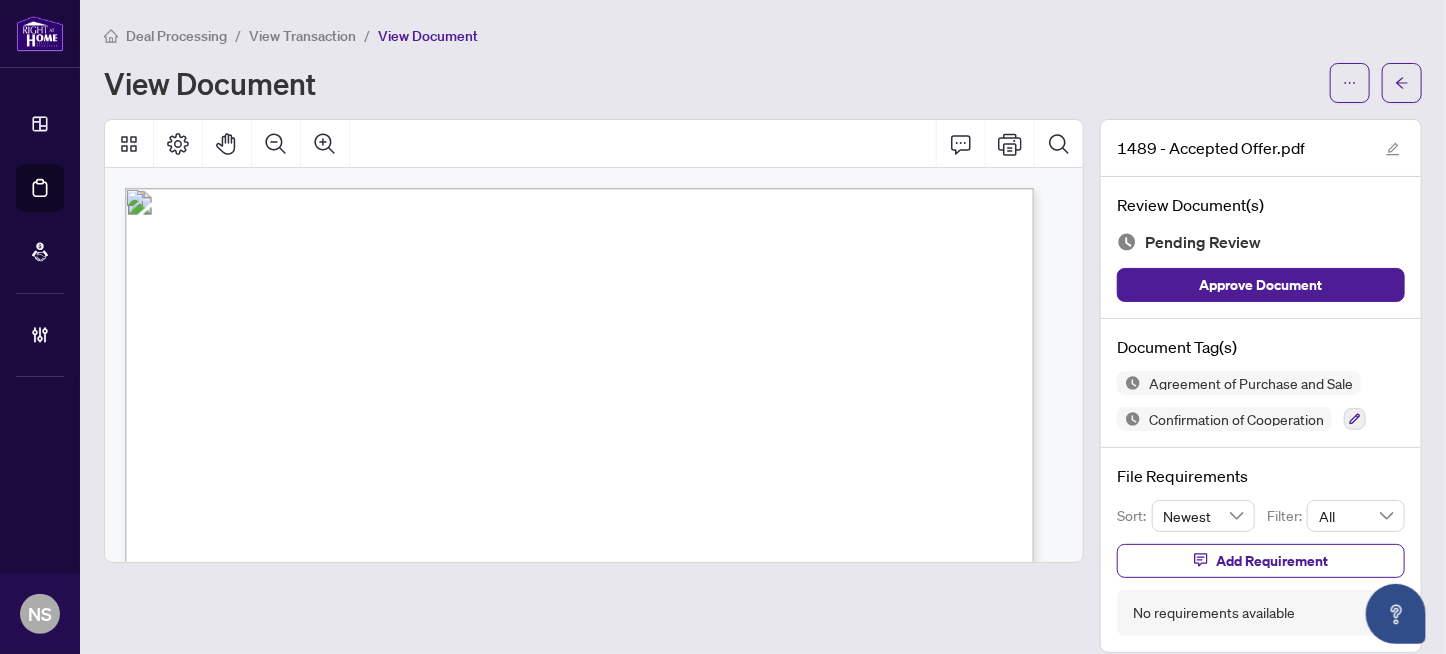 click on "Agreement of Purchase and Sale Confirmation of Cooperation" at bounding box center [1261, 401] 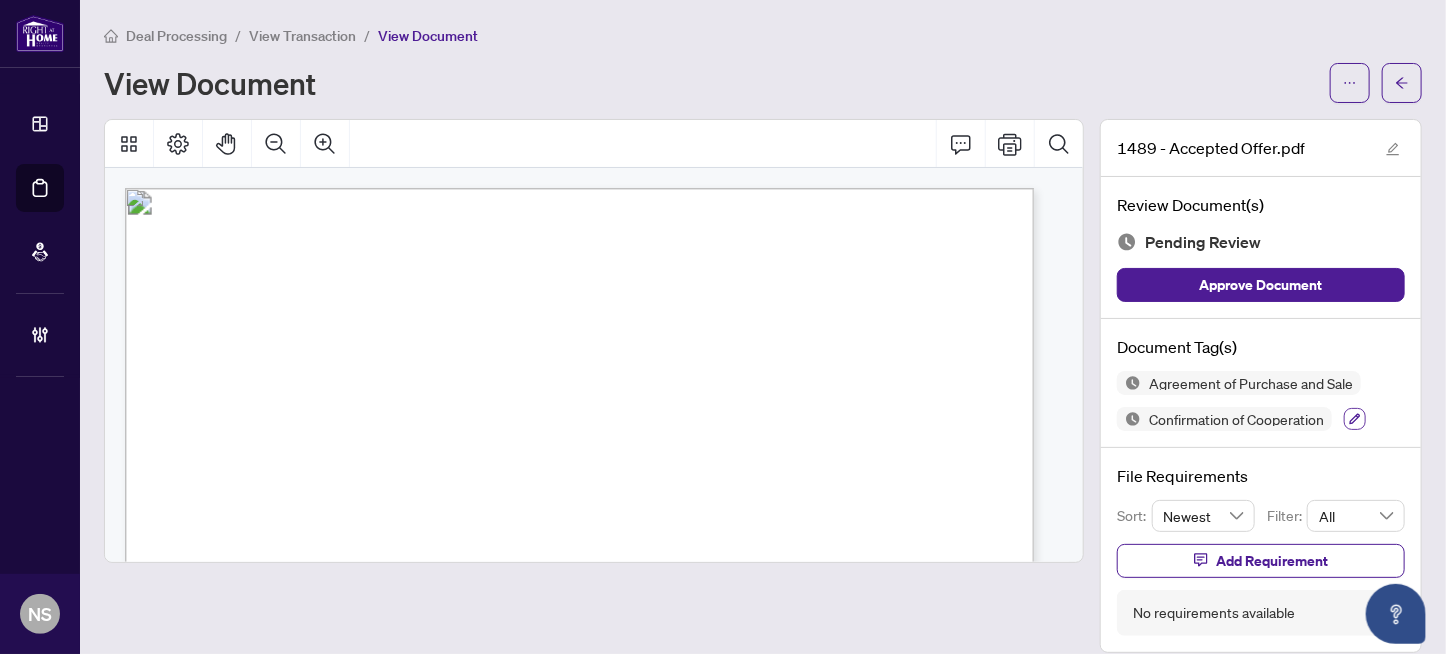 click 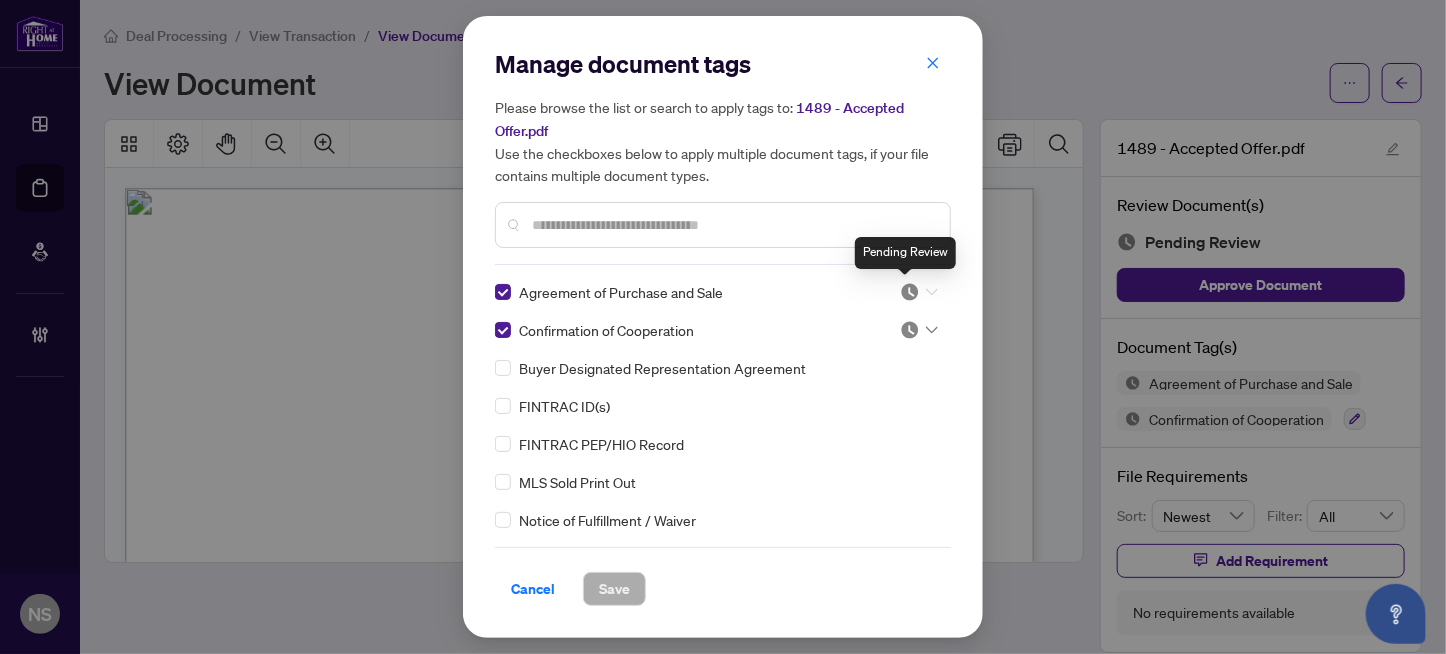 click at bounding box center [910, 292] 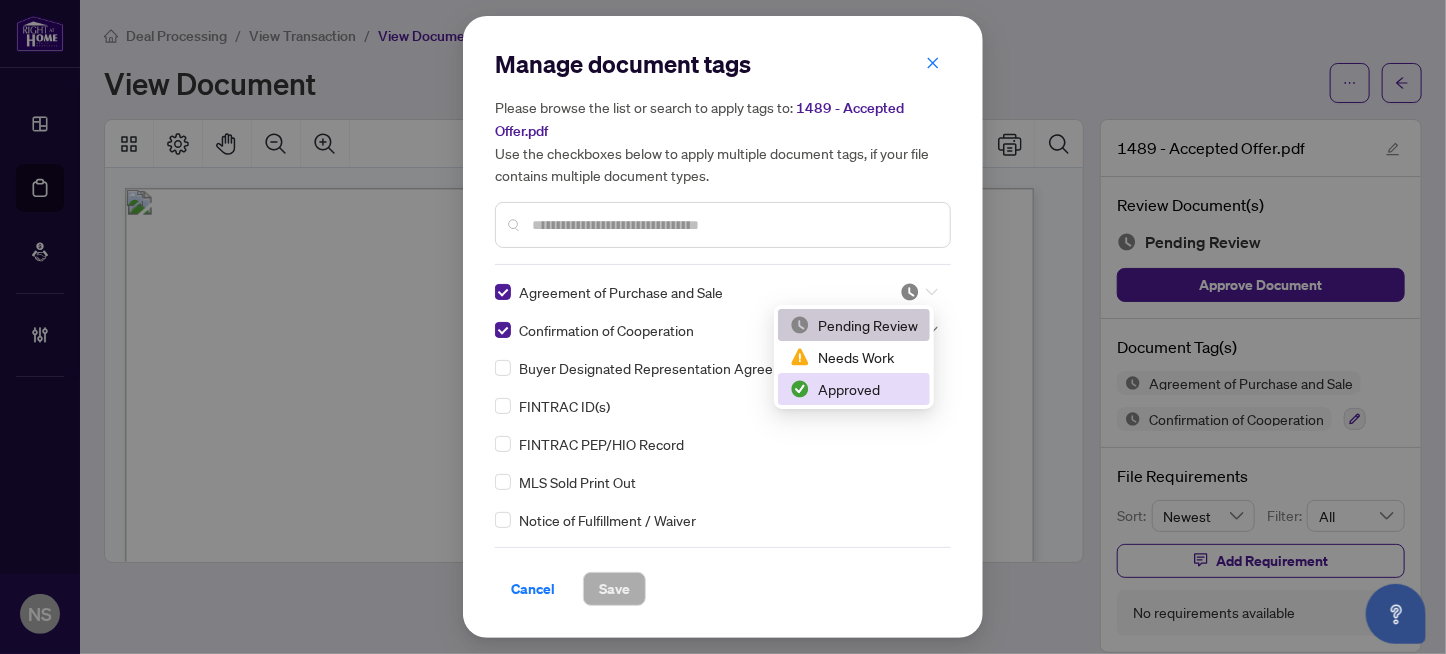 click on "Approved" at bounding box center (854, 389) 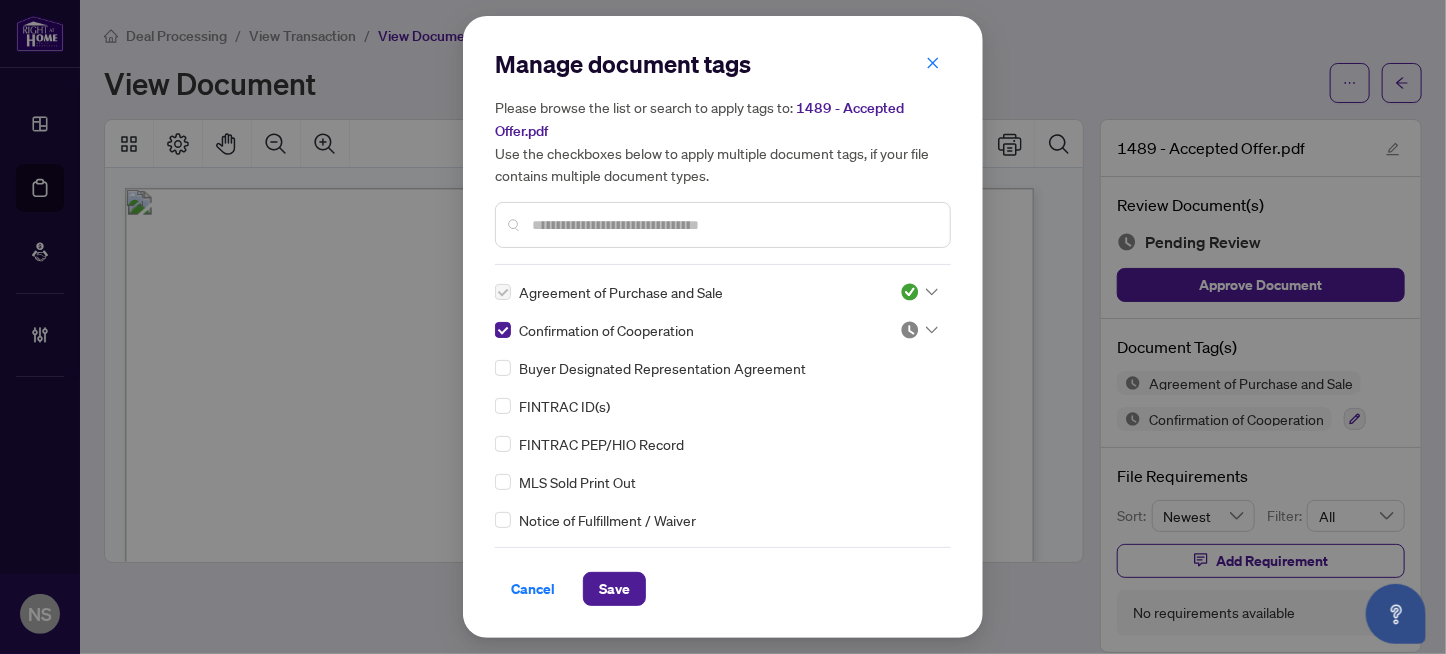 click at bounding box center [919, 330] 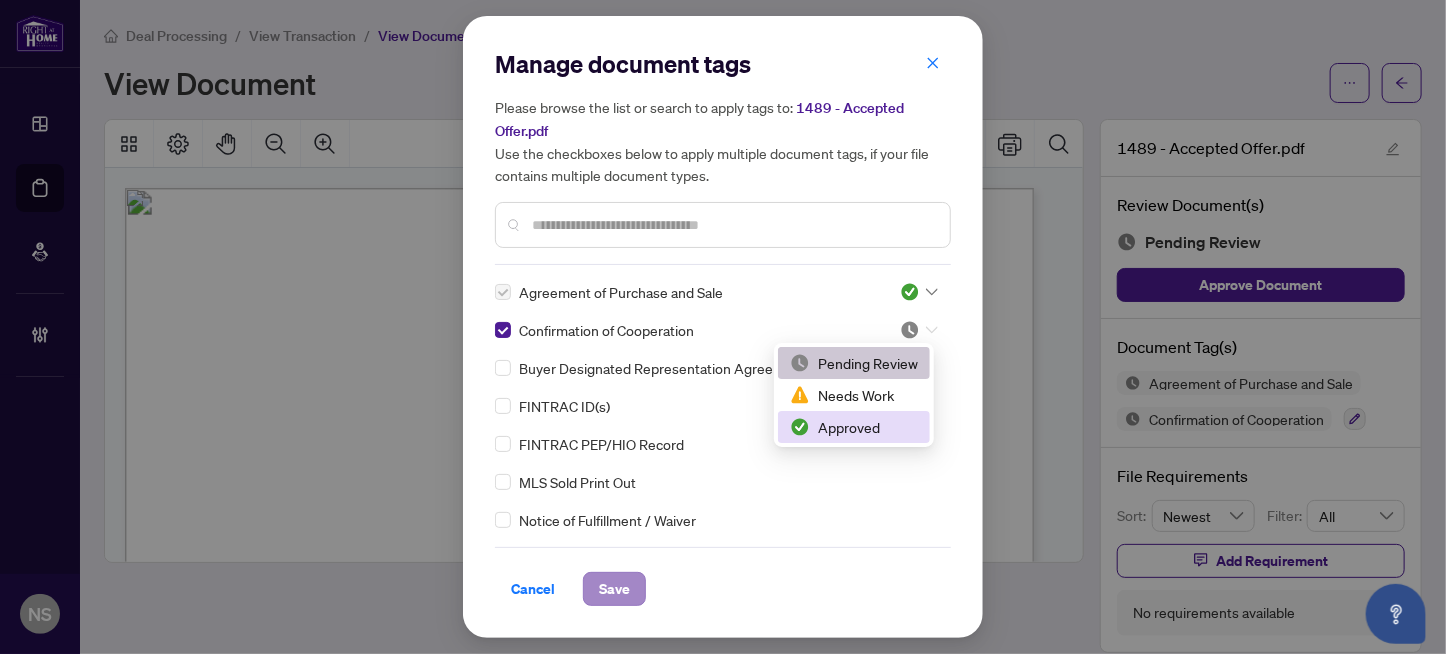 drag, startPoint x: 859, startPoint y: 424, endPoint x: 588, endPoint y: 587, distance: 316.2436 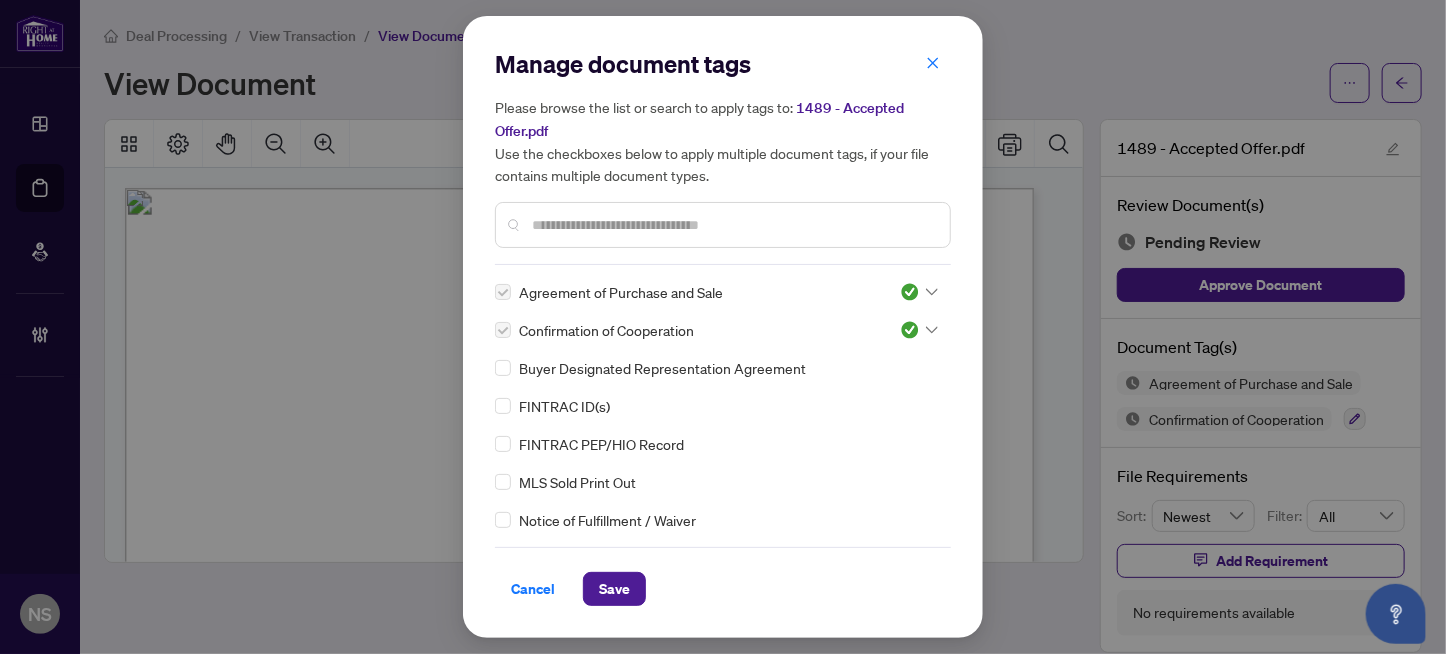 drag, startPoint x: 599, startPoint y: 587, endPoint x: 1002, endPoint y: 41, distance: 678.61993 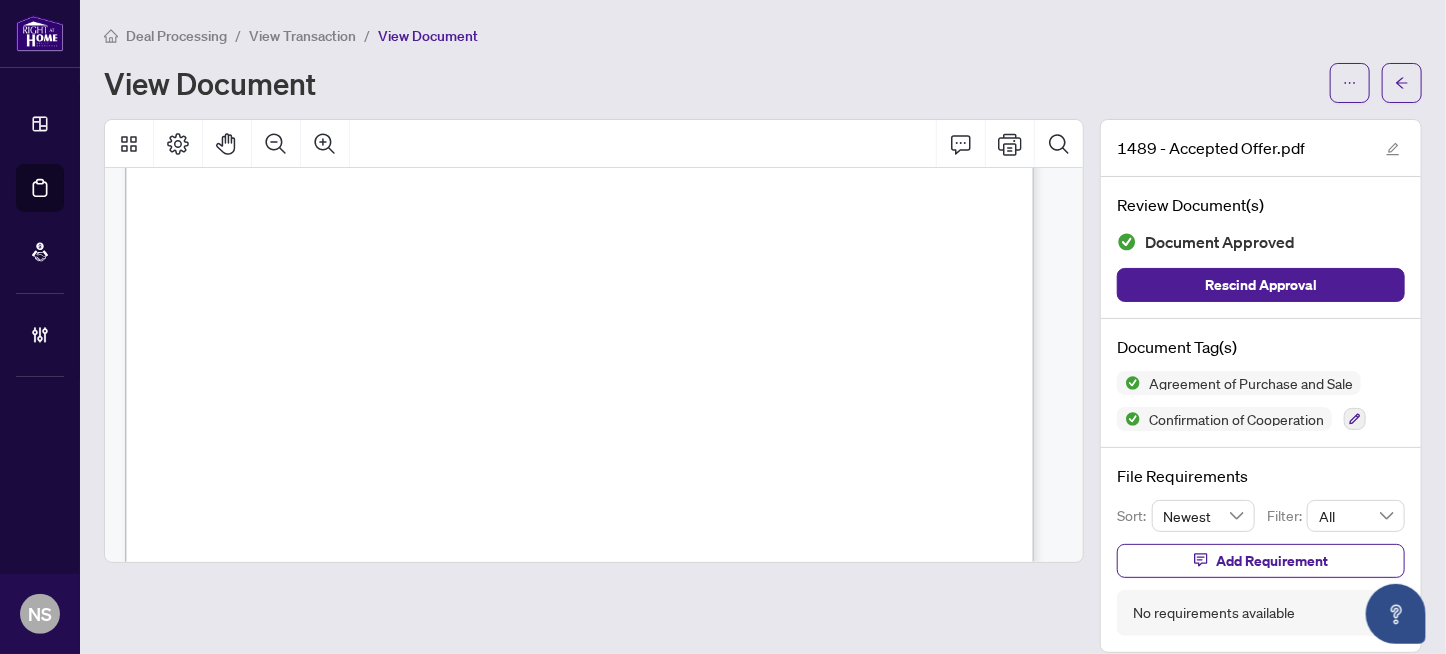 scroll, scrollTop: 499, scrollLeft: 0, axis: vertical 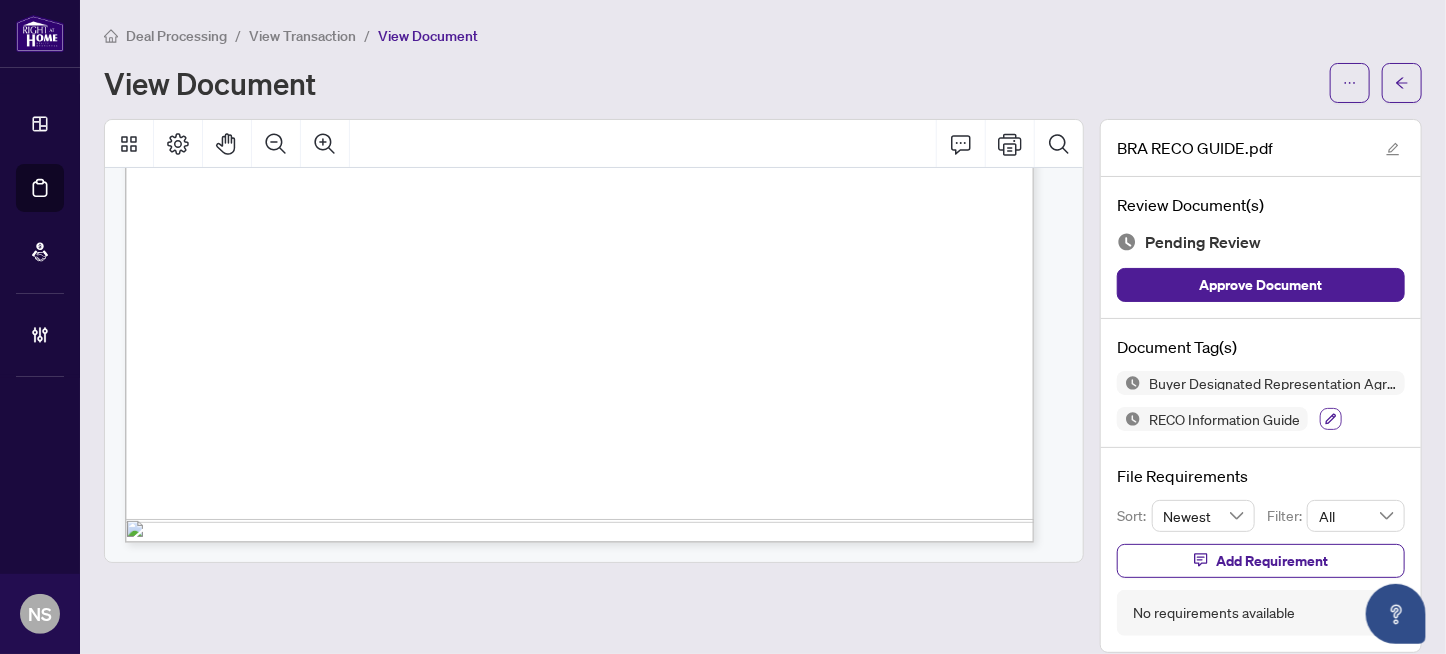 click 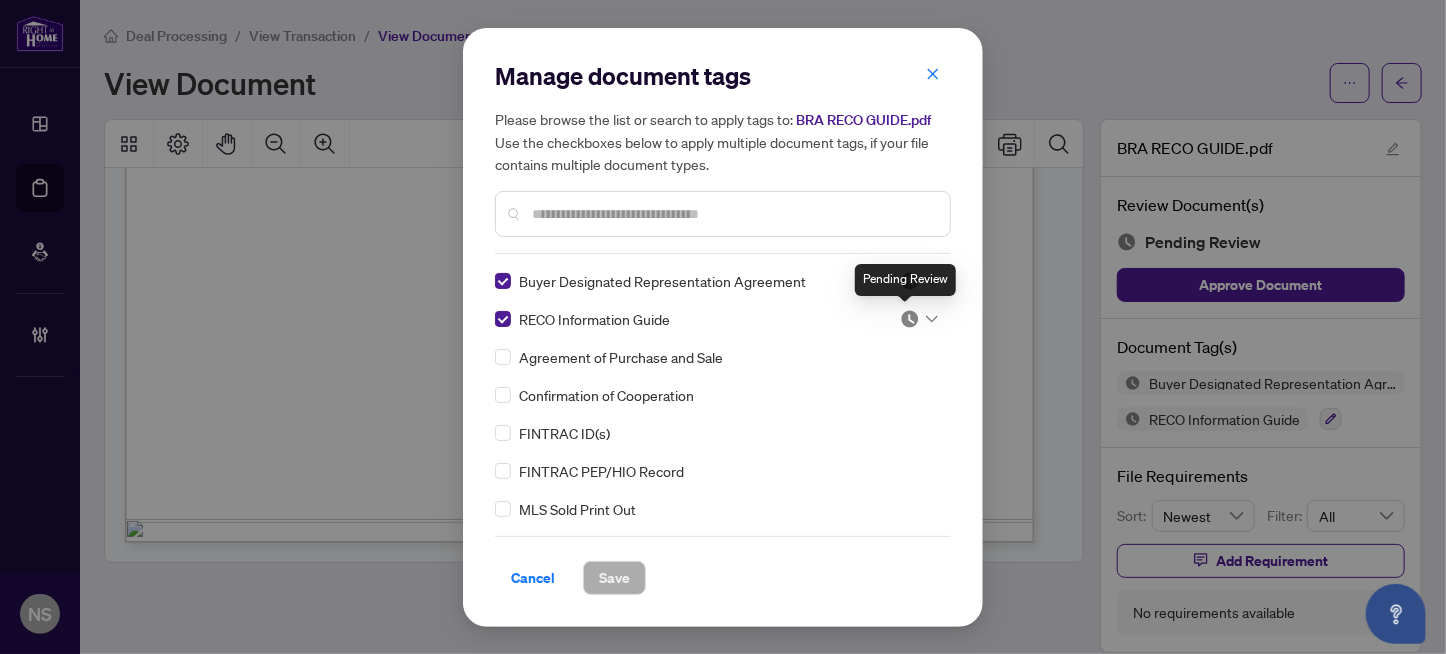 click on "Pending Review" at bounding box center [905, 280] 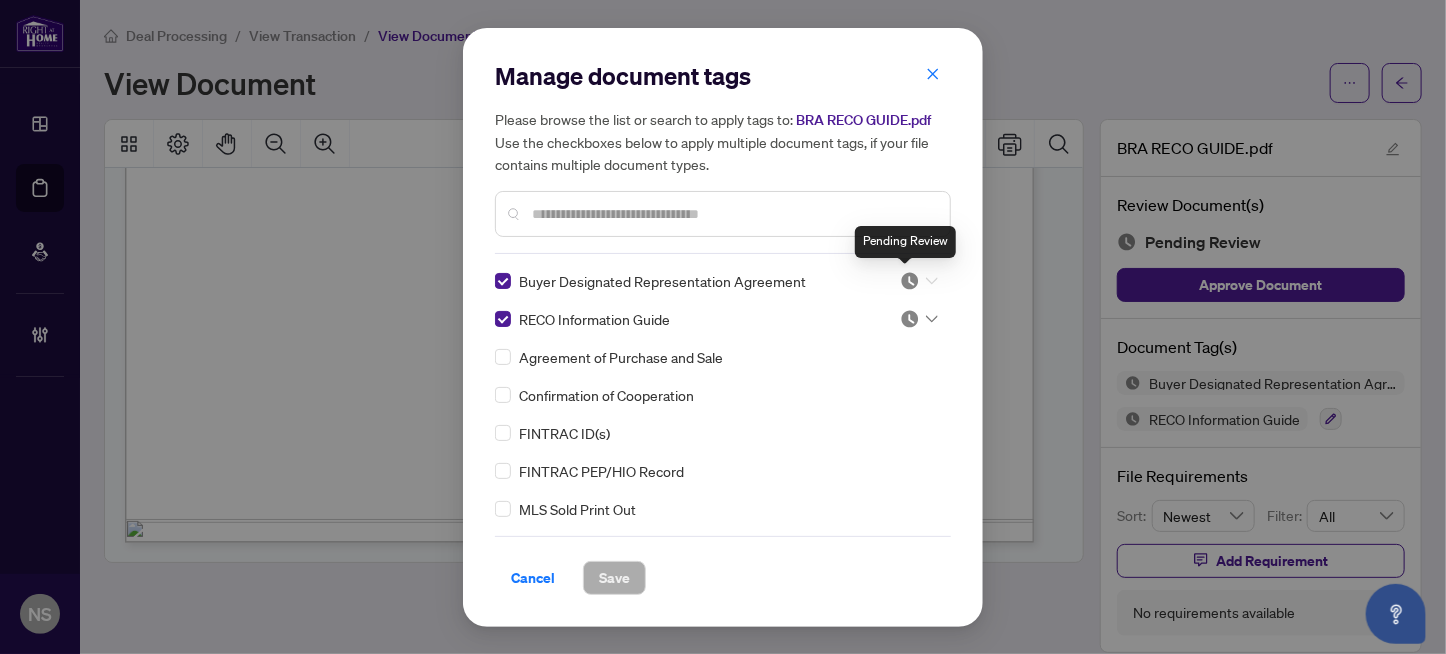 click at bounding box center [910, 281] 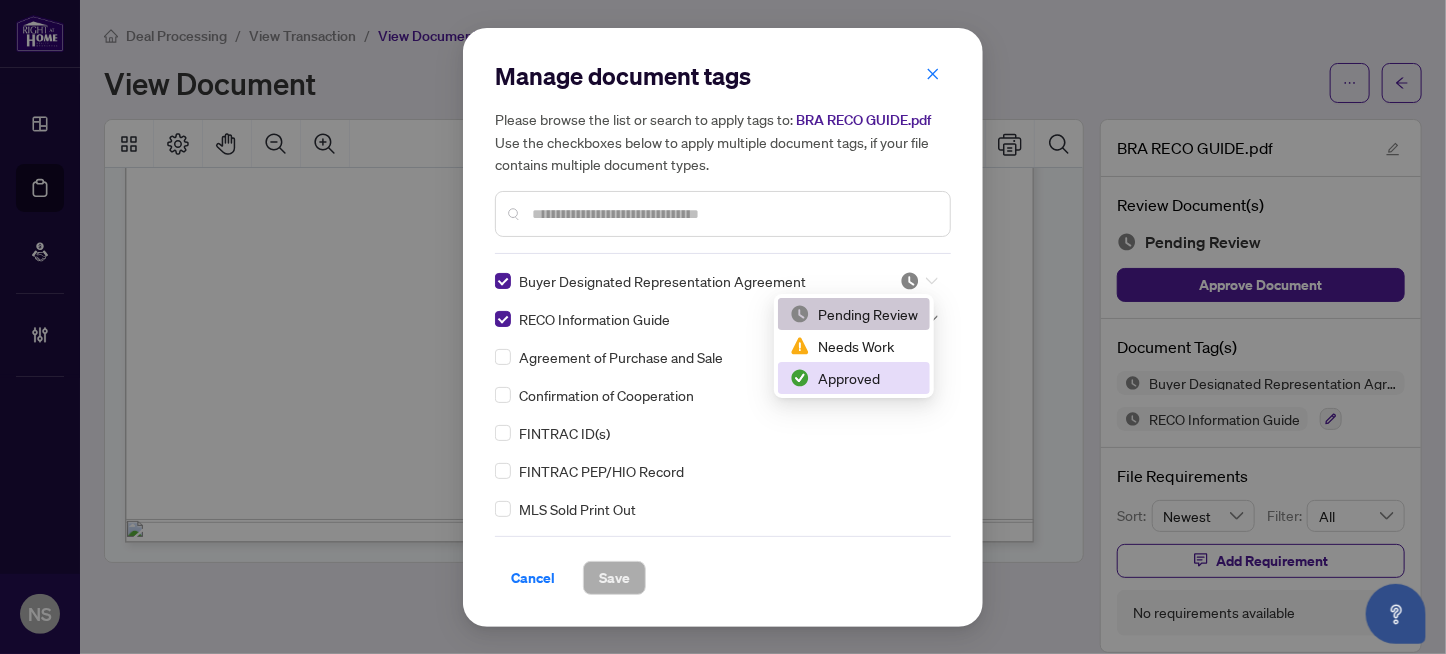 click on "Approved" at bounding box center [854, 378] 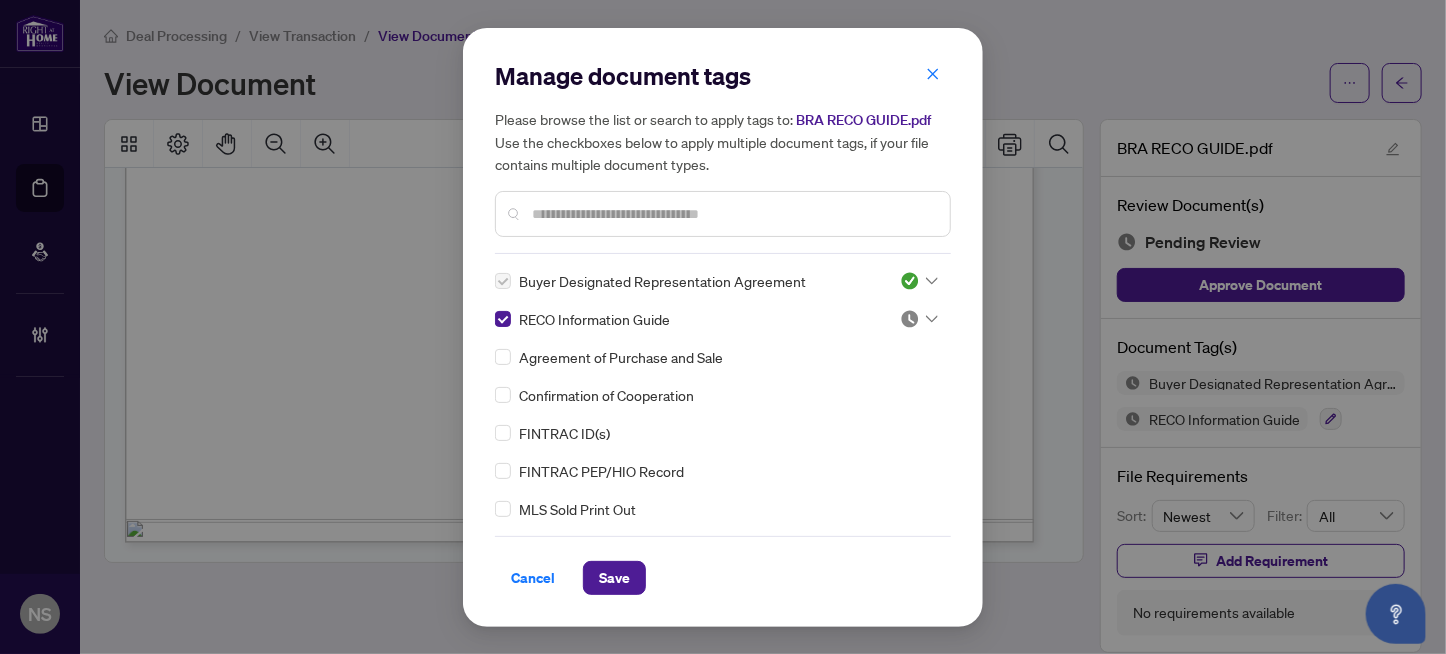 click 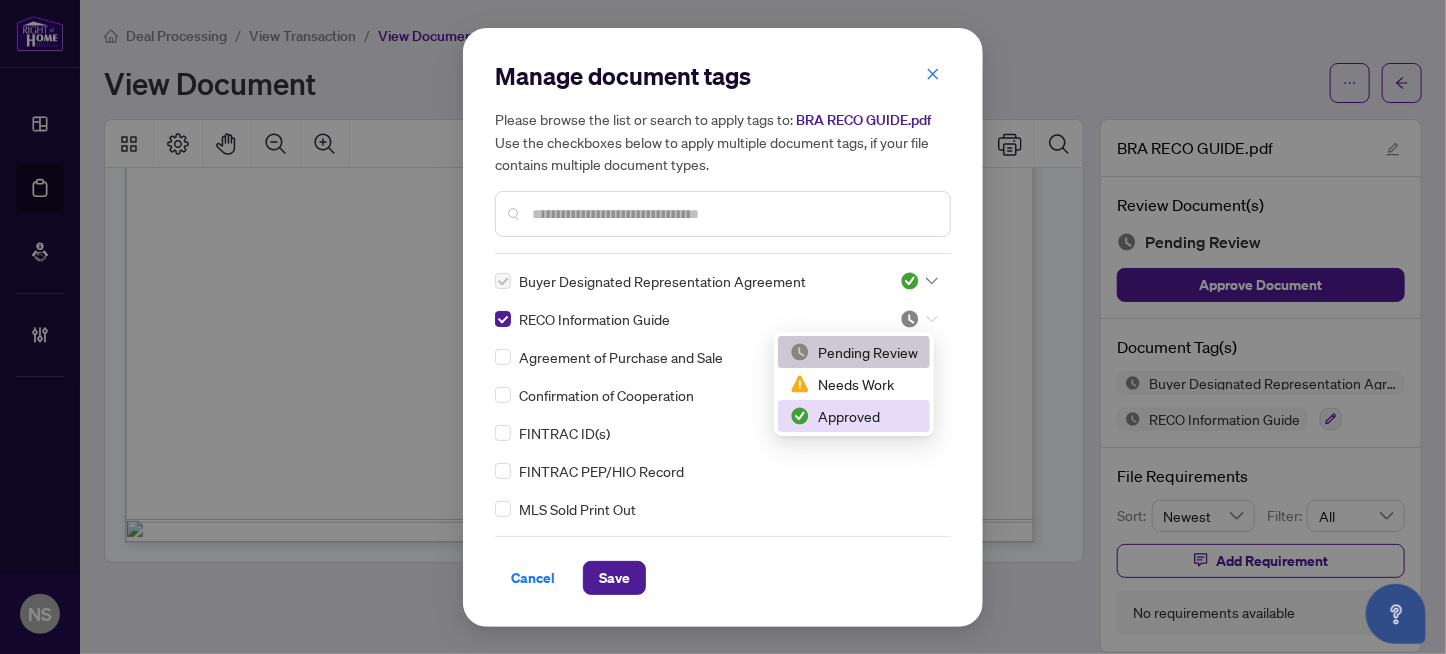 drag, startPoint x: 899, startPoint y: 407, endPoint x: 714, endPoint y: 577, distance: 251.24689 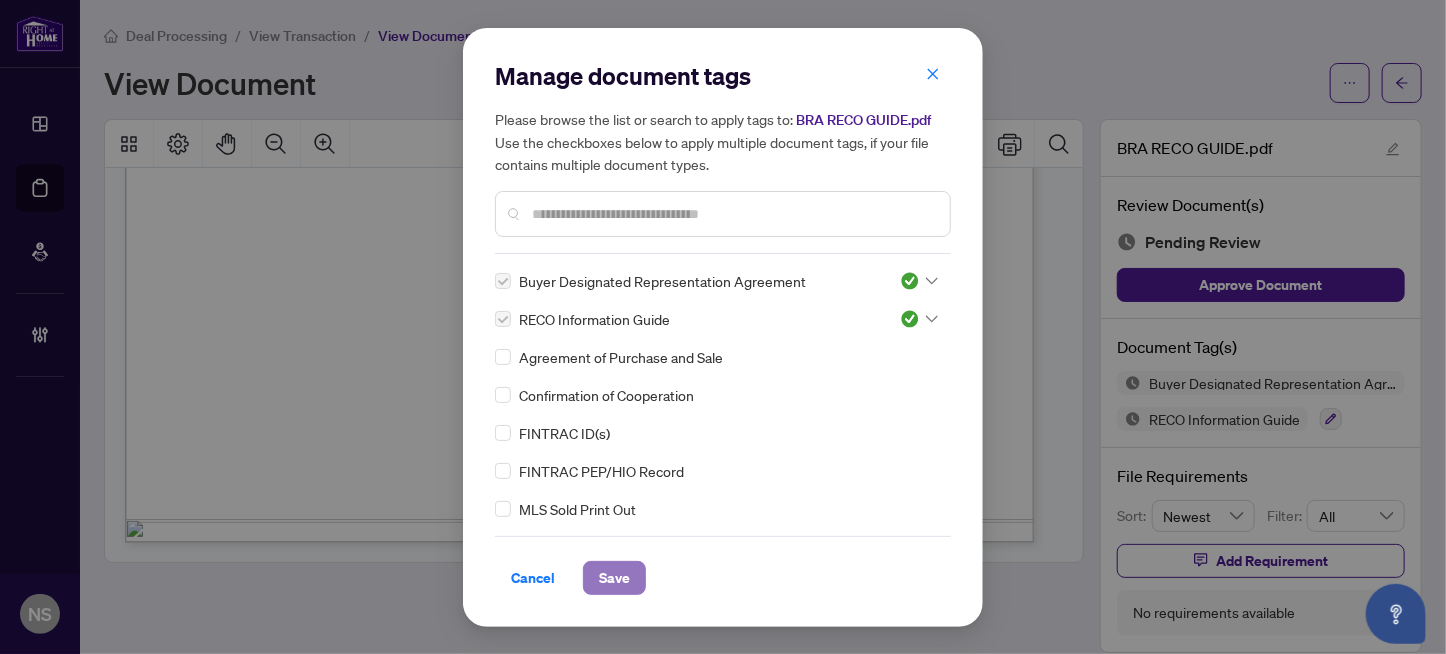 click on "Save" at bounding box center (614, 578) 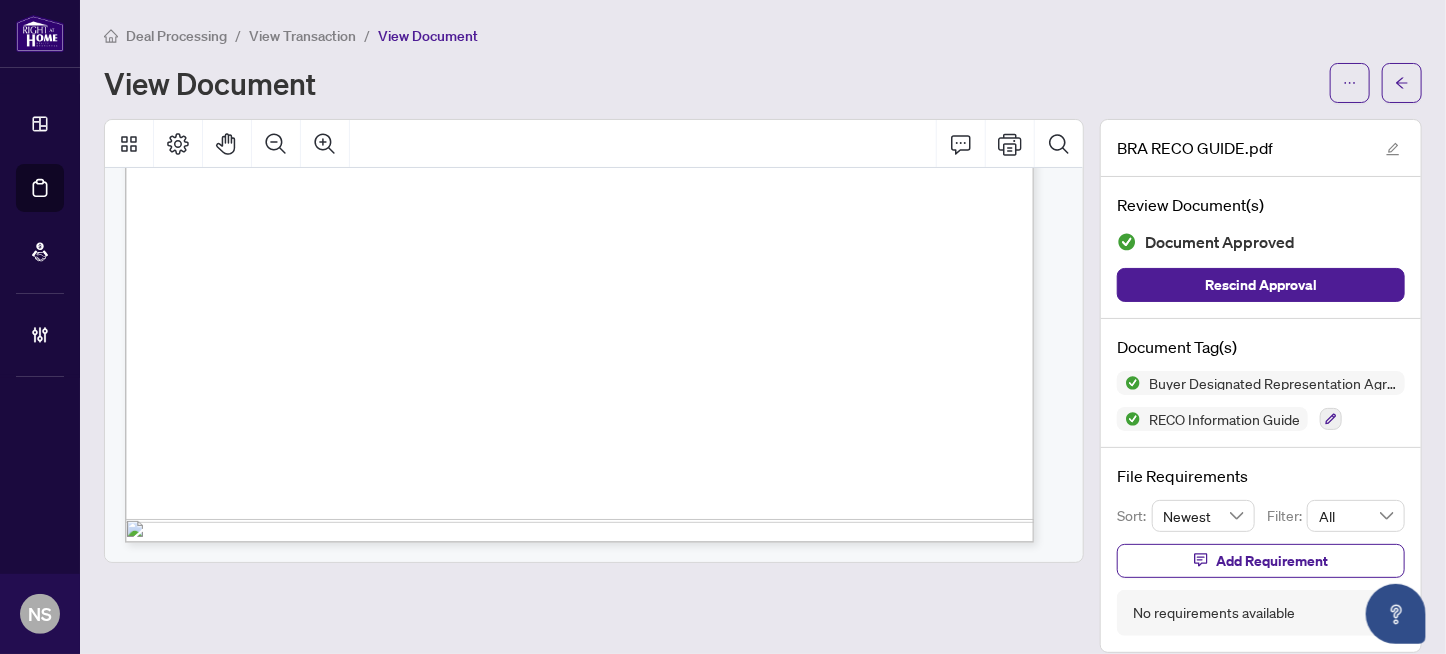 scroll, scrollTop: 18, scrollLeft: 0, axis: vertical 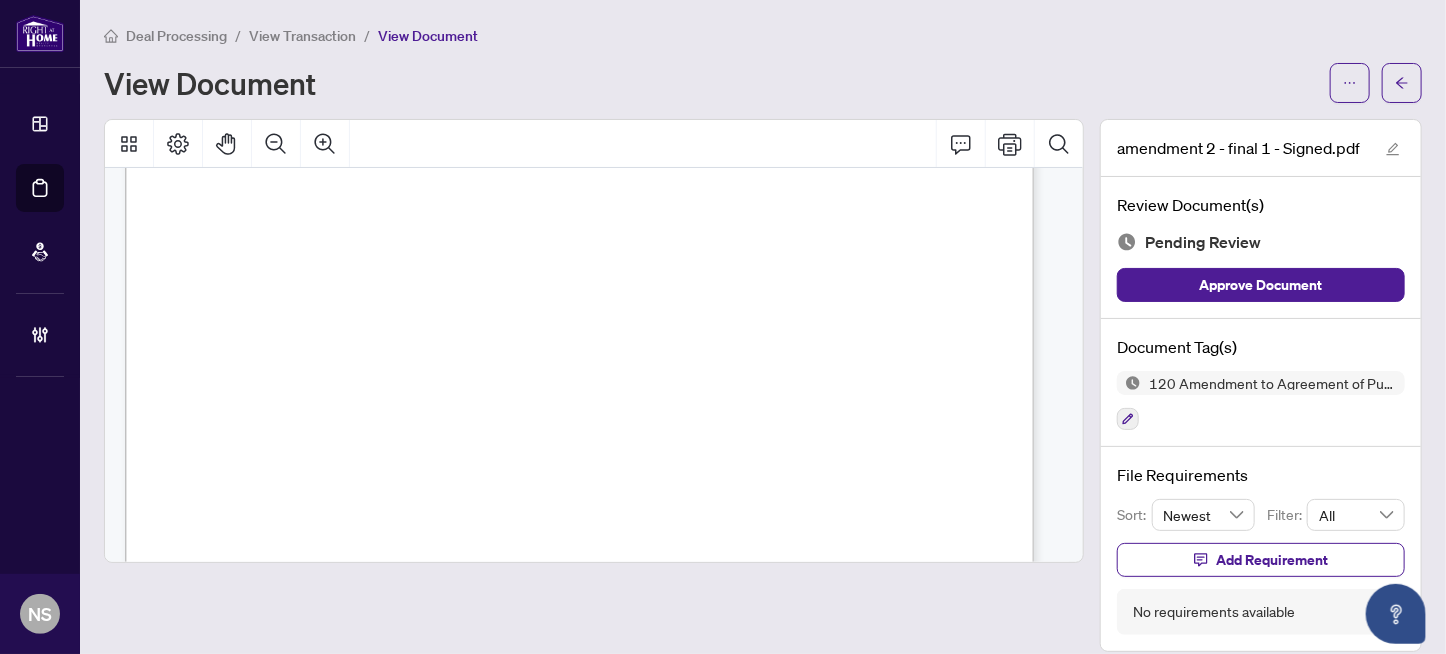 drag, startPoint x: 556, startPoint y: 368, endPoint x: 758, endPoint y: 423, distance: 209.35378 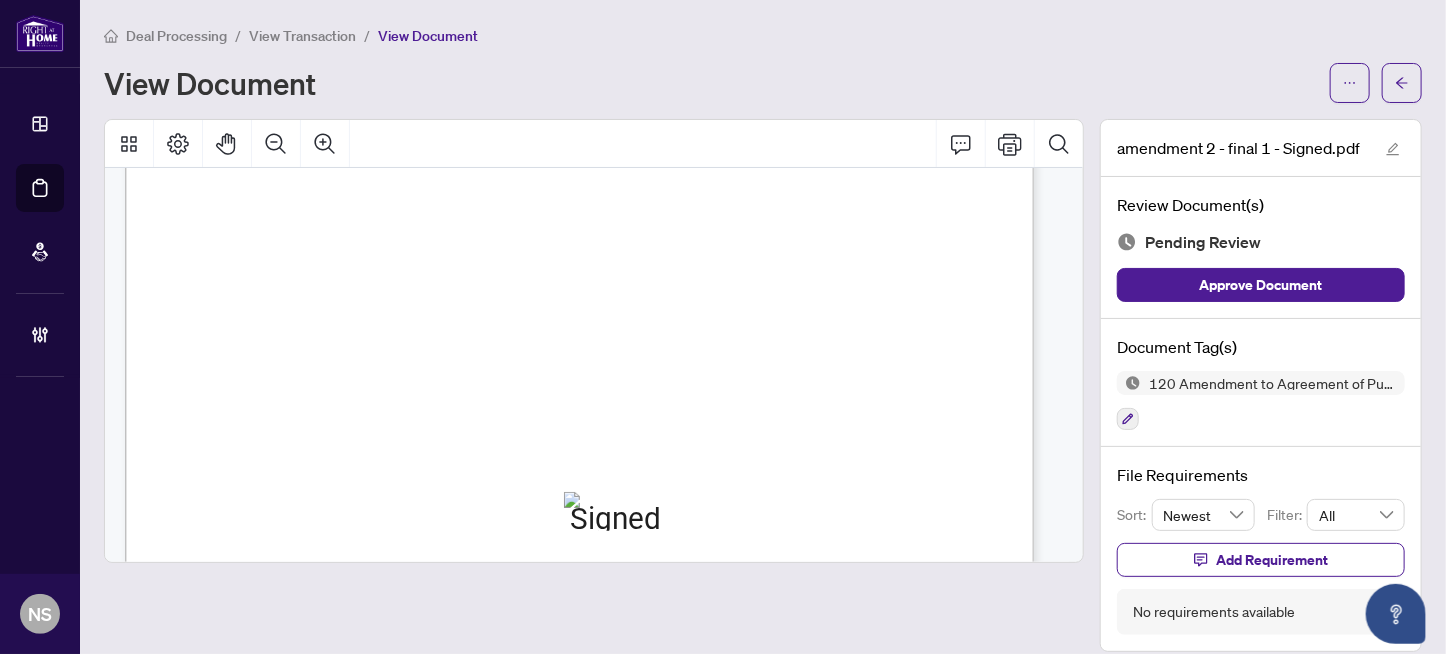 scroll, scrollTop: 1300, scrollLeft: 0, axis: vertical 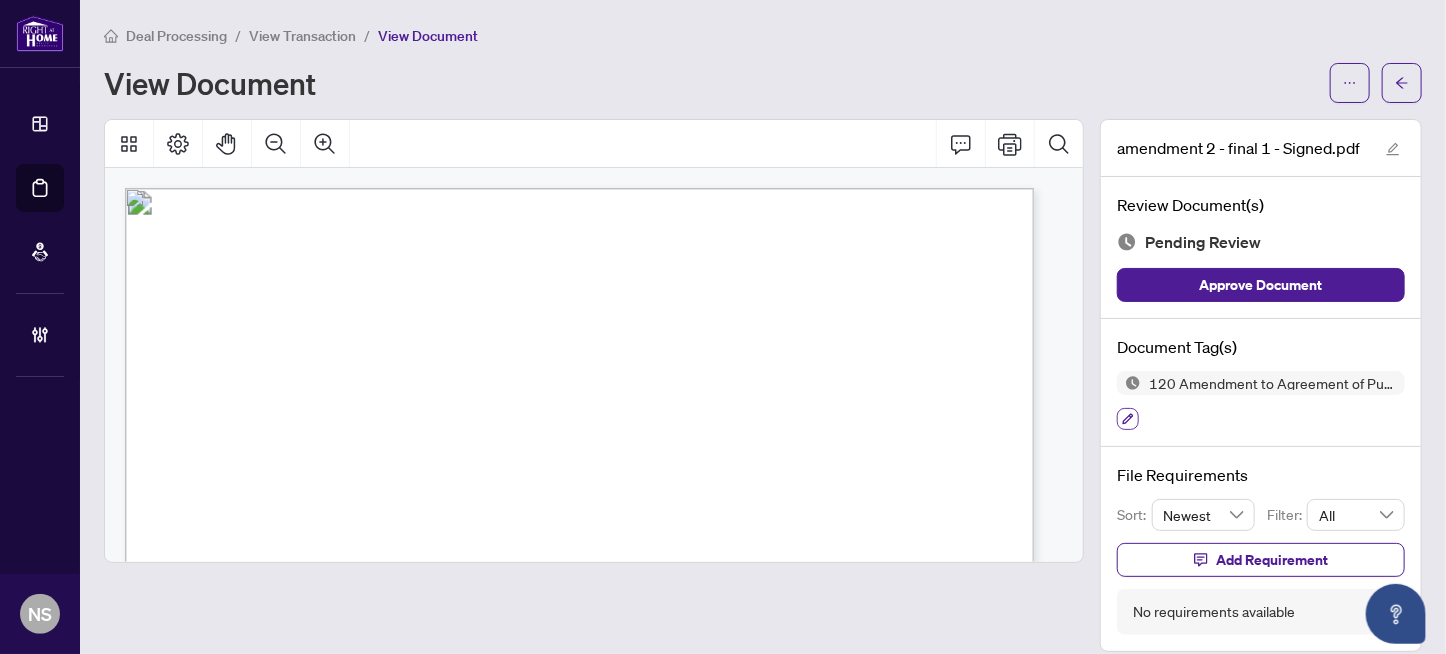 click 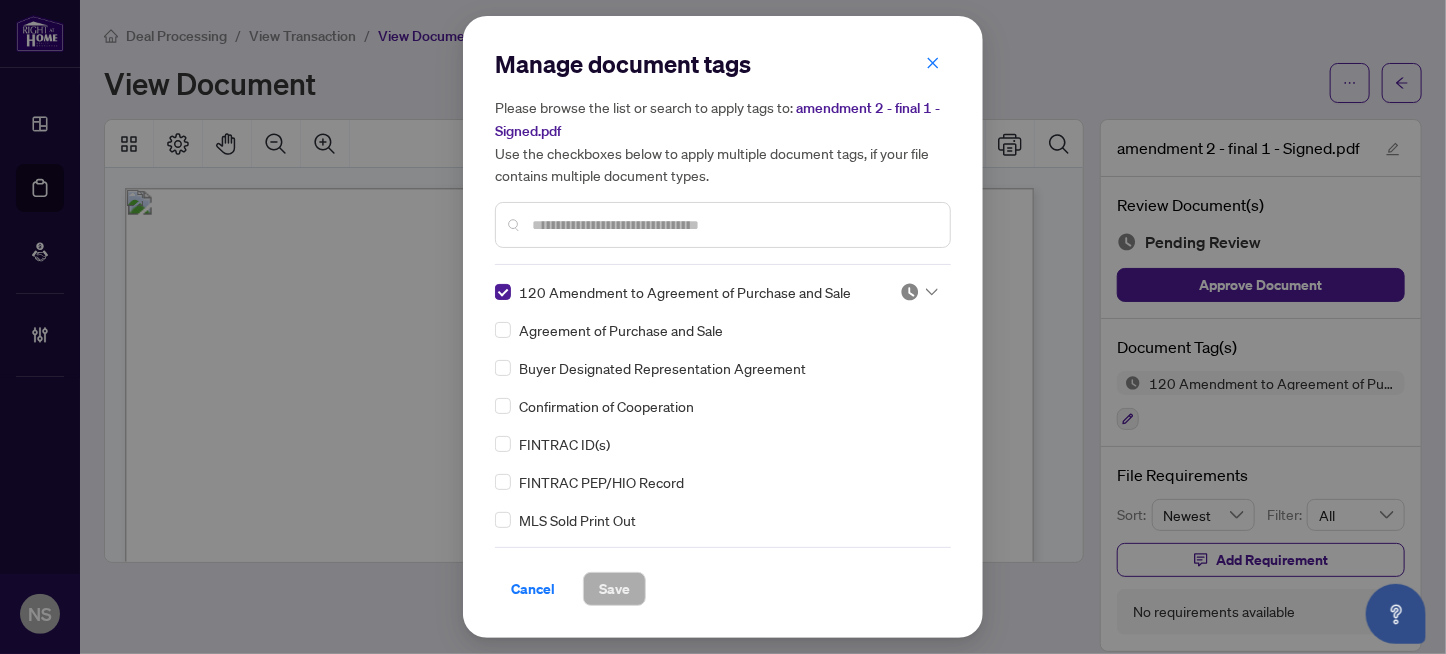 click at bounding box center [910, 292] 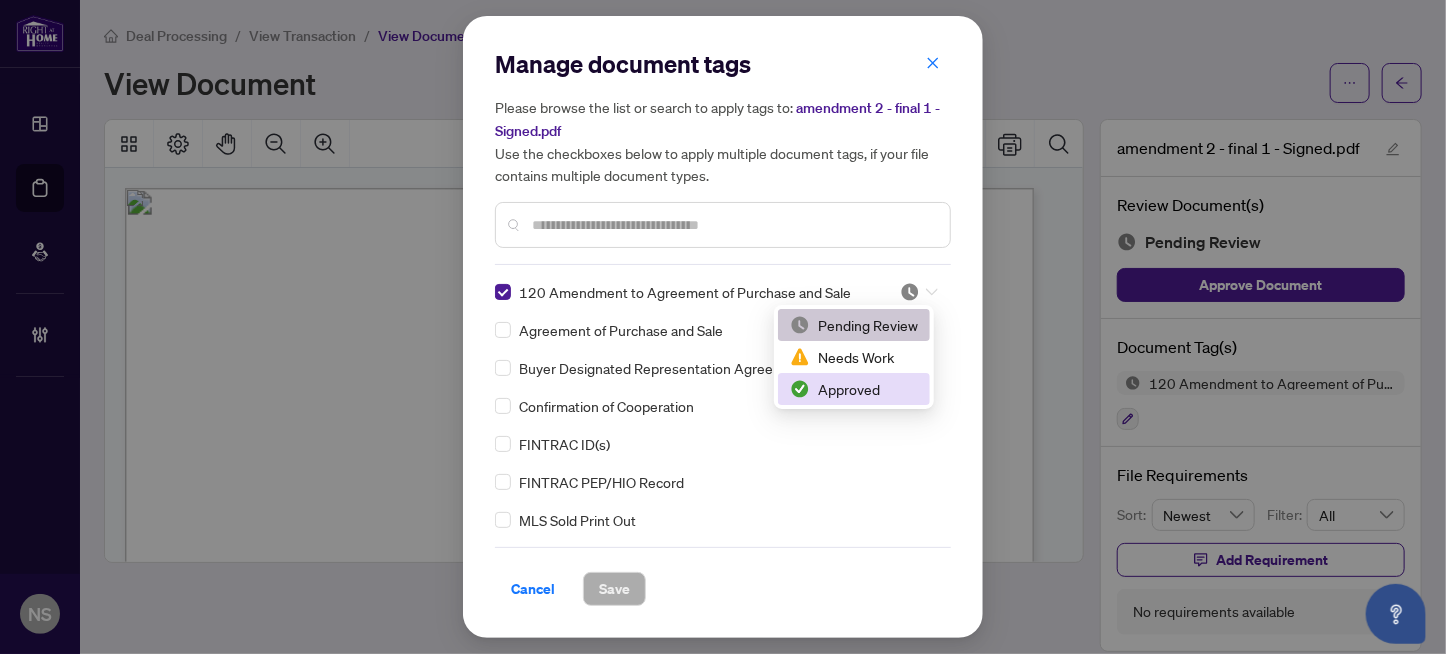 click on "Approved" at bounding box center [854, 389] 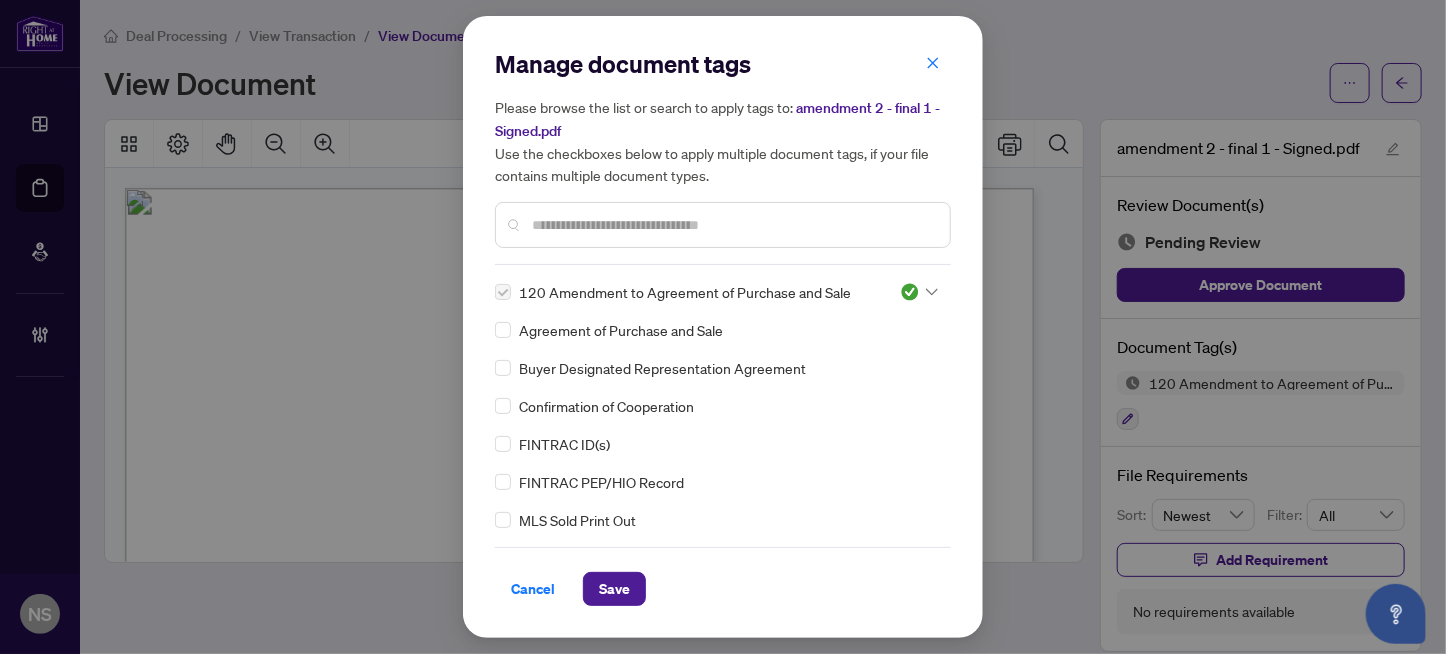 click at bounding box center [733, 225] 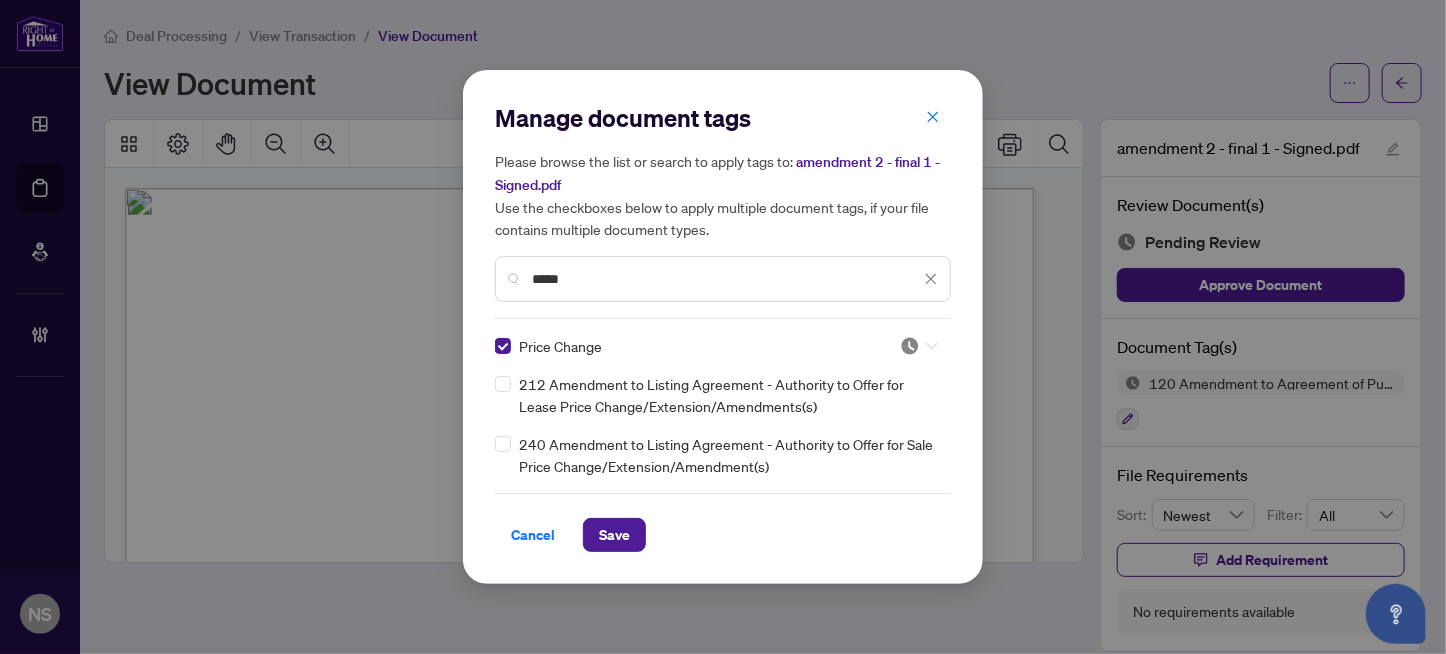 drag, startPoint x: 908, startPoint y: 340, endPoint x: 917, endPoint y: 412, distance: 72.56032 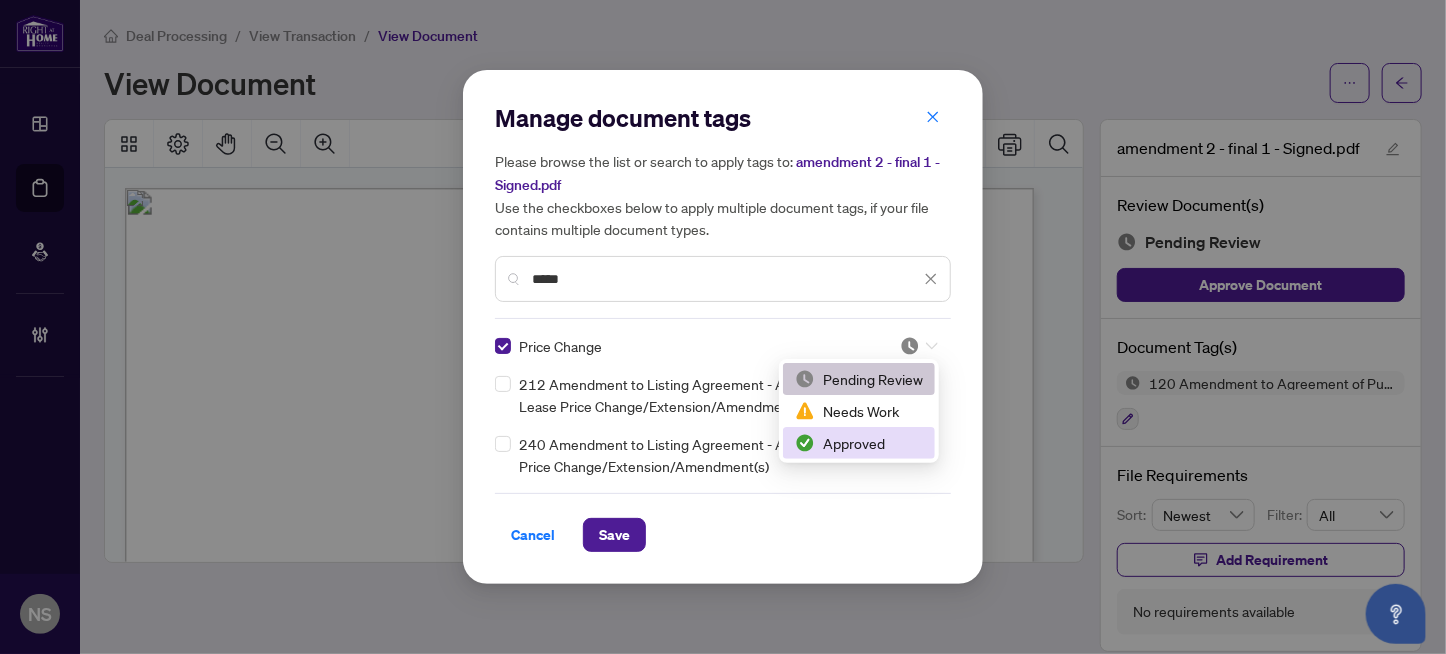 drag, startPoint x: 887, startPoint y: 442, endPoint x: 879, endPoint y: 426, distance: 17.888544 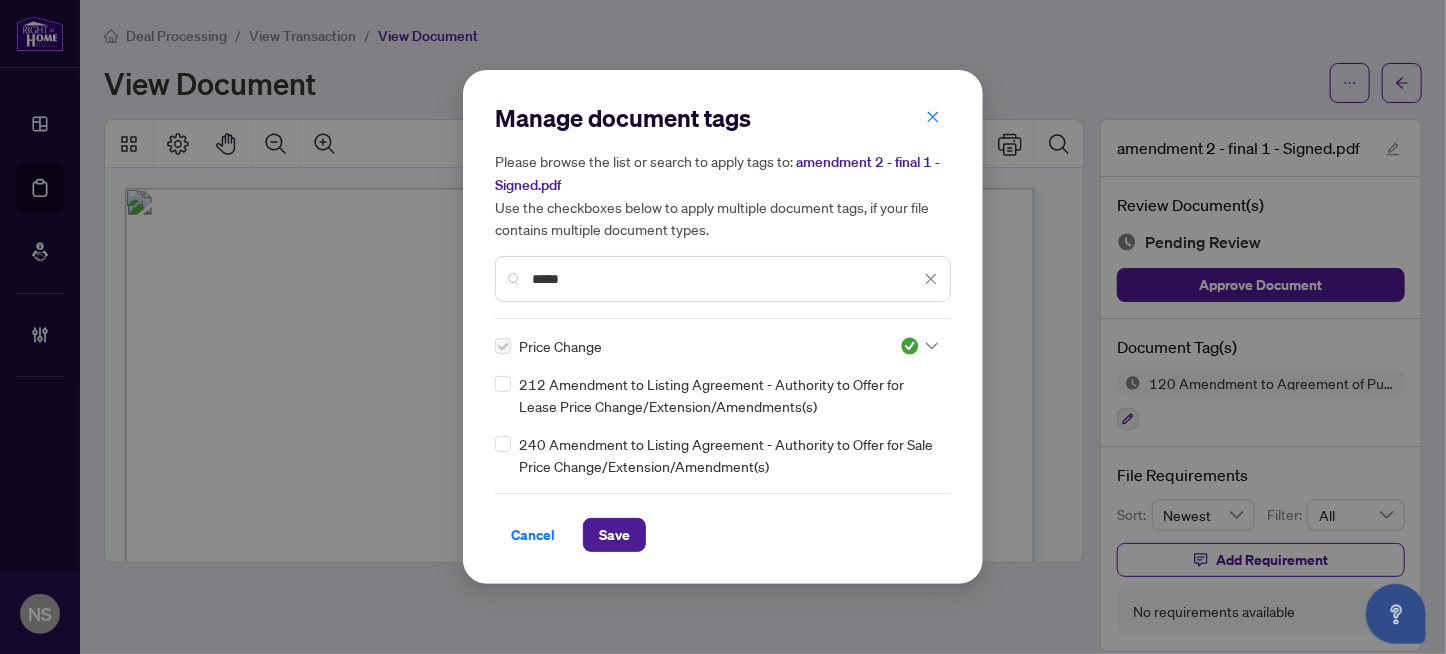 drag, startPoint x: 600, startPoint y: 284, endPoint x: 385, endPoint y: 305, distance: 216.02315 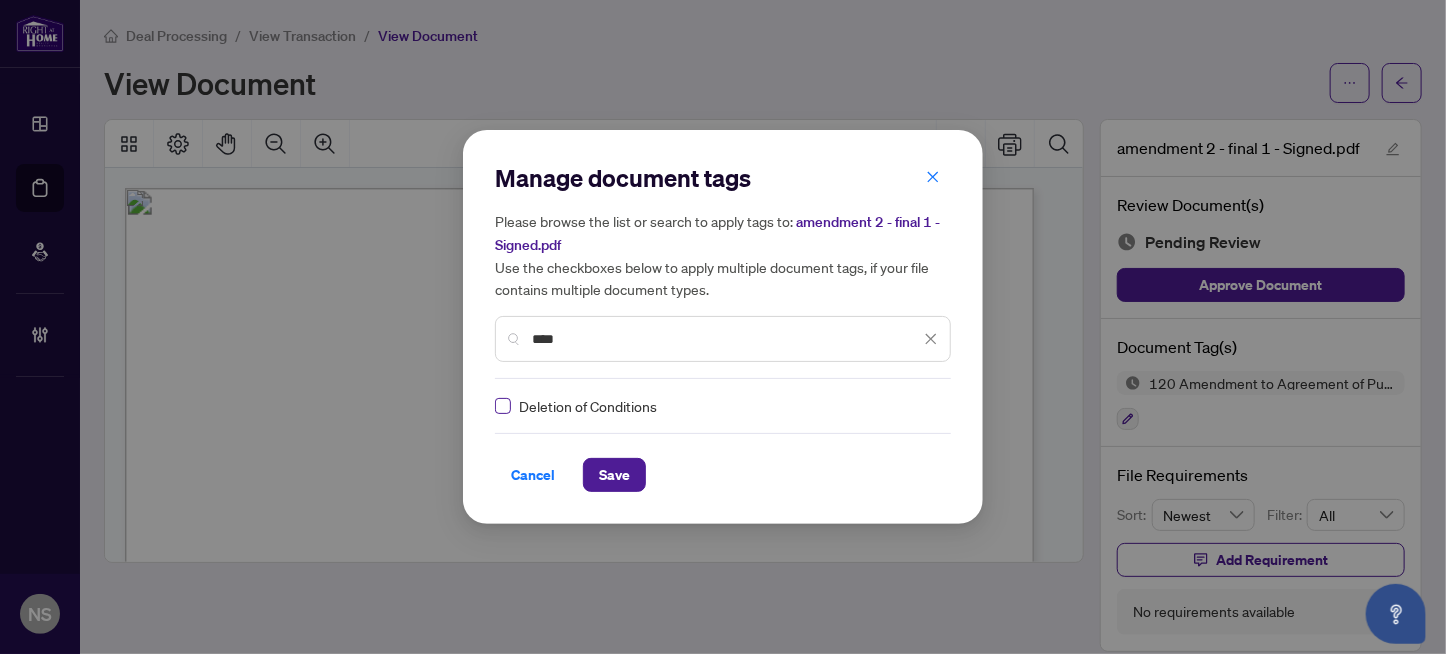 type on "****" 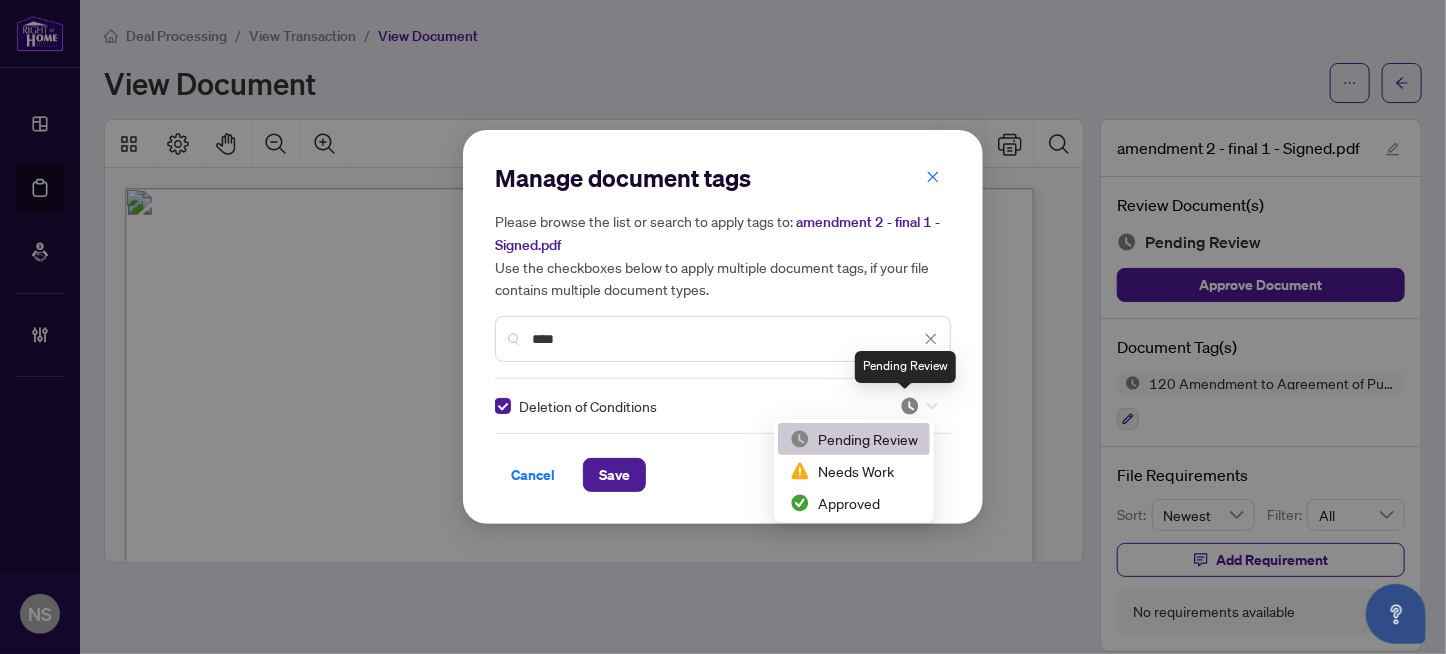 drag, startPoint x: 896, startPoint y: 403, endPoint x: 870, endPoint y: 482, distance: 83.1685 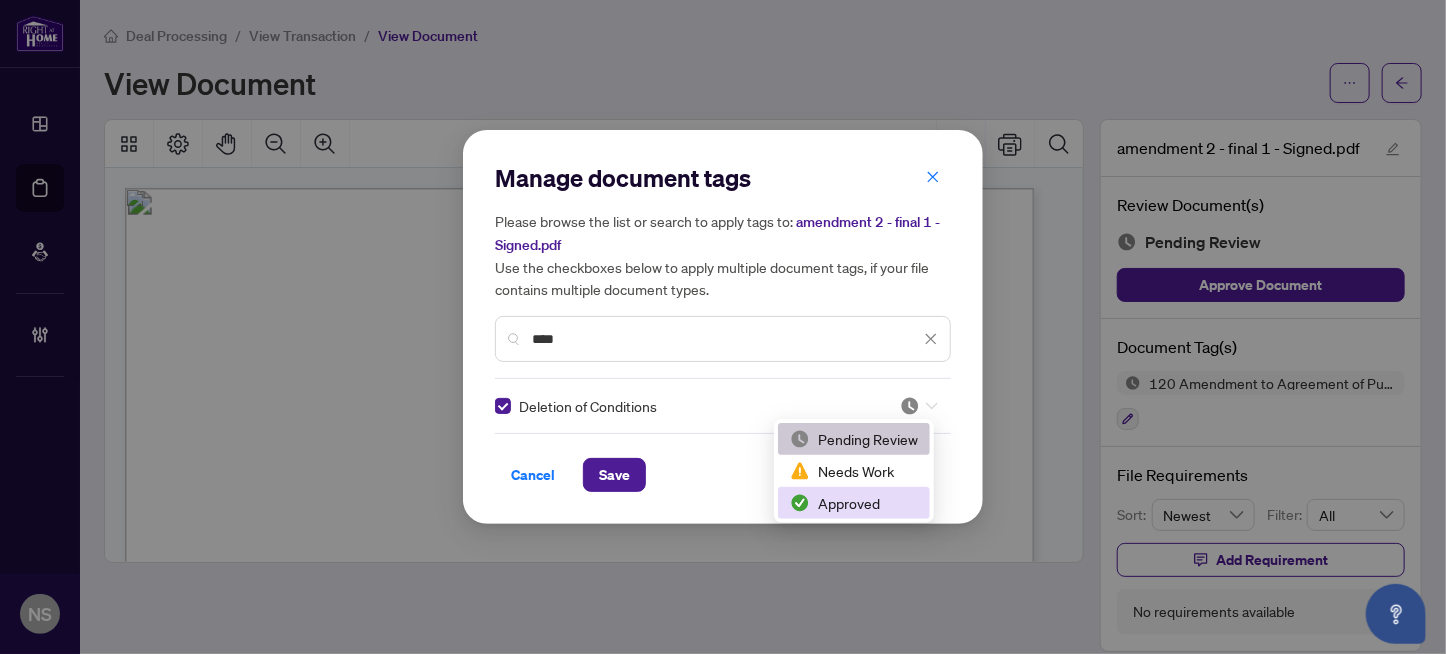 drag, startPoint x: 846, startPoint y: 503, endPoint x: 710, endPoint y: 481, distance: 137.76791 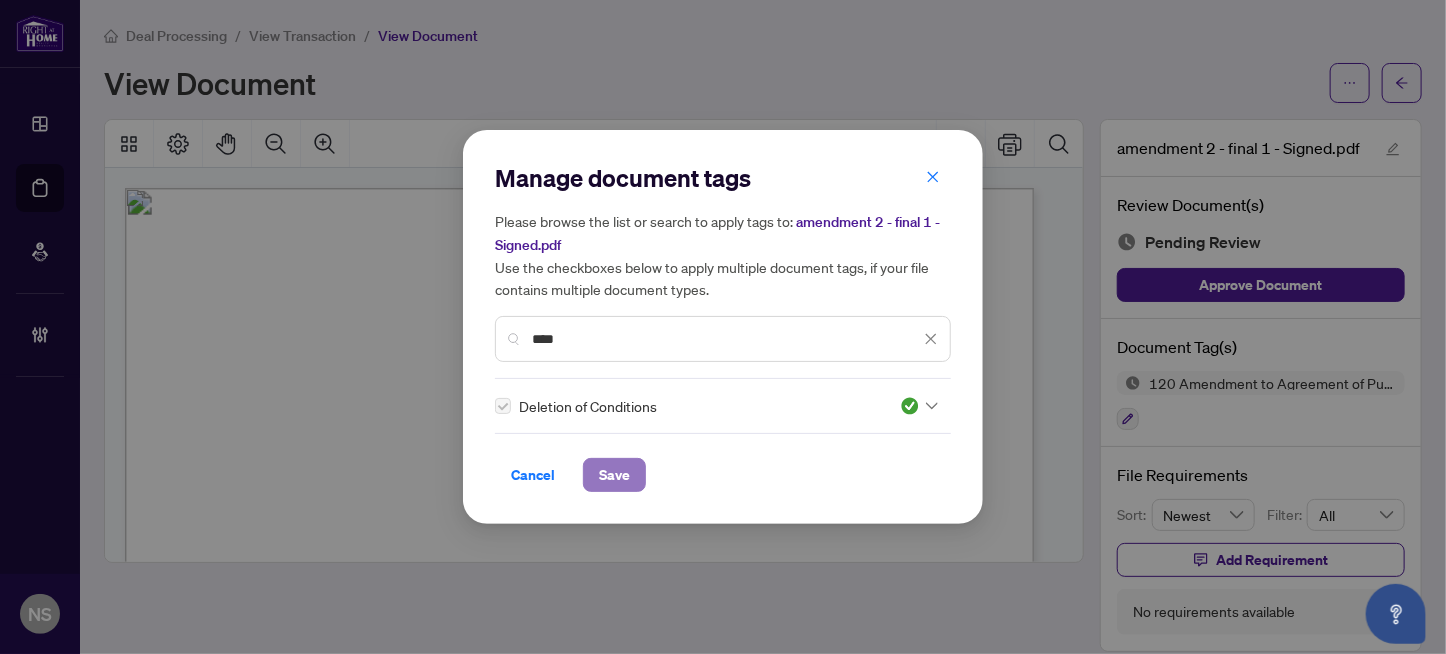 click on "Save" at bounding box center (614, 475) 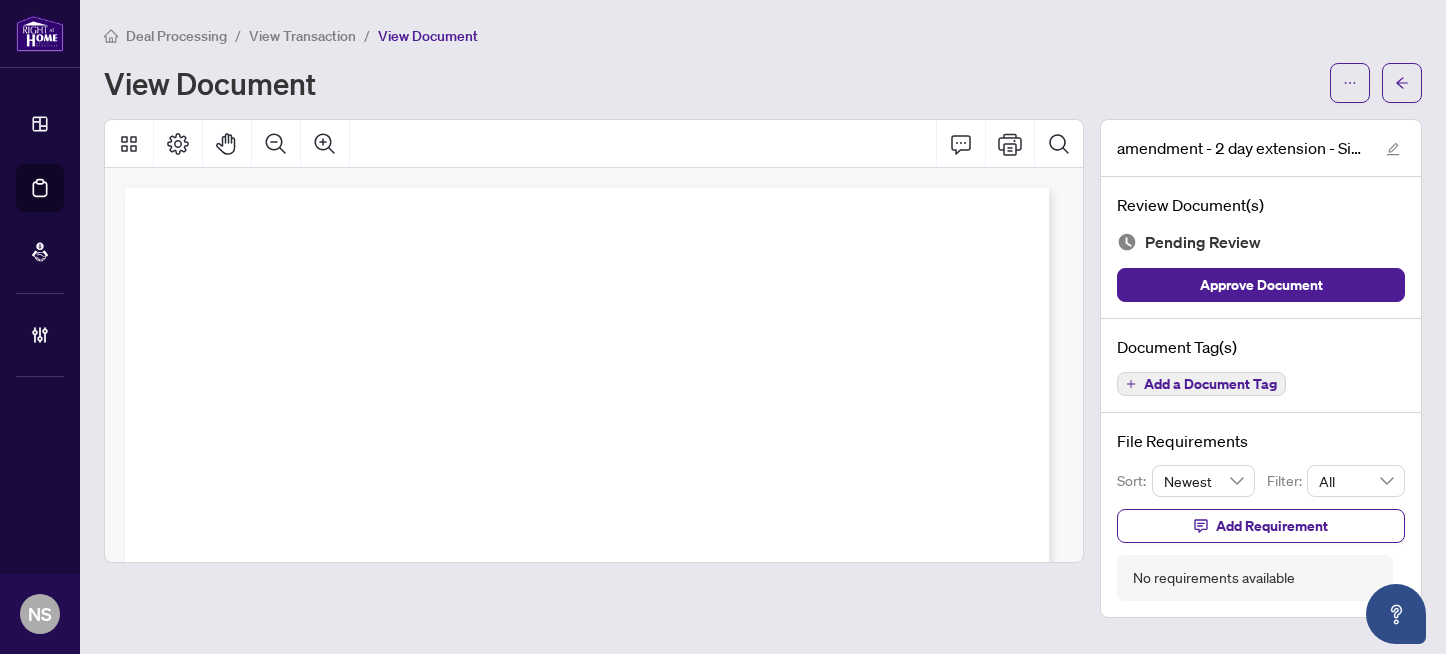 scroll, scrollTop: 0, scrollLeft: 0, axis: both 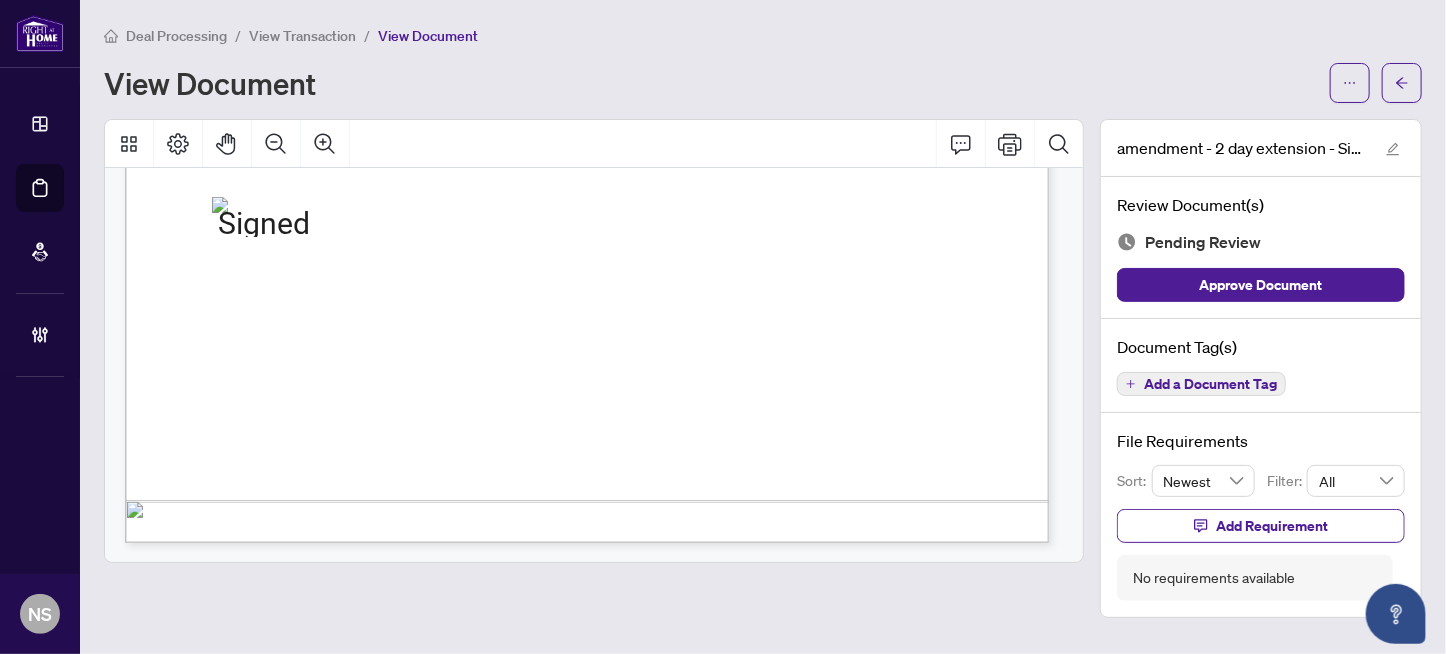 click on "Add a Document Tag" at bounding box center [1210, 384] 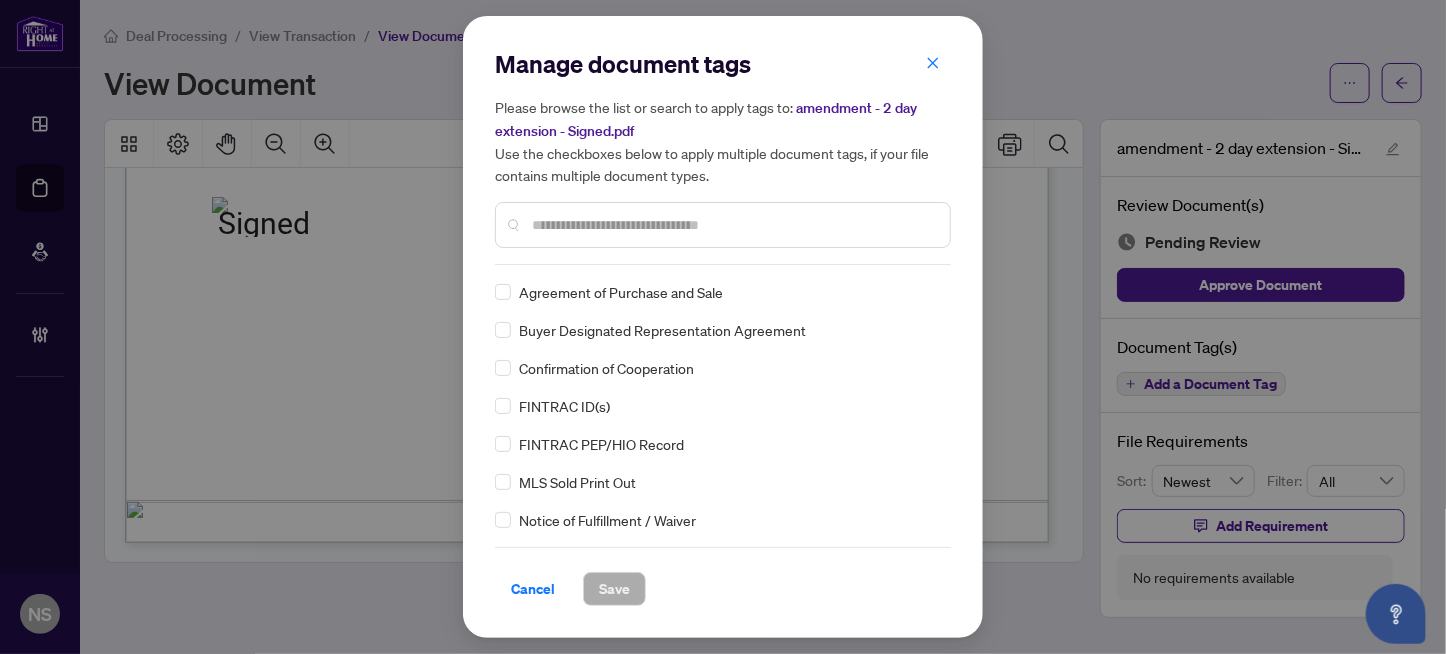 click at bounding box center (733, 225) 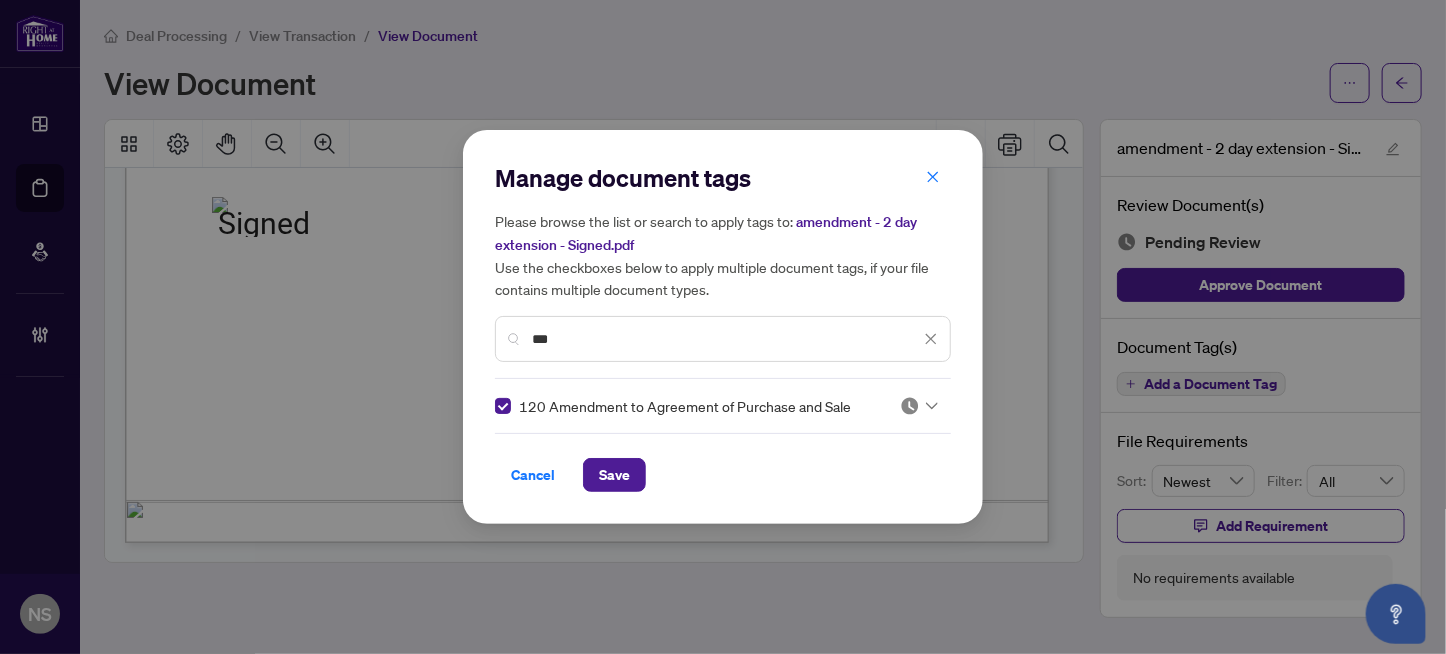 click at bounding box center [910, 406] 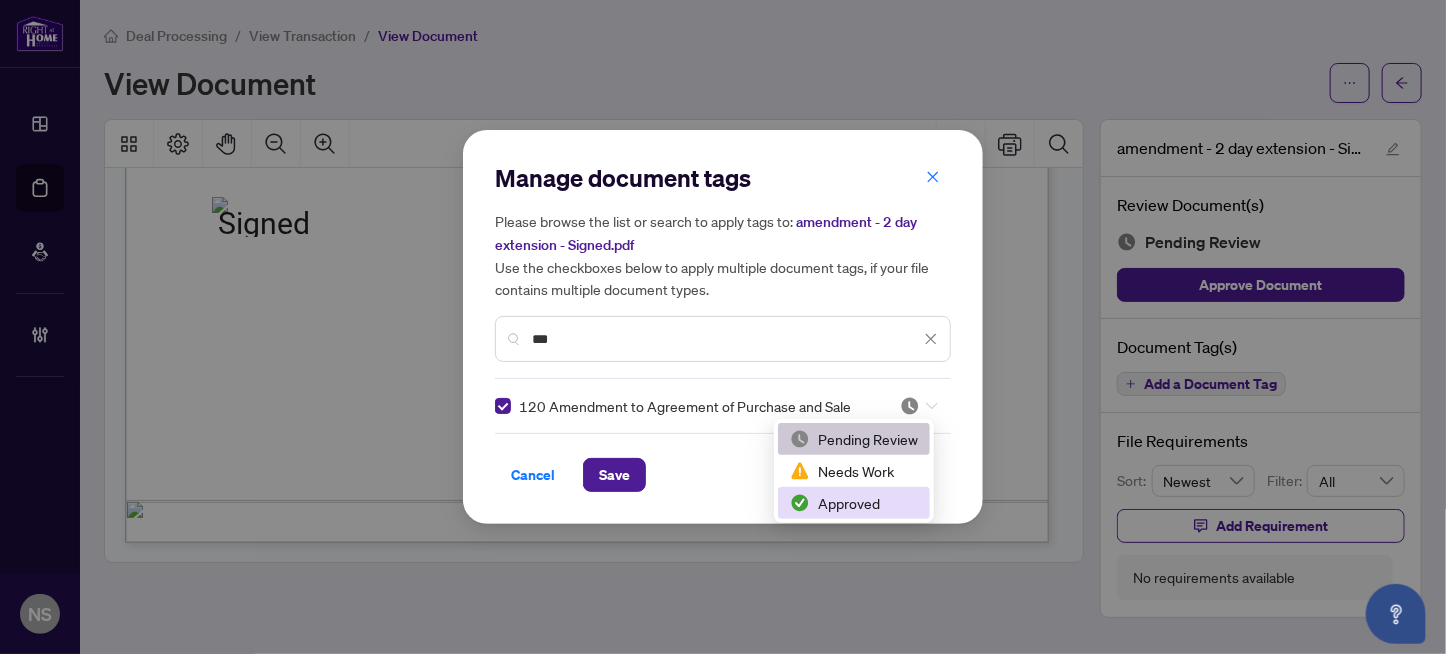 click on "Approved" at bounding box center (854, 503) 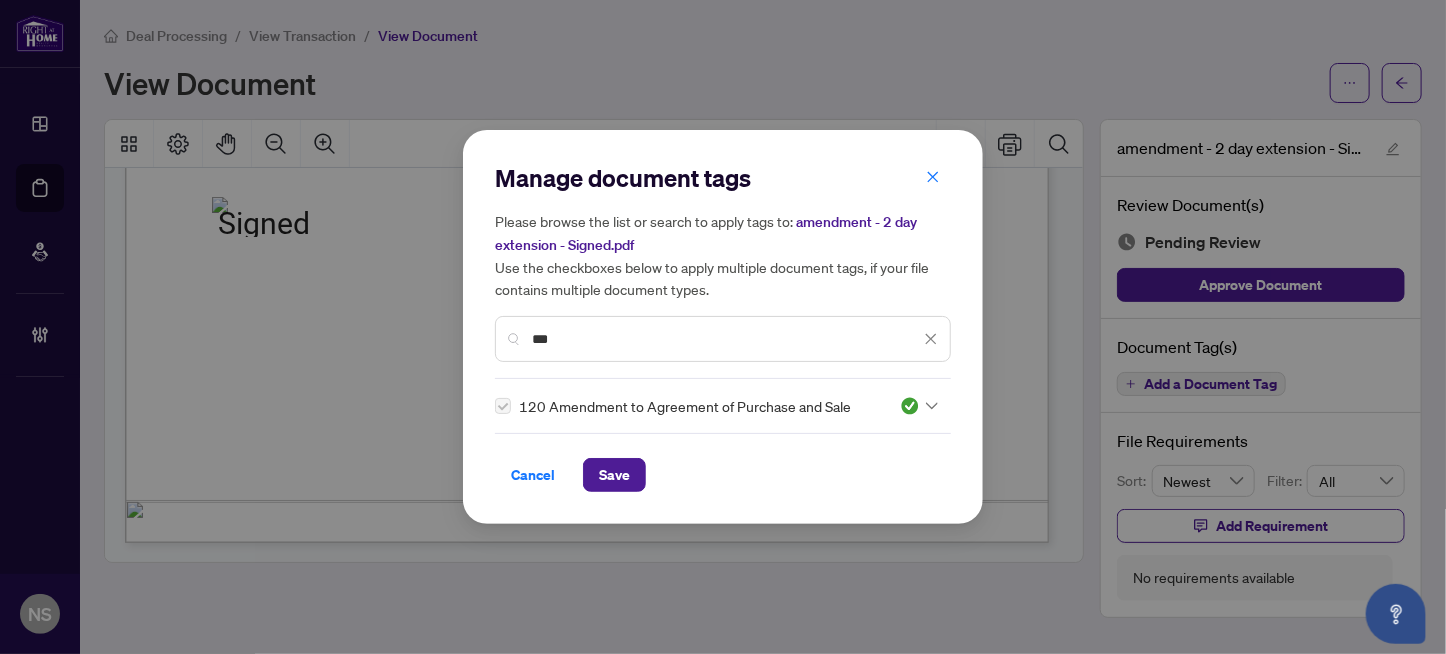 drag, startPoint x: 627, startPoint y: 336, endPoint x: 403, endPoint y: 342, distance: 224.08034 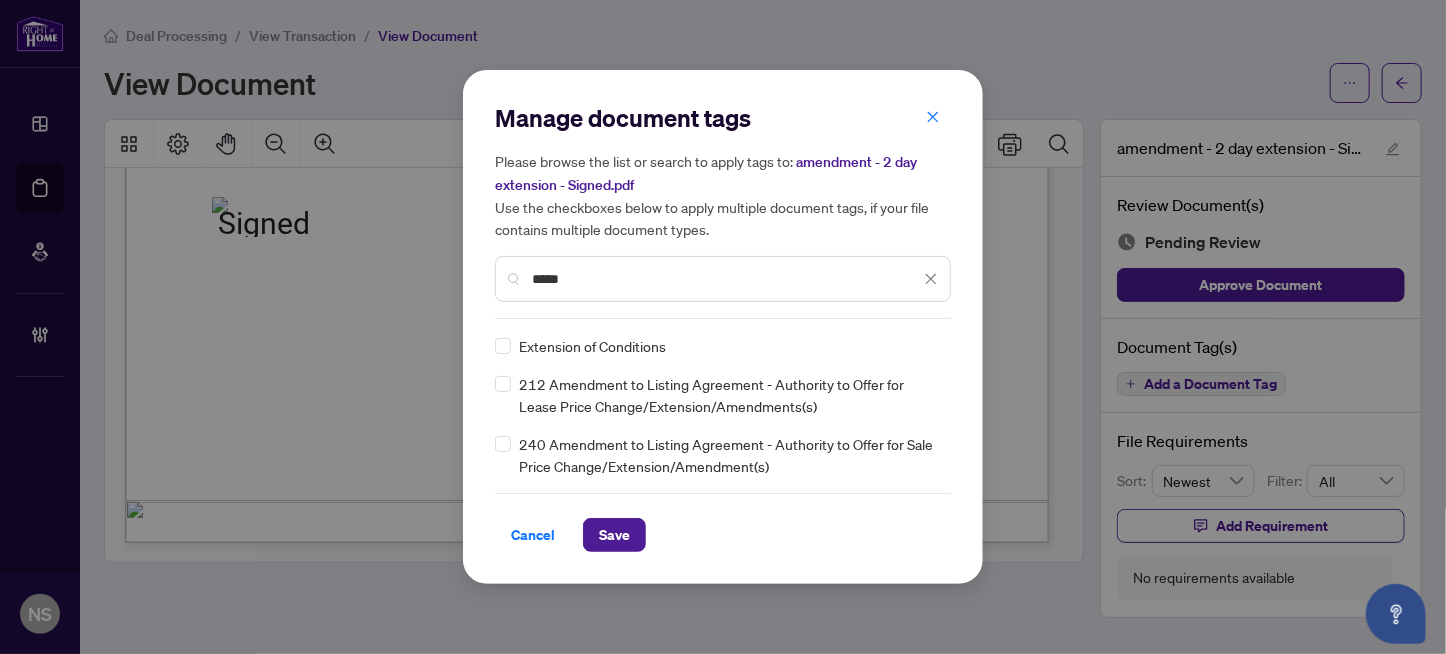 type on "*****" 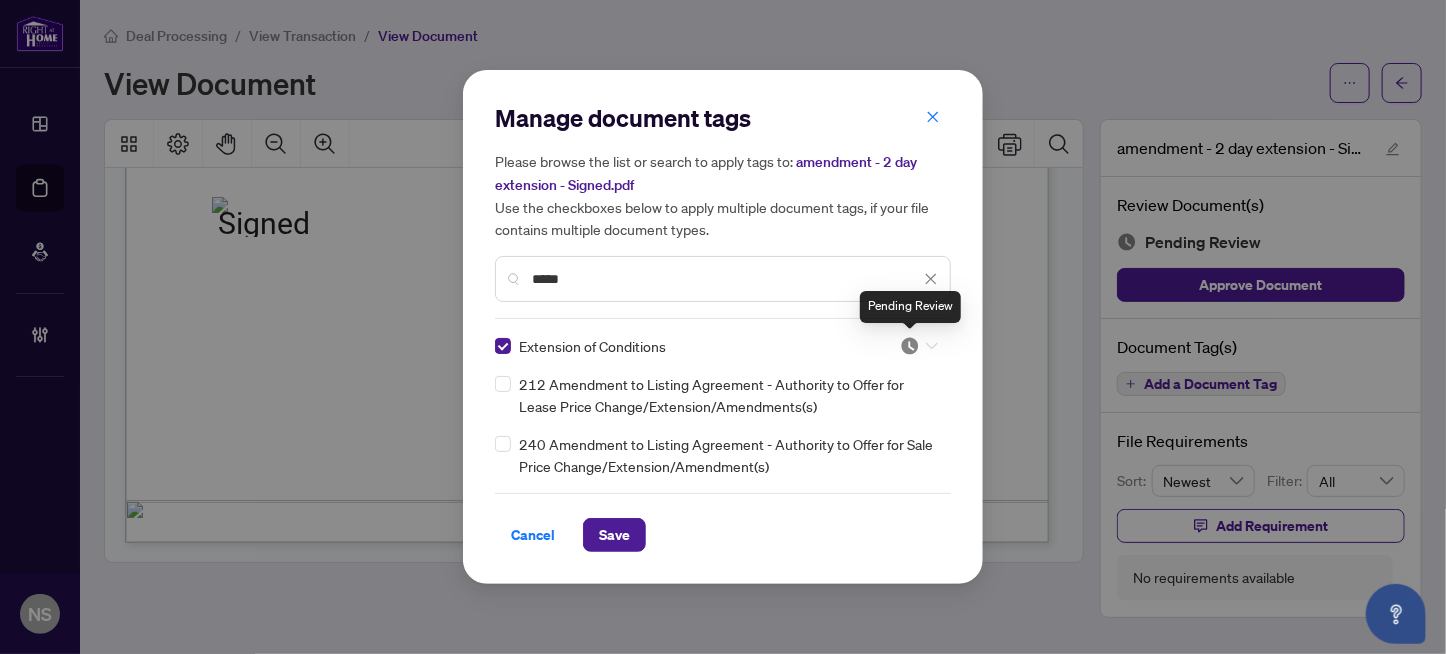 drag, startPoint x: 906, startPoint y: 344, endPoint x: 915, endPoint y: 391, distance: 47.853943 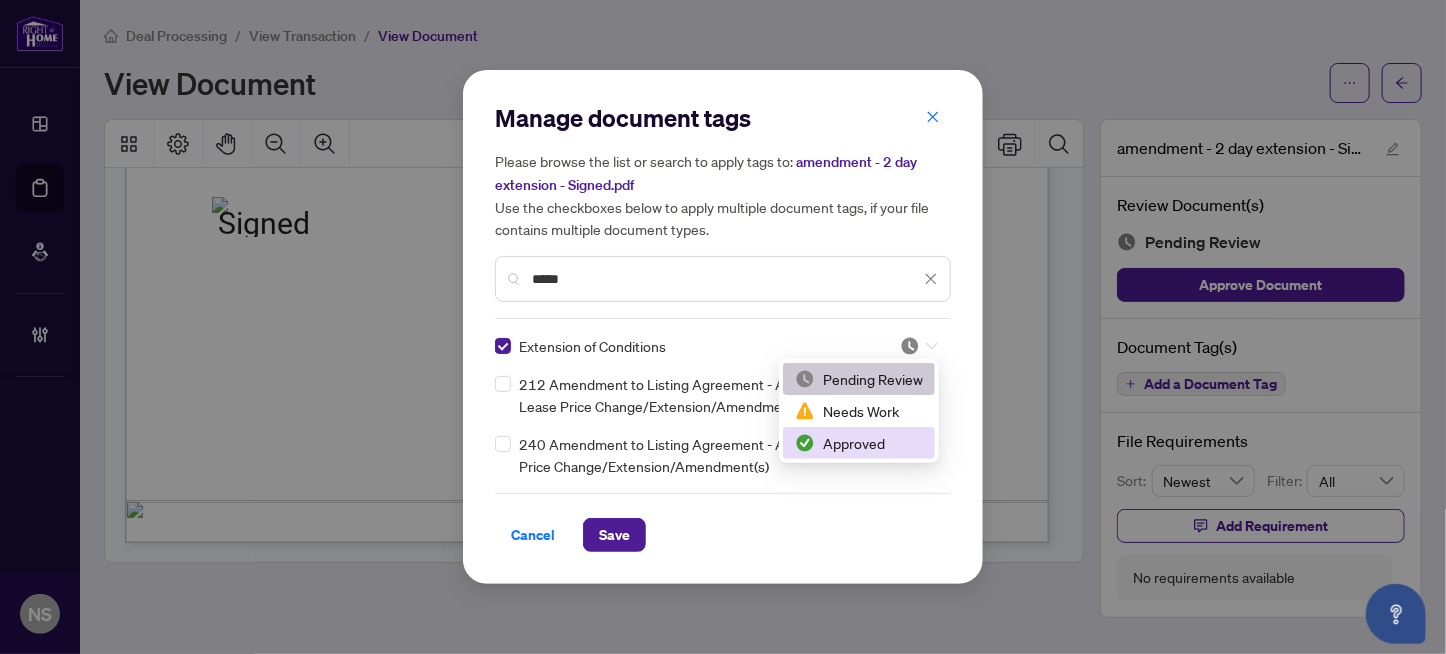 click on "Approved" at bounding box center [859, 443] 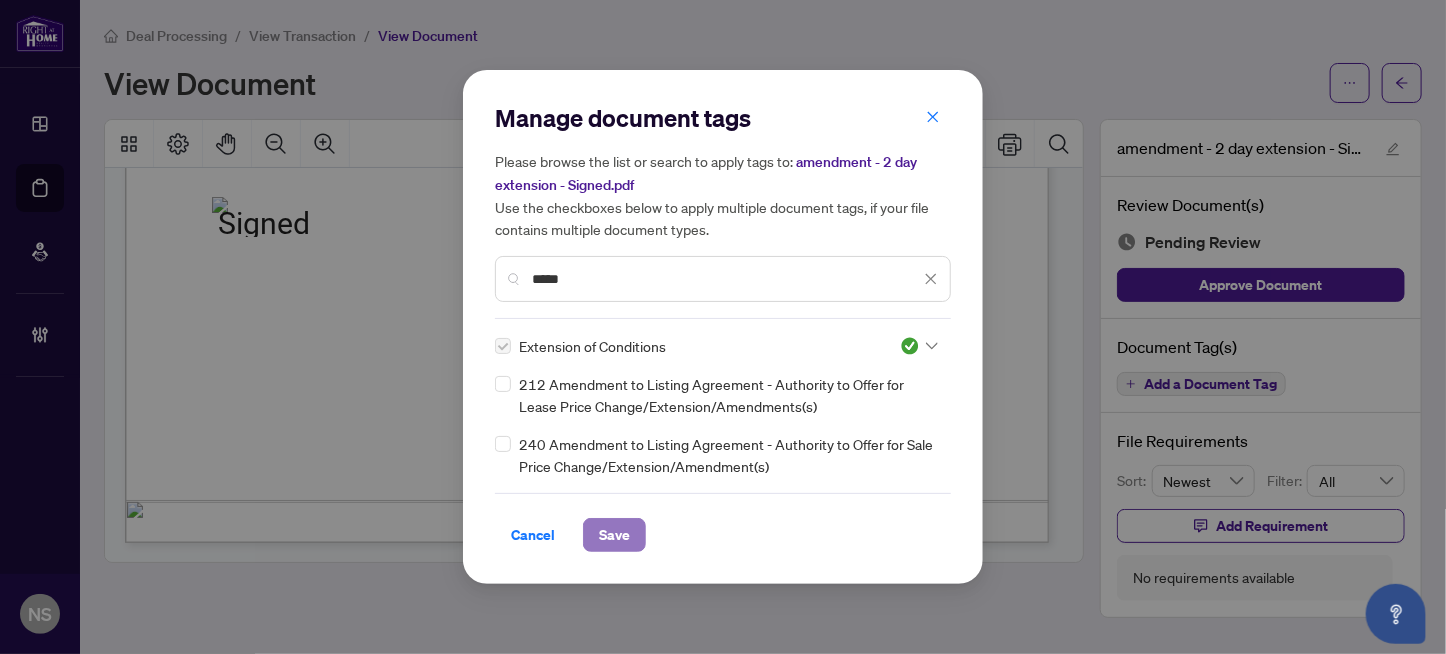 click on "Save" at bounding box center [614, 535] 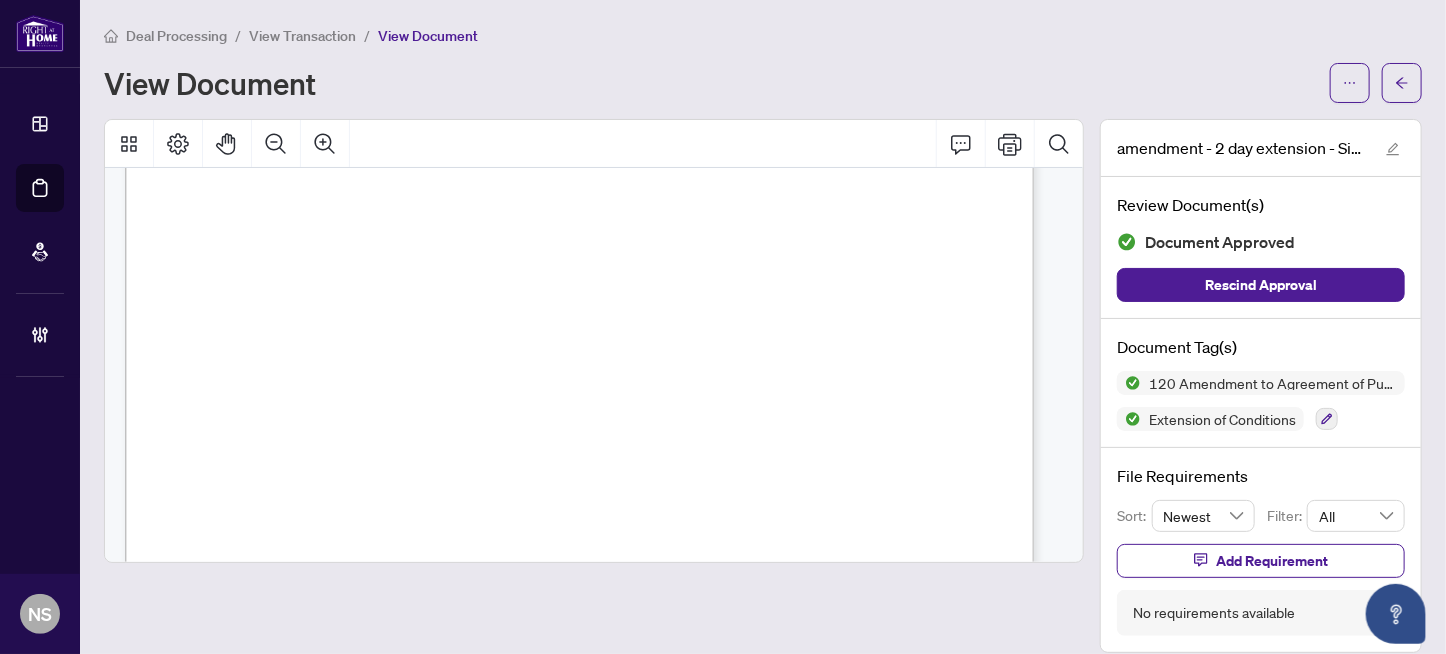 scroll, scrollTop: 535, scrollLeft: 0, axis: vertical 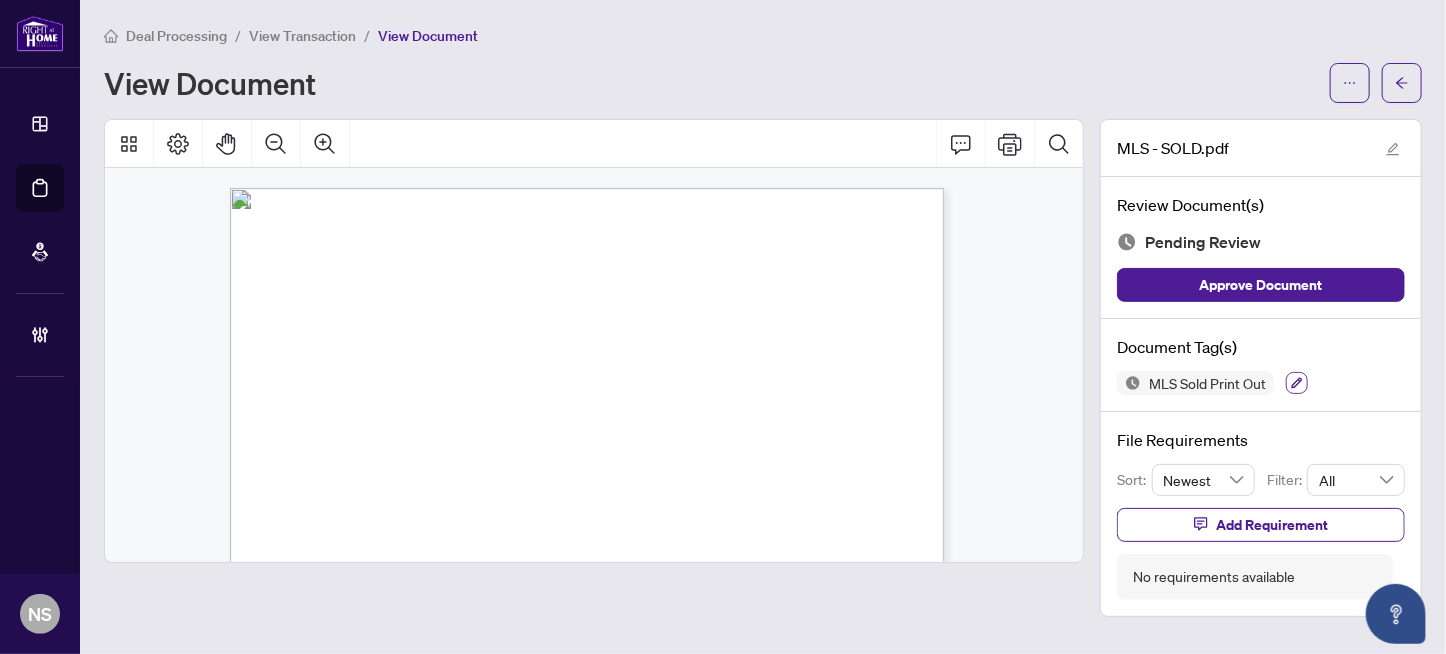 click at bounding box center [1297, 383] 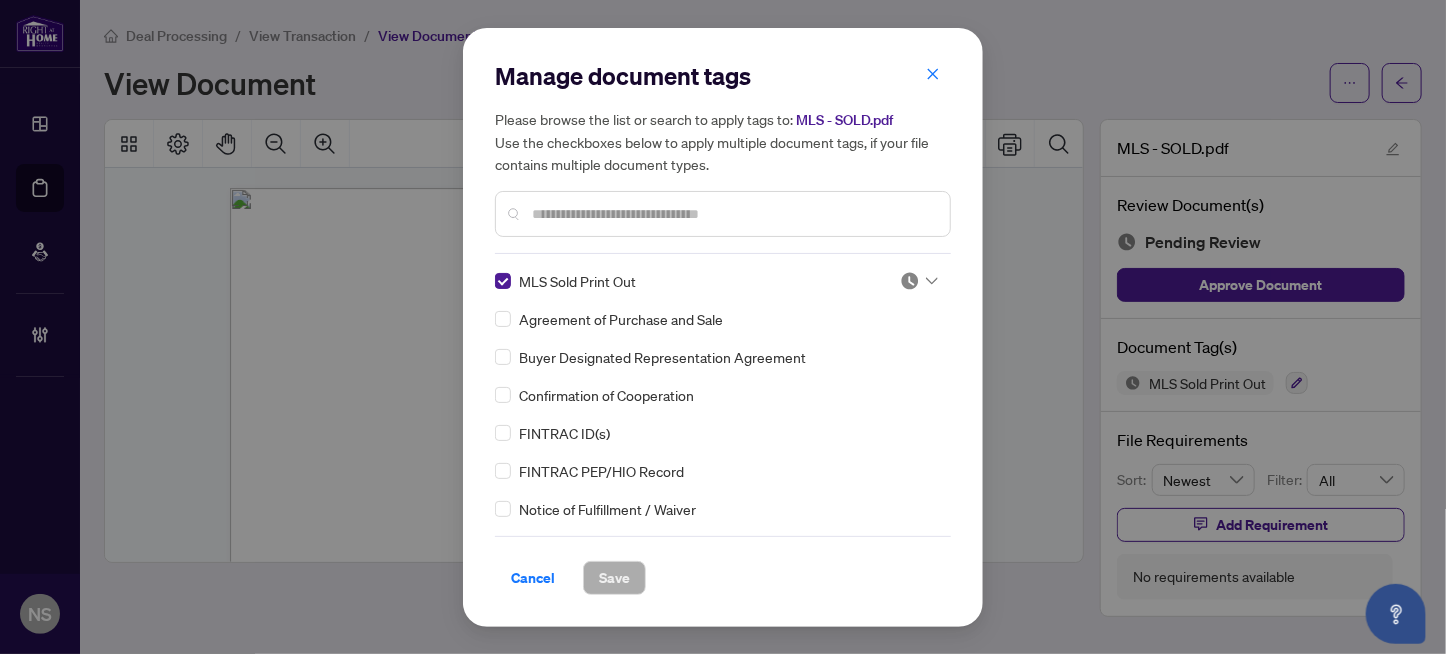 click at bounding box center [913, 281] 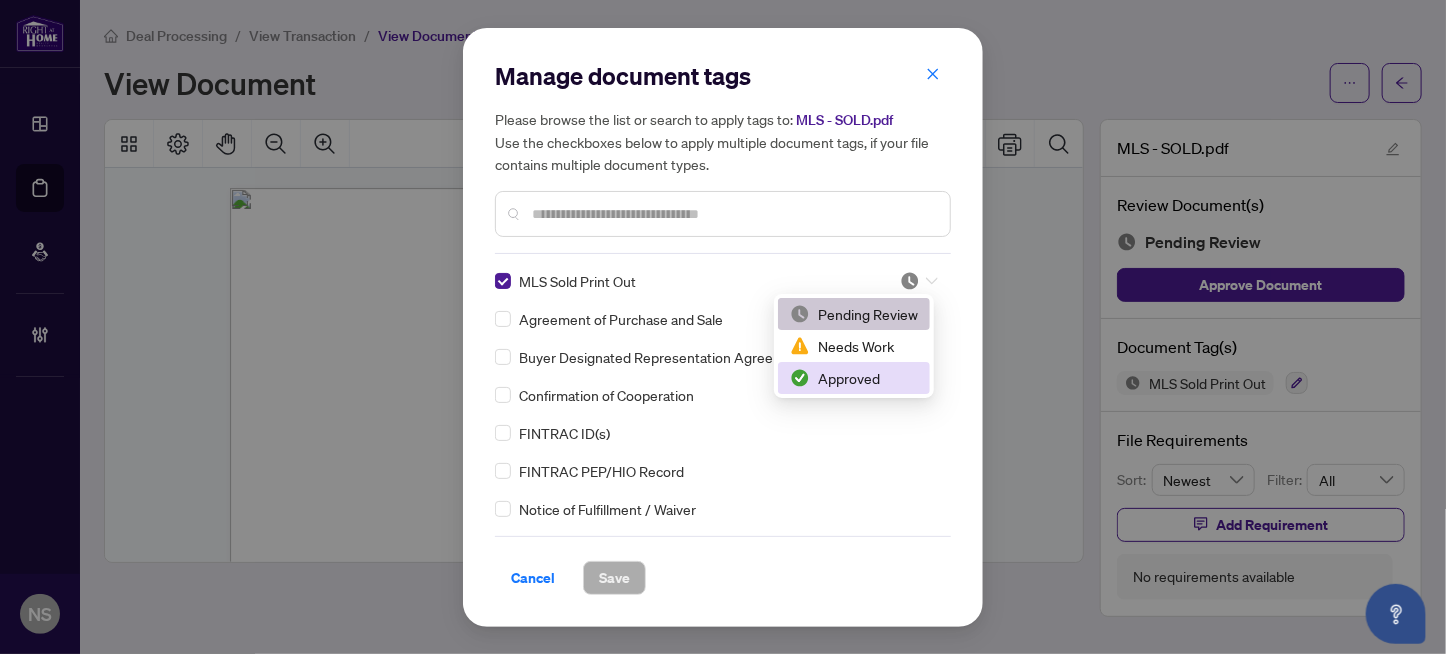 click on "Approved" at bounding box center (854, 378) 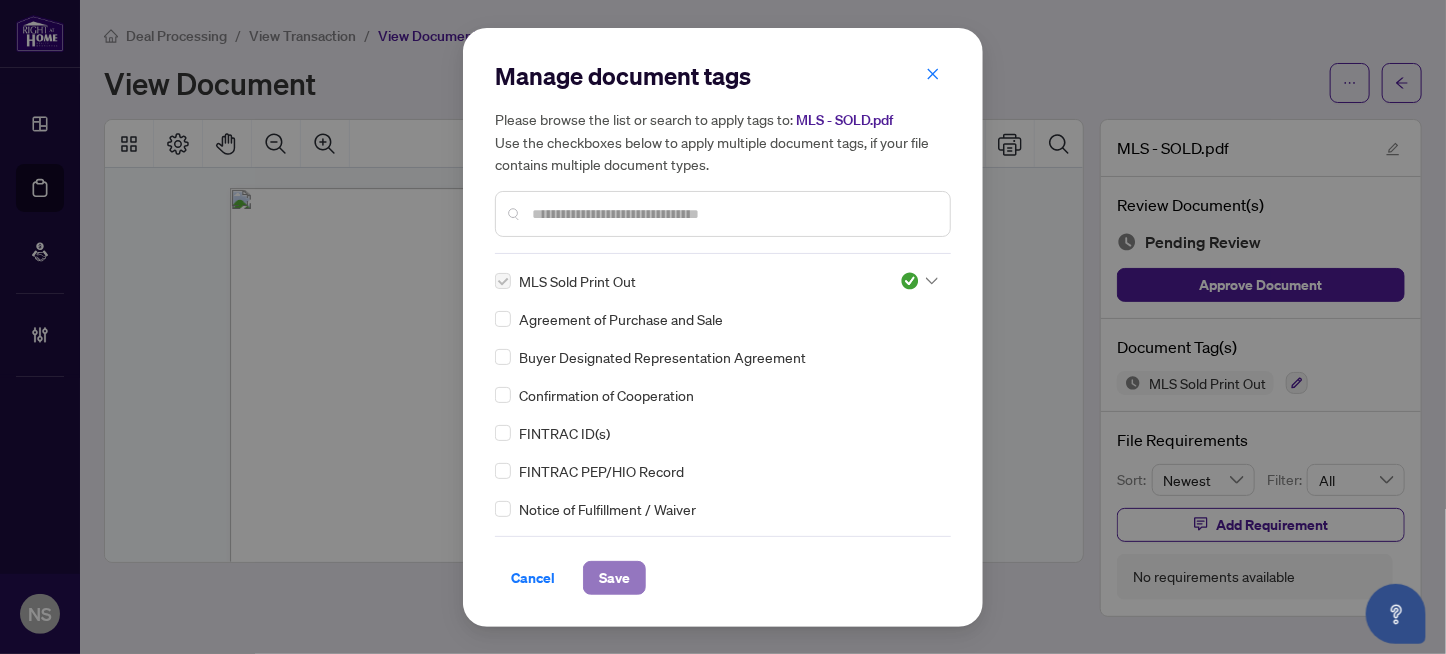drag, startPoint x: 622, startPoint y: 571, endPoint x: 838, endPoint y: 180, distance: 446.69565 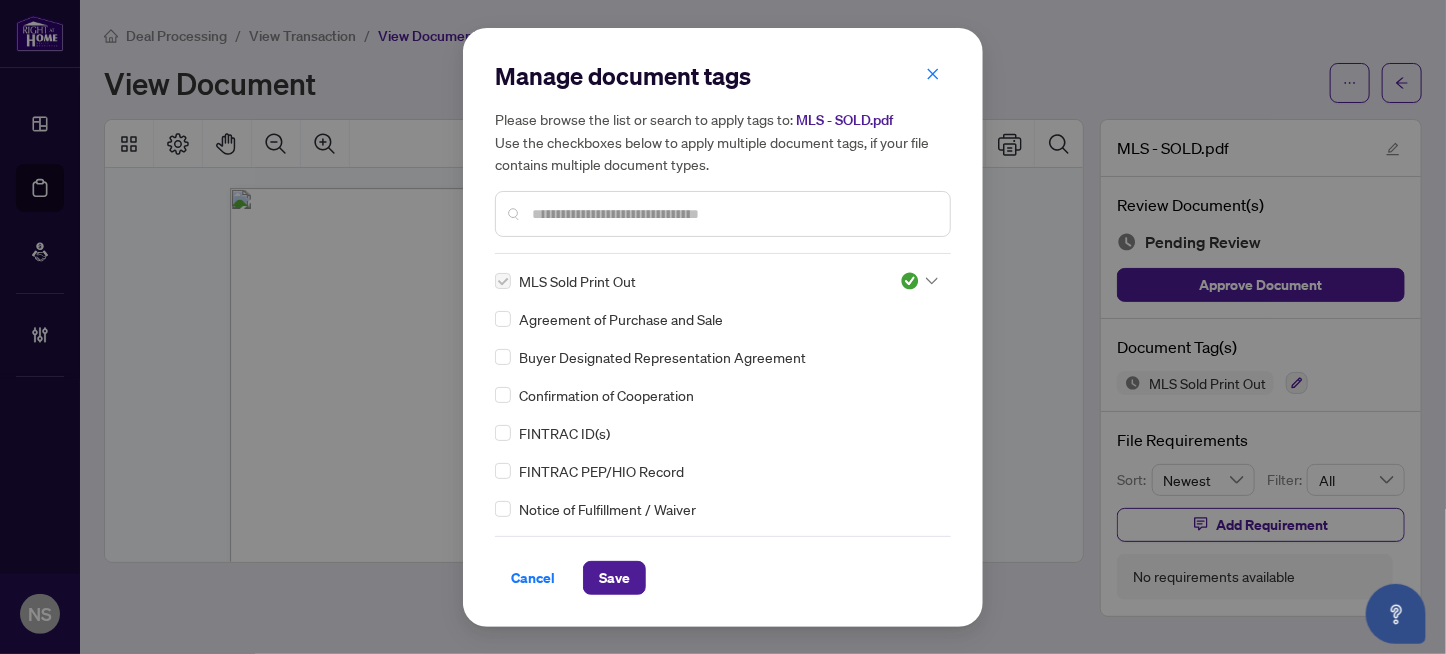 click on "Save" at bounding box center (614, 578) 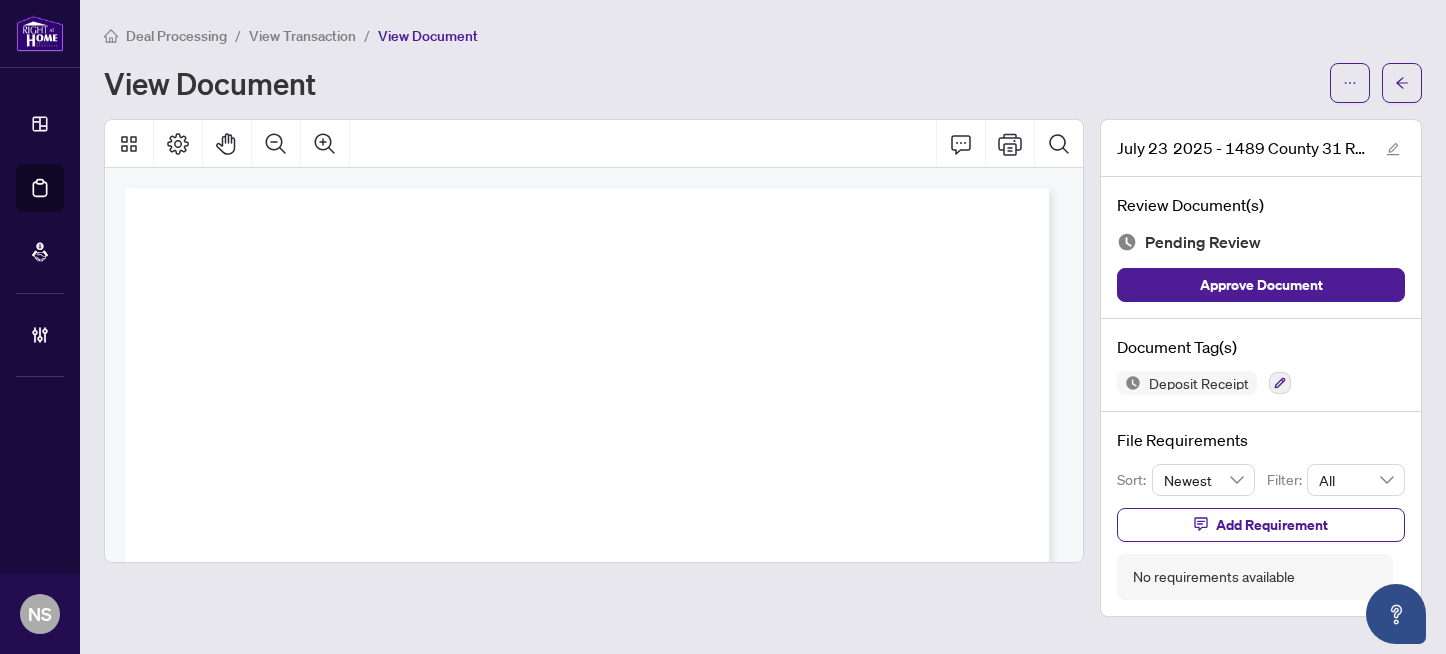 scroll, scrollTop: 0, scrollLeft: 0, axis: both 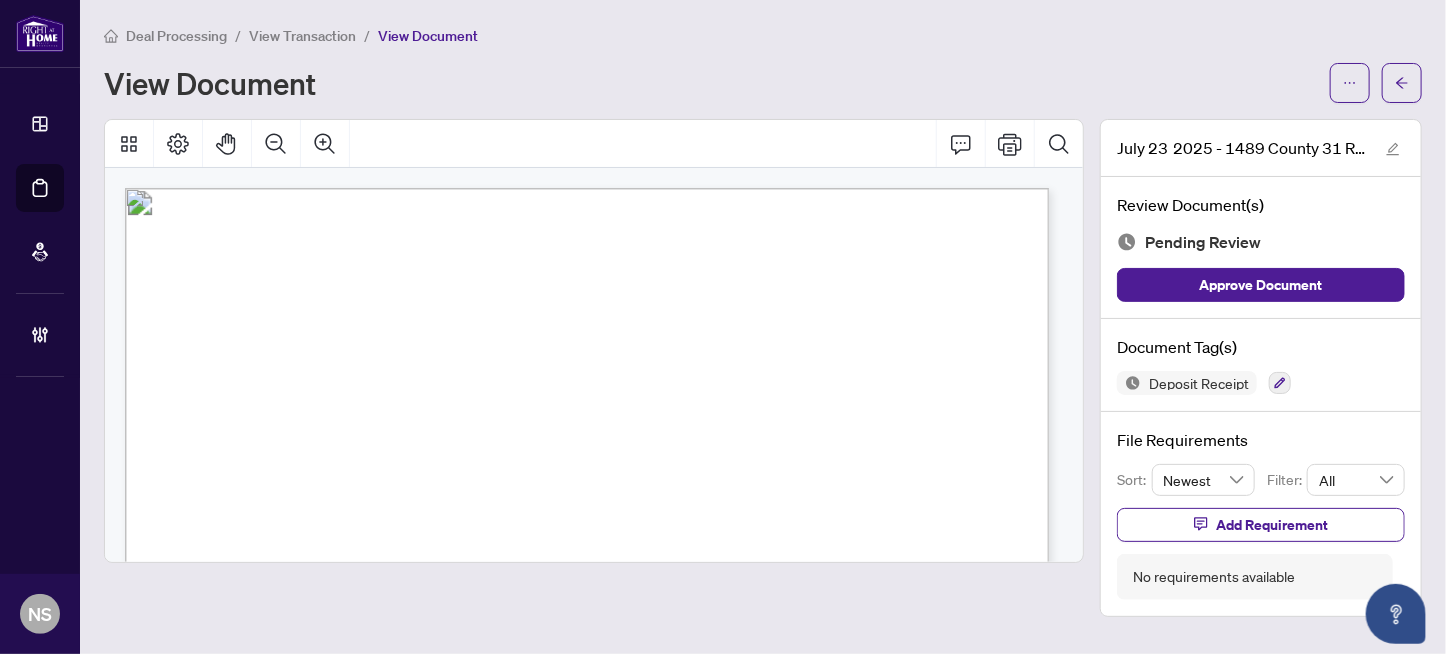 drag, startPoint x: 582, startPoint y: 299, endPoint x: 785, endPoint y: 311, distance: 203.35437 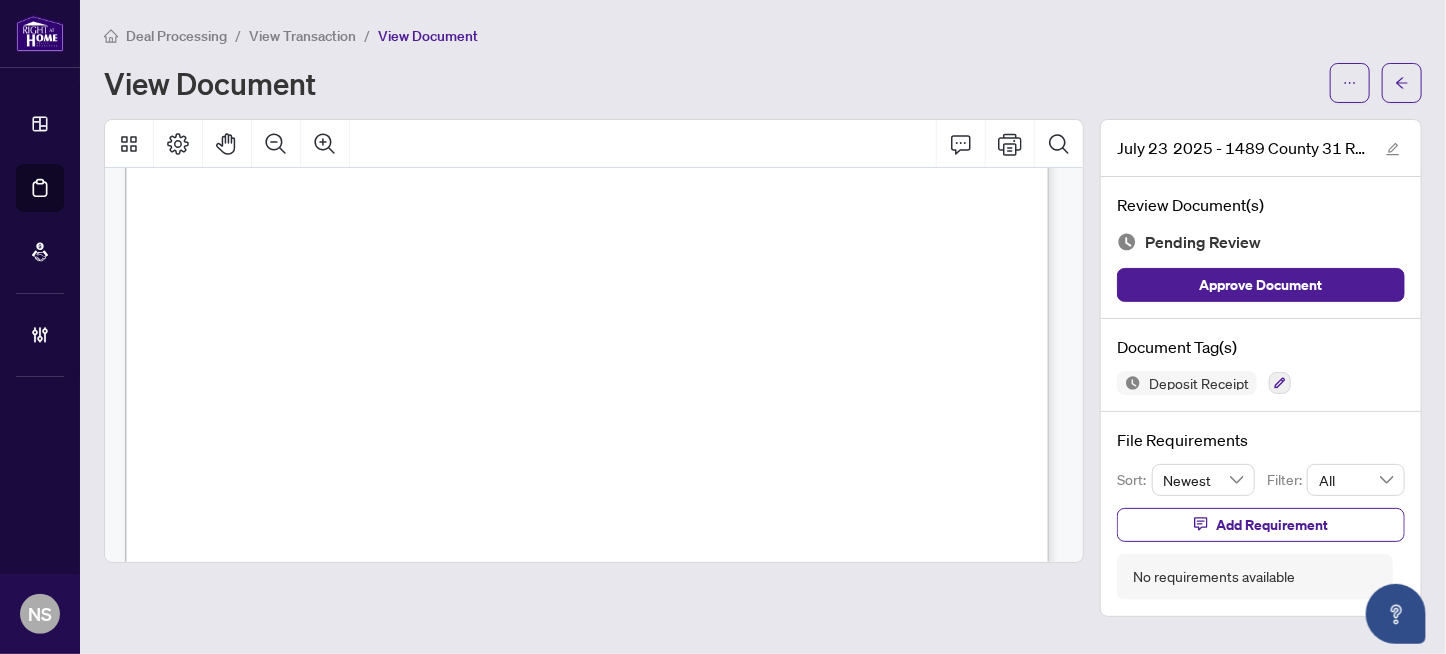 scroll, scrollTop: 100, scrollLeft: 0, axis: vertical 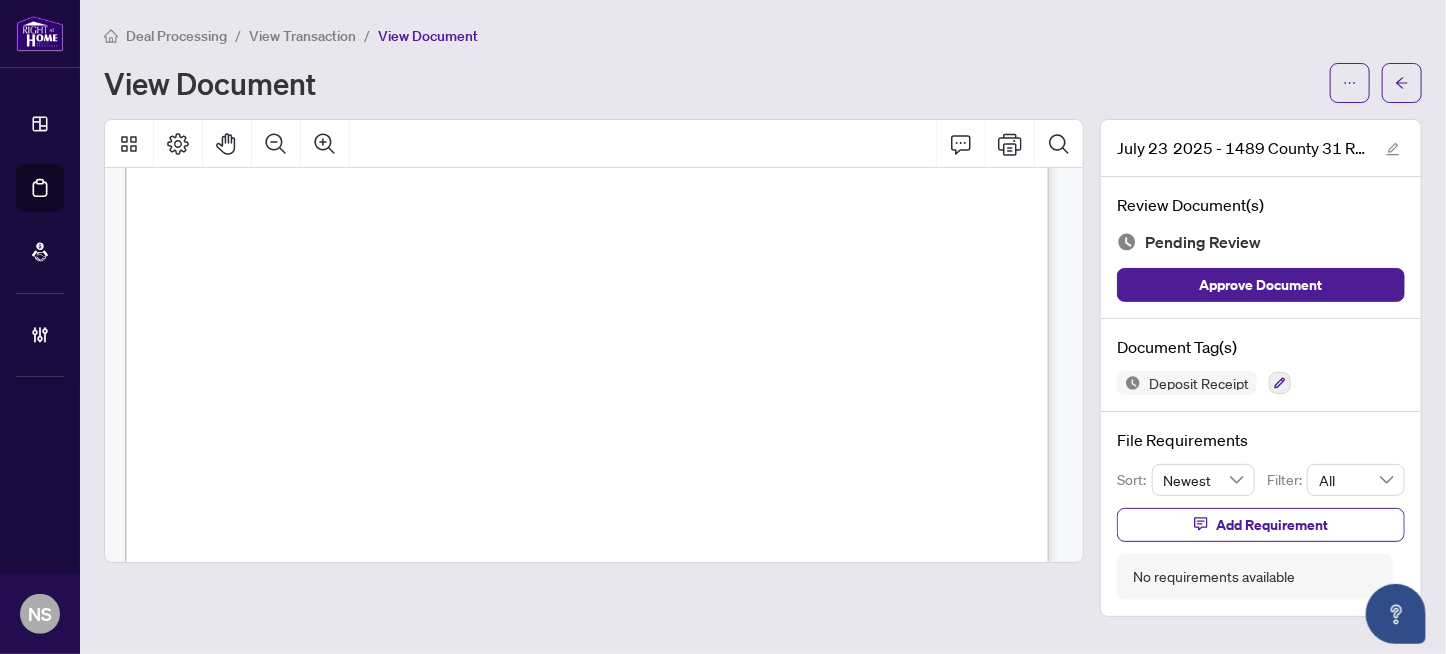 click on "10,000.00" at bounding box center [491, 362] 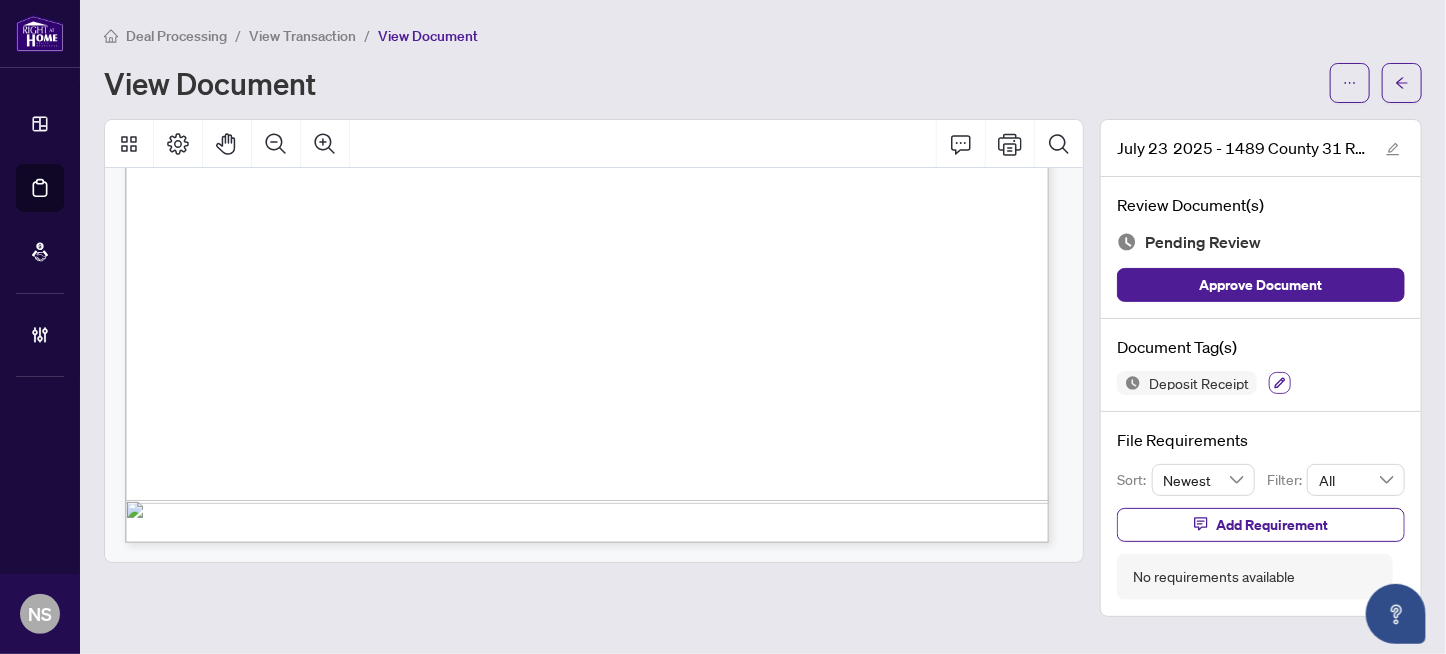 click 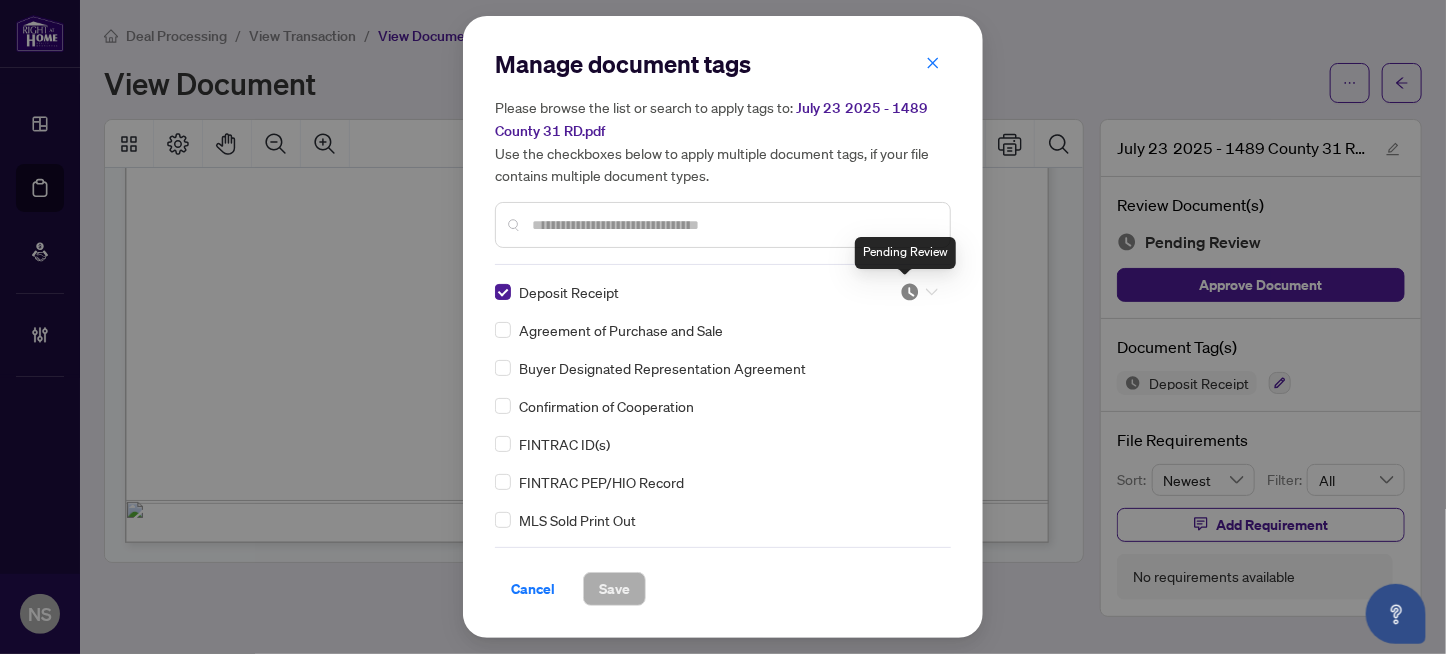 click at bounding box center (910, 292) 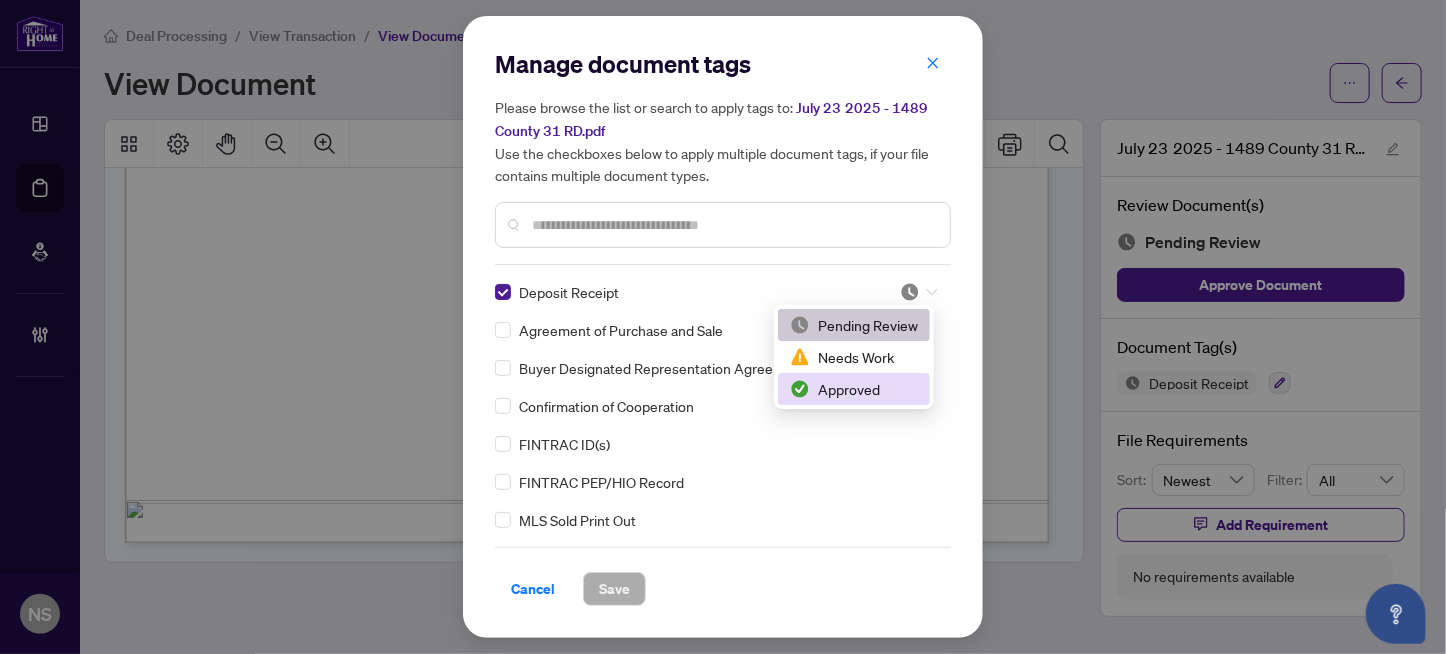 click on "Approved" at bounding box center (854, 389) 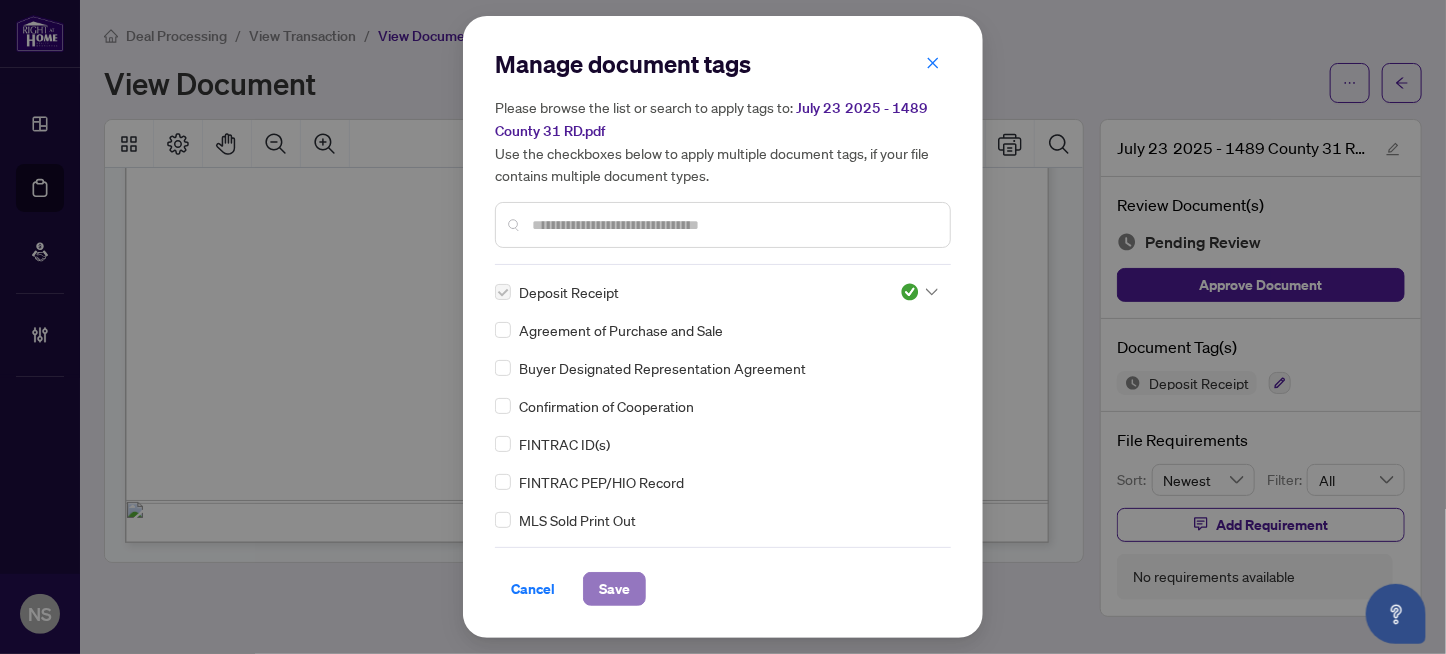click on "Save" at bounding box center [614, 589] 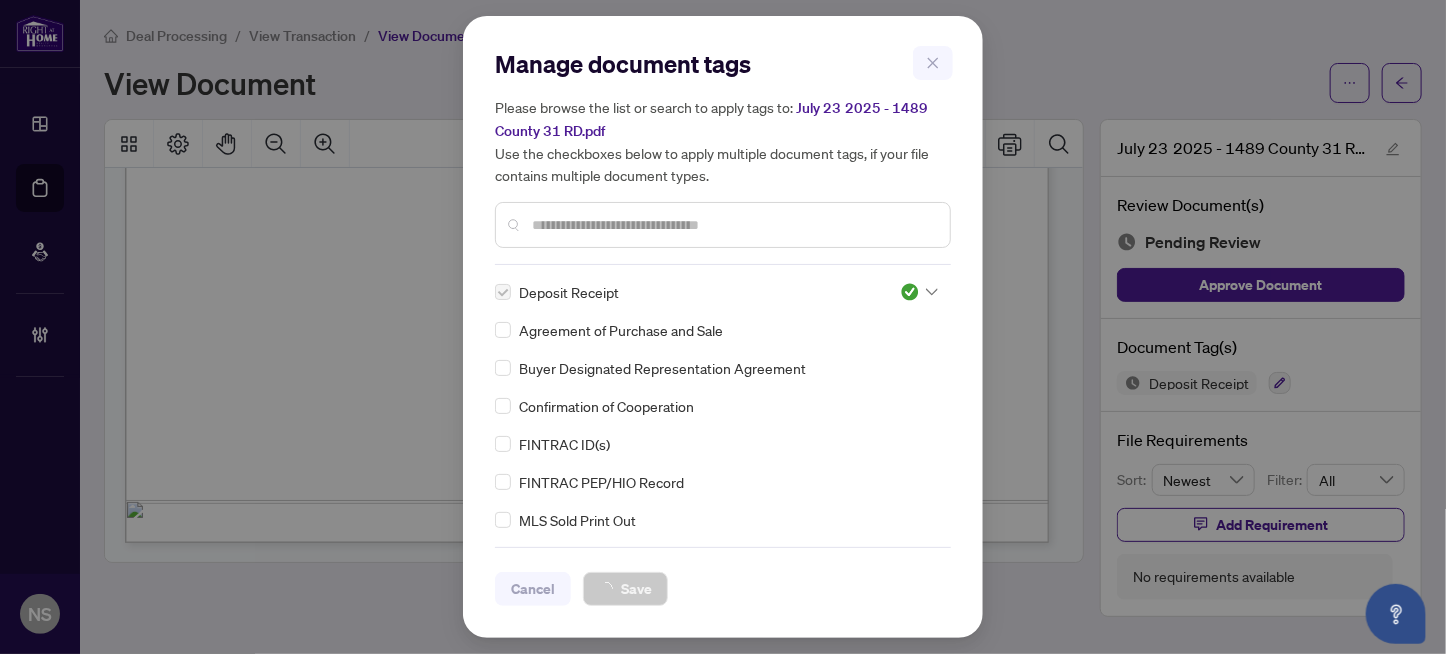 click on "Manage document tags Please browse the list or search to apply tags to:   July 23 2025 - 1489 County 31 RD.pdf   Use the checkboxes below to apply multiple document tags, if your file contains multiple document types.   Deposit Receipt Agreement of Purchase and Sale Buyer Designated Representation Agreement Confirmation of Cooperation FINTRAC ID(s) FINTRAC PEP/HIO Record MLS Sold Print Out Notice of Fulfillment / Waiver Receipt of Funds Record RECO Information Guide 1st Page of the APS Advance Paperwork Agent Correspondence Agreement of Assignment of Purchase and Sale Agreement to Cooperate /Broker Referral Agreement to Lease Articles of Incorporation Back to Vendor Letter Belongs to Another Transaction Builder's Consent Buyer Designated Representation Agreement Buyers Lawyer Information Certificate of Estate Trustee(s) Client Refused to Sign Closing Date Change Co-op Brokerage Commission Statement Co-op EFT Co-operating Indemnity Agreement Commission Adjustment Commission Agreement Commission Calculation EFT" at bounding box center [723, 327] 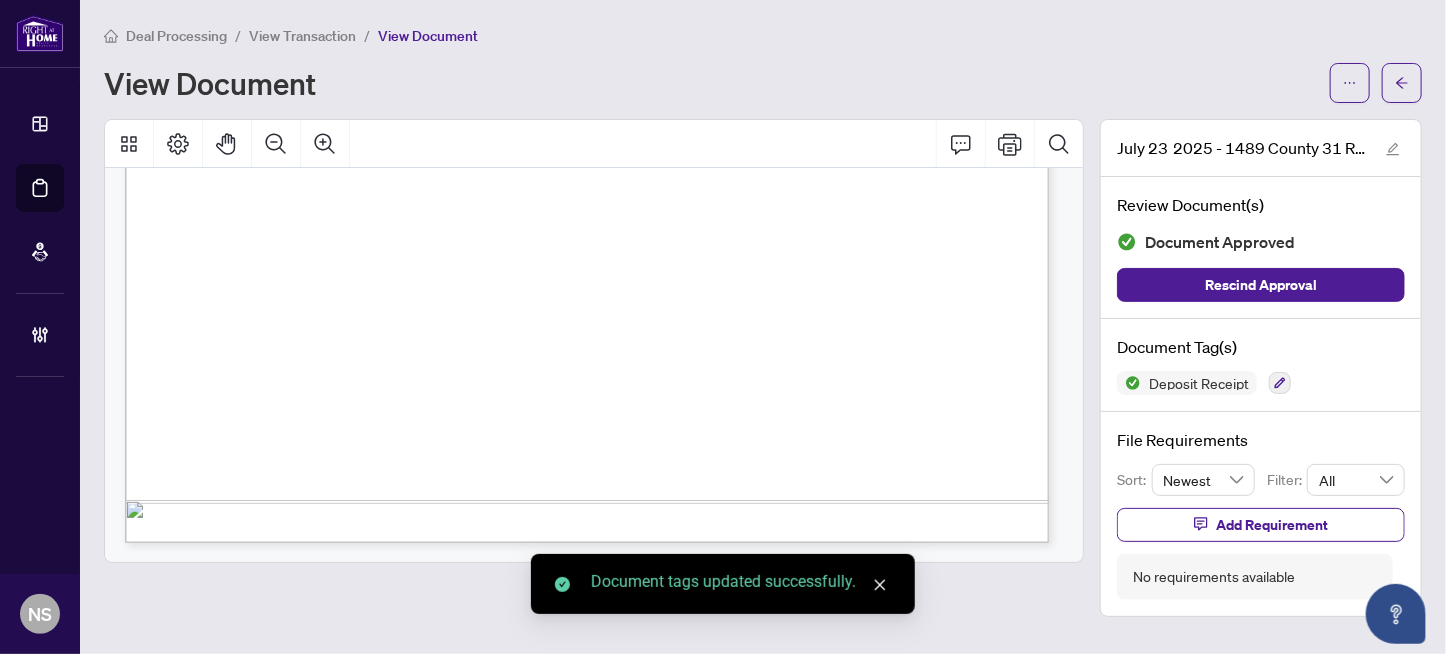 click on "Dashboard Deal Processing Mortgage Referrals Brokerage Management NS Neena Sharma neenas@rightathomerealty.com NS Neena Sharma   Deal Processing / View Transaction / View Document View Document July 23 2025 - 1489 County 31 RD.pdf Review Document(s) Document Approved Rescind Approval Document Tag(s) Deposit Receipt File Requirements Sort: Newest Filter: All Add Requirement No requirements available
Welcome to myAbode Support               Home     Knowledge Base     Submit Ticket       Welcome!   How can we help? We are here to support you.         Most Read Articles How to Set Transaction Permissions How to Input Commission How to Set Document Permissions How to Upload a Deal Transaction How to View and Restore Archived Documents     Knowledge Base Browse through our collection of articles, user guides and FAQs. Still can't find an answer? Send us a ticket, we will get back to you at the earliest. Submit a Ticket
EFT" at bounding box center (723, 327) 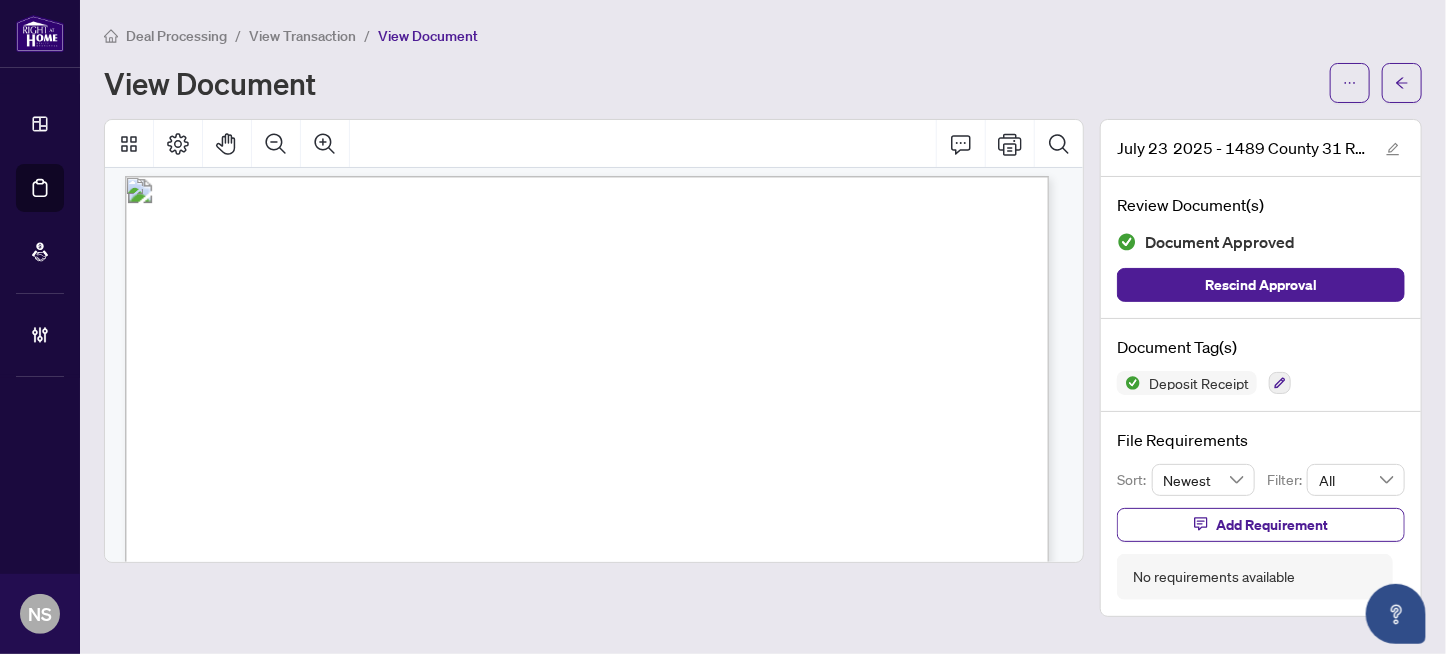 scroll, scrollTop: 0, scrollLeft: 0, axis: both 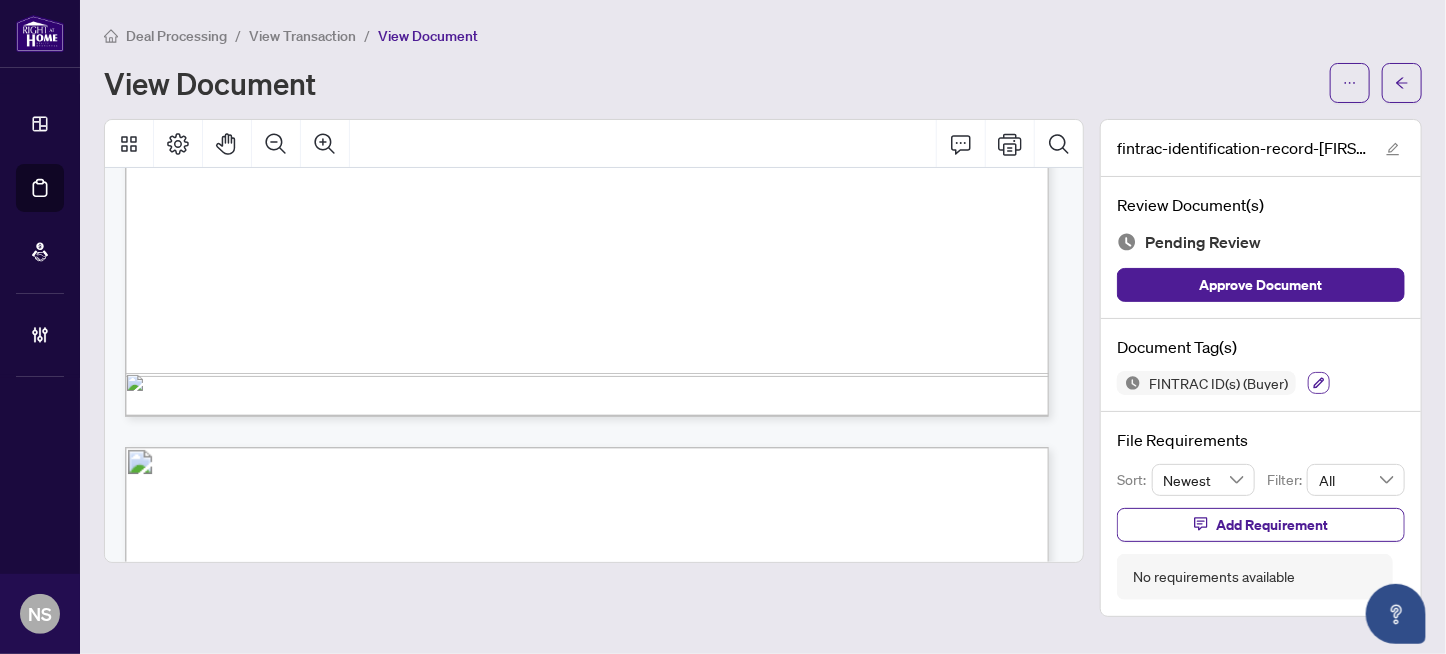 click 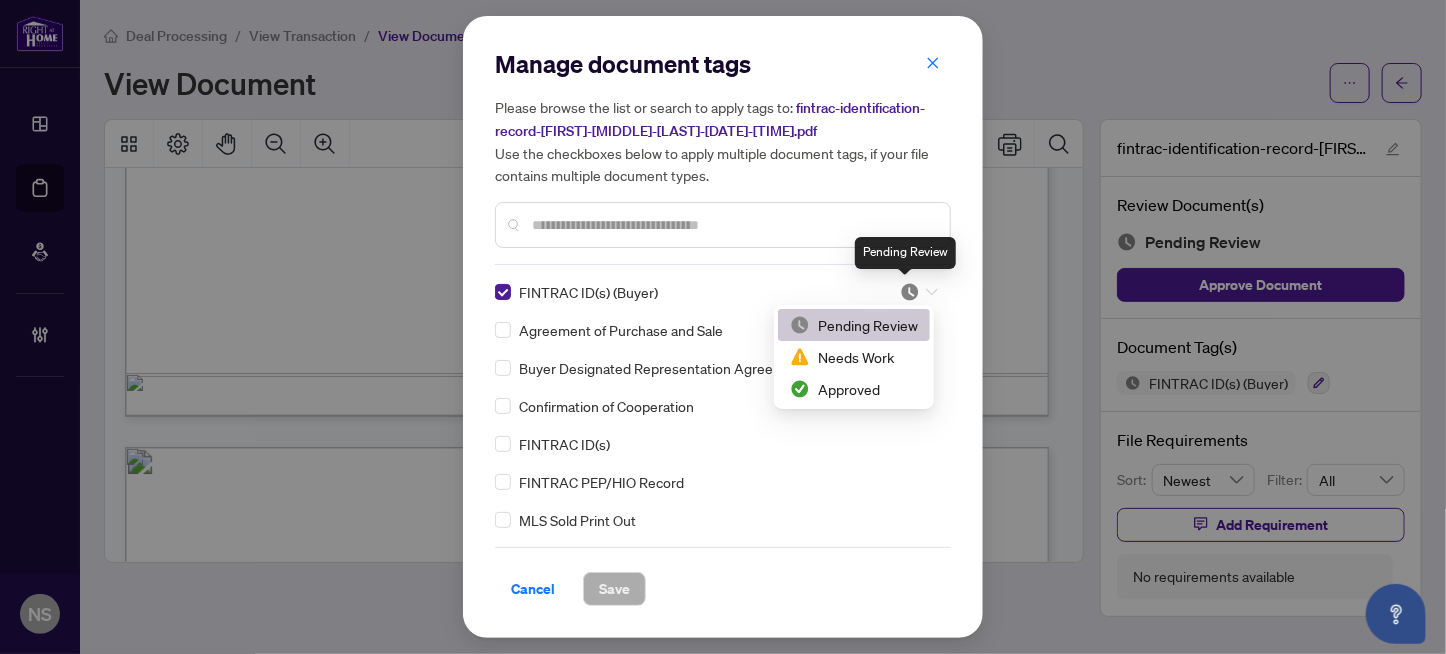 click at bounding box center [910, 292] 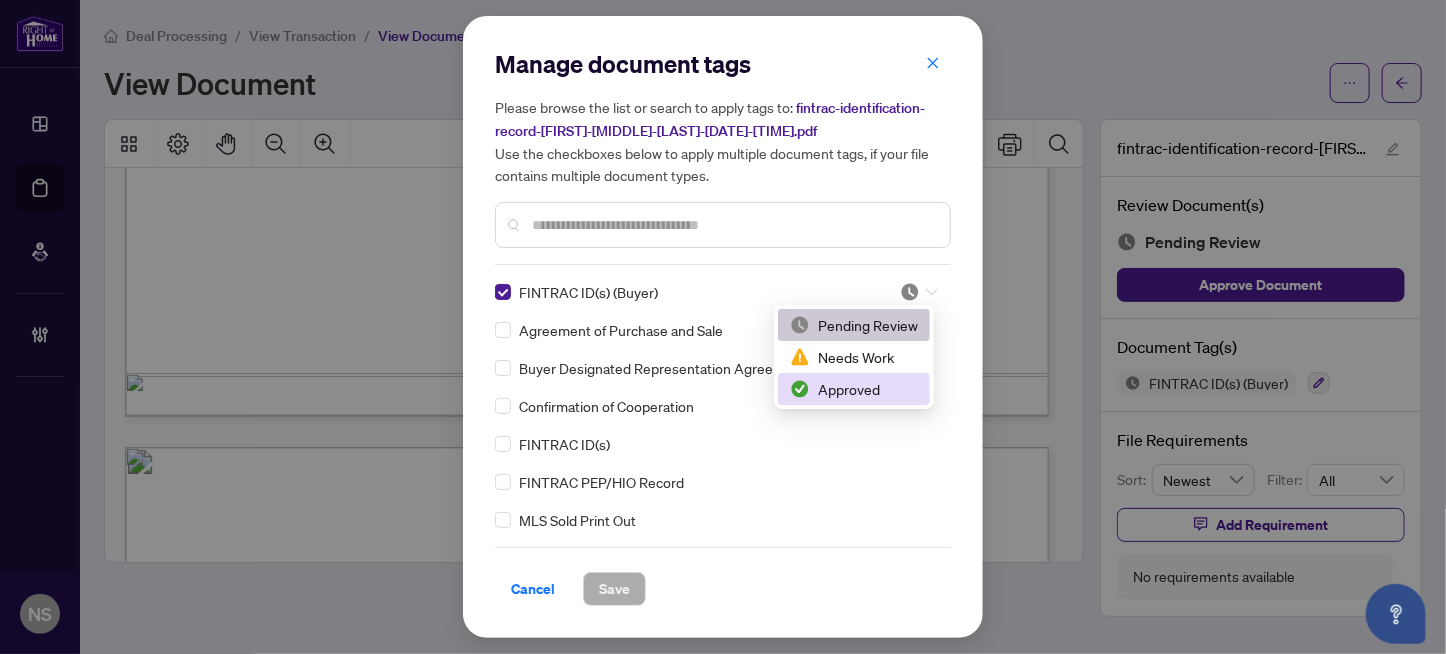 click on "Approved" at bounding box center [854, 389] 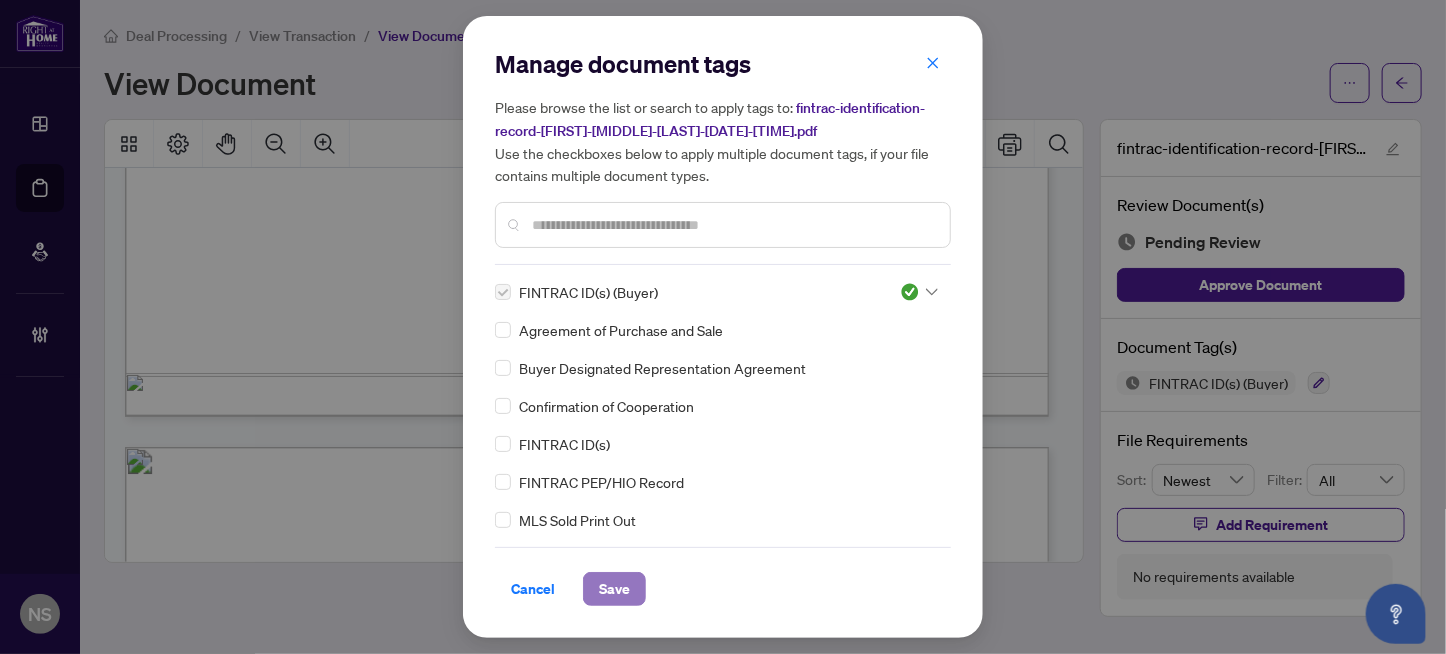 click on "Save" at bounding box center [614, 589] 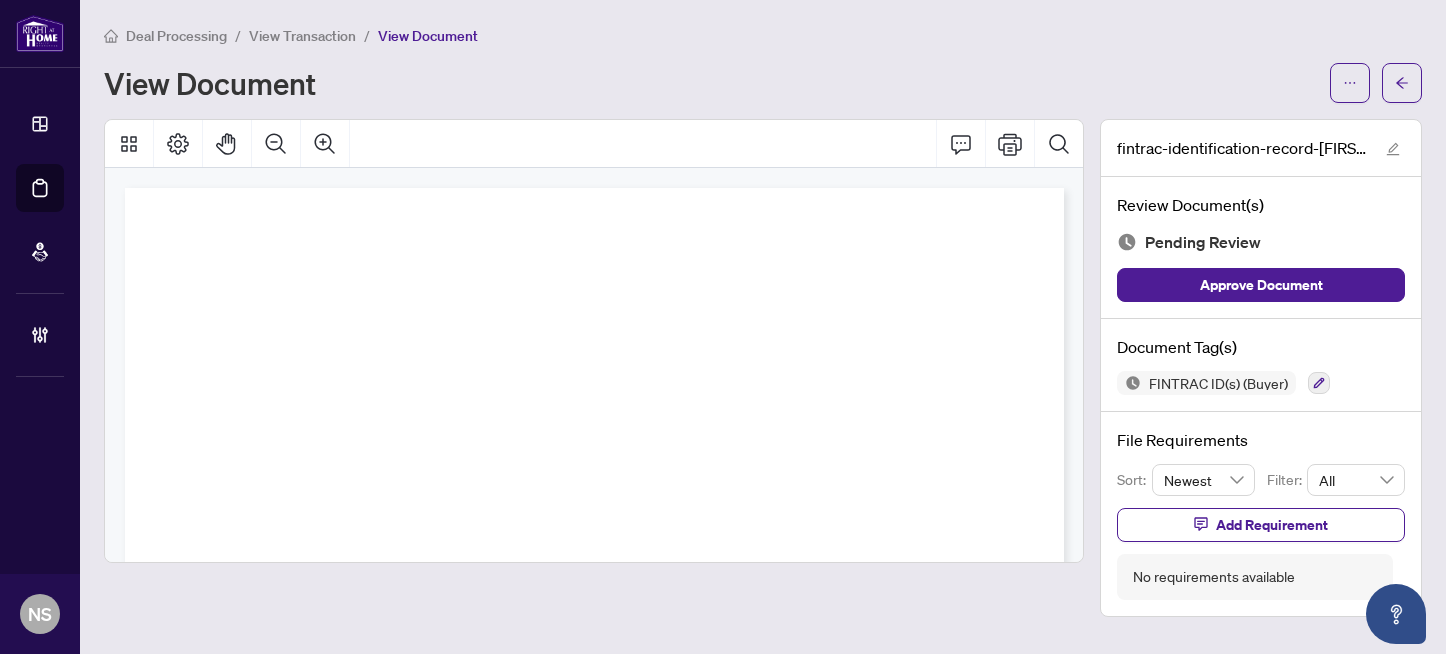 scroll, scrollTop: 0, scrollLeft: 0, axis: both 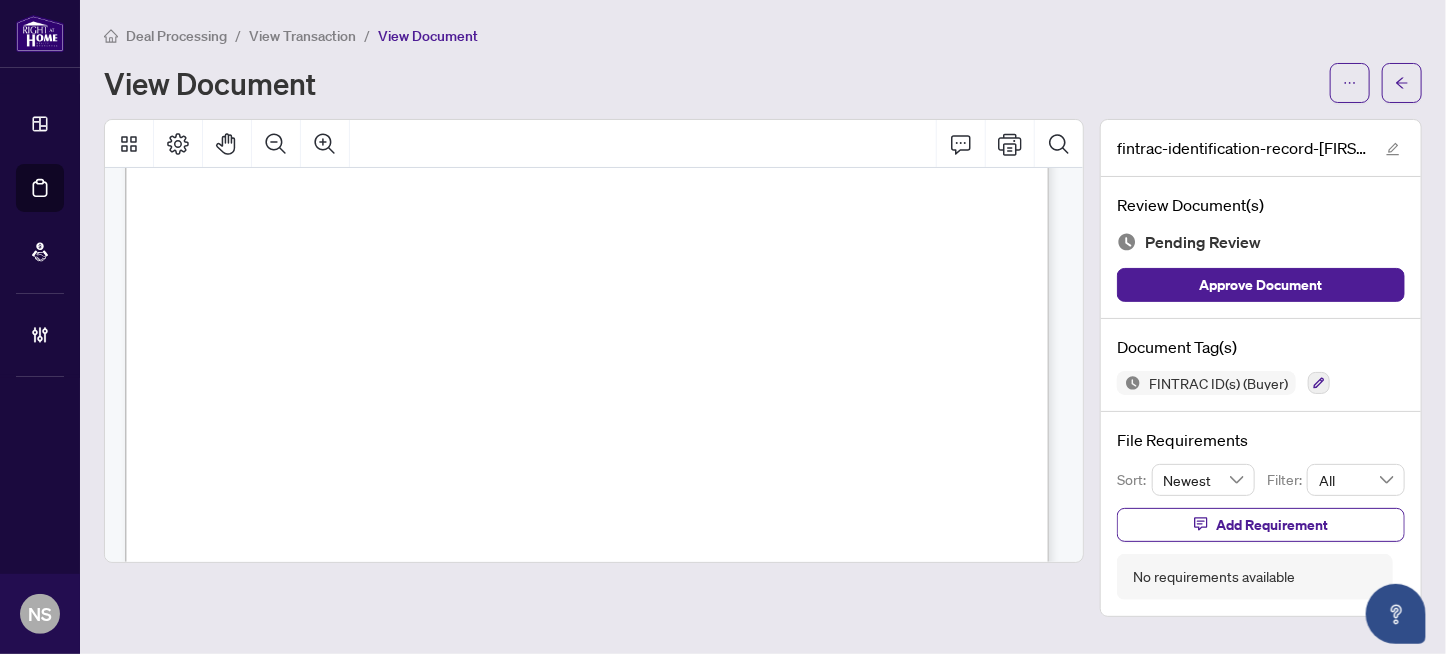 click on "Employed, Electricians (except industrial and power system) (72200)," at bounding box center [729, 322] 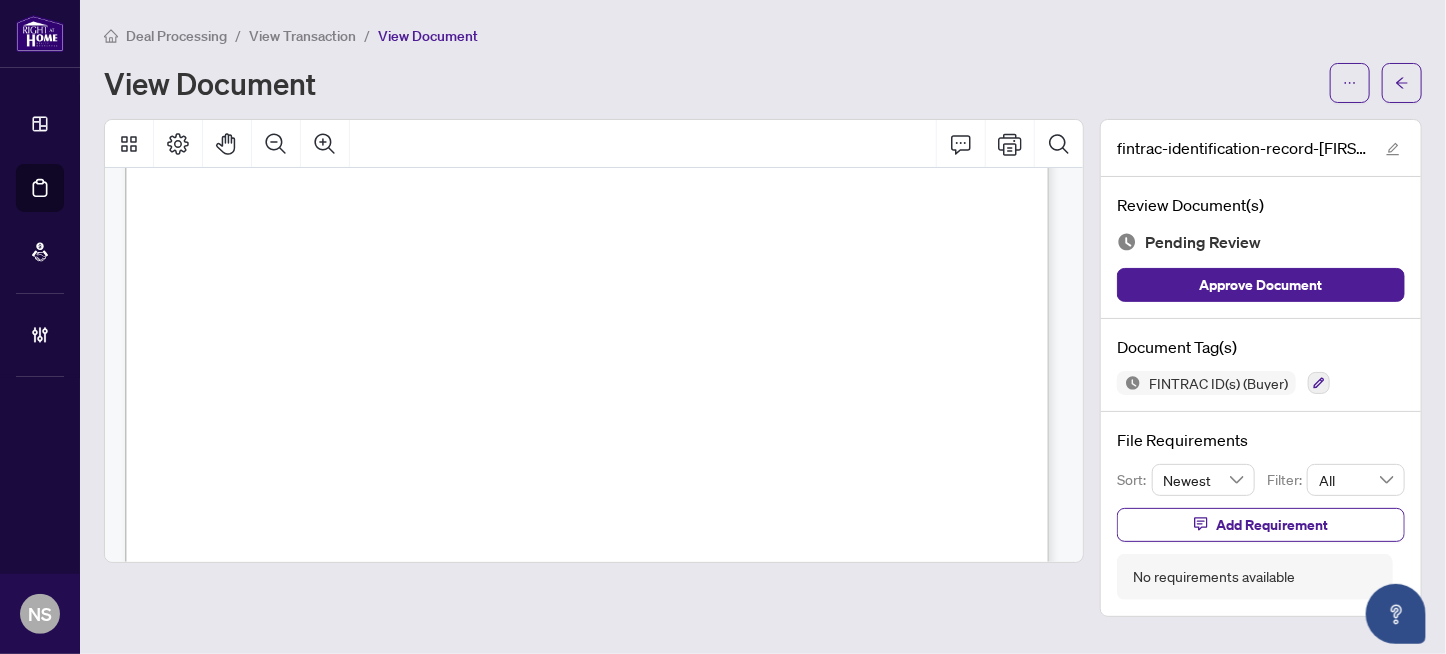 scroll, scrollTop: 9426, scrollLeft: 0, axis: vertical 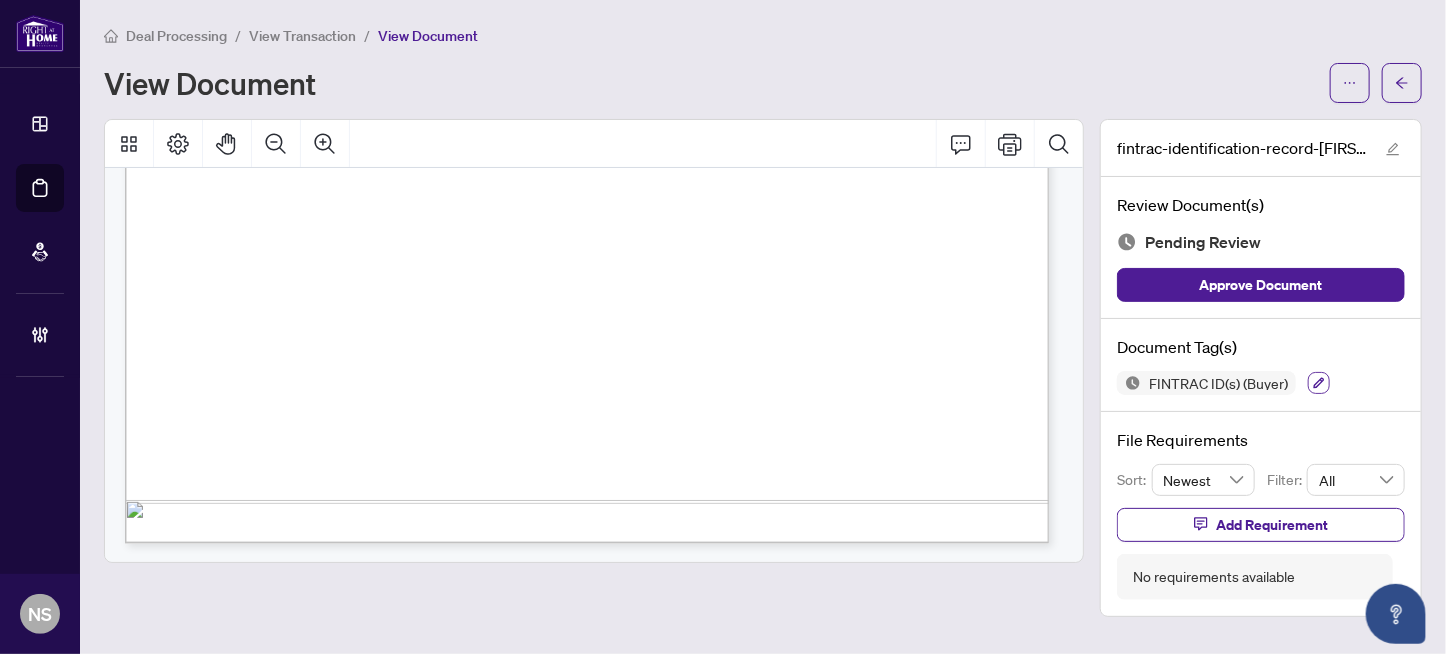 click 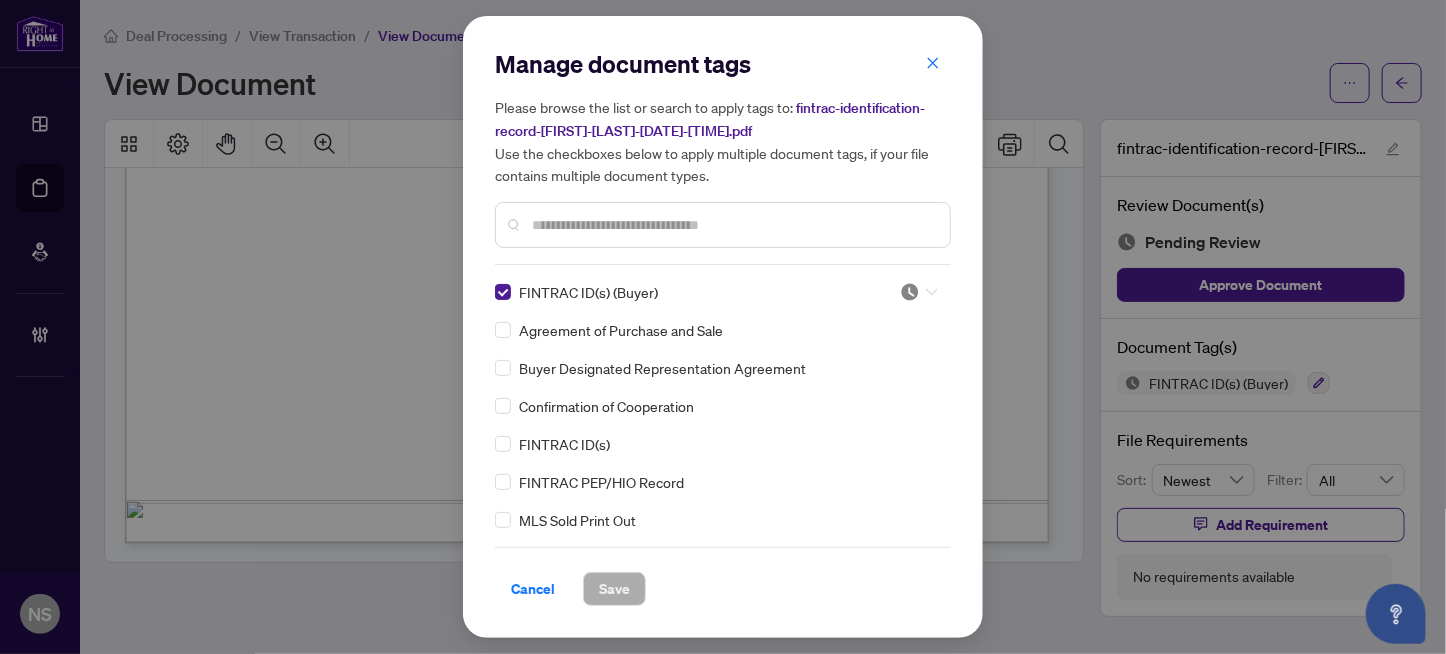 click at bounding box center (910, 292) 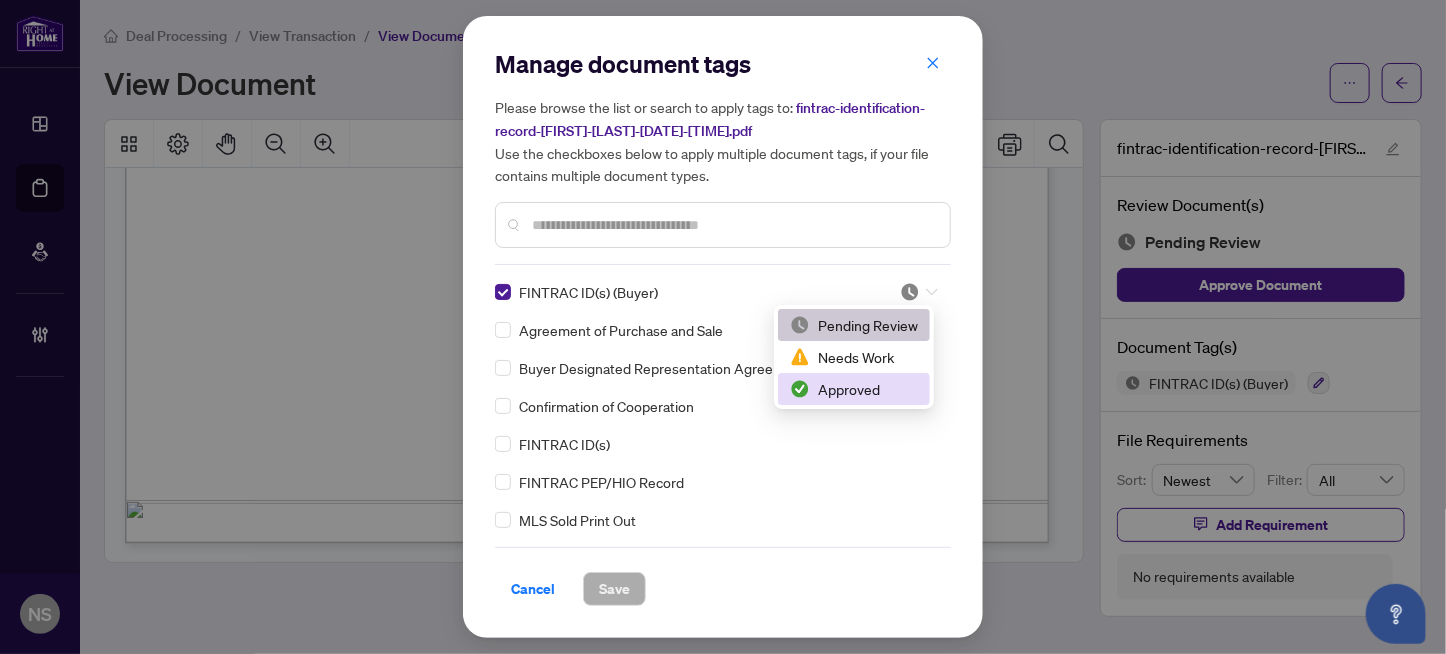 drag, startPoint x: 863, startPoint y: 391, endPoint x: 697, endPoint y: 563, distance: 239.03975 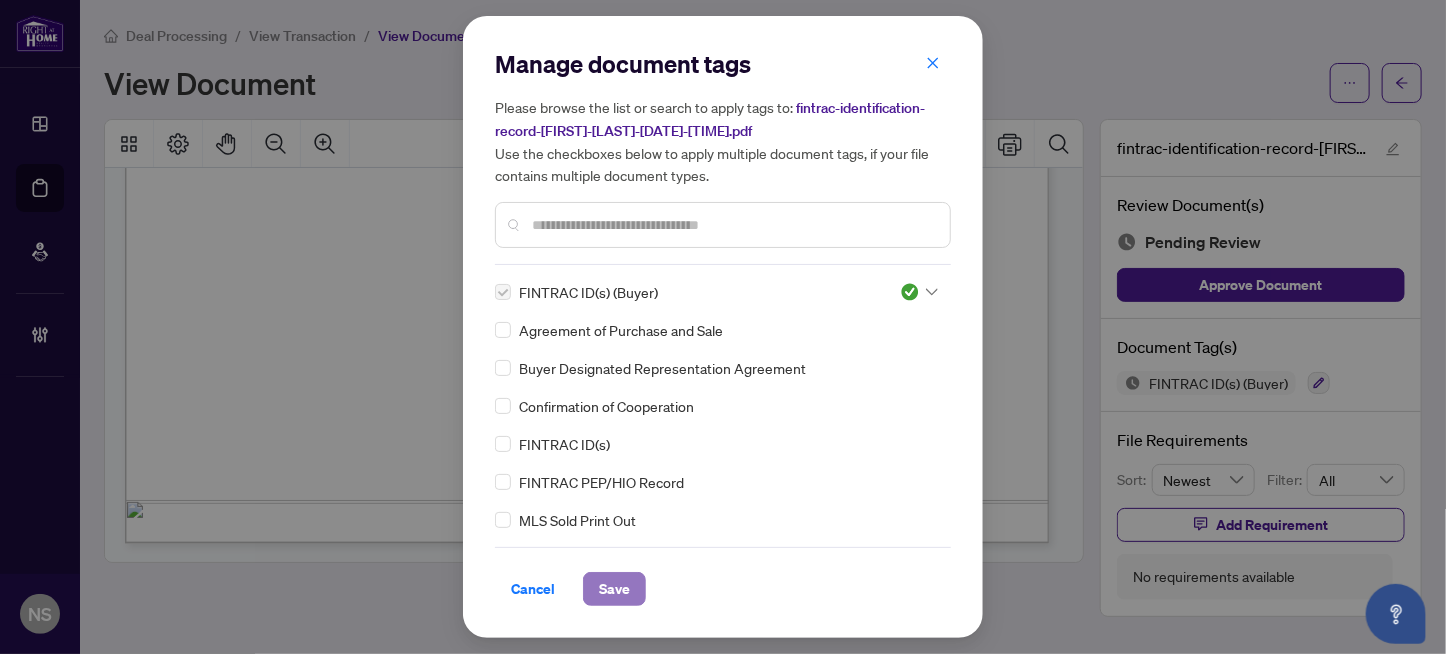 drag, startPoint x: 603, startPoint y: 574, endPoint x: 697, endPoint y: 343, distance: 249.39326 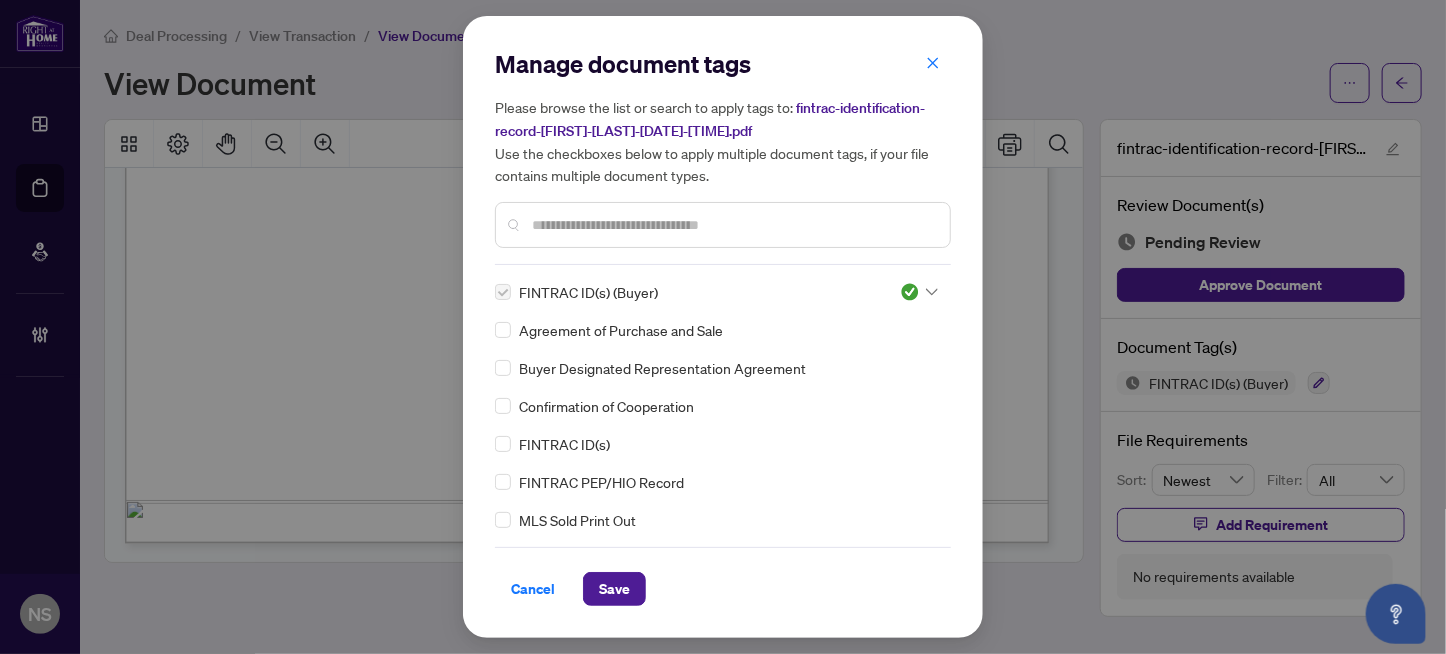 click on "Save" at bounding box center (614, 589) 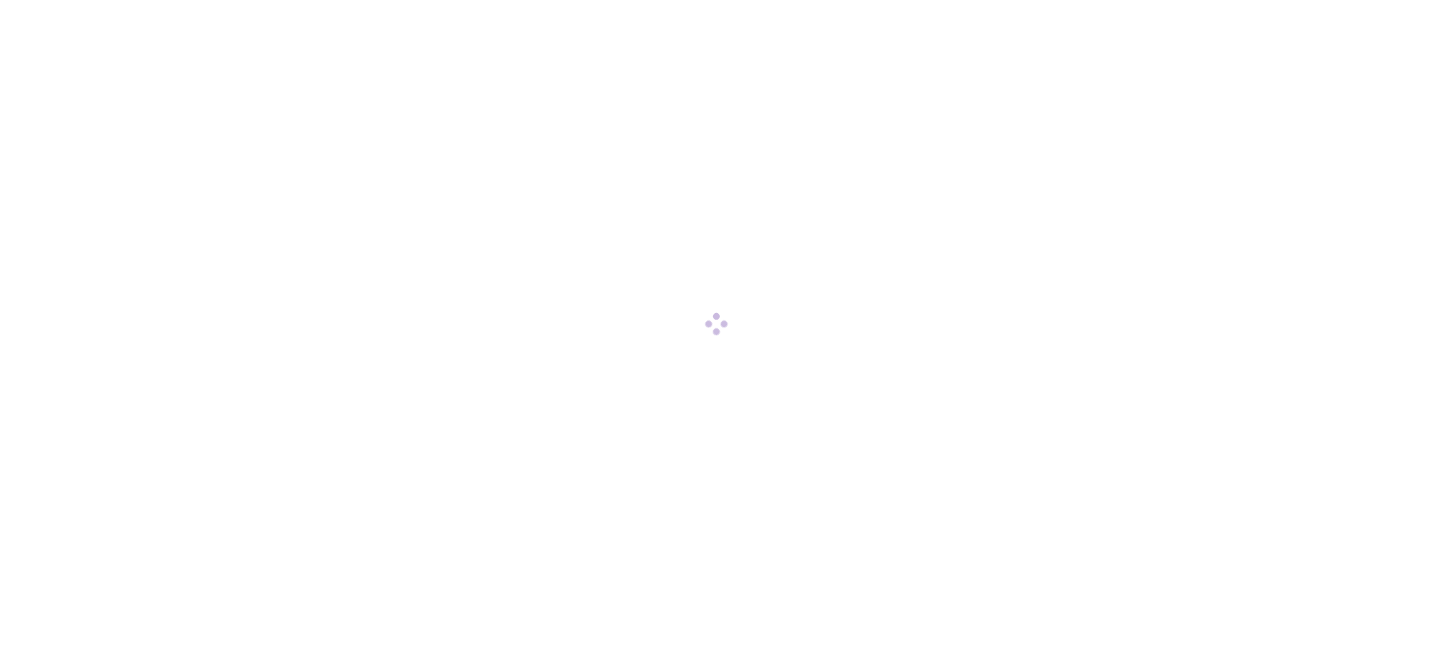 scroll, scrollTop: 0, scrollLeft: 0, axis: both 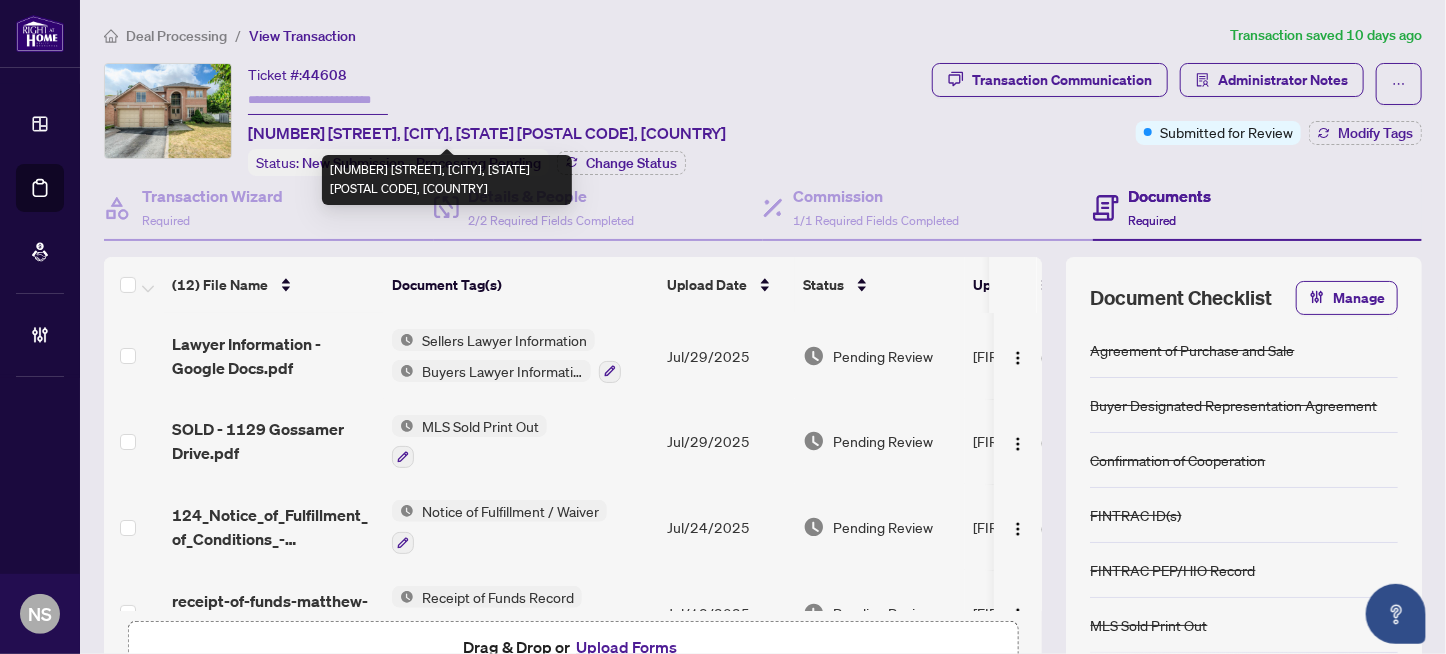 click on "[NUMBER] [STREET], [CITY], [STATE] [POSTAL CODE], [COUNTRY]" at bounding box center (487, 133) 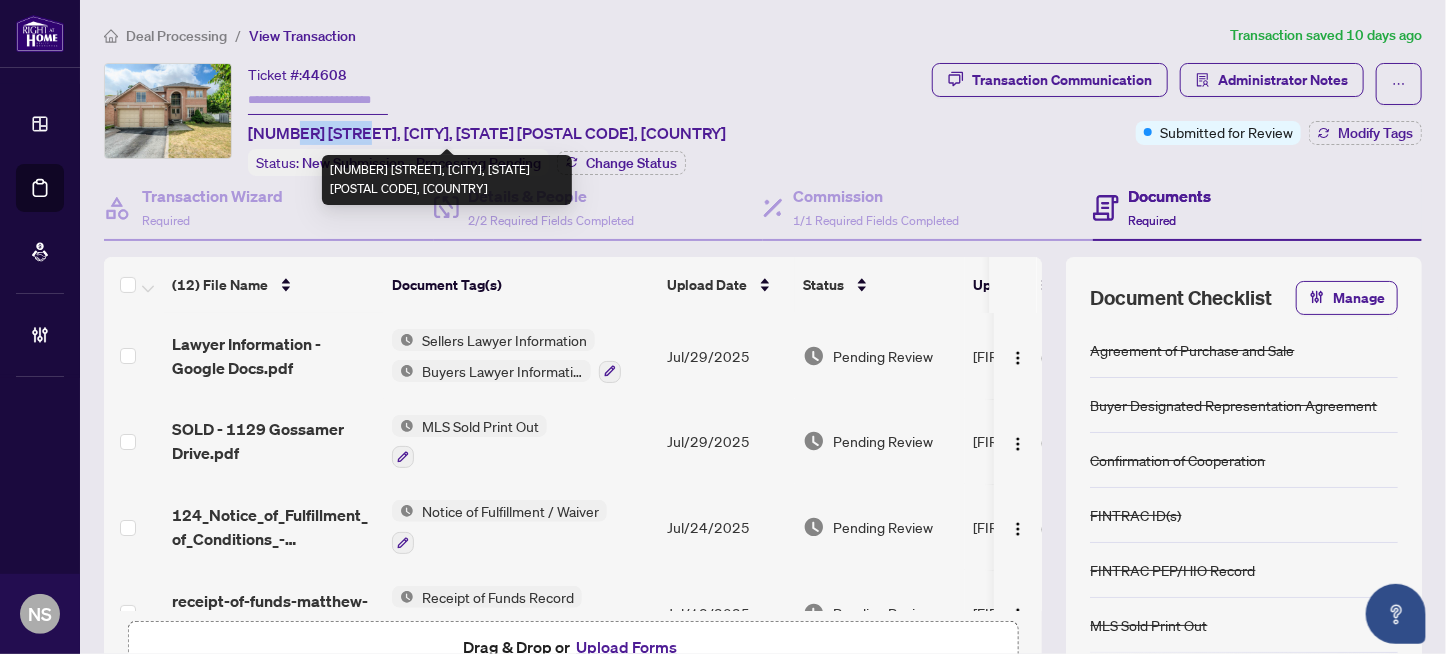click on "[NUMBER] [STREET], [CITY], [STATE] [POSTAL CODE], [COUNTRY]" at bounding box center (487, 133) 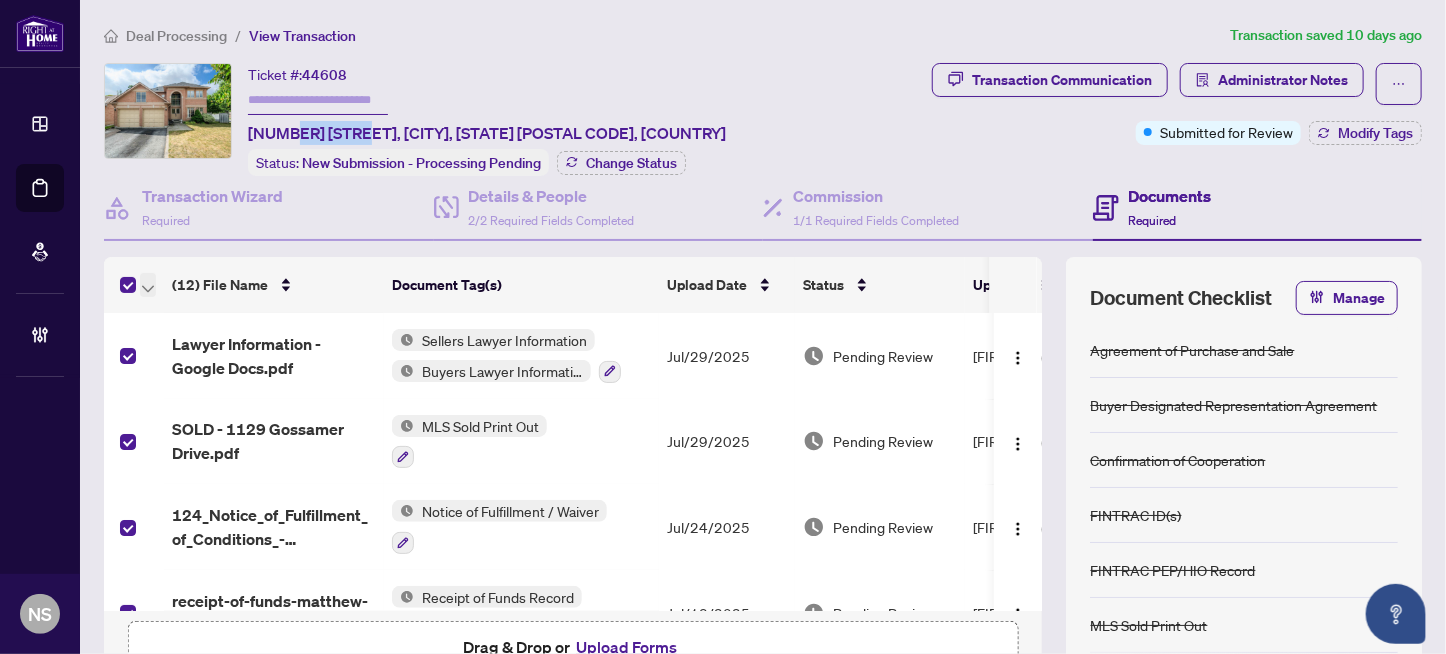 click 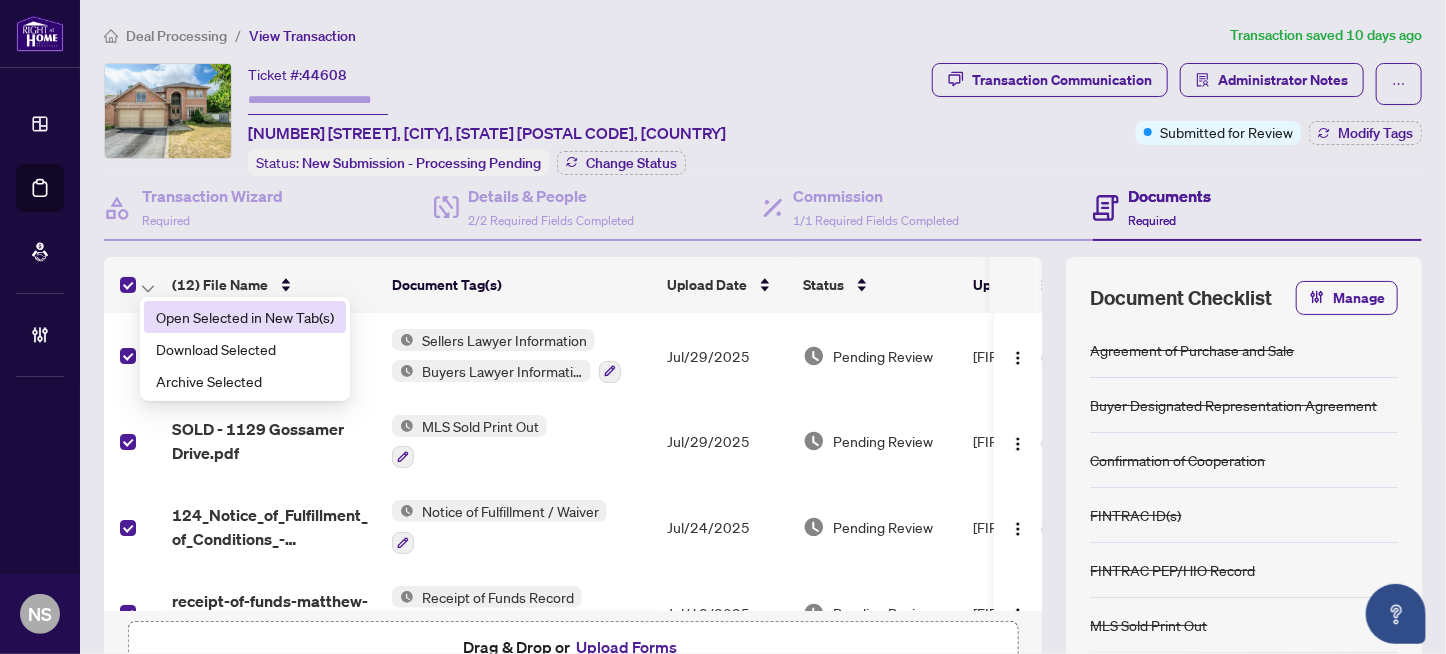 click on "Open Selected in New Tab(s)" at bounding box center [245, 317] 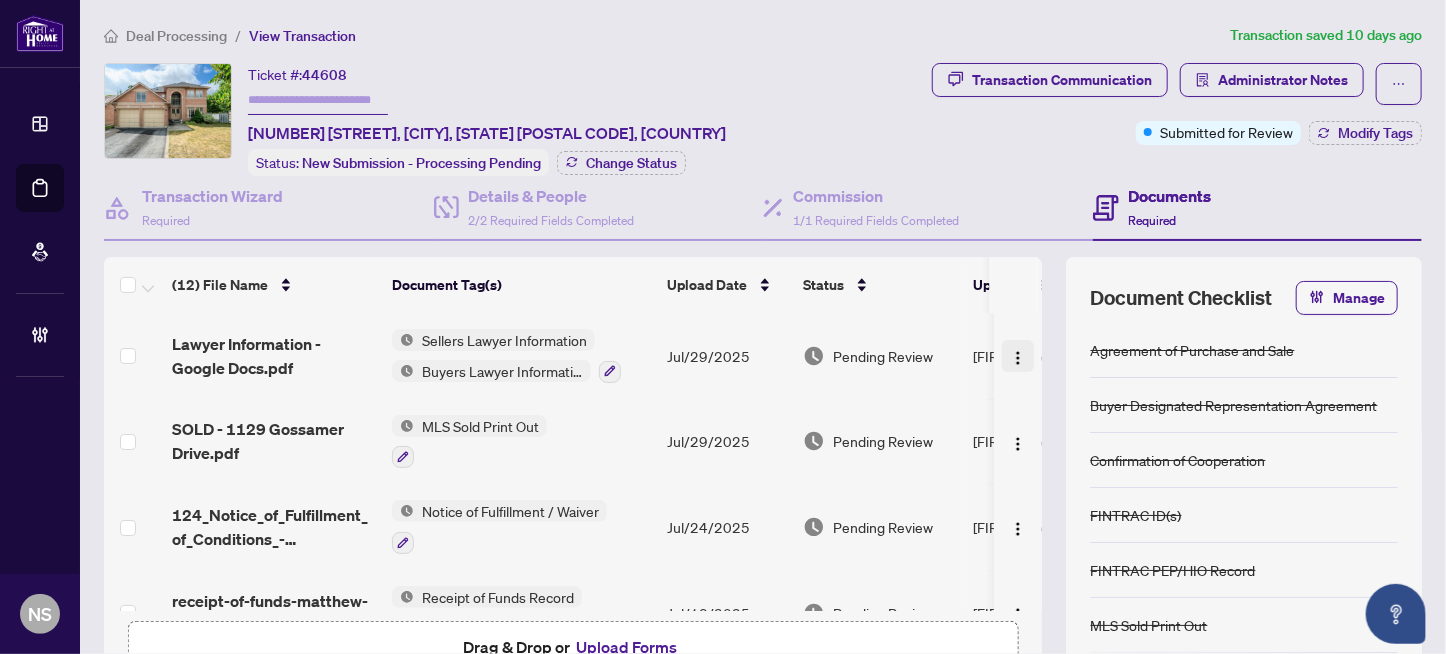 click at bounding box center (1018, 358) 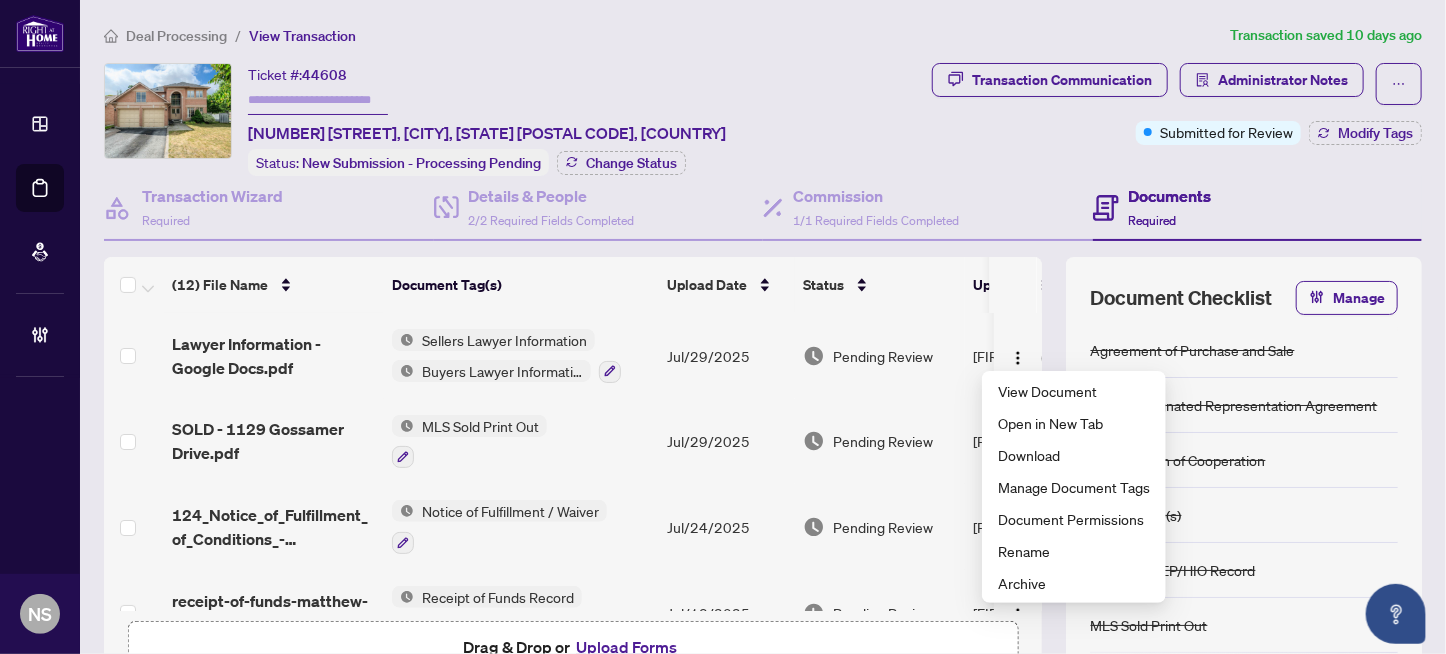 click on "Transaction Communication Administrator Notes Submitted for Review Modify Tags" at bounding box center (1177, 104) 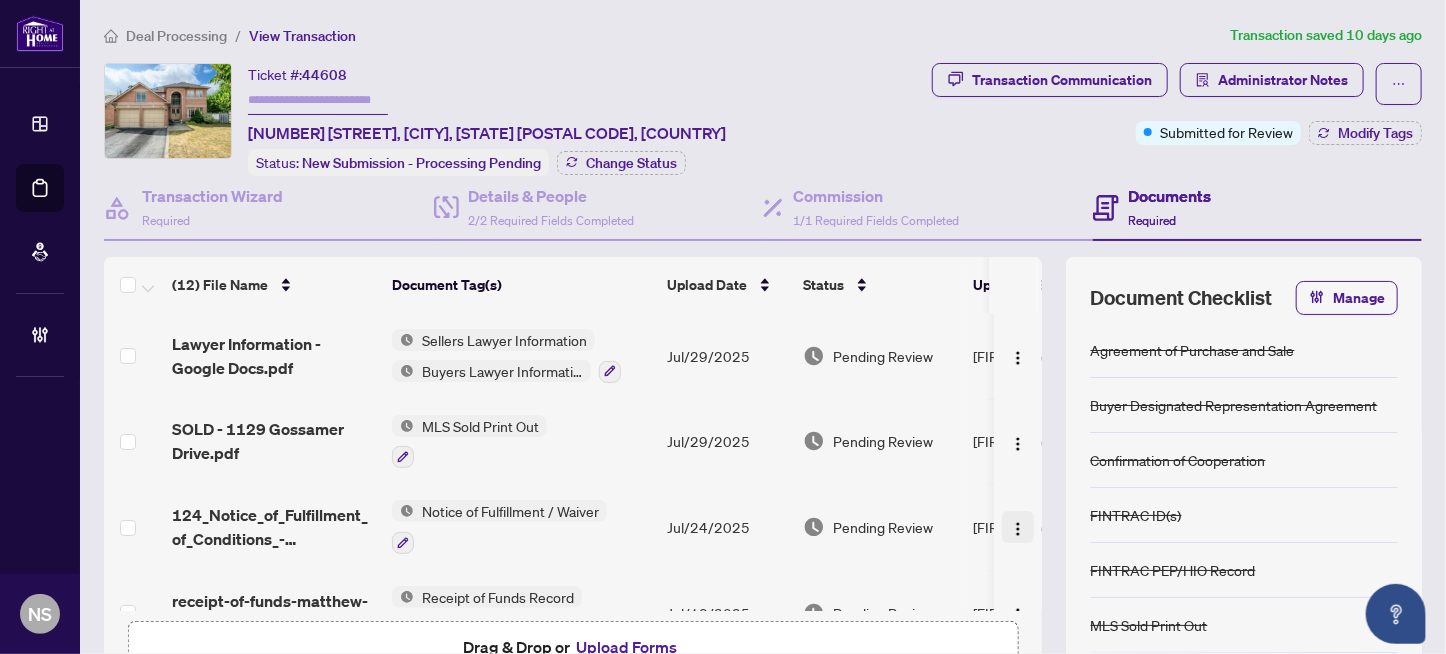 click at bounding box center [1018, 529] 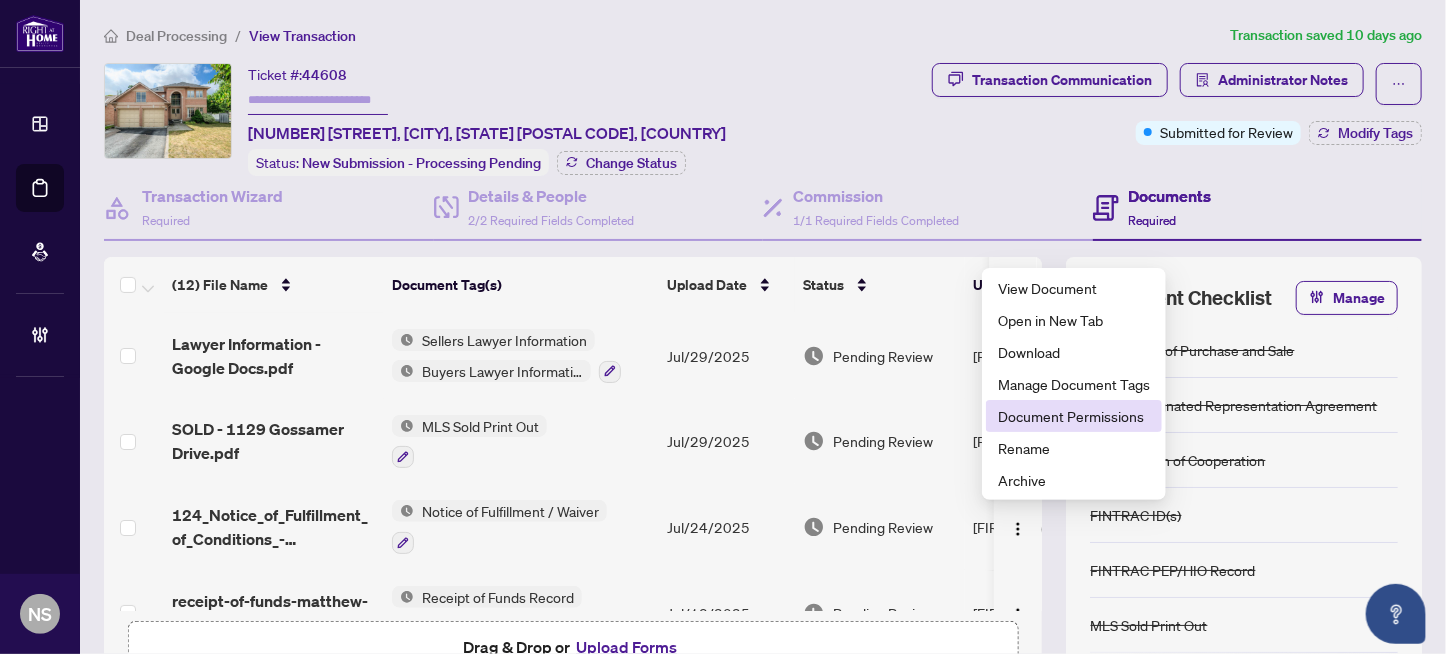 click on "Document Permissions" at bounding box center (1074, 416) 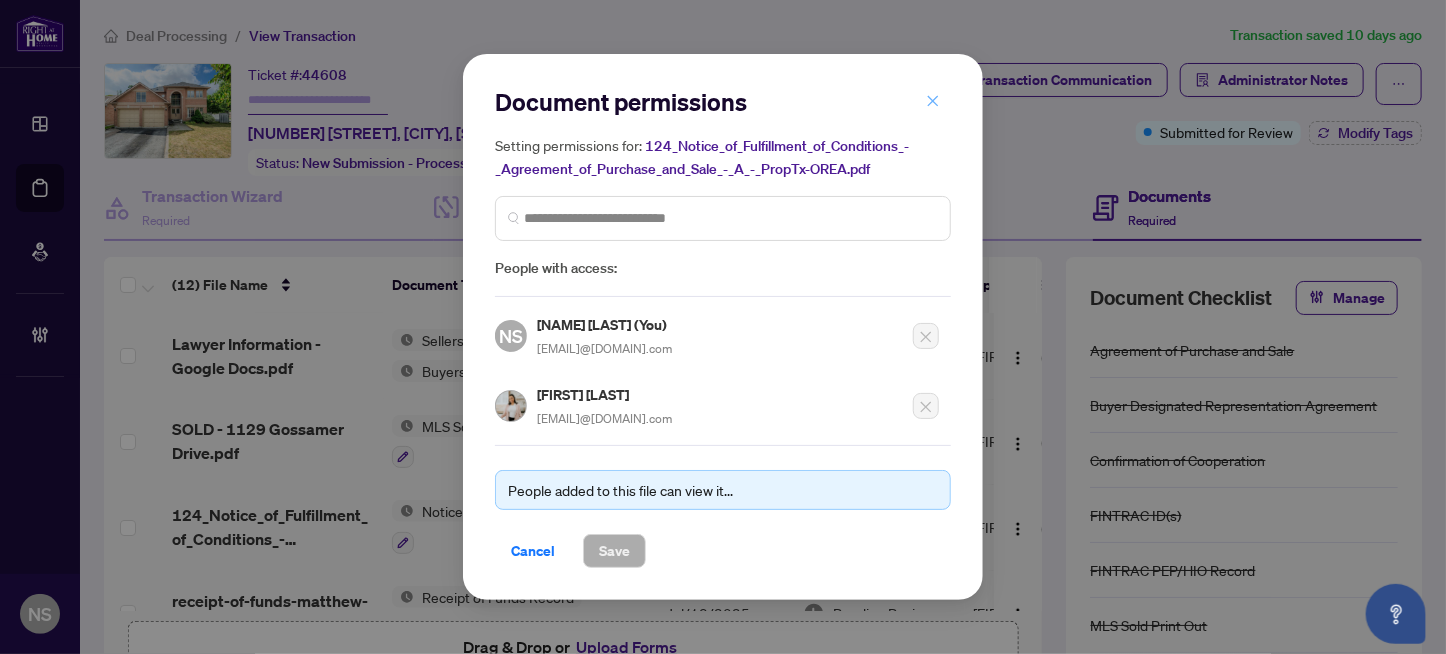 click 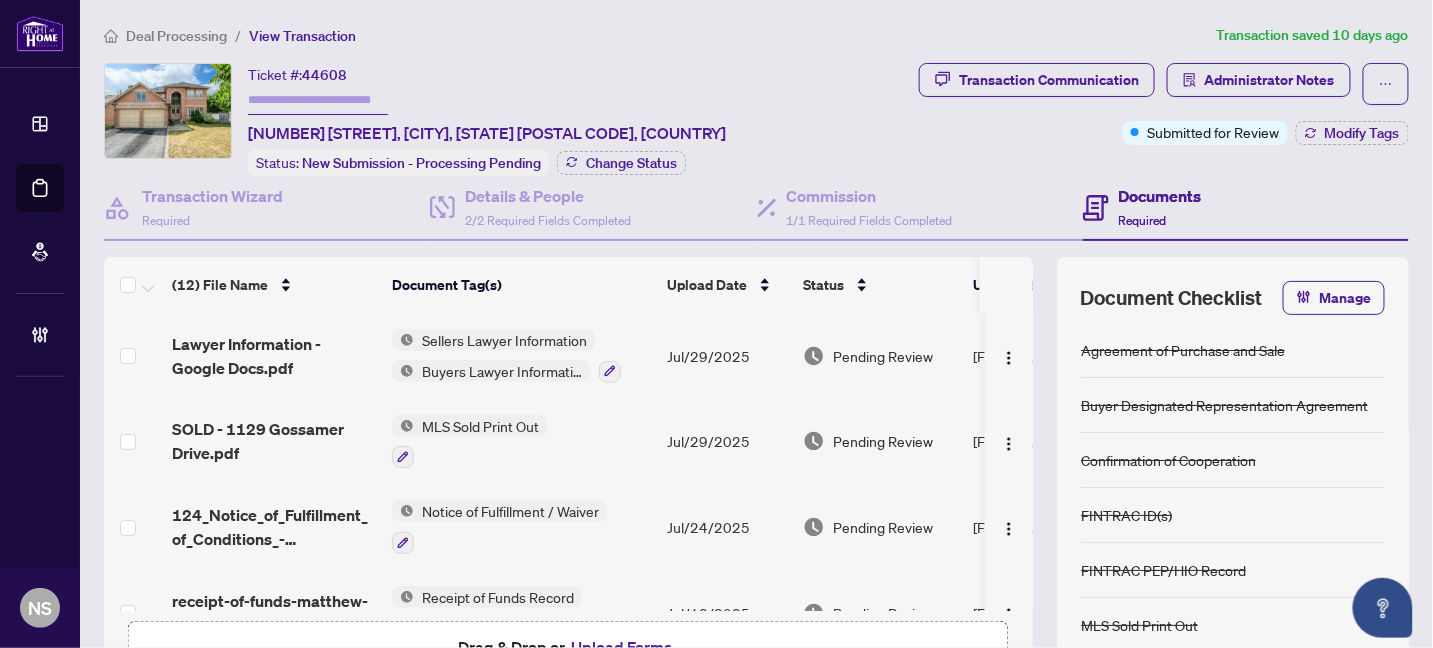click at bounding box center [318, 100] 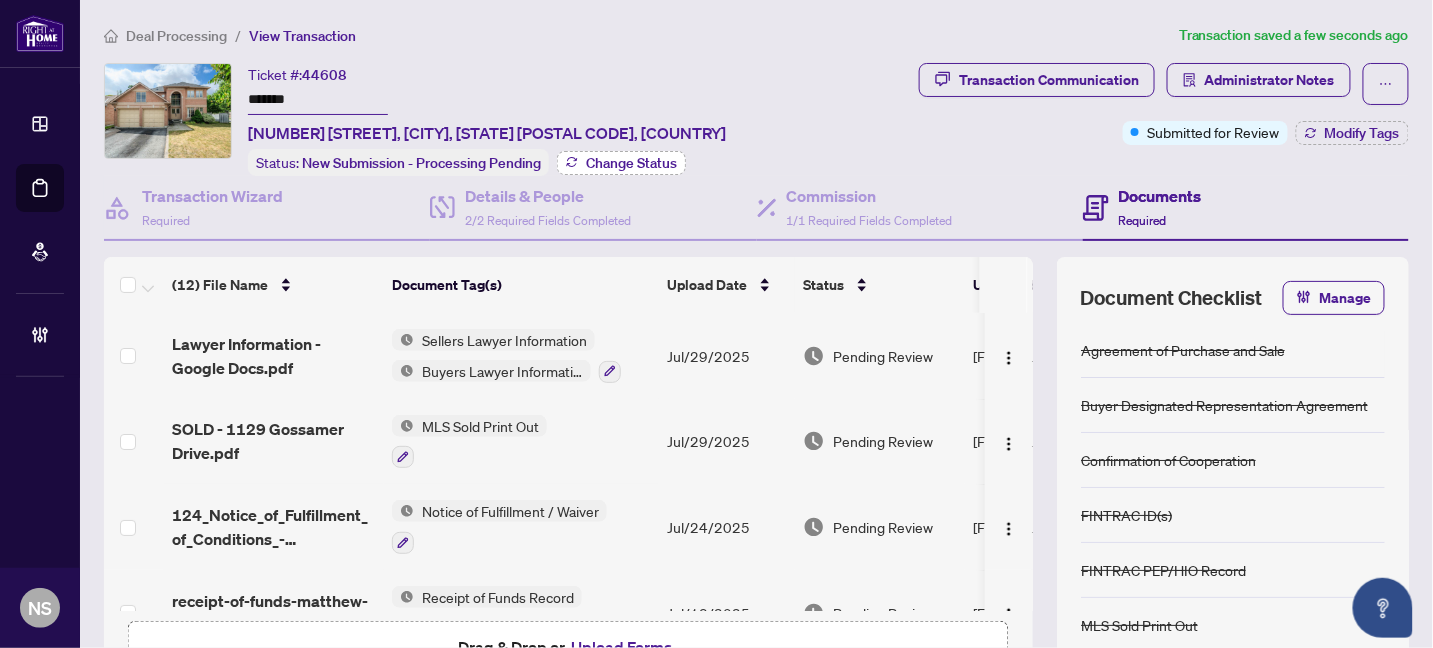 type on "*******" 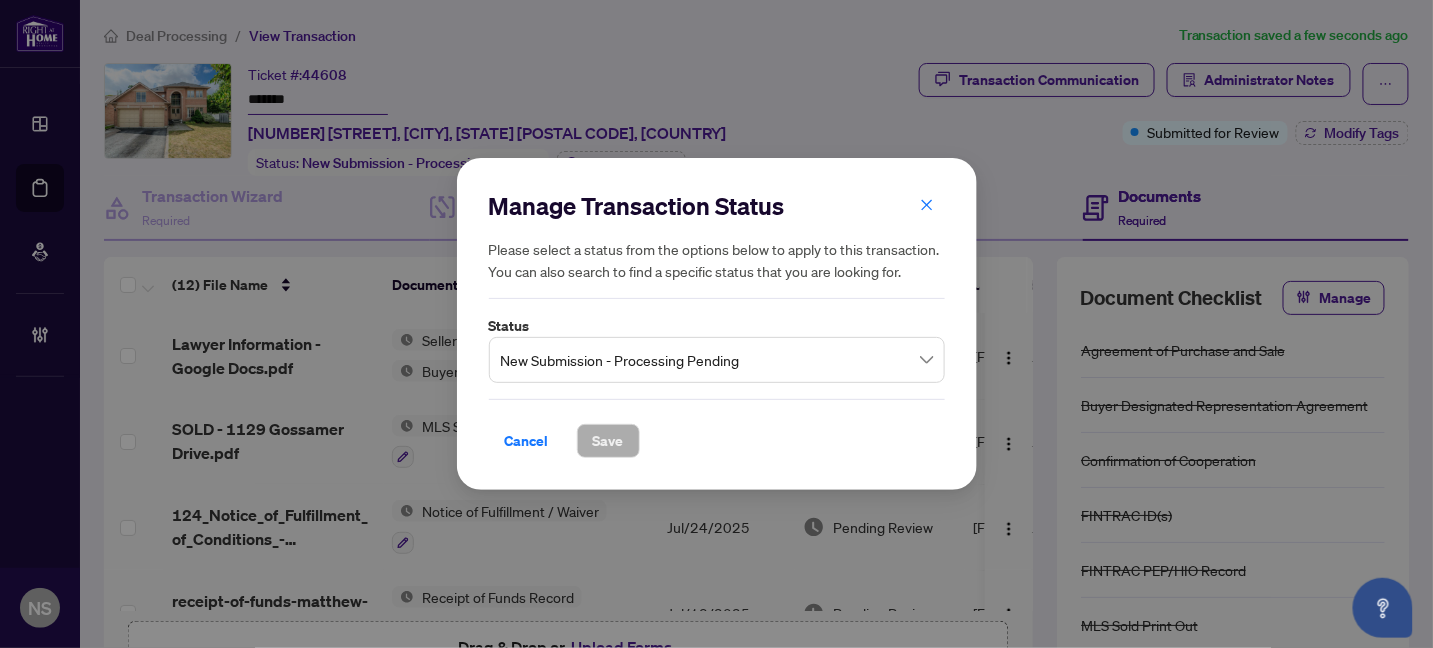 click on "New Submission - Processing Pending" at bounding box center (717, 360) 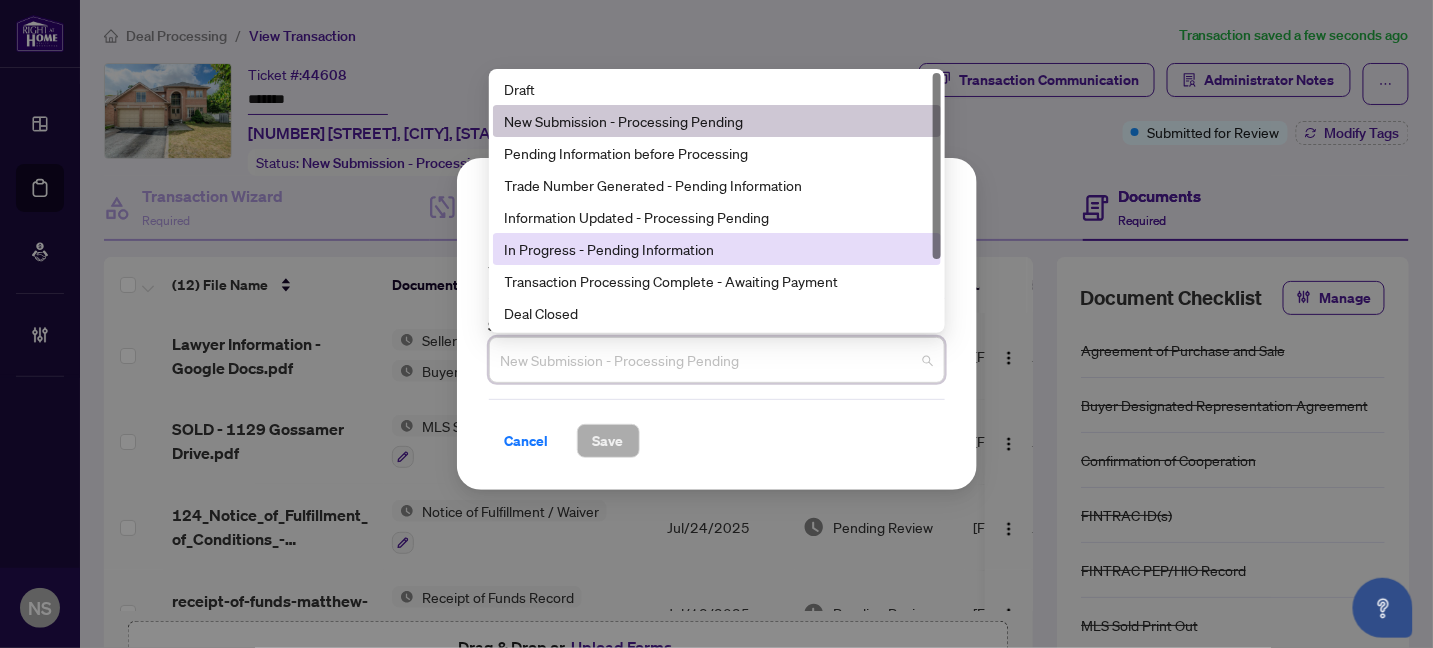 click on "In Progress - Pending Information" at bounding box center (717, 249) 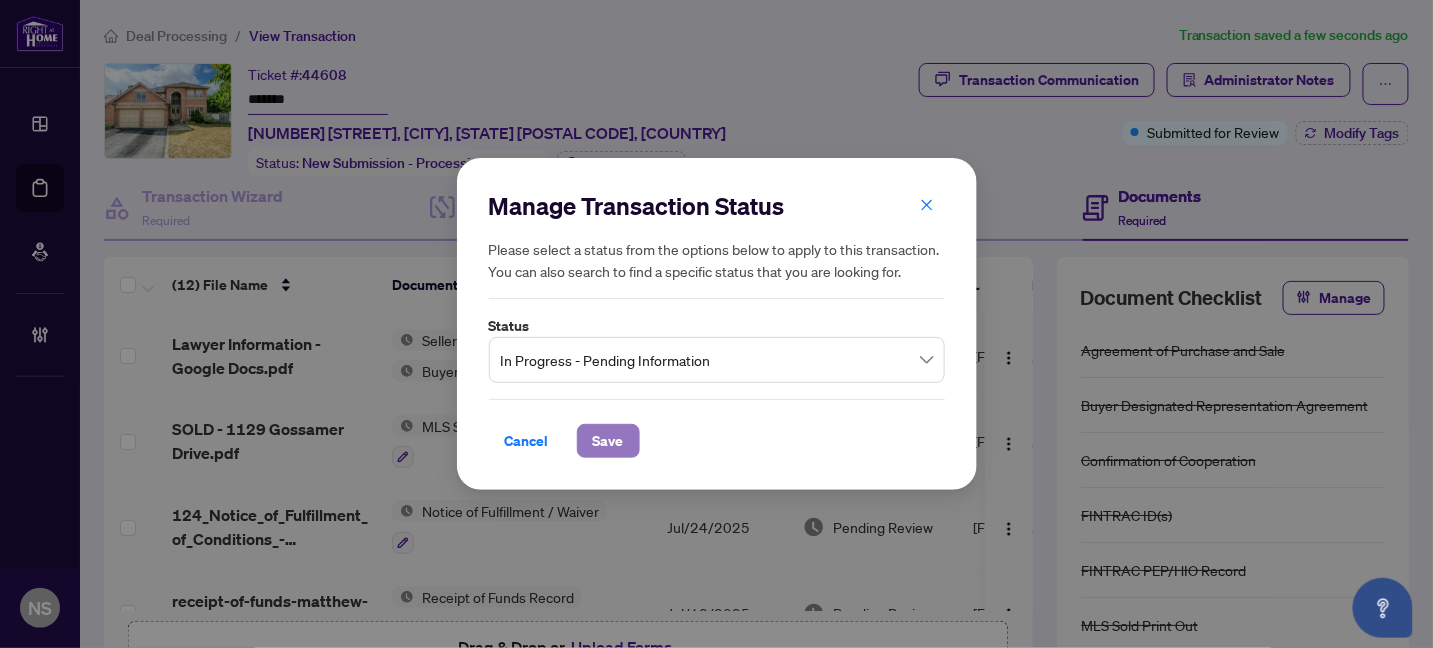 click on "Save" at bounding box center [608, 441] 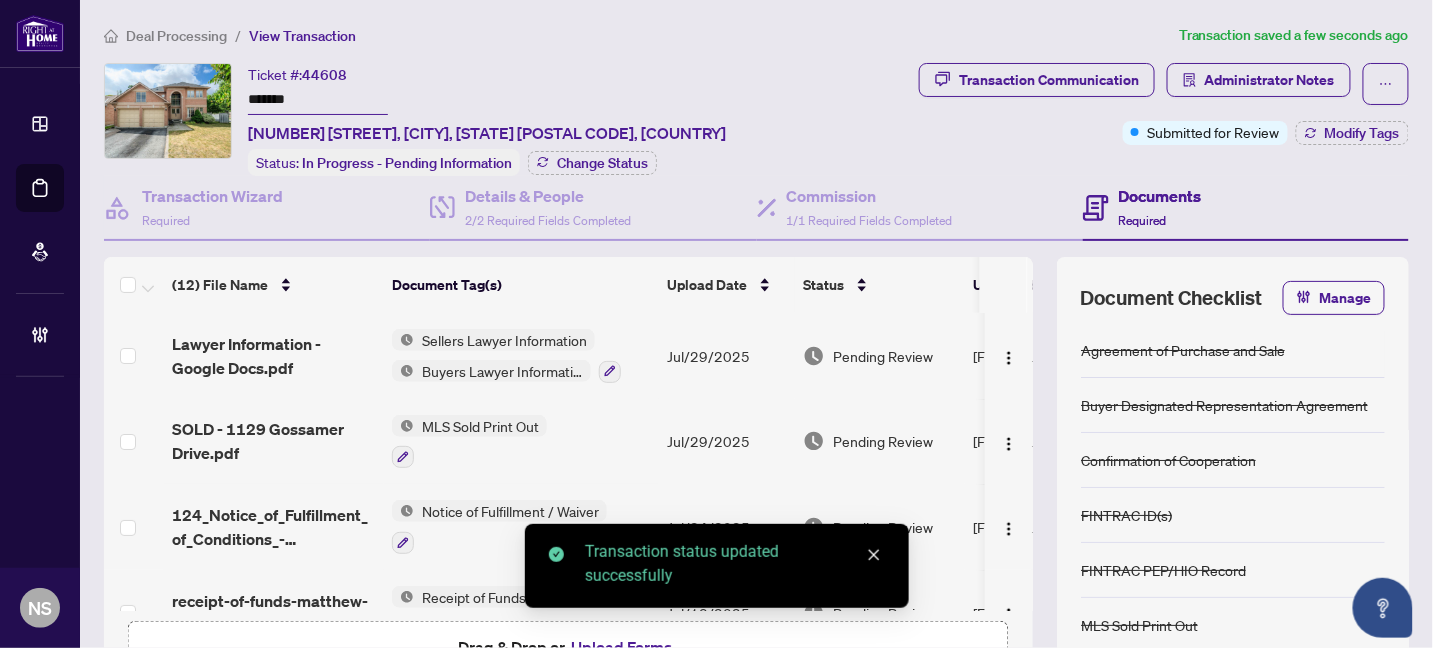 click on "Deal Processing / View Transaction Transaction saved   a few seconds ago Ticket #:  44608 ******* 1129 Gossamer Dr, Pickering, Ontario L1X 2T8, Canada Status:   In Progress - Pending Information Change Status Transaction Communication Administrator Notes Submitted for Review Modify Tags Transaction Wizard Required Details & People 2/2 Required Fields Completed Commission 1/1 Required Fields Completed Documents Required (12) File Name Document Tag(s) Upload Date Status Uploaded By               Lawyer Information - Google Docs.pdf Sellers Lawyer Information Buyers Lawyer Information Jul/29/2025 Pending Review Sandy Hoang SOLD - 1129 Gossamer Drive.pdf MLS Sold Print Out Jul/29/2025 Pending Review Sandy Hoang 124_Notice_of_Fulfillment_of_Conditions_-_Agreement_of_Purchase_and_Sale_-_A_-_PropTx-OREA.pdf Notice of Fulfillment / Waiver Jul/24/2025 Pending Review Sandy Hoang receipt-of-funds-matthew-james-lynch-20250718-112414.pdf Receipt of Funds Record Jul/18/2025 Pending Review Sandy Hoang Jul/18/2025" at bounding box center [756, 425] 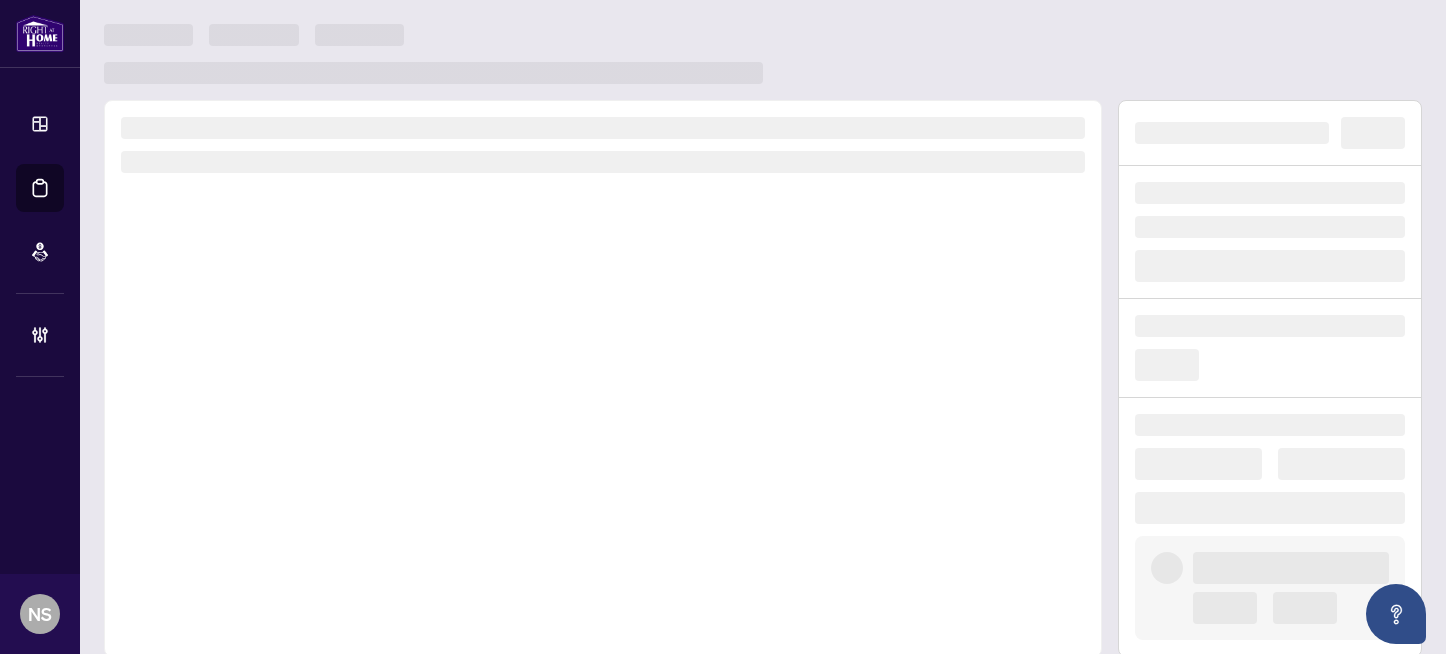 scroll, scrollTop: 0, scrollLeft: 0, axis: both 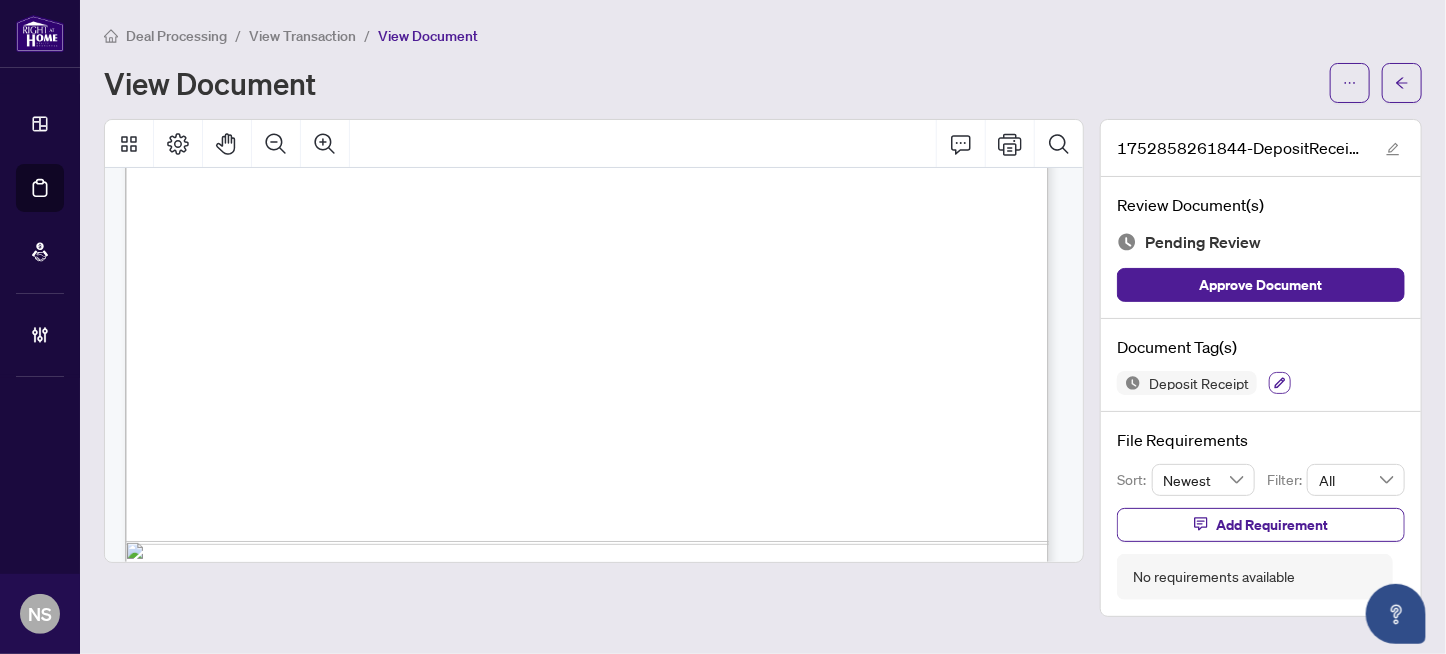 click 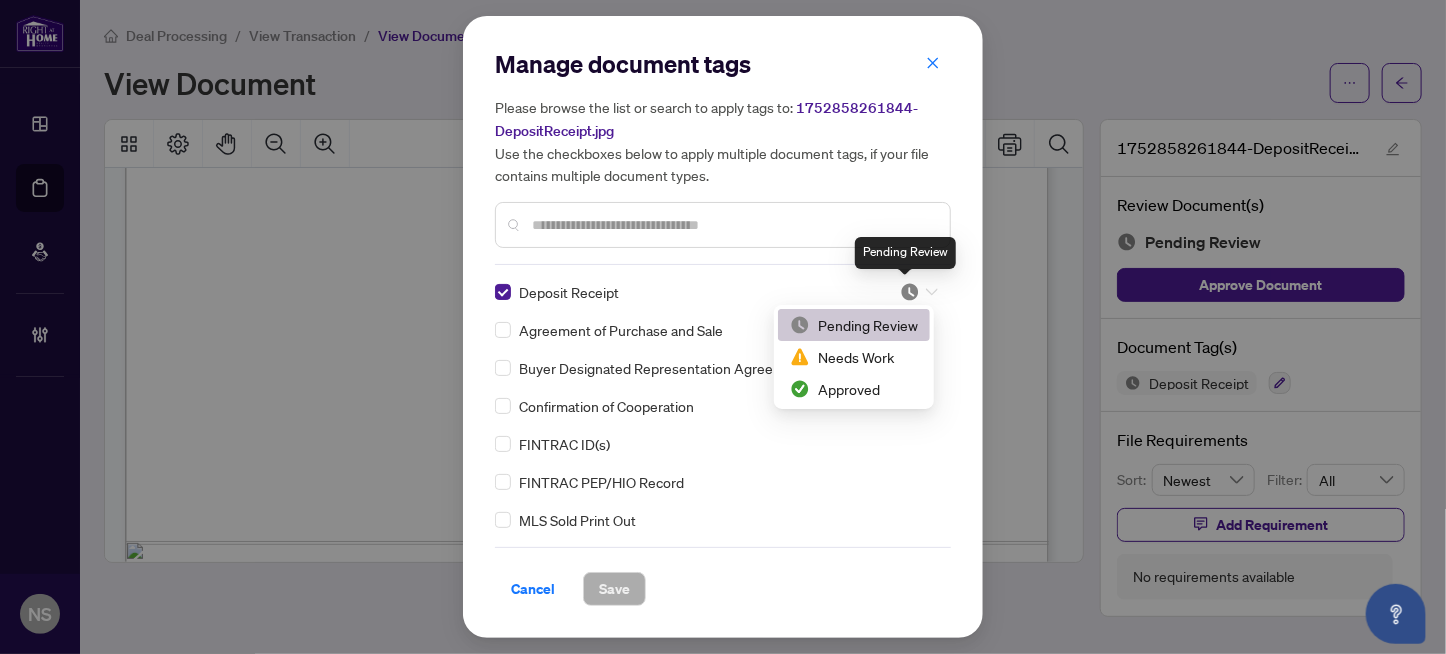 drag, startPoint x: 908, startPoint y: 290, endPoint x: 903, endPoint y: 391, distance: 101.12369 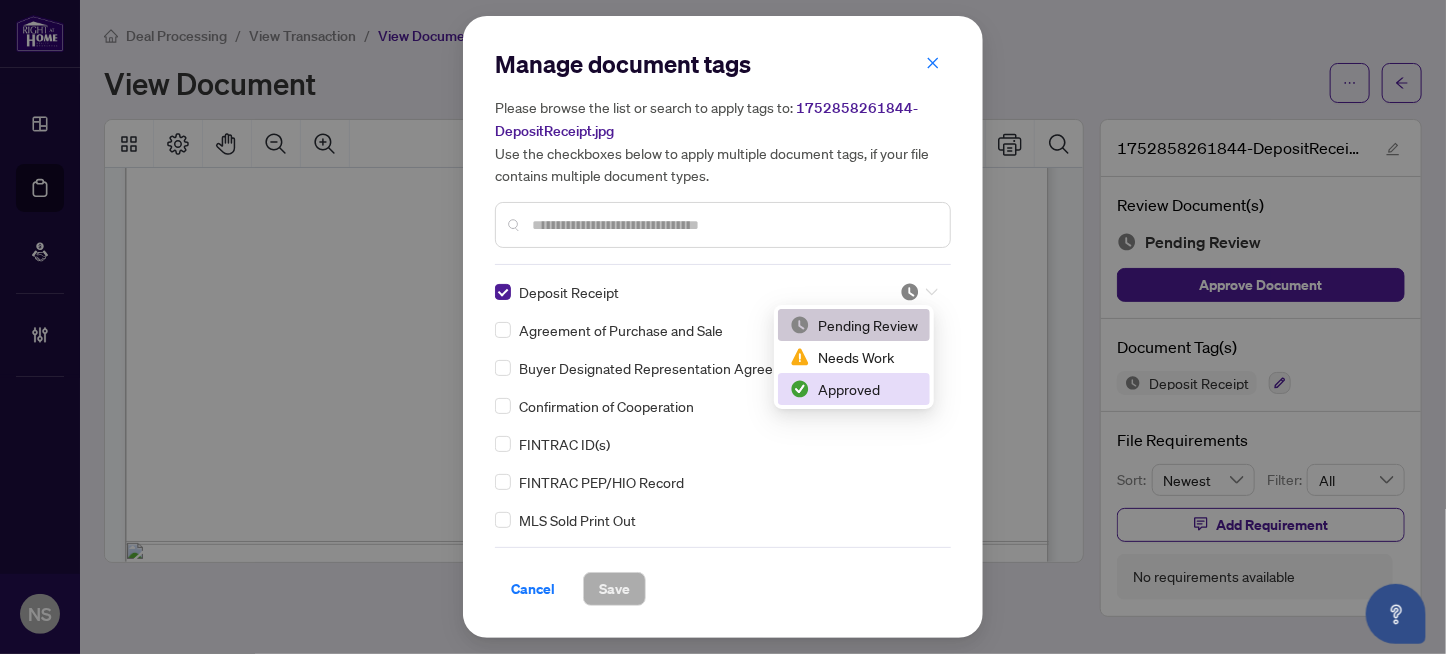 click on "Approved" at bounding box center [854, 389] 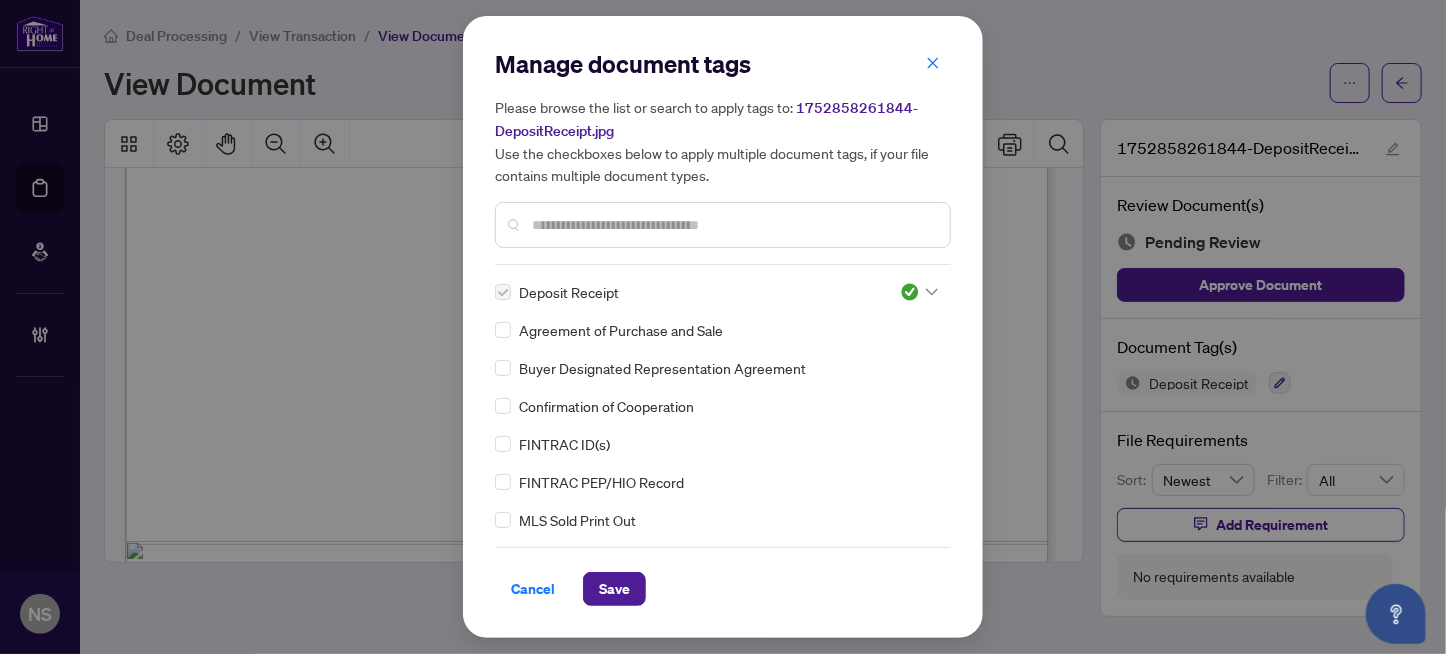 click at bounding box center [733, 225] 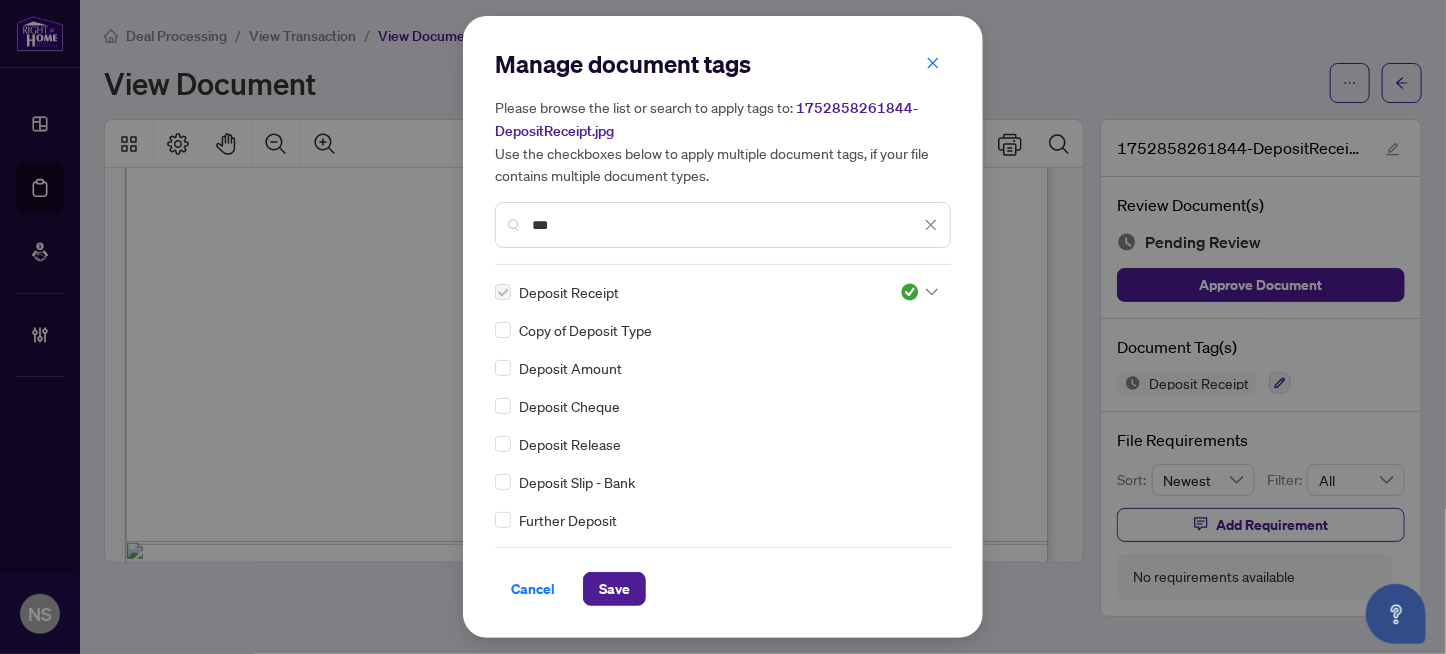 type on "***" 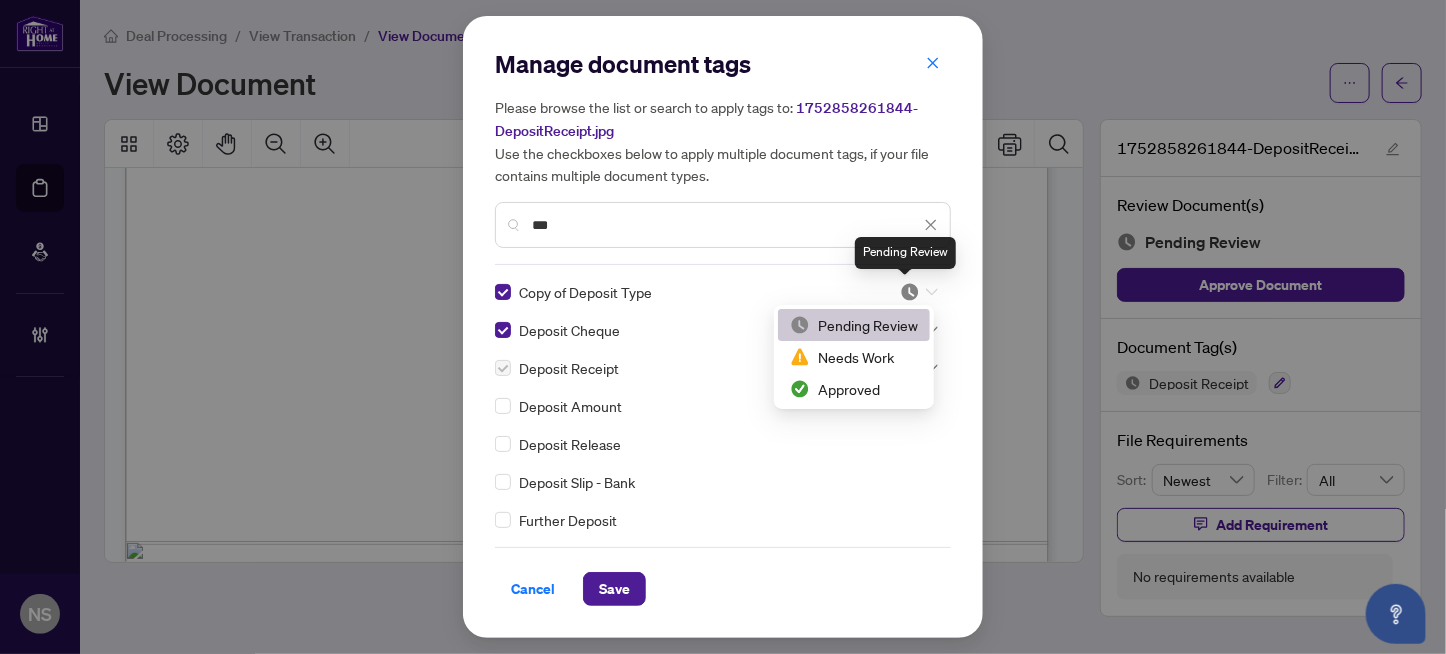 drag, startPoint x: 908, startPoint y: 291, endPoint x: 904, endPoint y: 375, distance: 84.095184 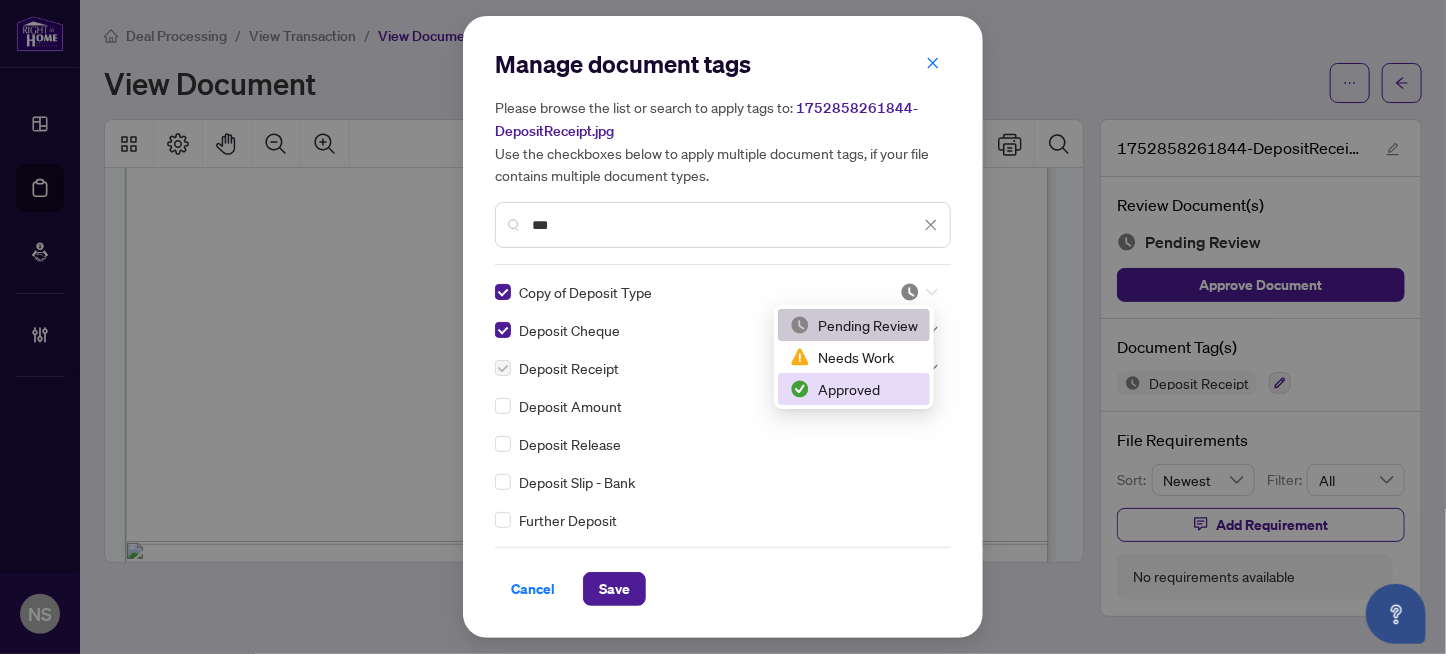 click on "Approved" at bounding box center [854, 389] 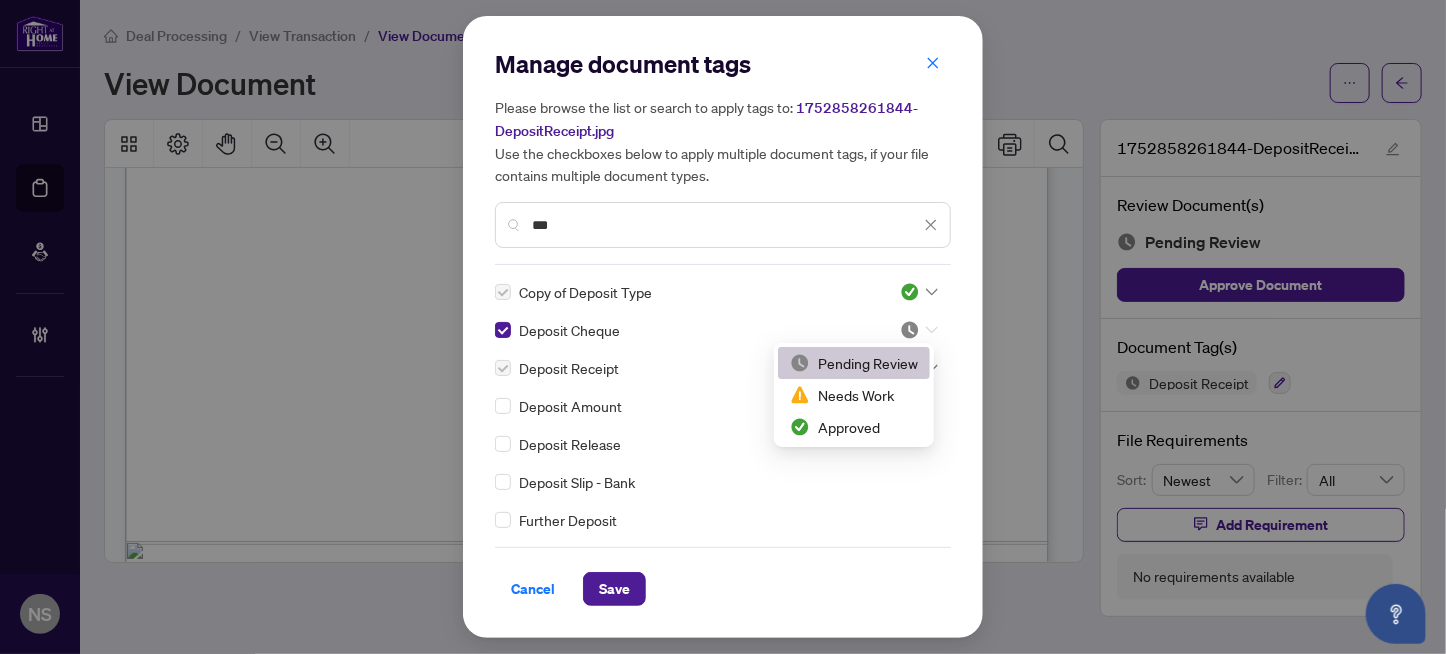 click 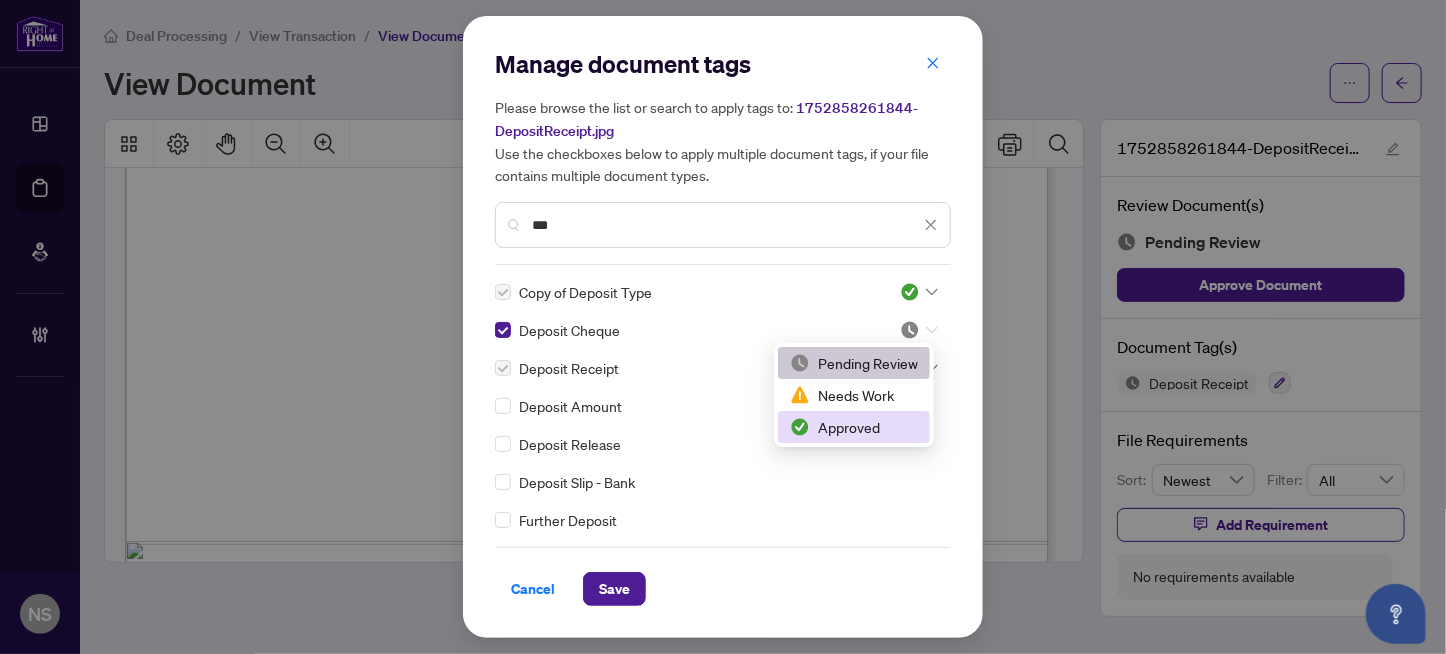 click on "Approved" at bounding box center [854, 427] 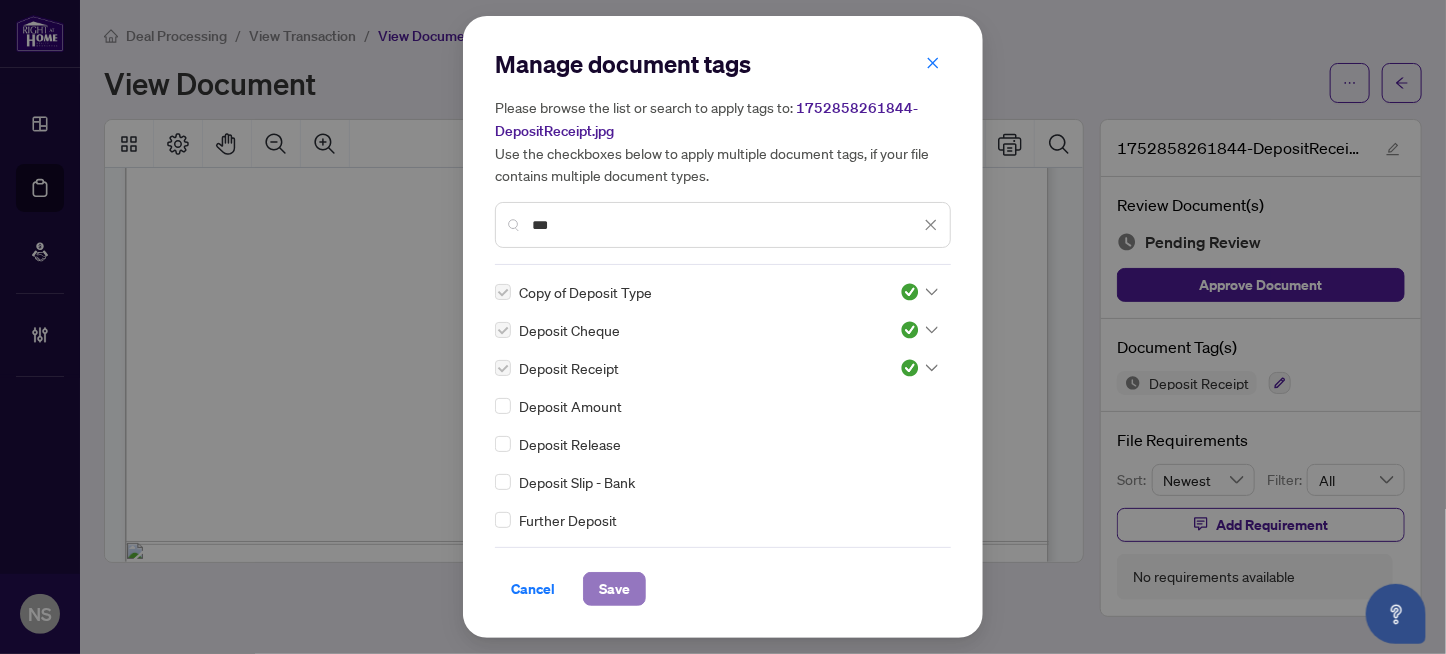 click on "Save" at bounding box center (614, 589) 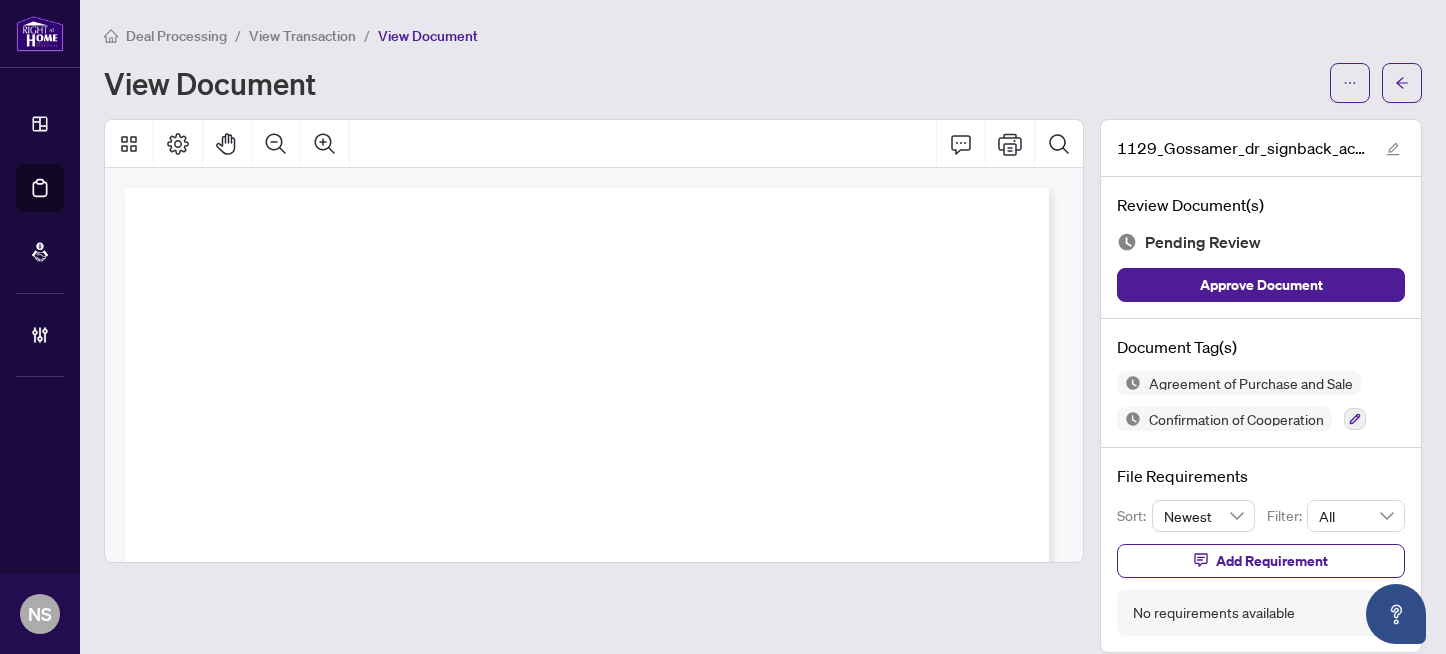 scroll, scrollTop: 0, scrollLeft: 0, axis: both 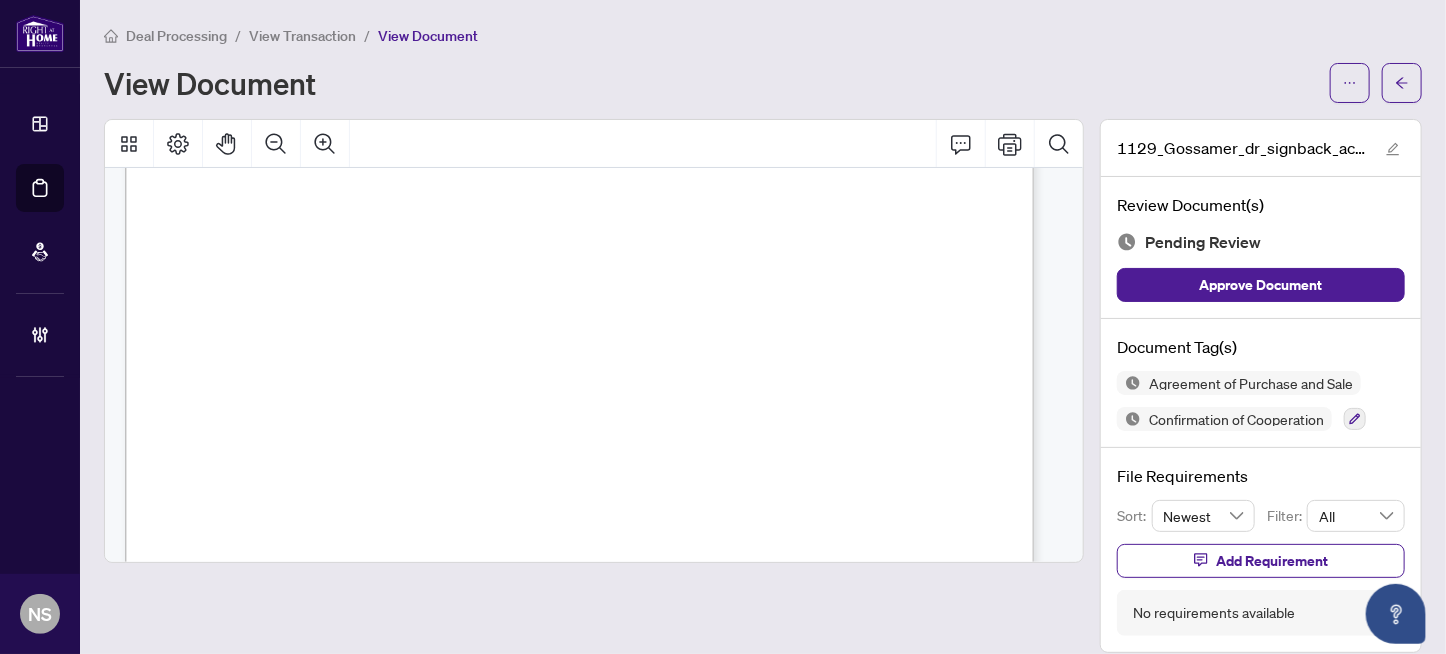 click on "1129 Gossamer Drive" at bounding box center (307, 310) 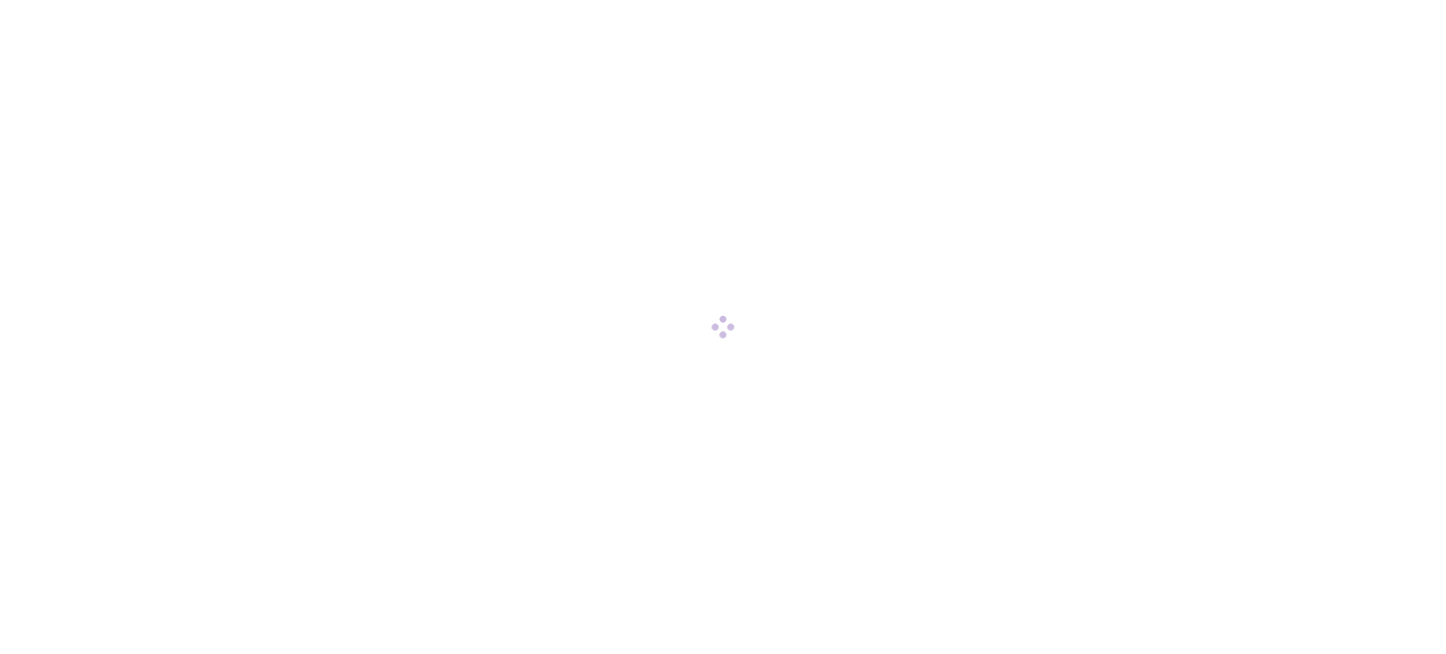 scroll, scrollTop: 0, scrollLeft: 0, axis: both 